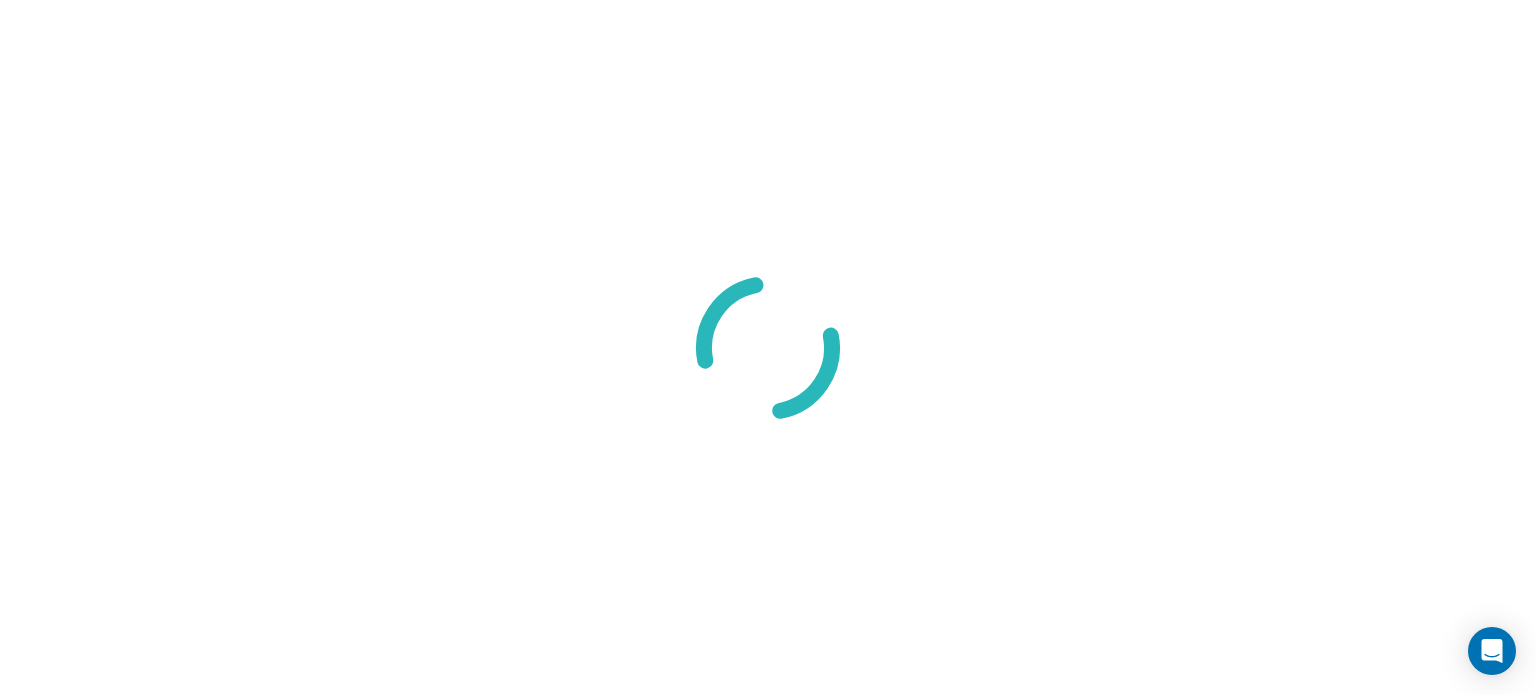 scroll, scrollTop: 0, scrollLeft: 0, axis: both 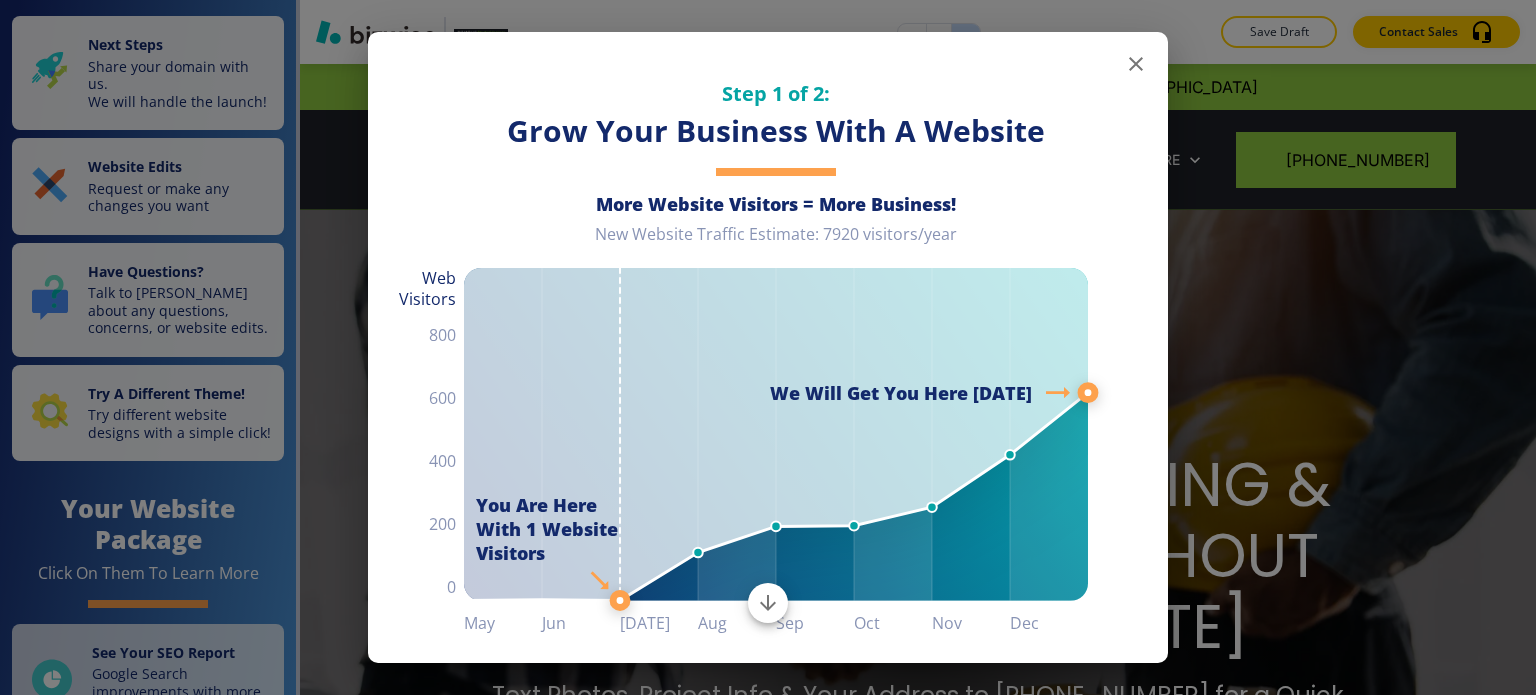 click 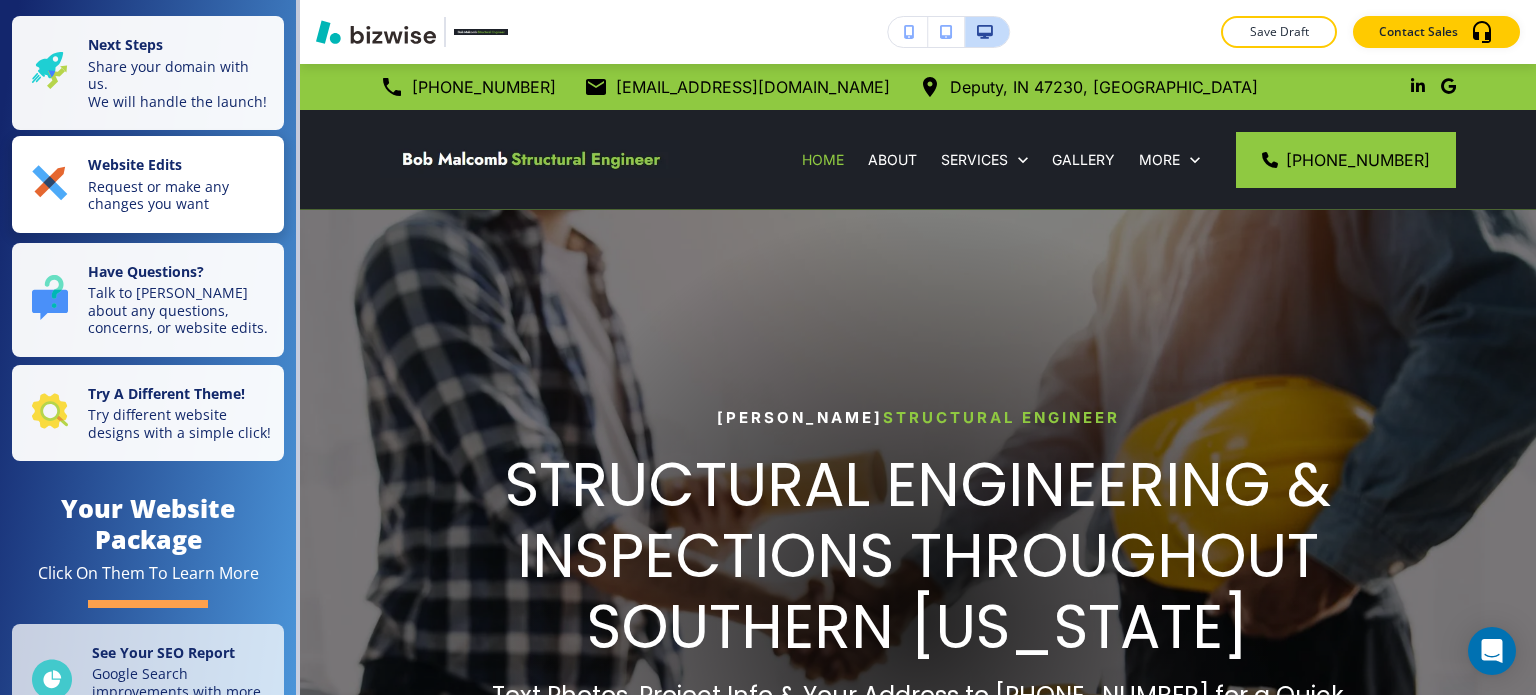 click on "Request or make any changes you want" at bounding box center (180, 195) 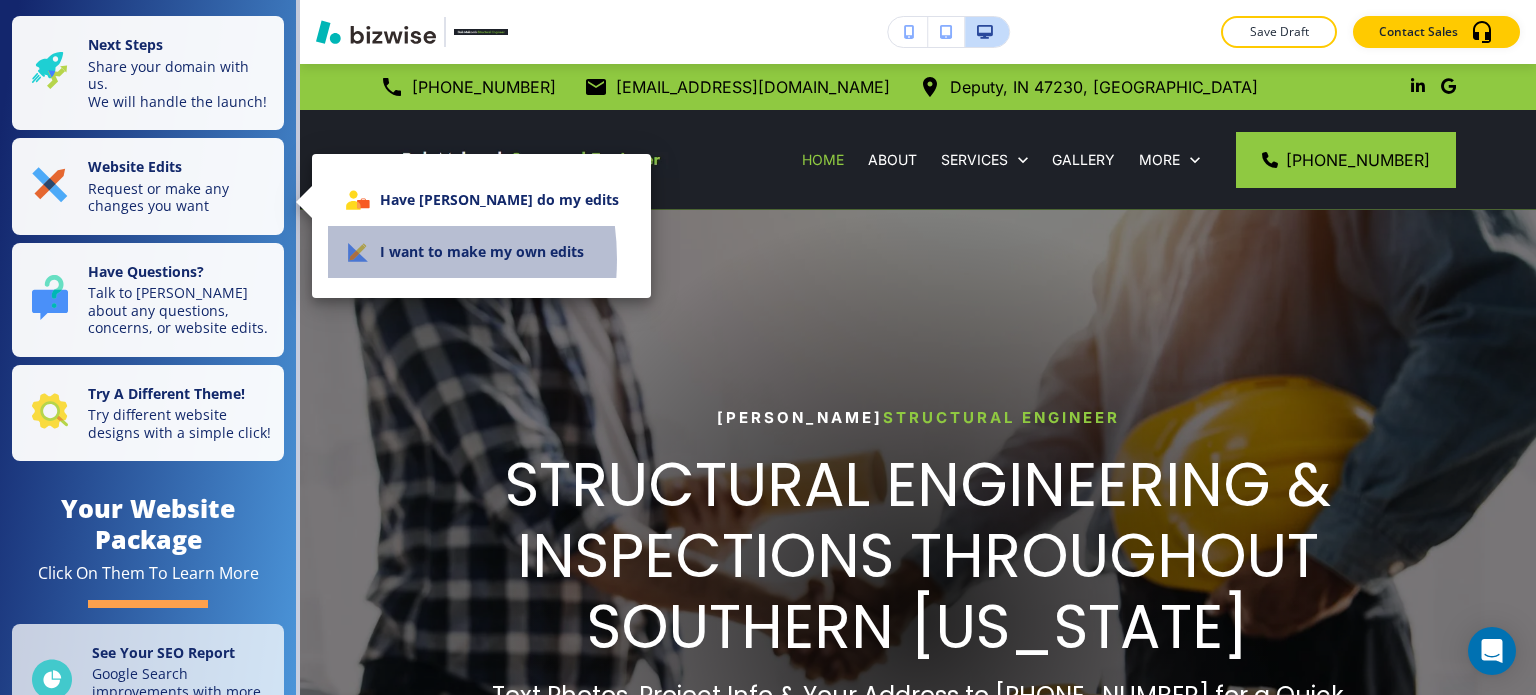 click 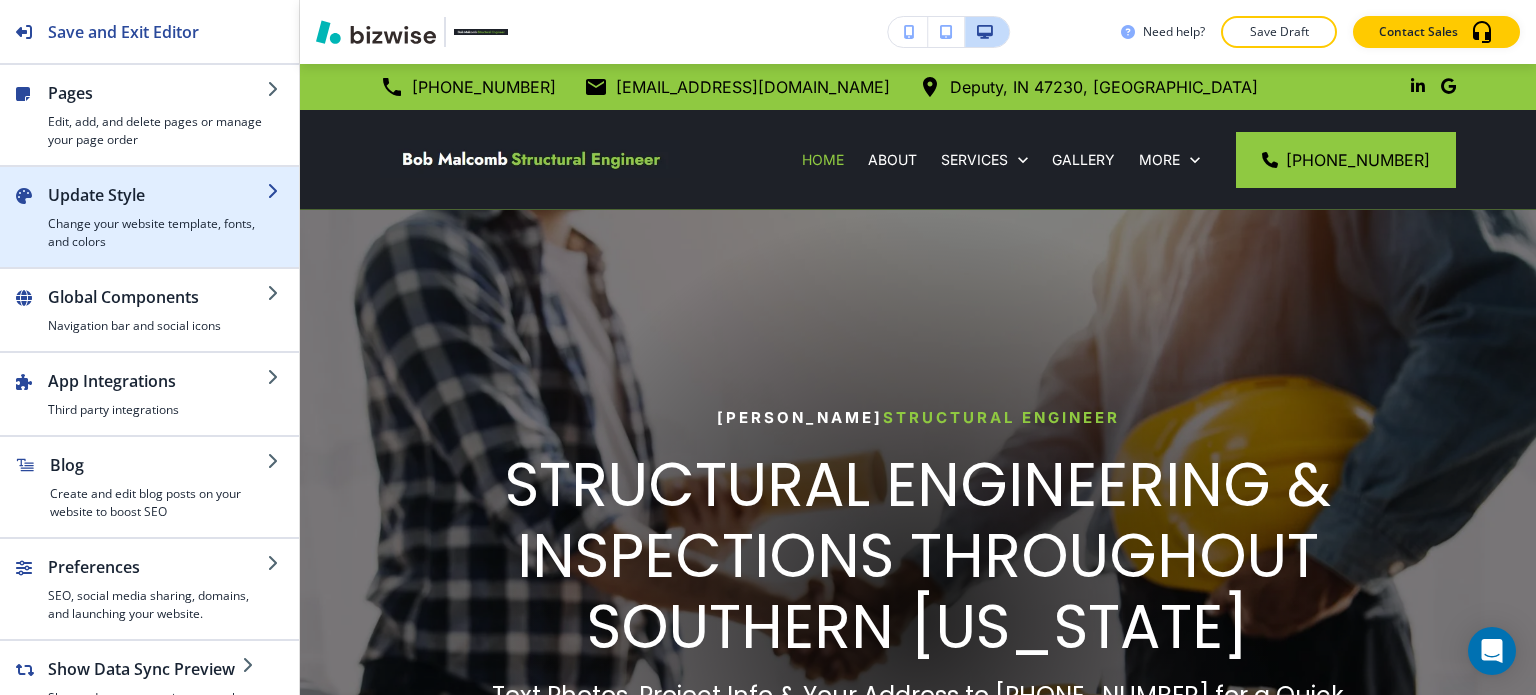 scroll, scrollTop: 0, scrollLeft: 0, axis: both 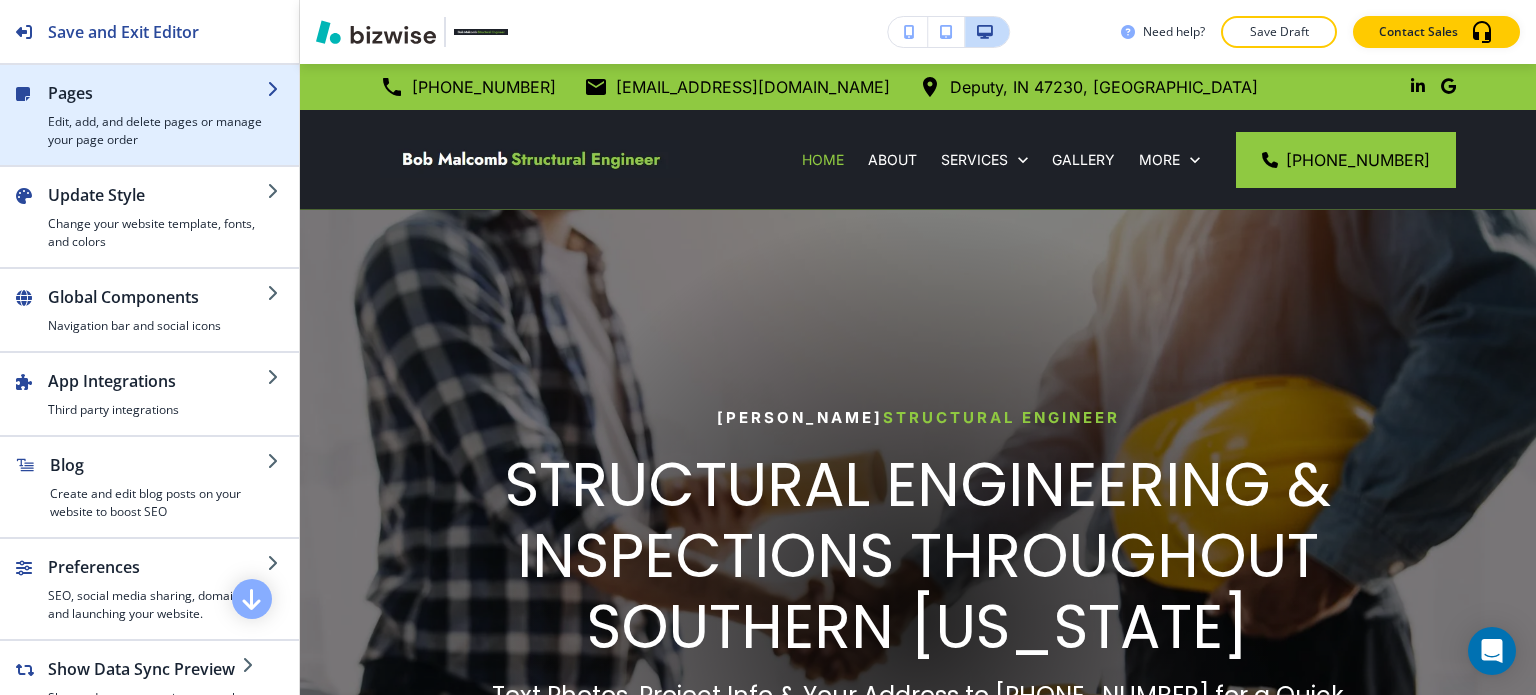 click on "Edit, add, and delete pages or manage your page order" at bounding box center (157, 131) 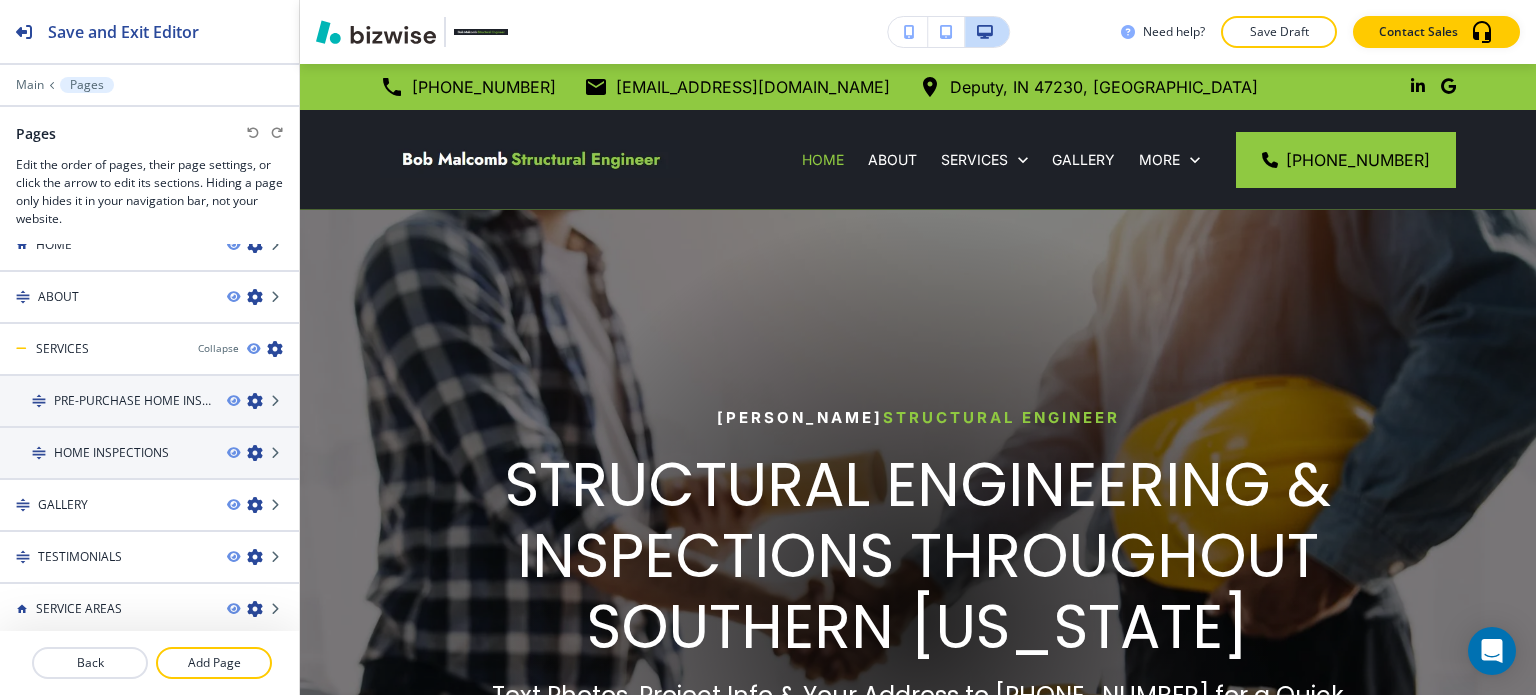 scroll, scrollTop: 0, scrollLeft: 0, axis: both 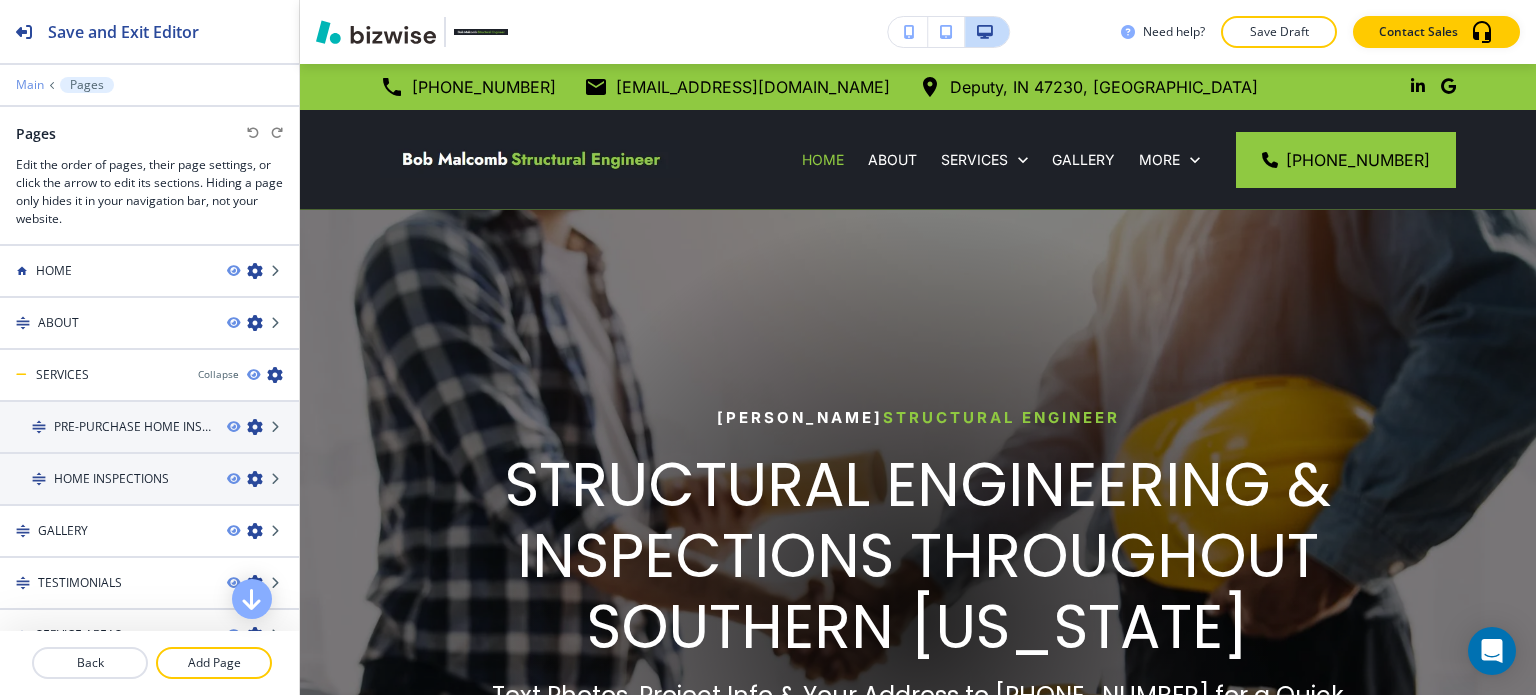 click on "Main" at bounding box center [30, 85] 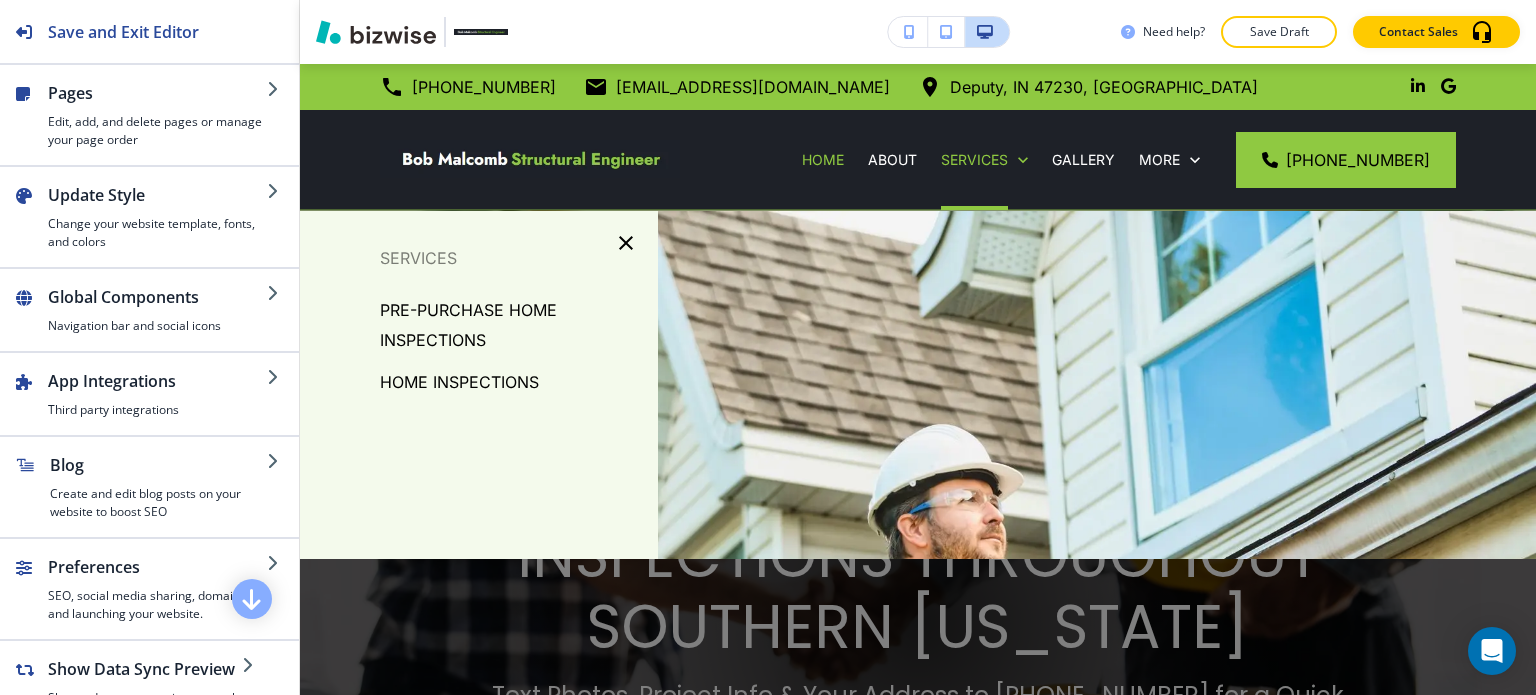 click on "Need help? Save Draft Contact Sales" at bounding box center (918, 32) 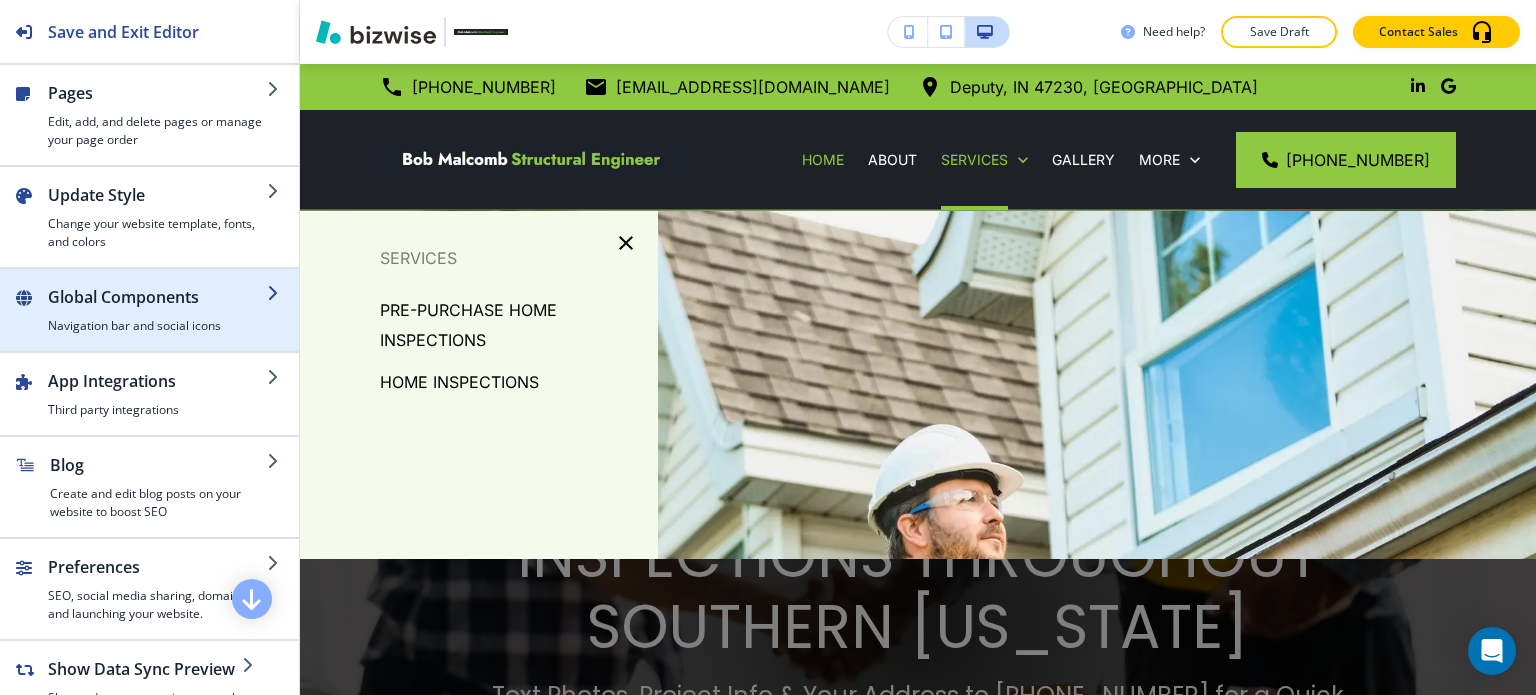 click on "Global Components" at bounding box center [157, 297] 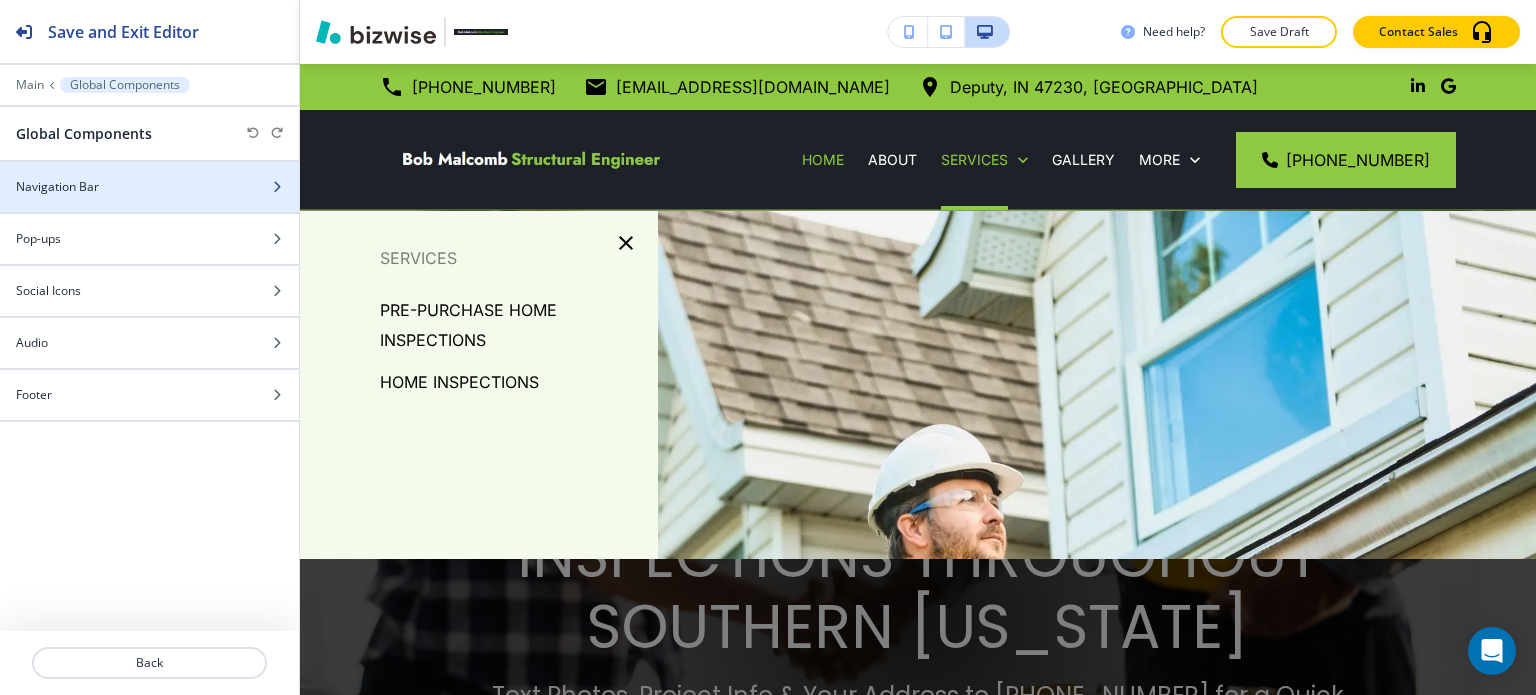 click at bounding box center [149, 204] 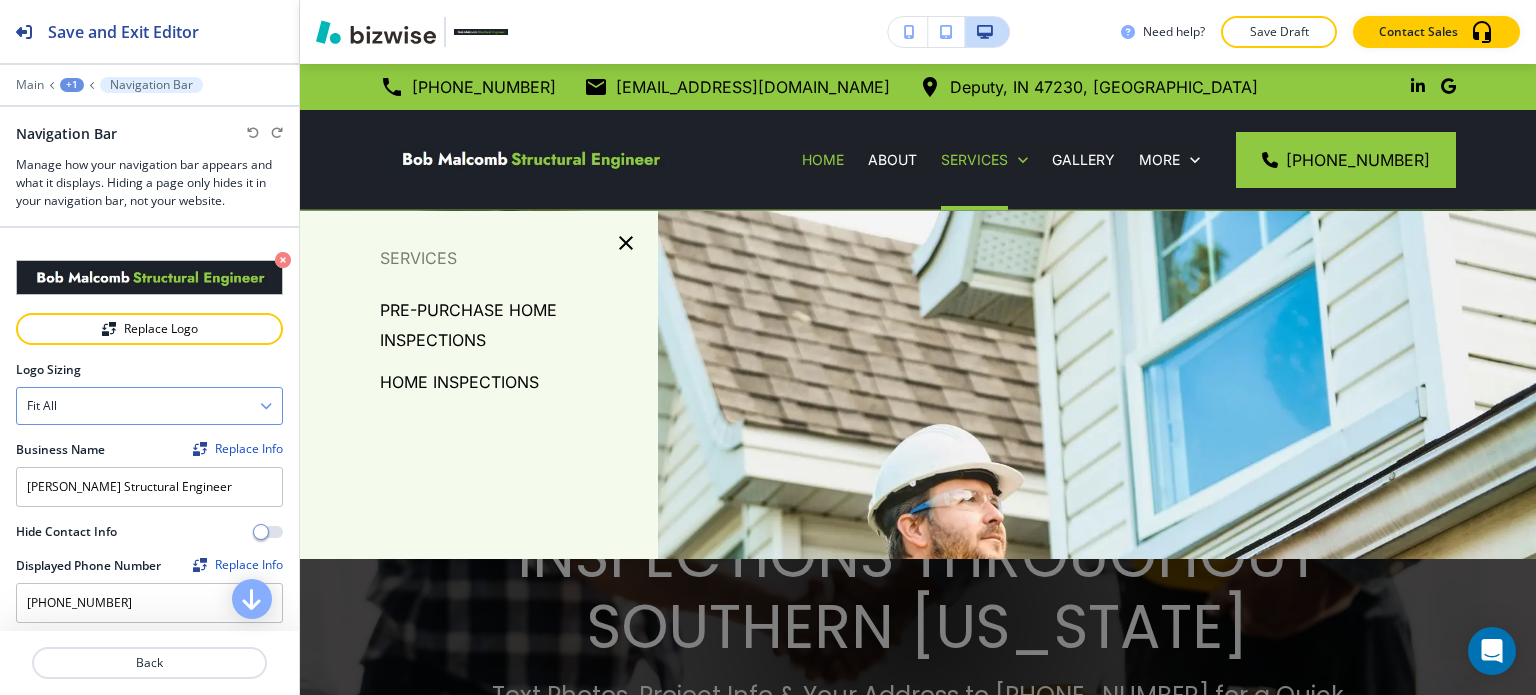 click on "Fit all" at bounding box center (149, 406) 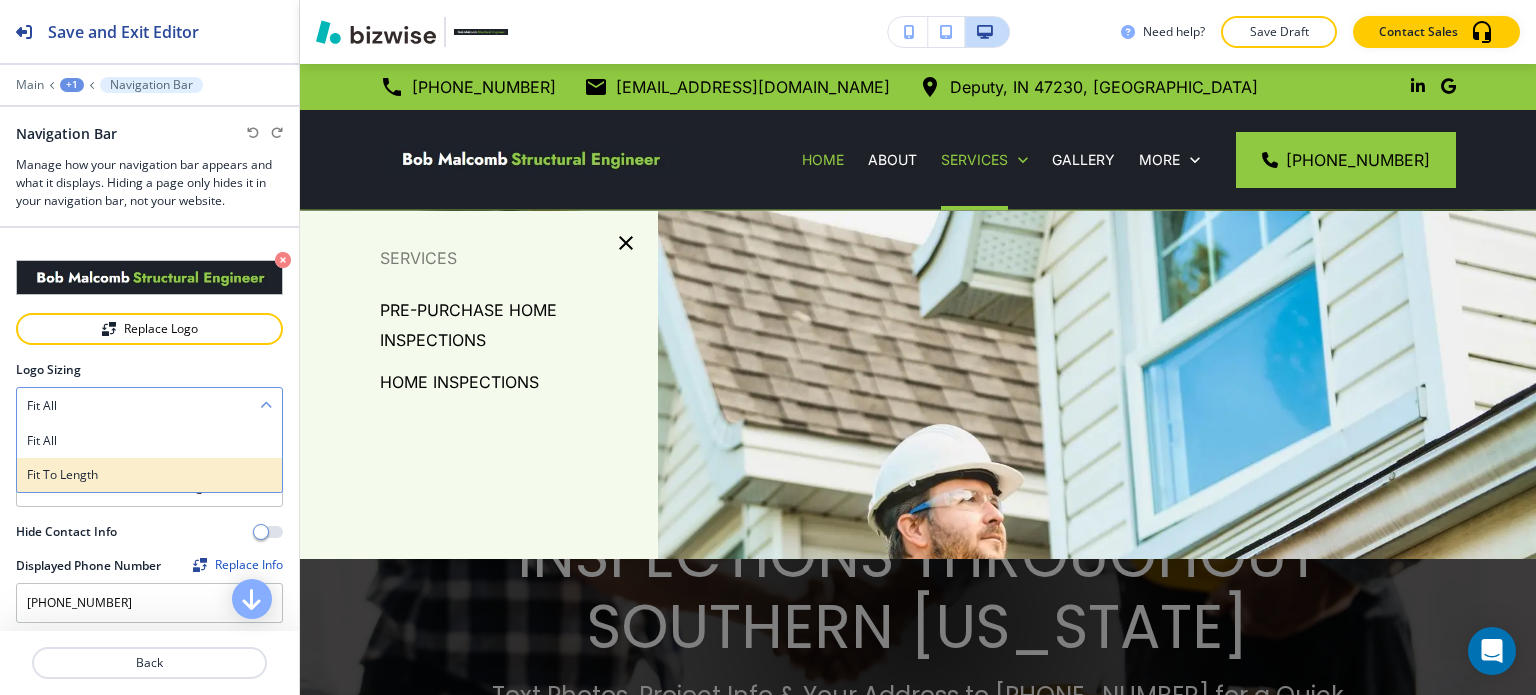 click on "Fit to length" at bounding box center (149, 475) 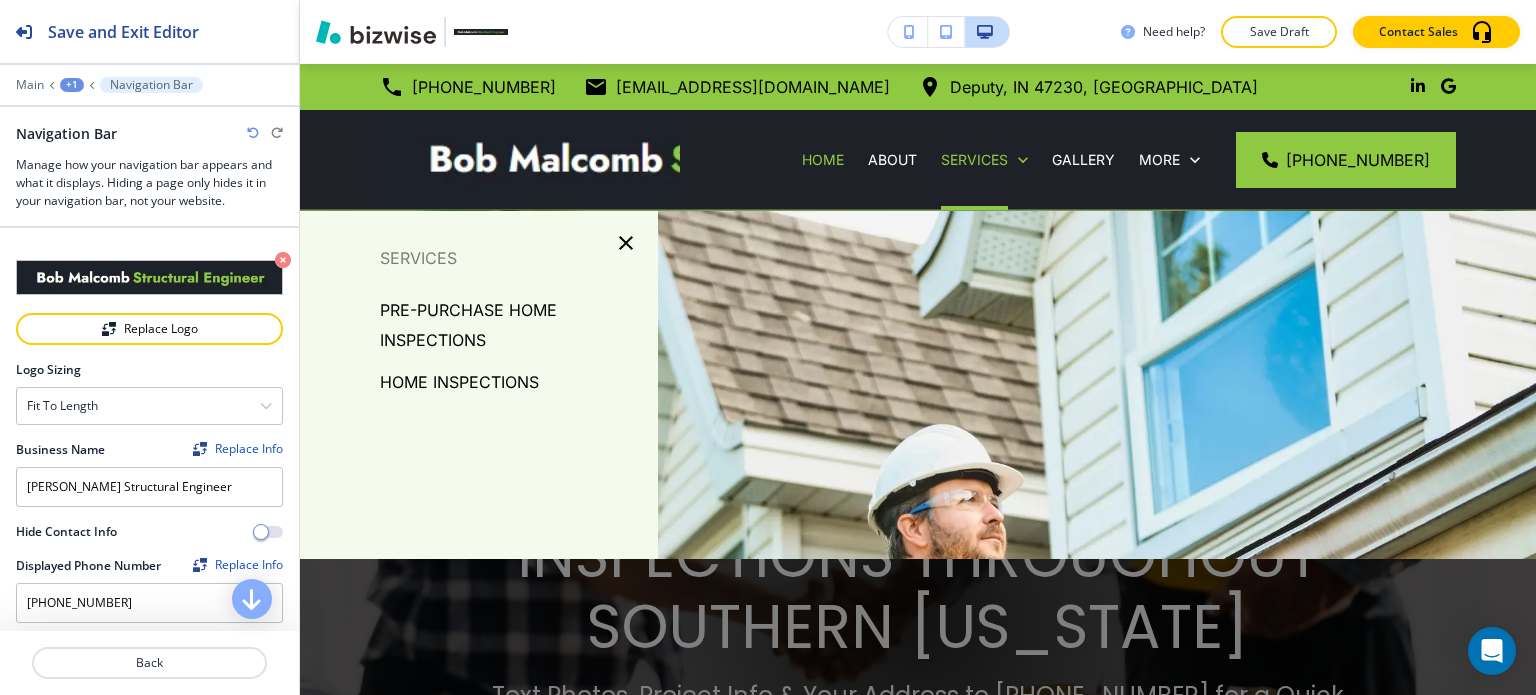 click at bounding box center [253, 133] 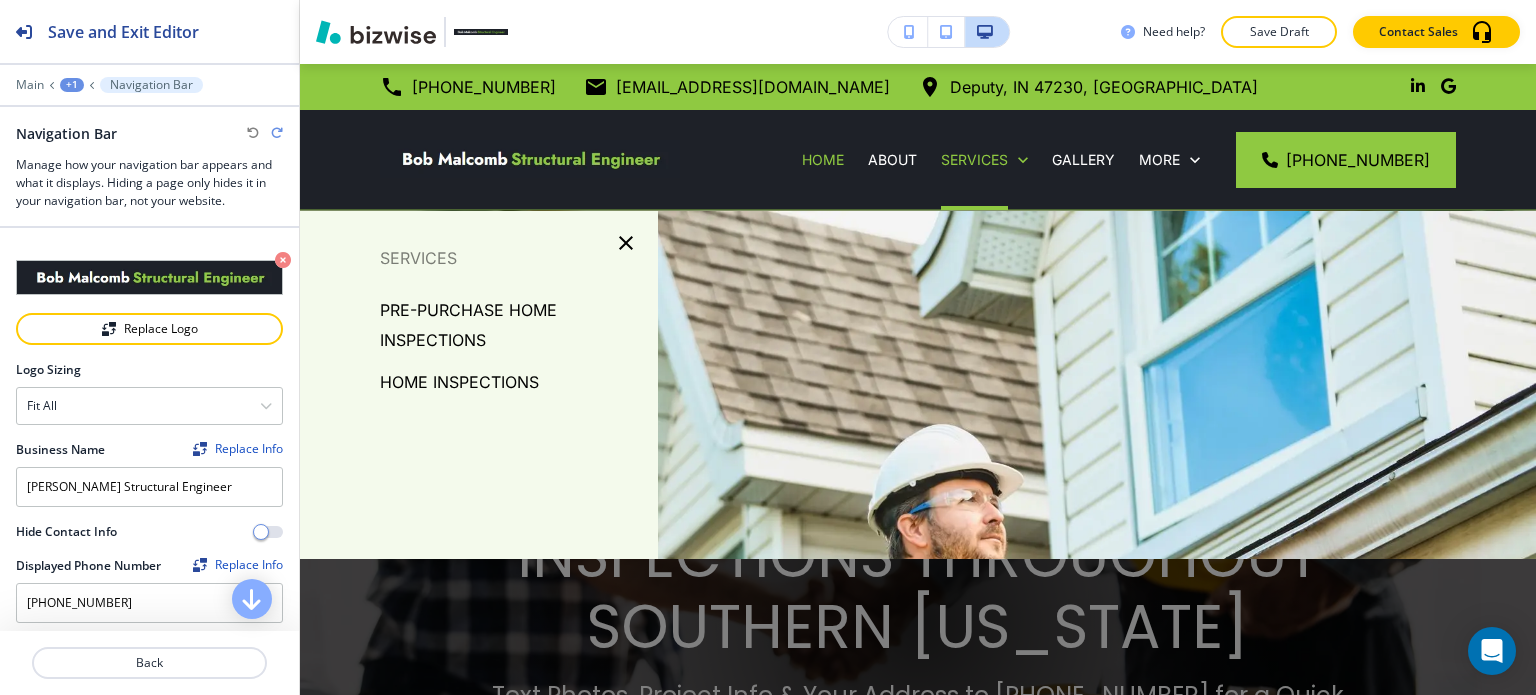 click 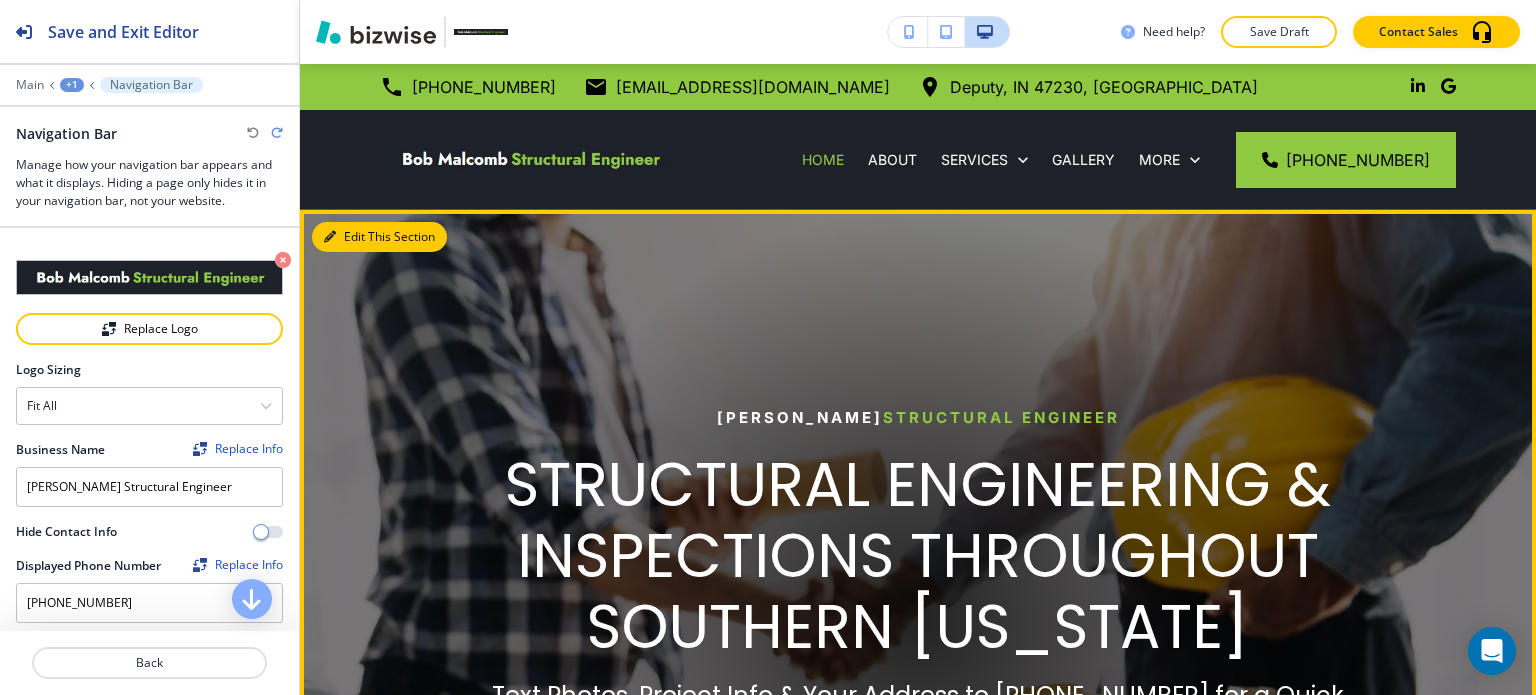 click on "Edit This Section" at bounding box center [379, 237] 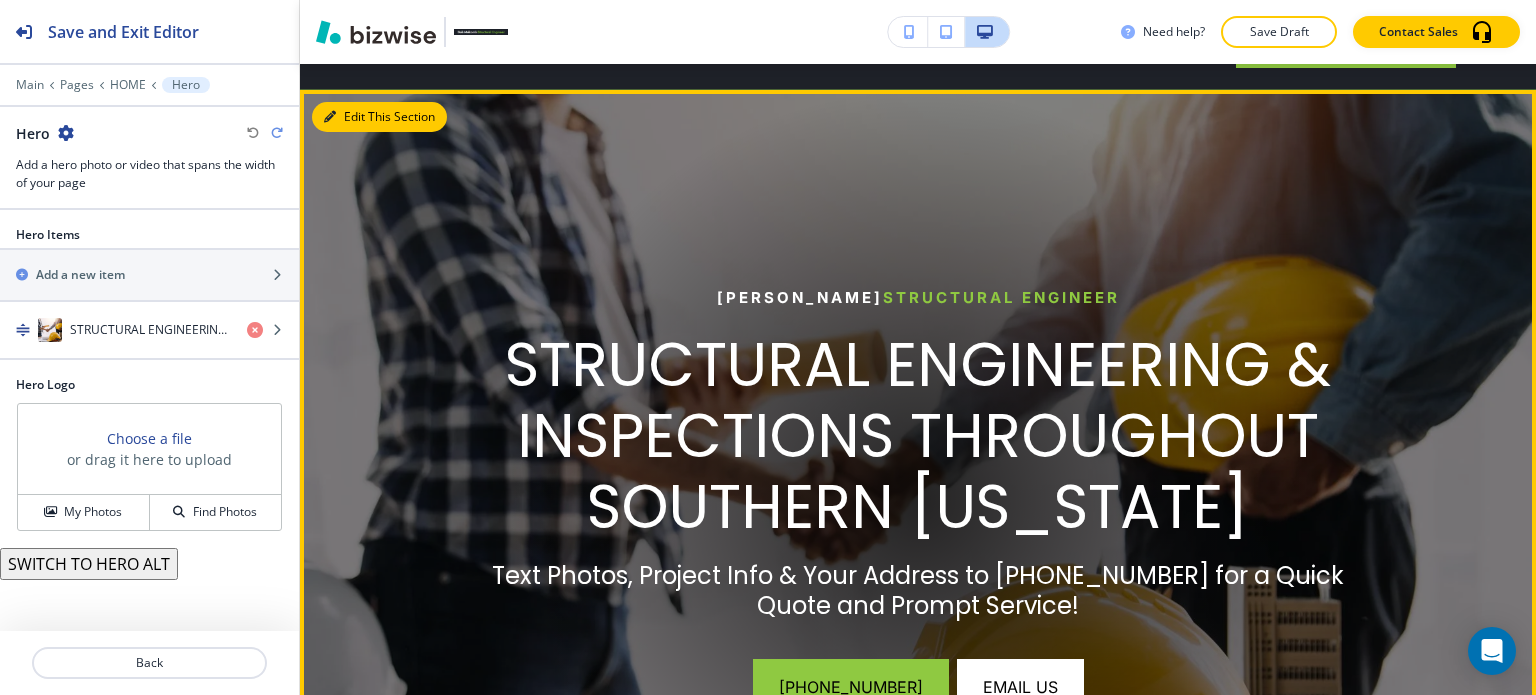 scroll, scrollTop: 146, scrollLeft: 0, axis: vertical 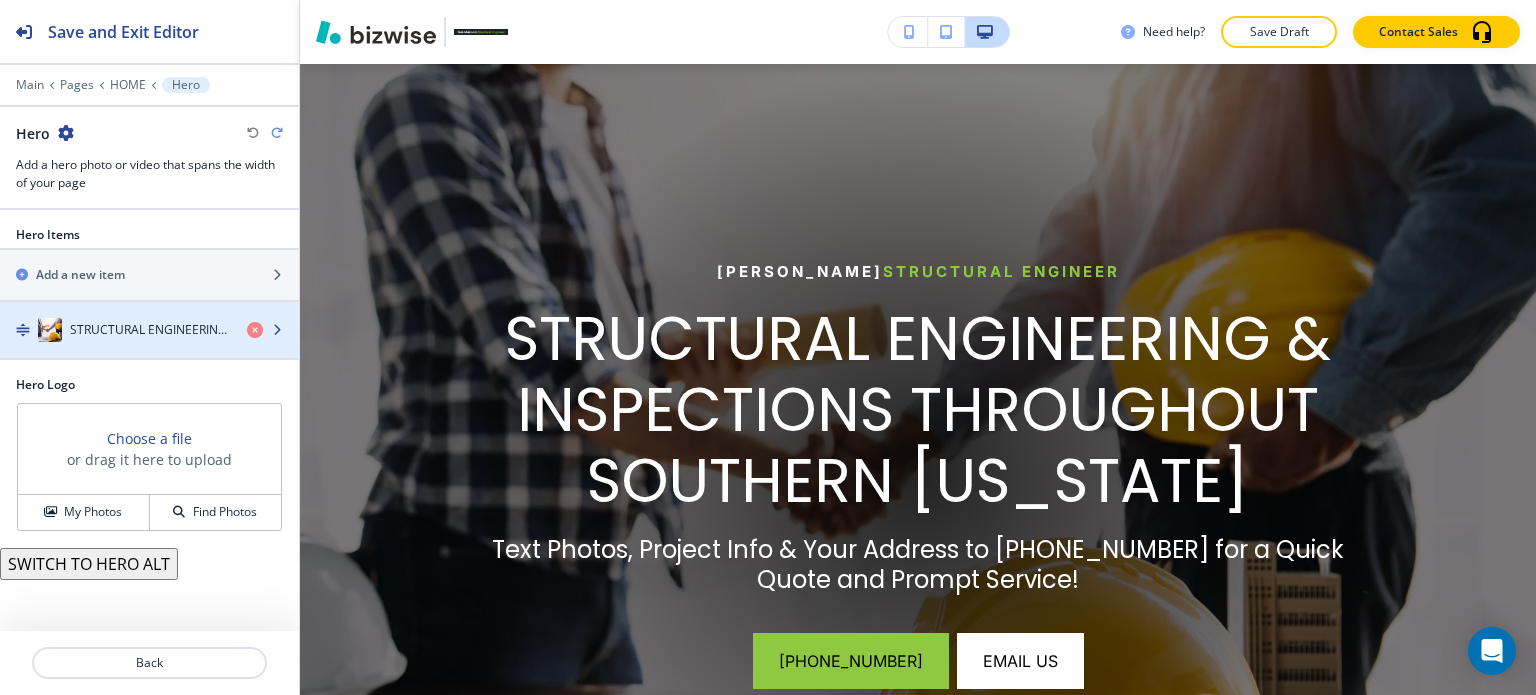 click on "STRUCTURAL ENGINEERING & INSPECTIONS THROUGHOUT SOUTHERN [US_STATE]" at bounding box center [150, 330] 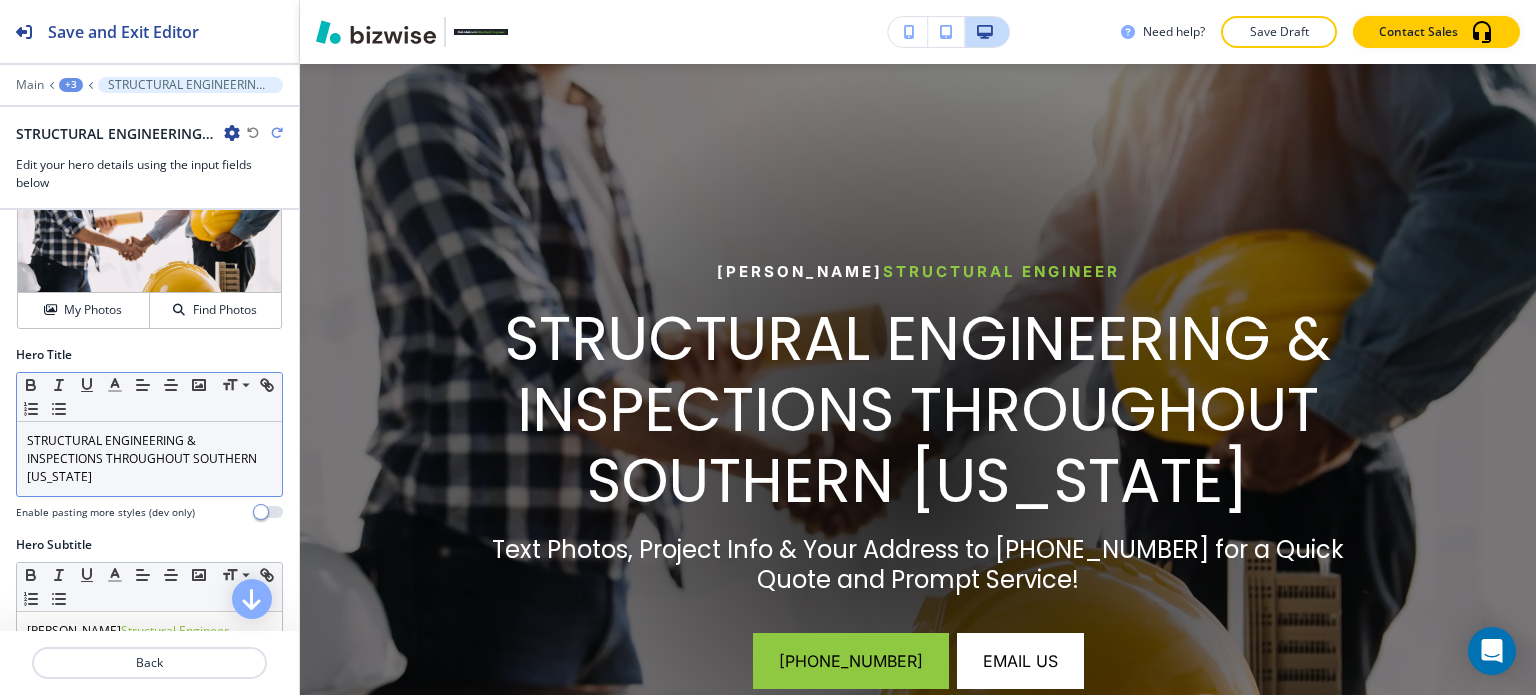 scroll, scrollTop: 200, scrollLeft: 0, axis: vertical 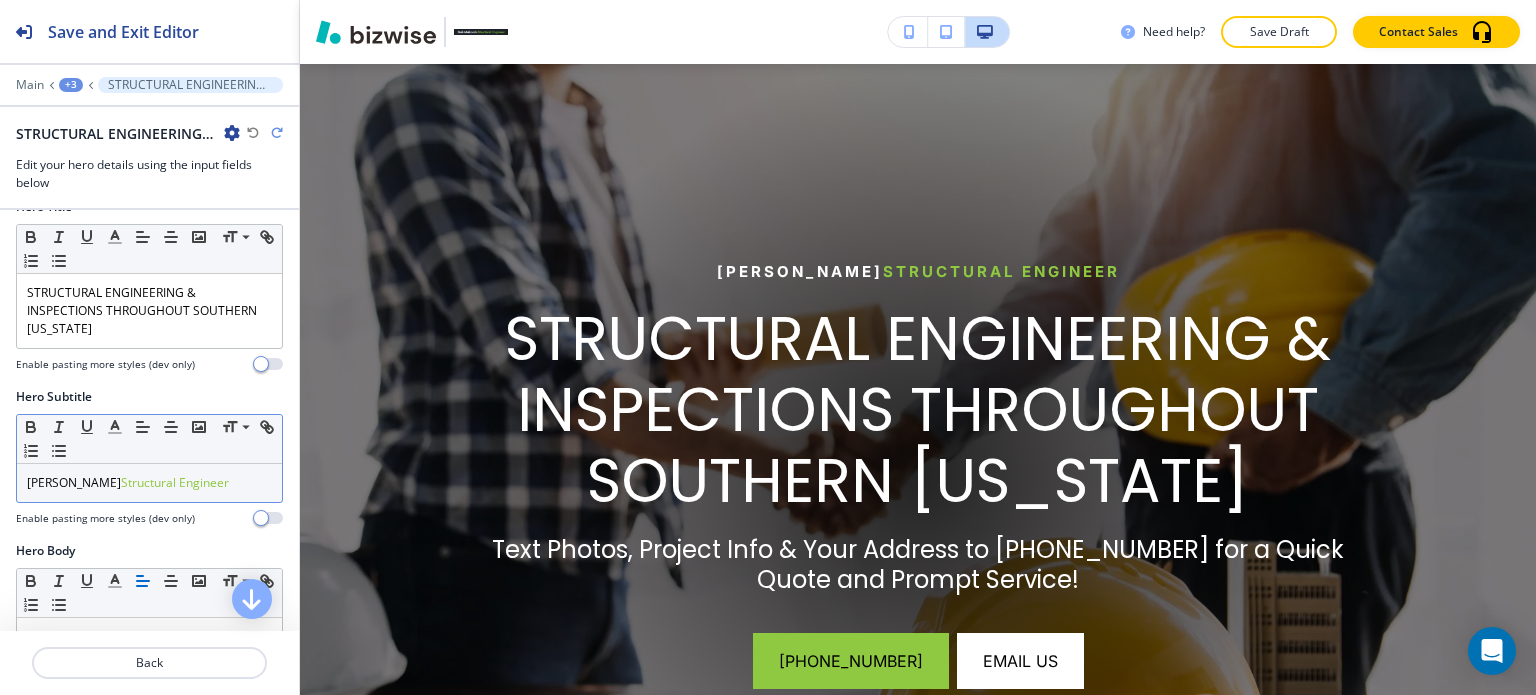 click on "[PERSON_NAME]  Structural Engineer" at bounding box center [149, 483] 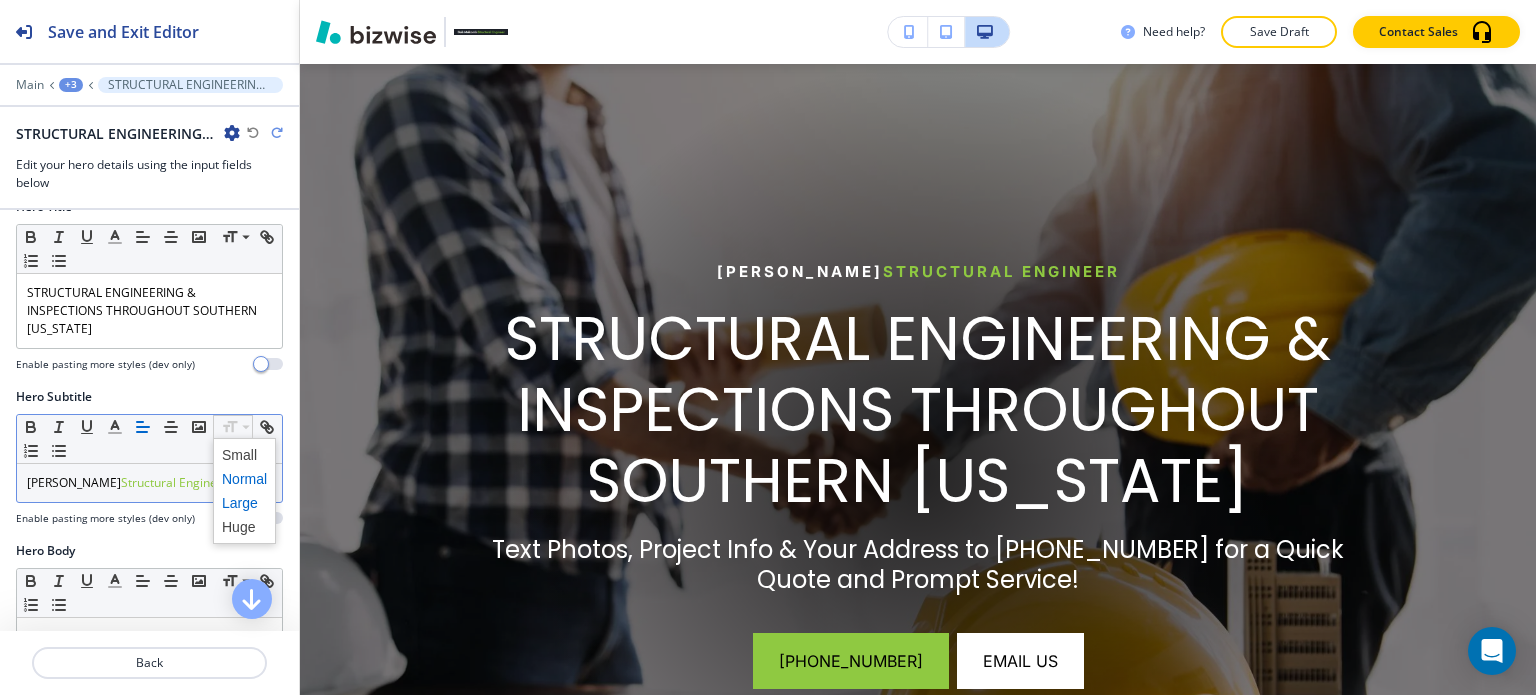 click at bounding box center [244, 503] 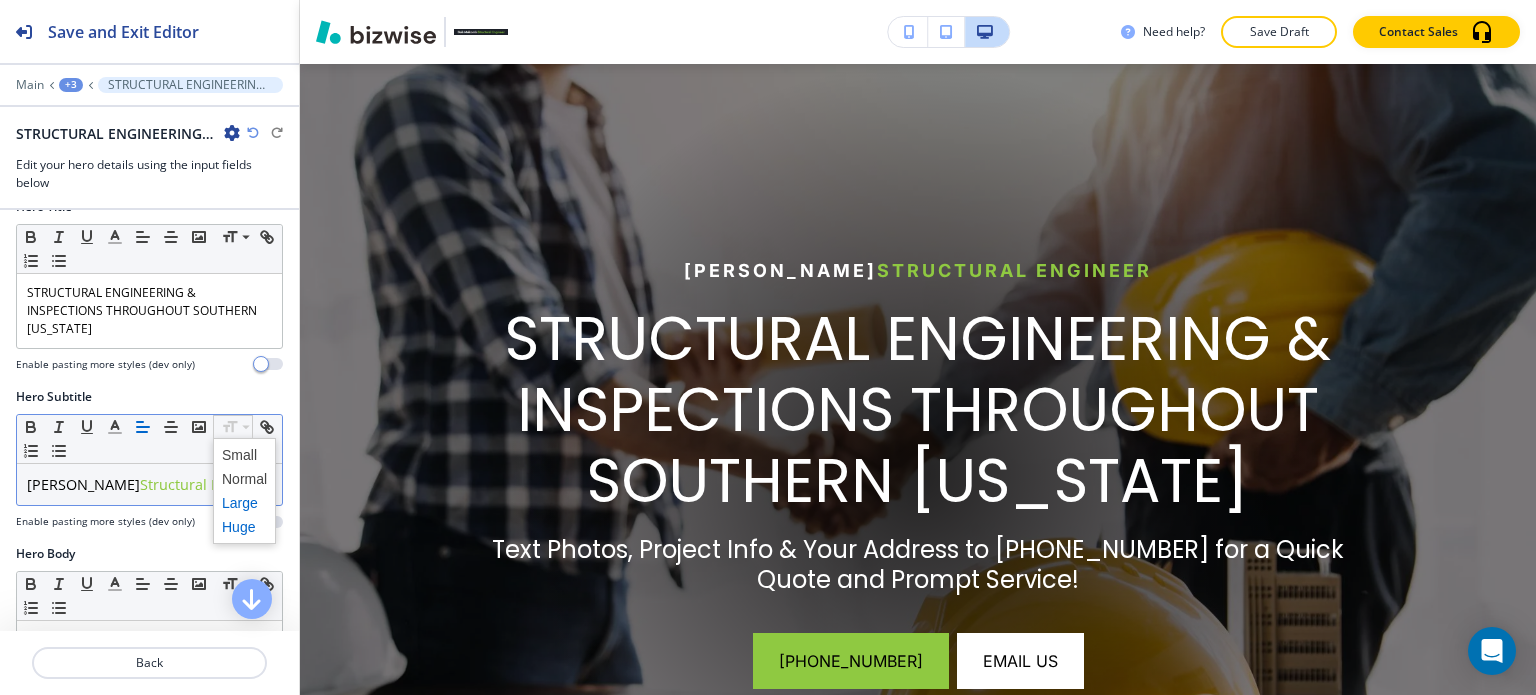 click at bounding box center [244, 527] 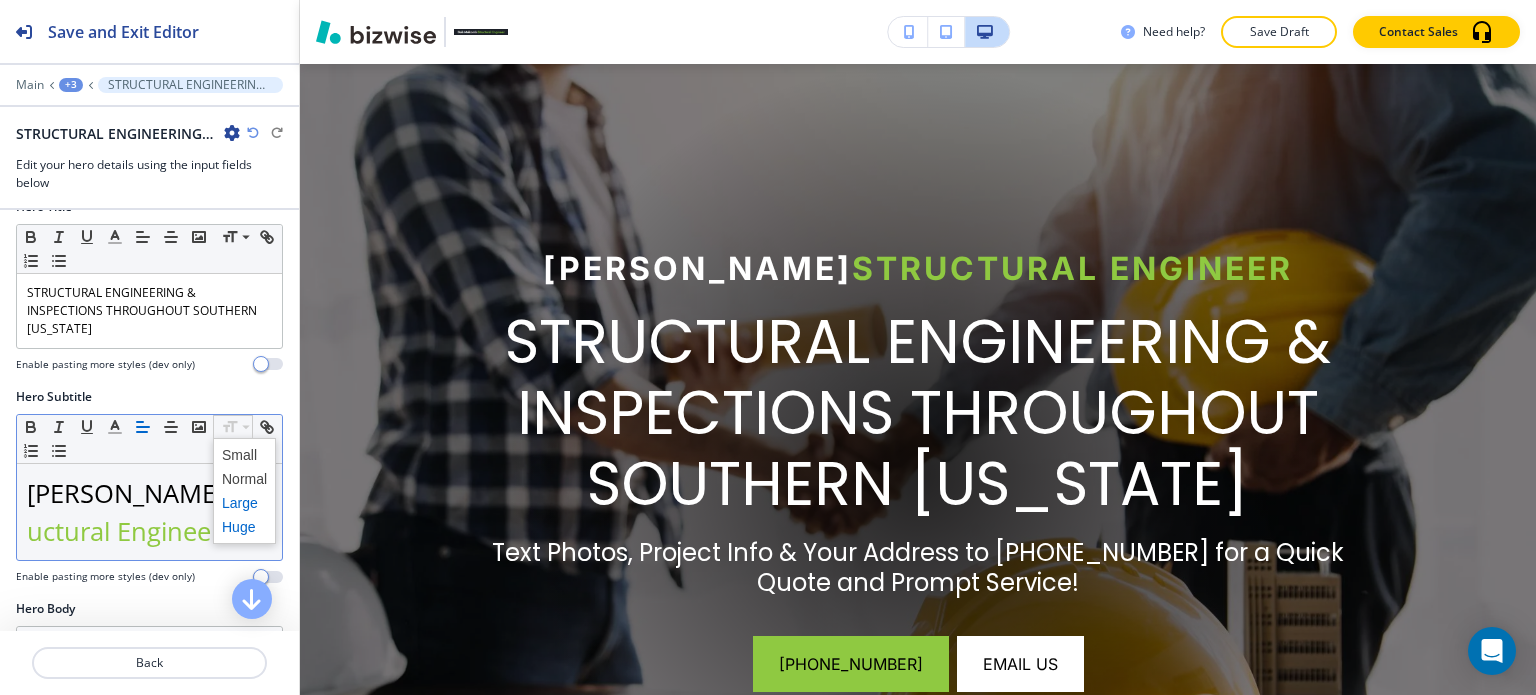click at bounding box center (244, 503) 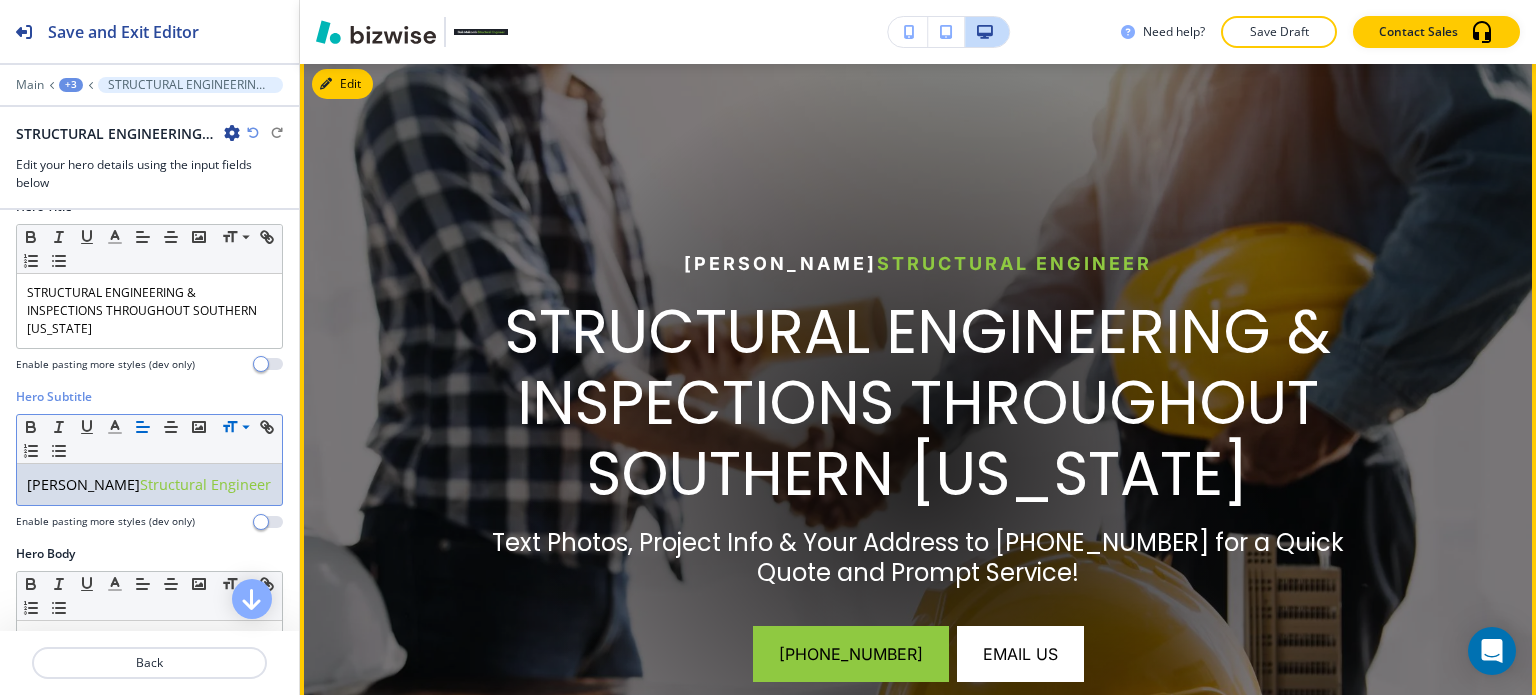 scroll, scrollTop: 146, scrollLeft: 0, axis: vertical 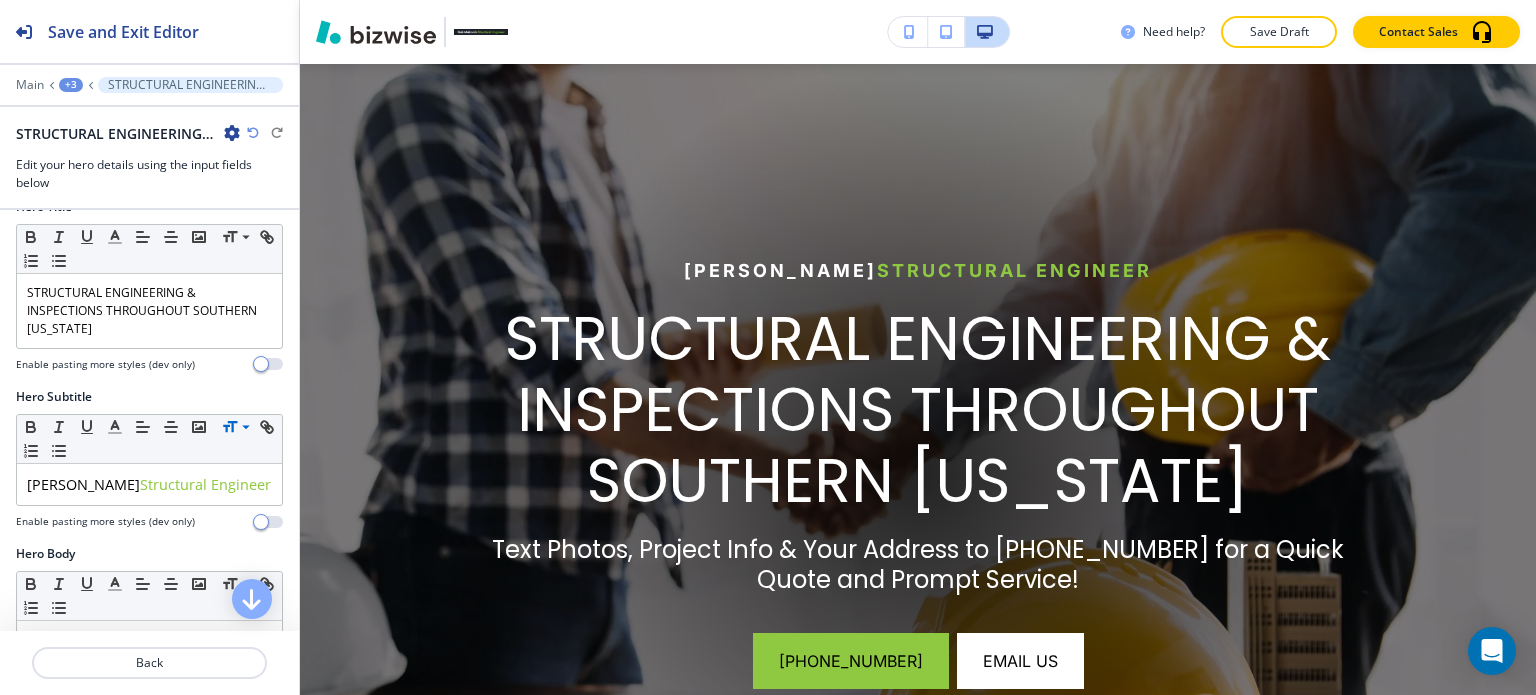 click on "Save and Exit Editor Main +3 STRUCTURAL ENGINEERING & INSPECTIONS THROUGHOUT SOUTHERN [US_STATE] STRUCTURAL ENGINEERING & INSPECTIONS THROUGHOUT SOUTHERN [US_STATE] Edit your hero details using the input fields below" at bounding box center [149, 105] 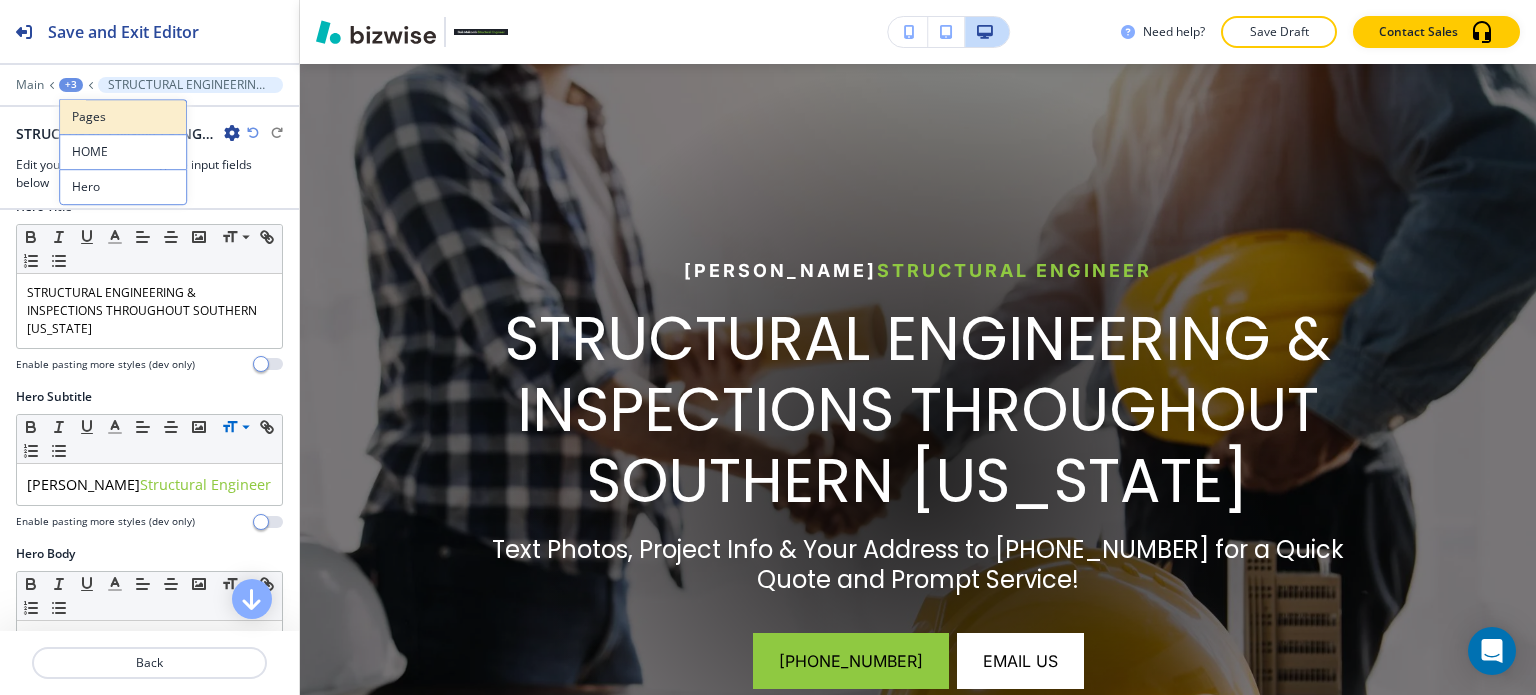 click on "Pages" at bounding box center (123, 117) 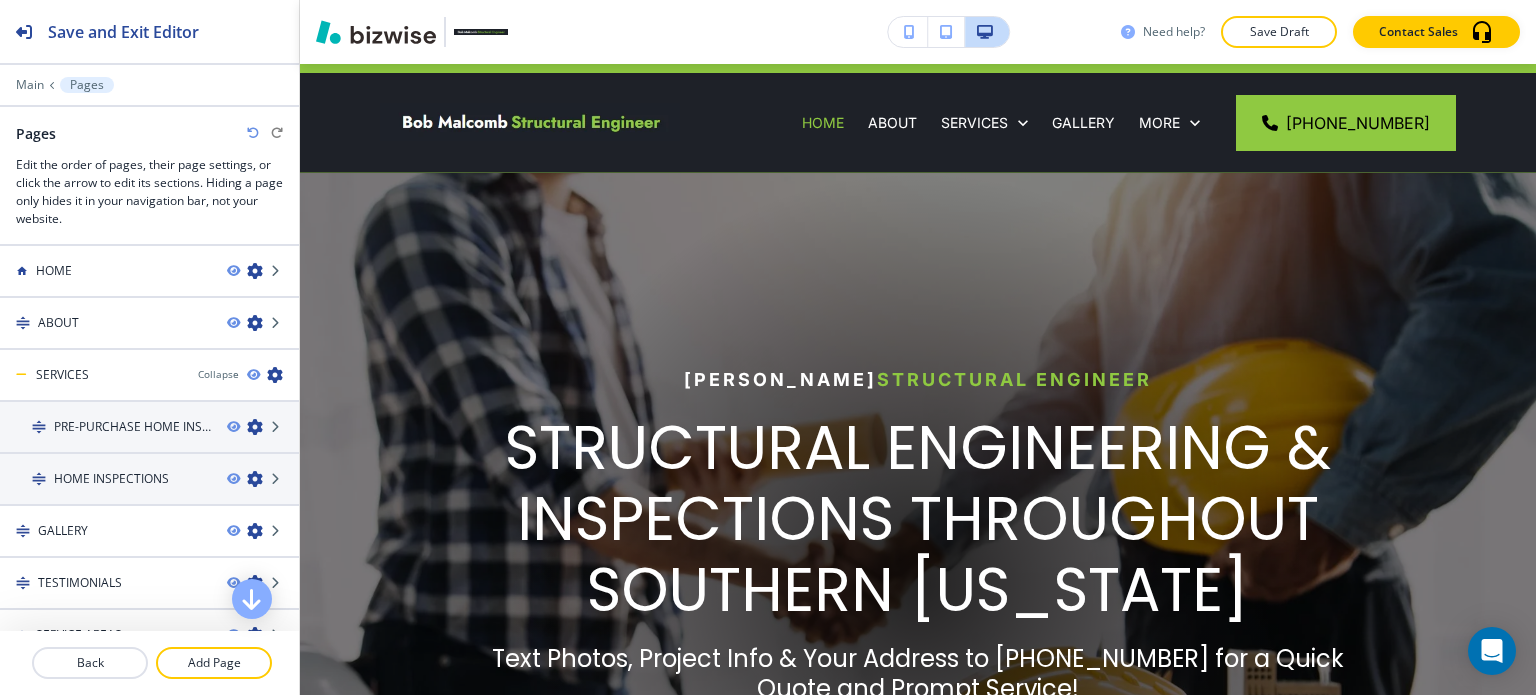 scroll, scrollTop: 966, scrollLeft: 0, axis: vertical 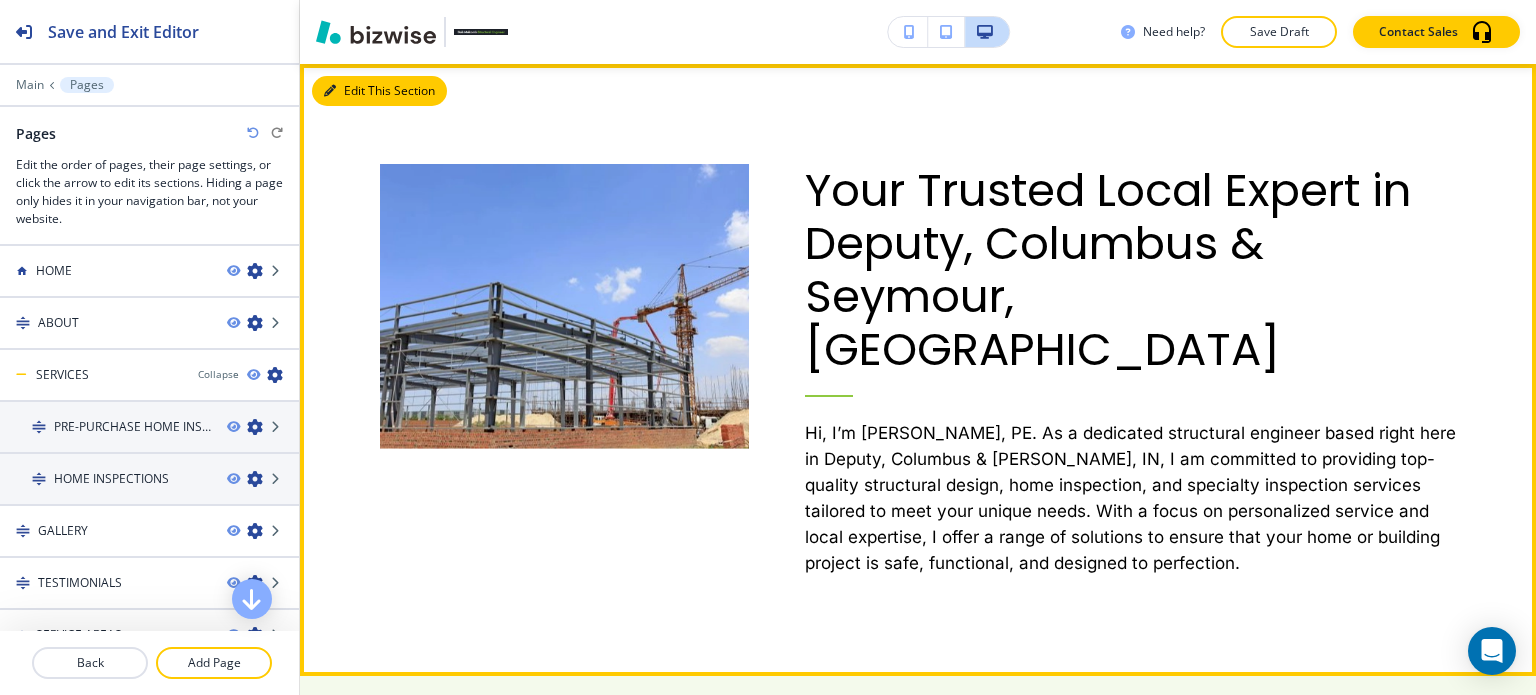 click on "Edit This Section" at bounding box center (379, 91) 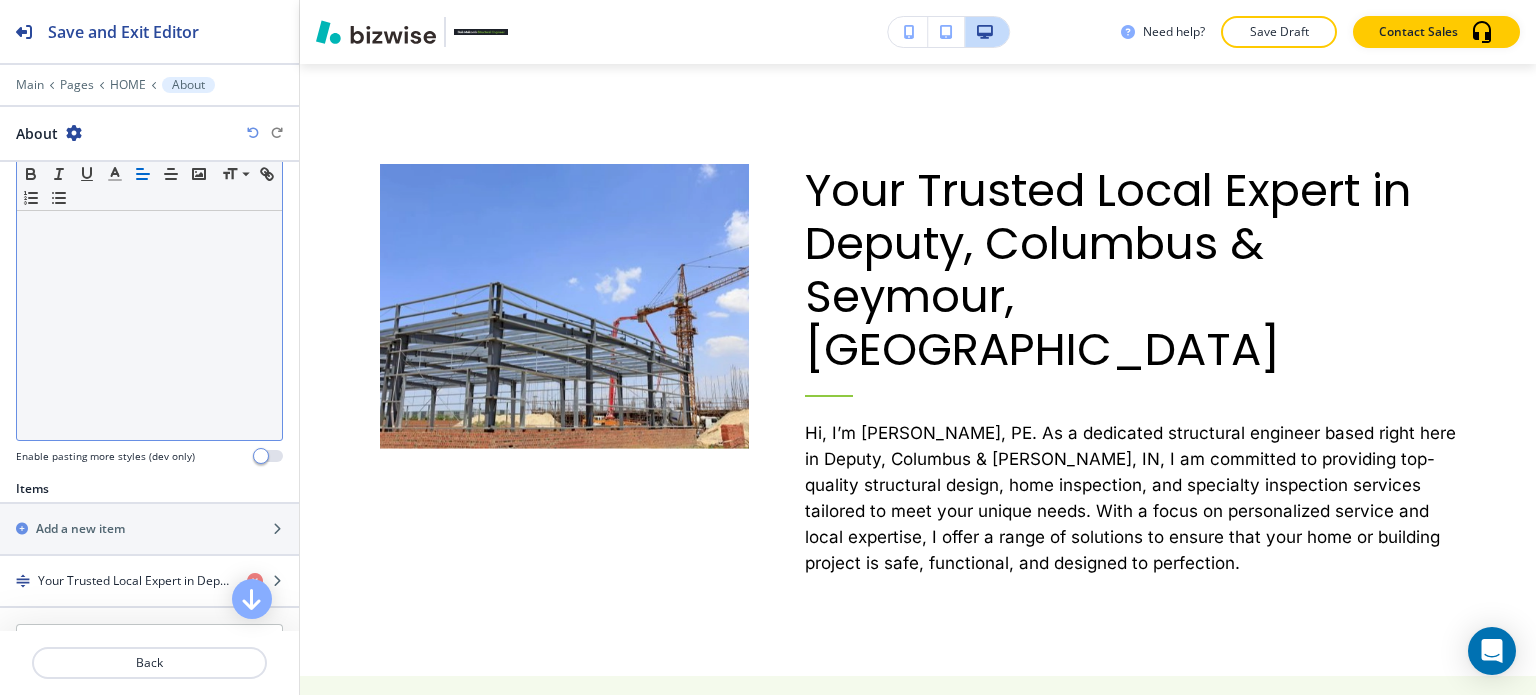 scroll, scrollTop: 400, scrollLeft: 0, axis: vertical 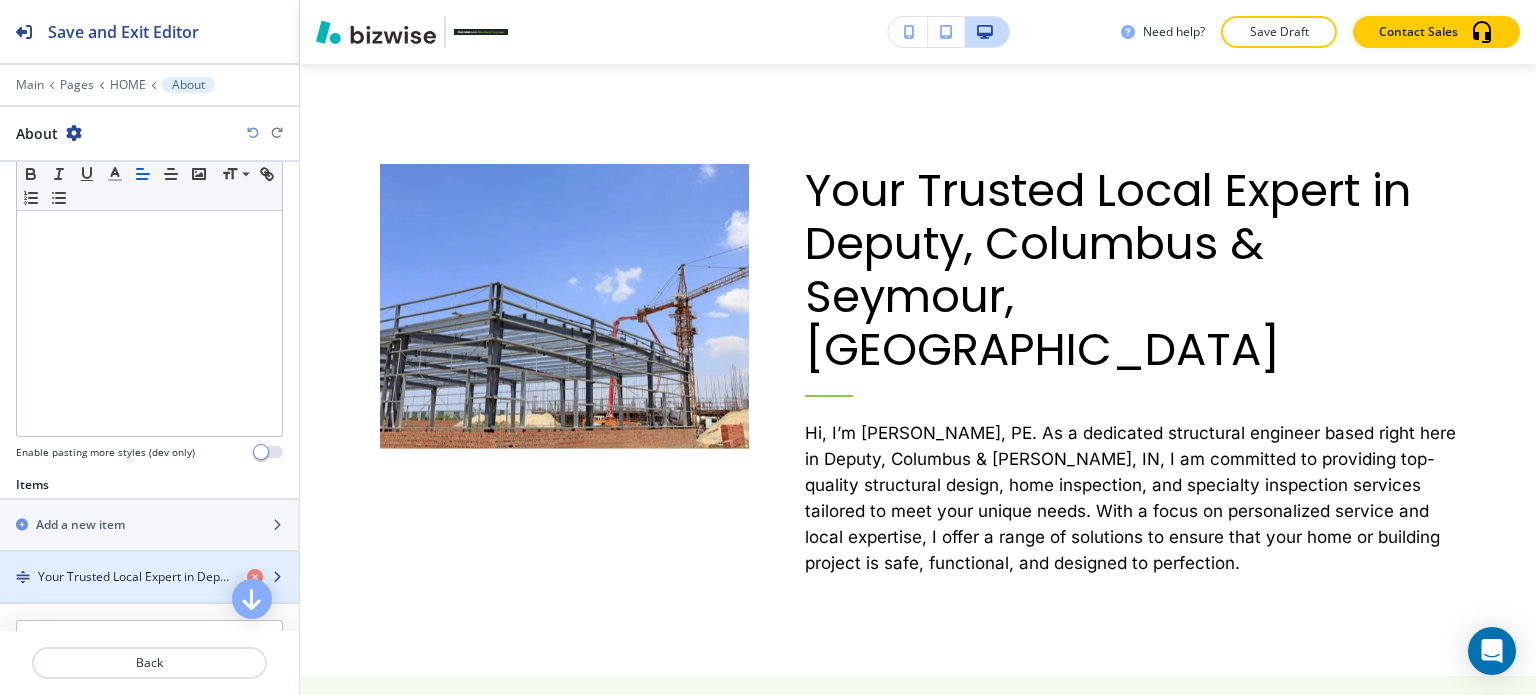 click at bounding box center (149, 560) 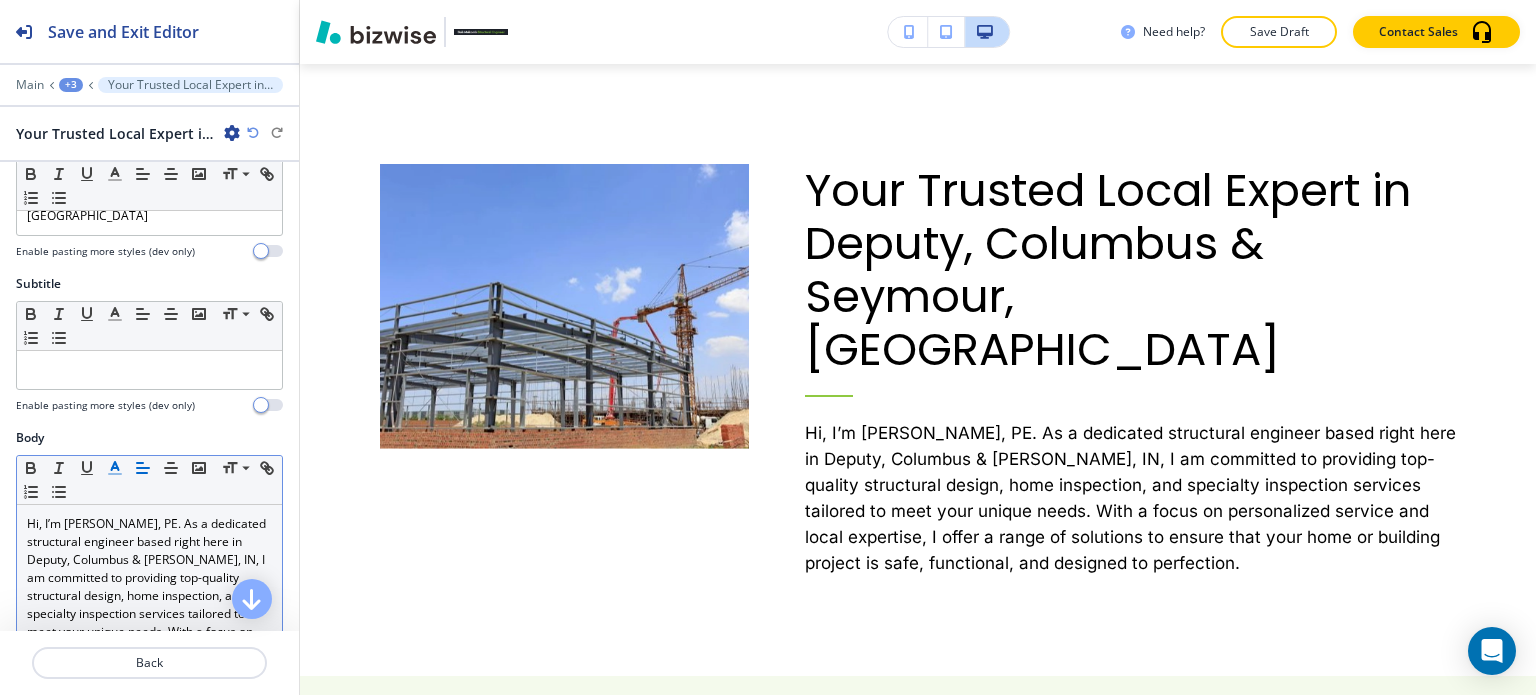 scroll, scrollTop: 100, scrollLeft: 0, axis: vertical 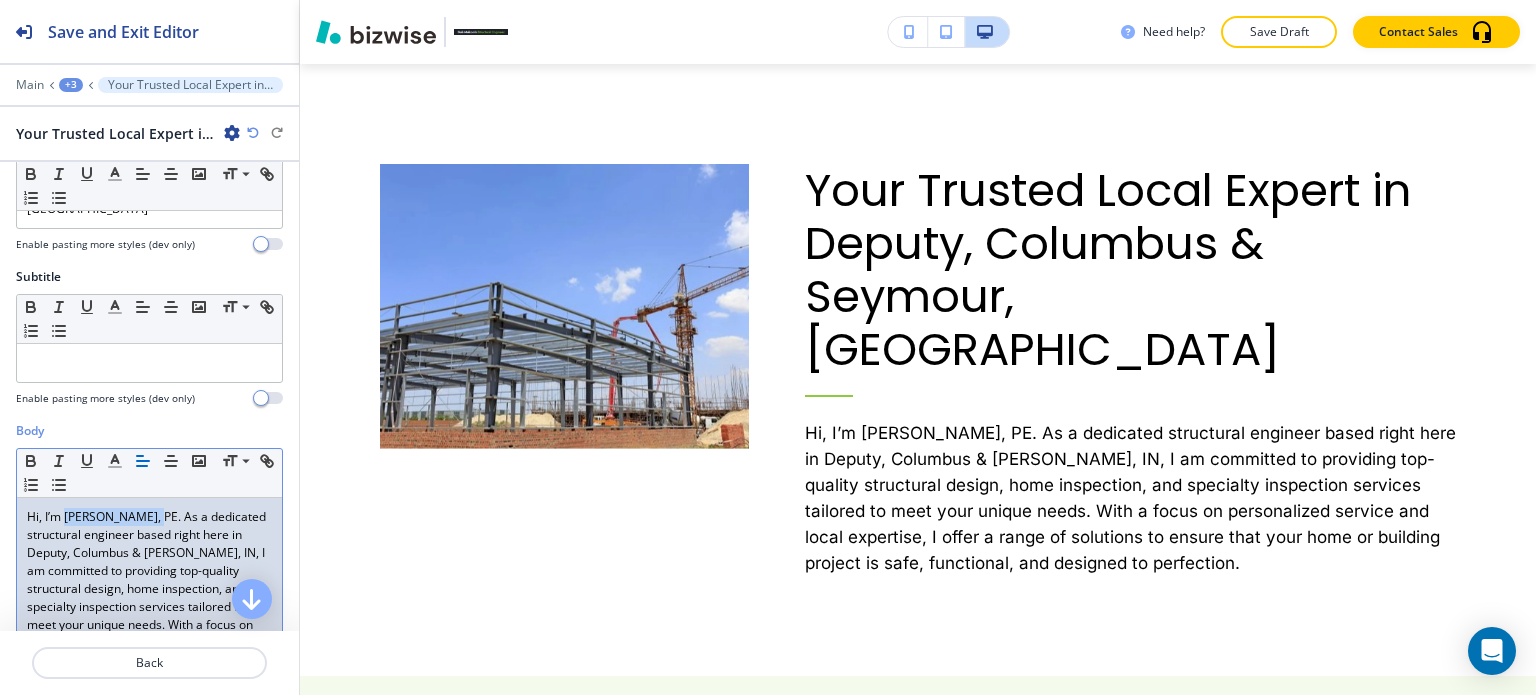 drag, startPoint x: 66, startPoint y: 496, endPoint x: 160, endPoint y: 494, distance: 94.02127 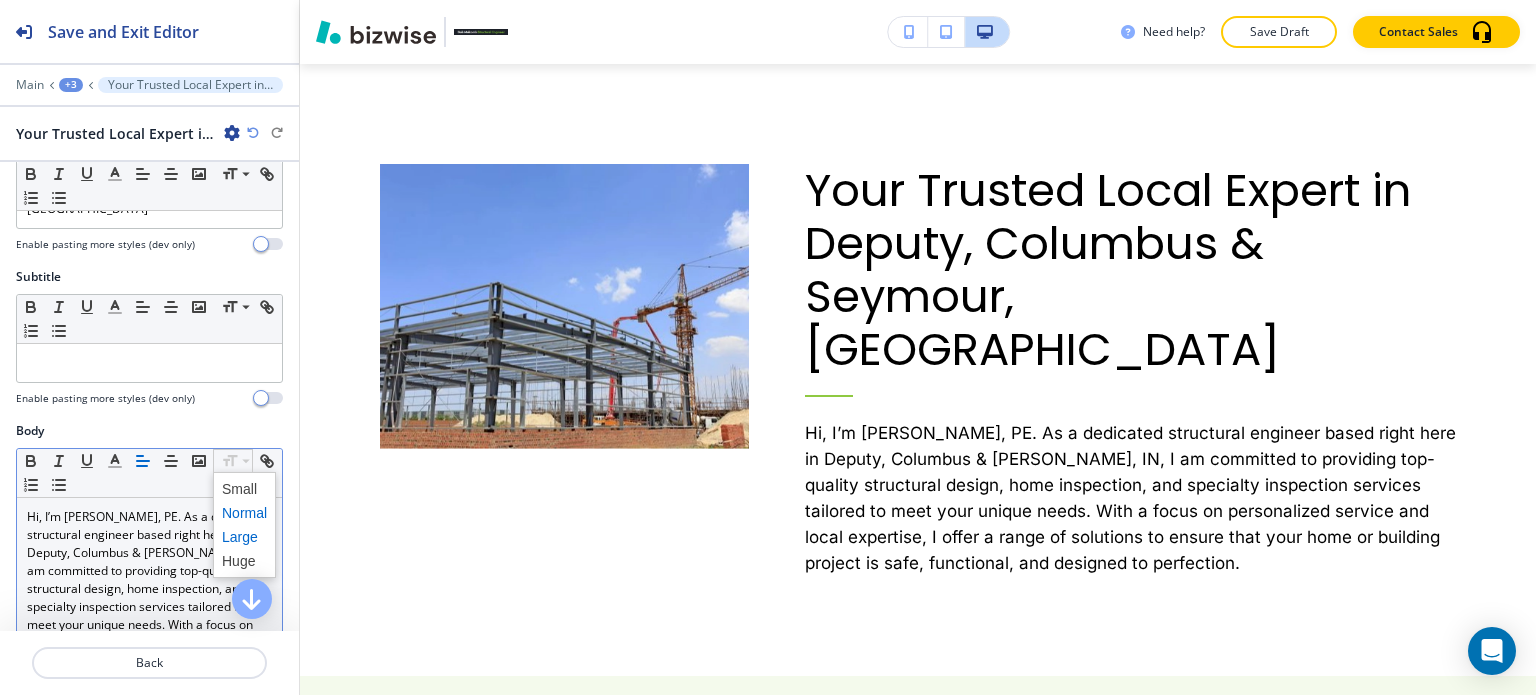 click at bounding box center [244, 537] 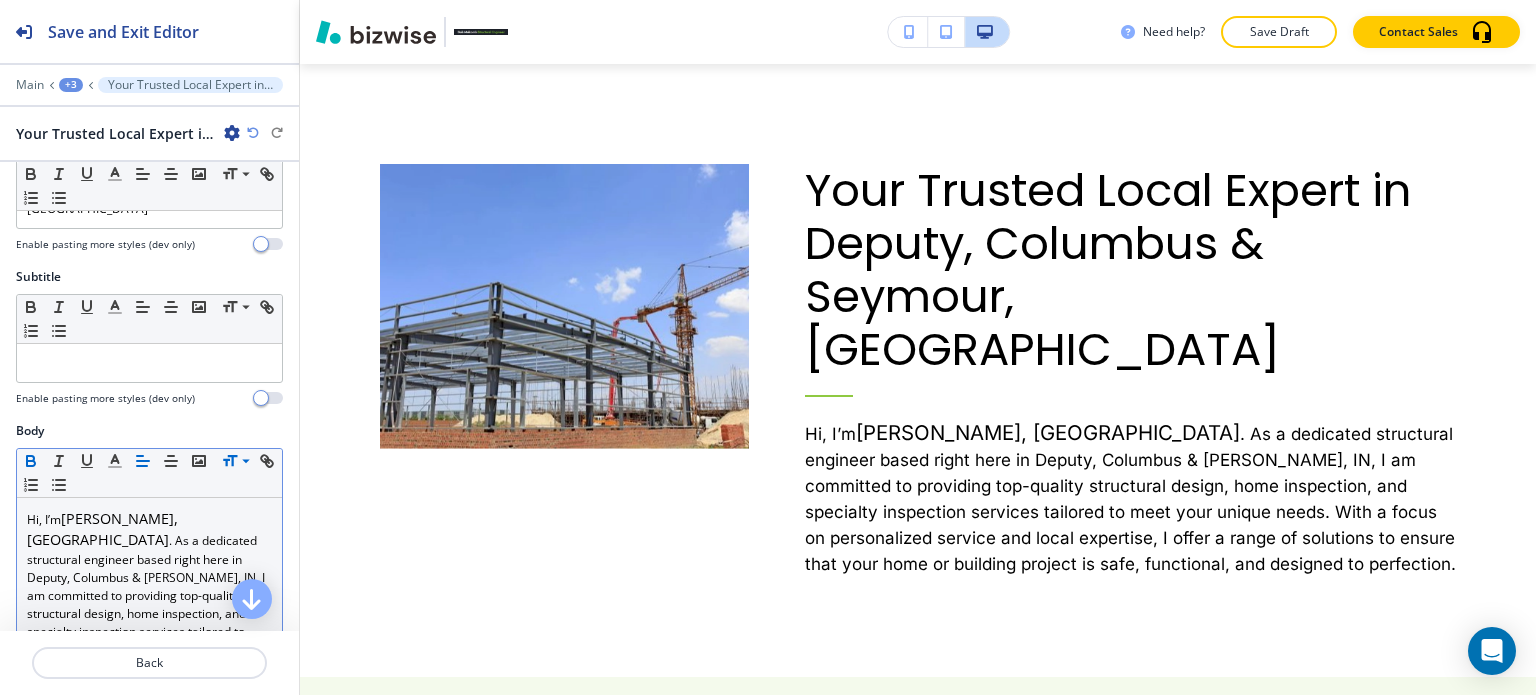 click 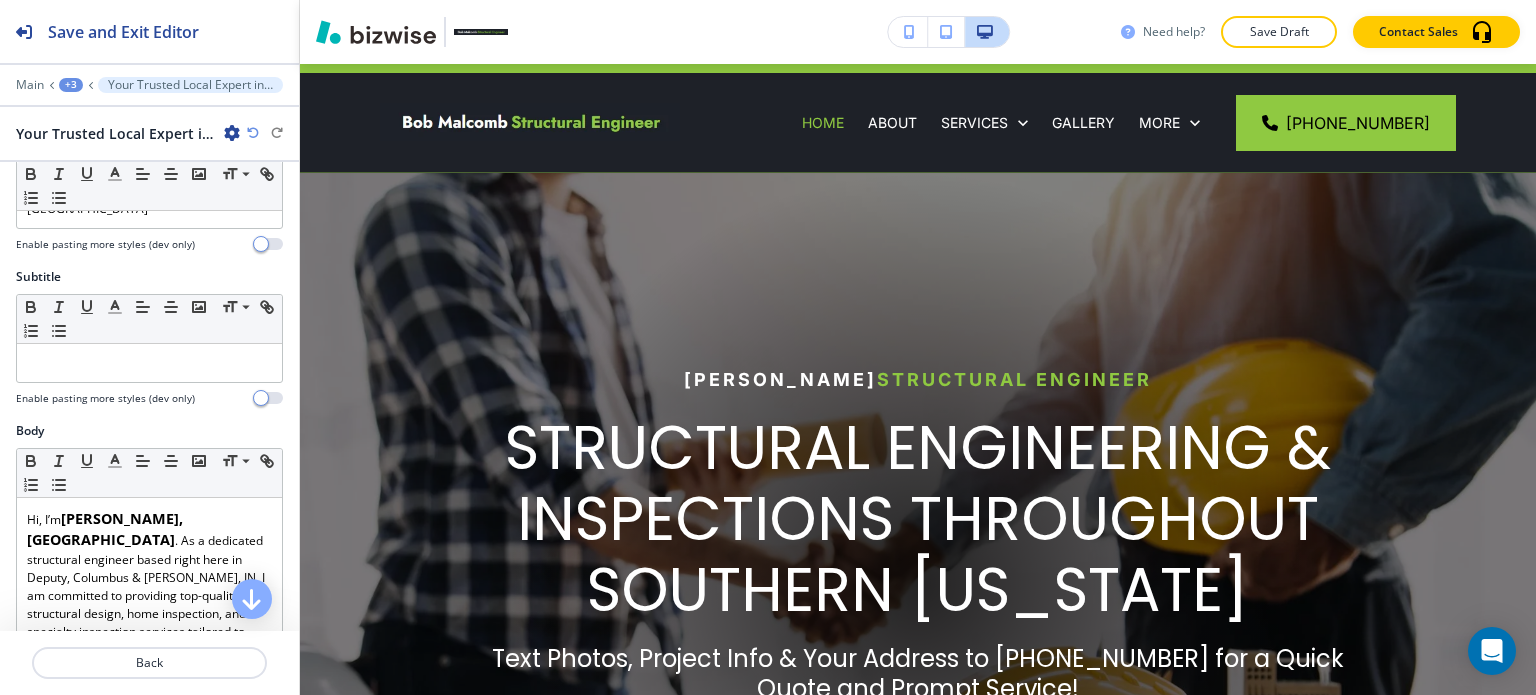 scroll, scrollTop: 966, scrollLeft: 0, axis: vertical 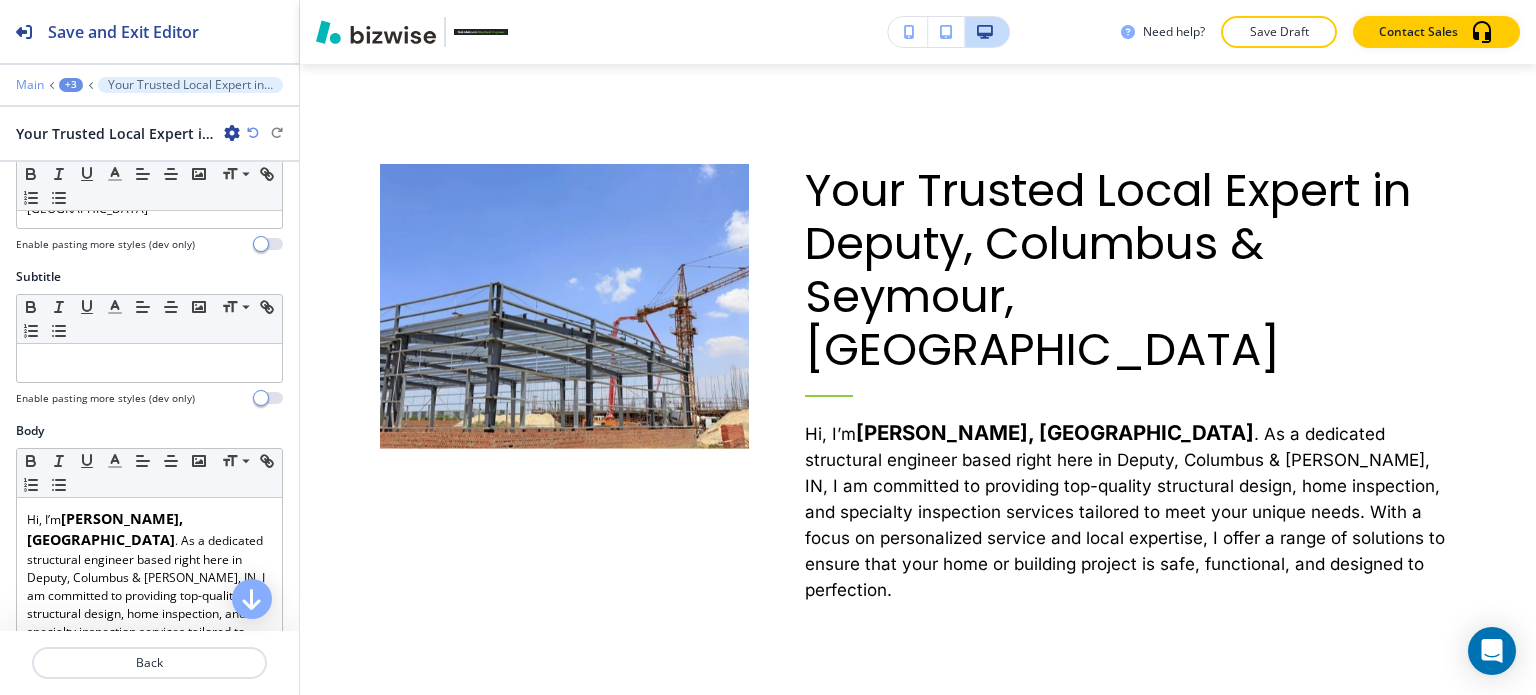 click on "Main" at bounding box center [30, 85] 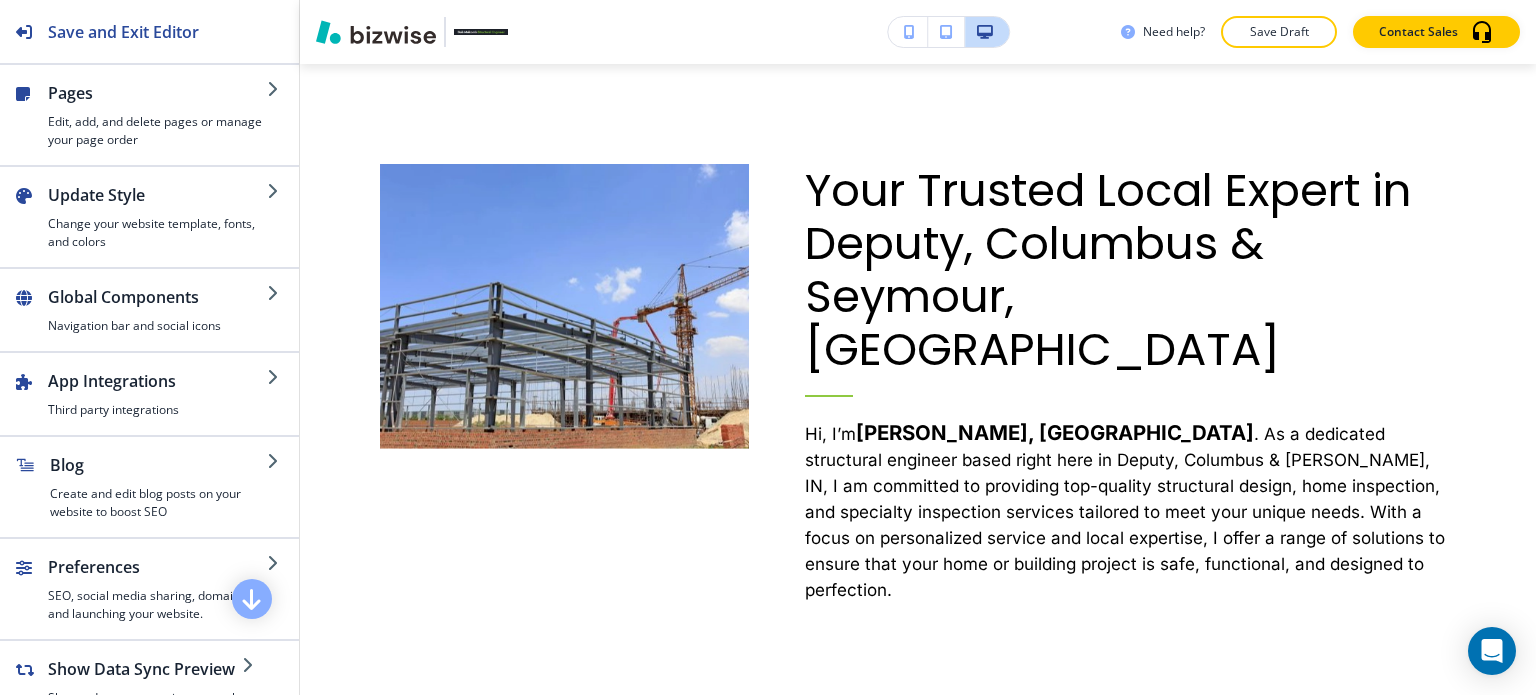 scroll, scrollTop: 2150, scrollLeft: 0, axis: vertical 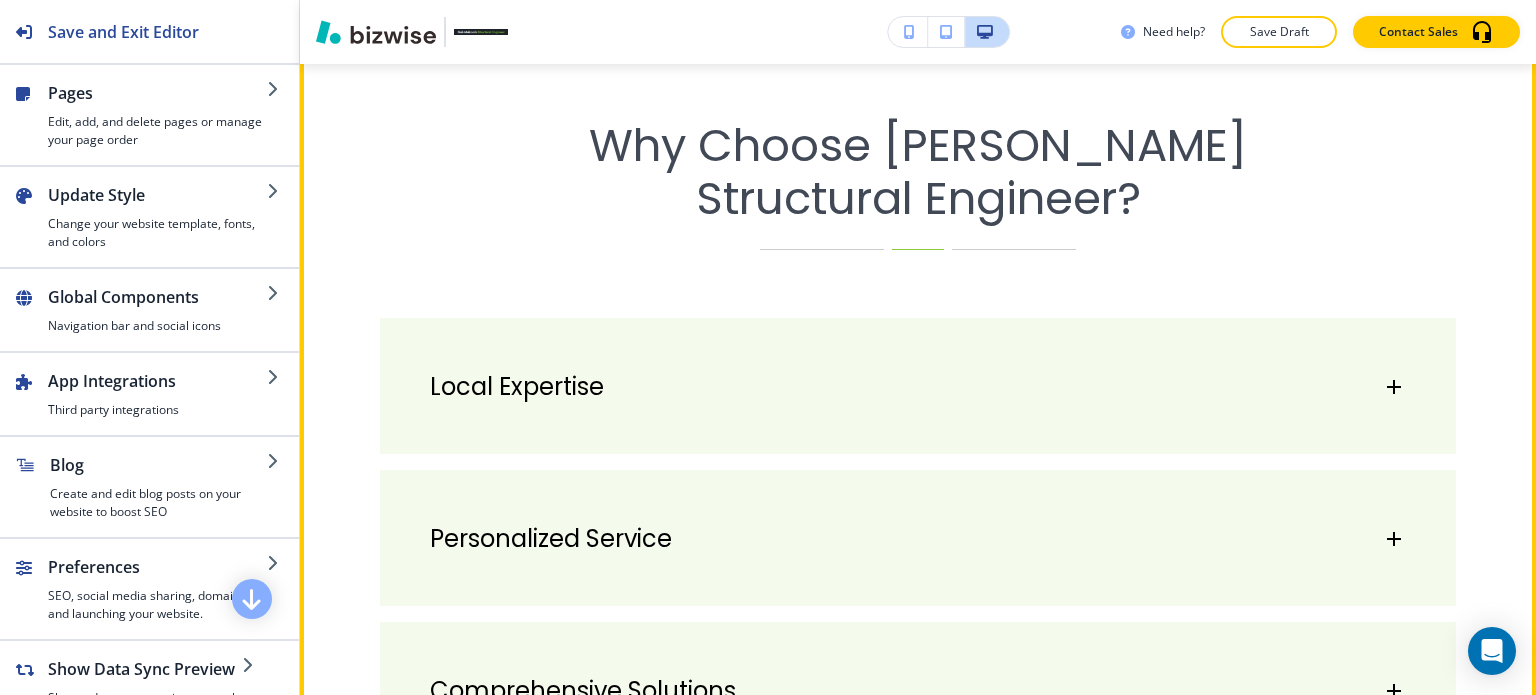click on "Edit This Section" at bounding box center (379, 46) 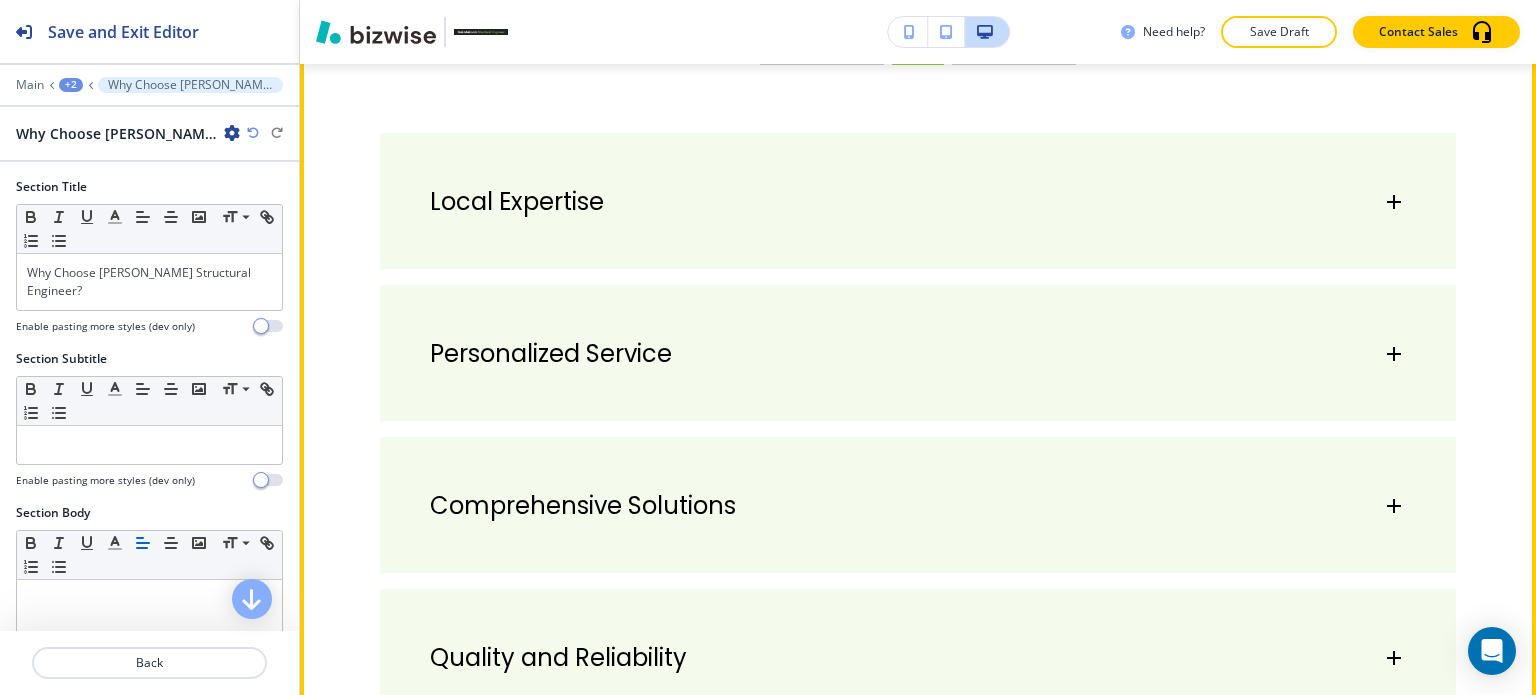 scroll, scrollTop: 2339, scrollLeft: 0, axis: vertical 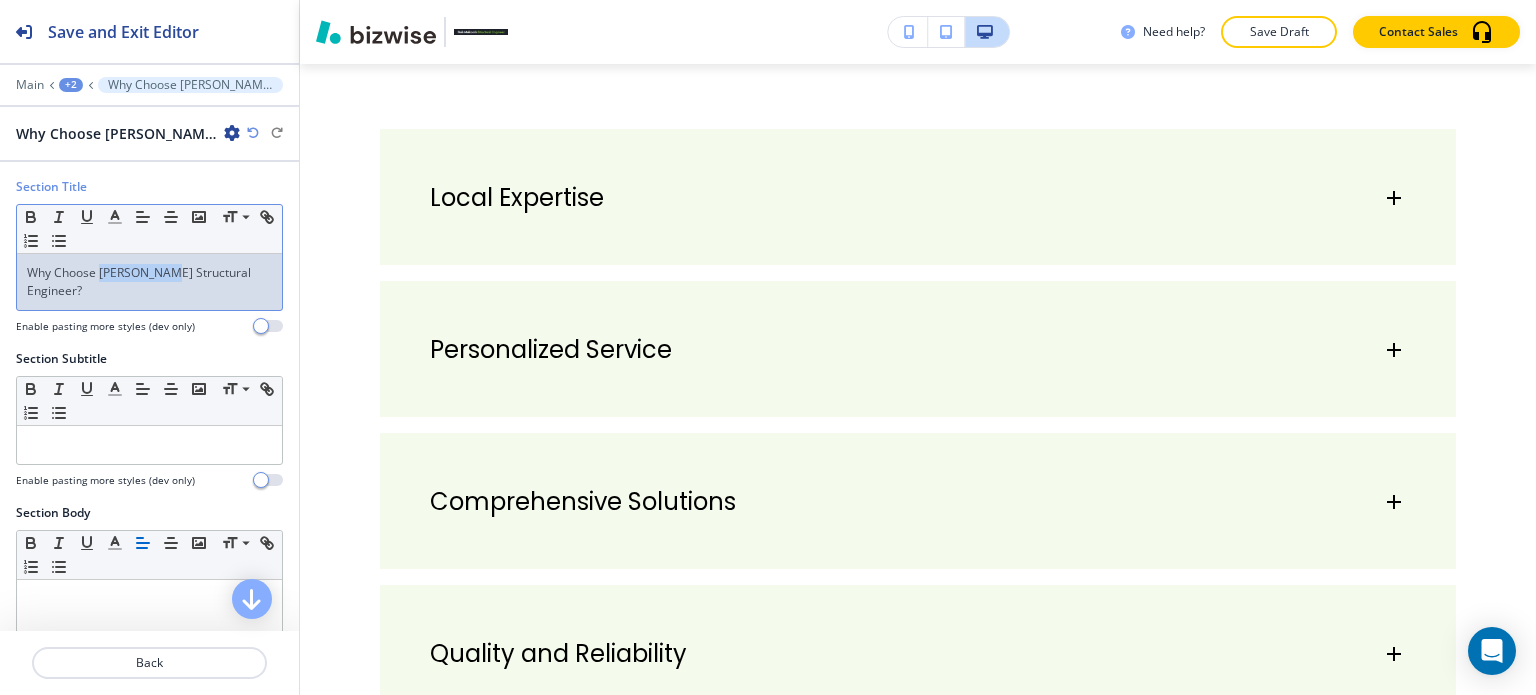 drag, startPoint x: 100, startPoint y: 275, endPoint x: 174, endPoint y: 270, distance: 74.168724 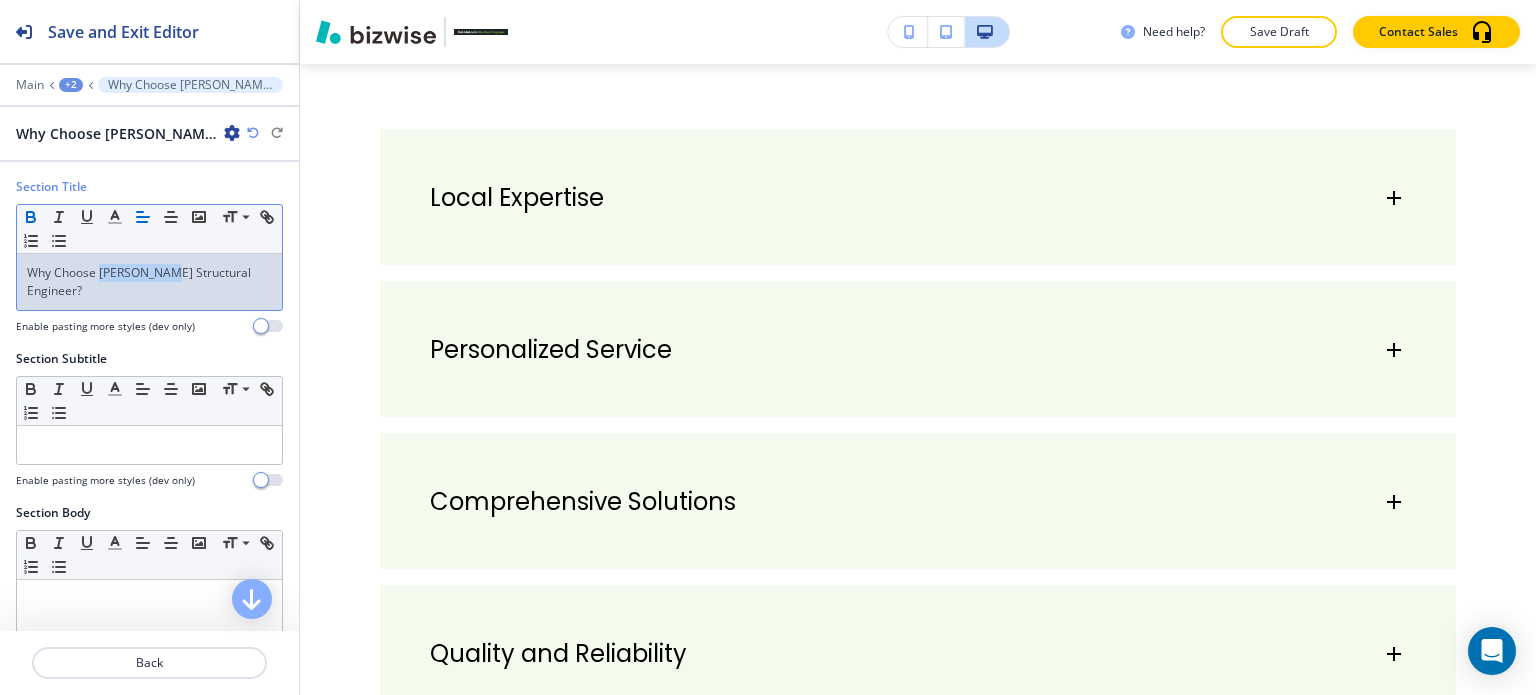 click 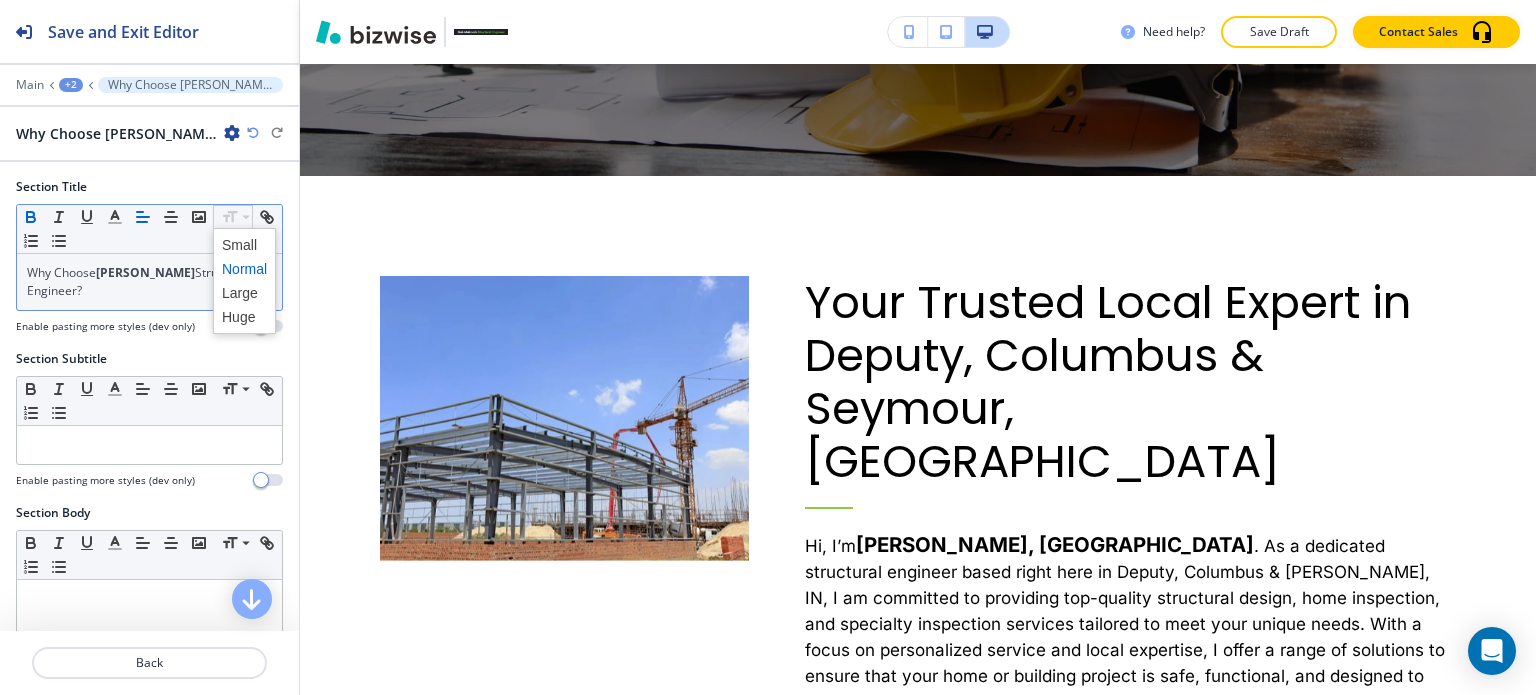 scroll, scrollTop: 839, scrollLeft: 0, axis: vertical 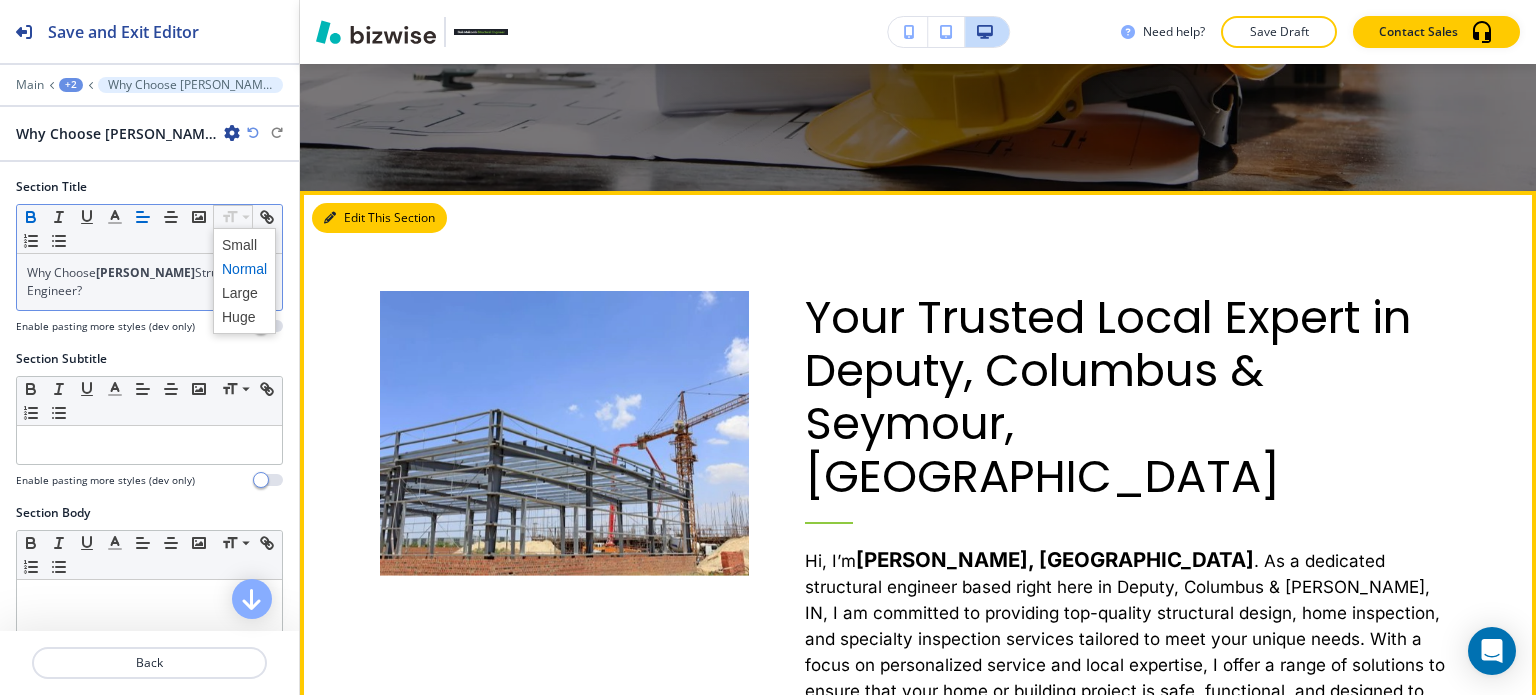click on "Edit This Section" at bounding box center [379, 218] 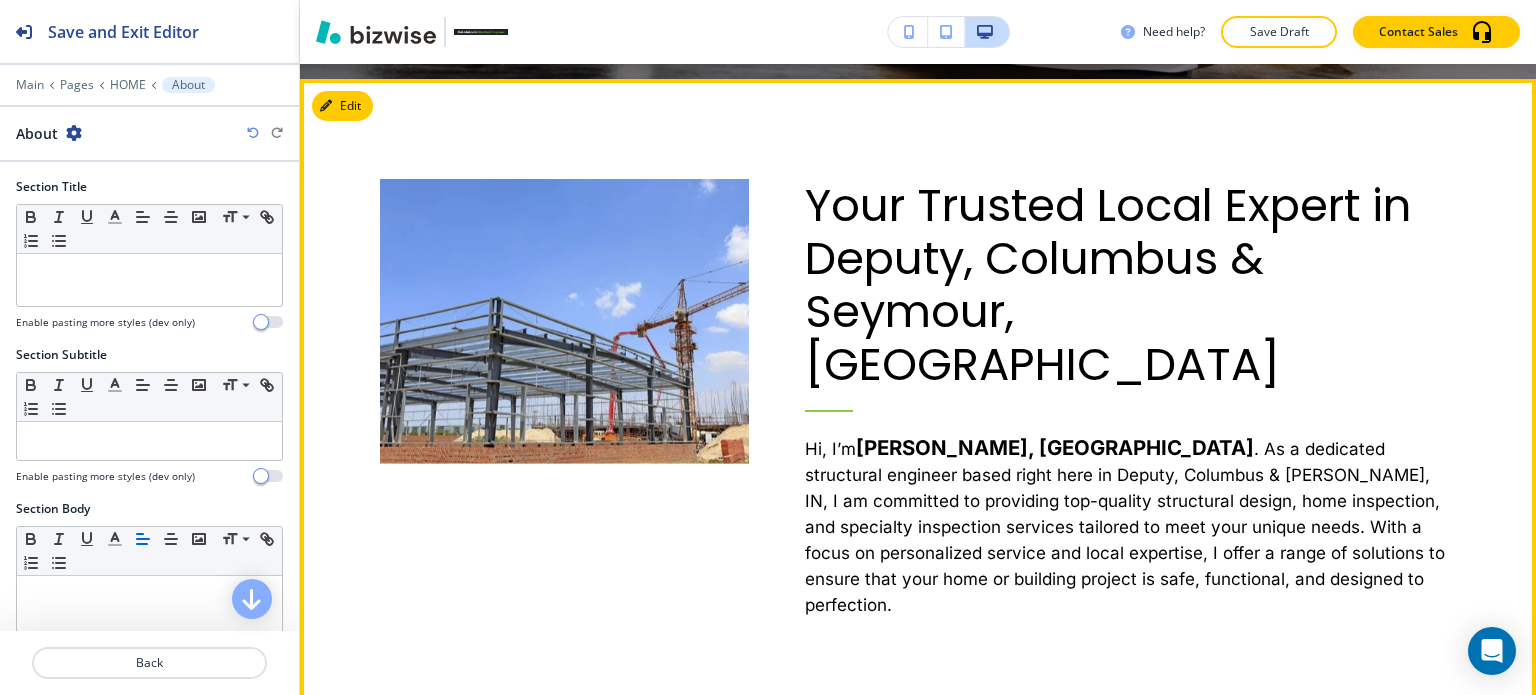 scroll, scrollTop: 966, scrollLeft: 0, axis: vertical 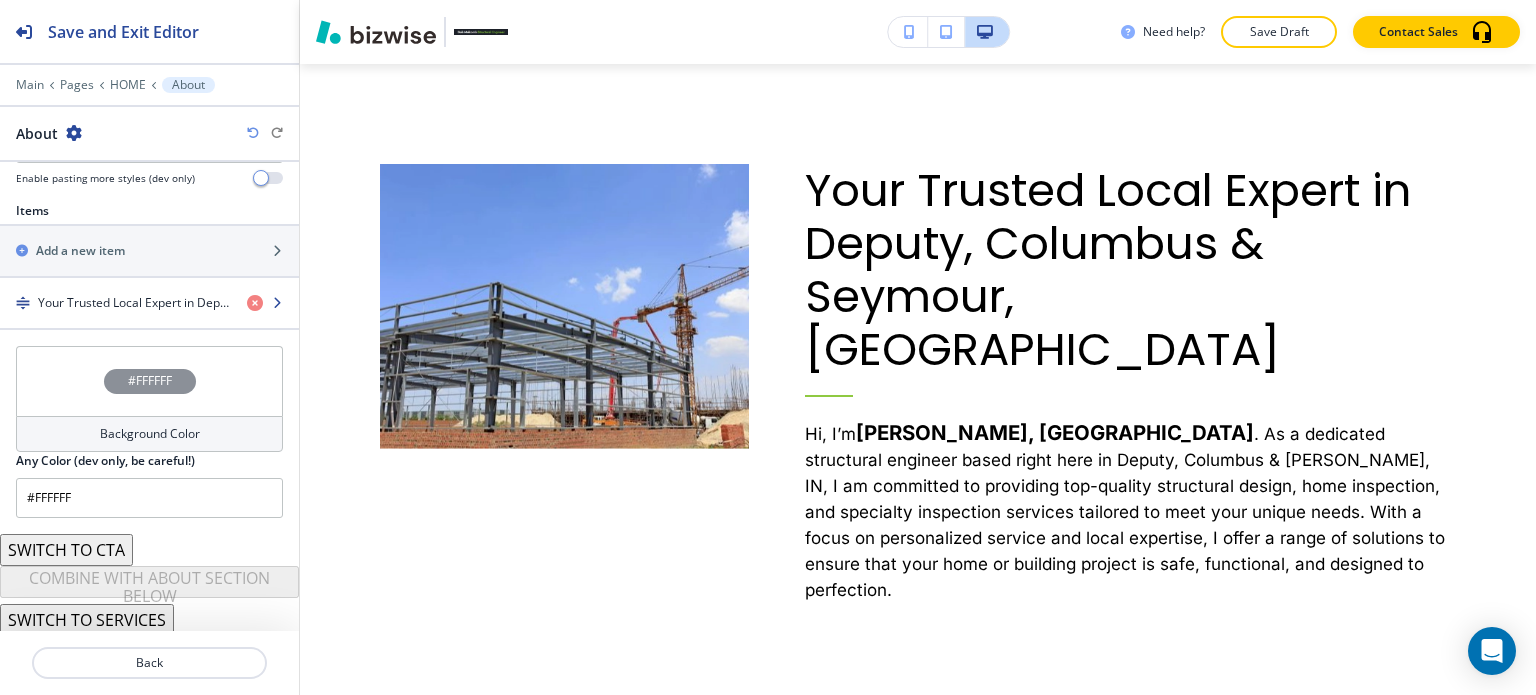 click on "Your Trusted Local Expert in Deputy, Columbus & Seymour, [GEOGRAPHIC_DATA]" at bounding box center (134, 303) 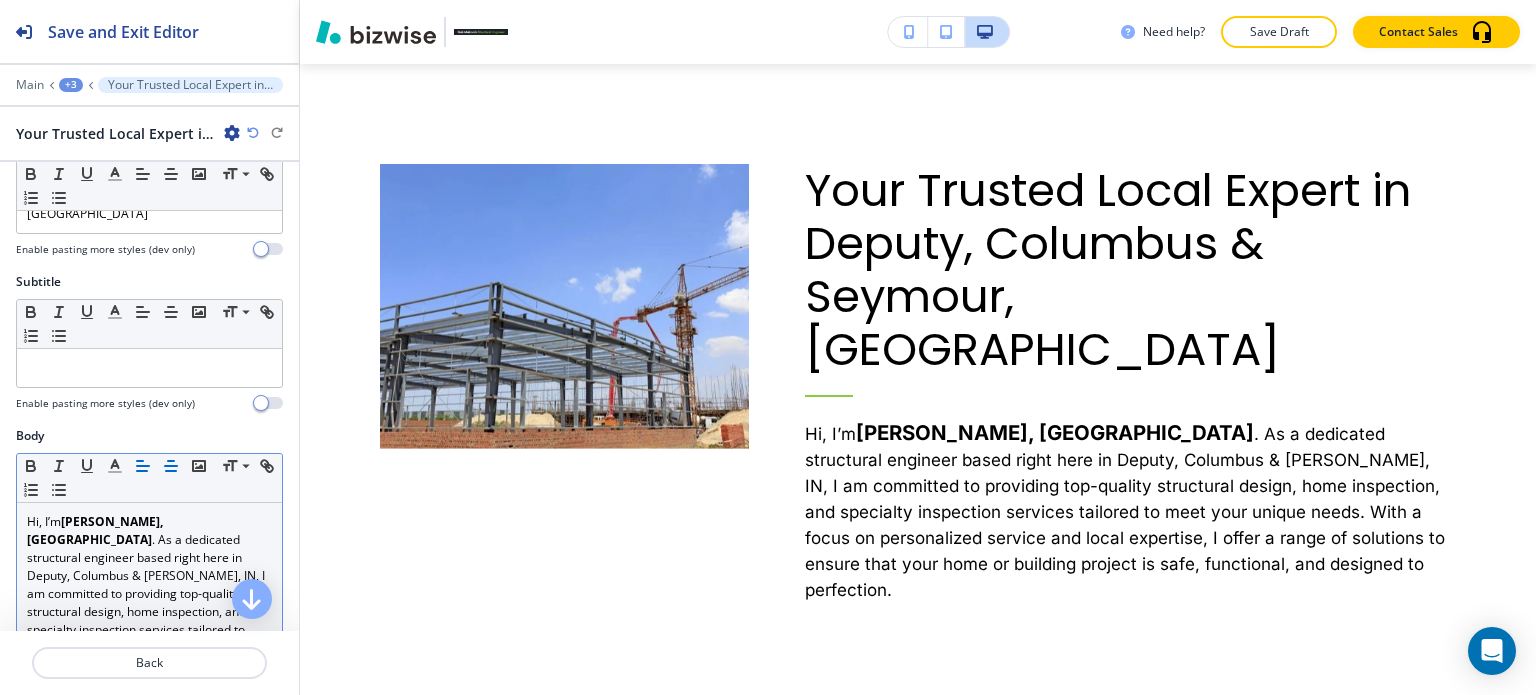 scroll, scrollTop: 100, scrollLeft: 0, axis: vertical 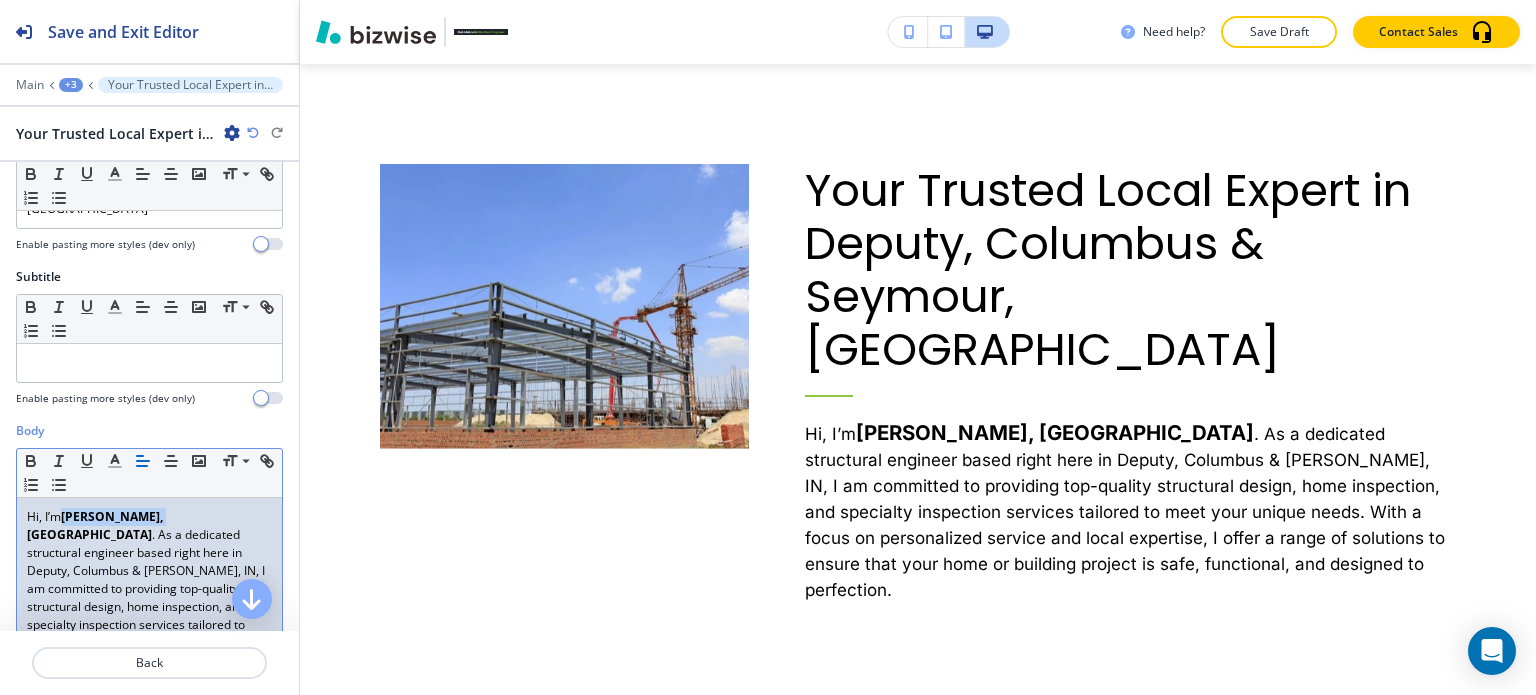 drag, startPoint x: 164, startPoint y: 495, endPoint x: 67, endPoint y: 503, distance: 97.32934 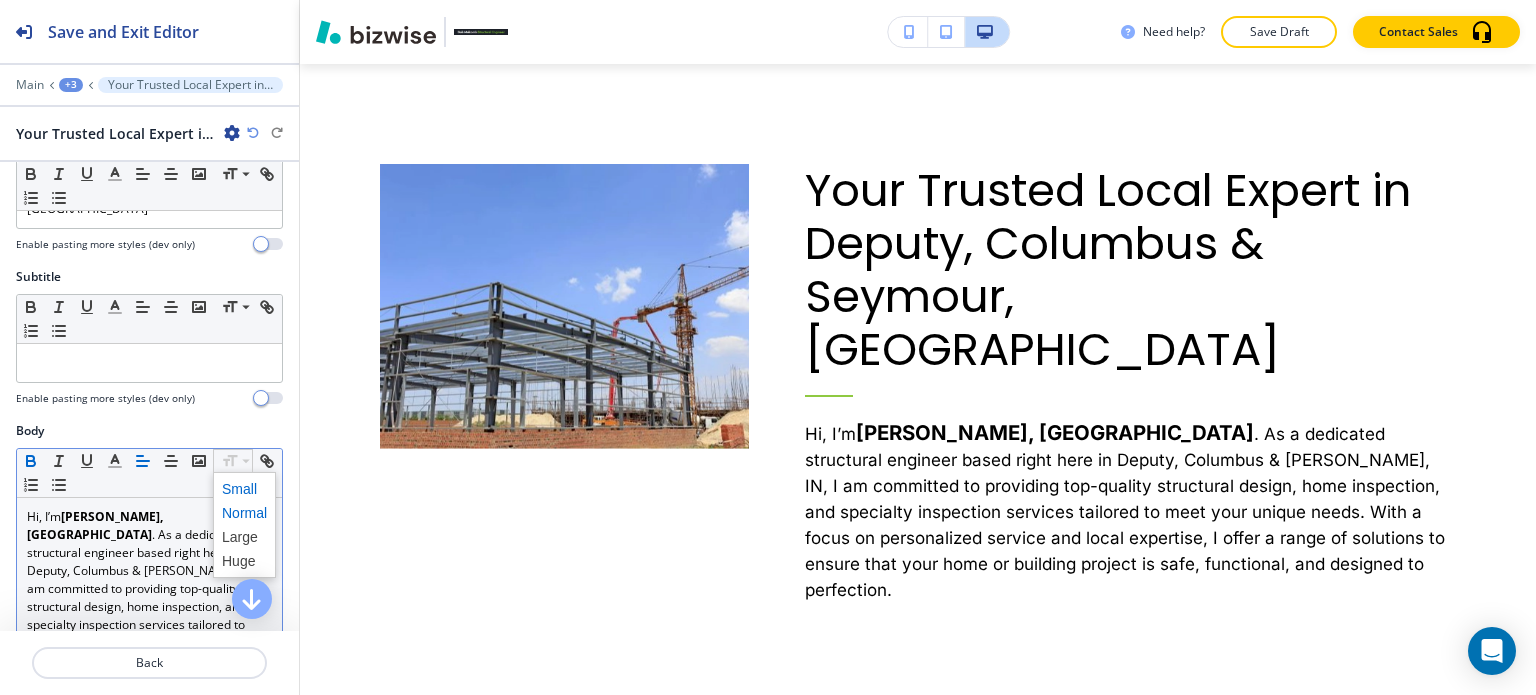click at bounding box center [244, 489] 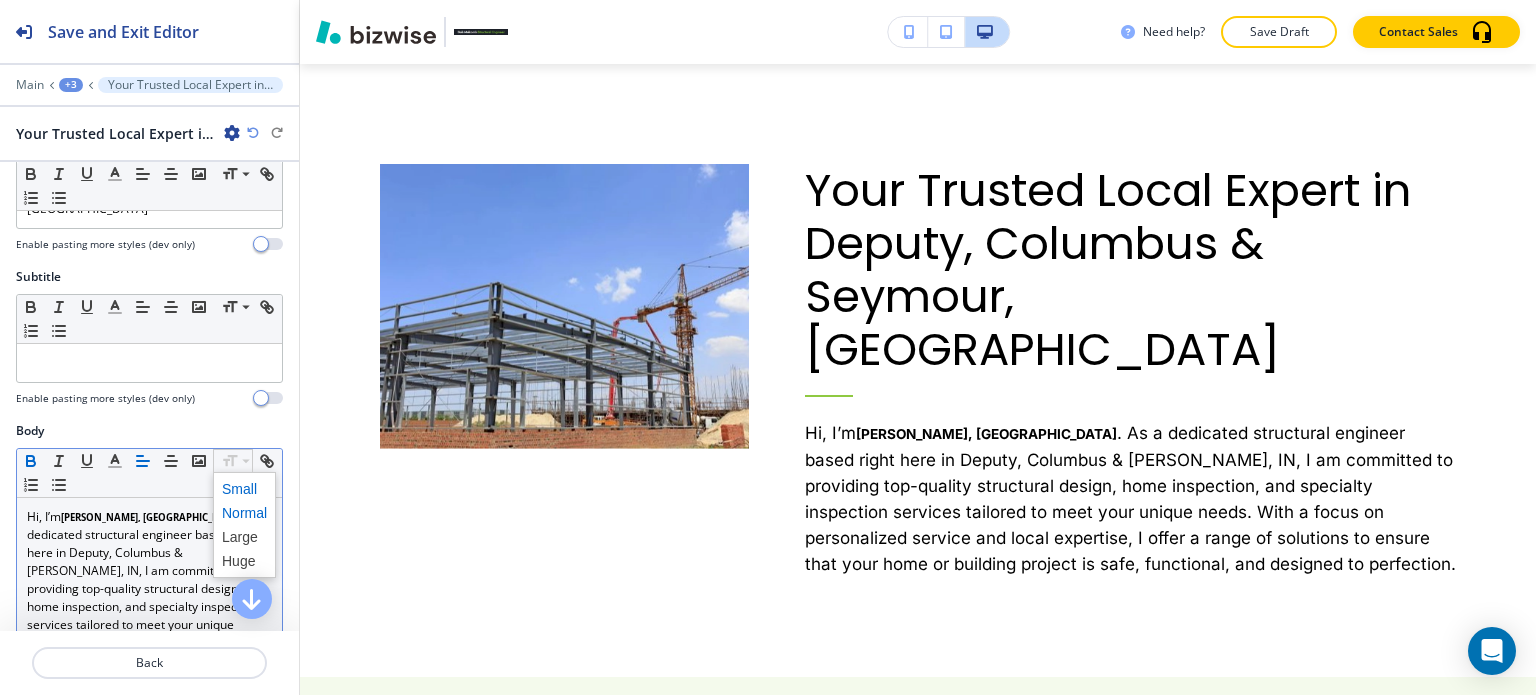 click at bounding box center (244, 513) 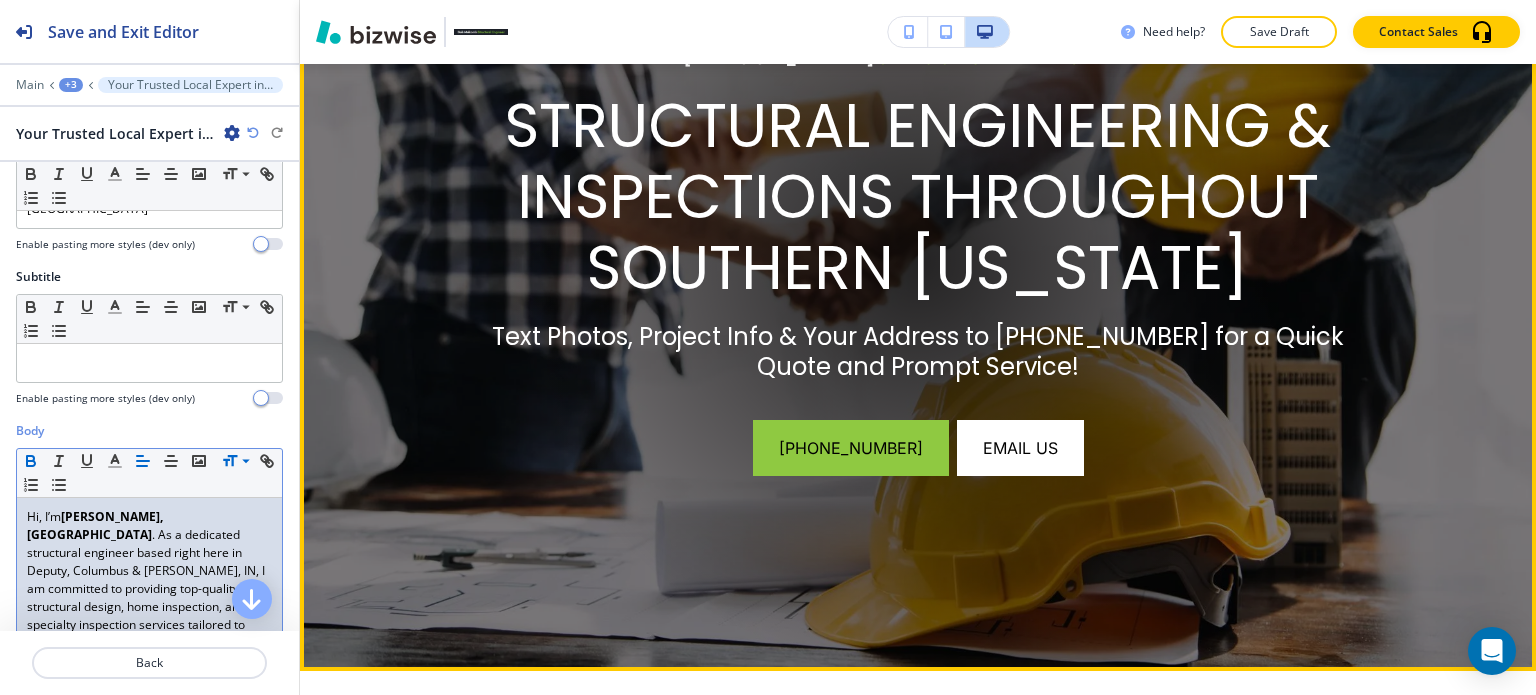 scroll, scrollTop: 66, scrollLeft: 0, axis: vertical 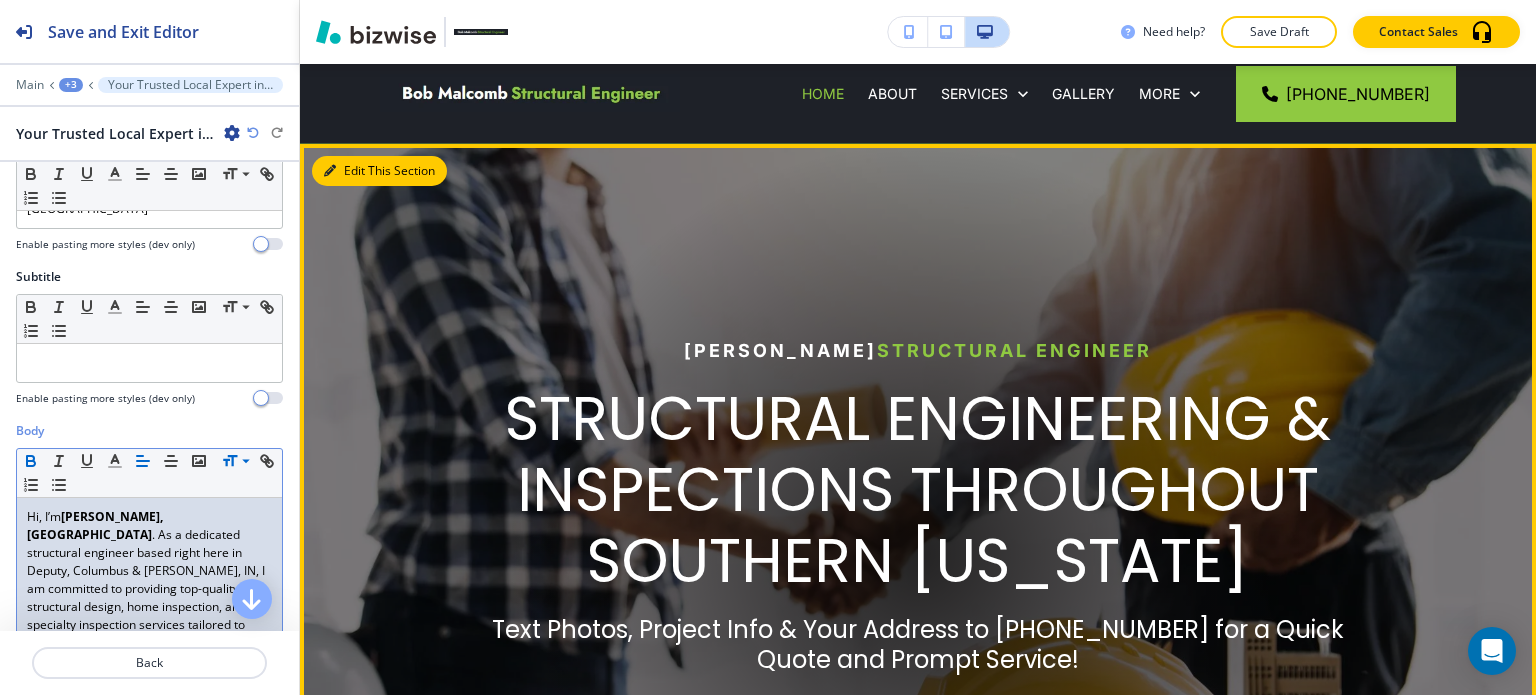 click on "Edit This Section" at bounding box center (379, 171) 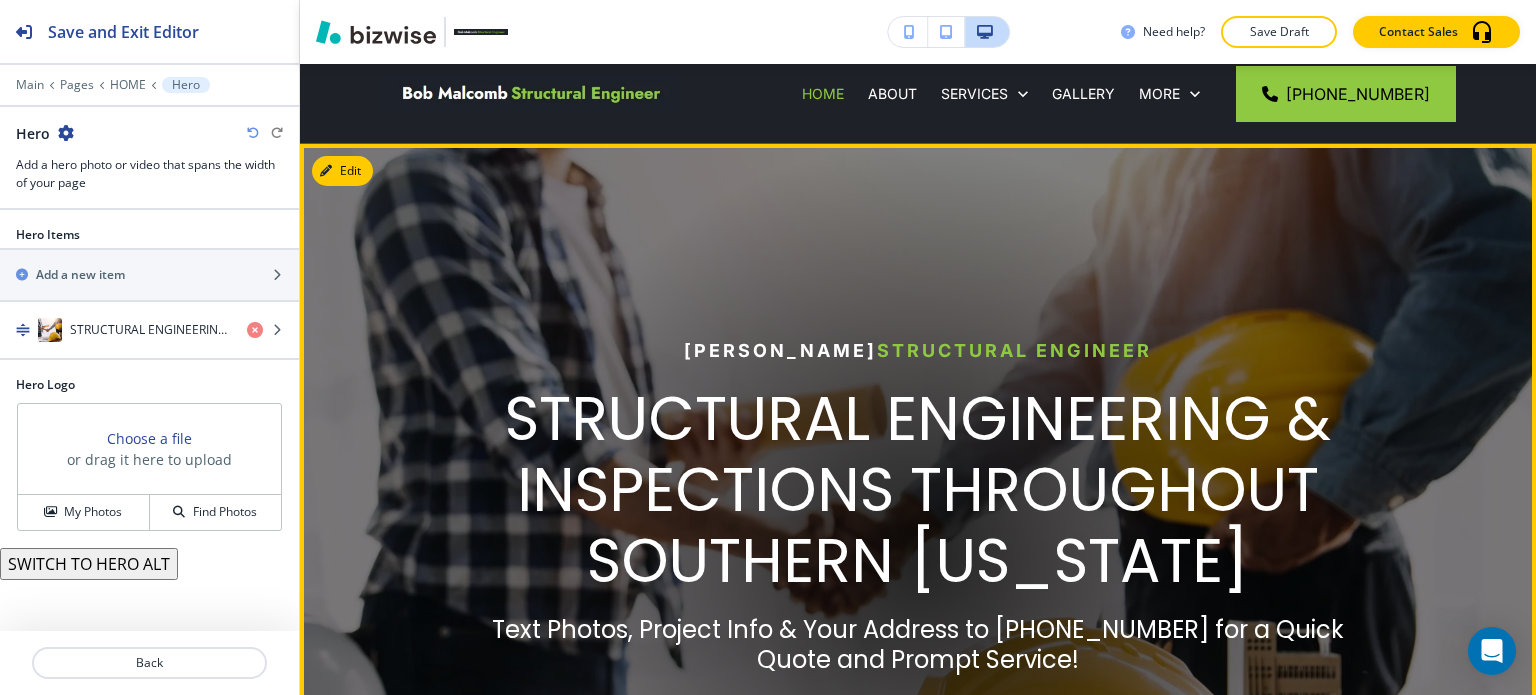 scroll, scrollTop: 146, scrollLeft: 0, axis: vertical 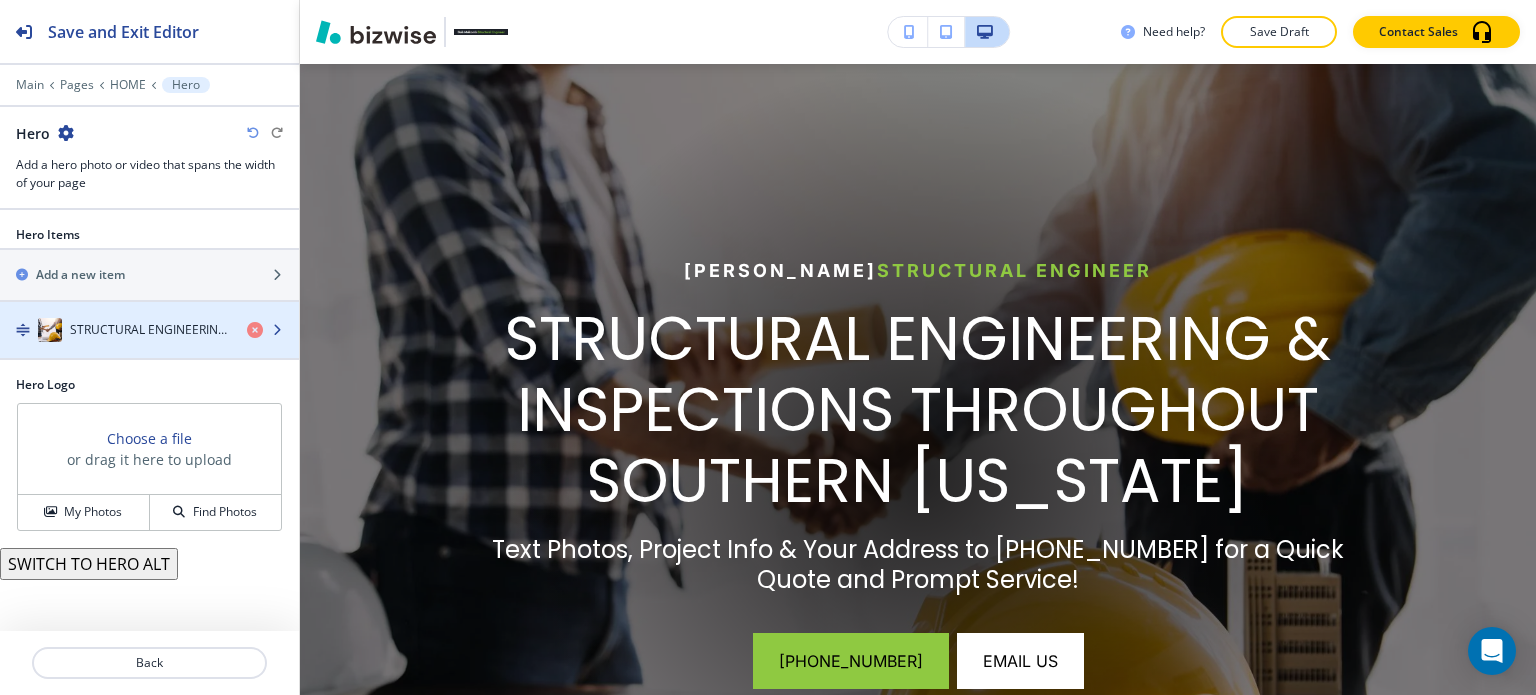 click on "STRUCTURAL ENGINEERING & INSPECTIONS THROUGHOUT SOUTHERN [US_STATE]" at bounding box center [115, 330] 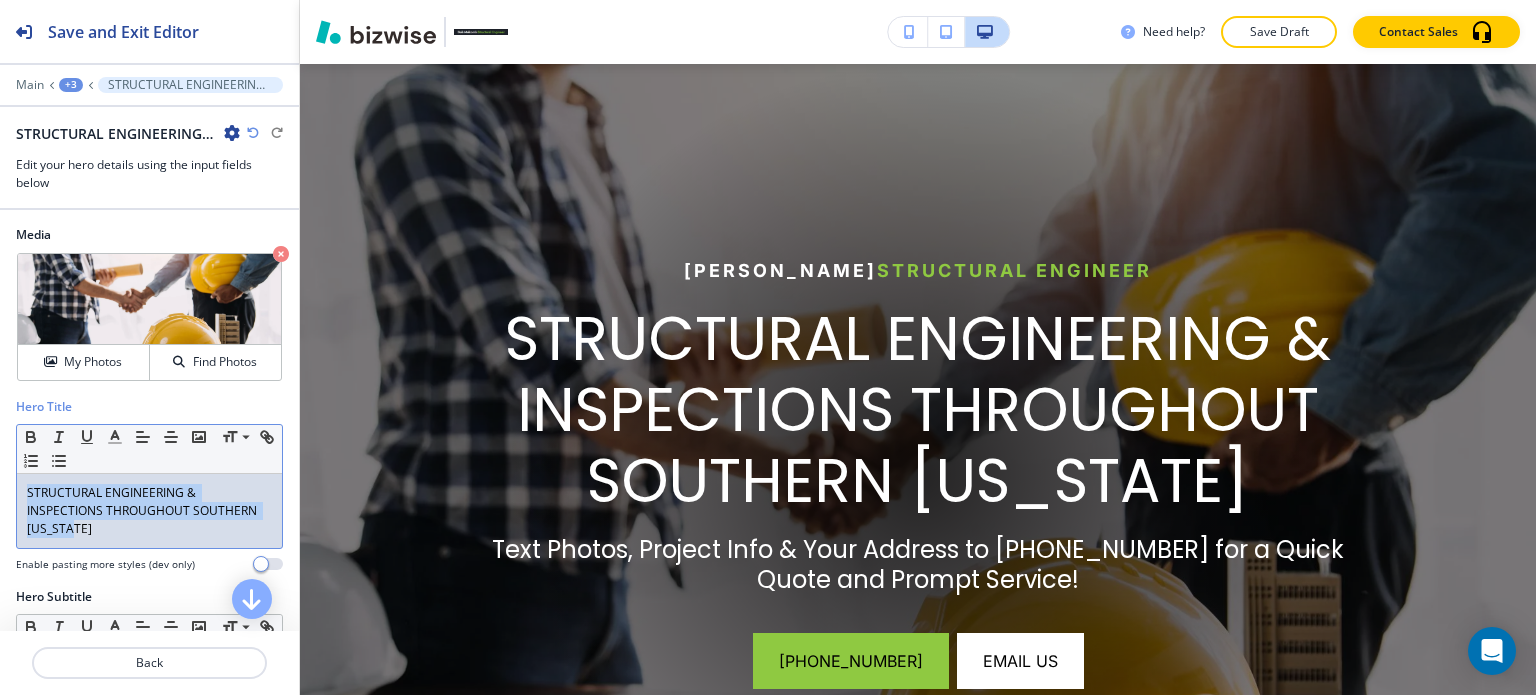drag, startPoint x: 81, startPoint y: 527, endPoint x: 0, endPoint y: 469, distance: 99.62429 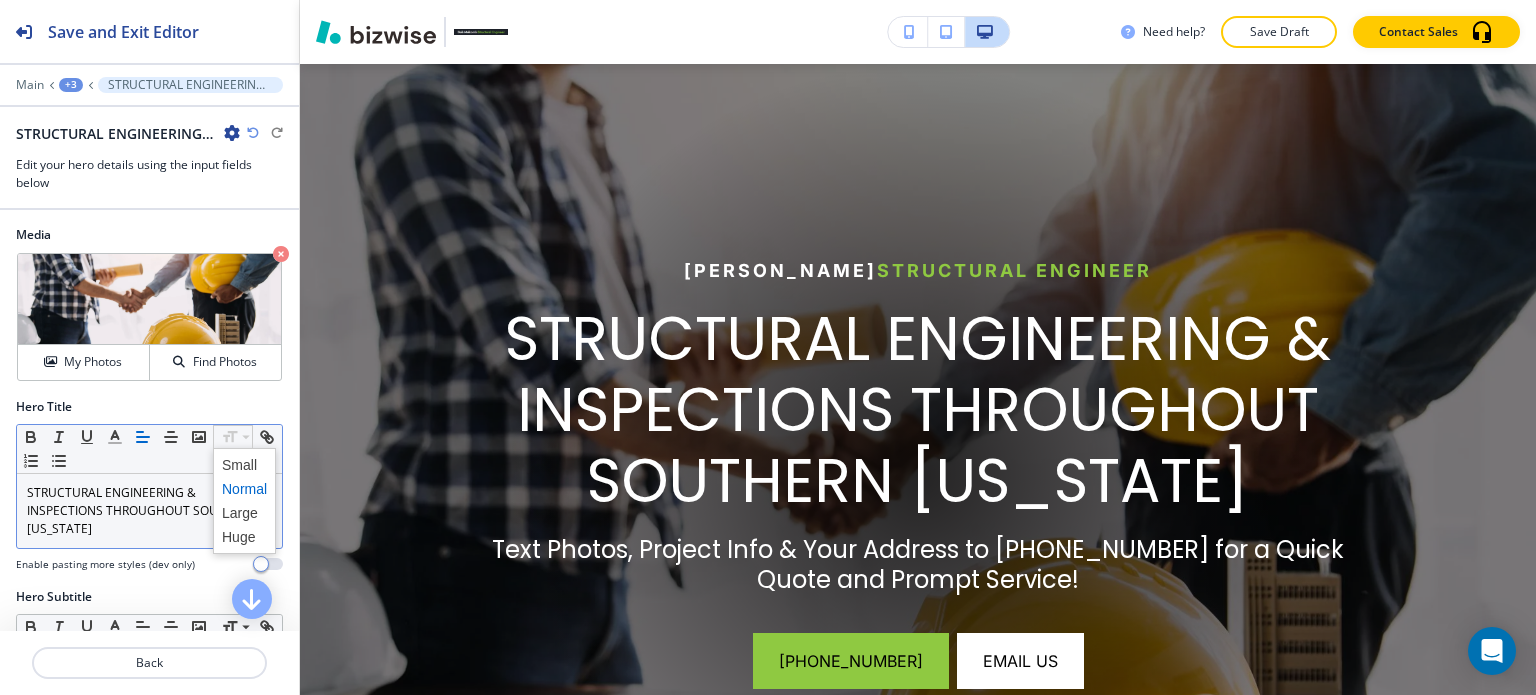 click at bounding box center [244, 489] 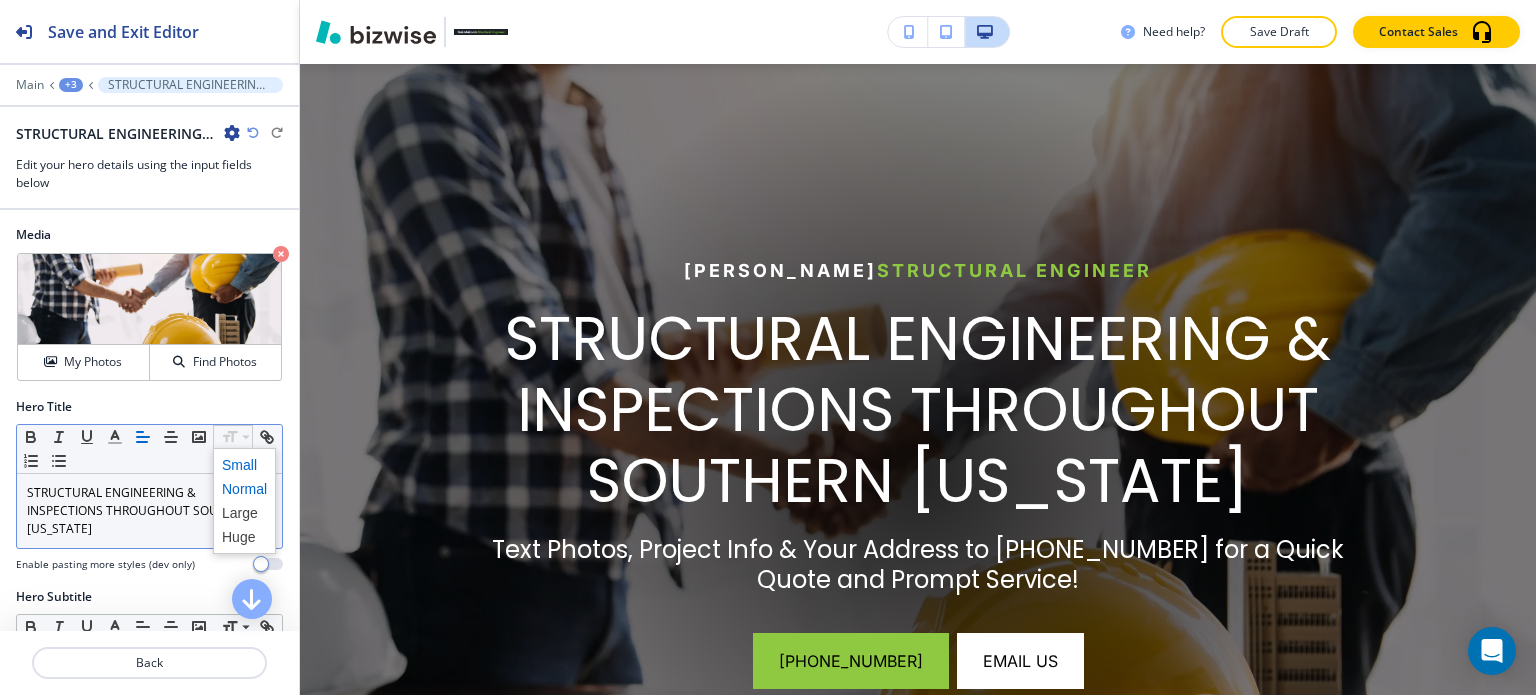 click at bounding box center (244, 465) 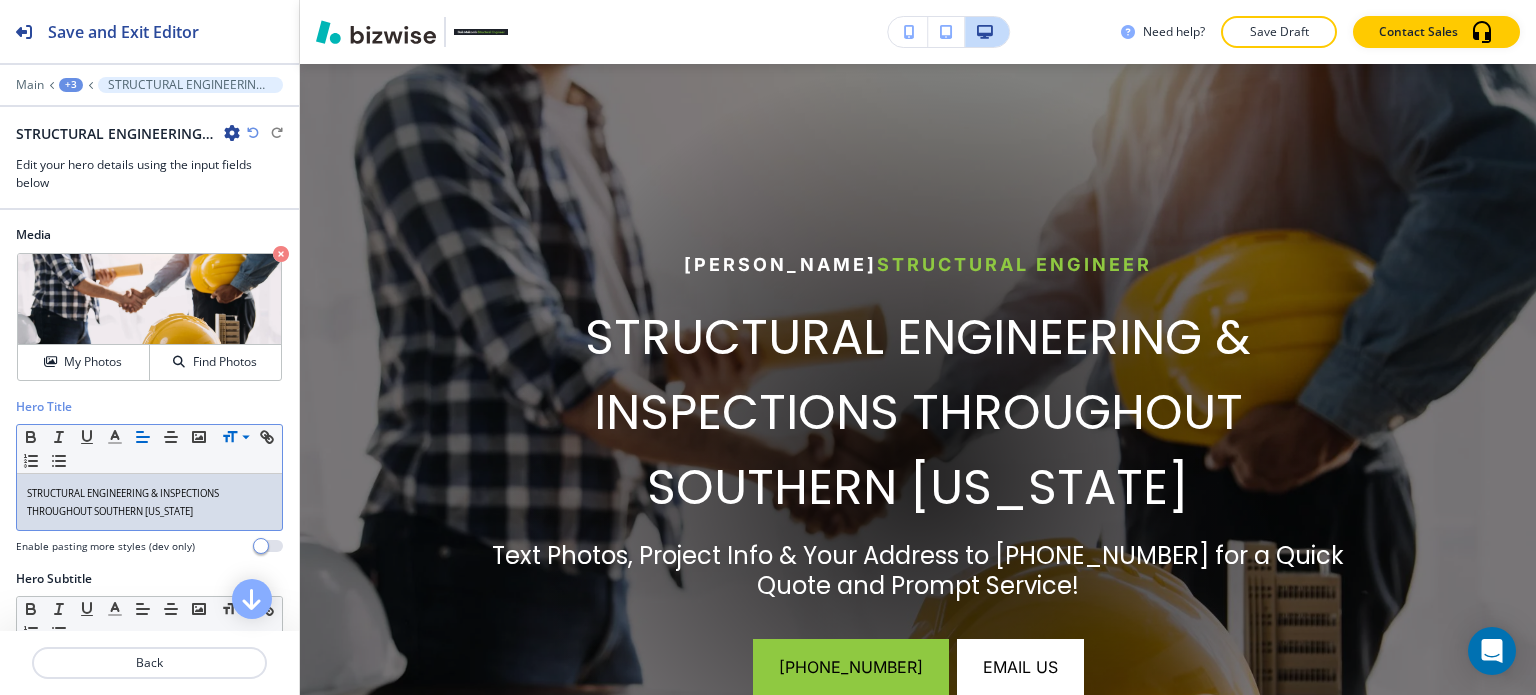click at bounding box center [253, 133] 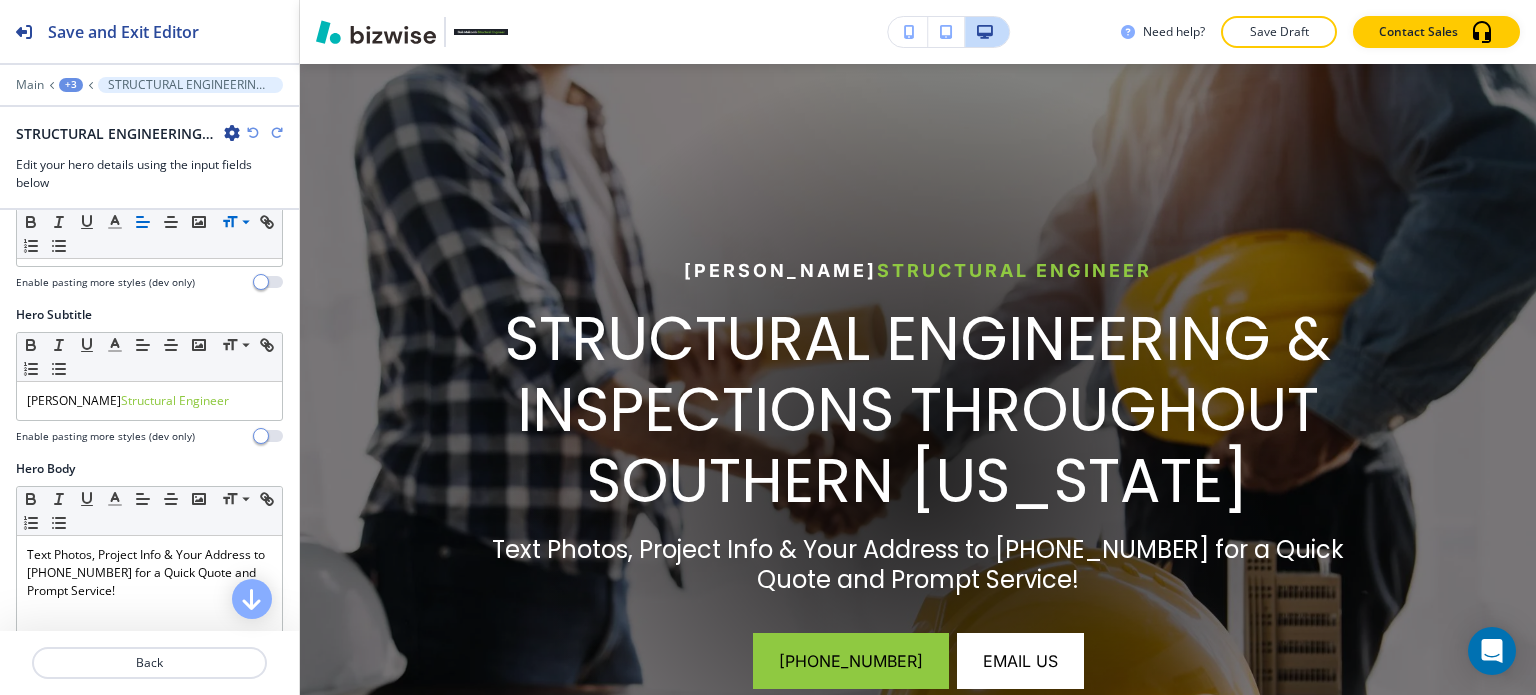 scroll, scrollTop: 300, scrollLeft: 0, axis: vertical 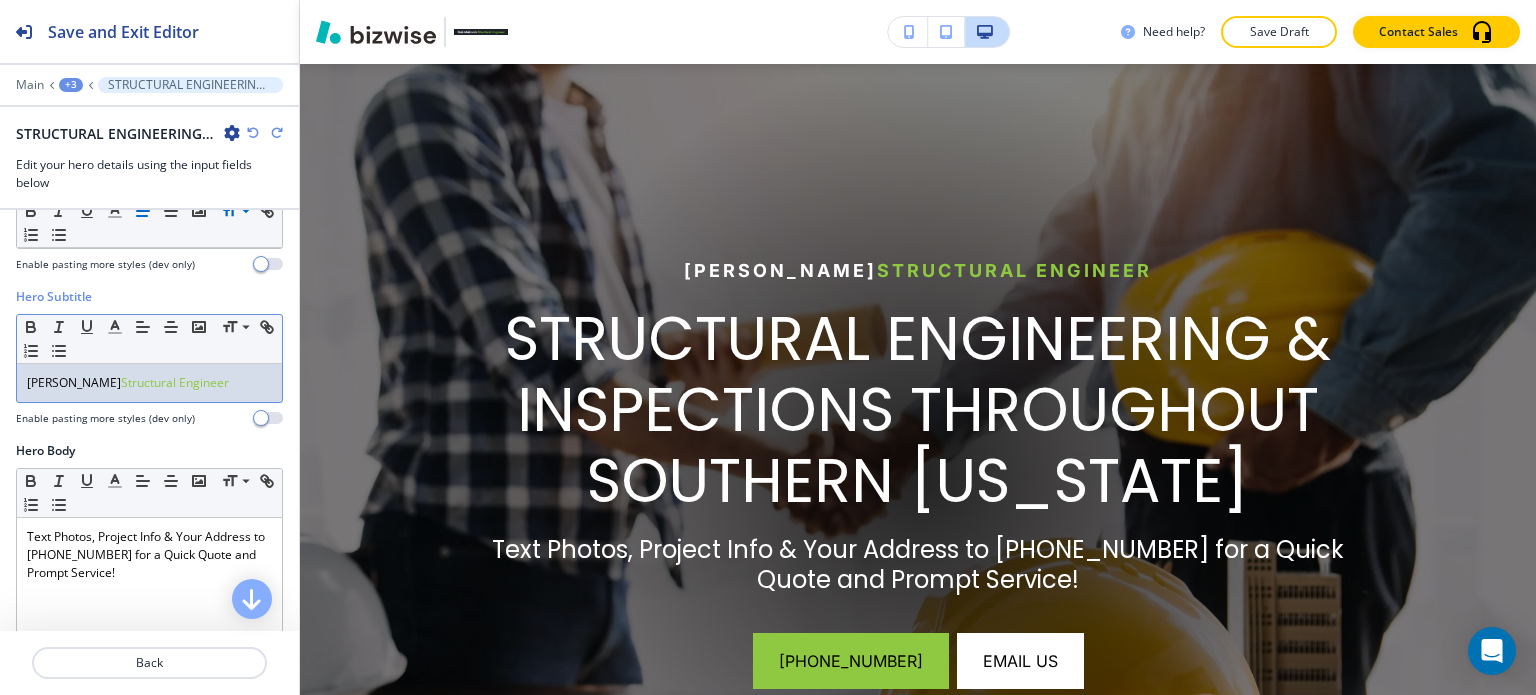 drag, startPoint x: 222, startPoint y: 380, endPoint x: 28, endPoint y: 363, distance: 194.74342 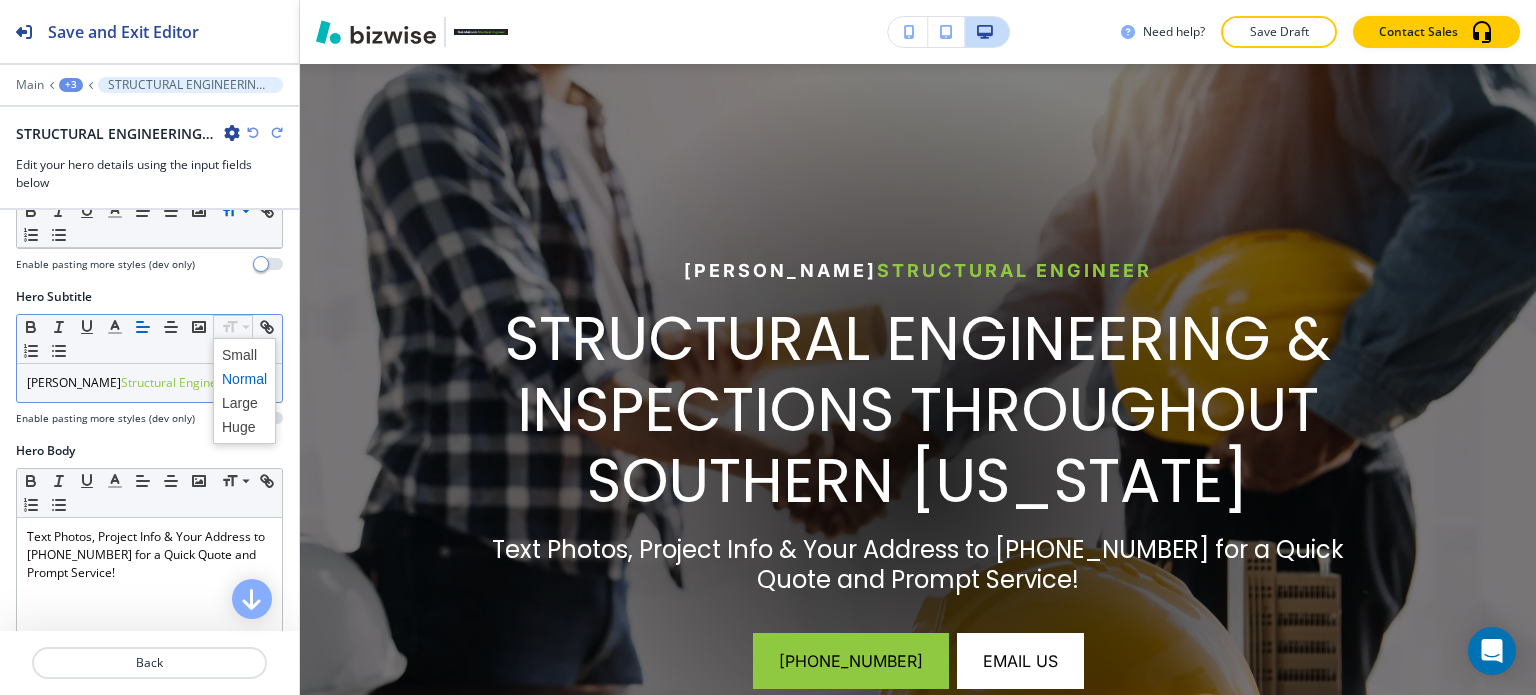 click at bounding box center [244, 379] 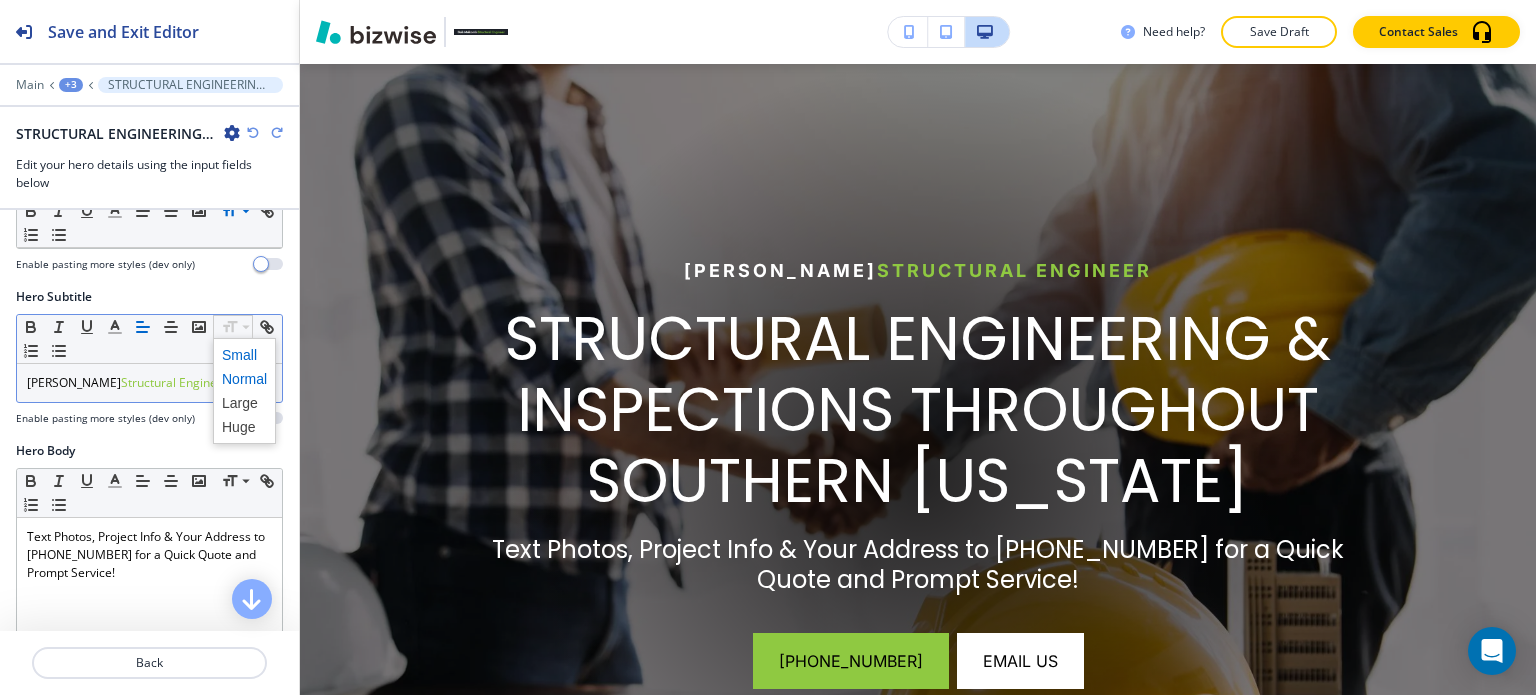 click at bounding box center (244, 355) 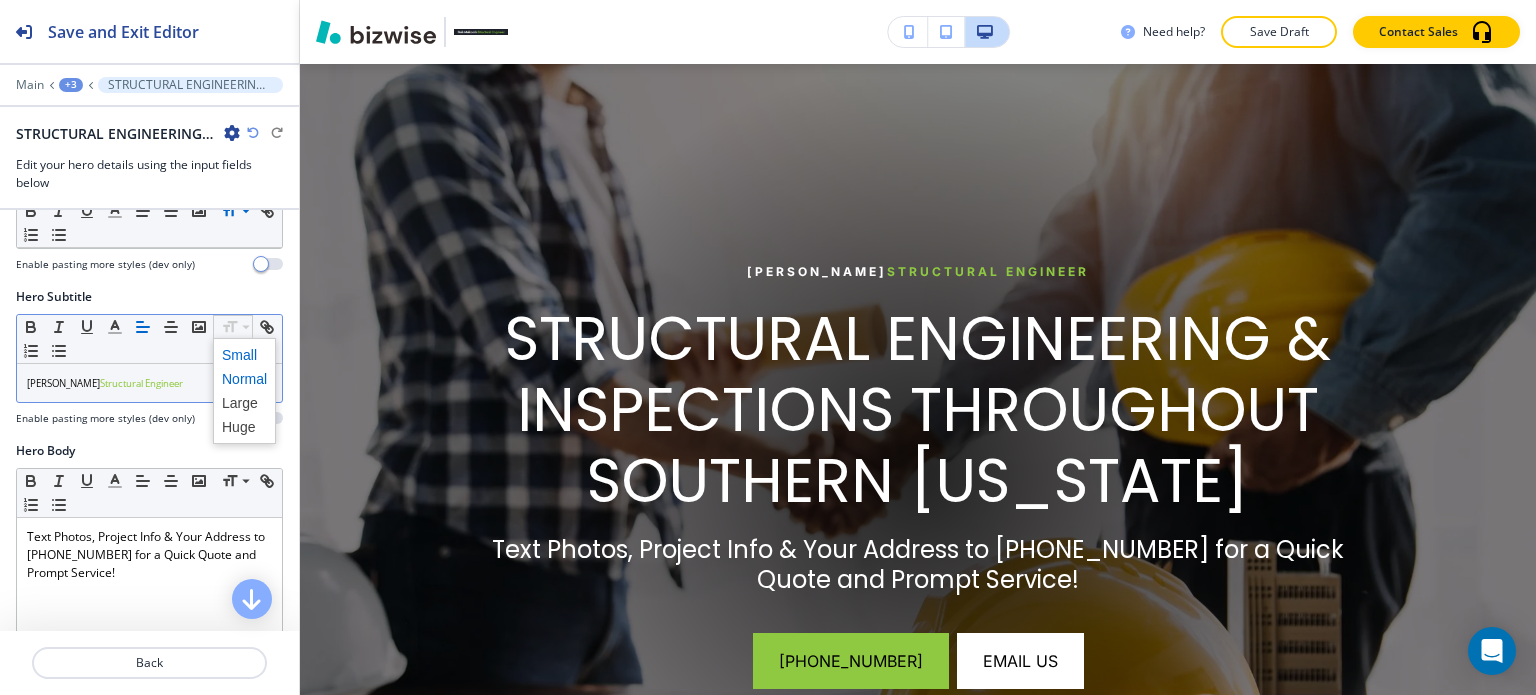 click at bounding box center (244, 379) 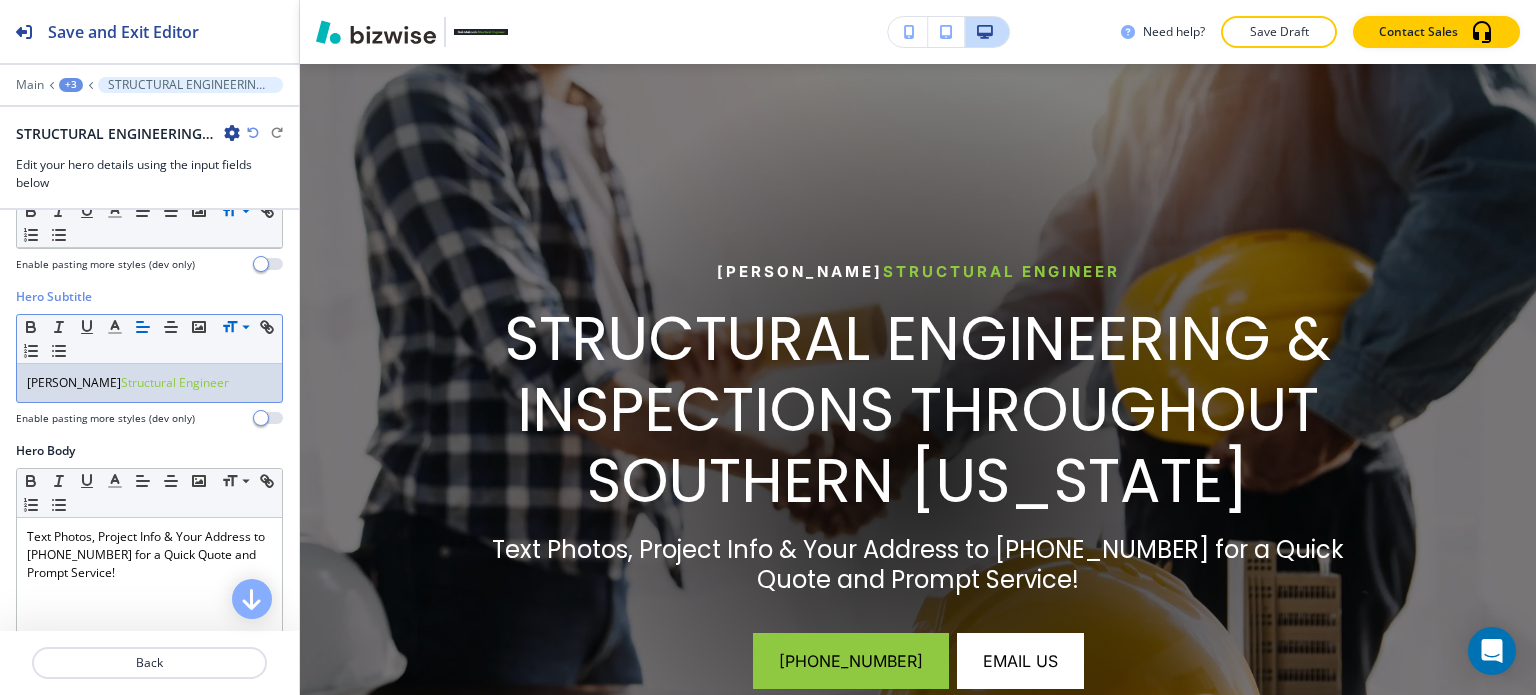 click on "Structural Engineer" at bounding box center [175, 382] 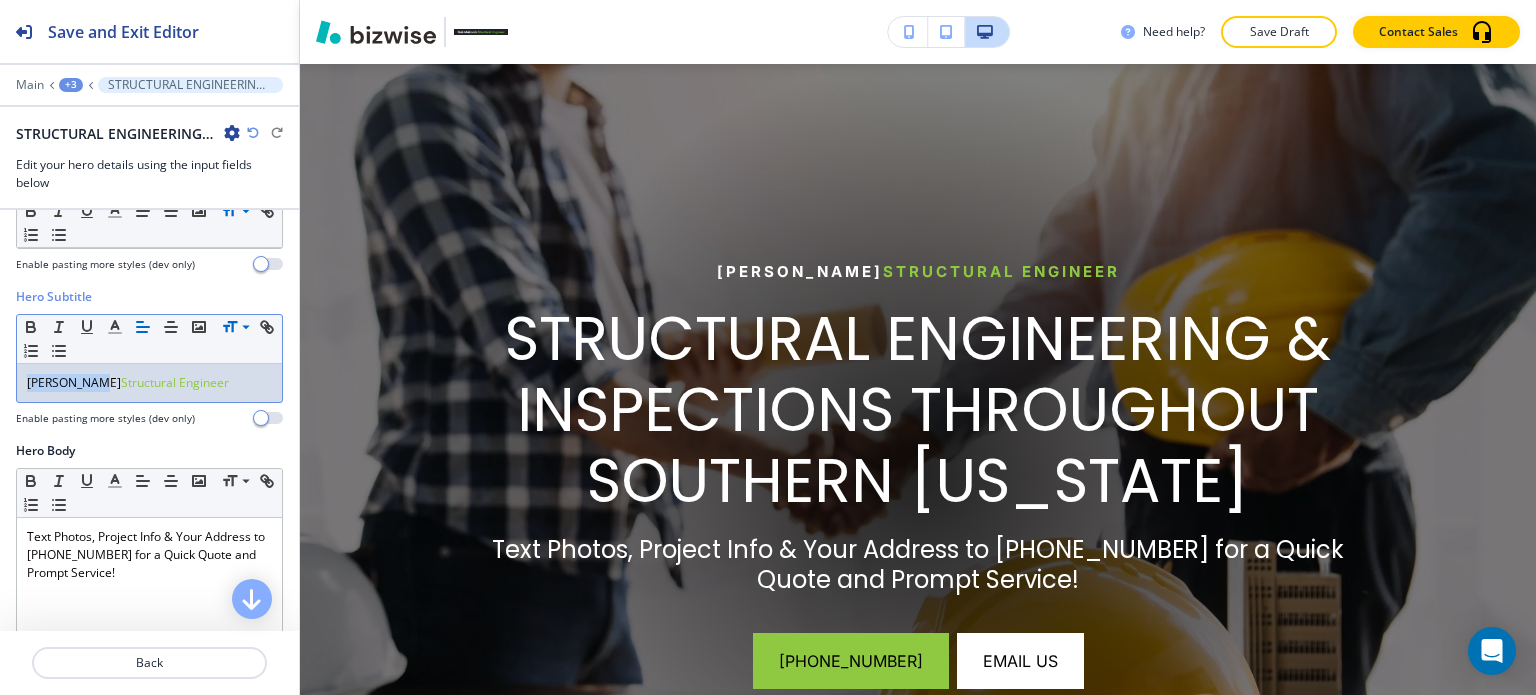 drag, startPoint x: 103, startPoint y: 384, endPoint x: 20, endPoint y: 376, distance: 83.38465 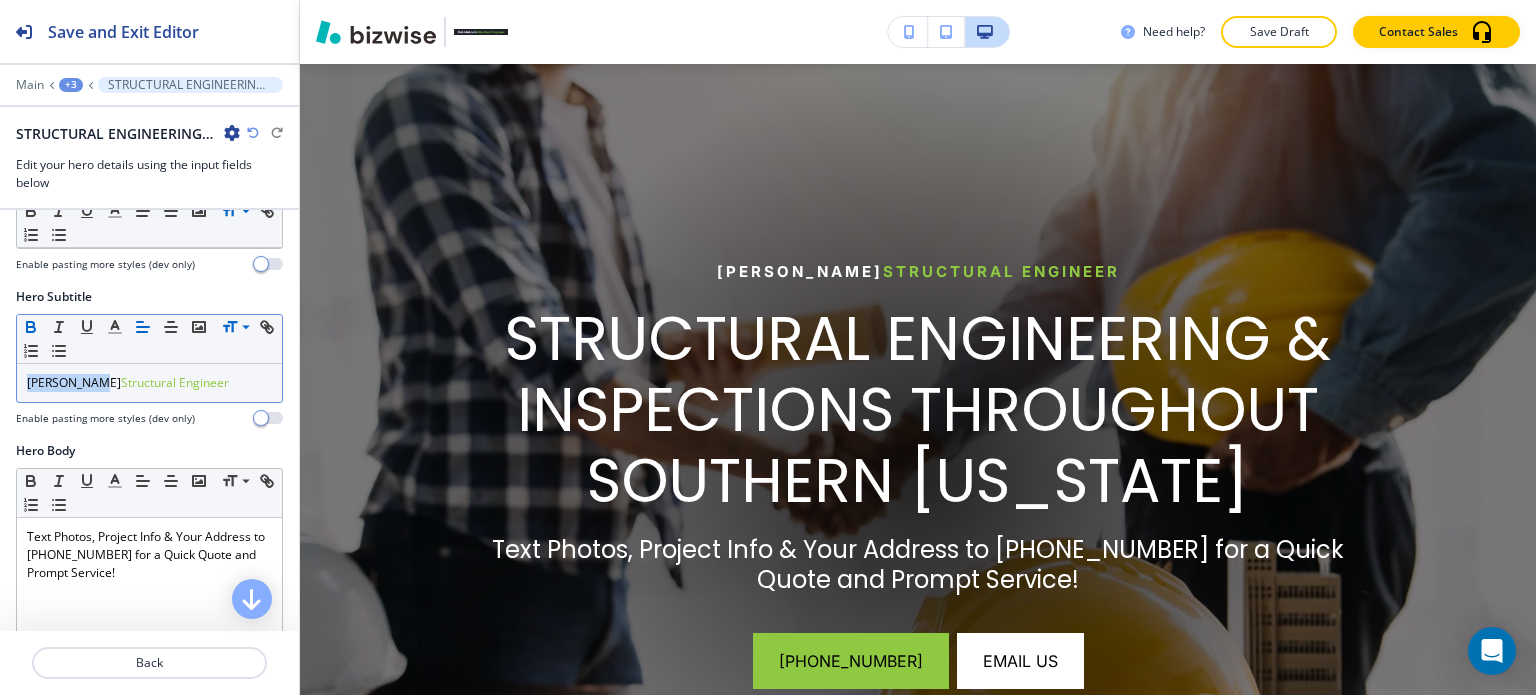 click 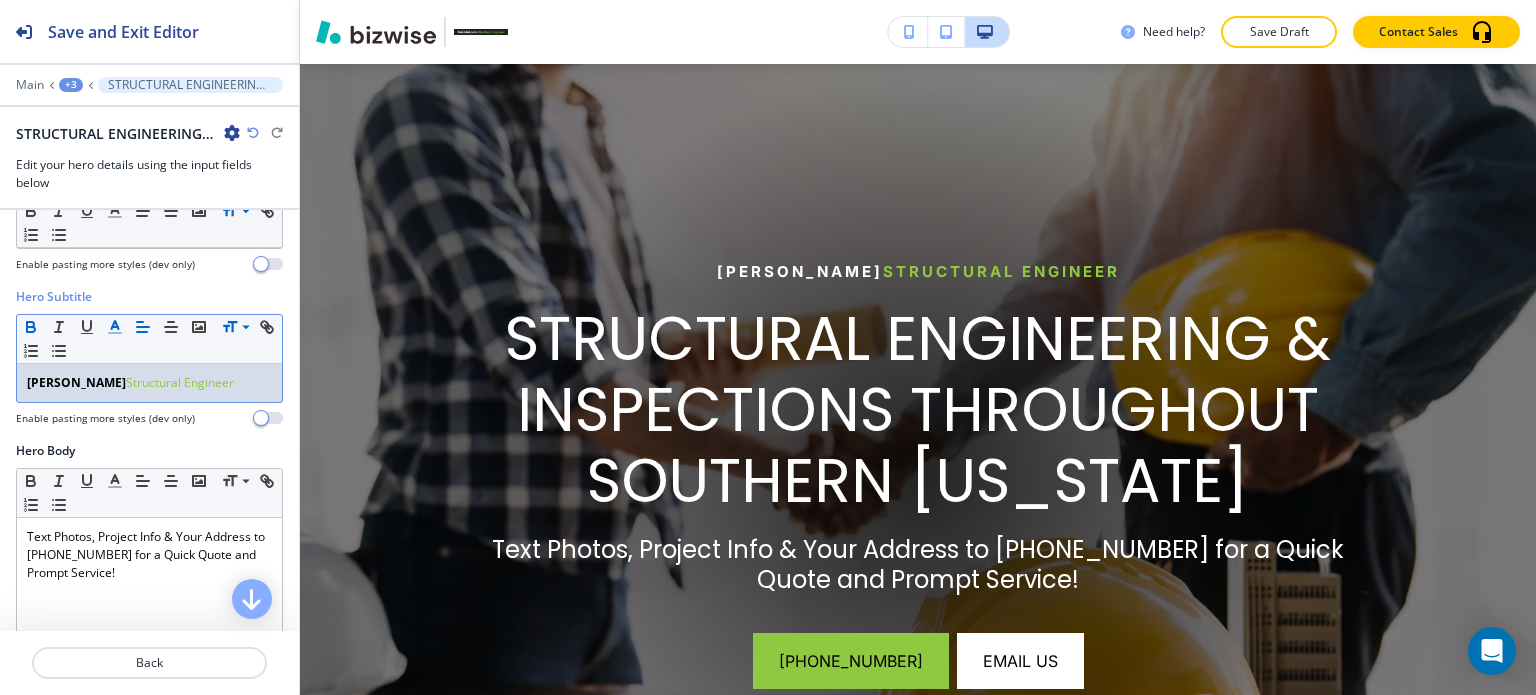 click 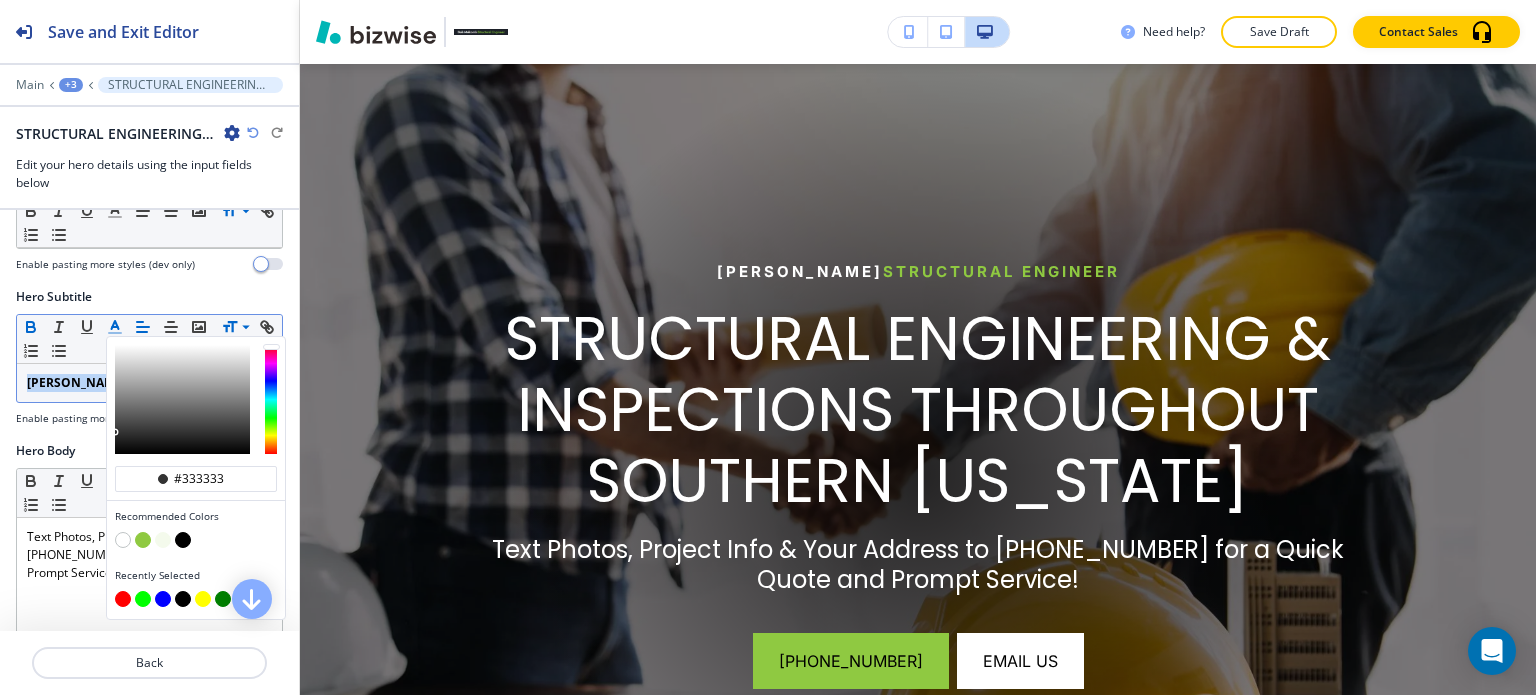 click at bounding box center (143, 540) 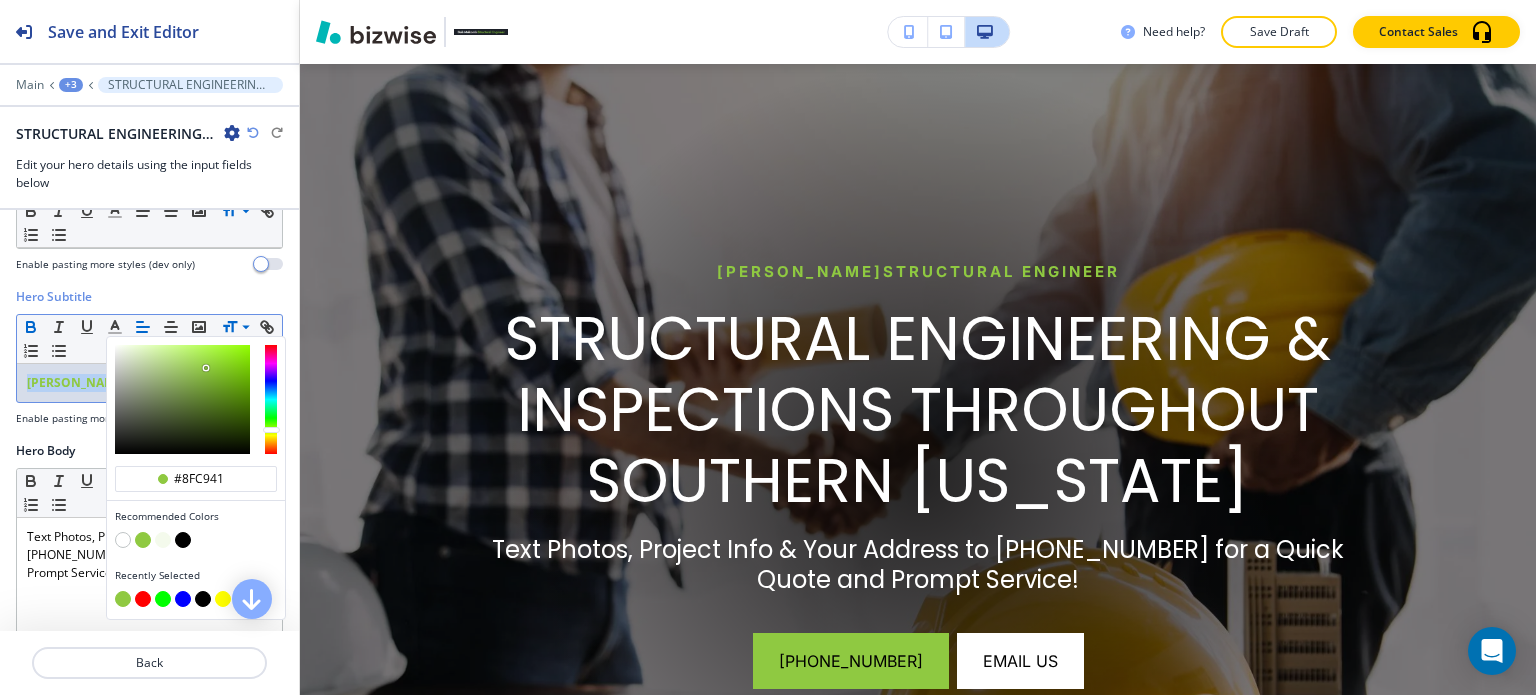 click on "[PERSON_NAME]" at bounding box center (76, 382) 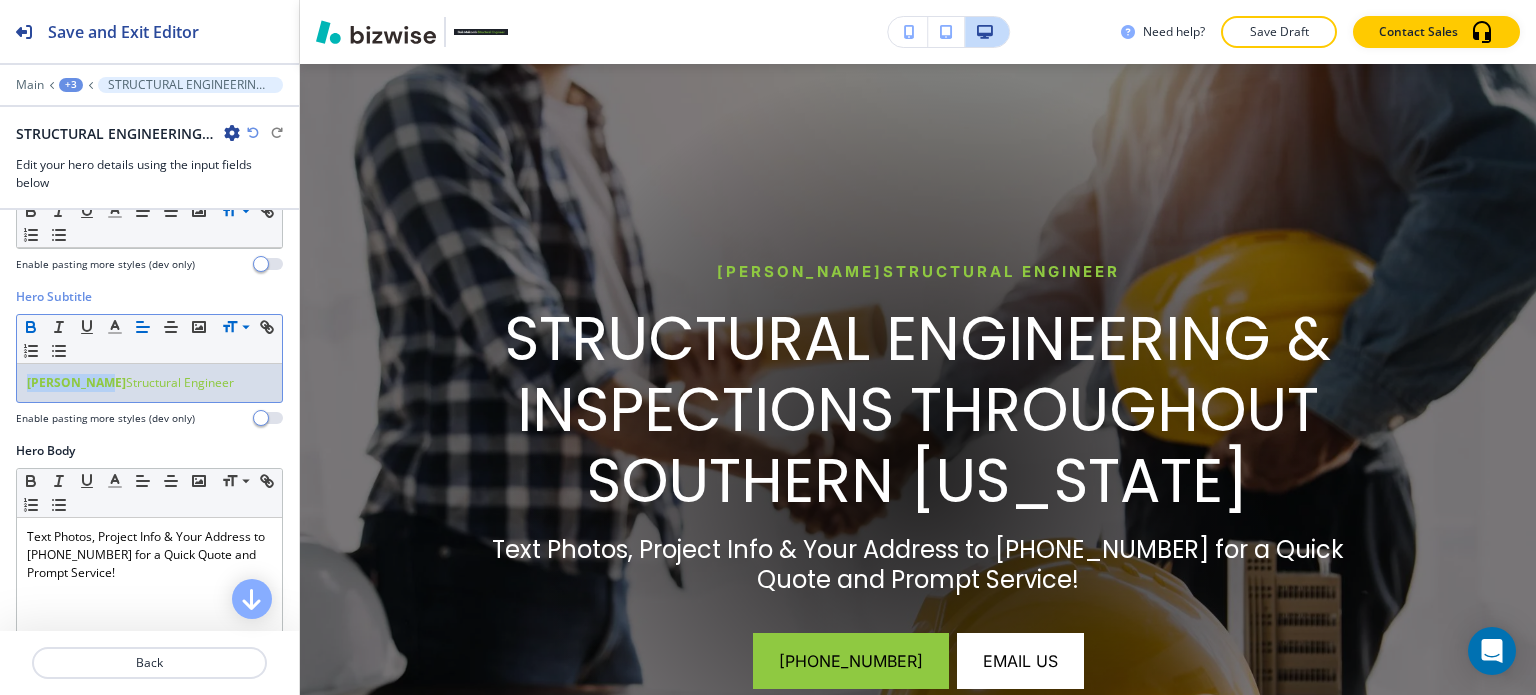 drag, startPoint x: 225, startPoint y: 385, endPoint x: 114, endPoint y: 399, distance: 111.8794 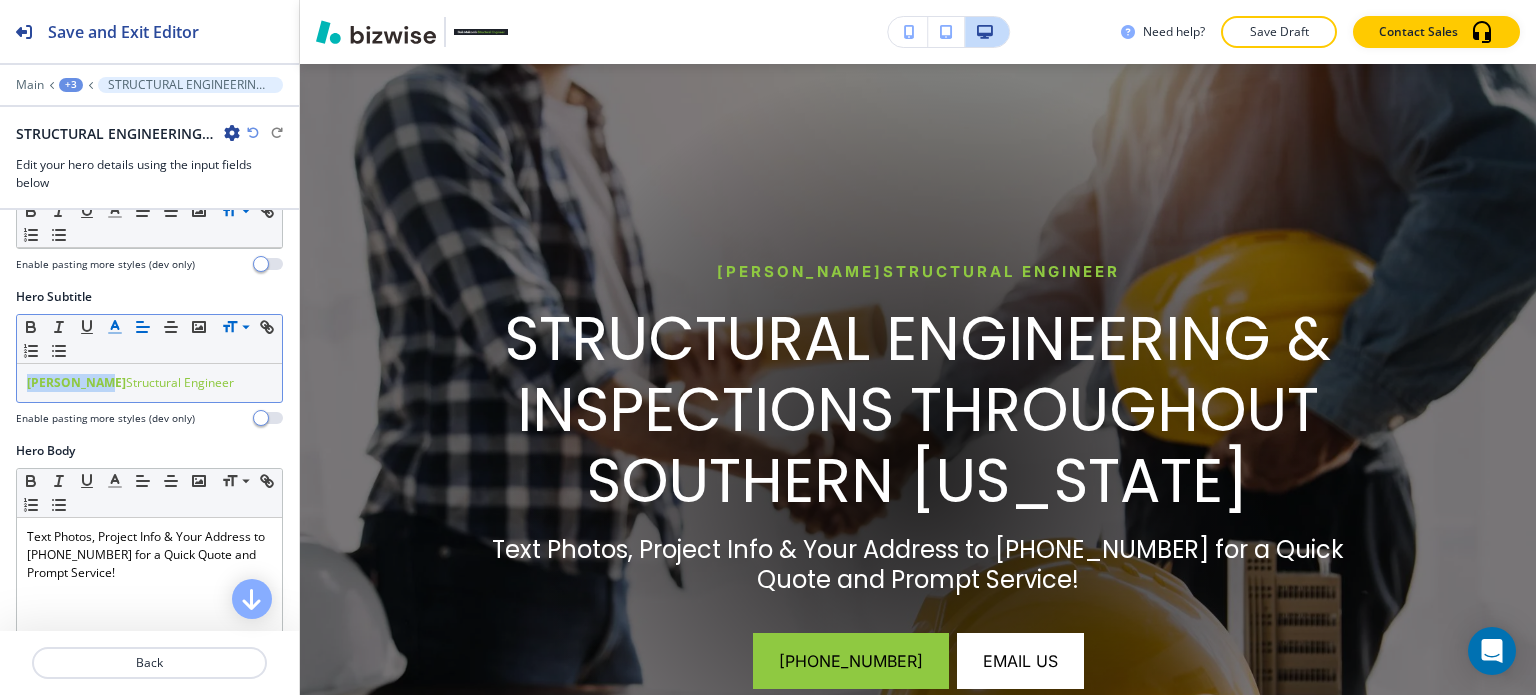 click 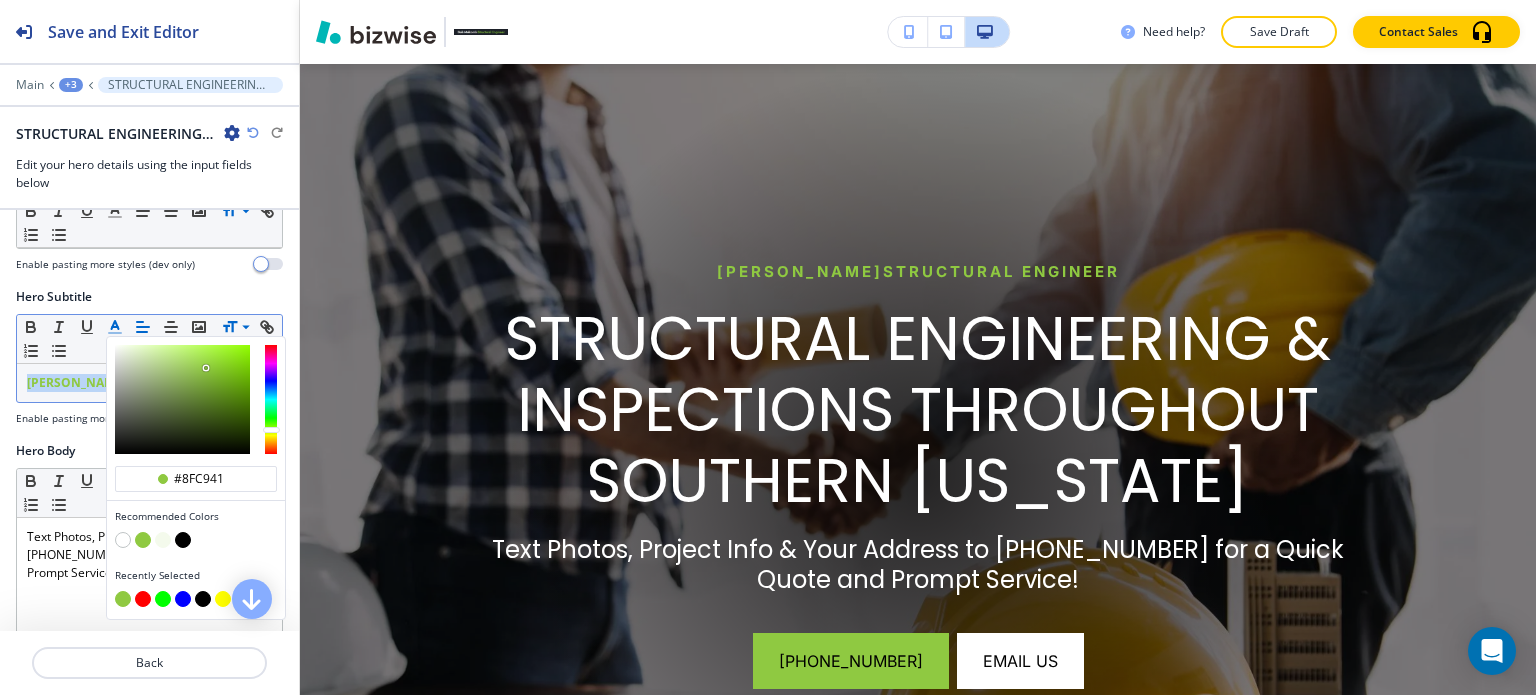 click at bounding box center [123, 540] 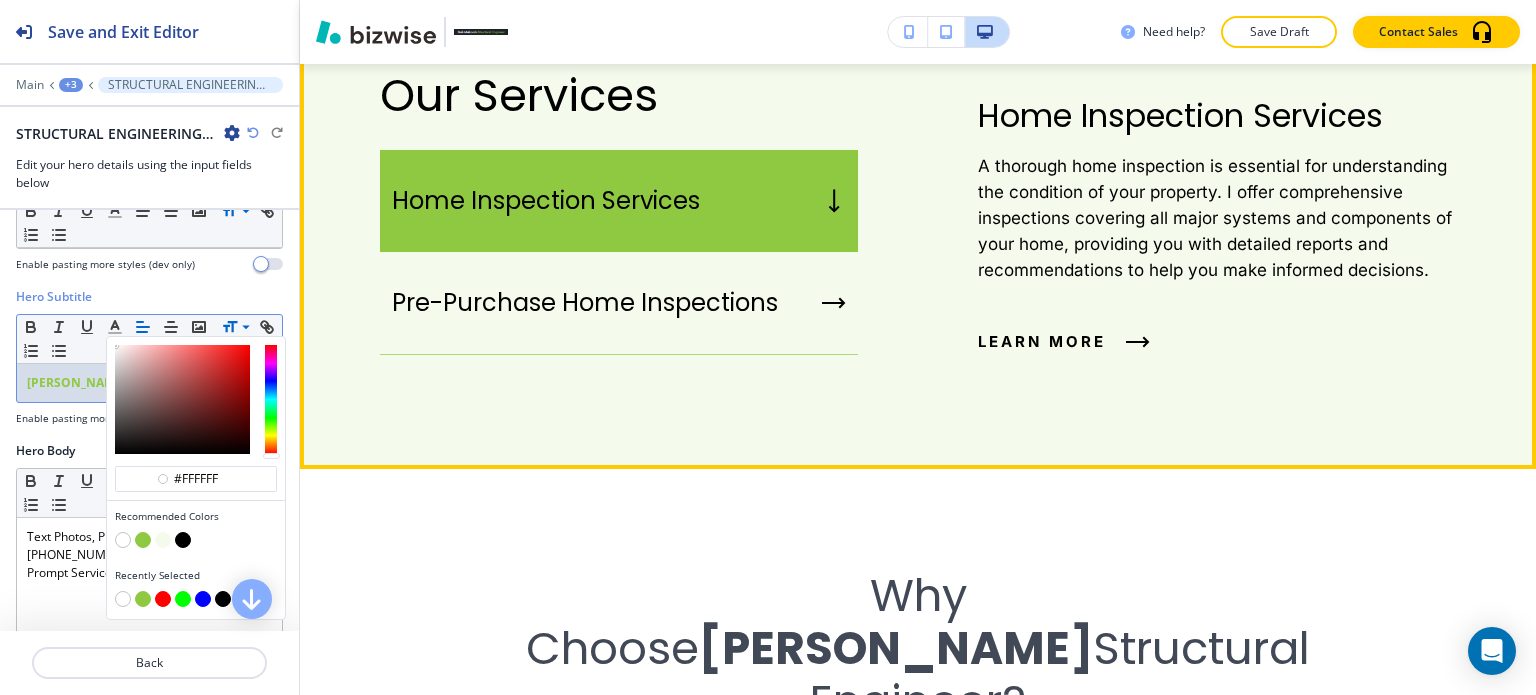 scroll, scrollTop: 1700, scrollLeft: 0, axis: vertical 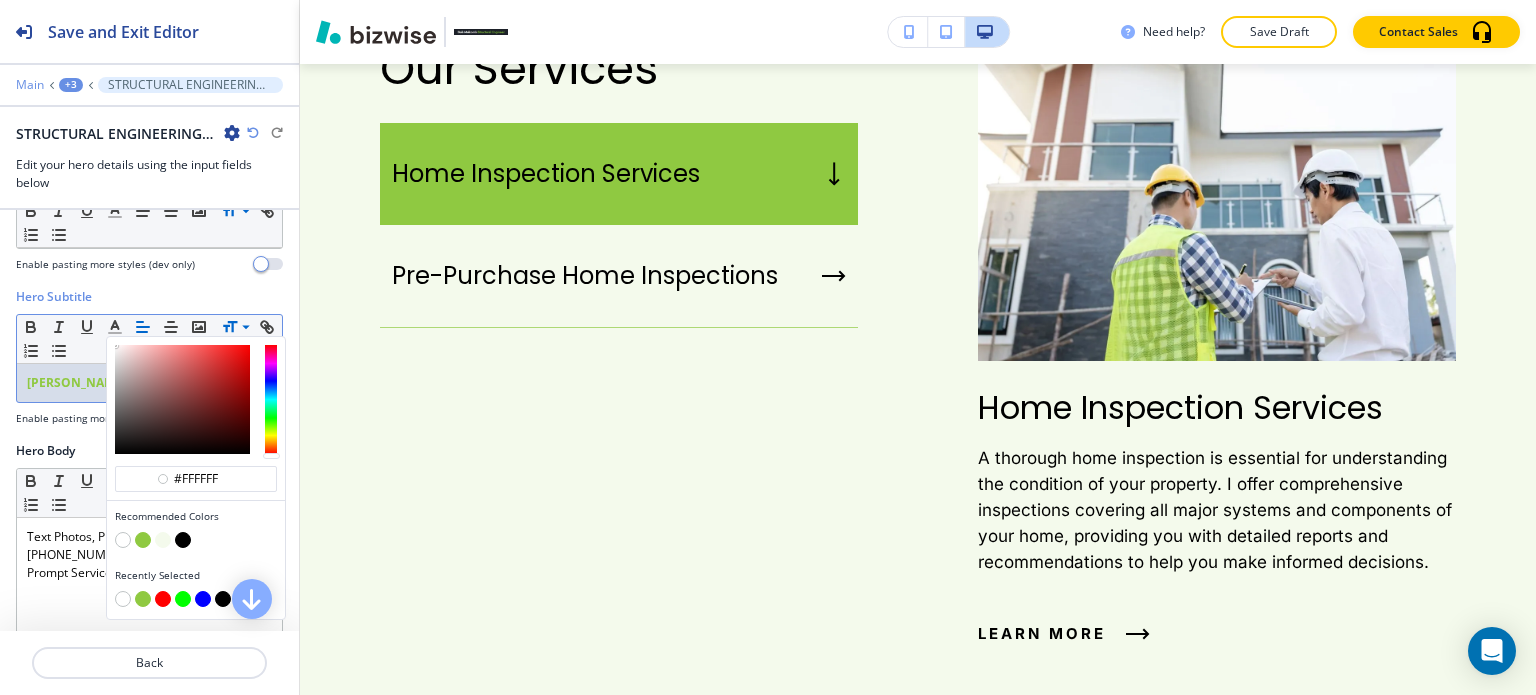 click on "Main" at bounding box center (30, 85) 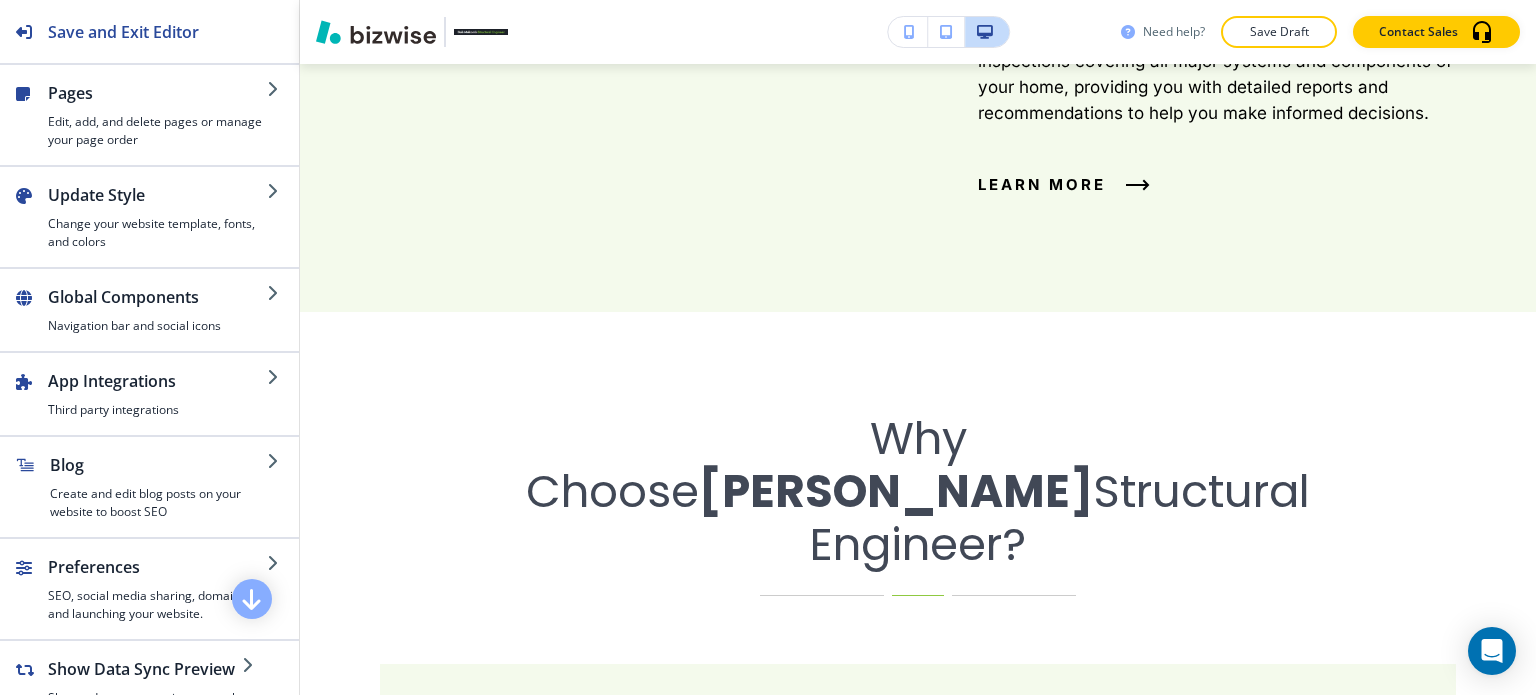 scroll, scrollTop: 966, scrollLeft: 0, axis: vertical 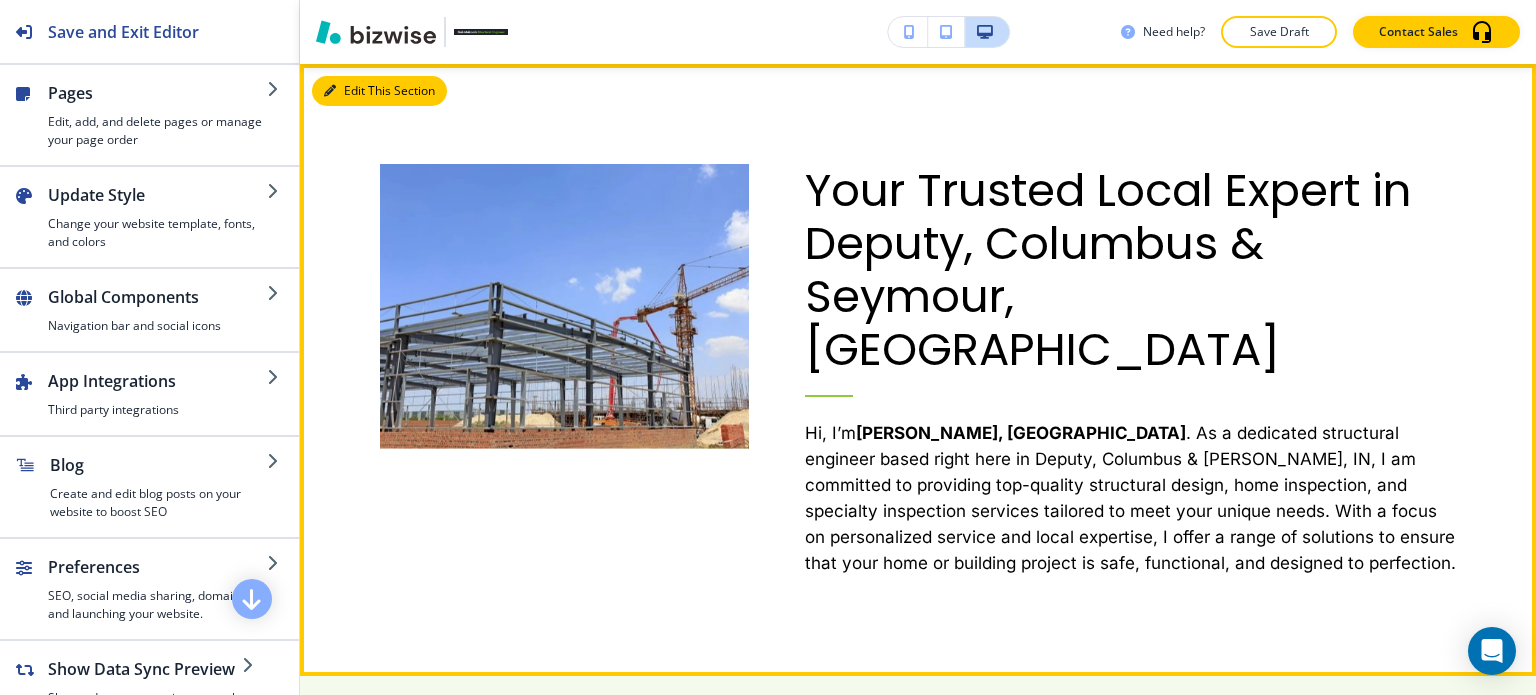 click on "Edit This Section" at bounding box center [379, 91] 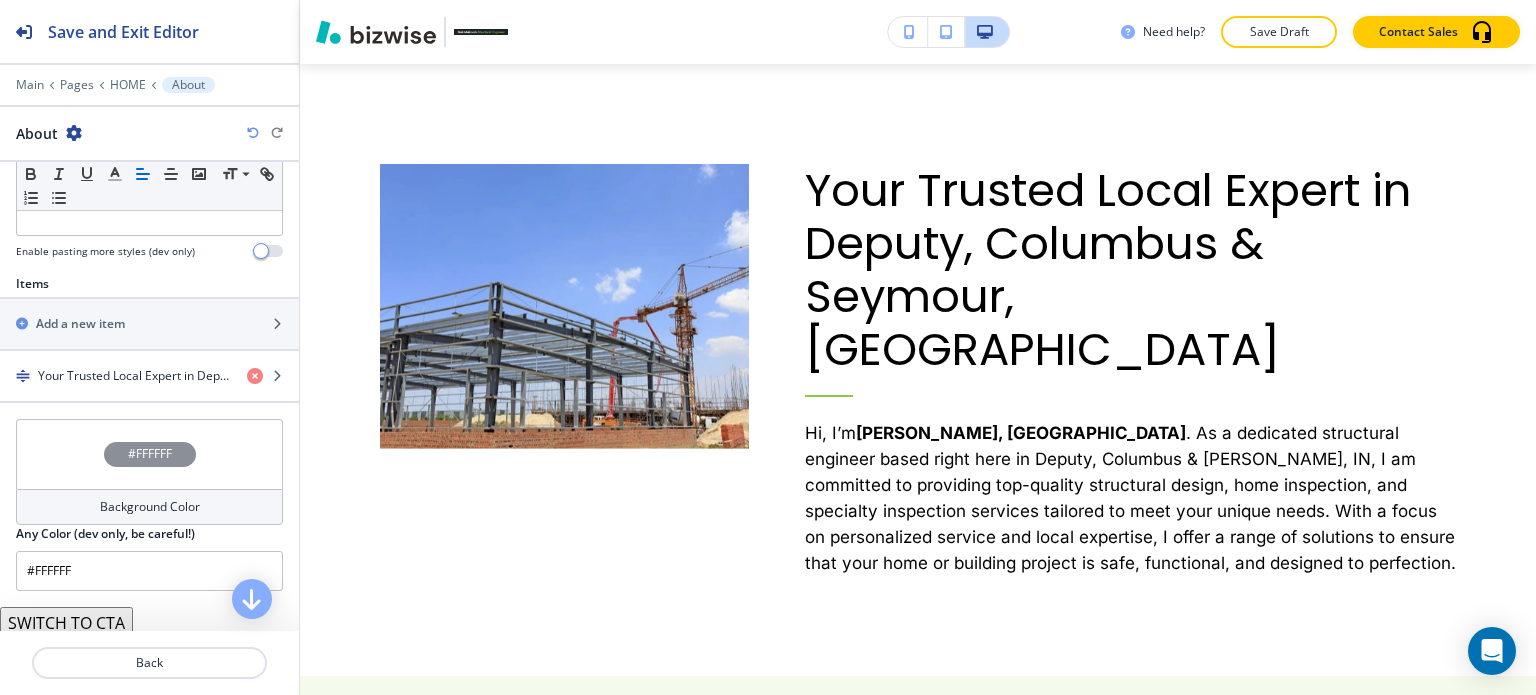 scroll, scrollTop: 674, scrollLeft: 0, axis: vertical 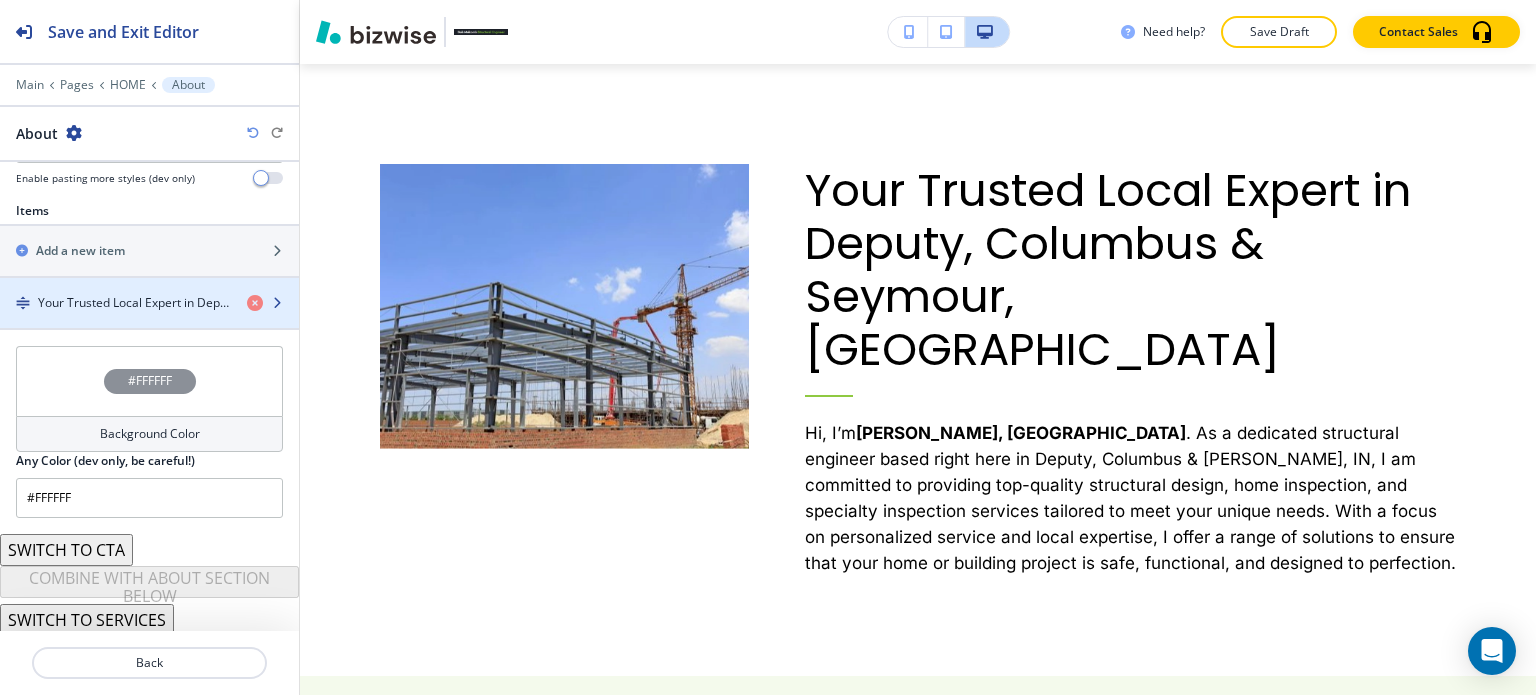 click at bounding box center [149, 320] 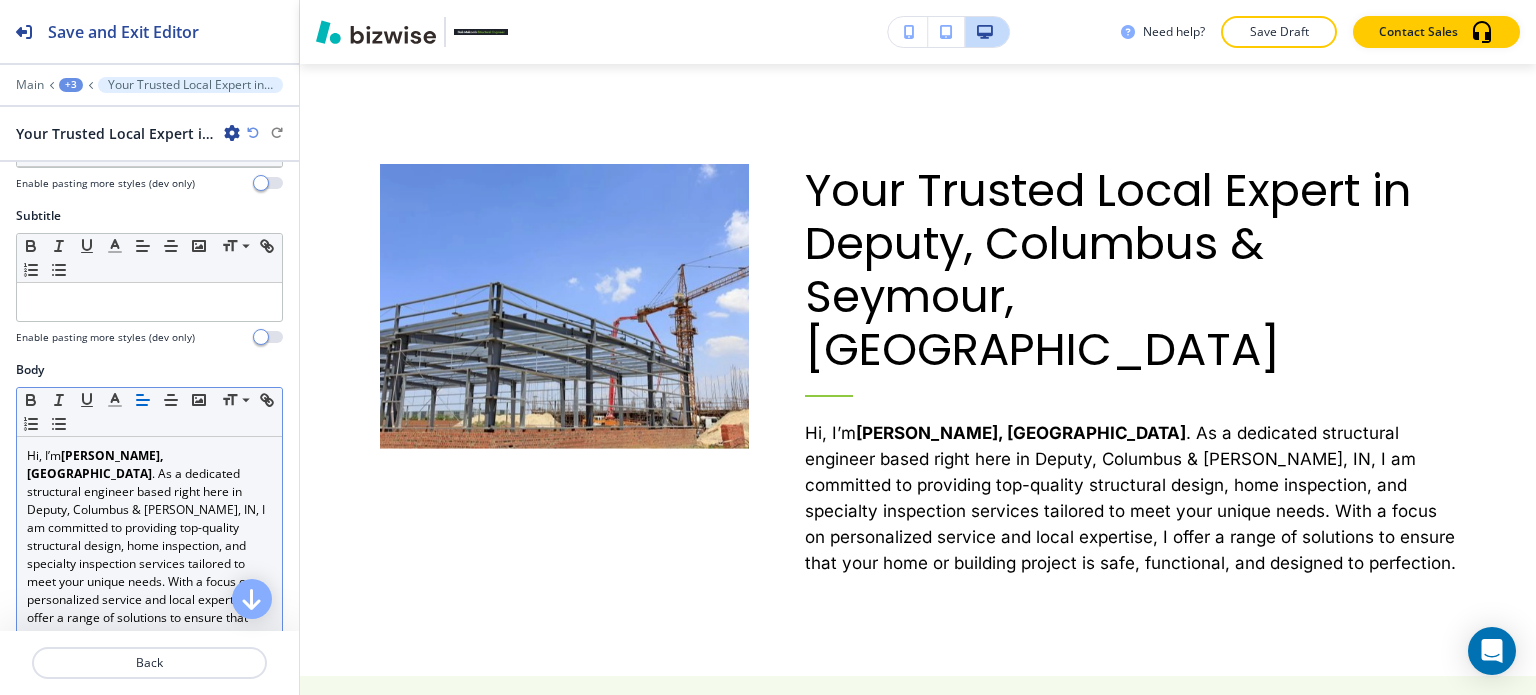 scroll, scrollTop: 200, scrollLeft: 0, axis: vertical 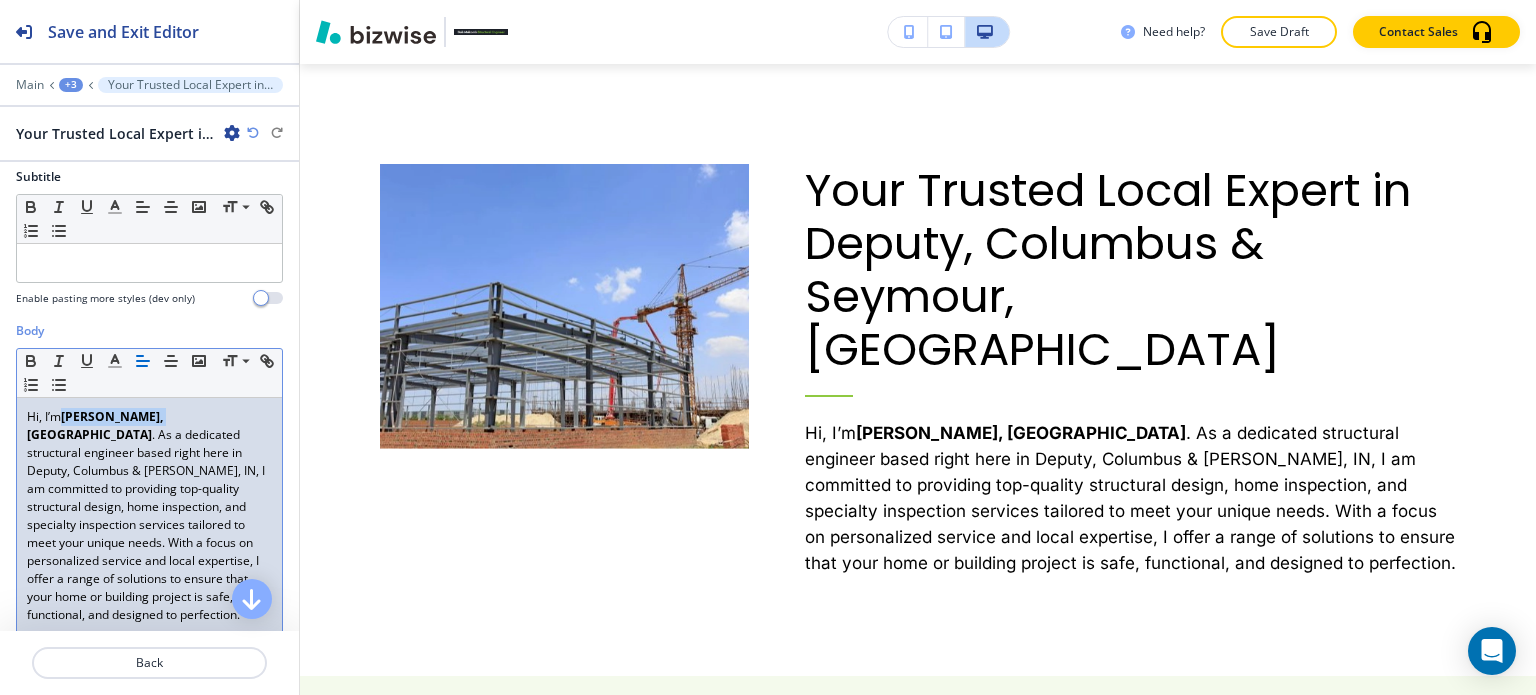 drag, startPoint x: 67, startPoint y: 399, endPoint x: 164, endPoint y: 398, distance: 97.00516 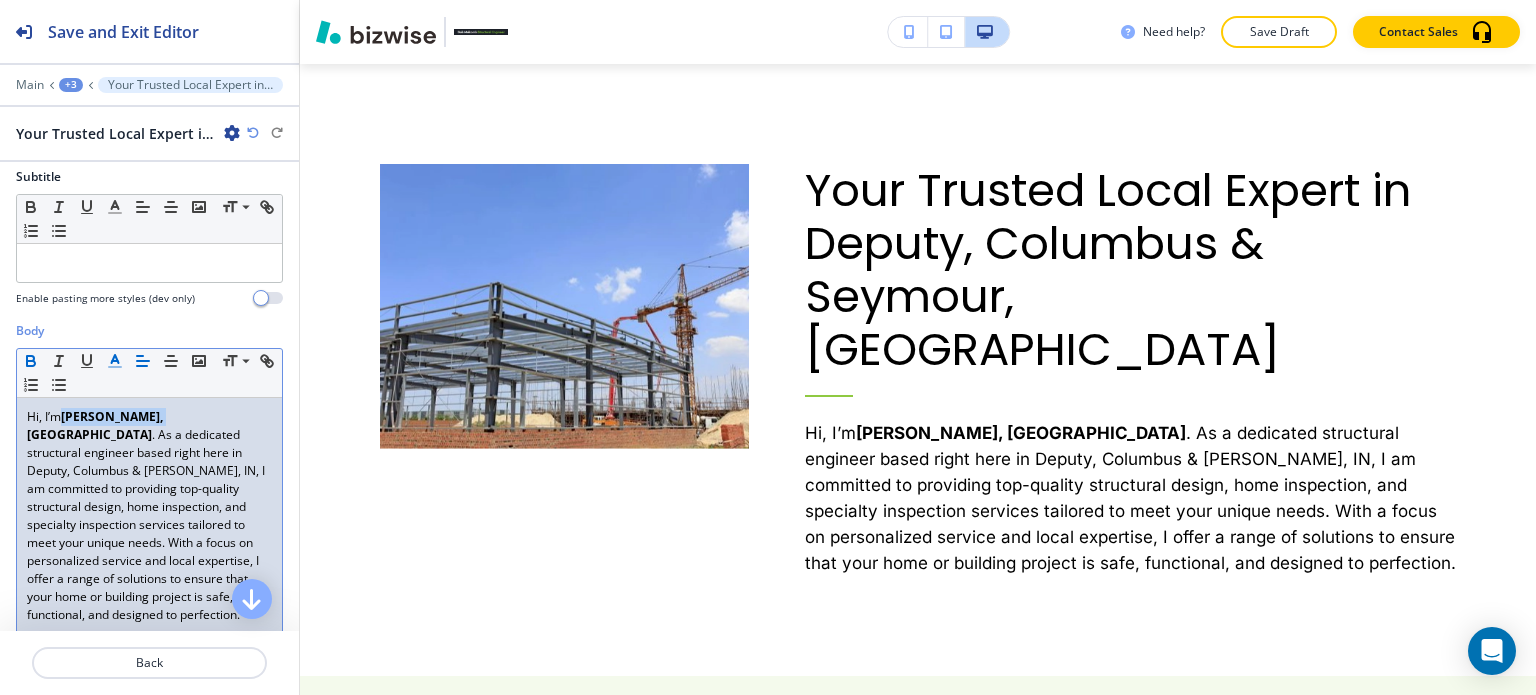 click 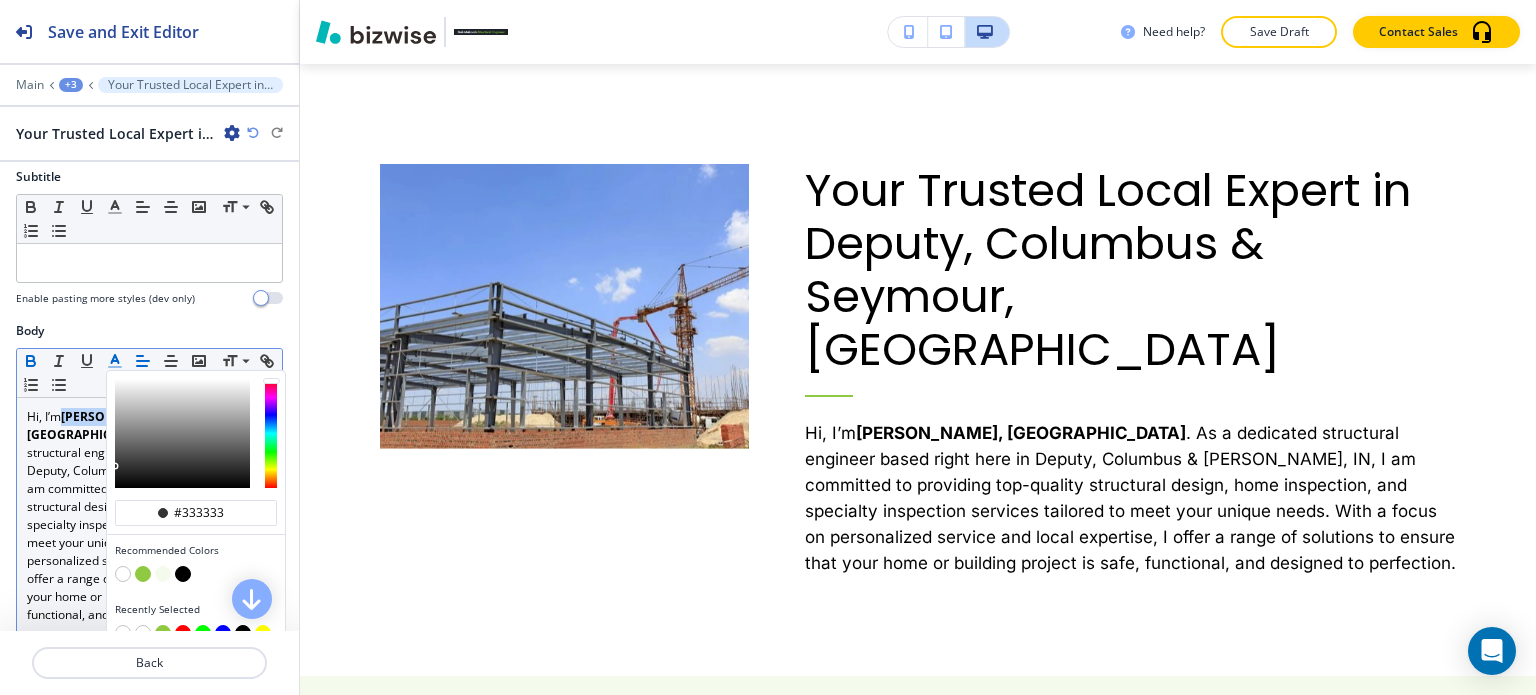 click at bounding box center (143, 574) 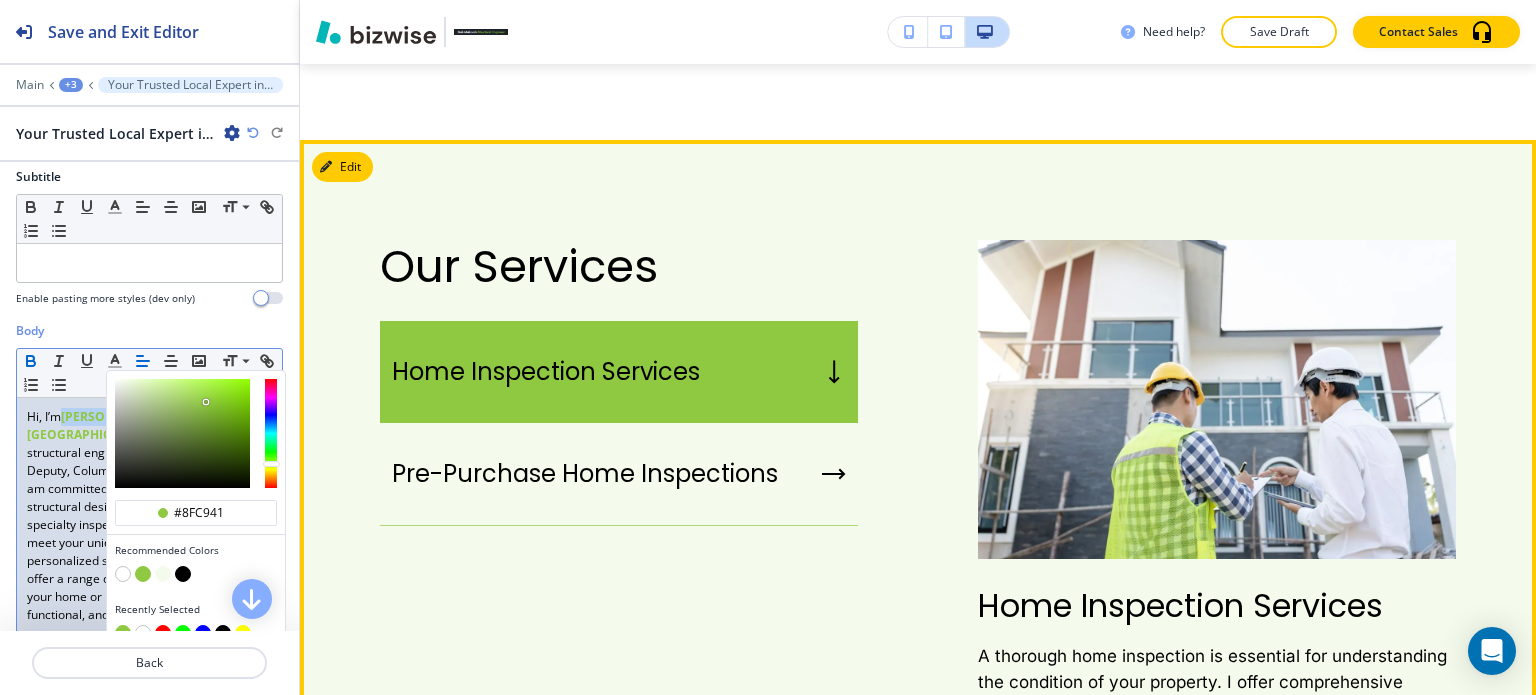 scroll, scrollTop: 1566, scrollLeft: 0, axis: vertical 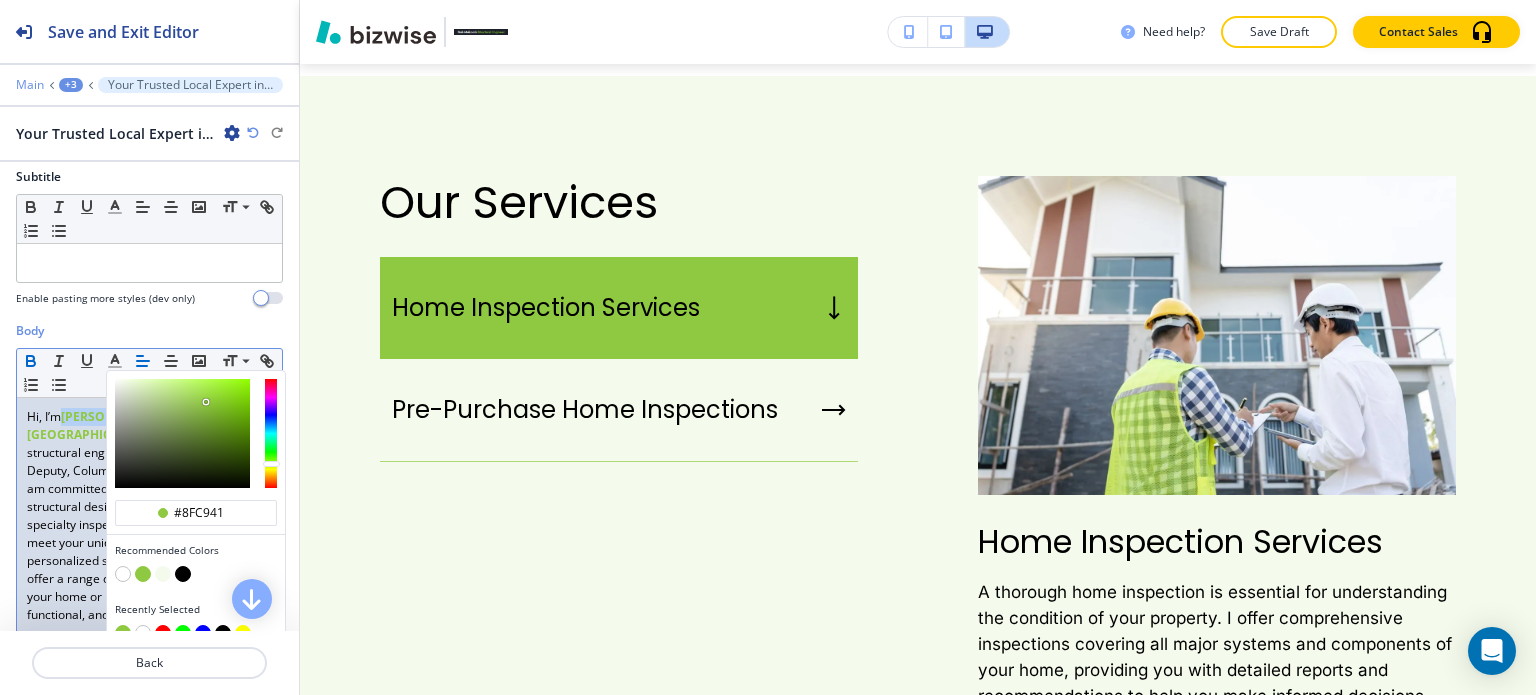 click on "Main" at bounding box center (30, 85) 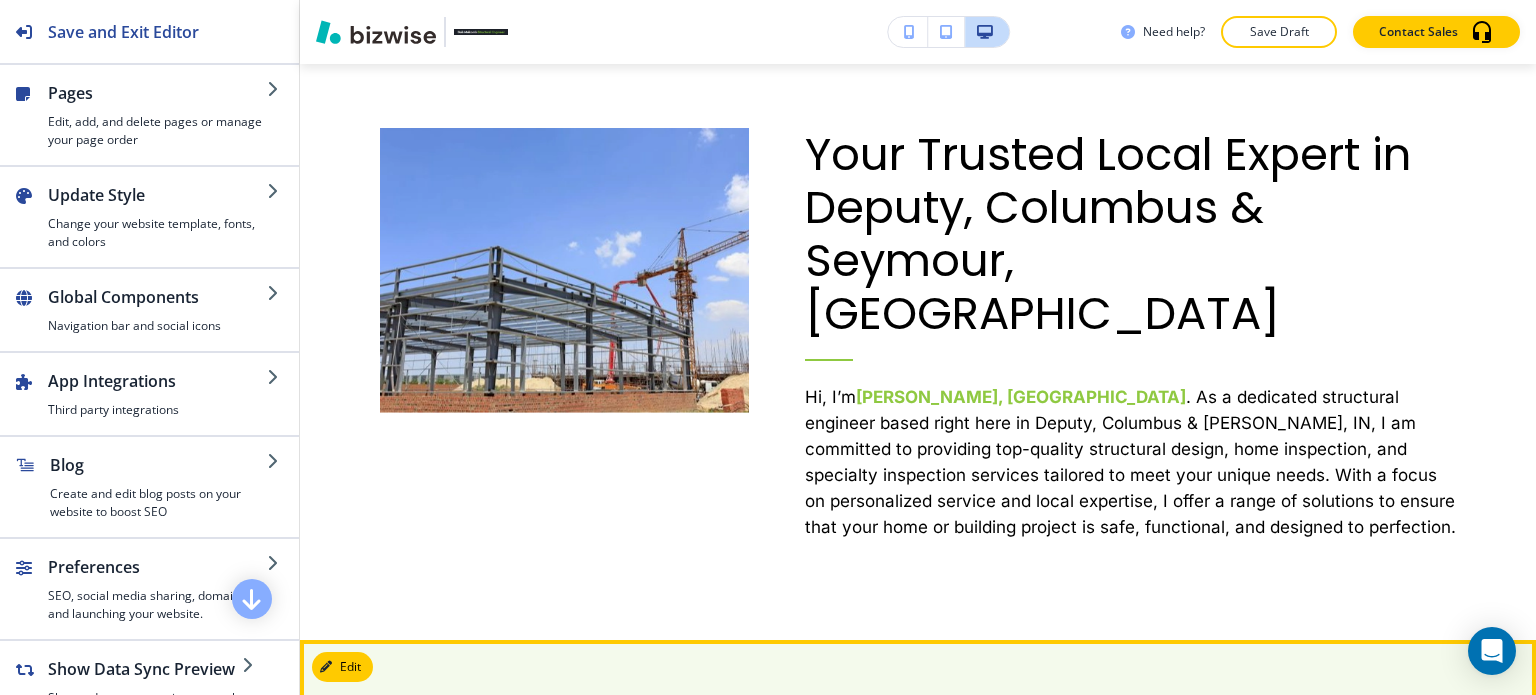 scroll, scrollTop: 949, scrollLeft: 0, axis: vertical 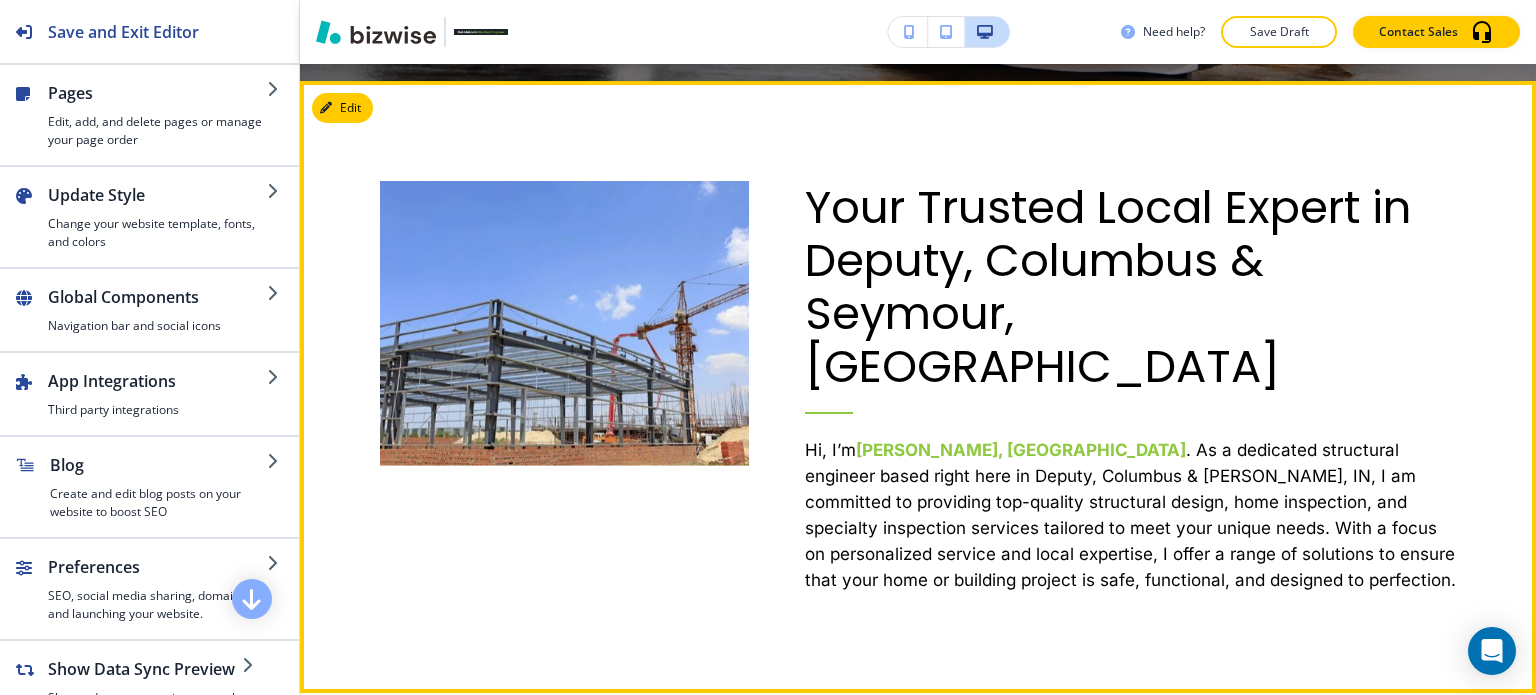 click on "Hi, I’m  [PERSON_NAME], PE . As a dedicated structural engineer based right here in Deputy, Columbus & [PERSON_NAME], IN, I am committed to providing top-quality structural design, home inspection, and specialty inspection services tailored to meet your unique needs. With a focus on personalized service and local expertise, I offer a range of solutions to ensure that your home or building project is safe, functional, and designed to perfection." at bounding box center [1131, 515] 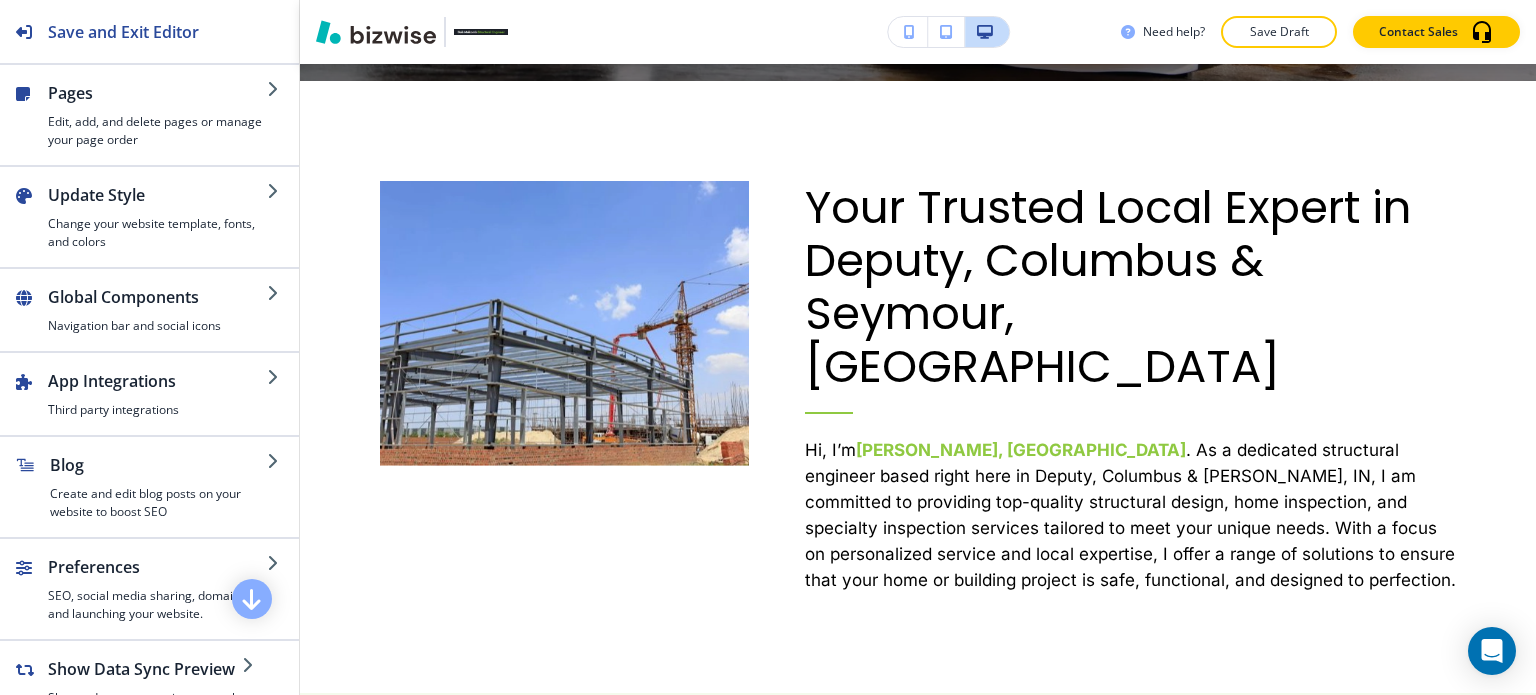 scroll, scrollTop: 2149, scrollLeft: 0, axis: vertical 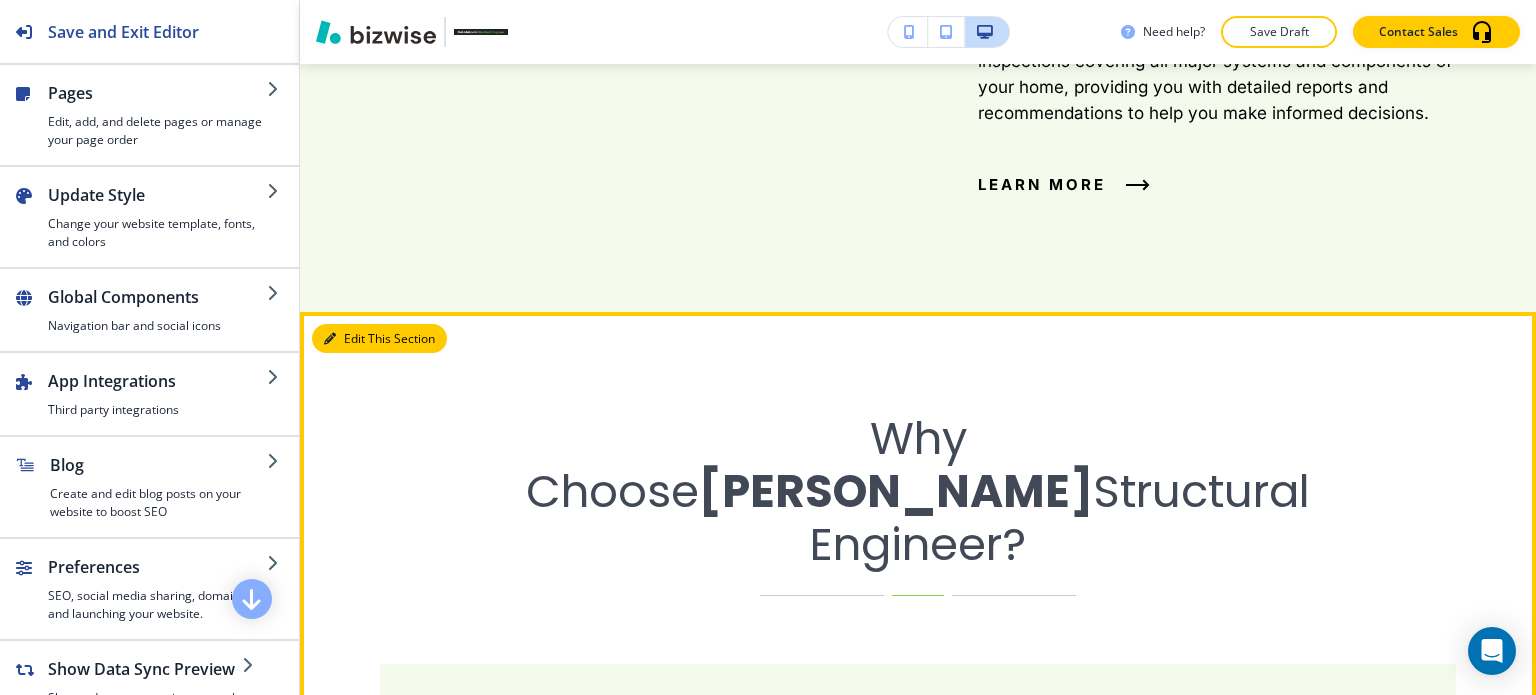 click on "Edit This Section" at bounding box center (379, 339) 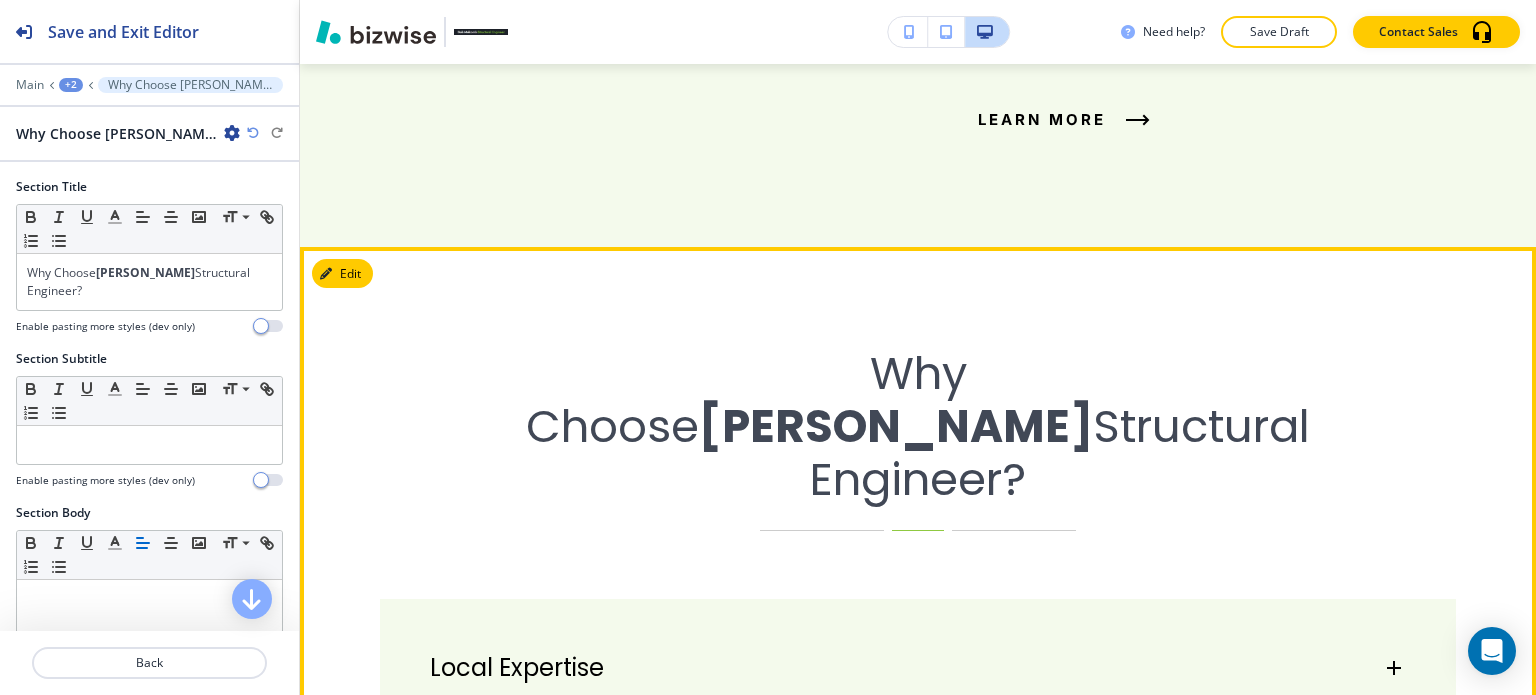 scroll, scrollTop: 2338, scrollLeft: 0, axis: vertical 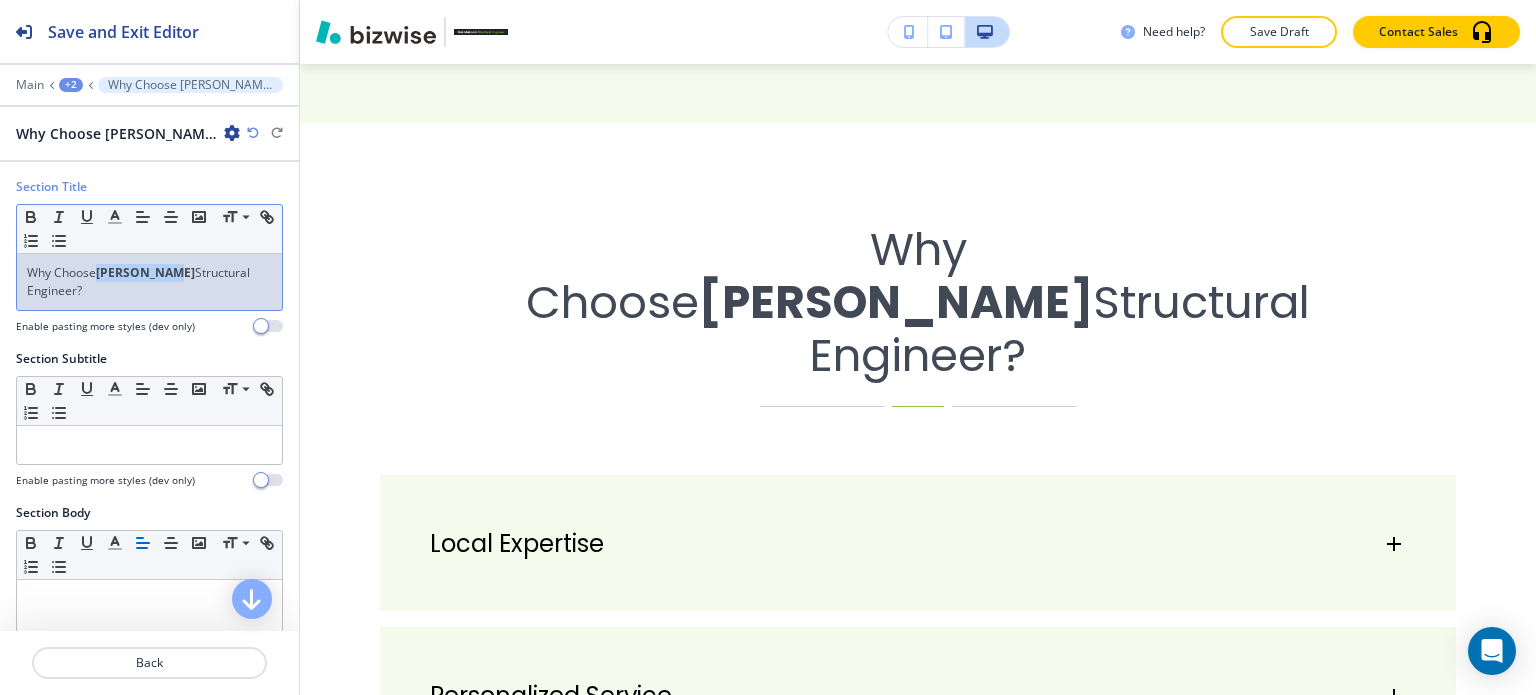 drag, startPoint x: 101, startPoint y: 275, endPoint x: 164, endPoint y: 268, distance: 63.387695 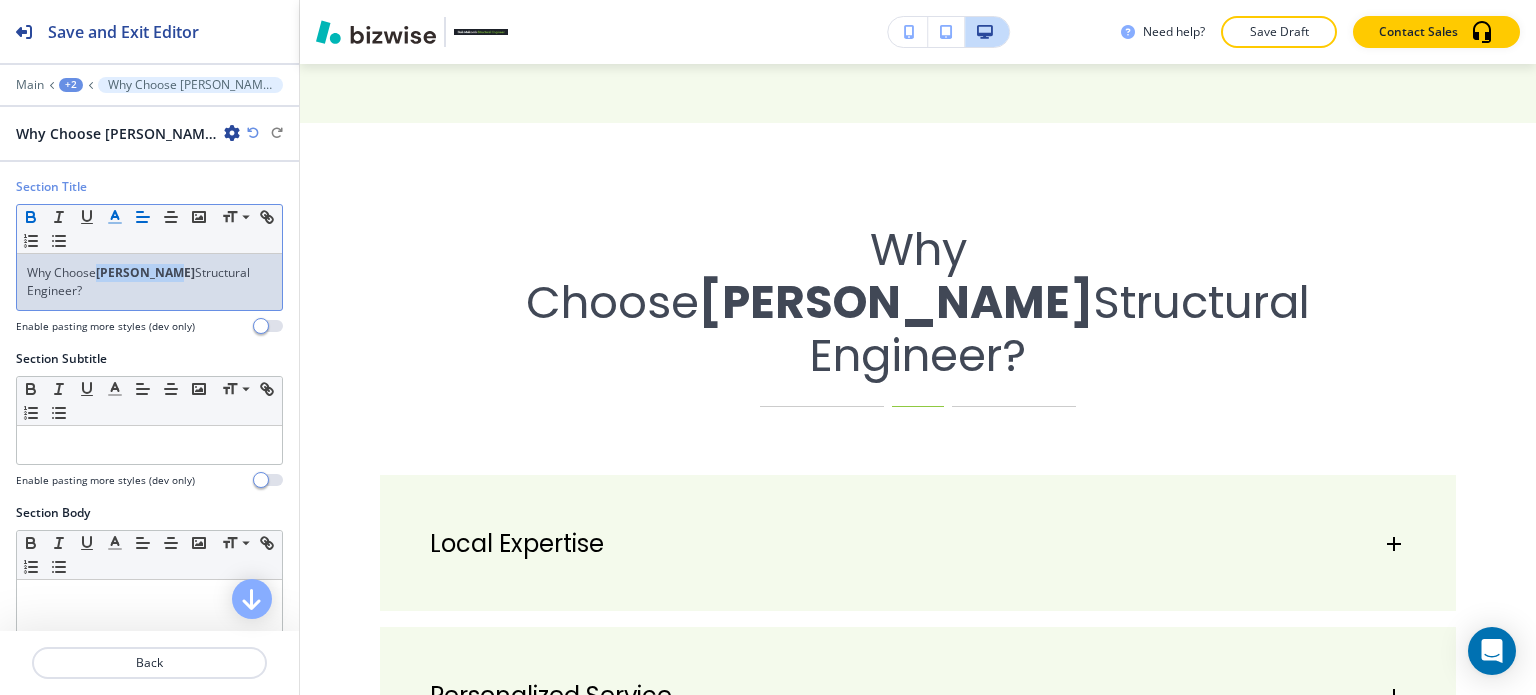 click 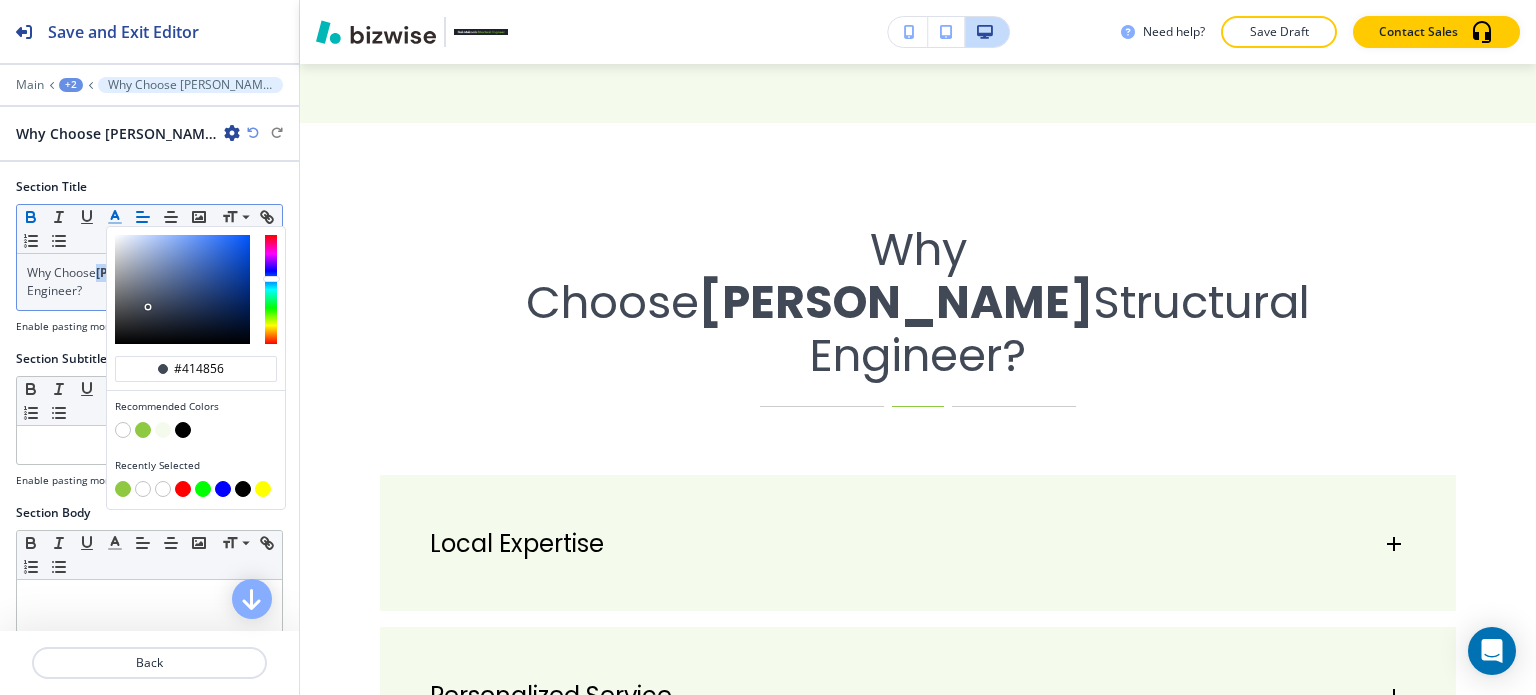 click at bounding box center [143, 430] 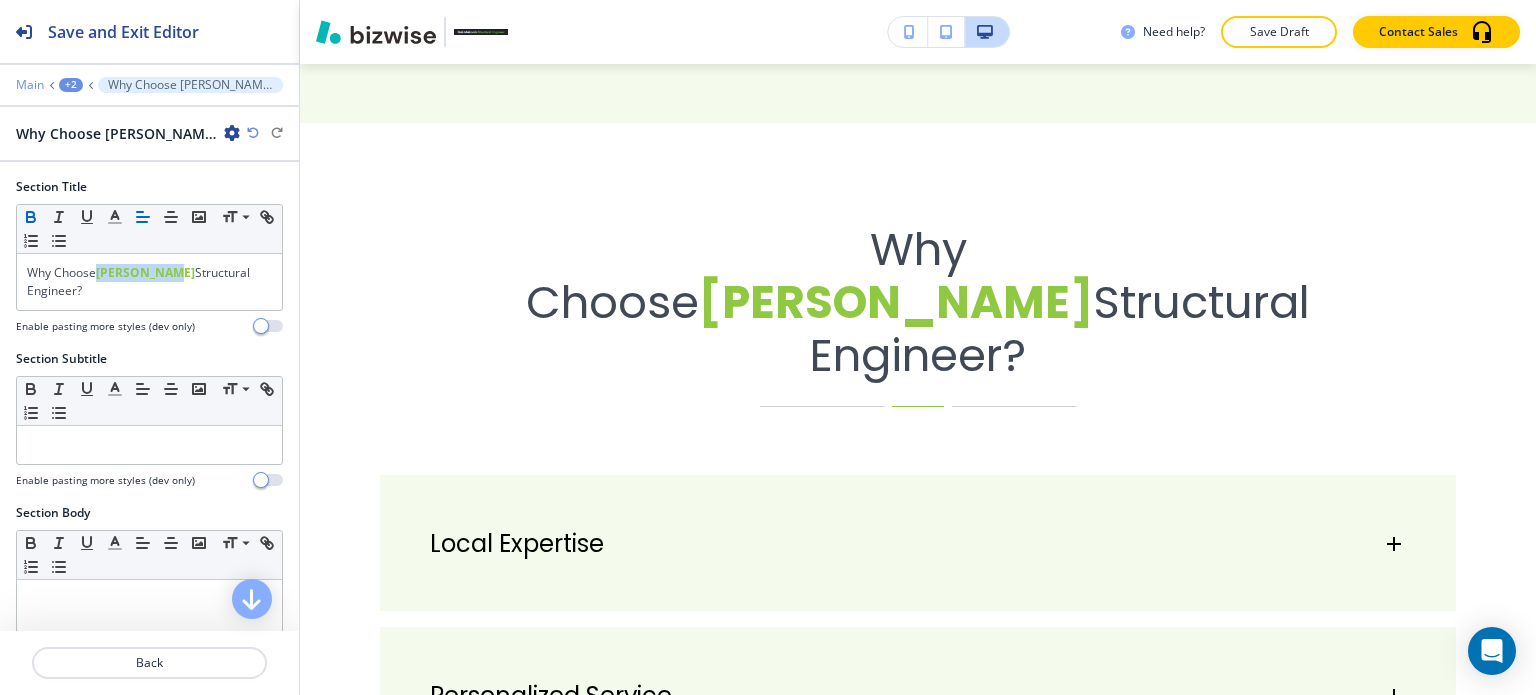 click on "Main" at bounding box center (30, 85) 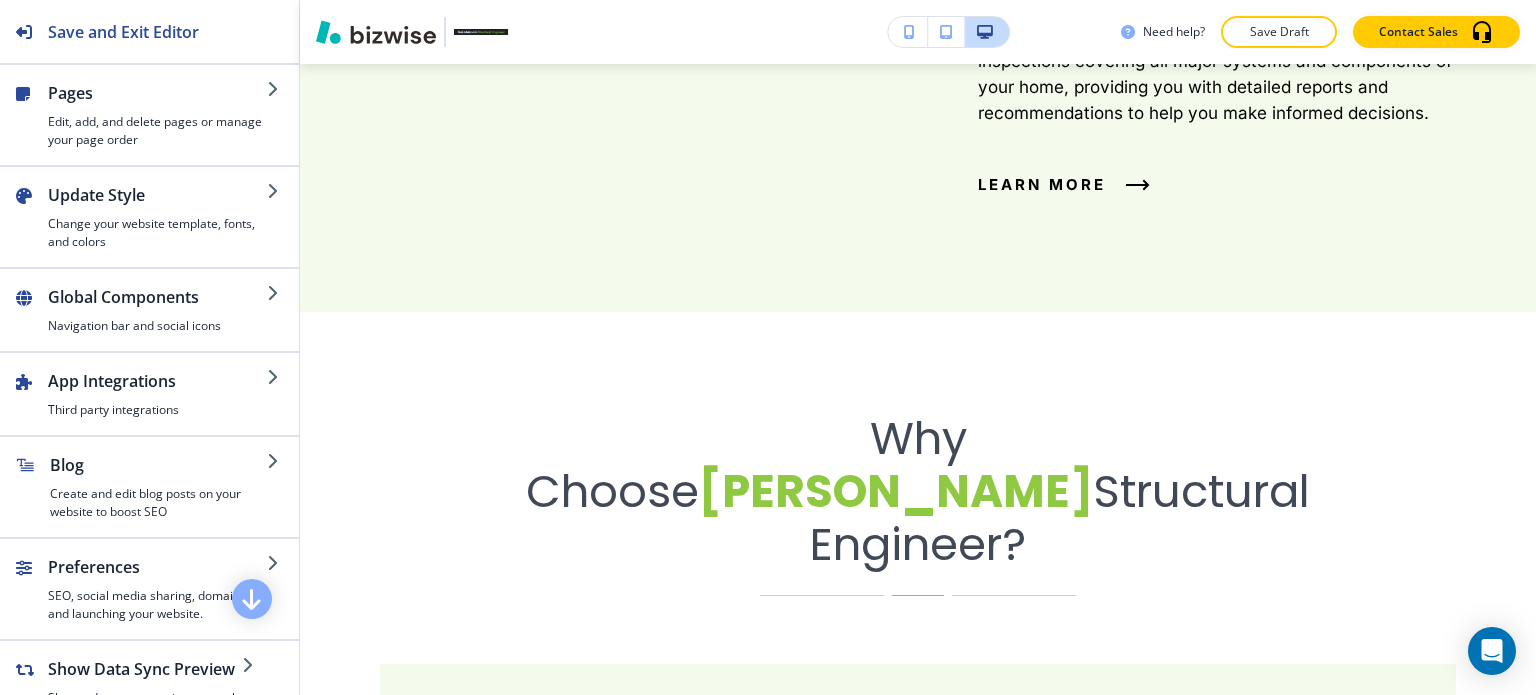 scroll, scrollTop: 3500, scrollLeft: 0, axis: vertical 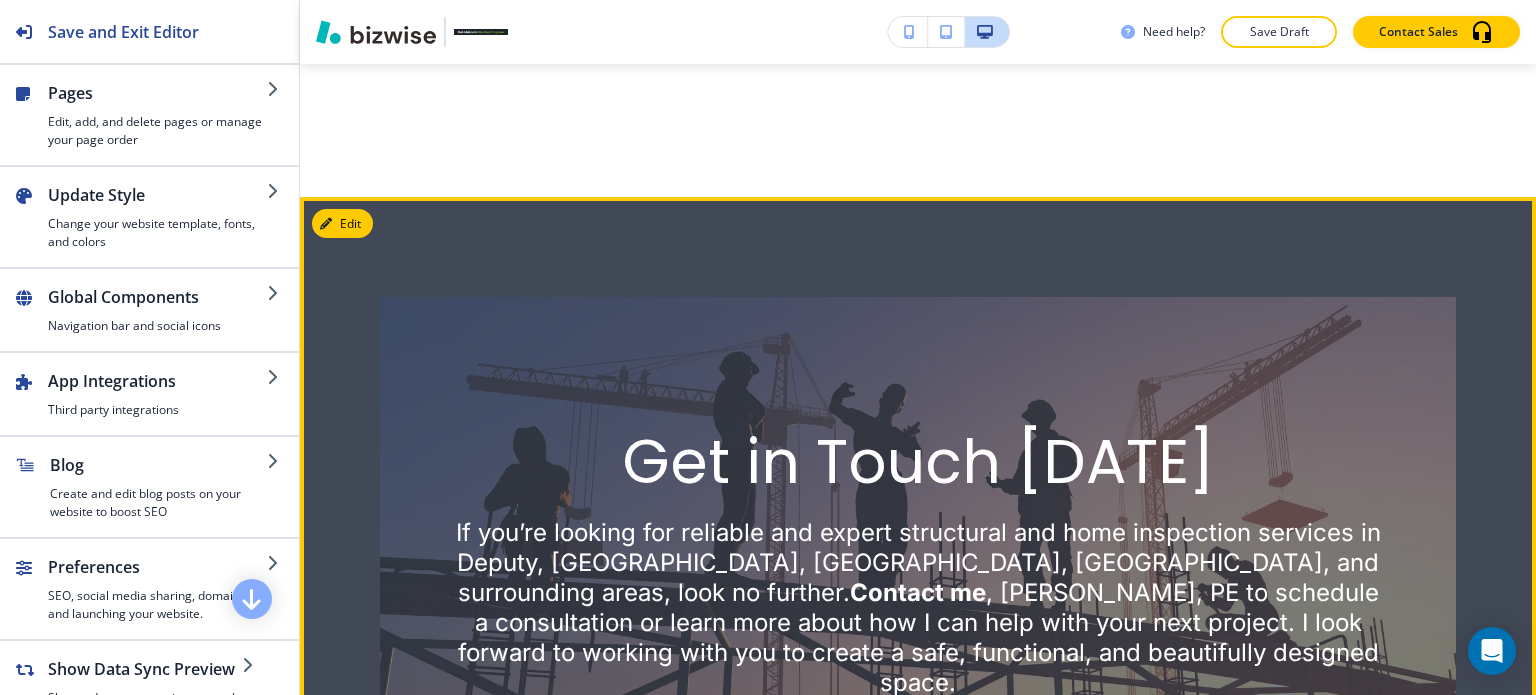 click on "Edit" at bounding box center (342, 224) 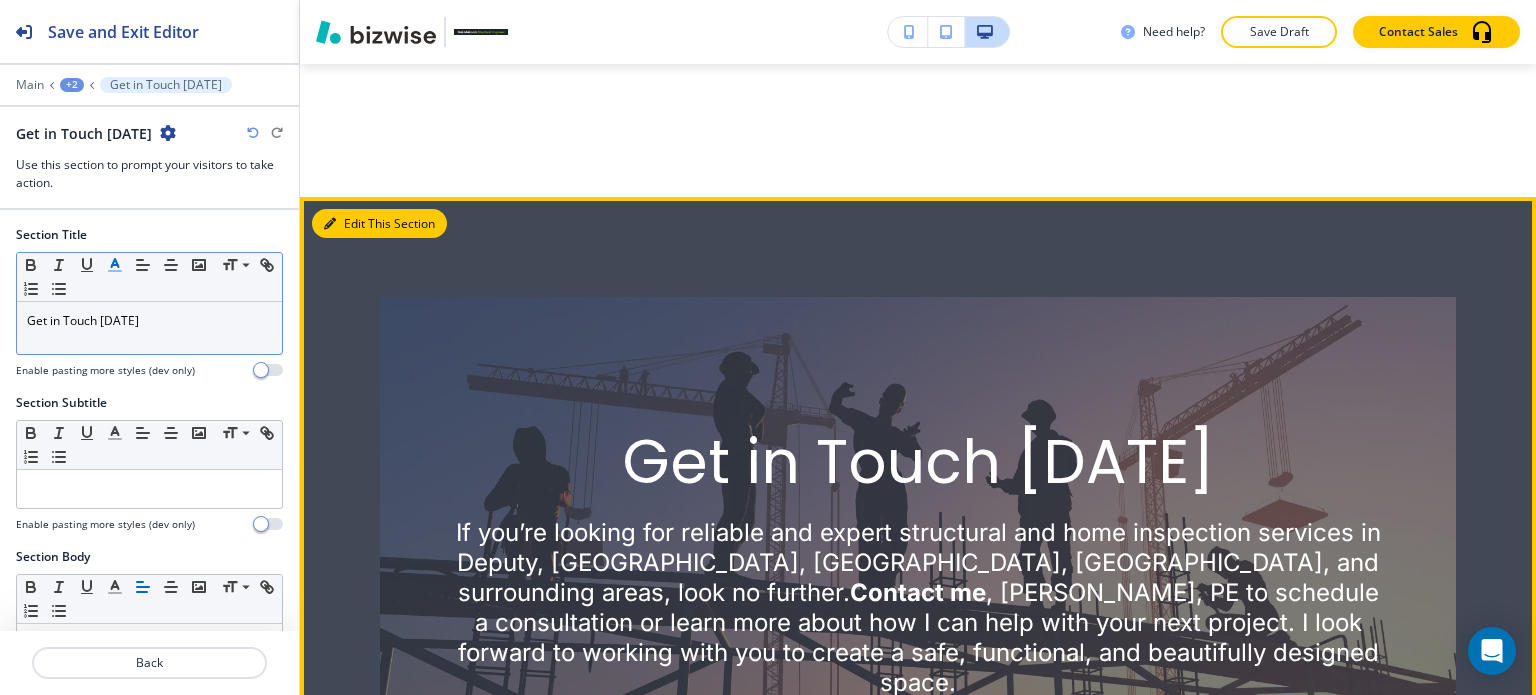 scroll, scrollTop: 4732, scrollLeft: 0, axis: vertical 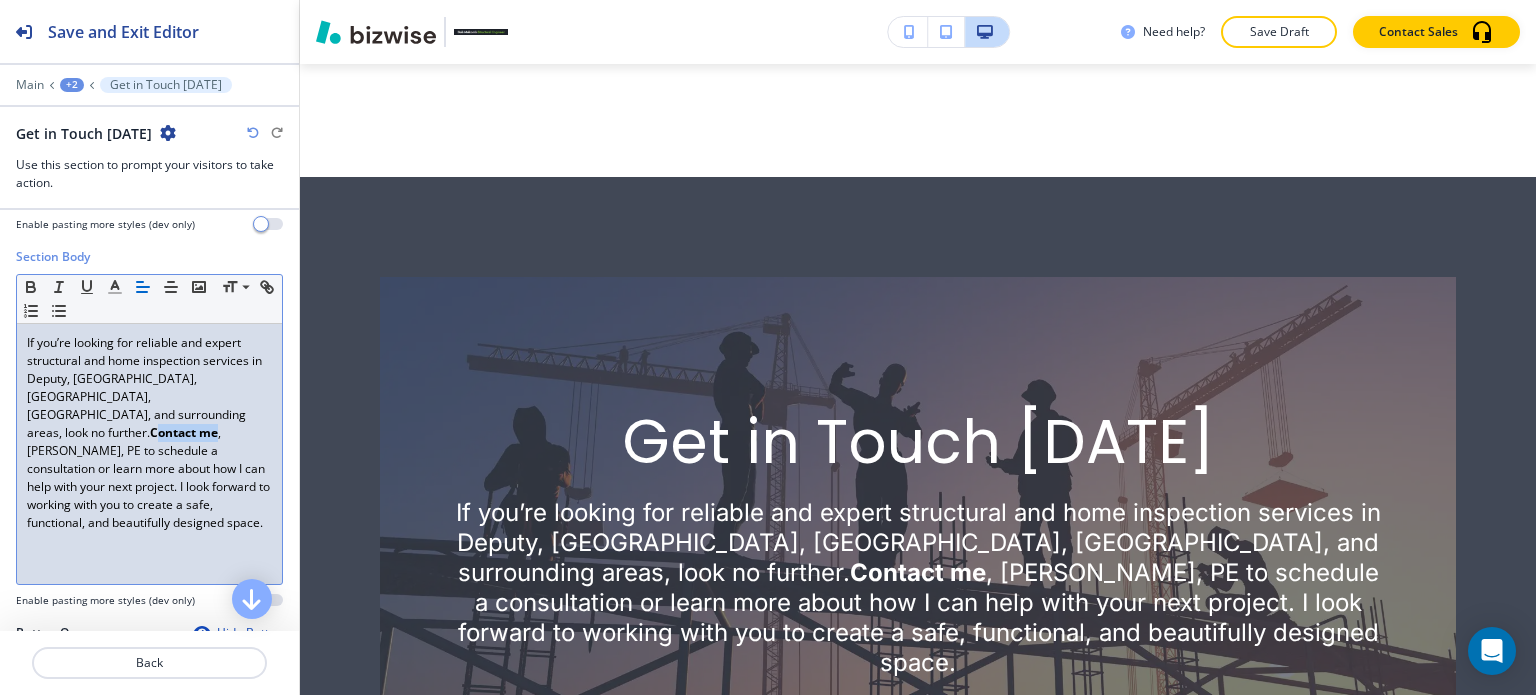 drag, startPoint x: 96, startPoint y: 413, endPoint x: 32, endPoint y: 409, distance: 64.12488 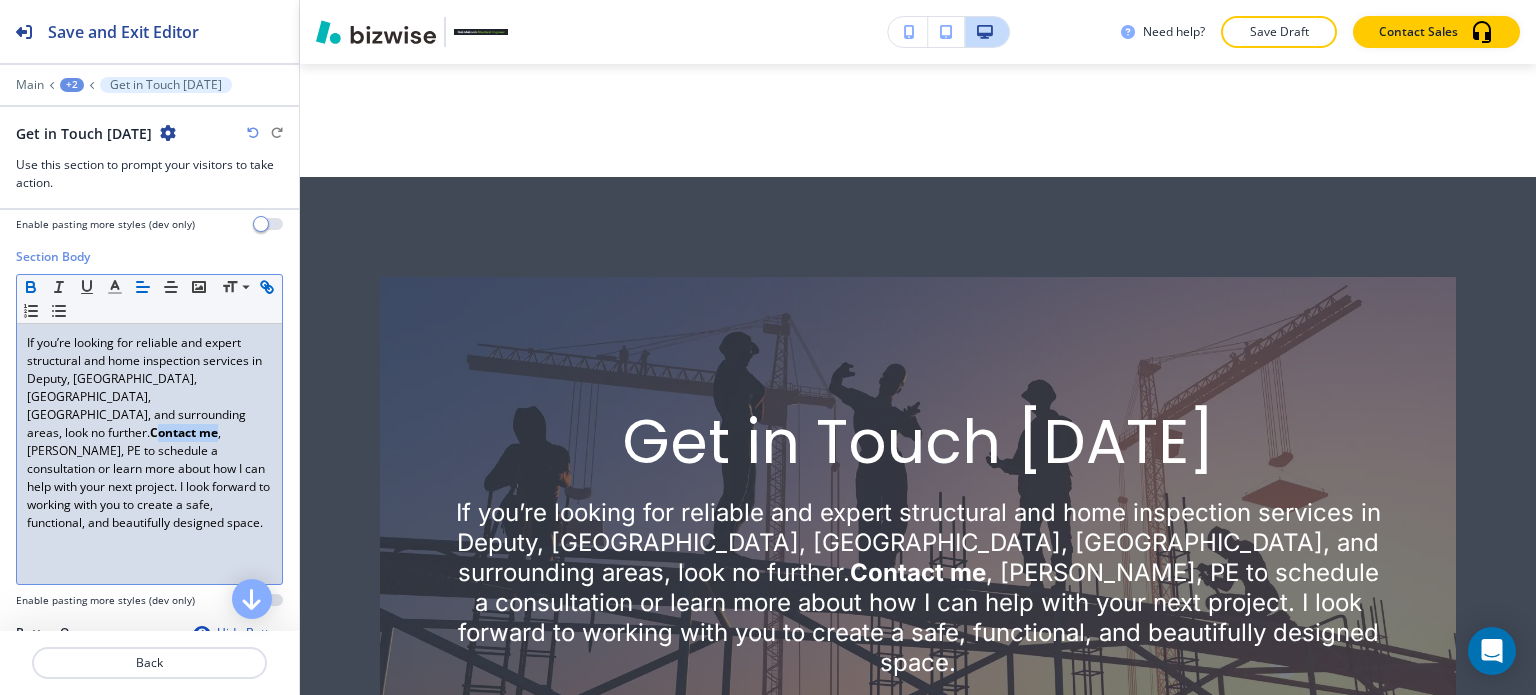 click on "Contact me" at bounding box center (184, 432) 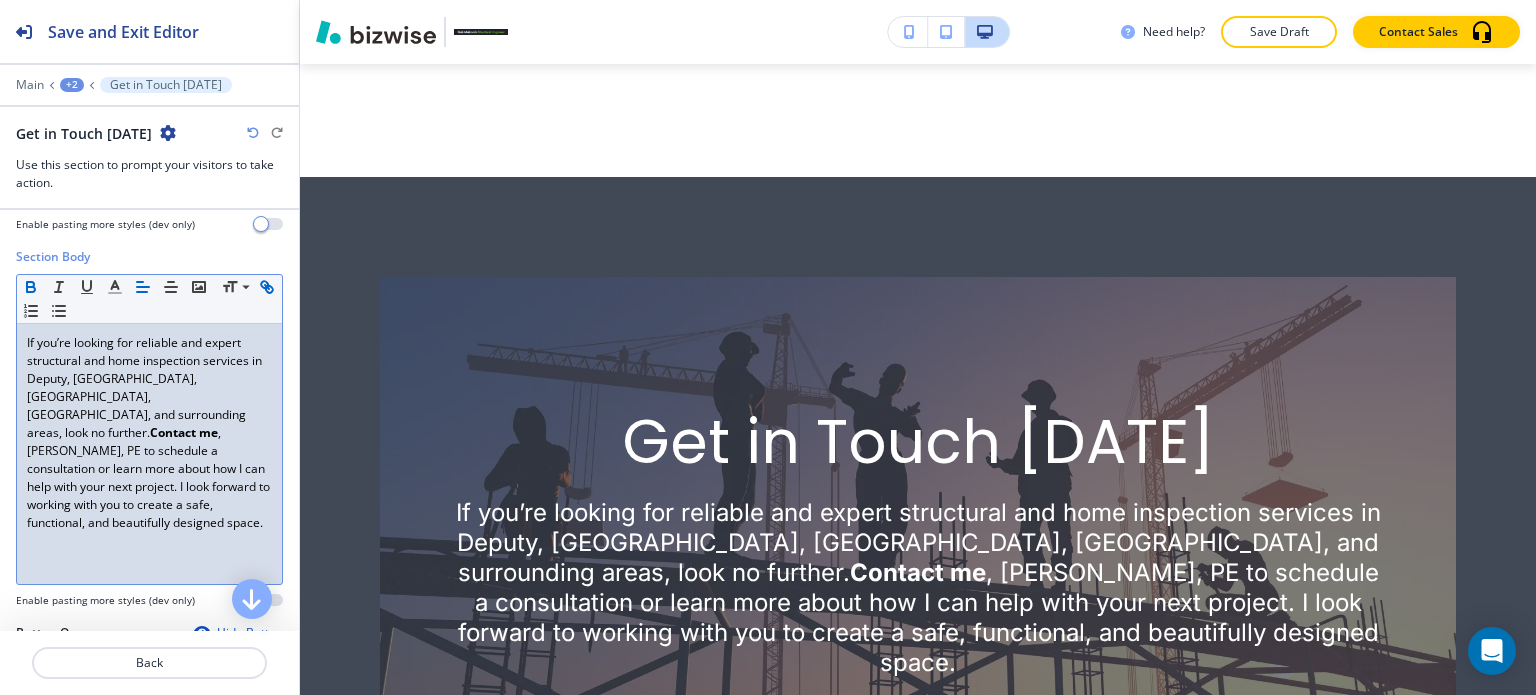 click on ", [PERSON_NAME], PE to schedule a consultation or learn more about how I can help with your next project. I look forward to working with you to create a safe, functional, and beautifully designed space." at bounding box center (150, 477) 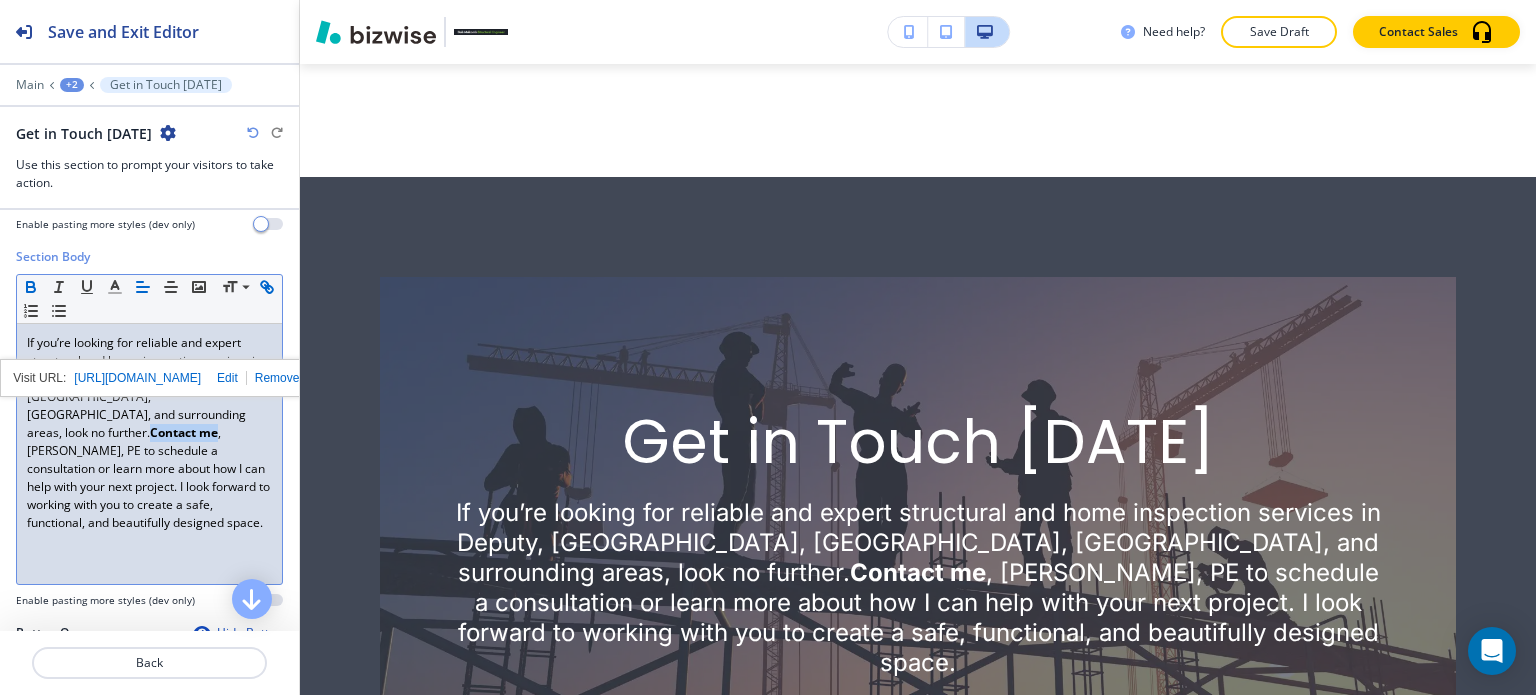 drag, startPoint x: 95, startPoint y: 411, endPoint x: 17, endPoint y: 406, distance: 78.160095 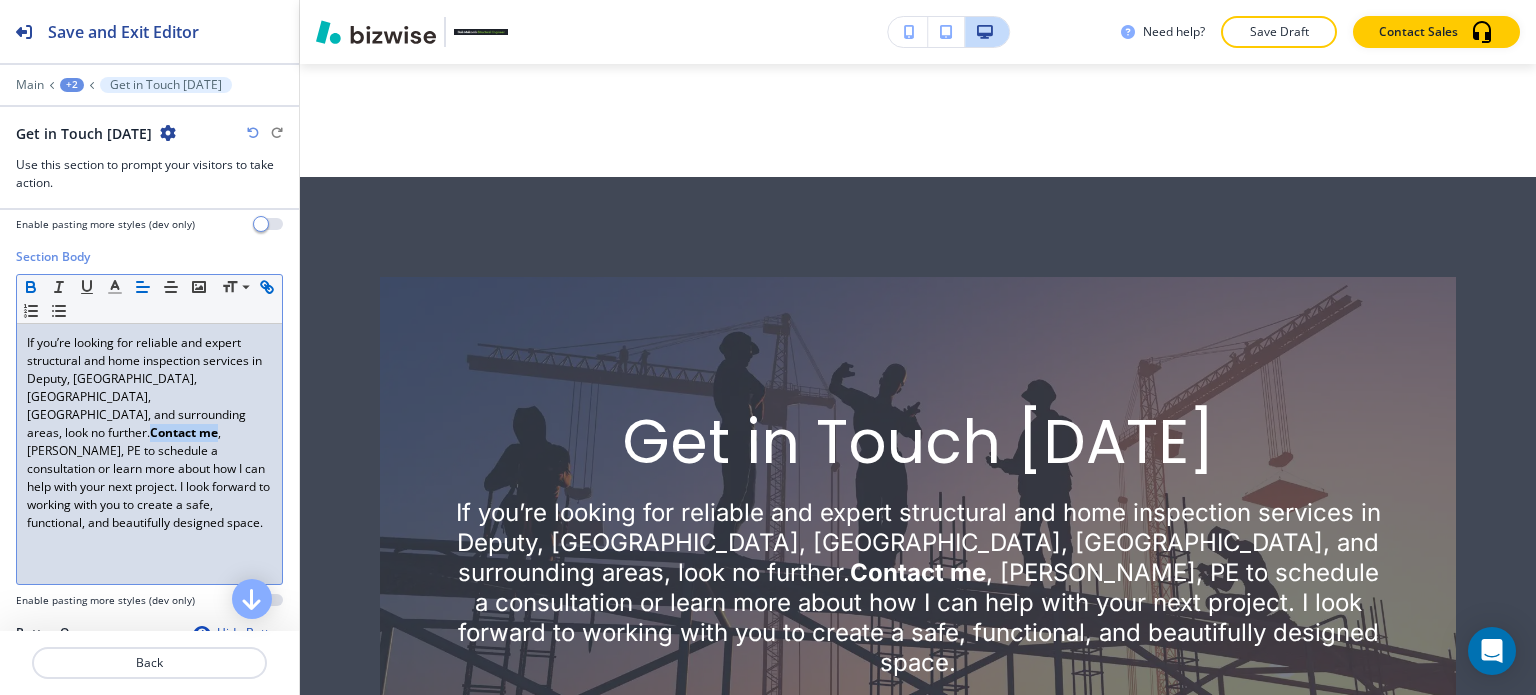 click 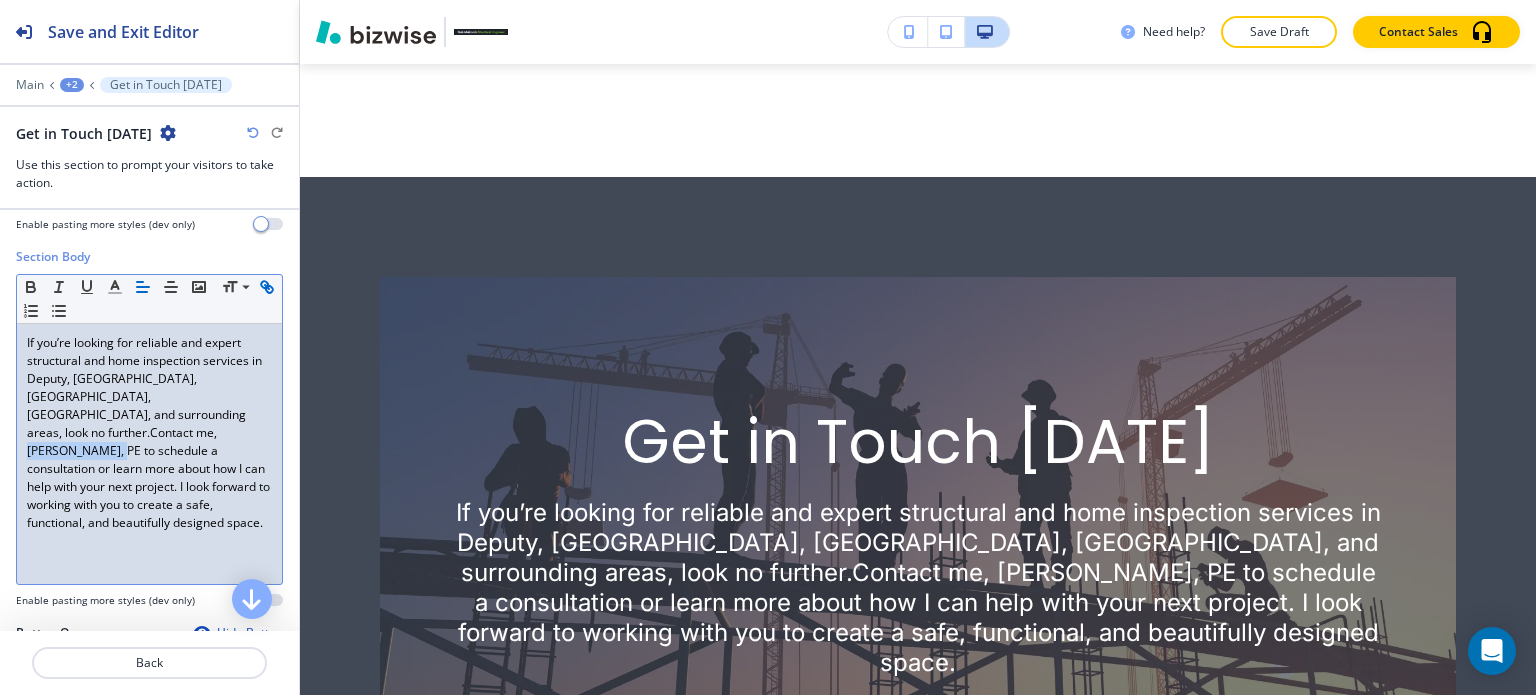 drag, startPoint x: 100, startPoint y: 414, endPoint x: 194, endPoint y: 407, distance: 94.26028 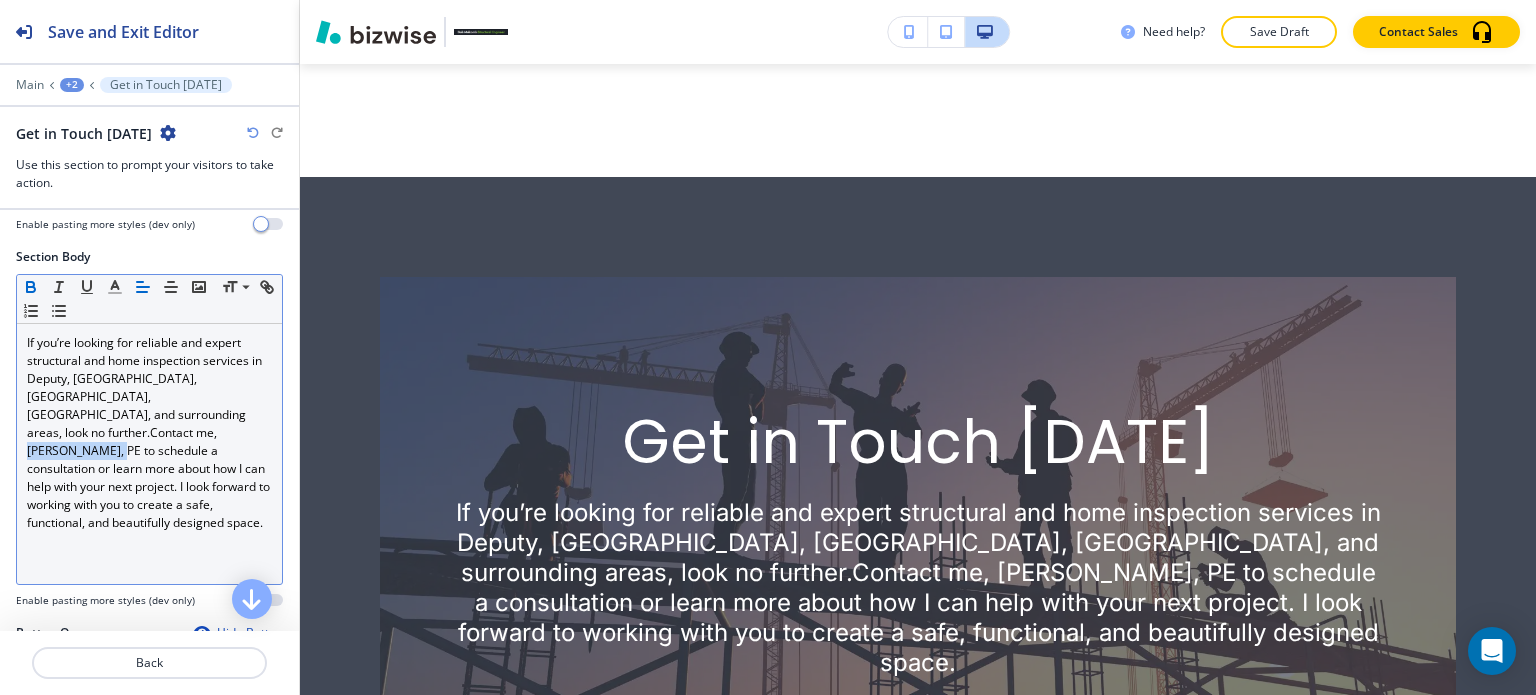 click 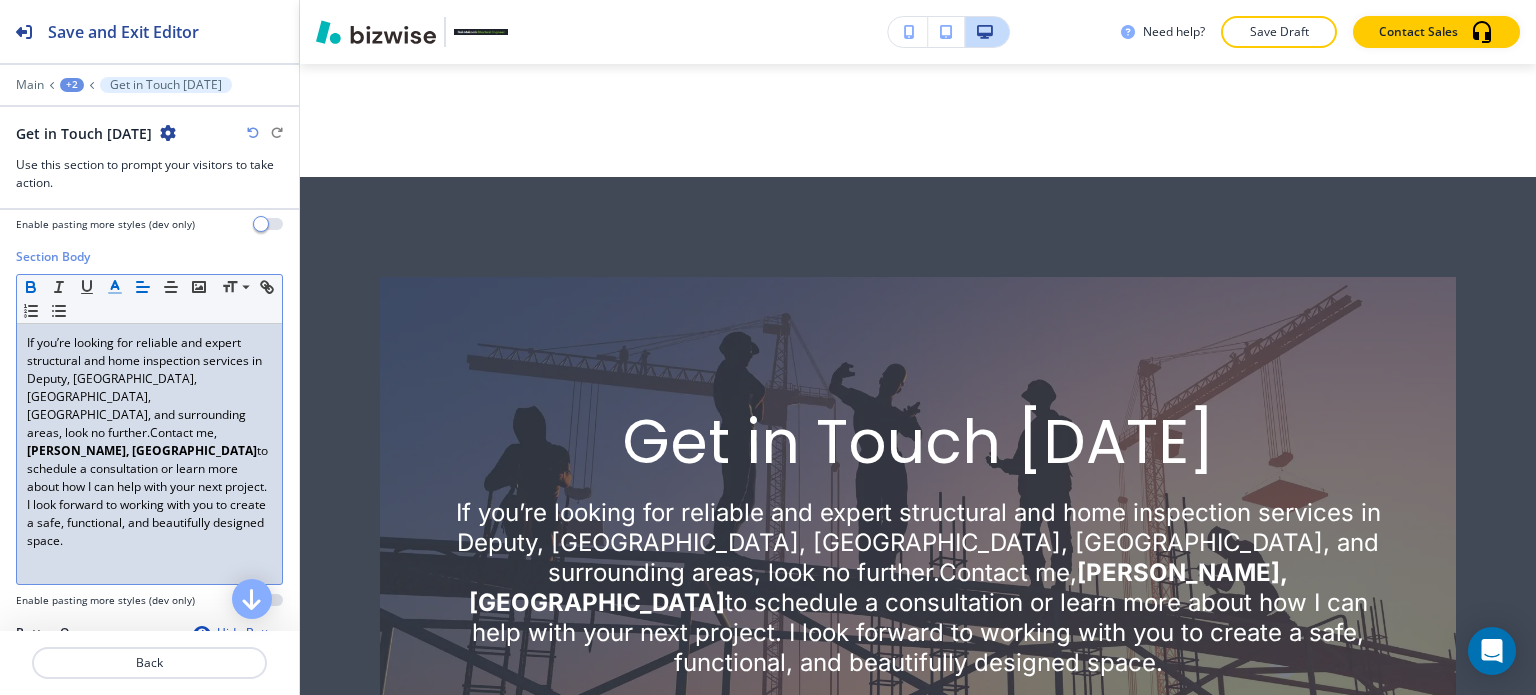 click 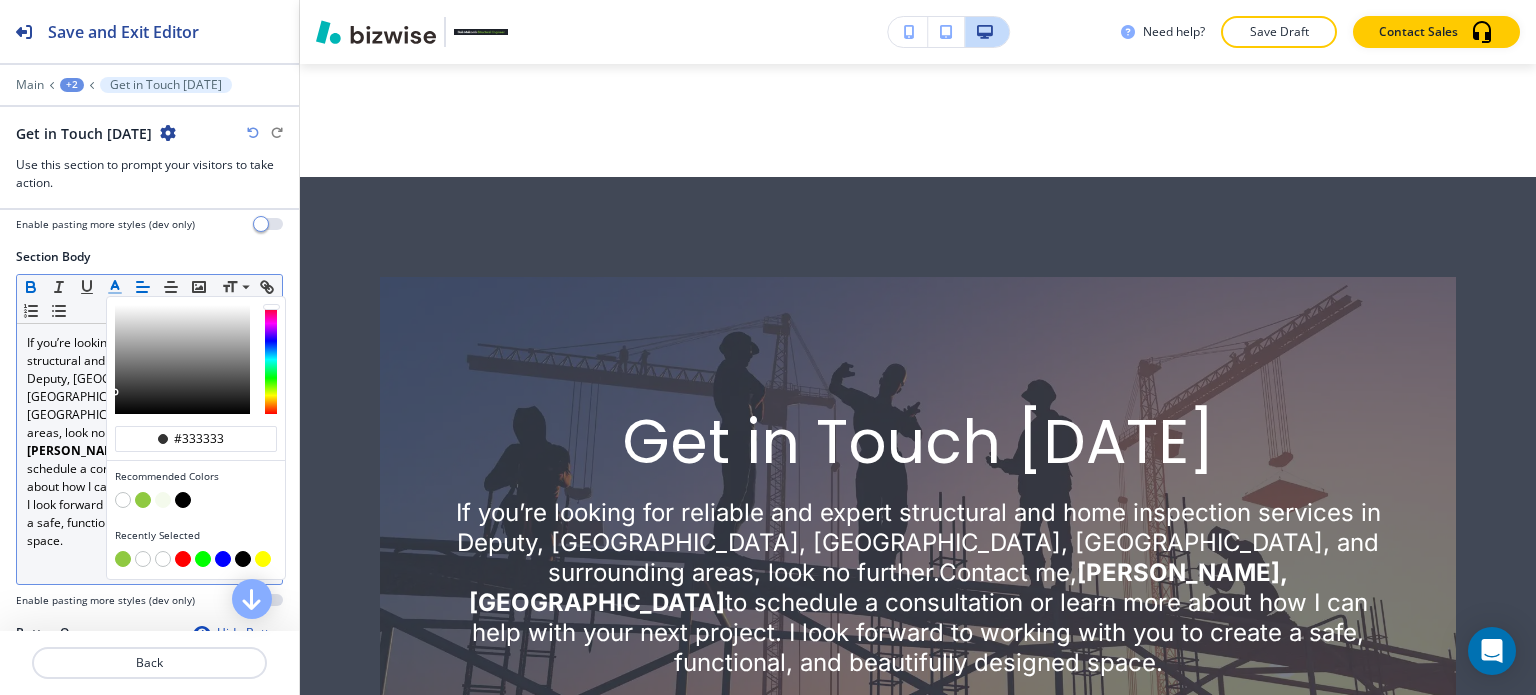 click at bounding box center [143, 500] 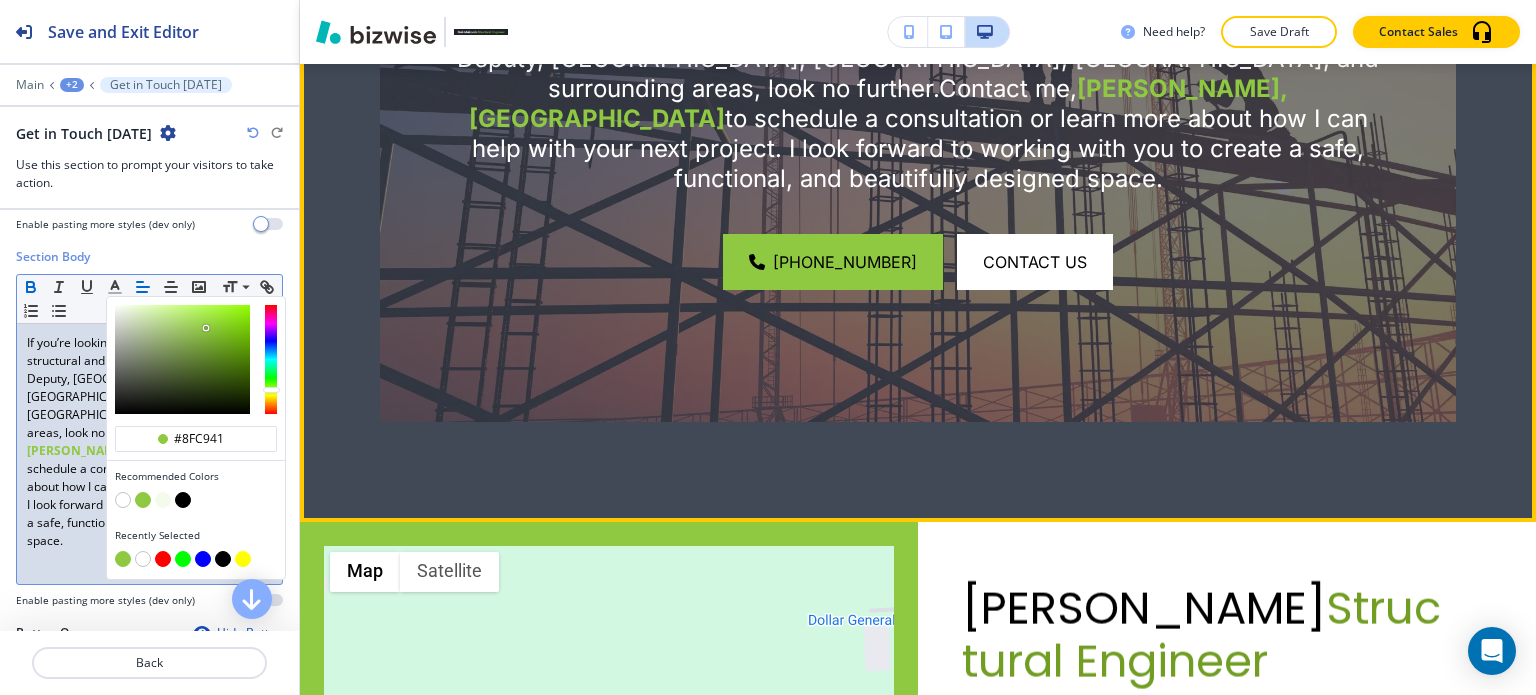 scroll, scrollTop: 5232, scrollLeft: 0, axis: vertical 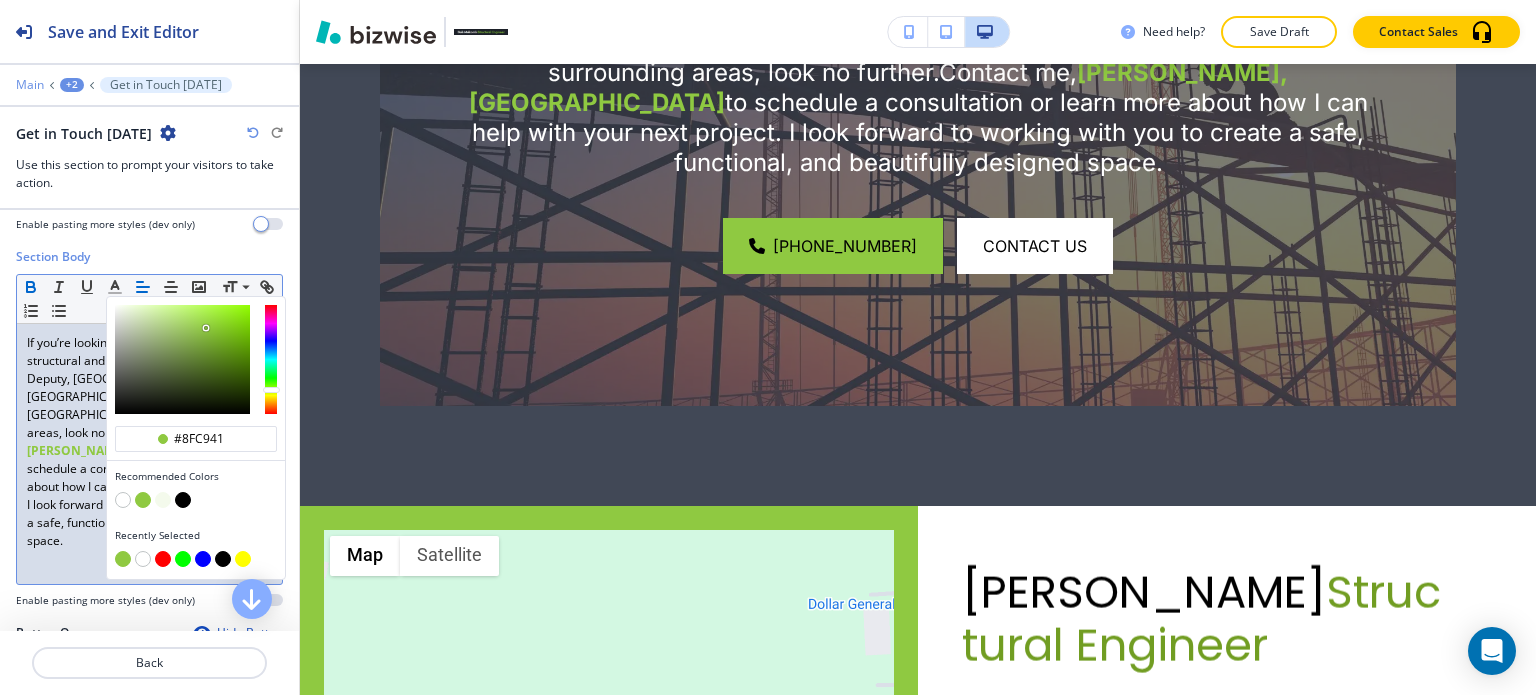 click on "Main" at bounding box center (30, 85) 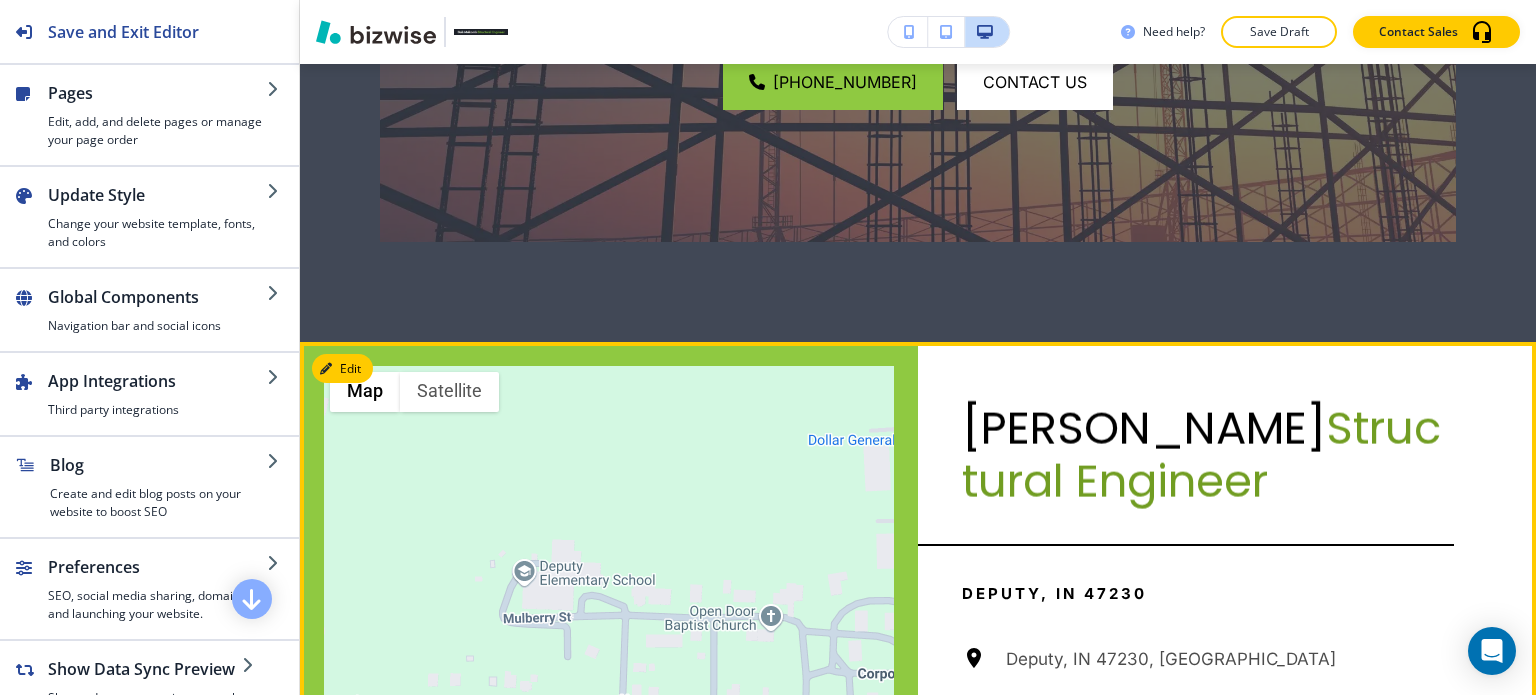 scroll, scrollTop: 5401, scrollLeft: 0, axis: vertical 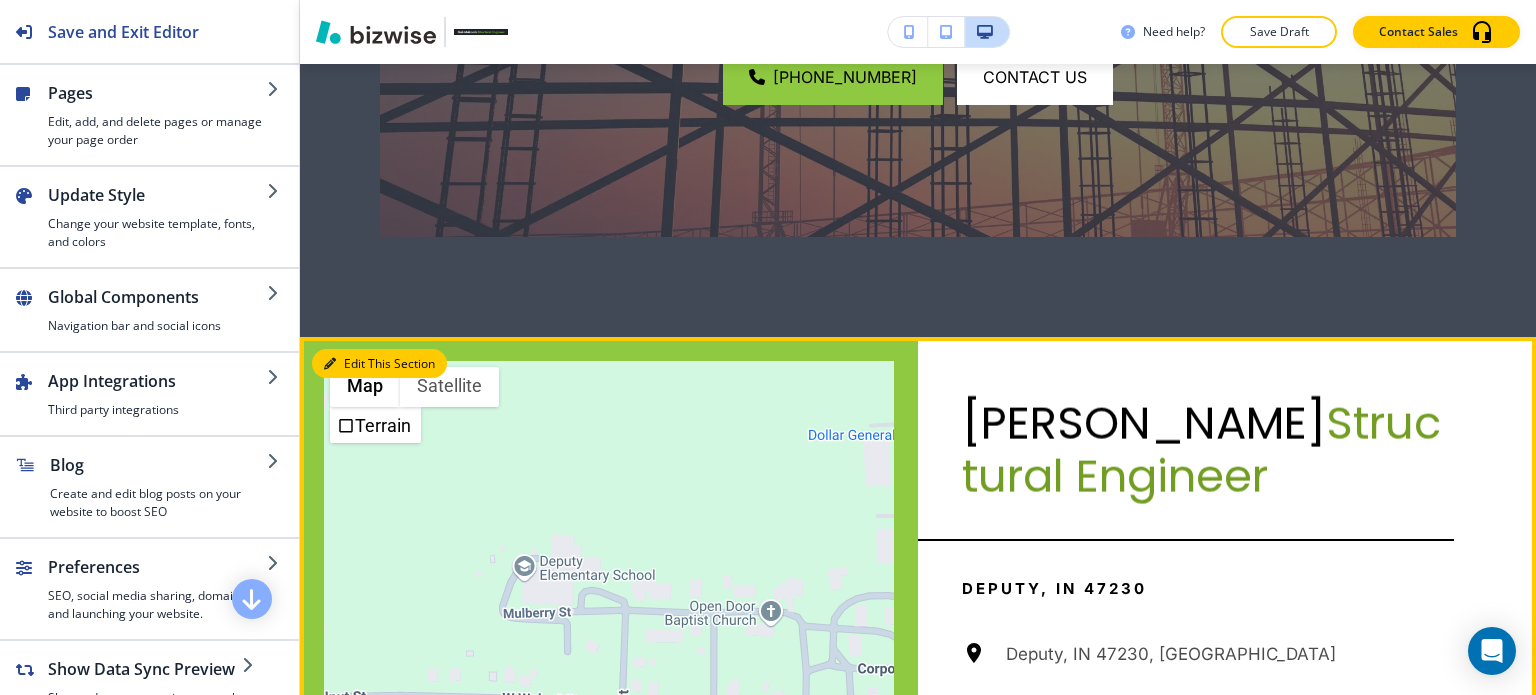 click on "Edit This Section" at bounding box center (379, 364) 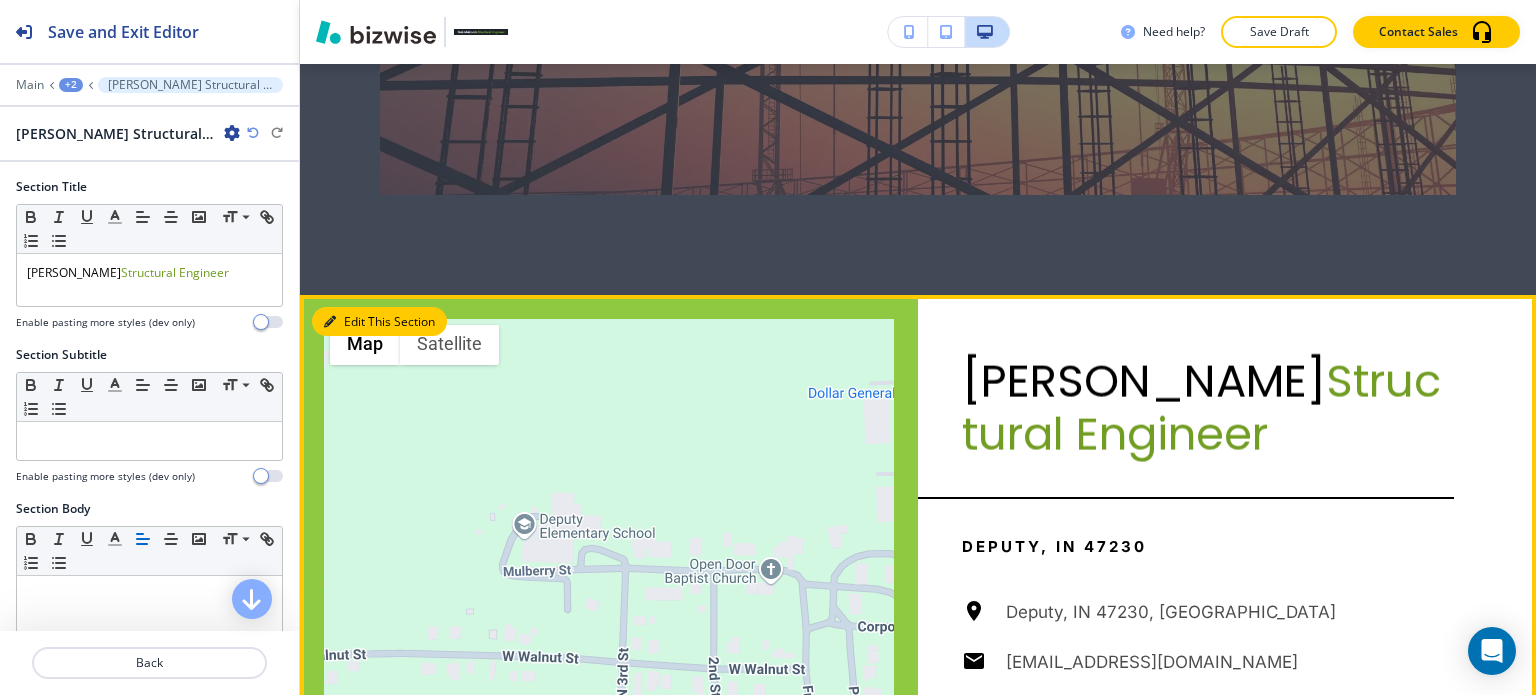 scroll, scrollTop: 5531, scrollLeft: 0, axis: vertical 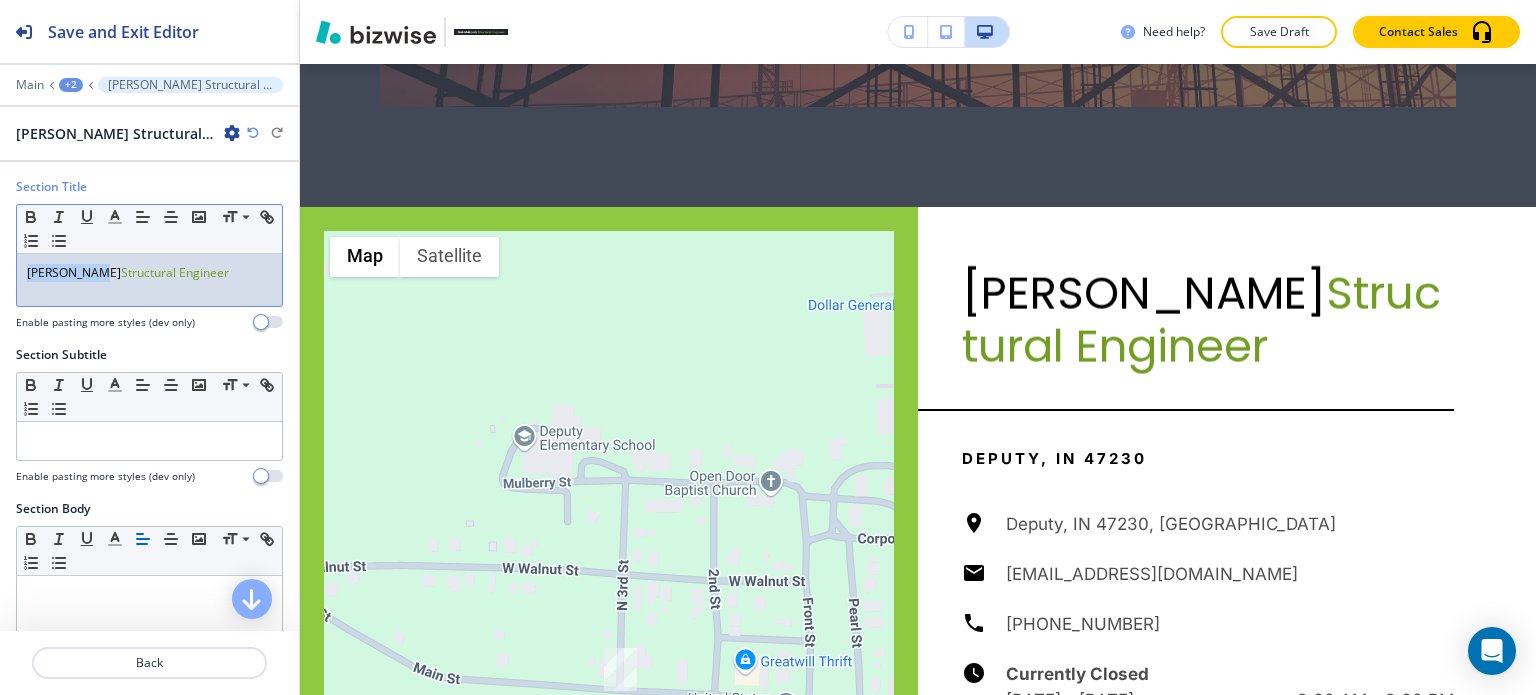 drag, startPoint x: 80, startPoint y: 274, endPoint x: 7, endPoint y: 261, distance: 74.1485 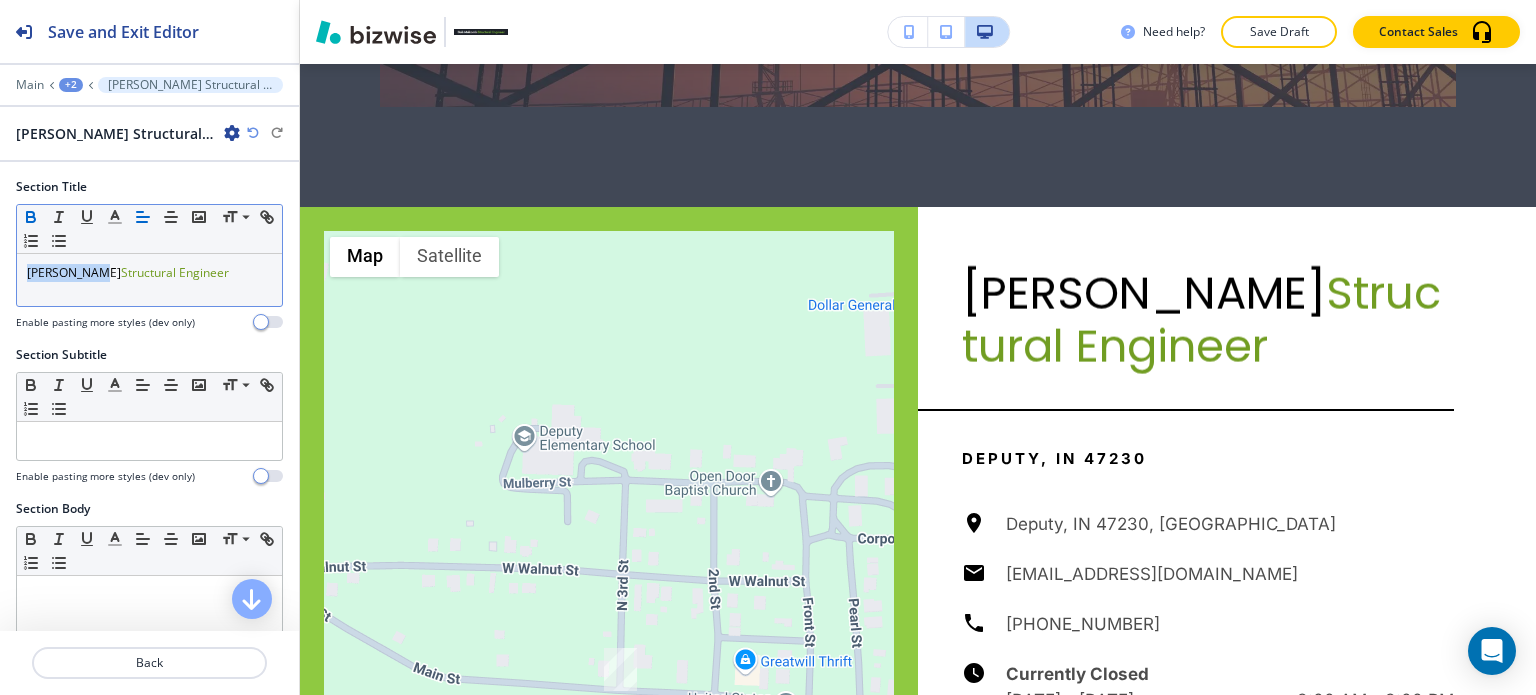 click 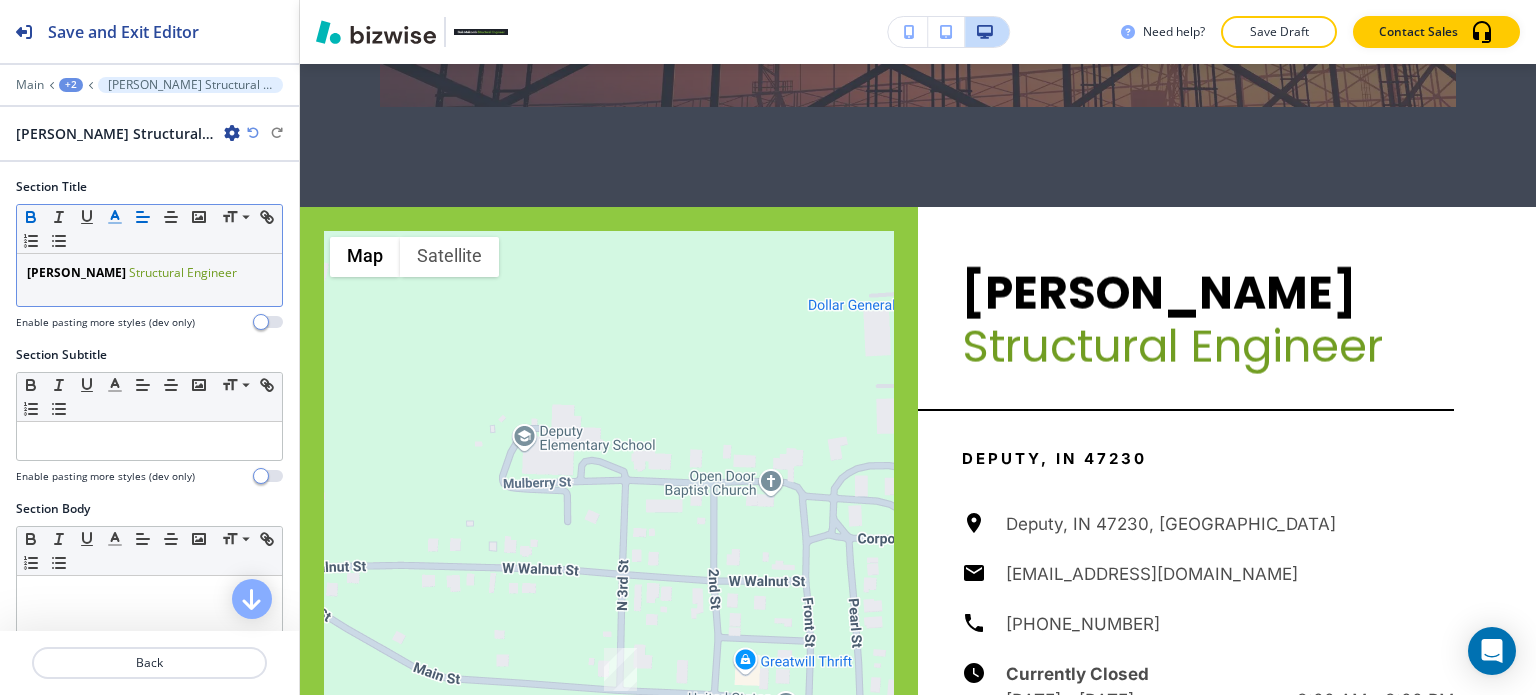 click 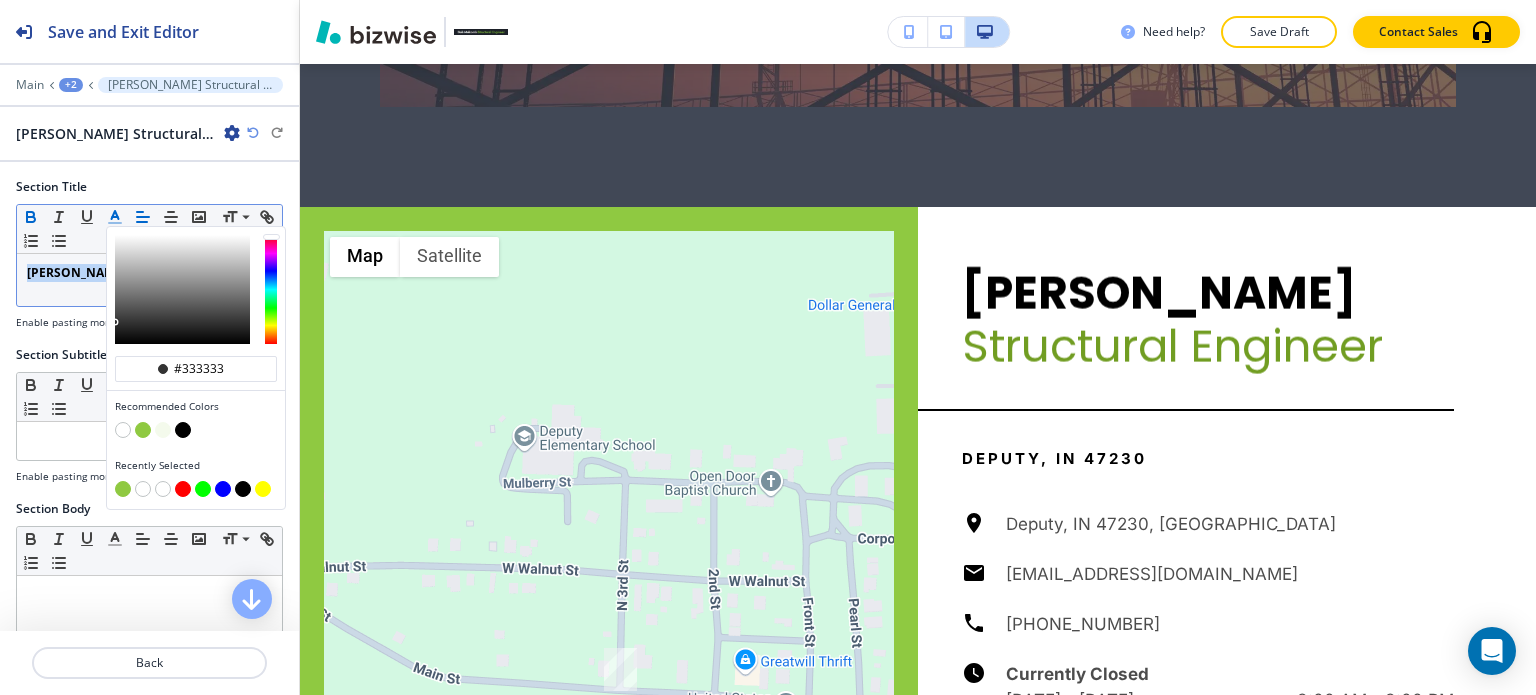 click at bounding box center (143, 430) 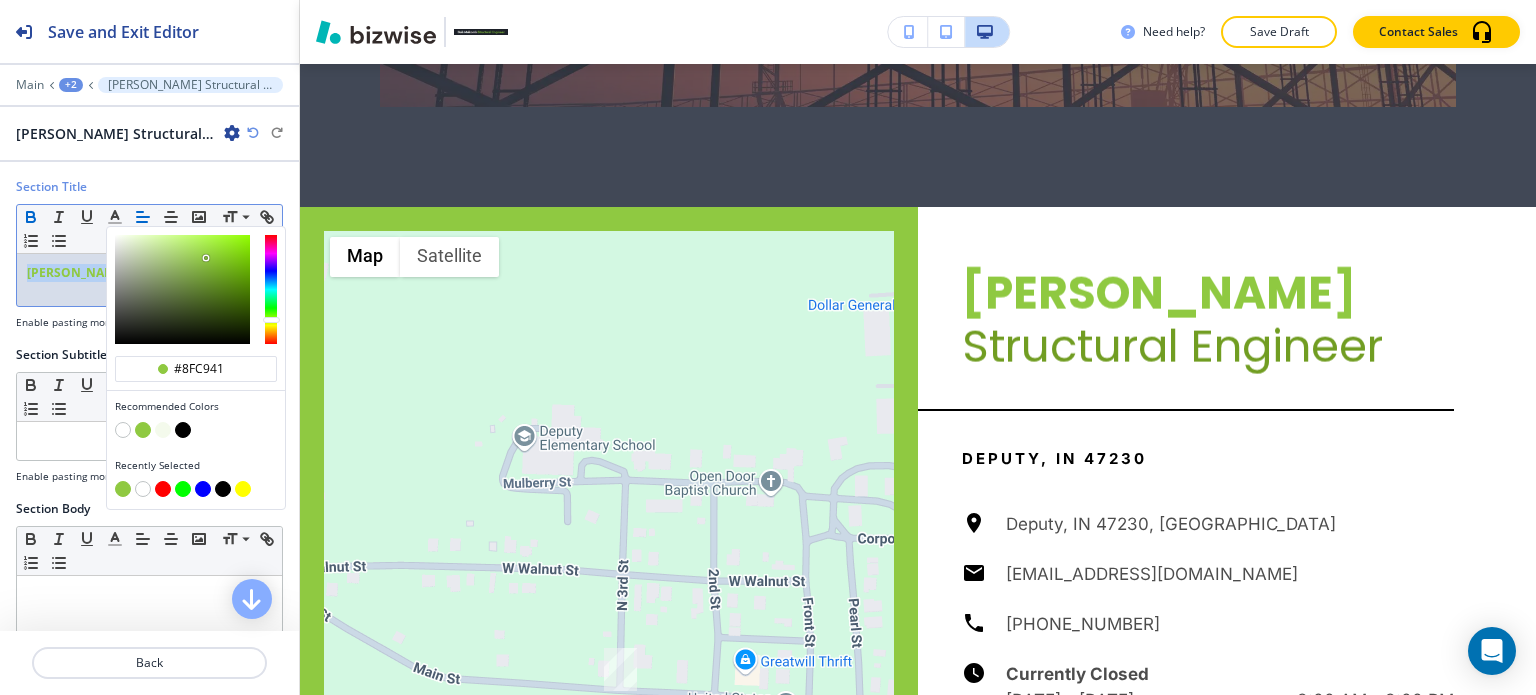 click on "[PERSON_NAME]   Structural Engineer" at bounding box center [149, 280] 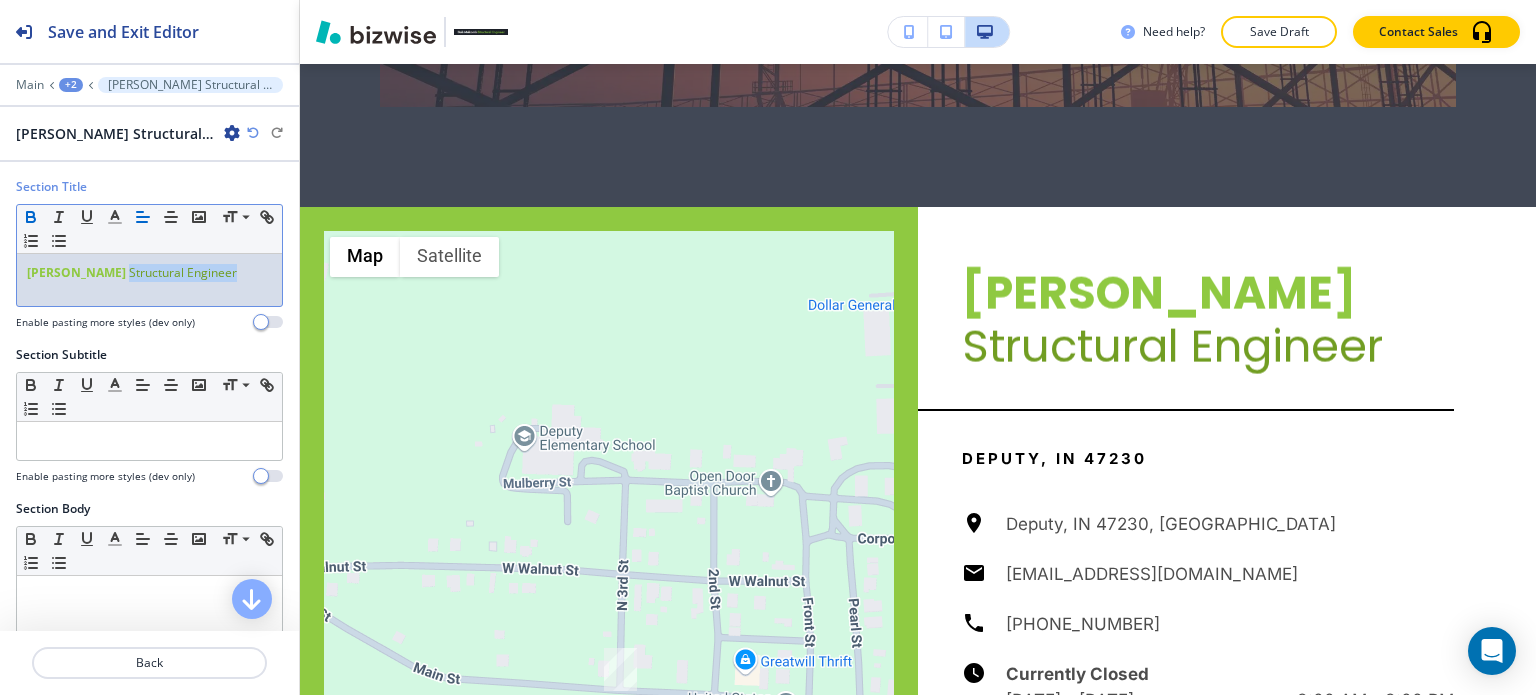 drag, startPoint x: 219, startPoint y: 273, endPoint x: 112, endPoint y: 277, distance: 107.07474 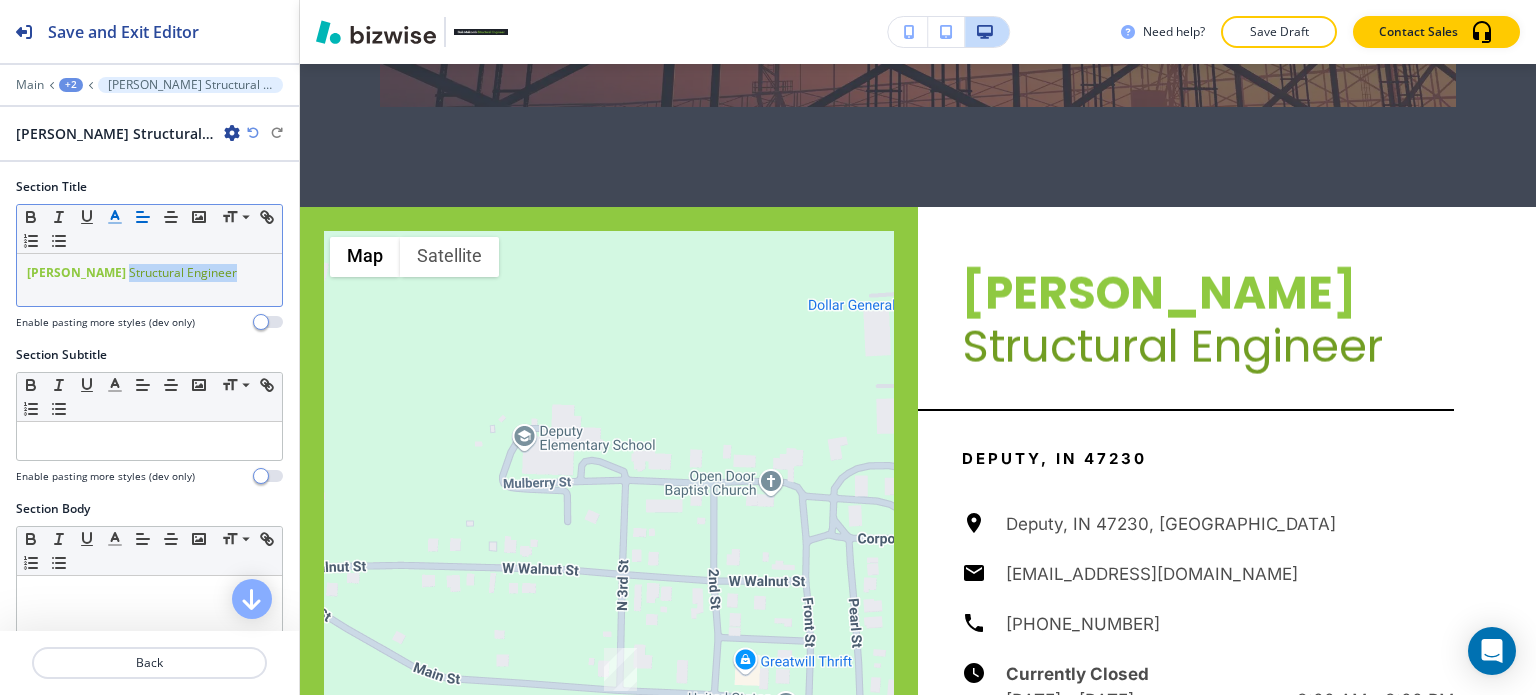 click 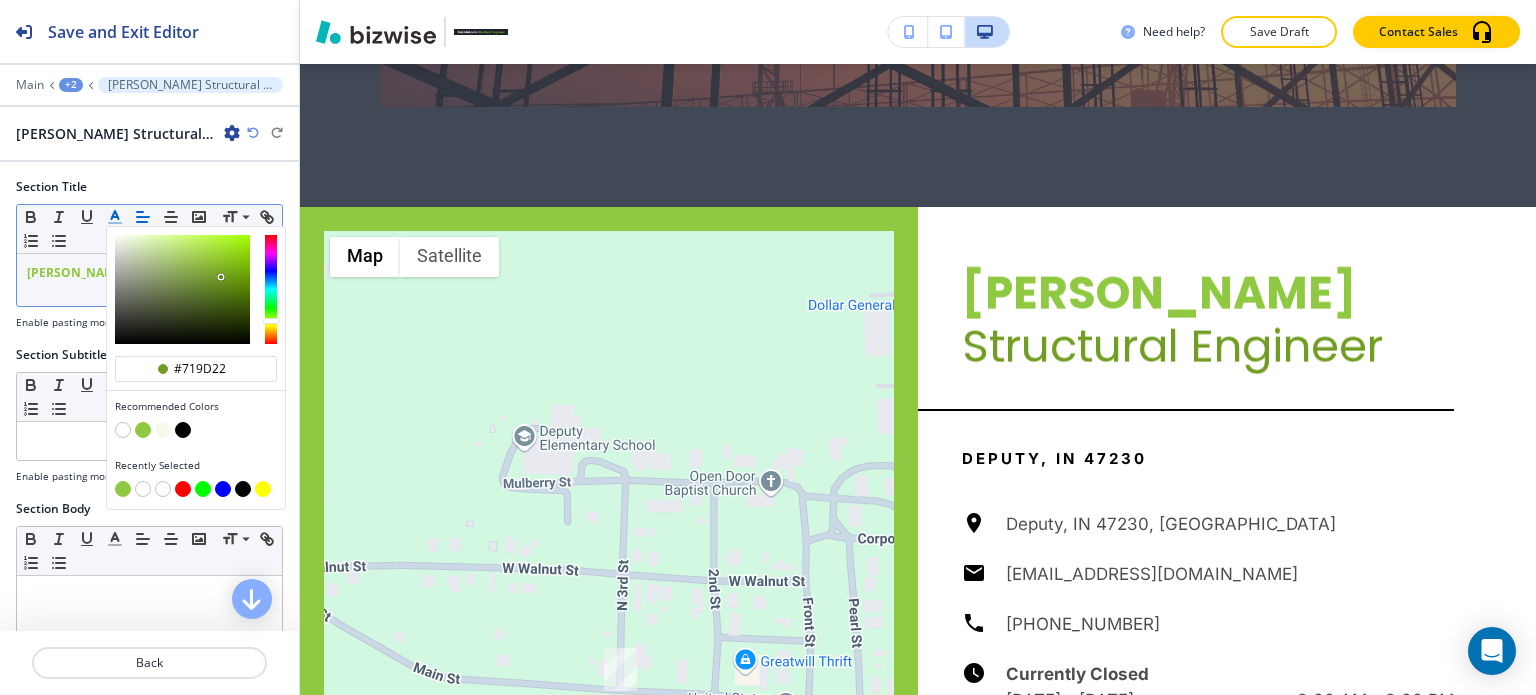 click at bounding box center (183, 430) 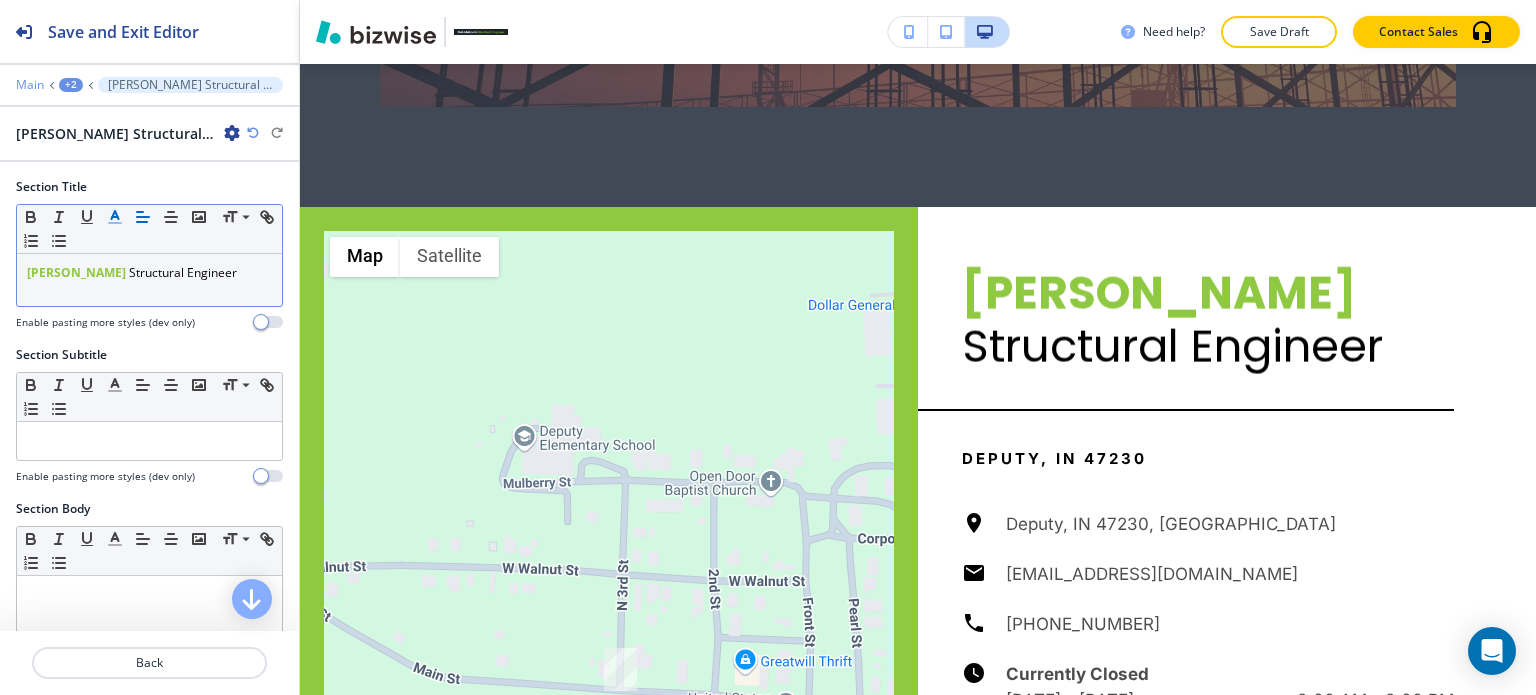 click on "Main +2 [PERSON_NAME] Structural Engineer" at bounding box center [149, 85] 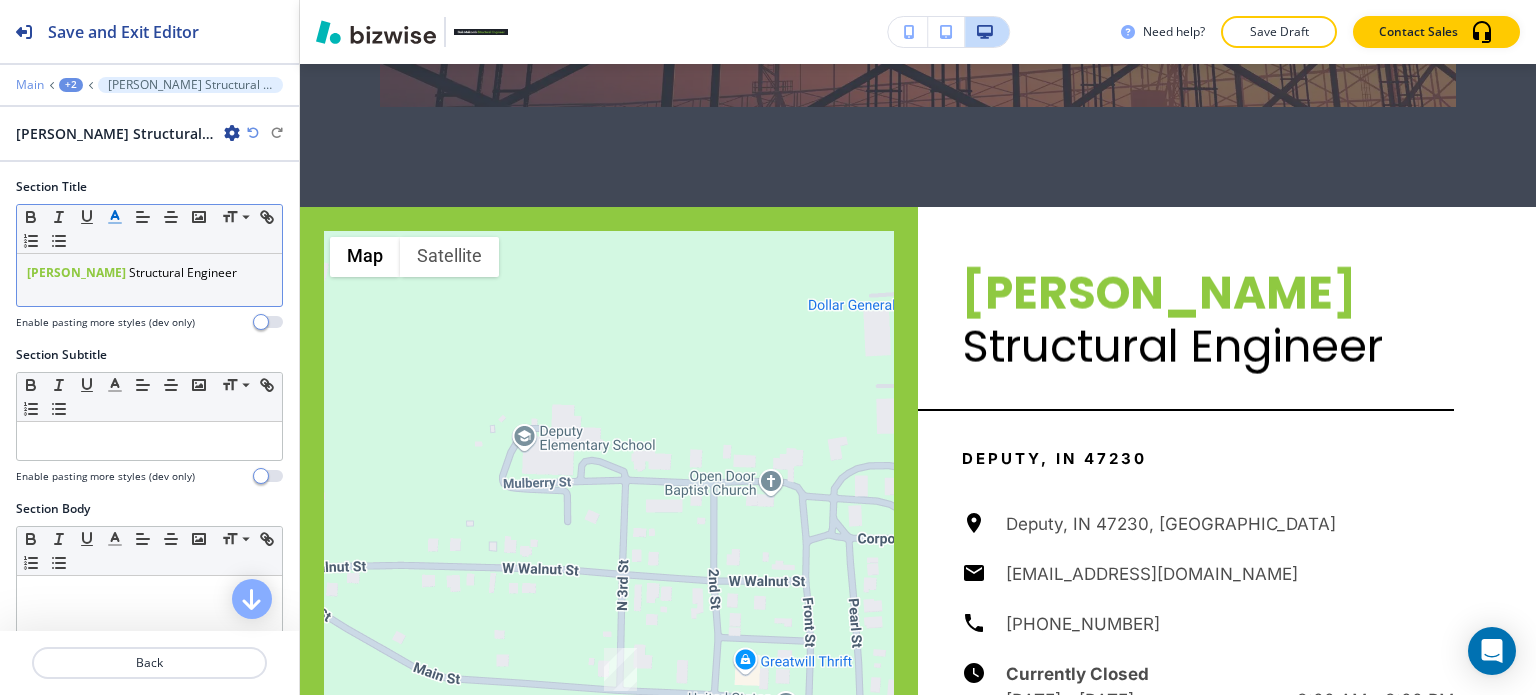 click on "Main" at bounding box center (30, 85) 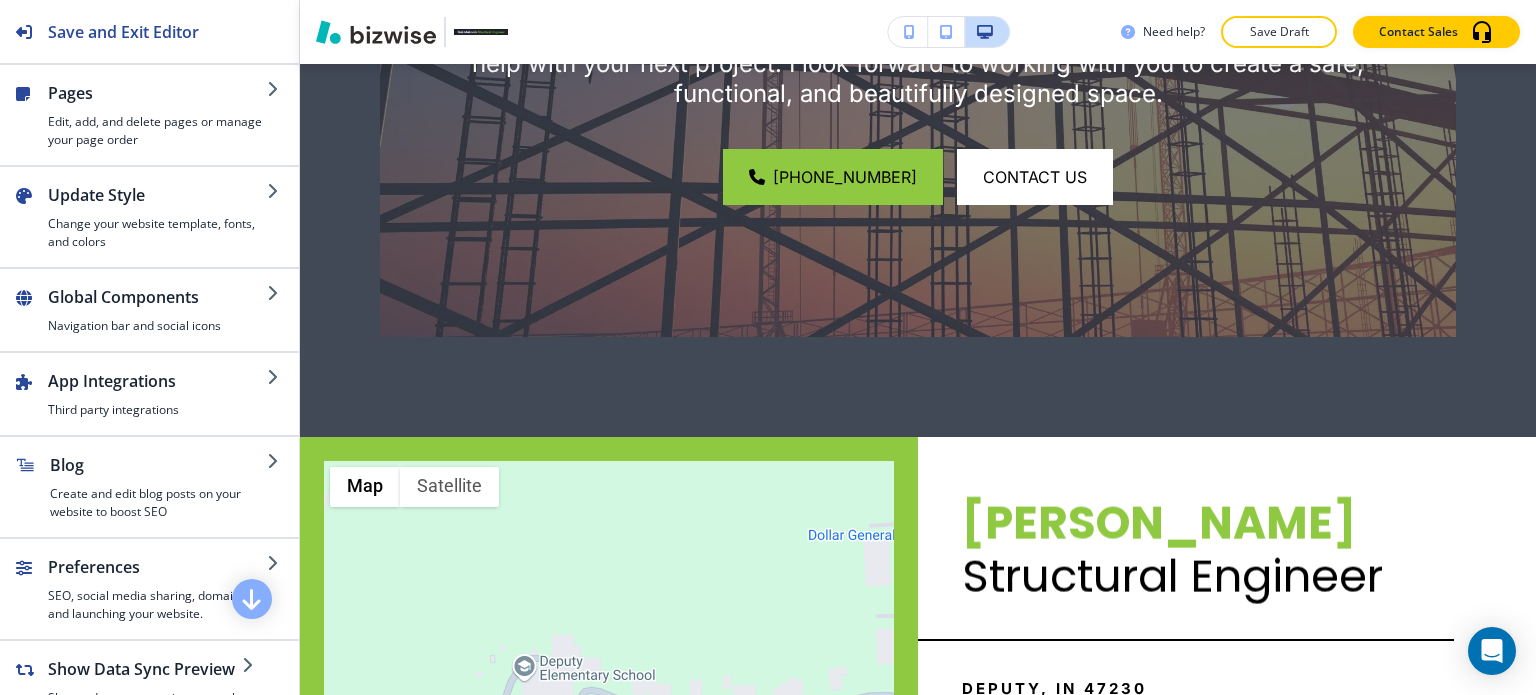 scroll, scrollTop: 7351, scrollLeft: 0, axis: vertical 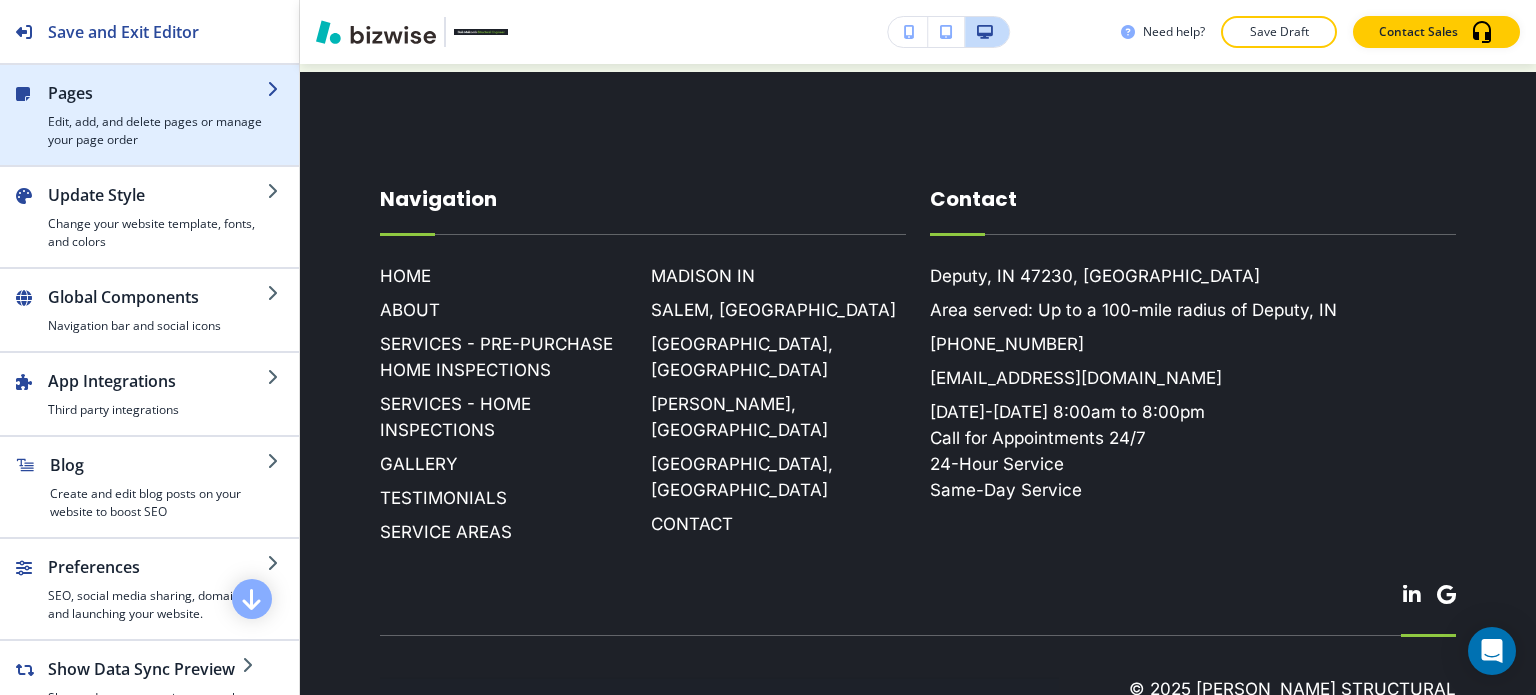 click on "Pages" at bounding box center (157, 93) 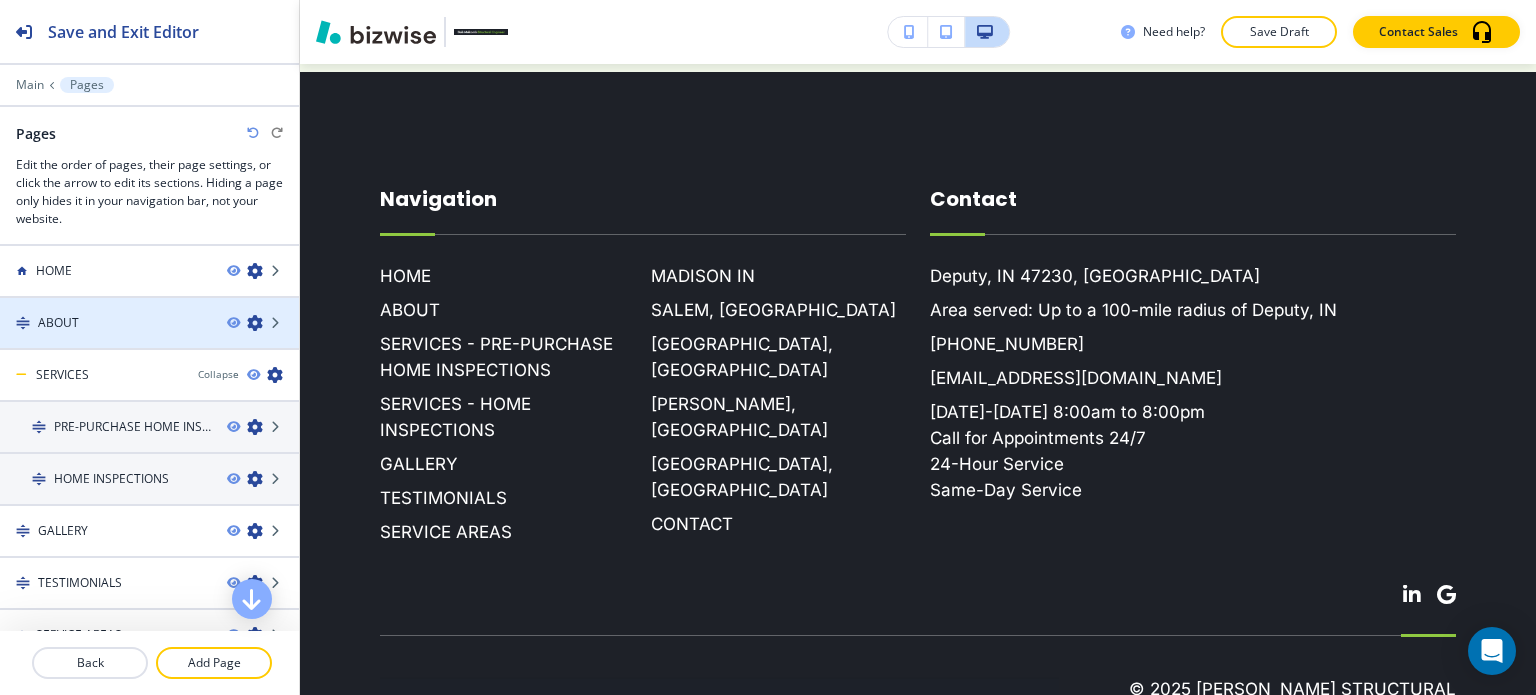 click at bounding box center [149, 306] 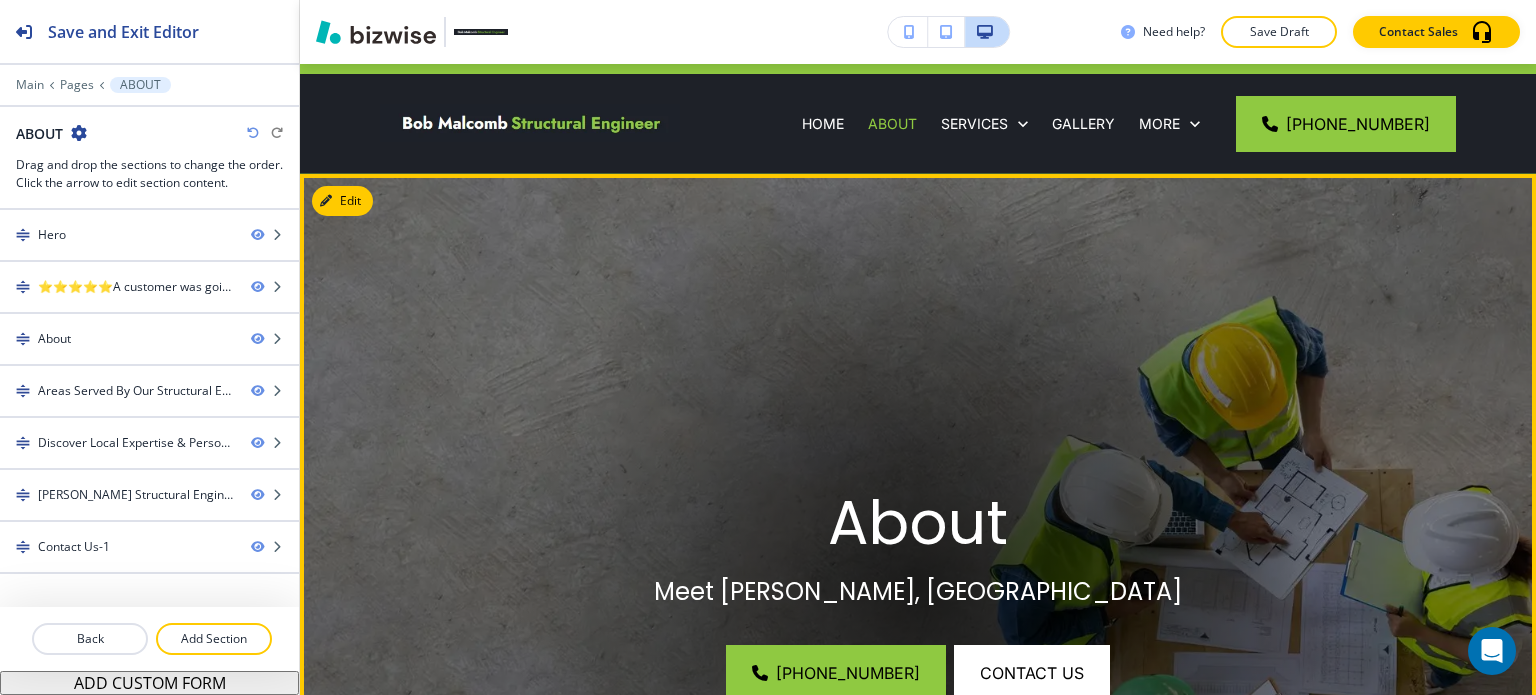 scroll, scrollTop: 0, scrollLeft: 0, axis: both 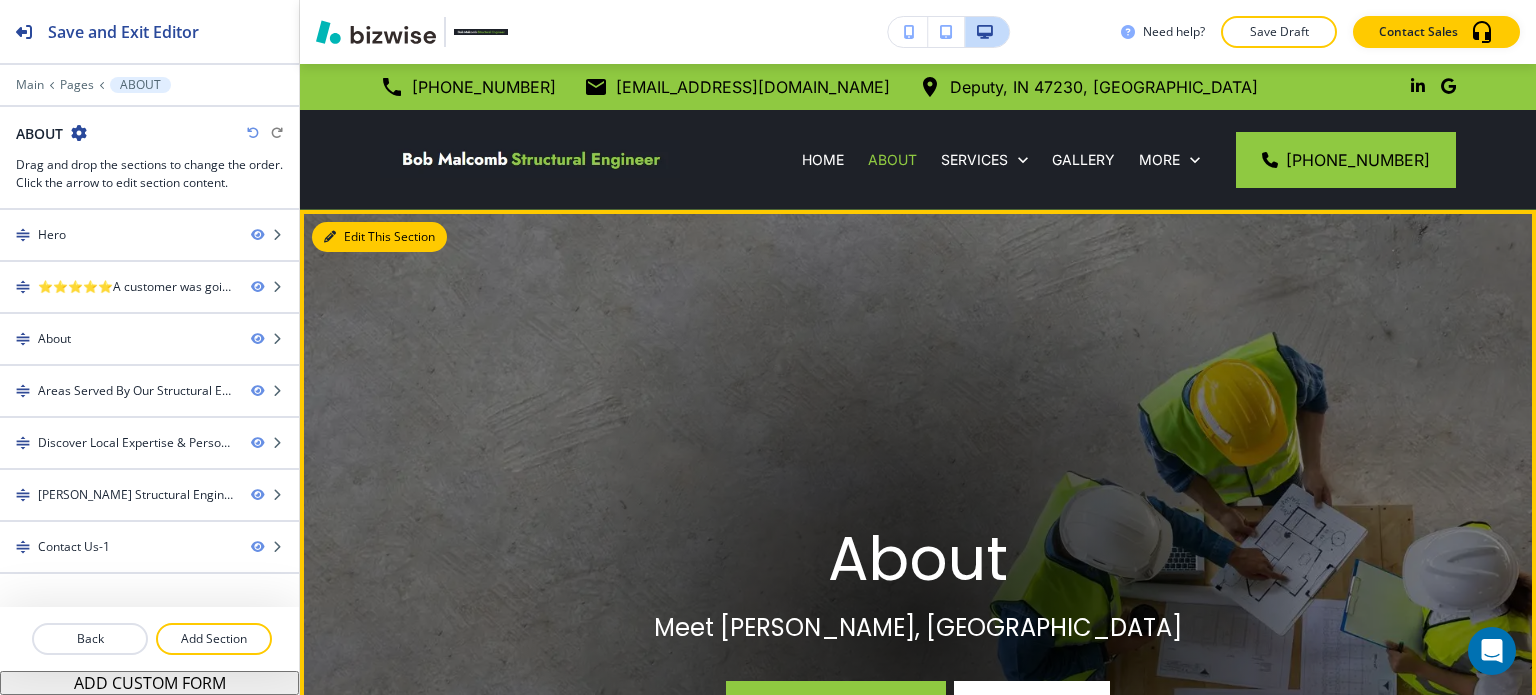 click on "Edit This Section" at bounding box center [379, 237] 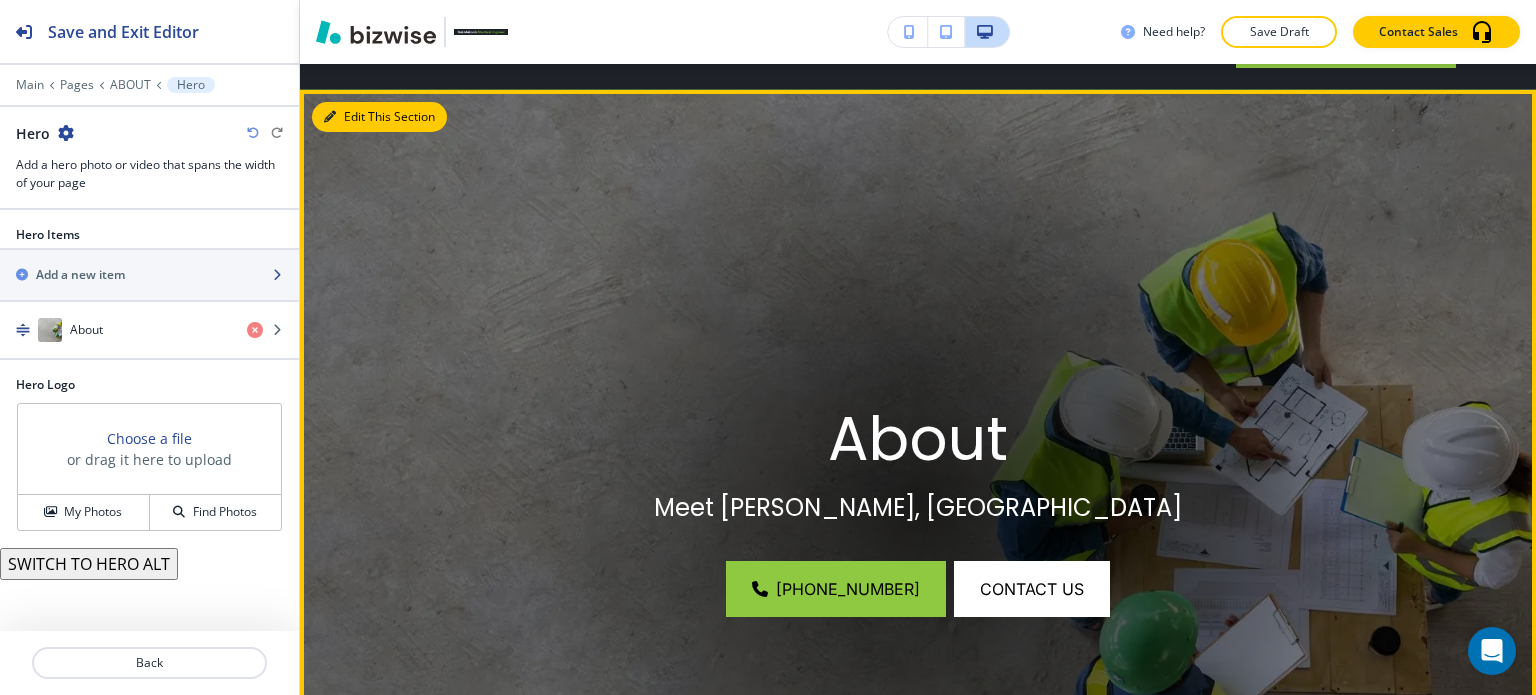 scroll, scrollTop: 146, scrollLeft: 0, axis: vertical 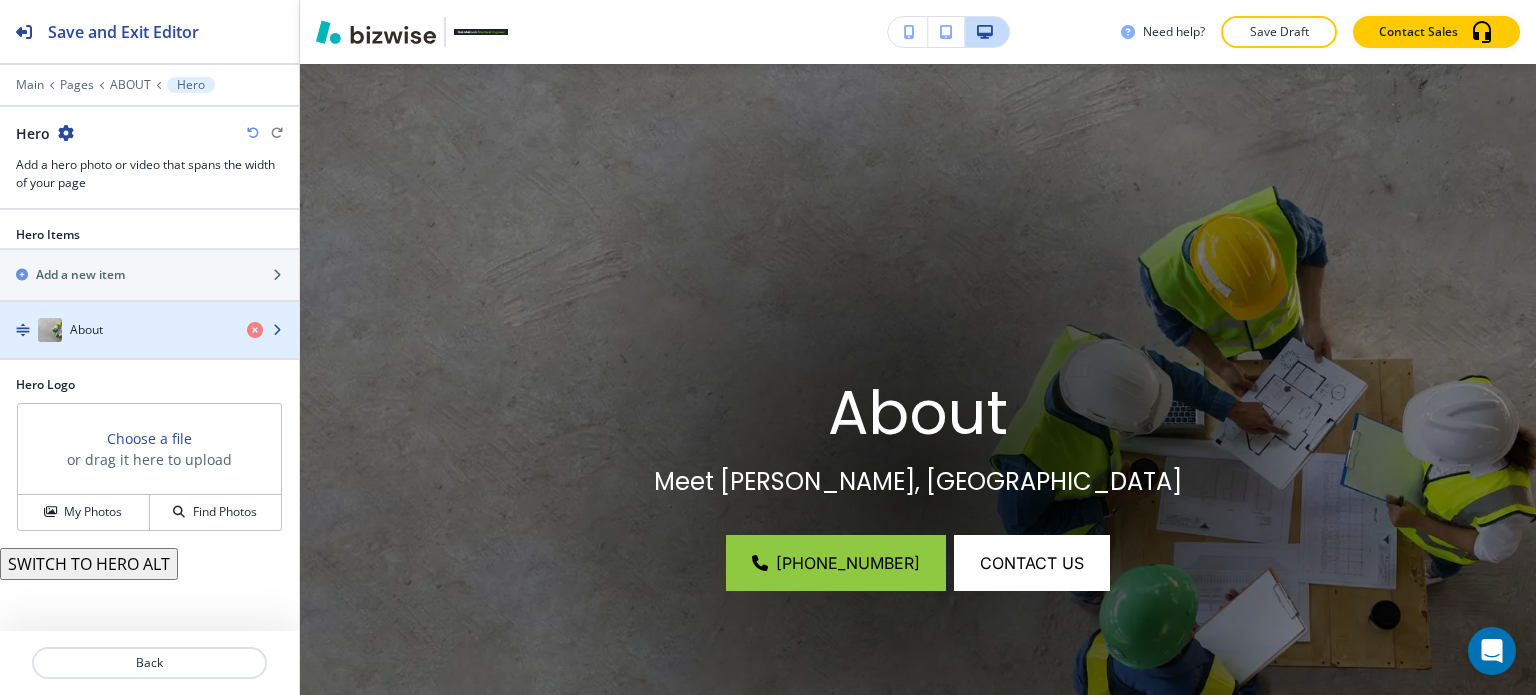 click on "About" at bounding box center [115, 330] 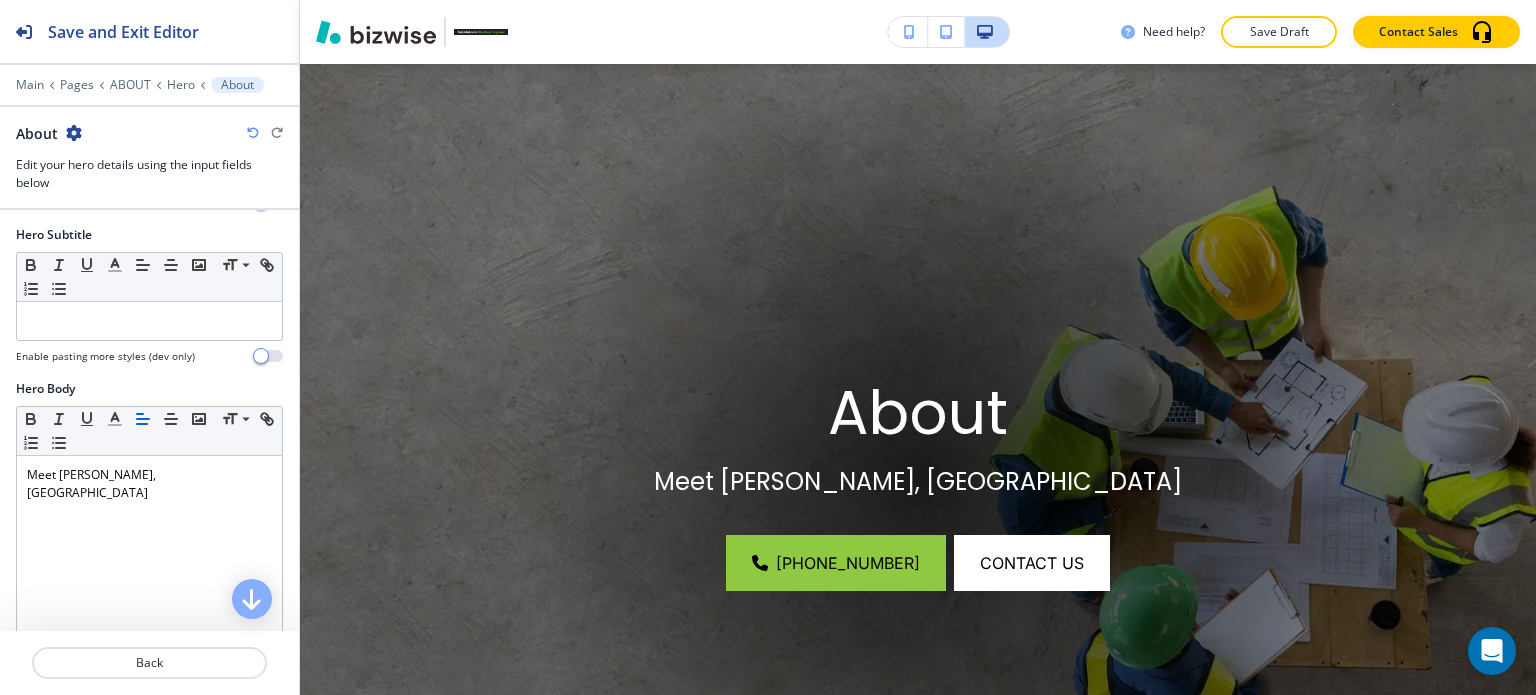 scroll, scrollTop: 400, scrollLeft: 0, axis: vertical 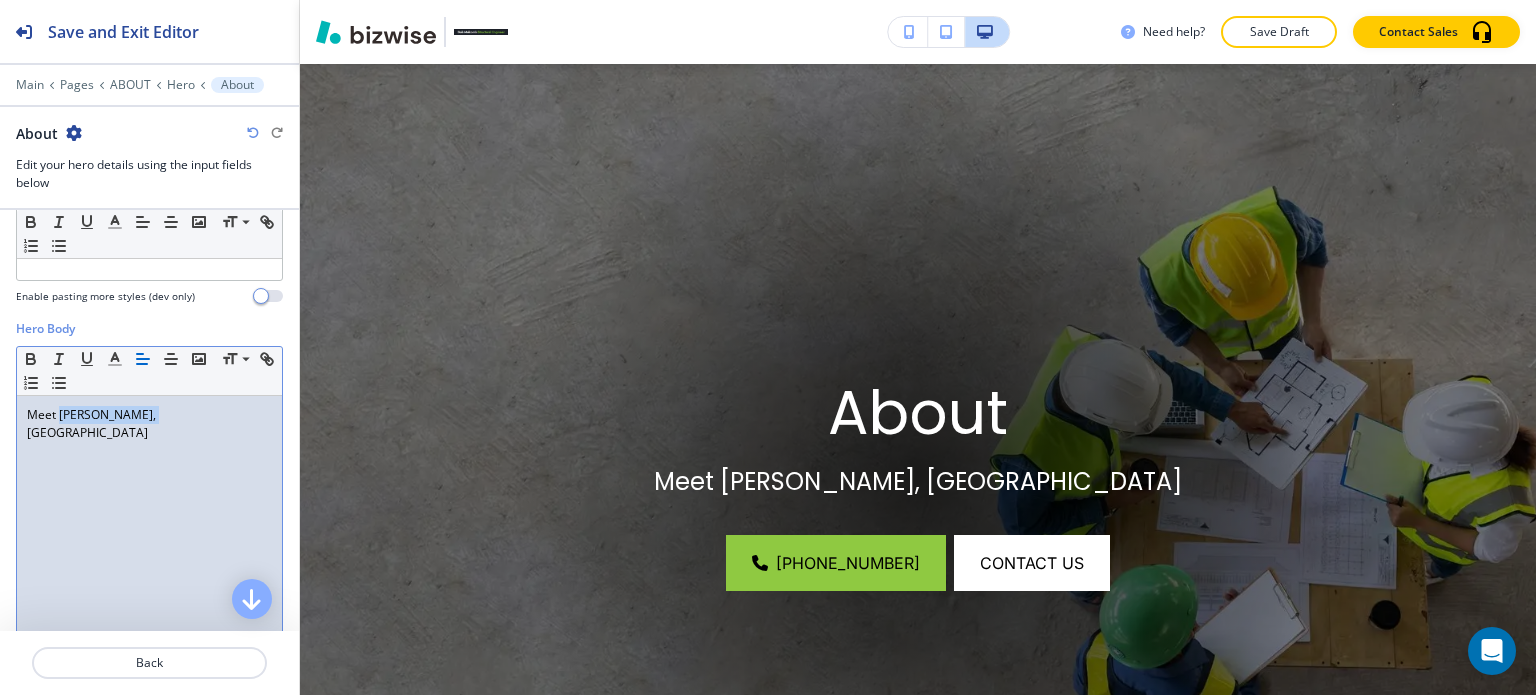 drag, startPoint x: 60, startPoint y: 413, endPoint x: 161, endPoint y: 417, distance: 101.07918 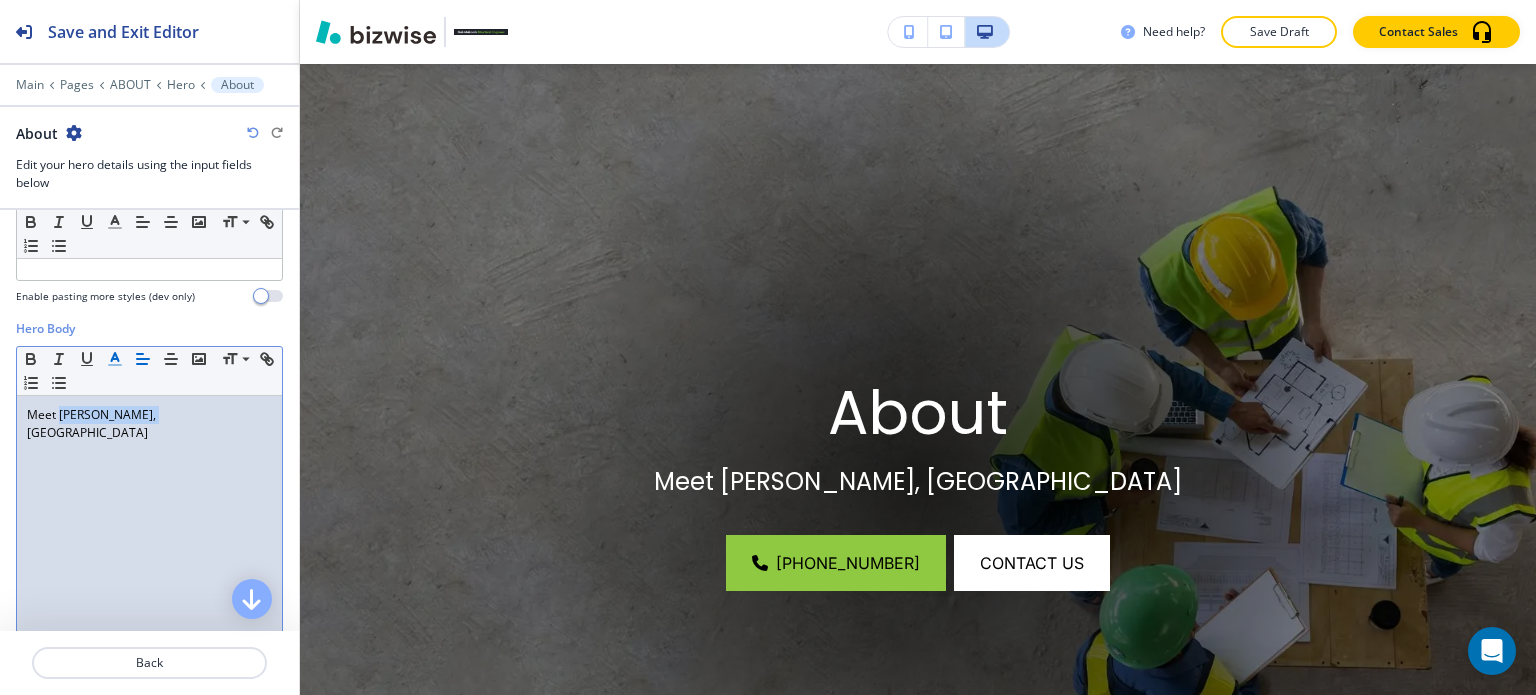 click 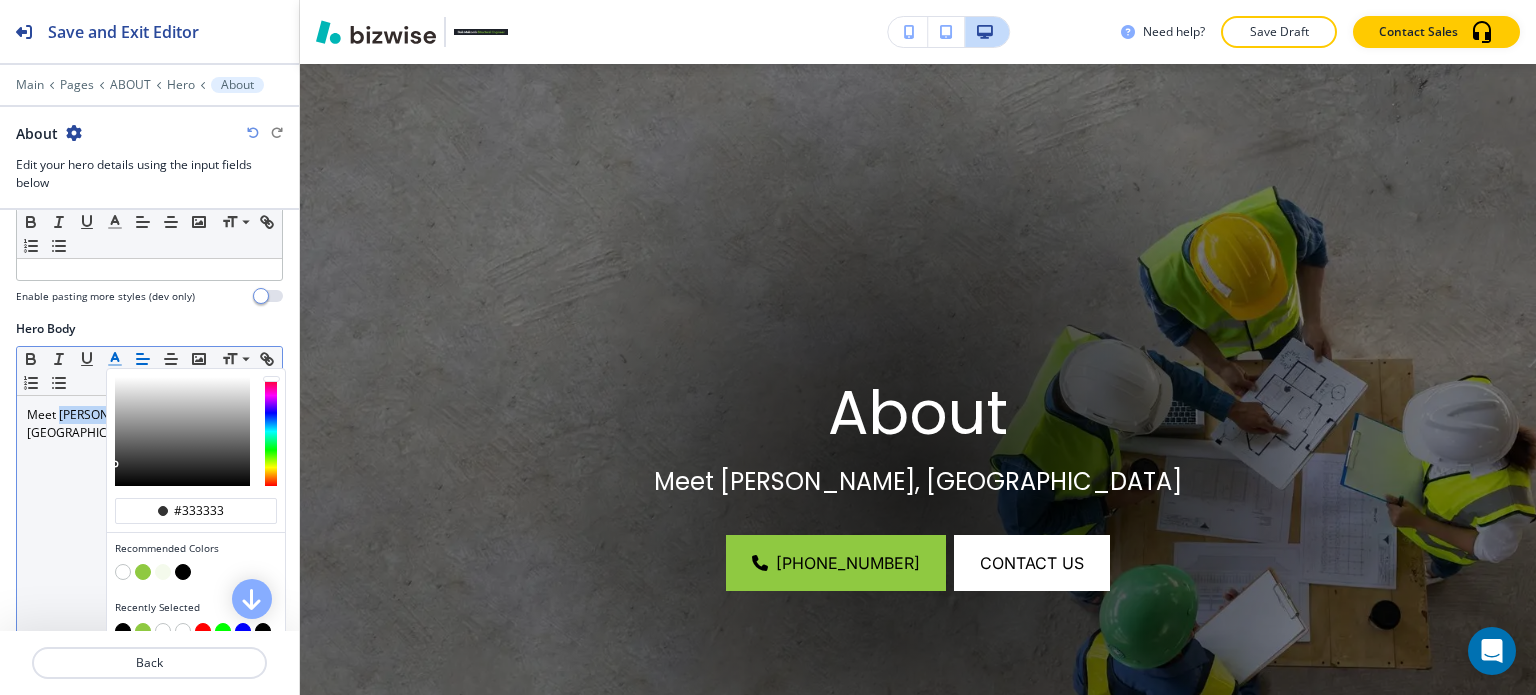 click at bounding box center (143, 572) 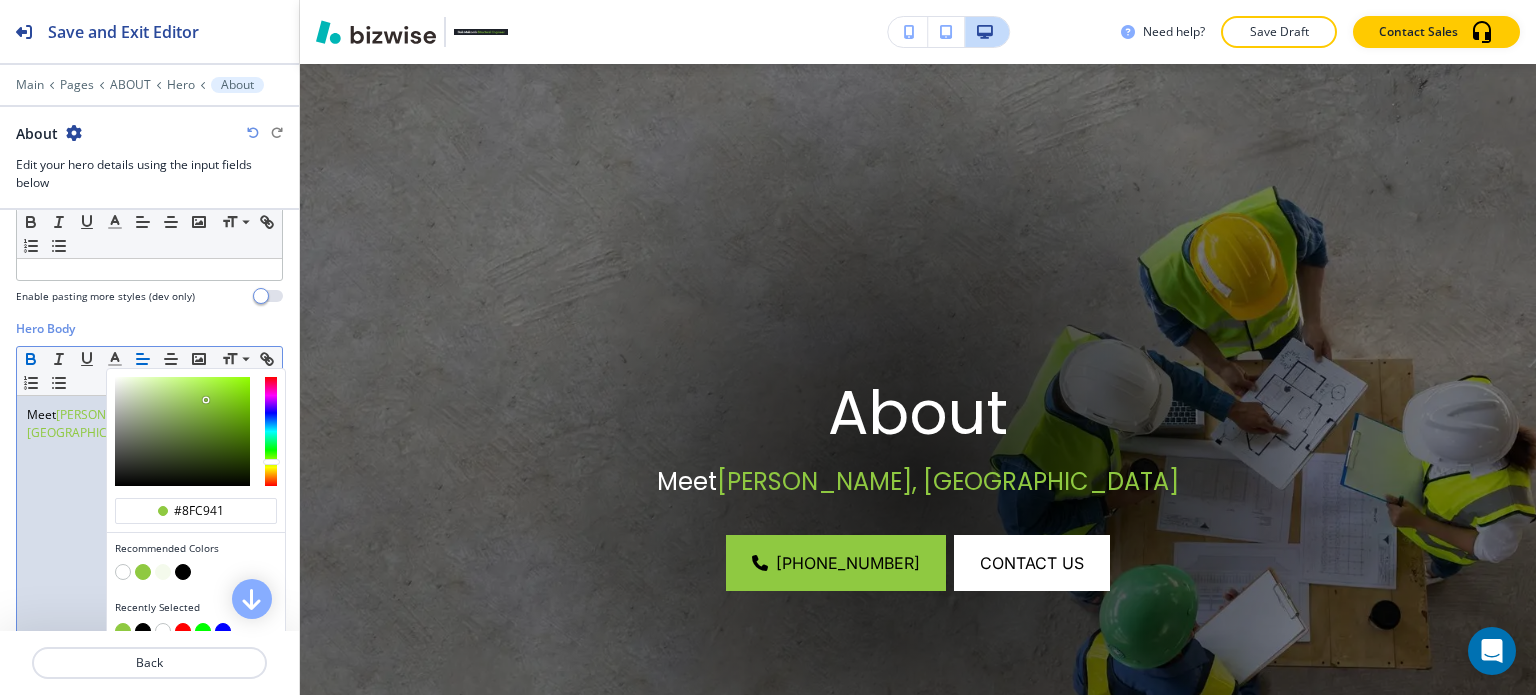 click 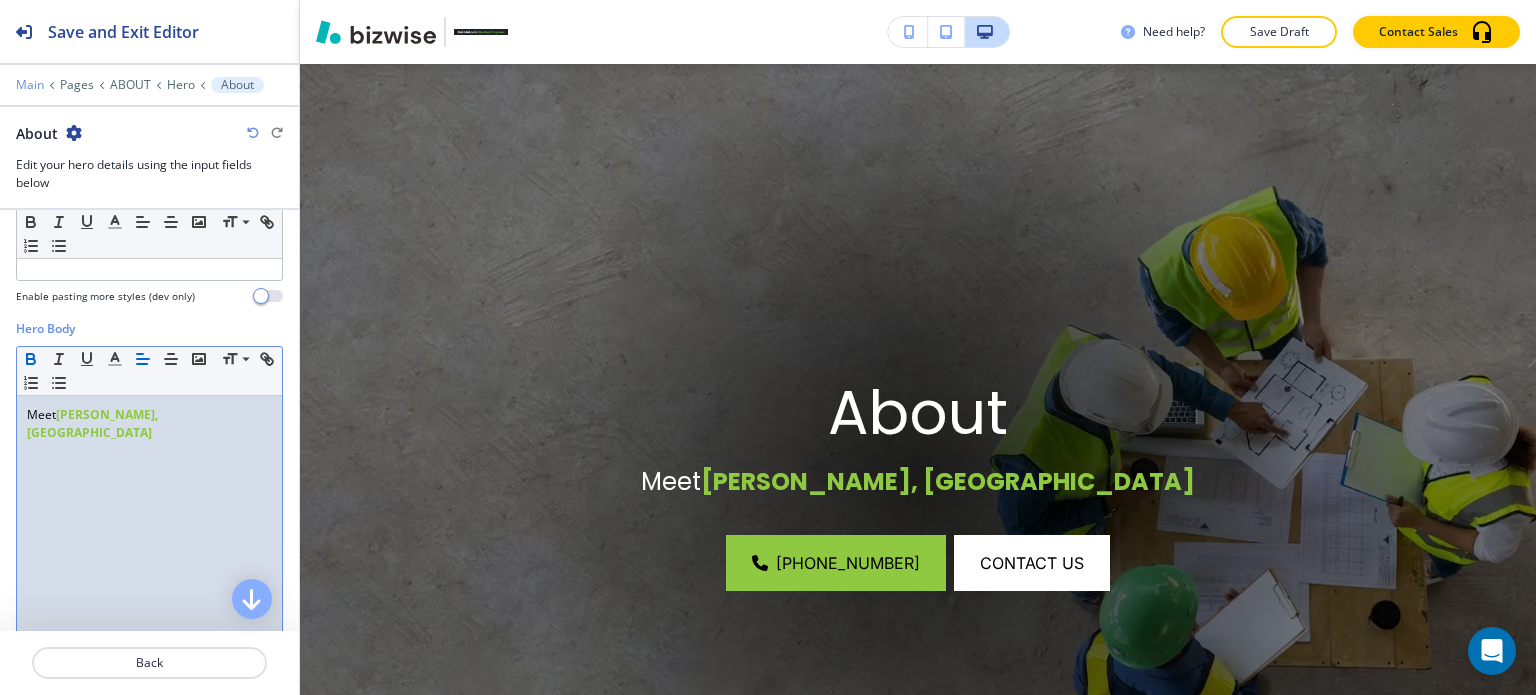 click on "Main" at bounding box center [30, 85] 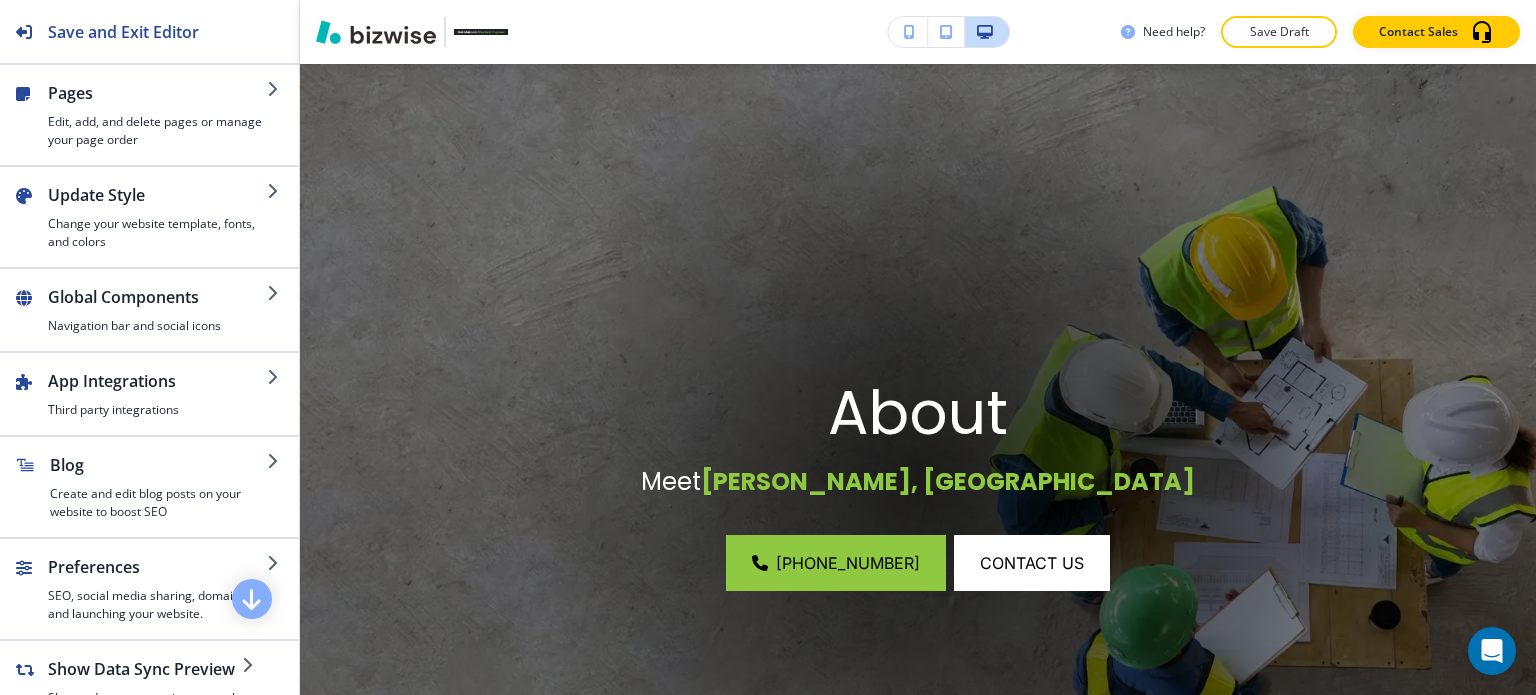 scroll, scrollTop: 807, scrollLeft: 0, axis: vertical 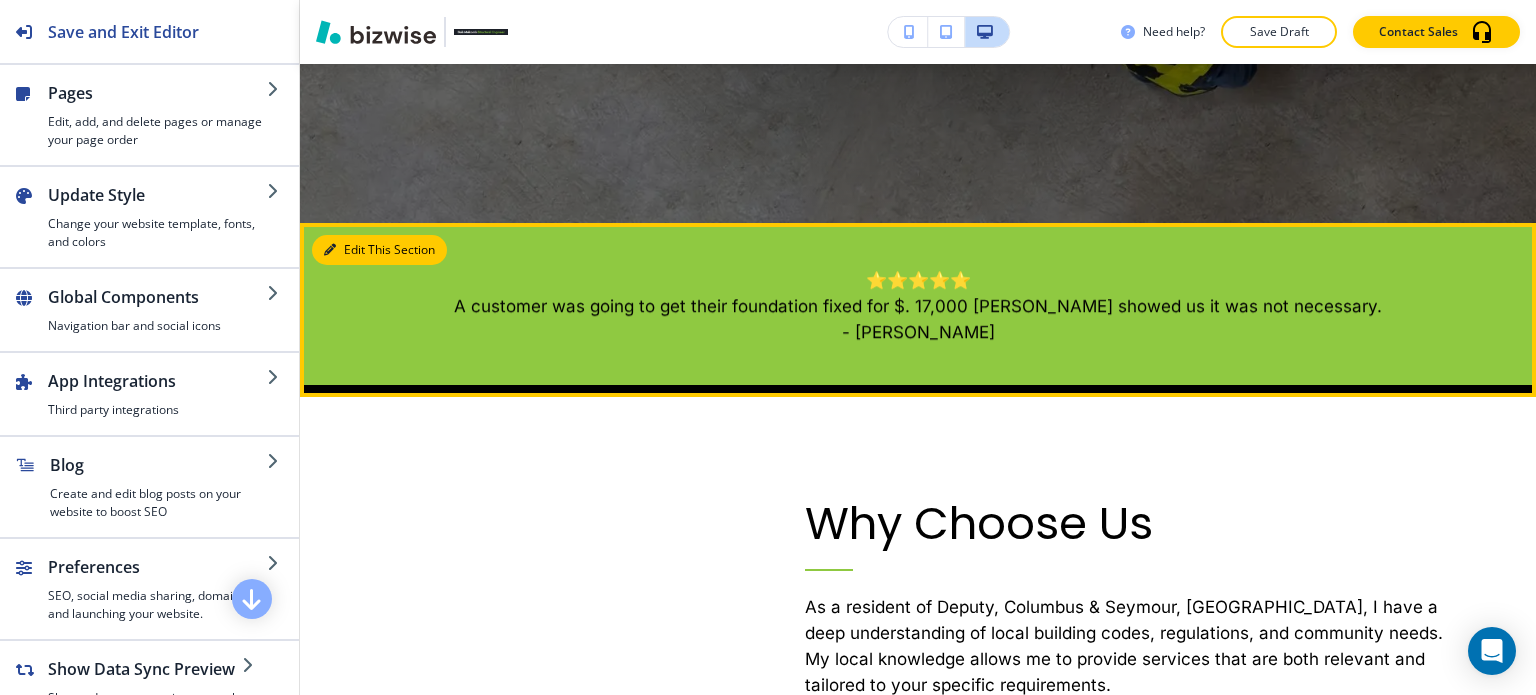 click on "Edit This Section" at bounding box center [379, 250] 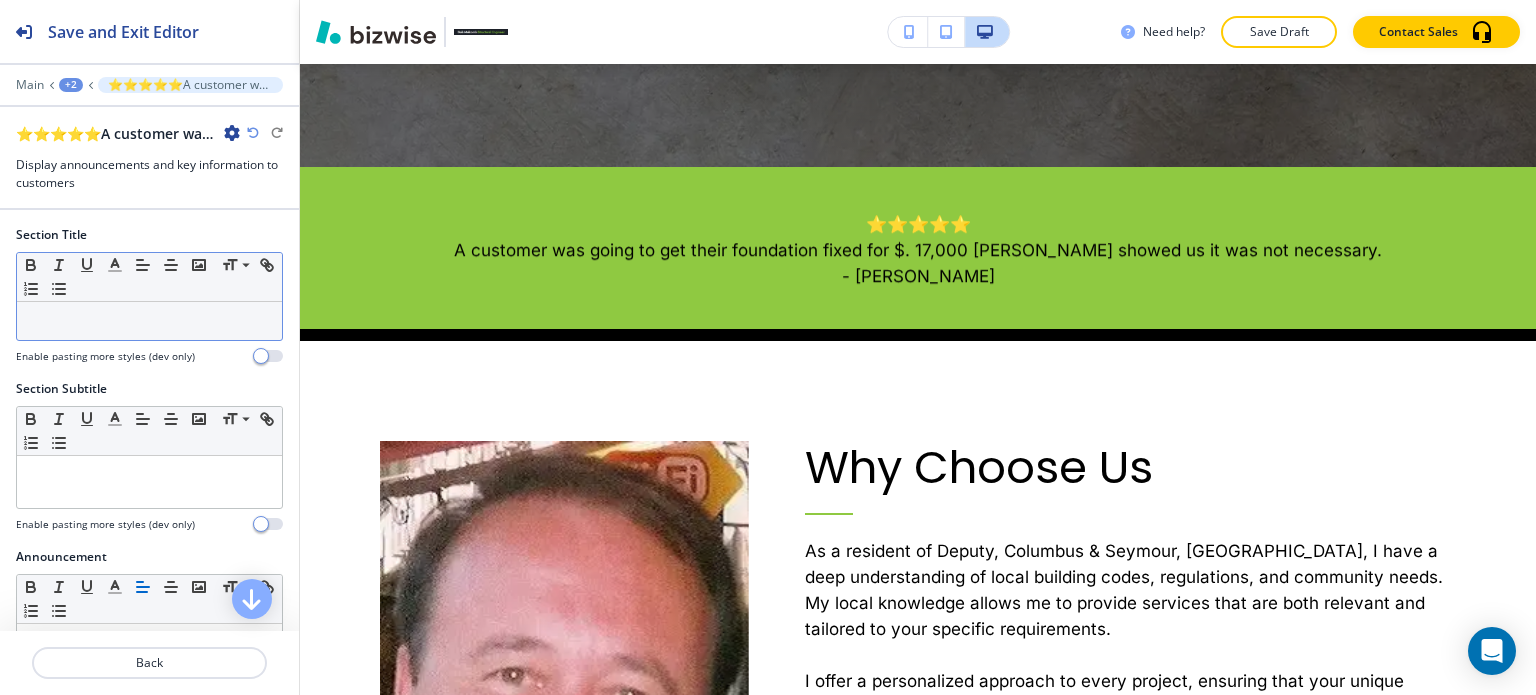 scroll, scrollTop: 966, scrollLeft: 0, axis: vertical 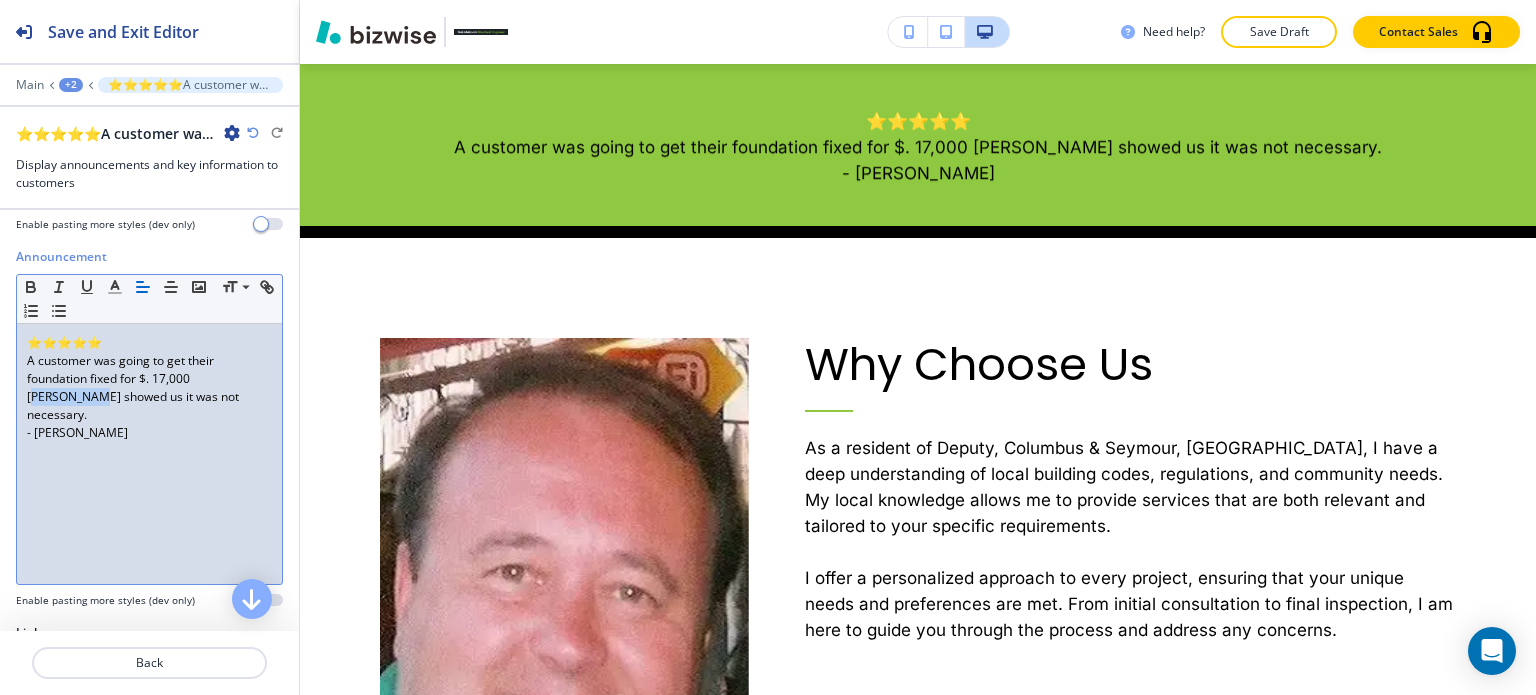 drag, startPoint x: 77, startPoint y: 399, endPoint x: 199, endPoint y: 375, distance: 124.33825 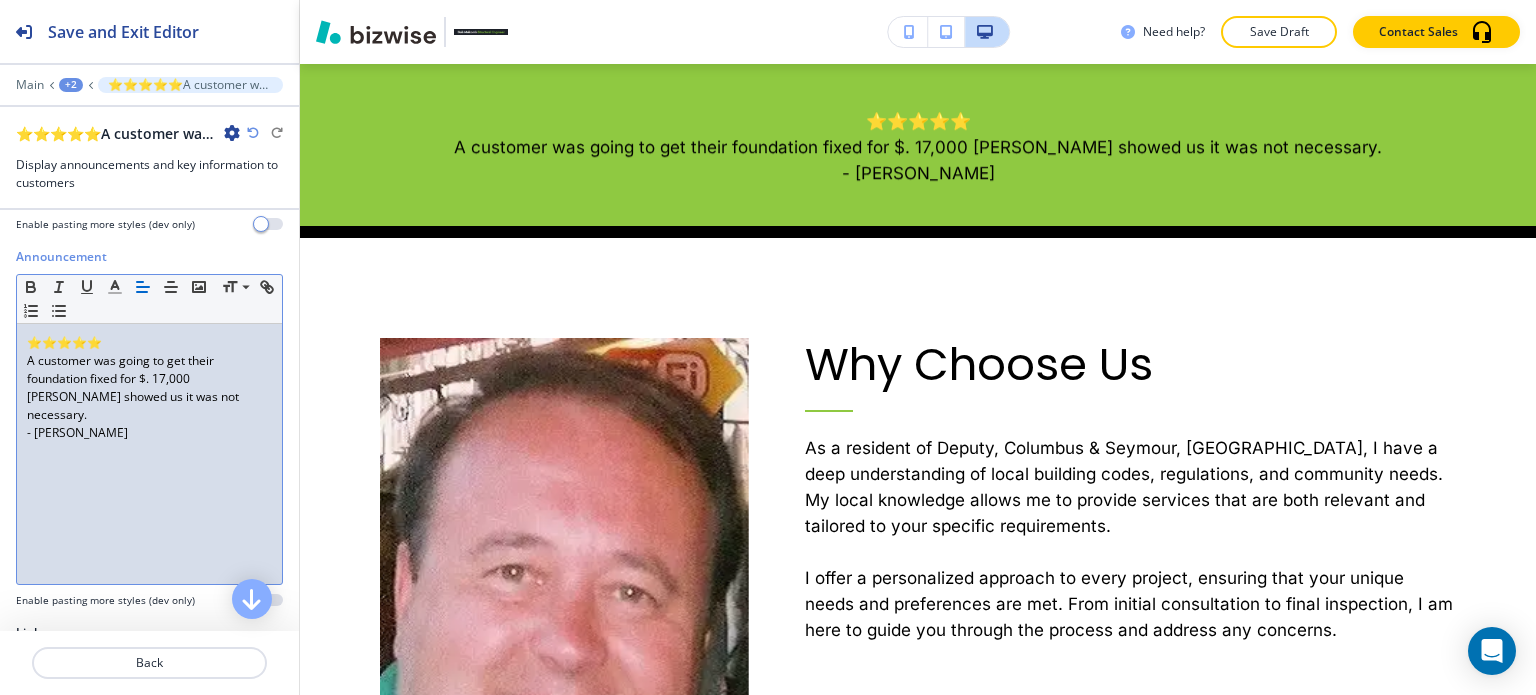 click on "A customer was going to get their foundation fixed for $. 17,000 [PERSON_NAME] showed us it was not necessary." at bounding box center [149, 388] 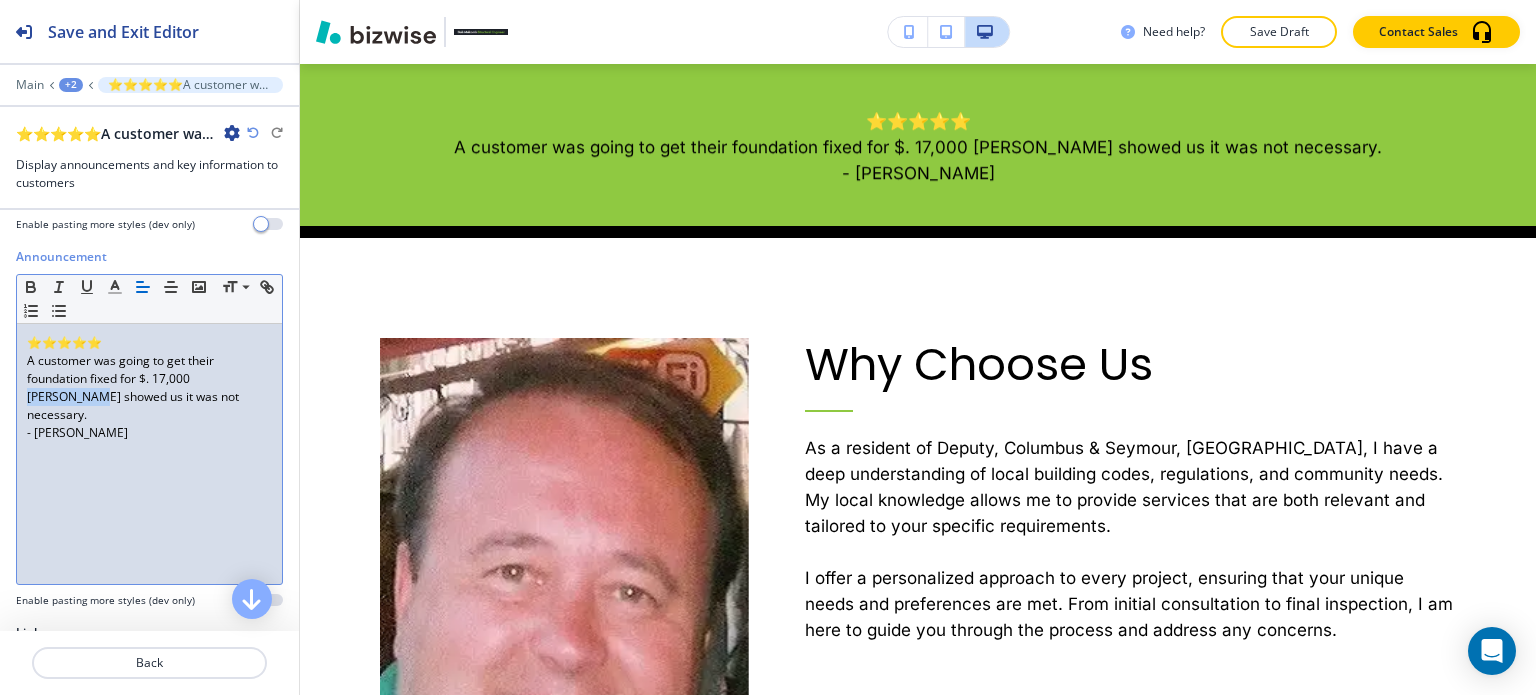 drag, startPoint x: 77, startPoint y: 394, endPoint x: 194, endPoint y: 378, distance: 118.08895 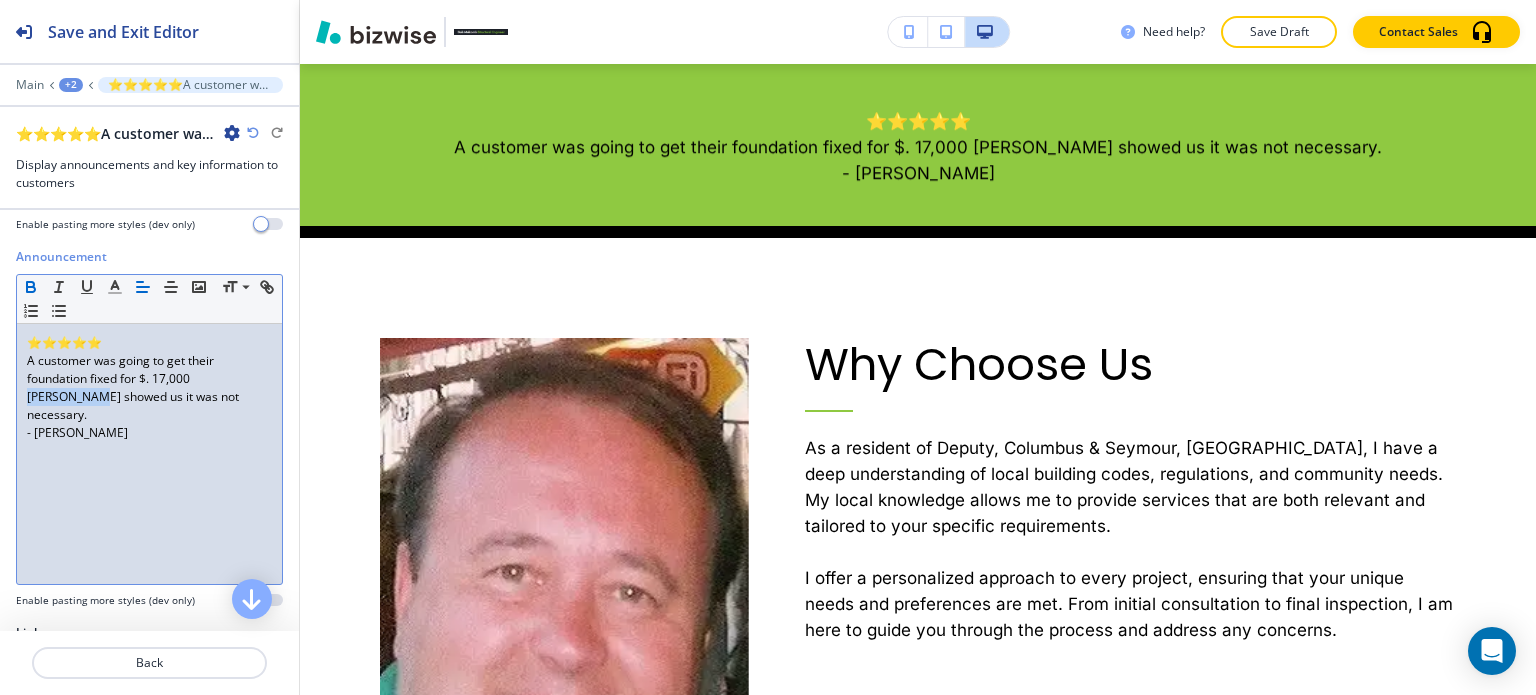 click 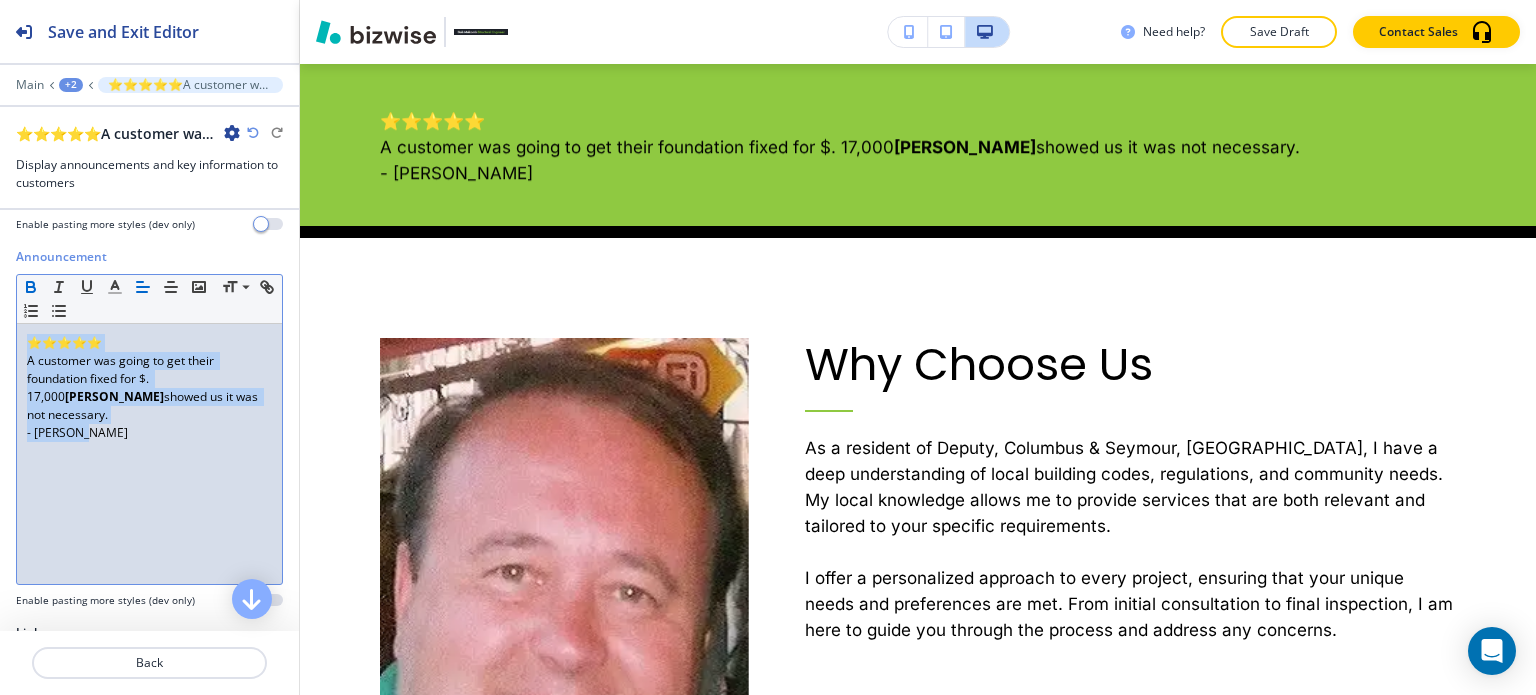 drag, startPoint x: 83, startPoint y: 428, endPoint x: 16, endPoint y: 323, distance: 124.55521 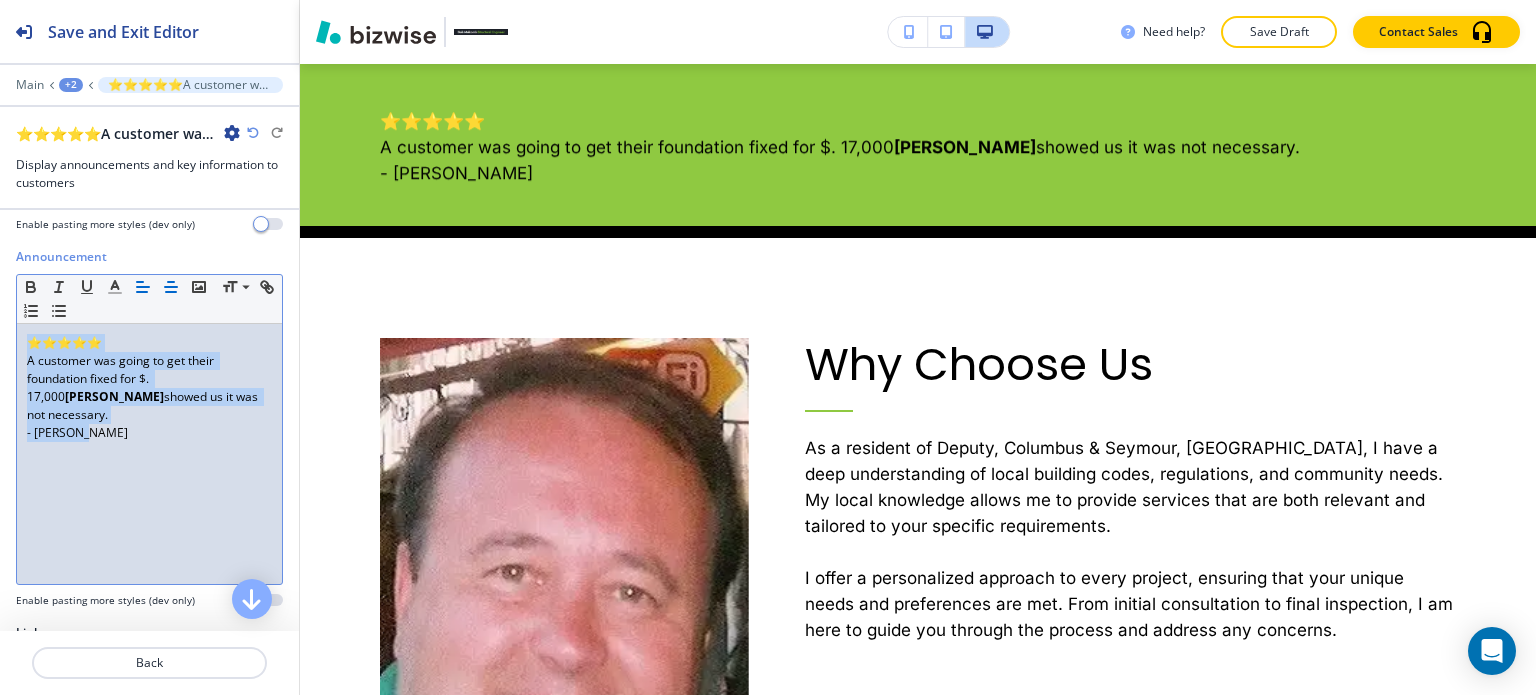 click 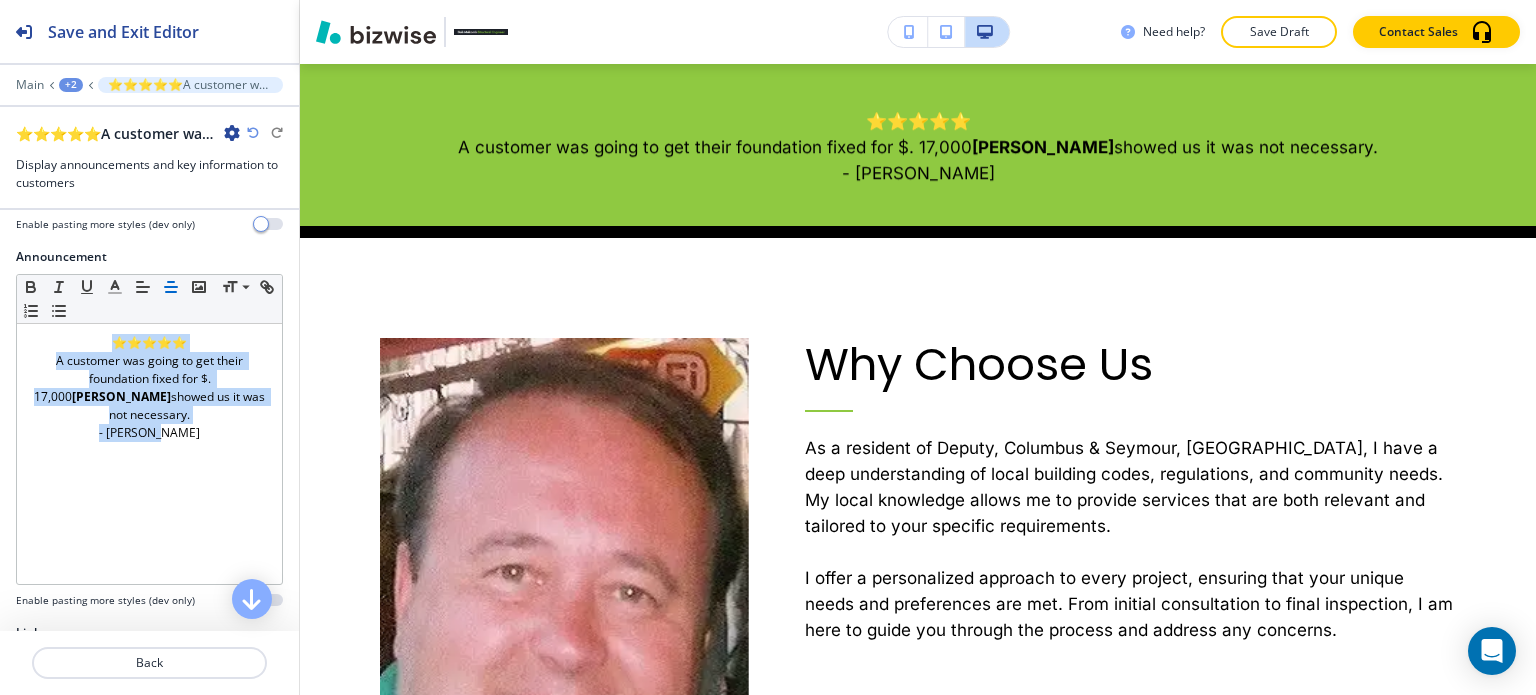 click on "+2" at bounding box center (71, 85) 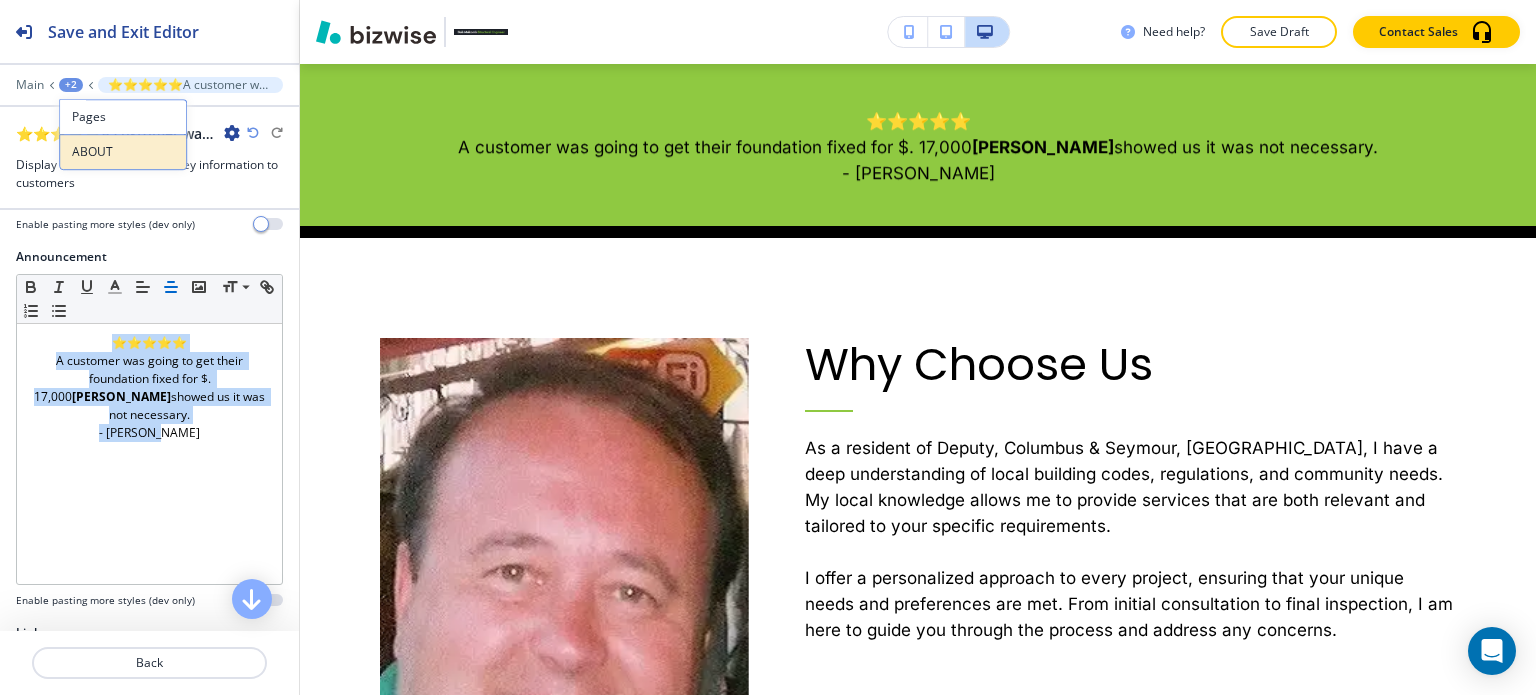 click on "ABOUT" at bounding box center (123, 152) 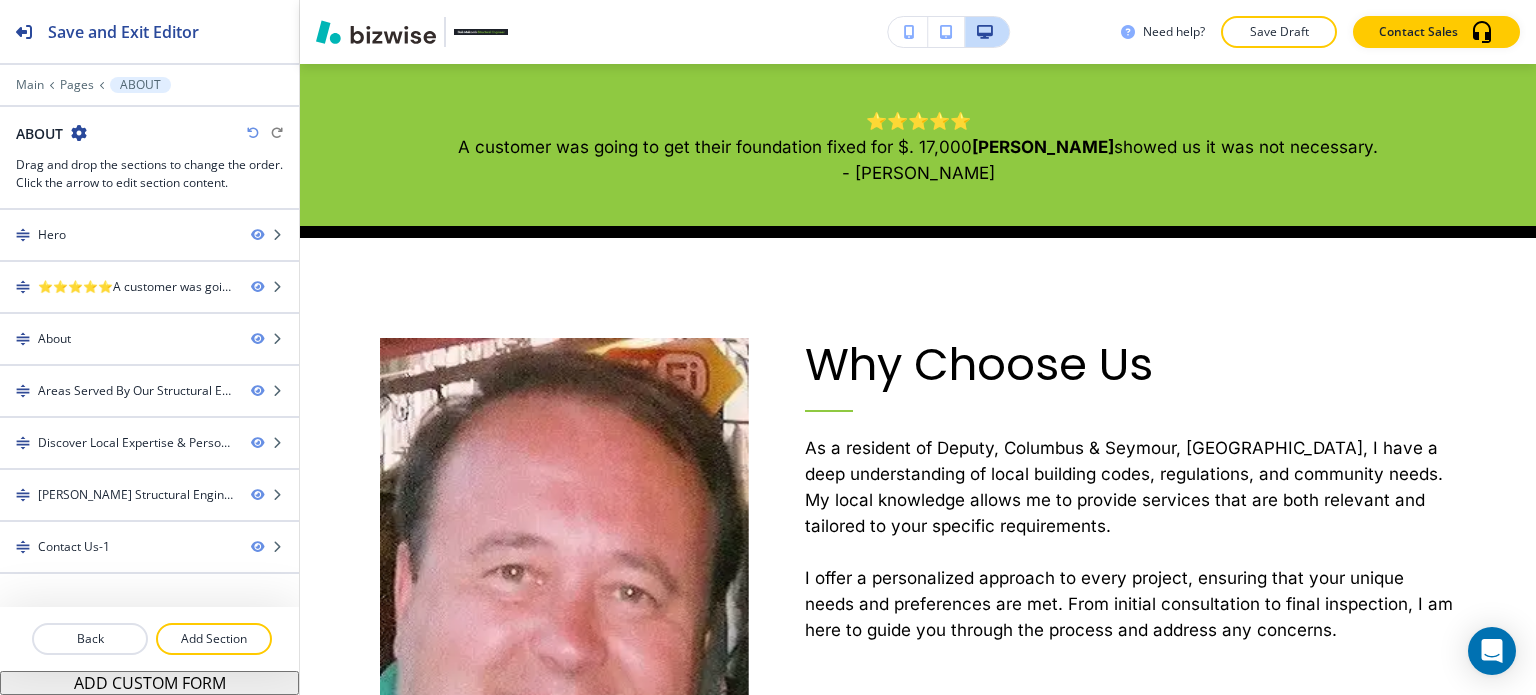 scroll, scrollTop: 5098, scrollLeft: 0, axis: vertical 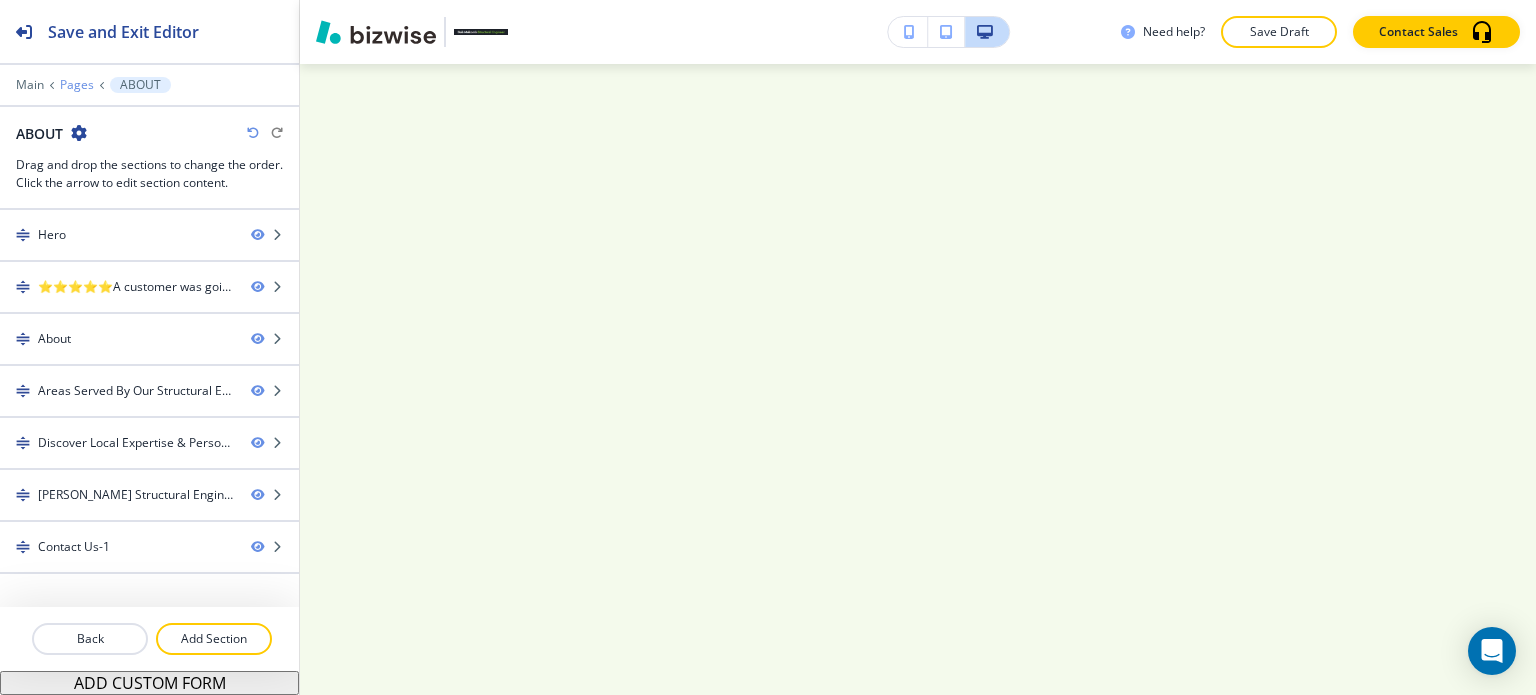 click on "Pages" at bounding box center [77, 85] 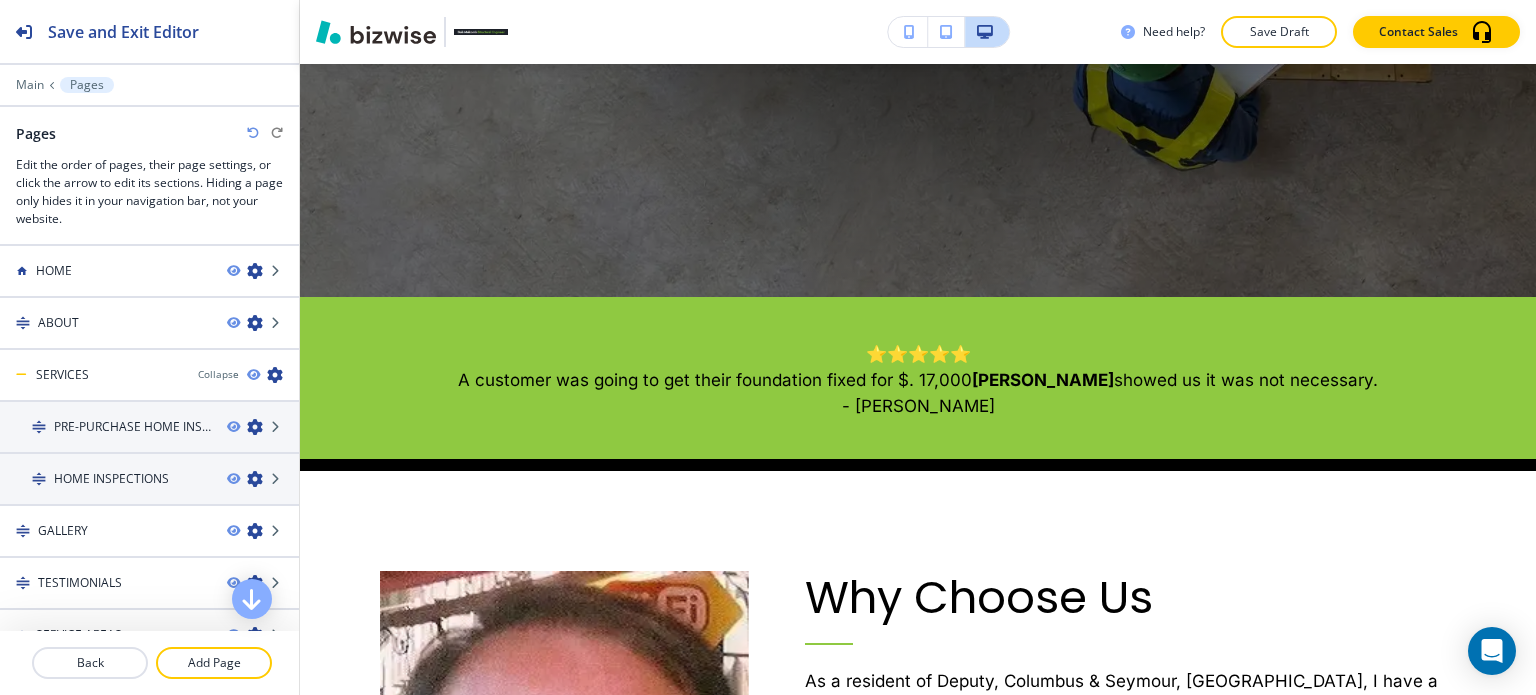 scroll, scrollTop: 3079, scrollLeft: 0, axis: vertical 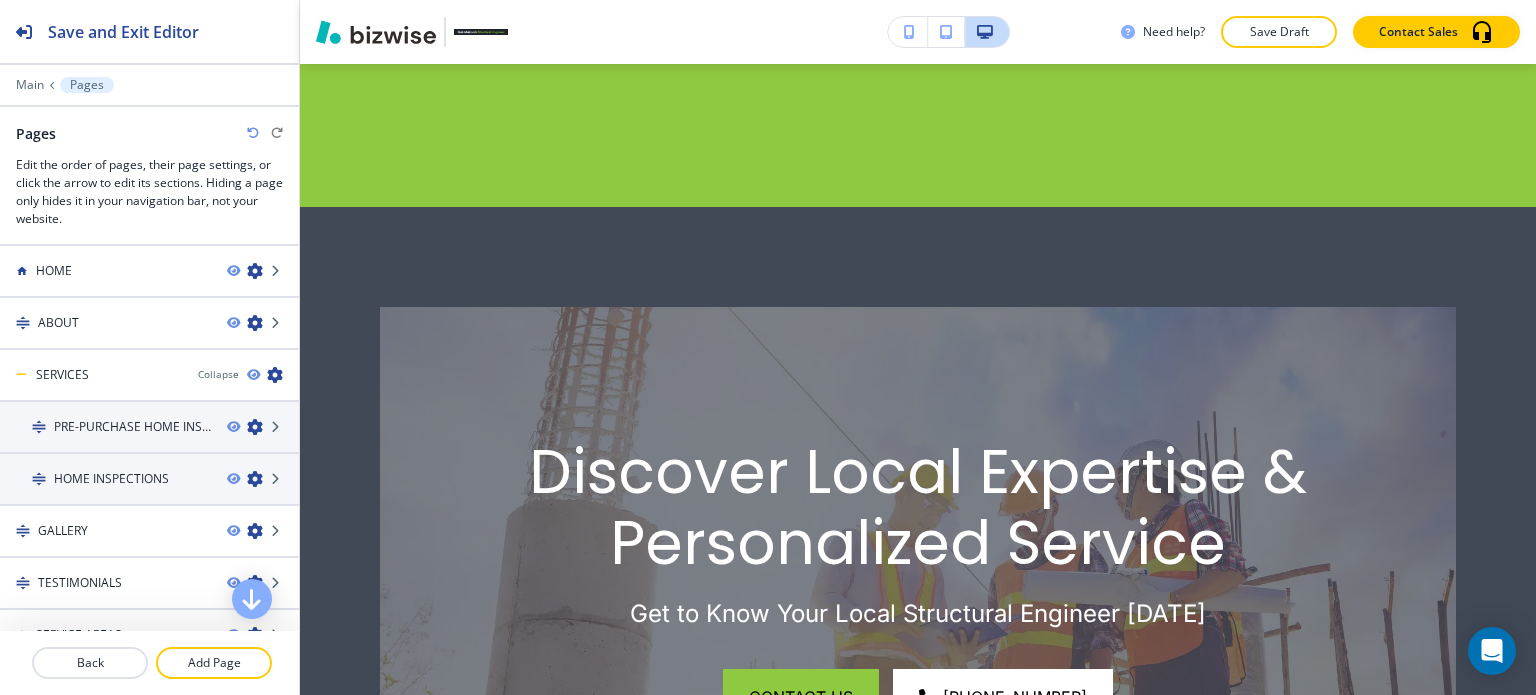 click on "Edit This Section" at bounding box center [379, 984] 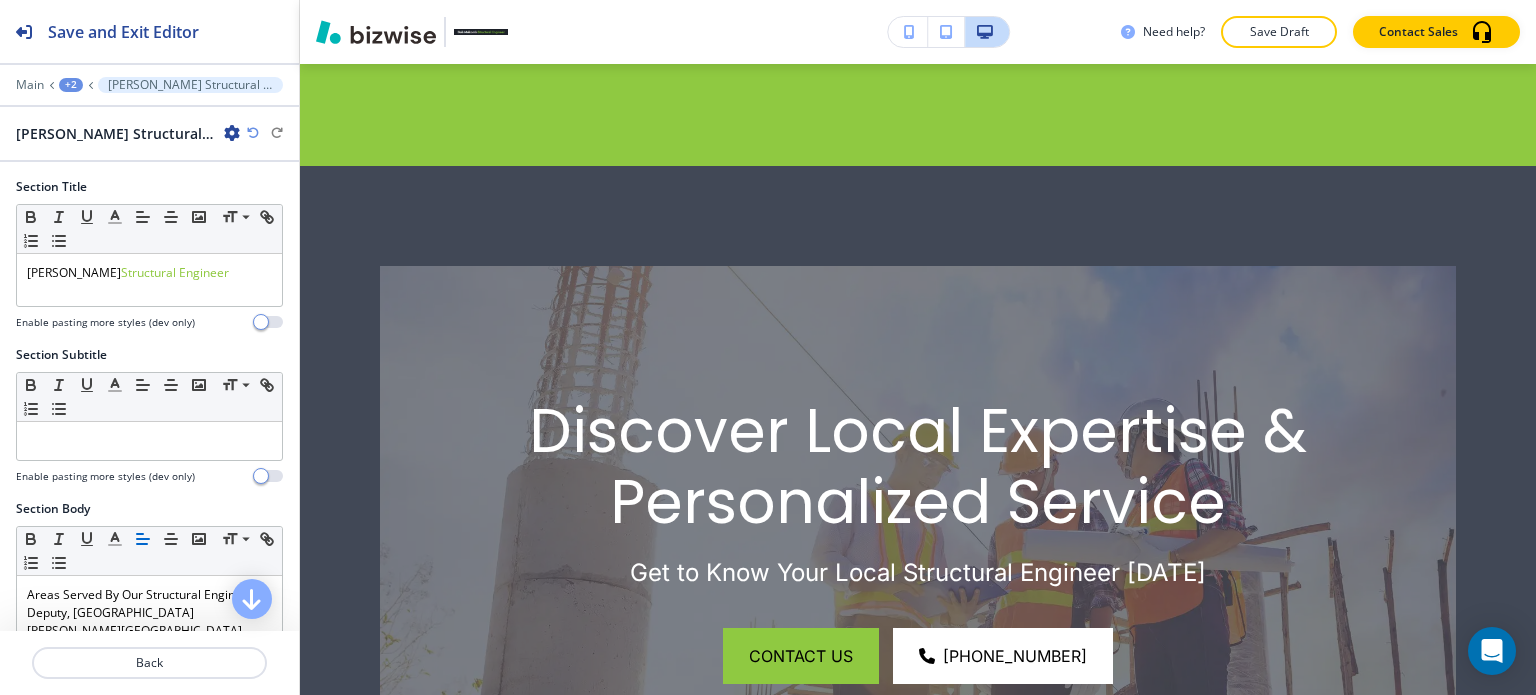scroll, scrollTop: 3208, scrollLeft: 0, axis: vertical 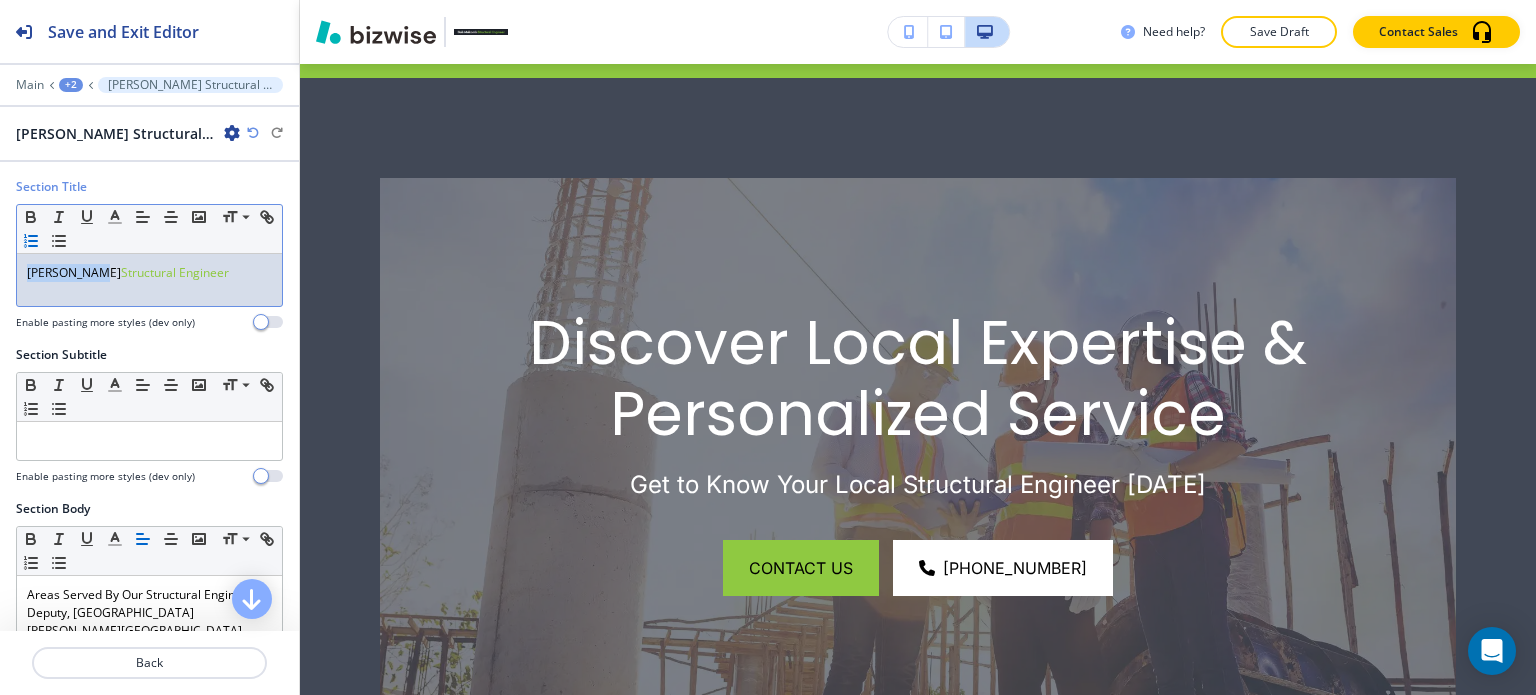 drag, startPoint x: 104, startPoint y: 274, endPoint x: 52, endPoint y: 242, distance: 61.05735 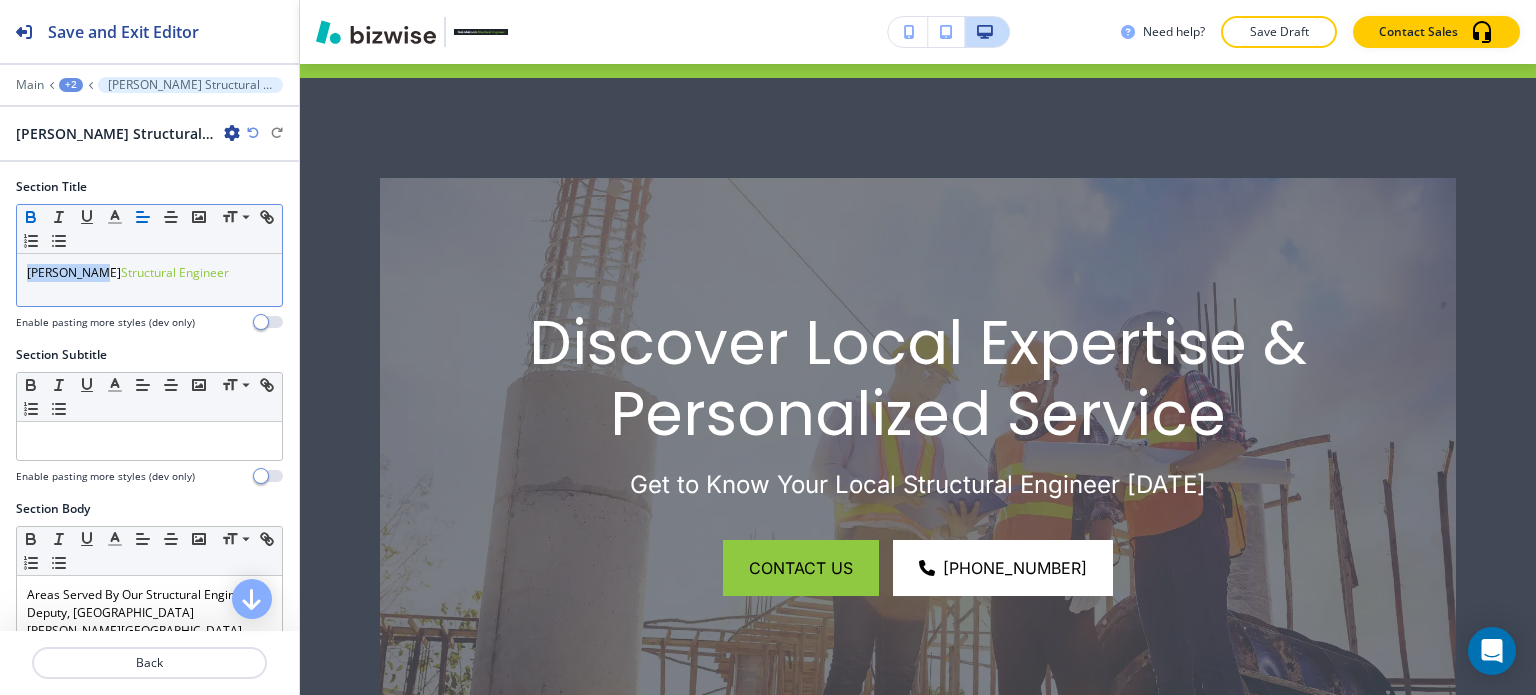 click 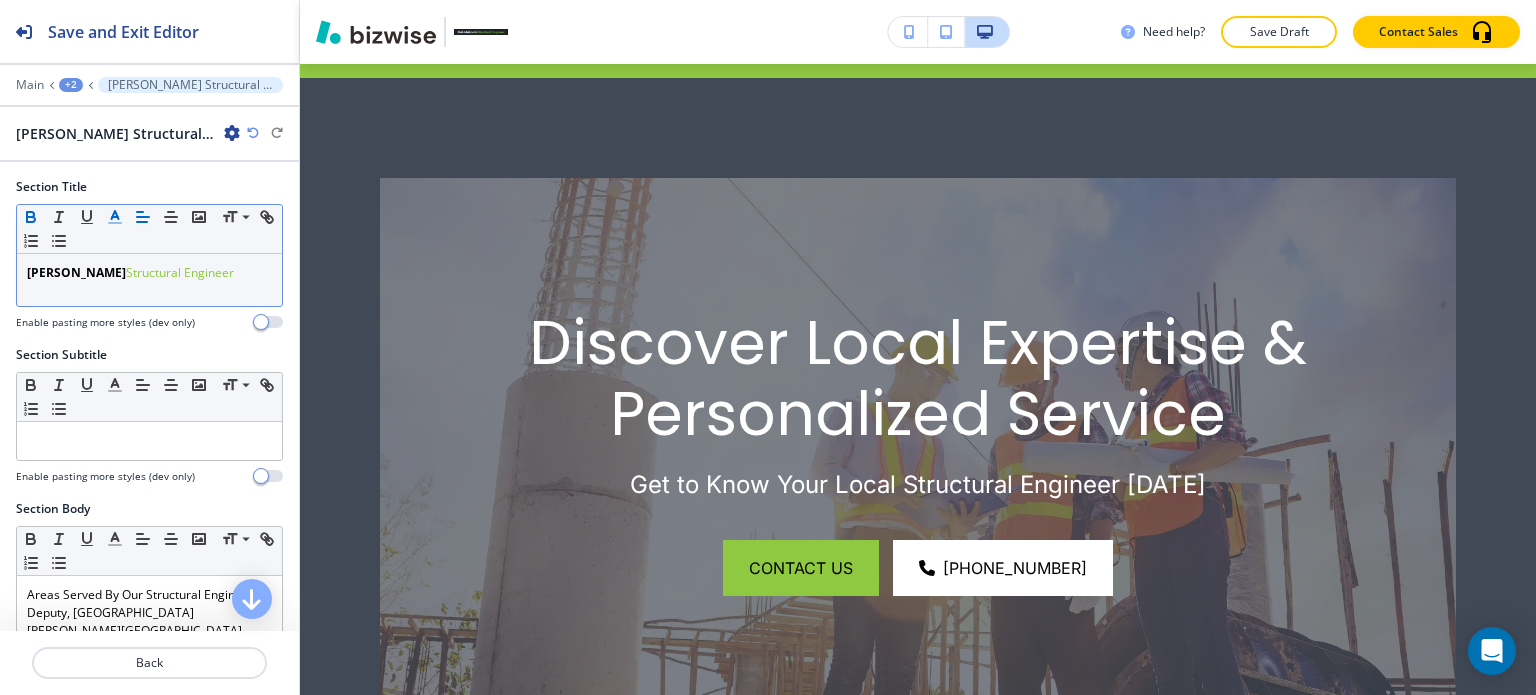 click 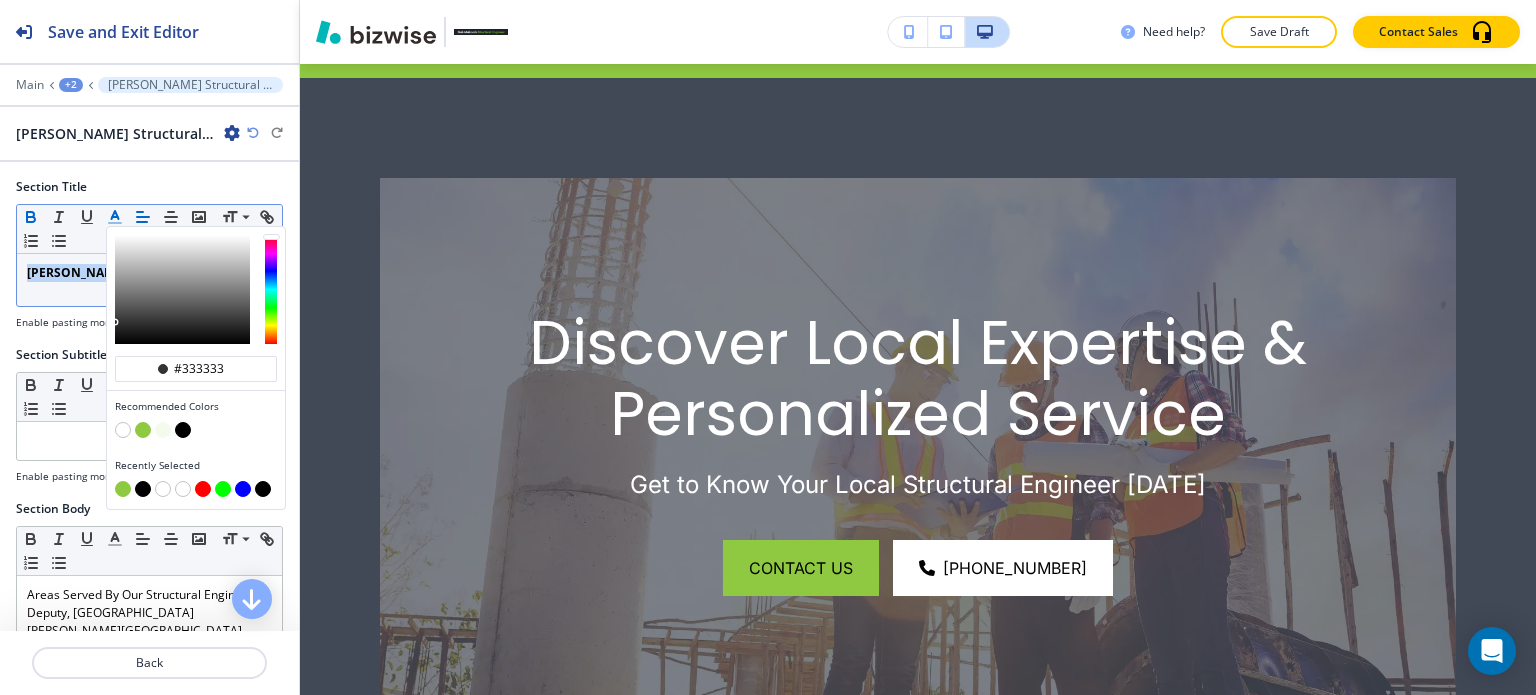 click at bounding box center [143, 430] 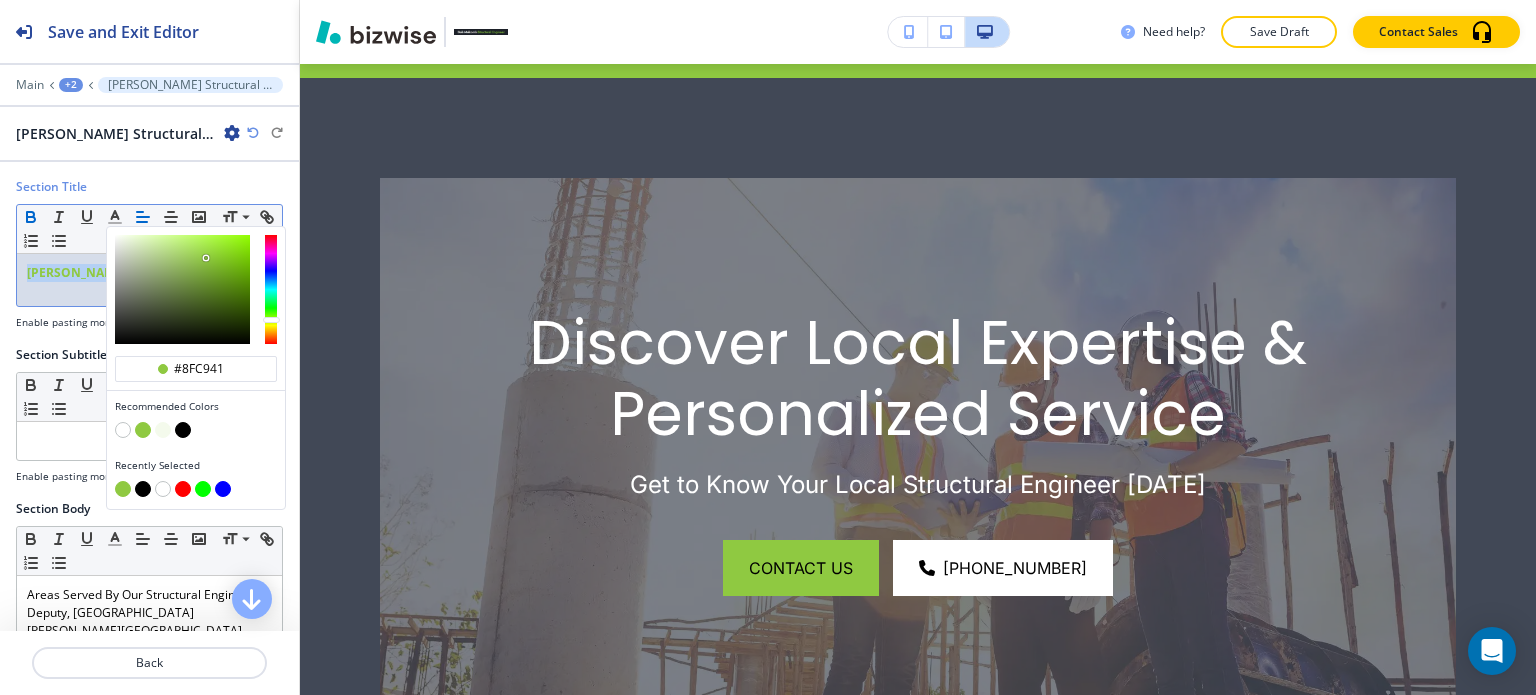click on "[PERSON_NAME]  Structural Engineer" at bounding box center [149, 280] 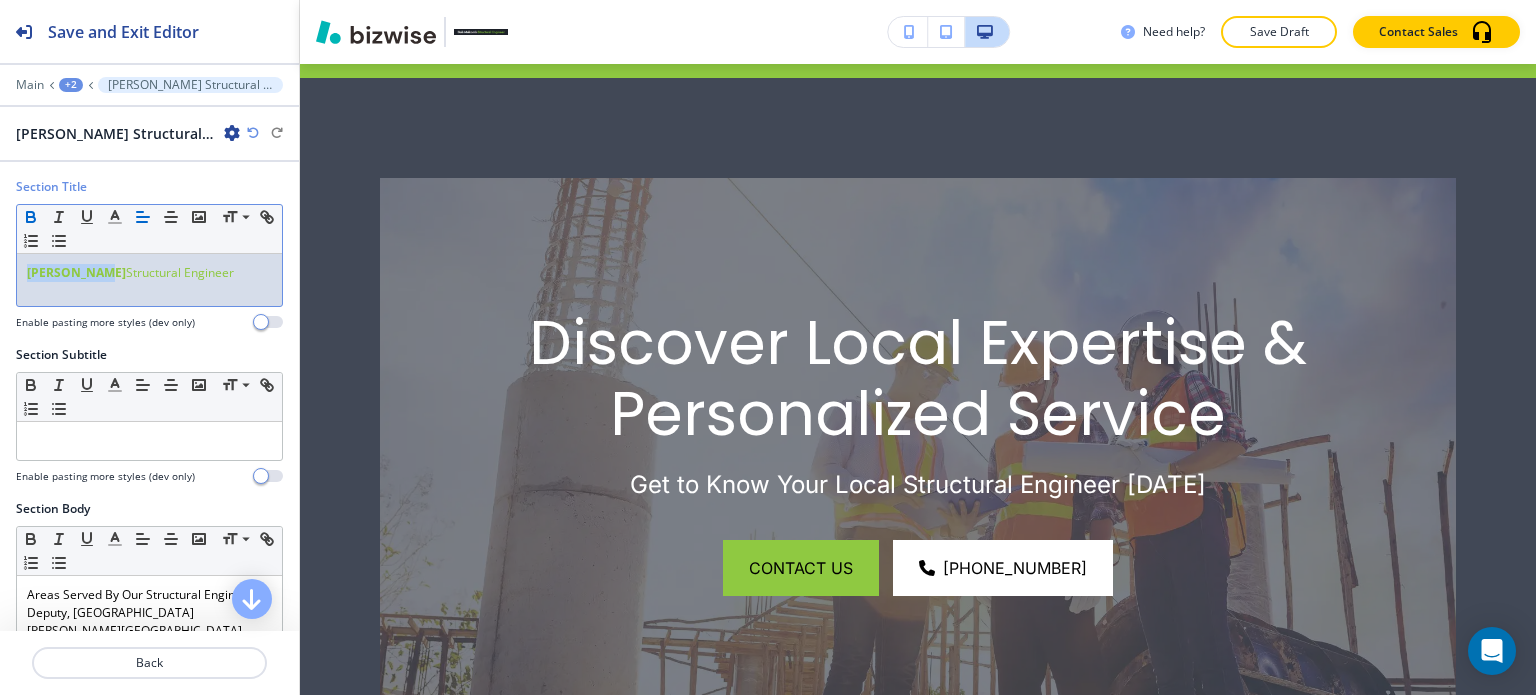 drag, startPoint x: 206, startPoint y: 279, endPoint x: 113, endPoint y: 288, distance: 93.43447 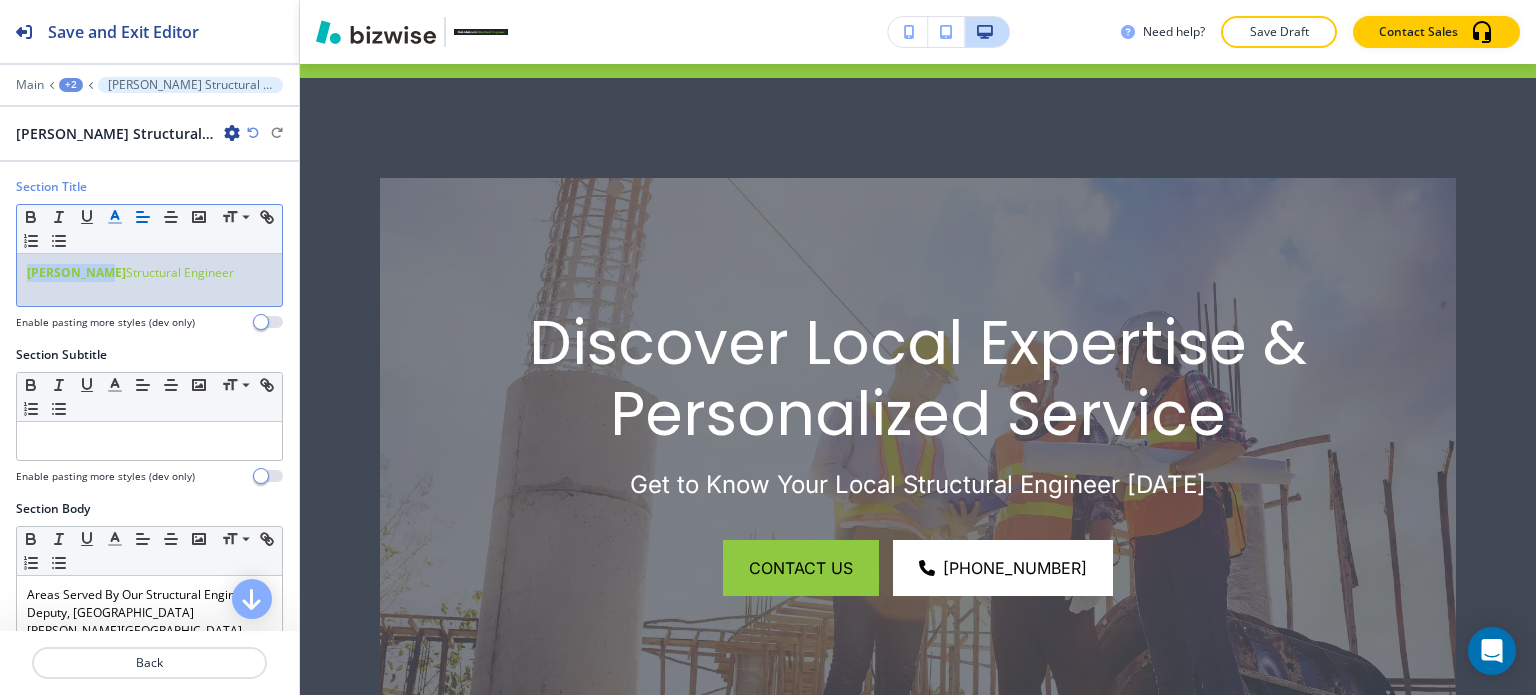 click 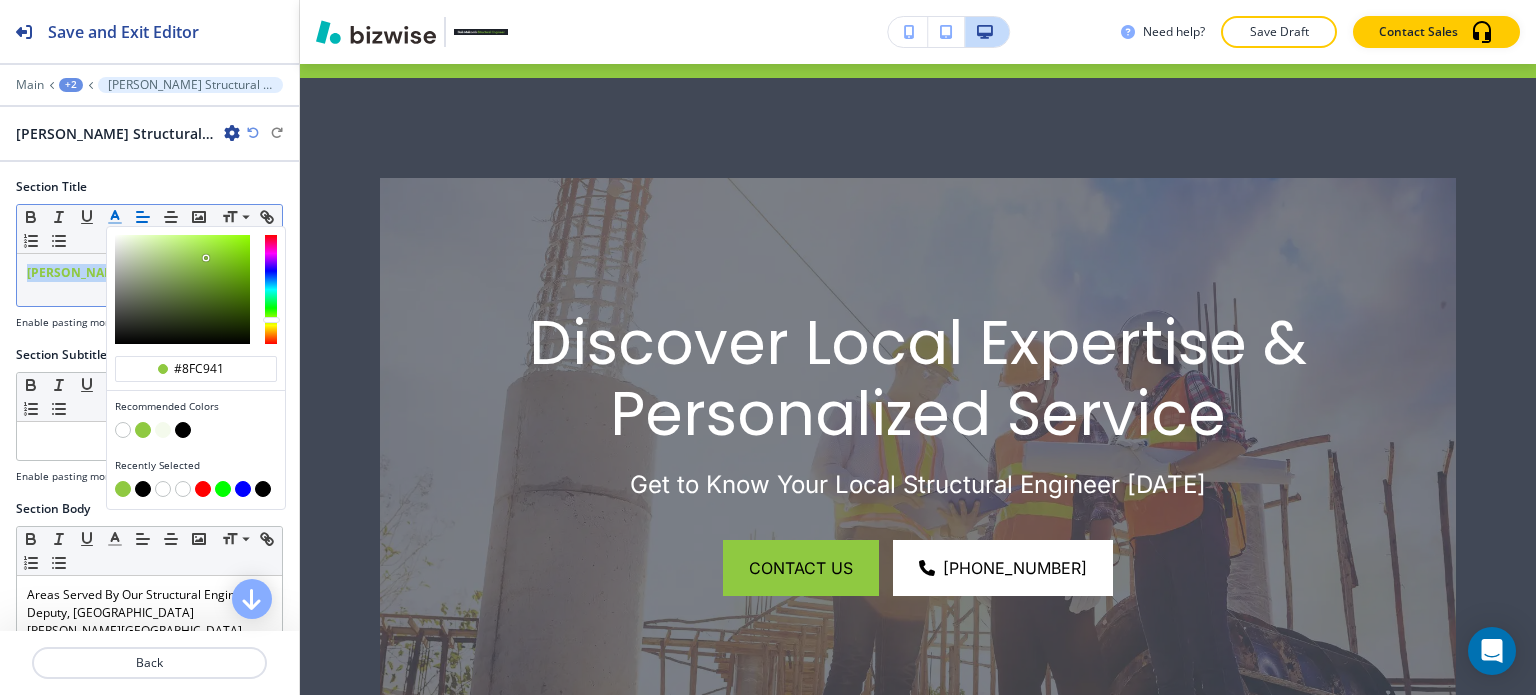 click at bounding box center [183, 430] 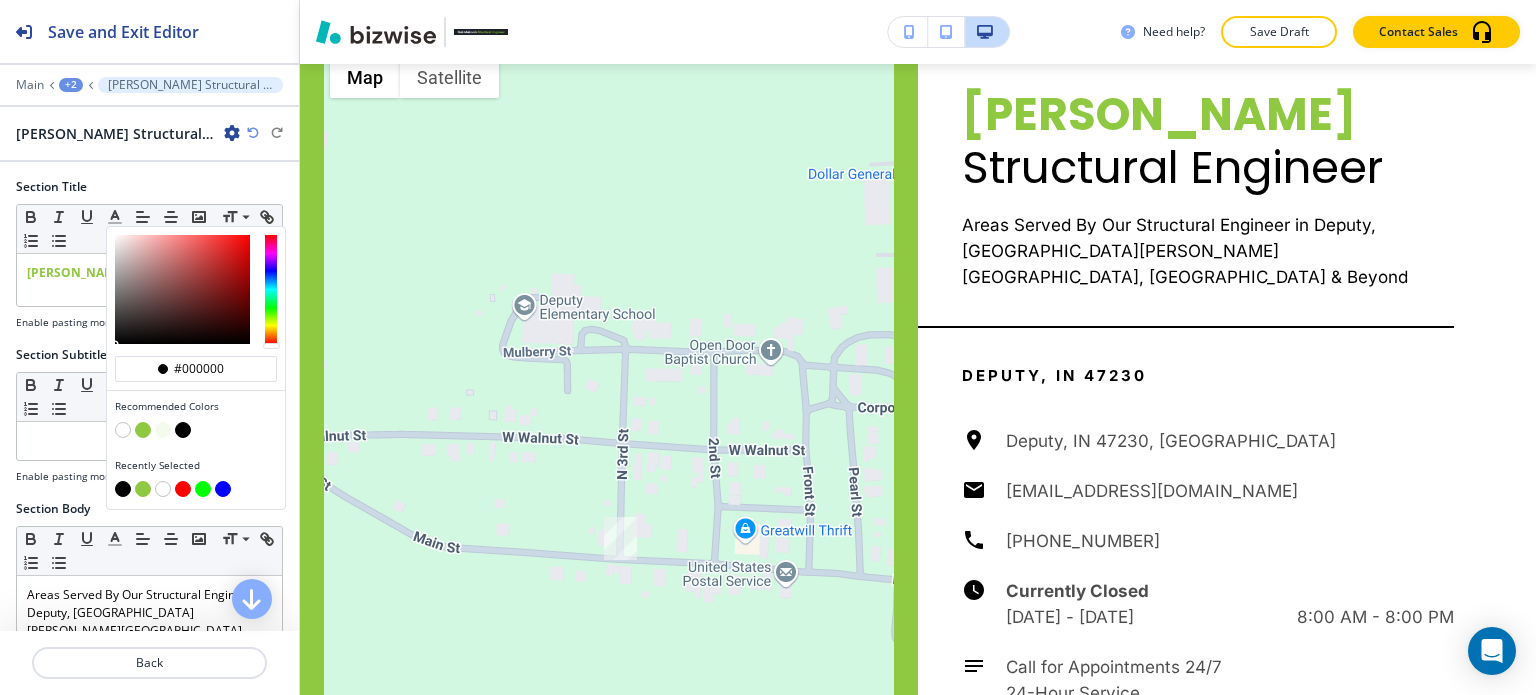 scroll, scrollTop: 248, scrollLeft: 0, axis: vertical 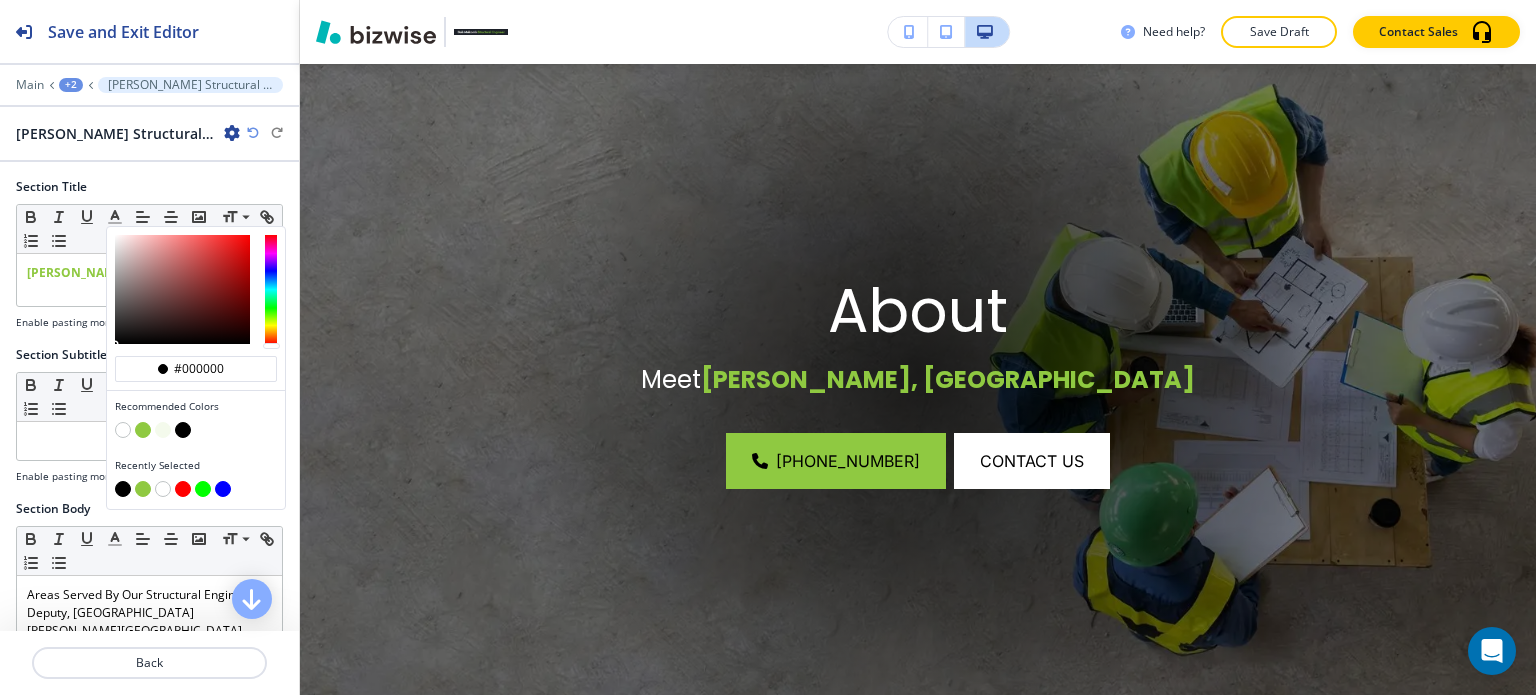 click on "+2" at bounding box center [71, 85] 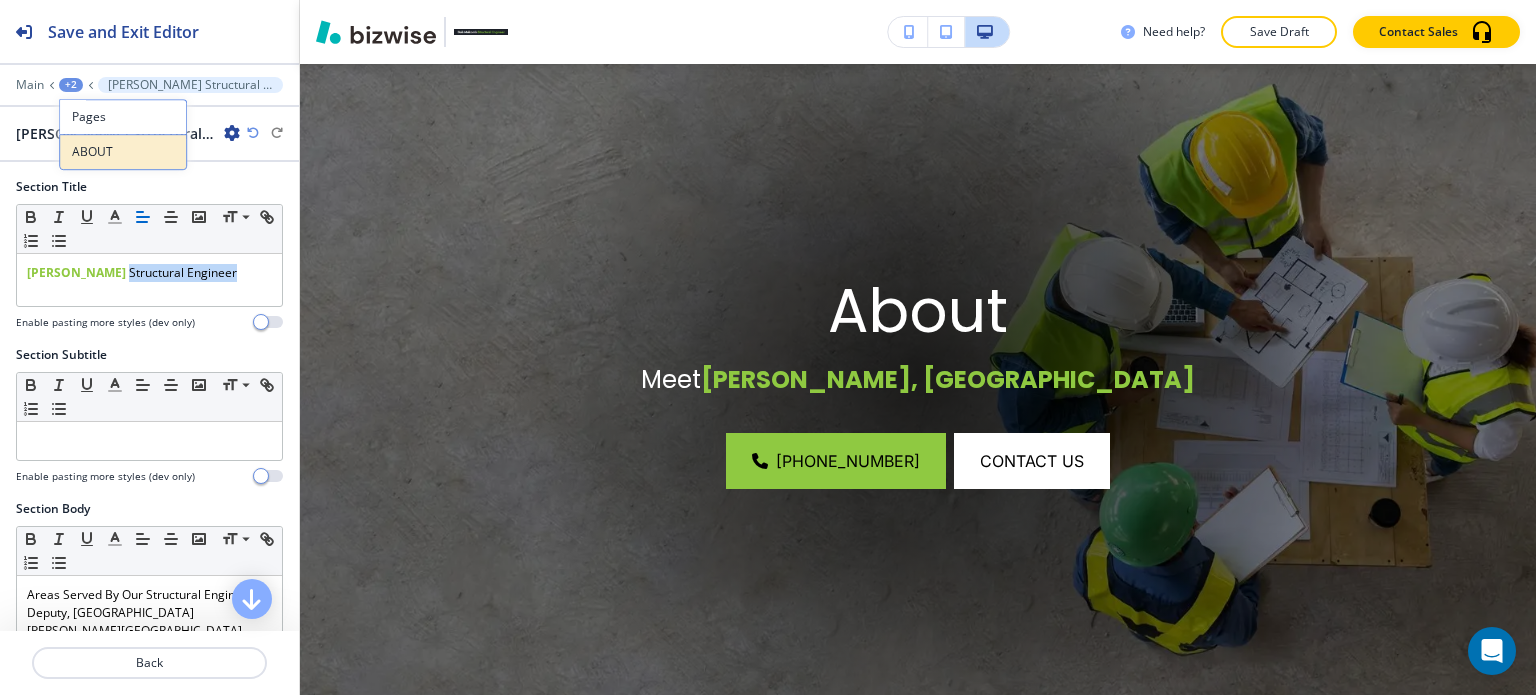click on "ABOUT" at bounding box center [123, 152] 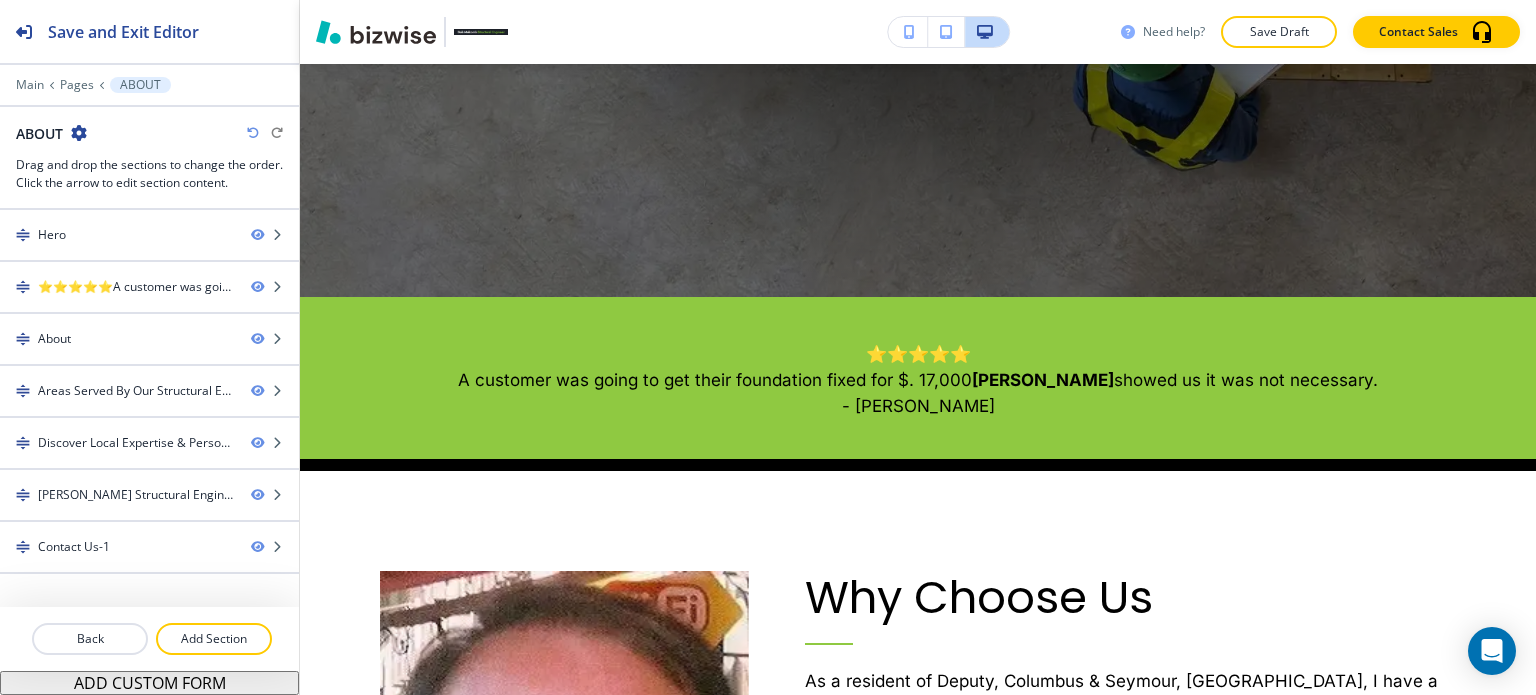 scroll, scrollTop: 248, scrollLeft: 0, axis: vertical 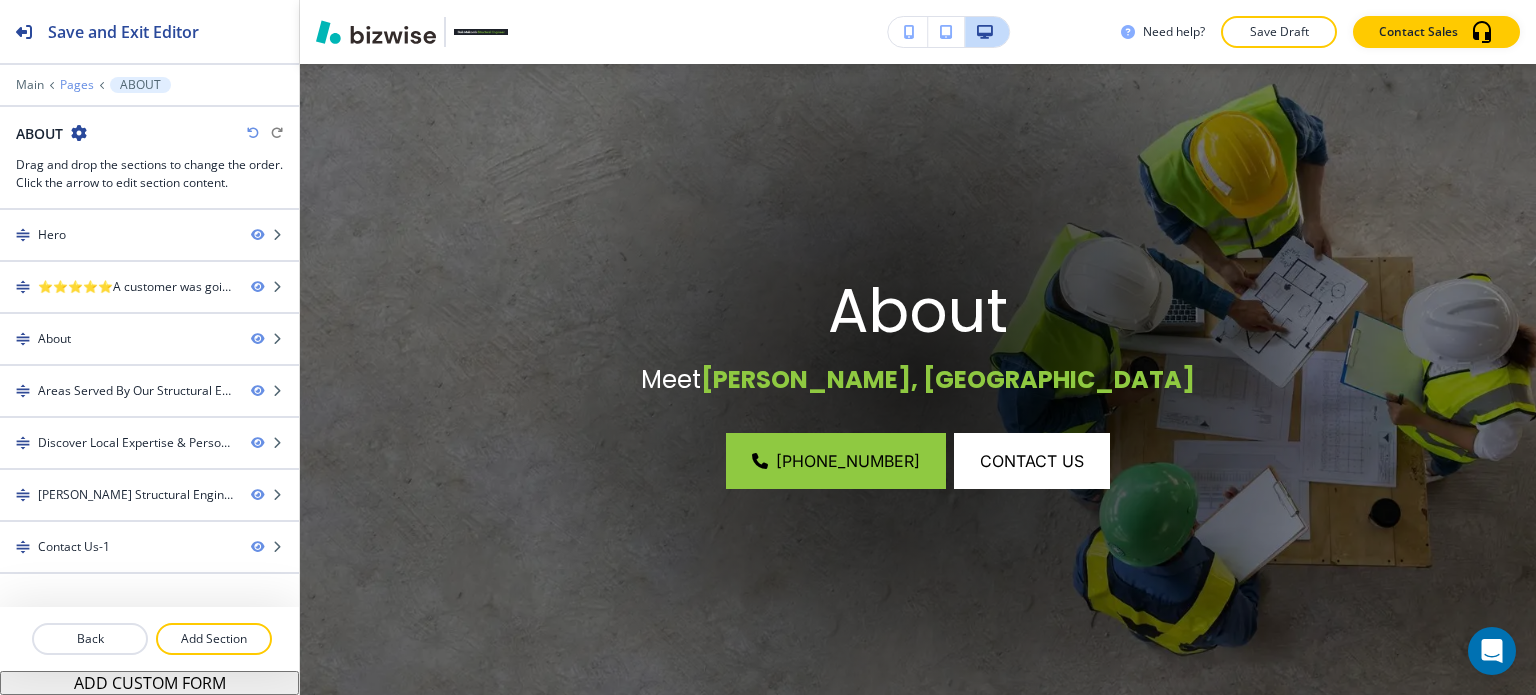 click on "Pages" at bounding box center [77, 85] 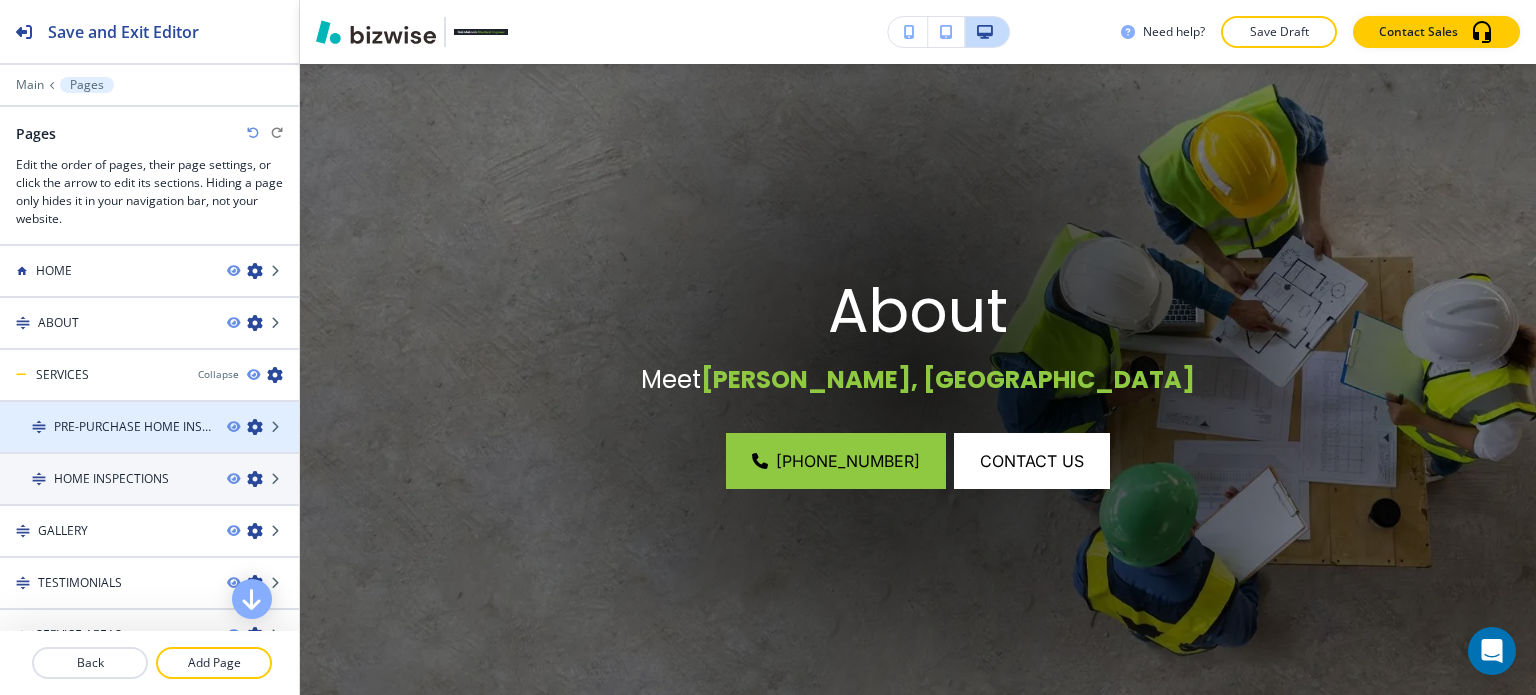 click at bounding box center (149, 410) 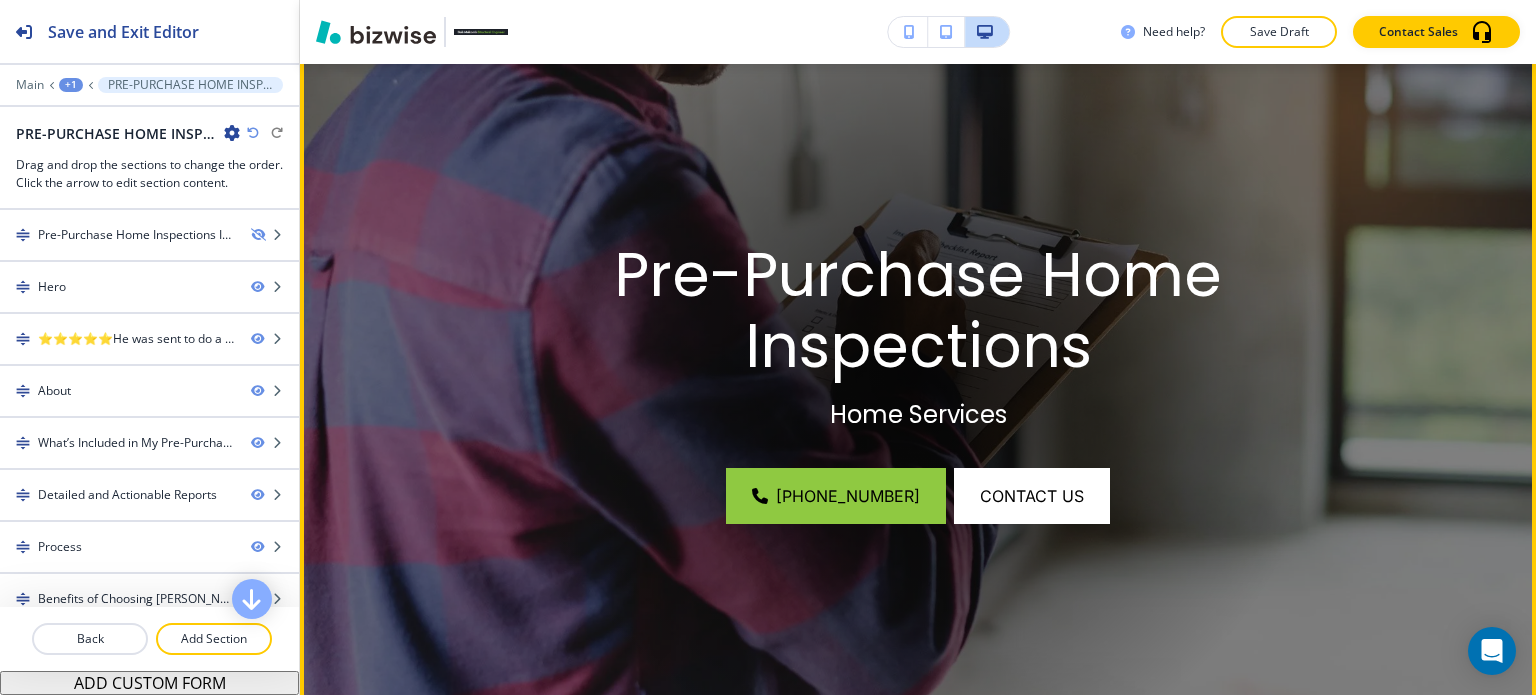 scroll, scrollTop: 0, scrollLeft: 0, axis: both 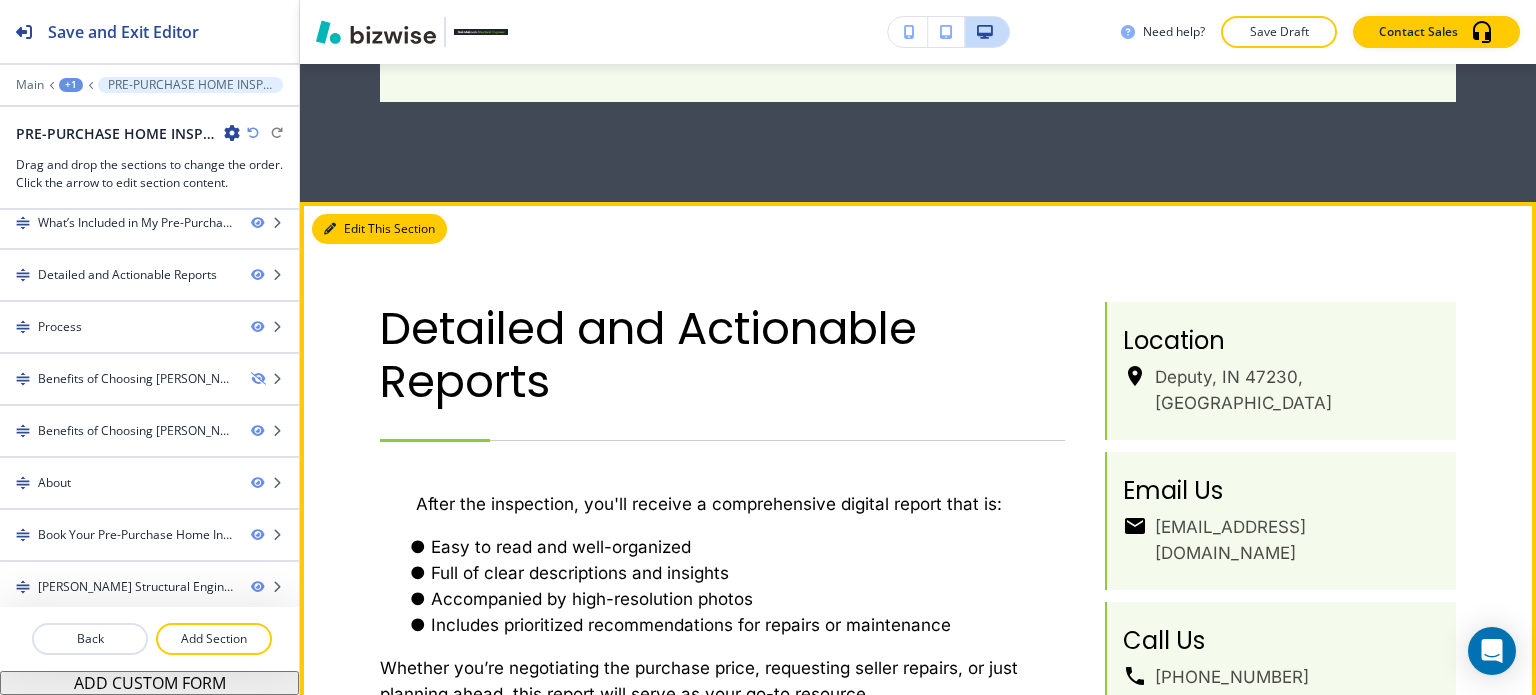 click on "Edit This Section" at bounding box center [379, 229] 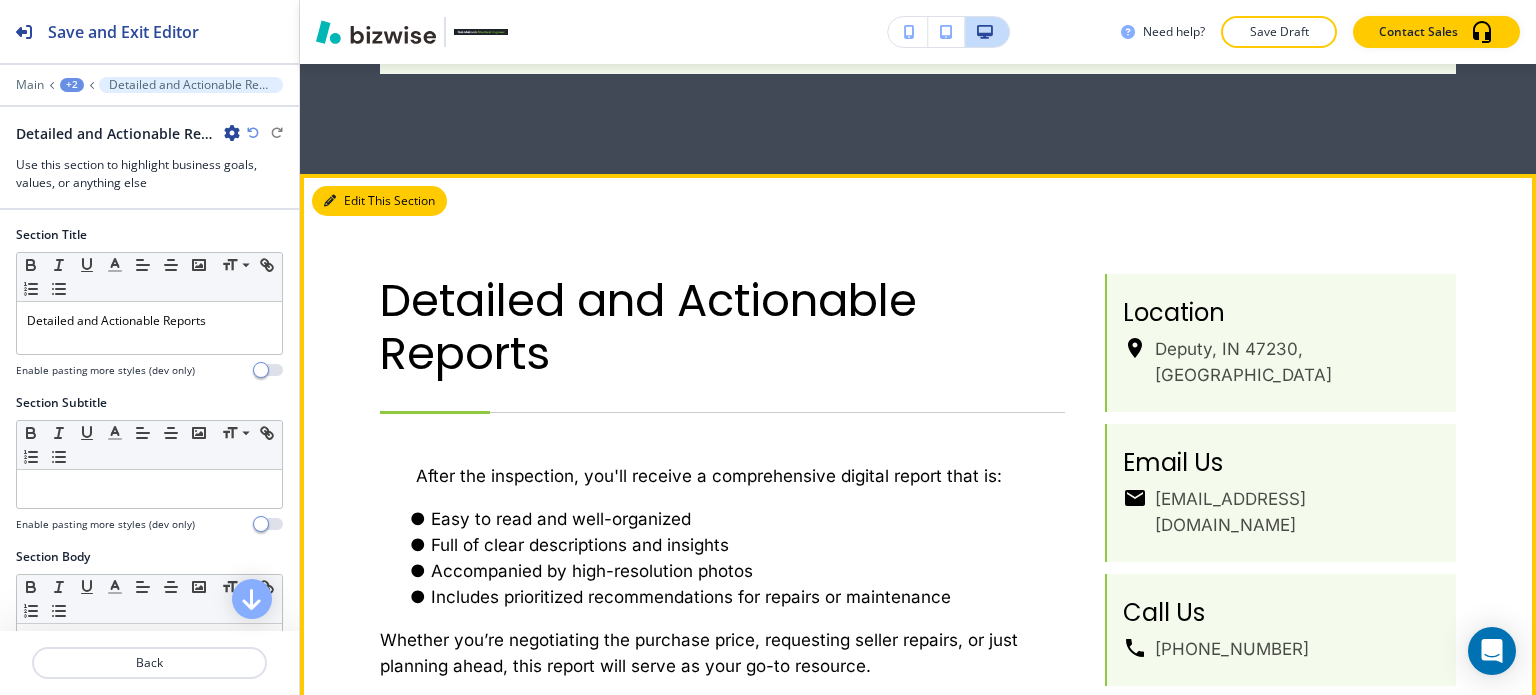 scroll, scrollTop: 3064, scrollLeft: 0, axis: vertical 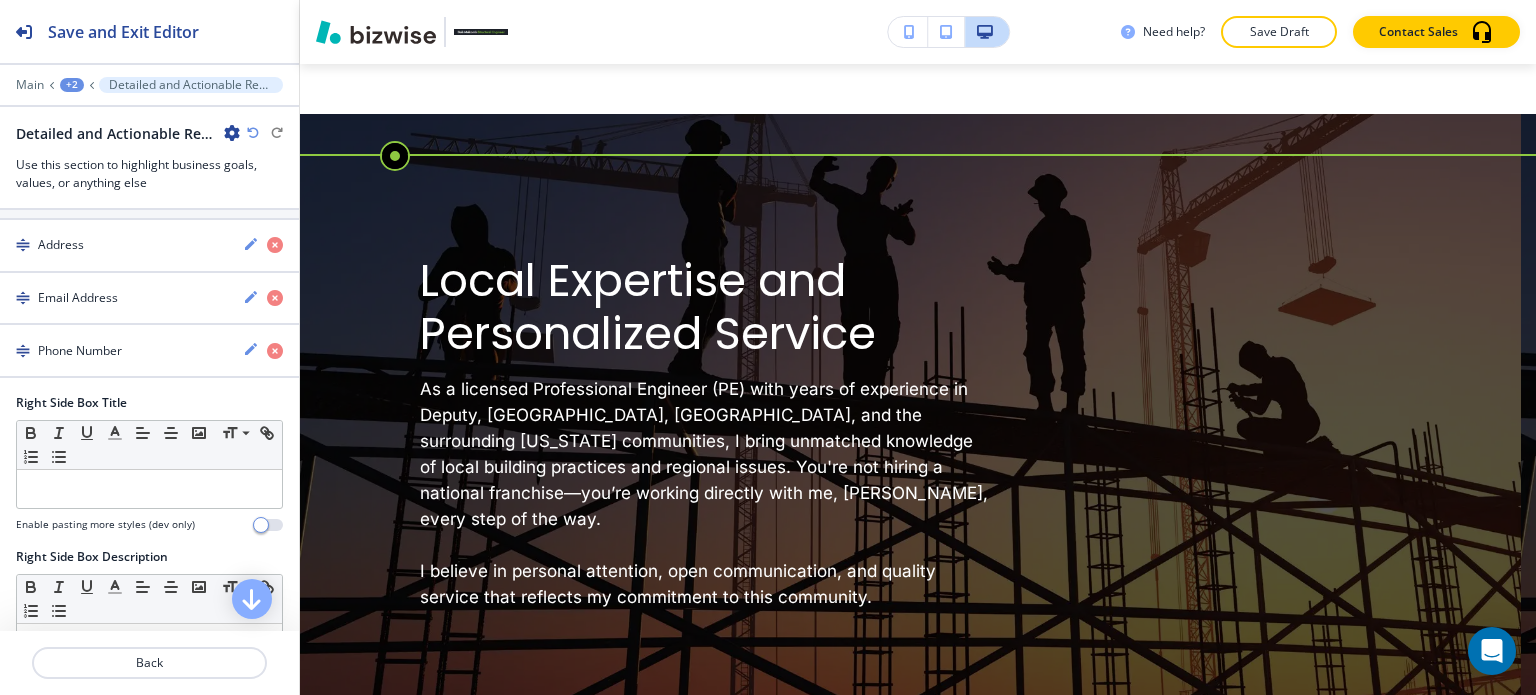 click on "+2" at bounding box center (72, 85) 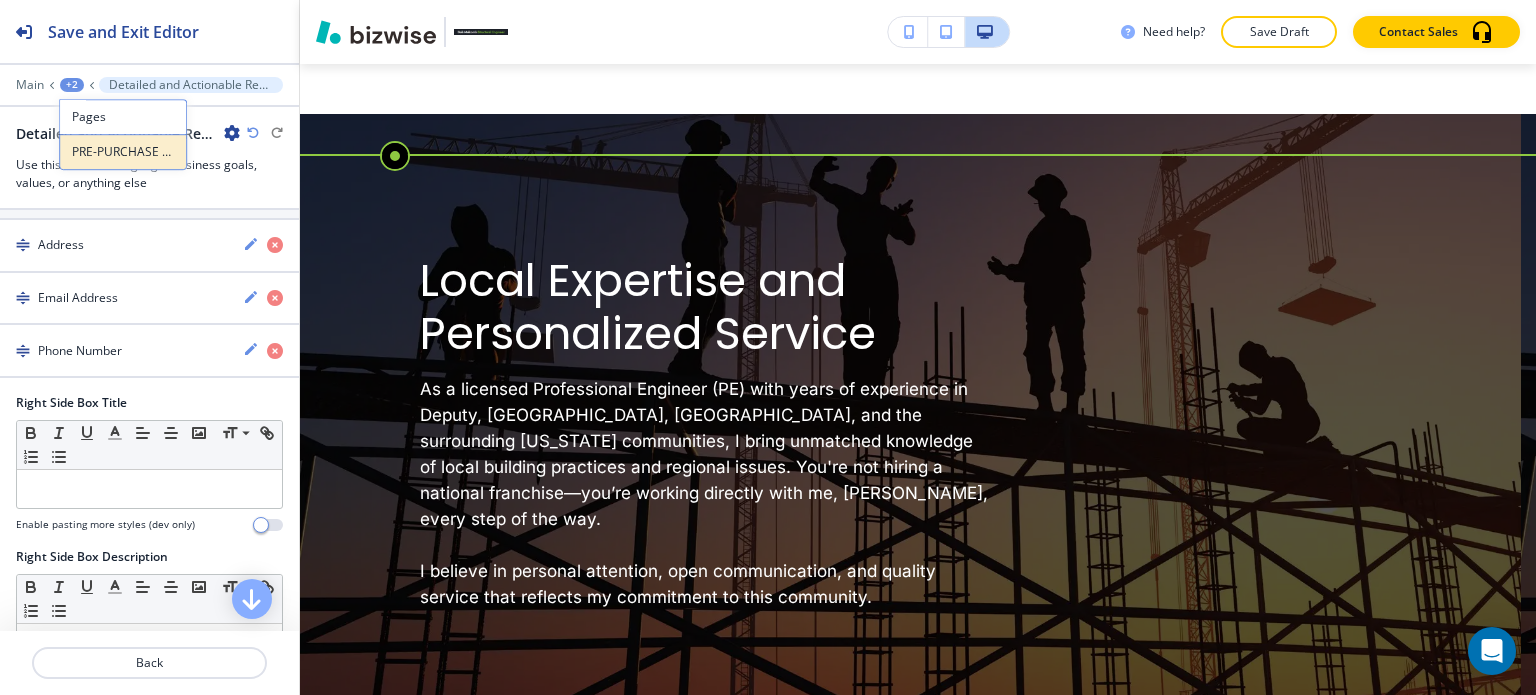 click on "PRE-PURCHASE HOME INSPECTIONS" at bounding box center [123, 152] 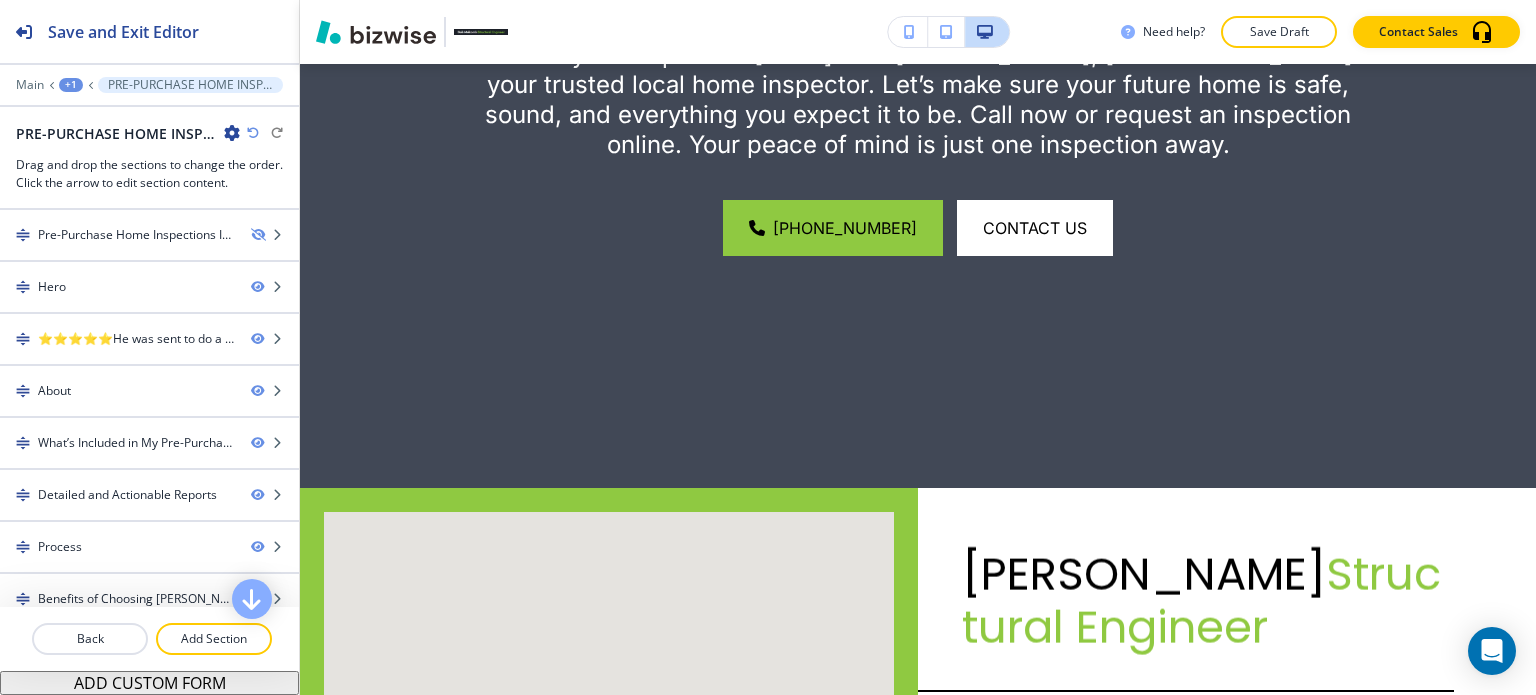 scroll, scrollTop: 7860, scrollLeft: 0, axis: vertical 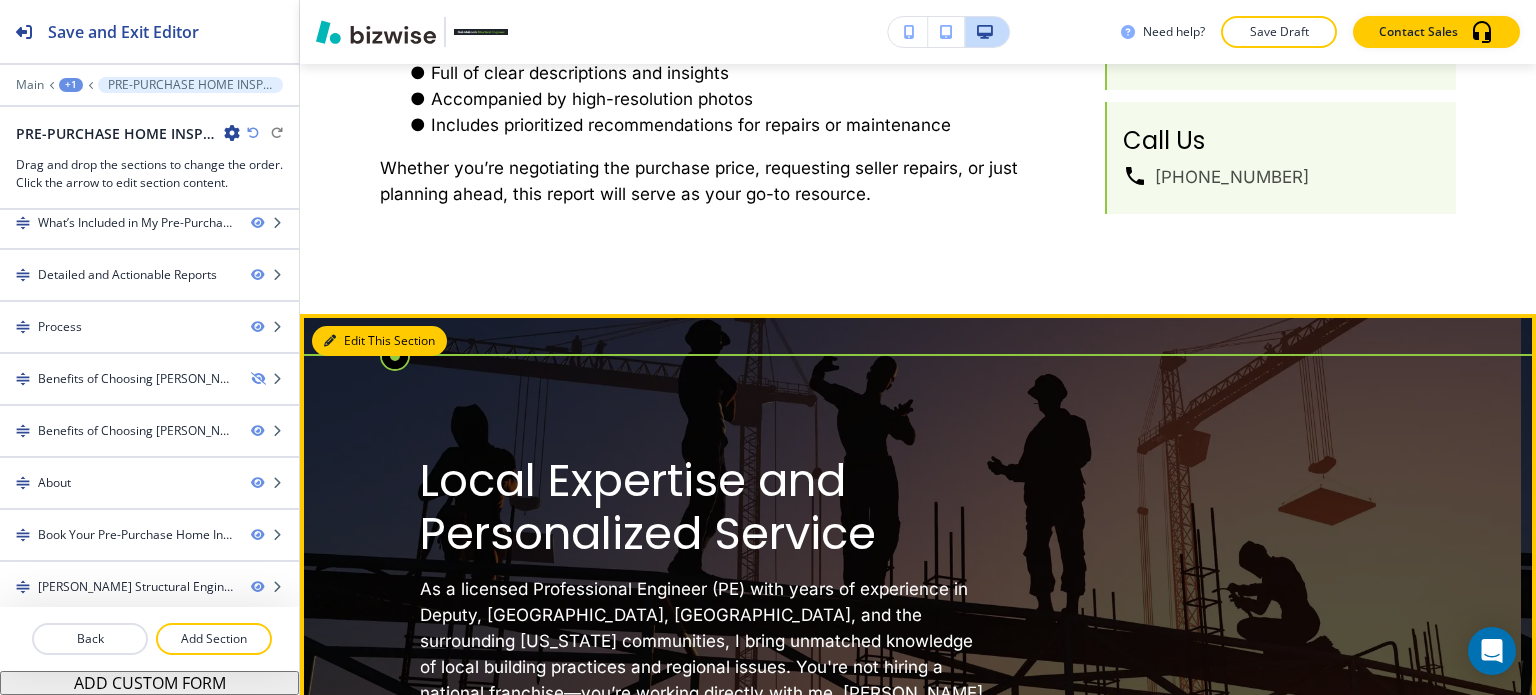 click on "Edit This Section" at bounding box center [379, 341] 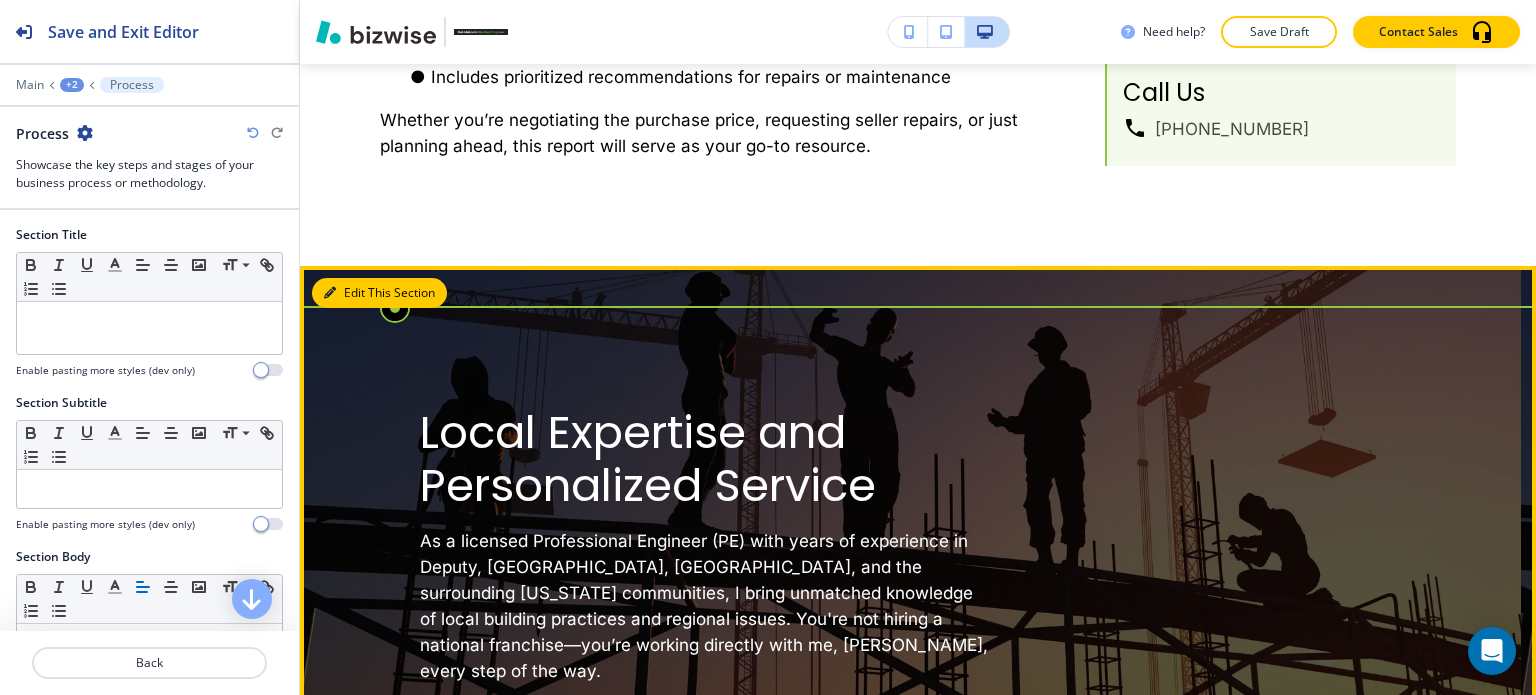 scroll, scrollTop: 3668, scrollLeft: 0, axis: vertical 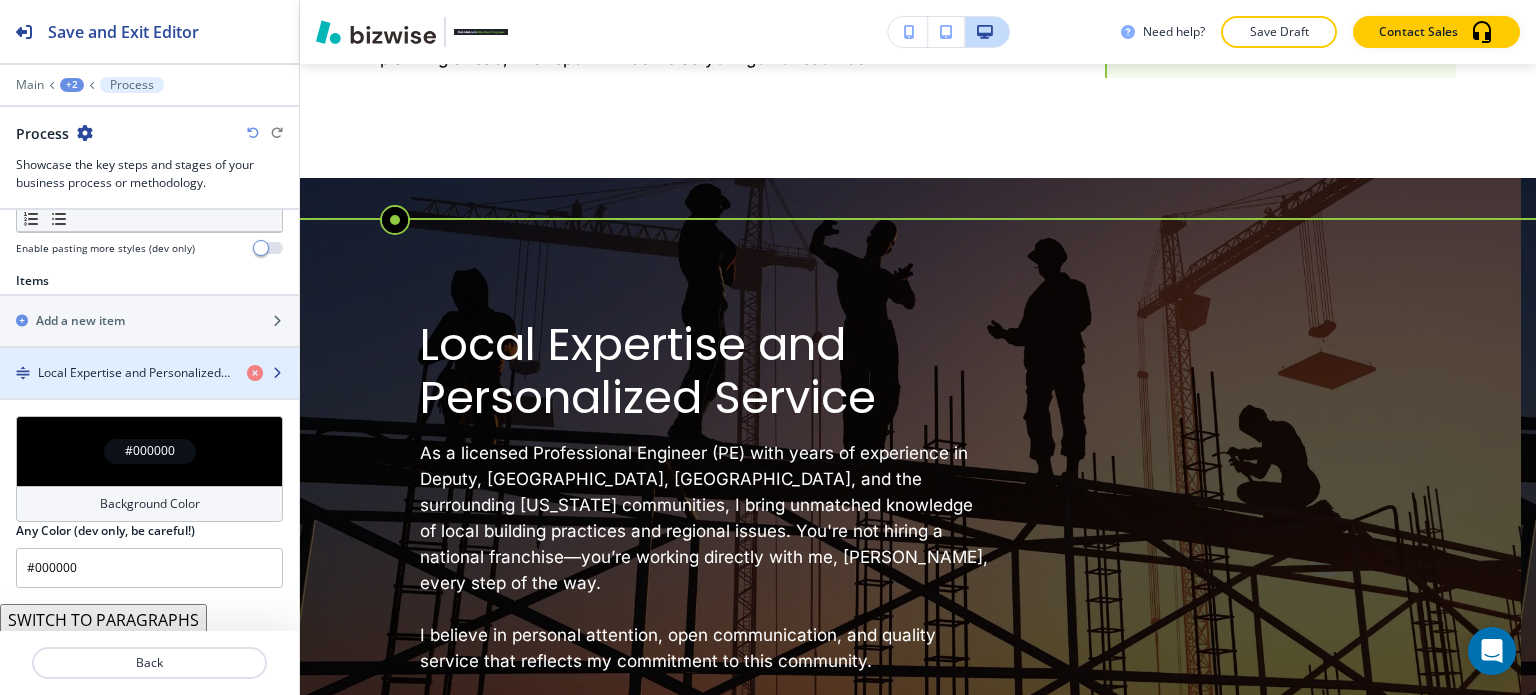 click on "Local Expertise and Personalized Service" at bounding box center (134, 373) 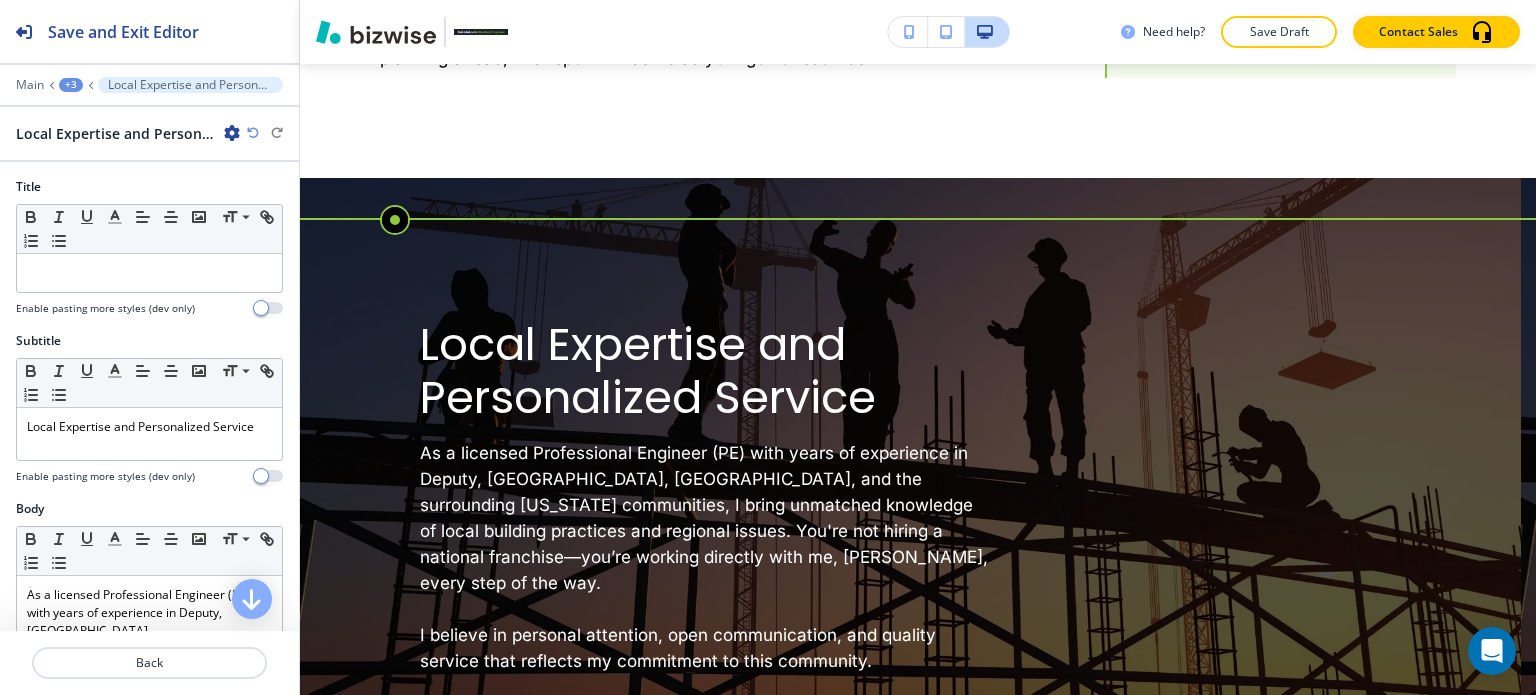 scroll, scrollTop: 331, scrollLeft: 0, axis: vertical 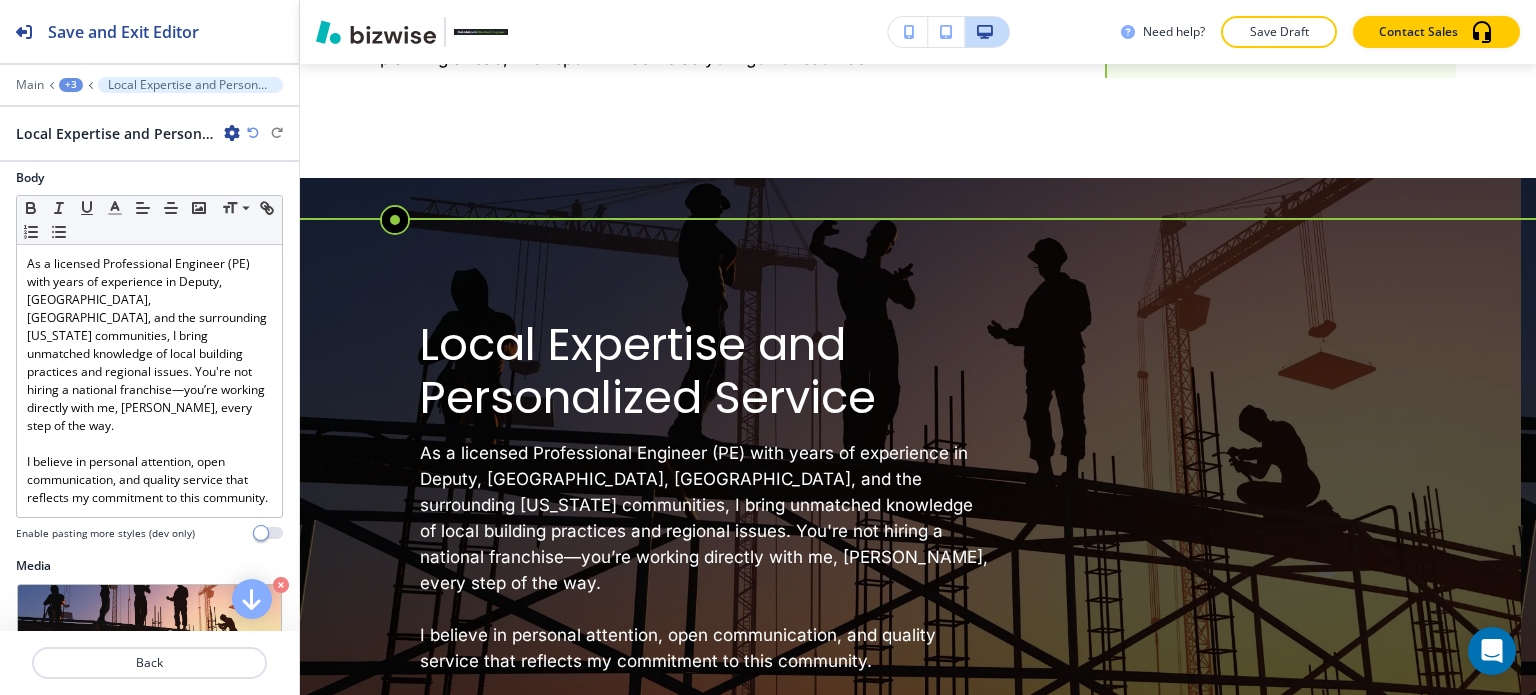 click on "+3" at bounding box center [71, 85] 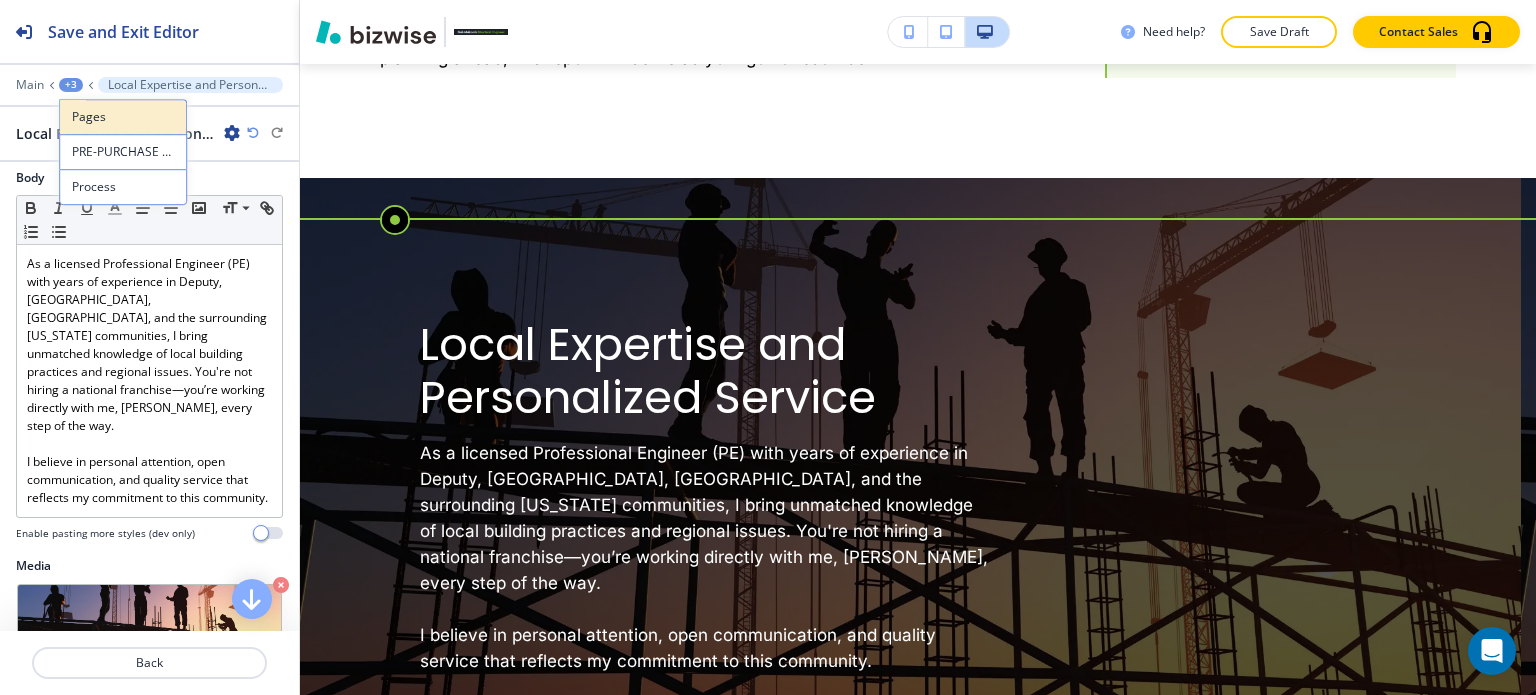 click on "Pages" at bounding box center [123, 117] 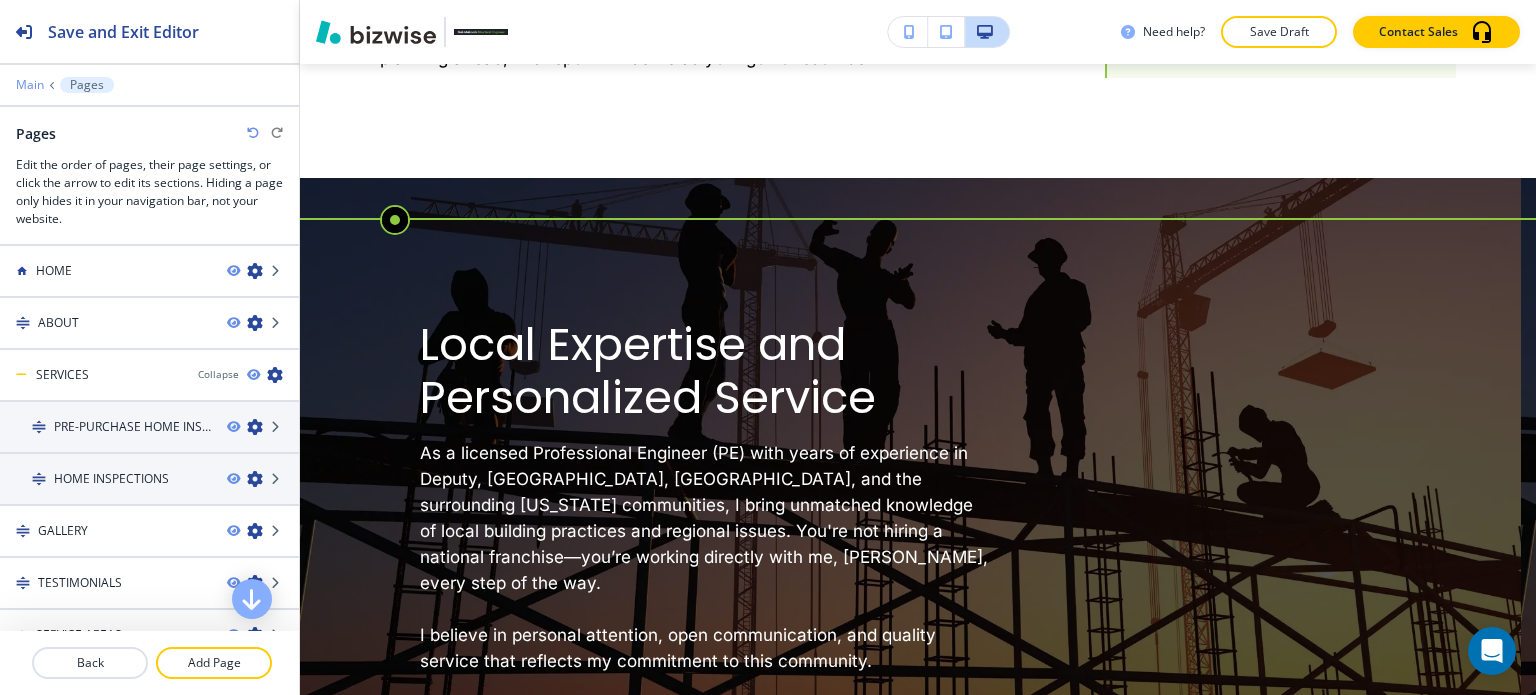 click on "Main" at bounding box center (30, 85) 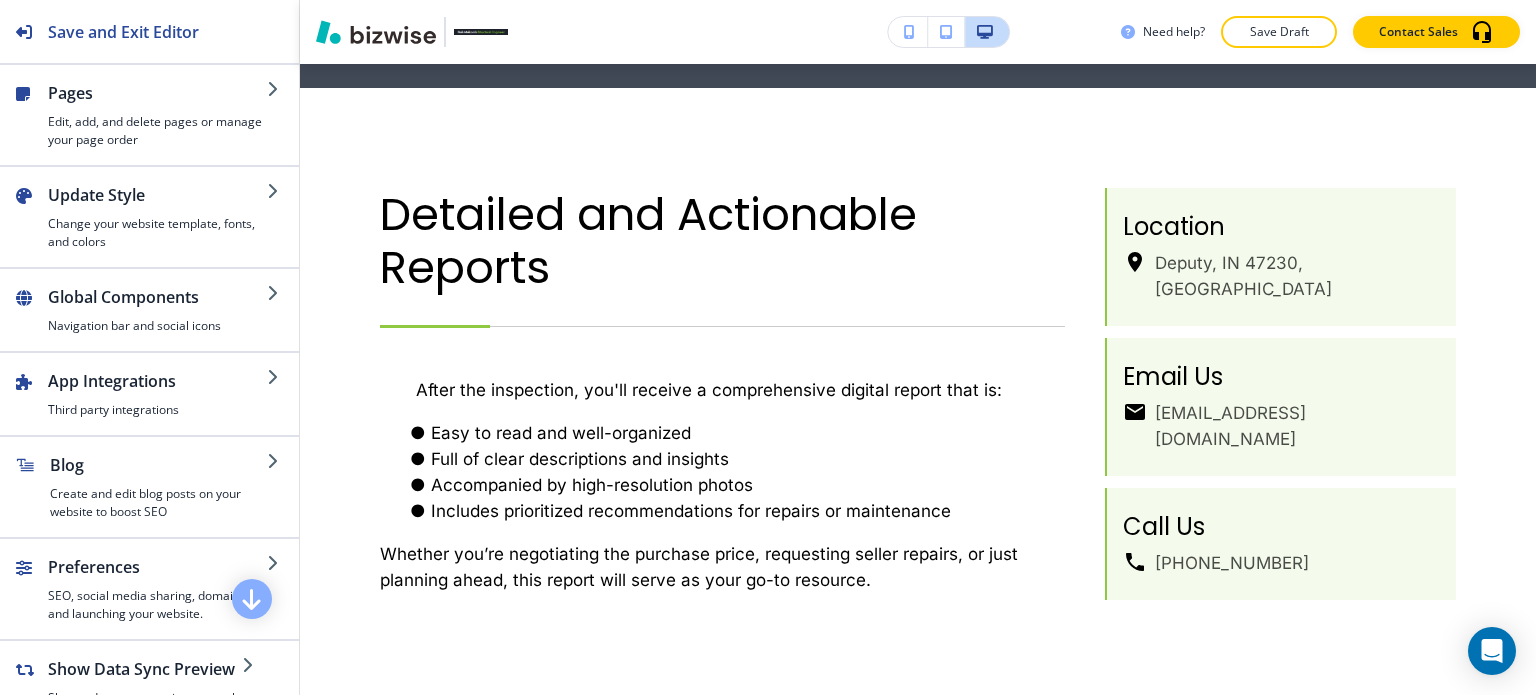 scroll, scrollTop: 3132, scrollLeft: 0, axis: vertical 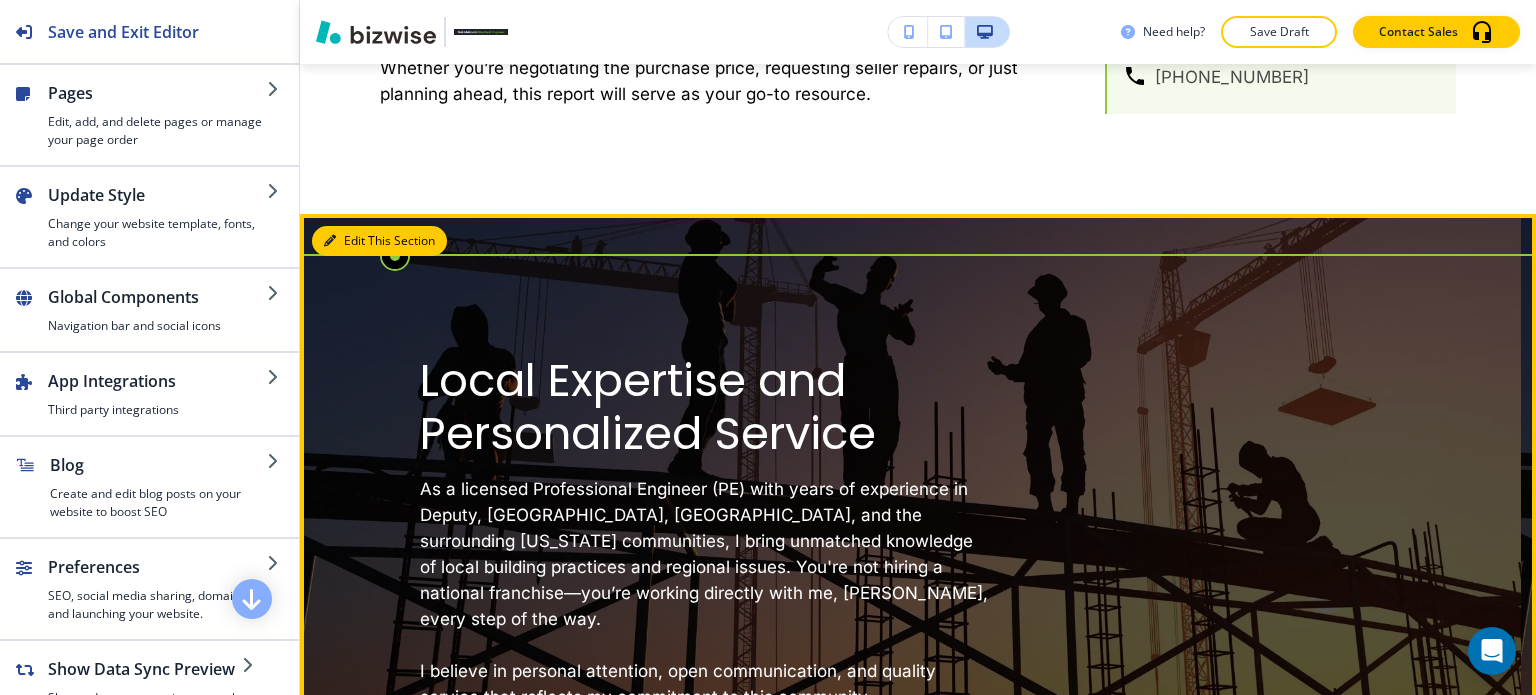 click on "Edit This Section" at bounding box center (379, 241) 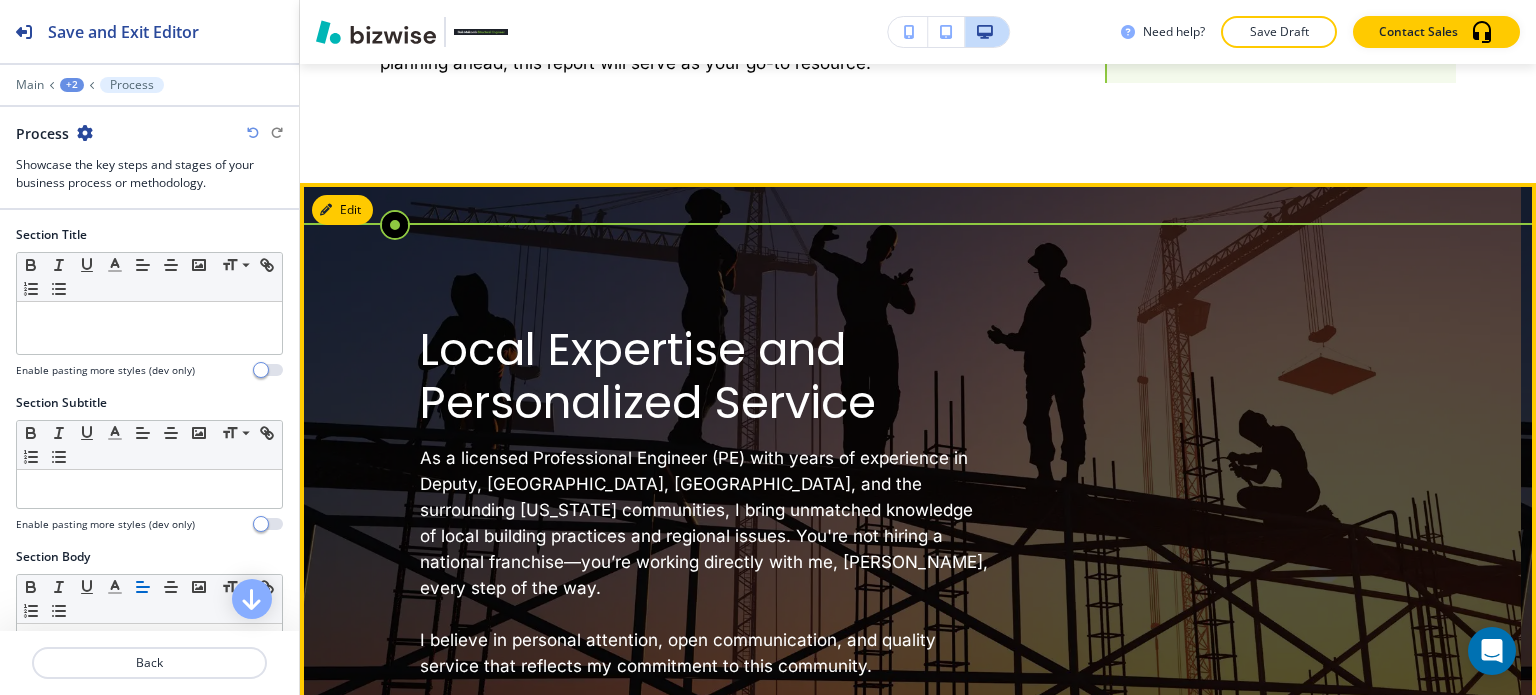 scroll, scrollTop: 3668, scrollLeft: 0, axis: vertical 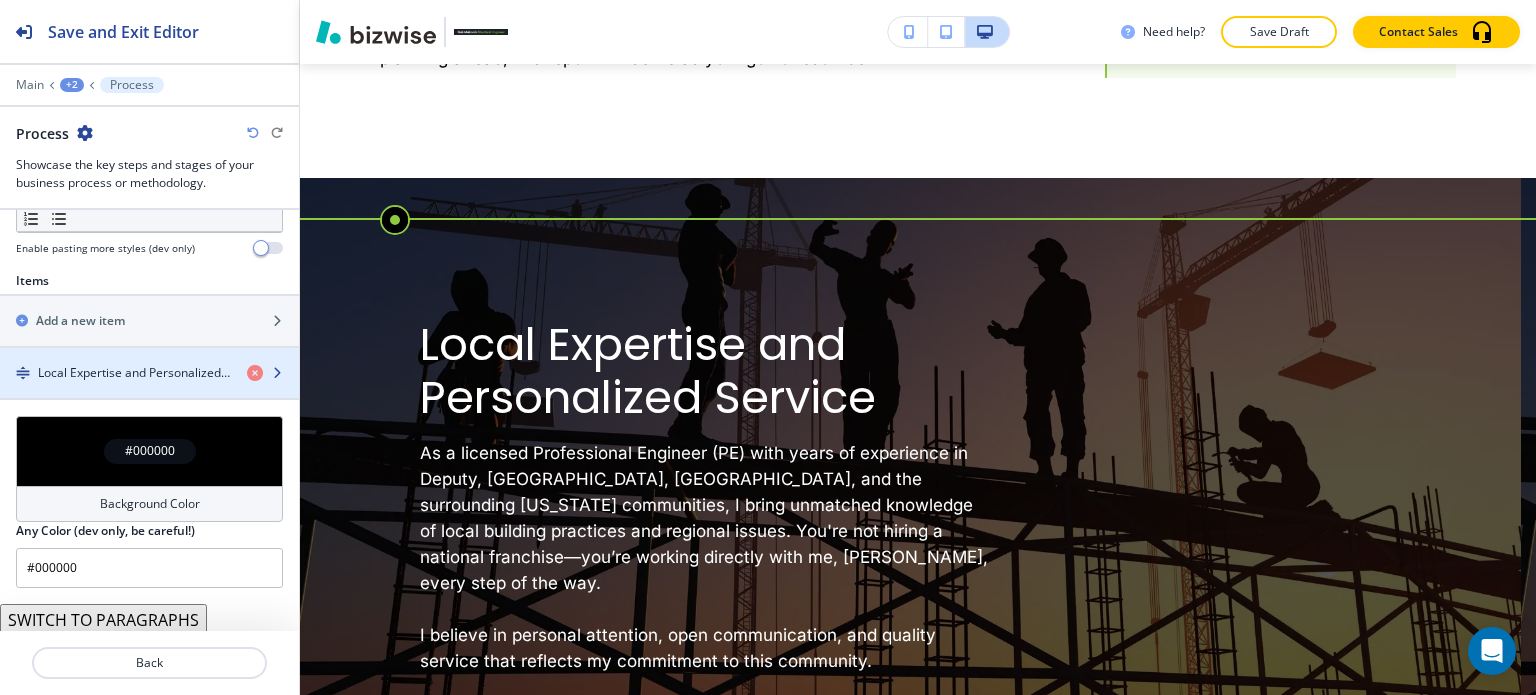 click on "Local Expertise and Personalized Service" at bounding box center [134, 373] 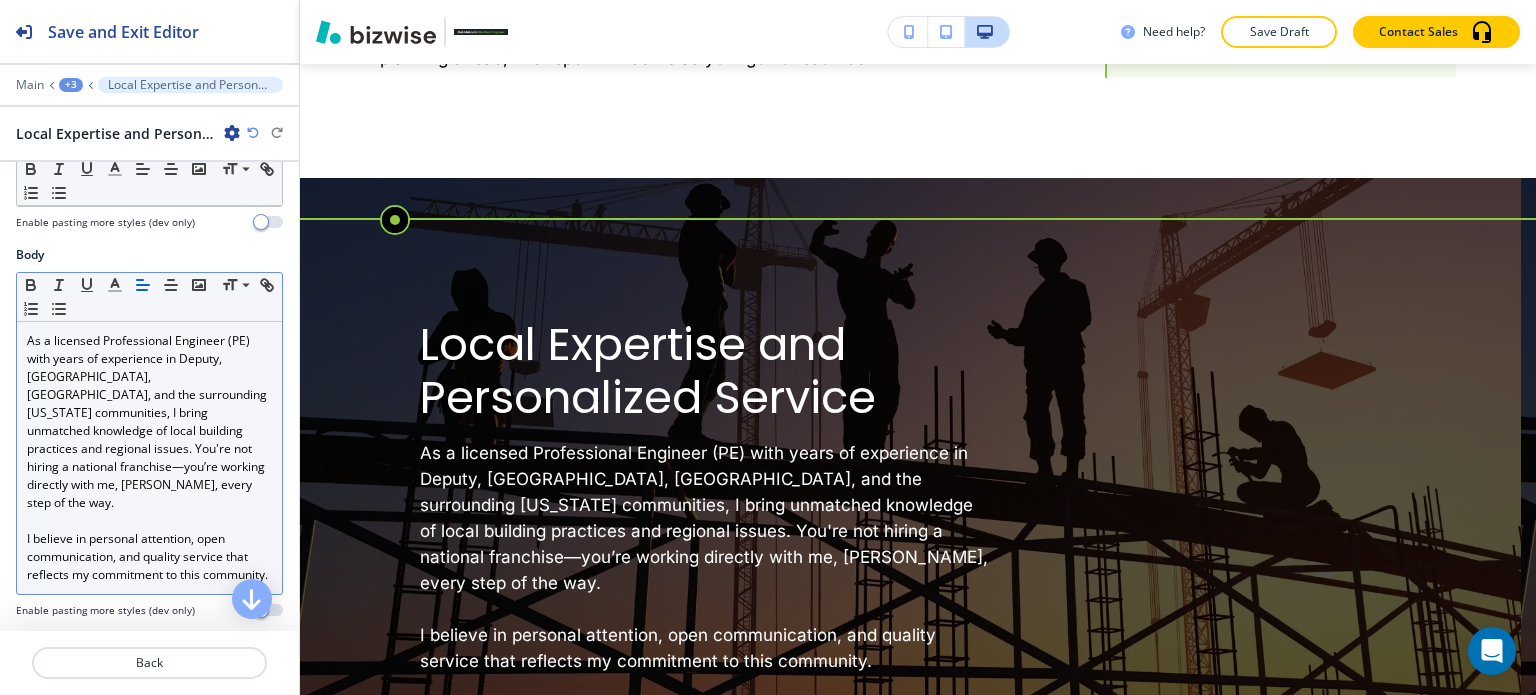scroll, scrollTop: 300, scrollLeft: 0, axis: vertical 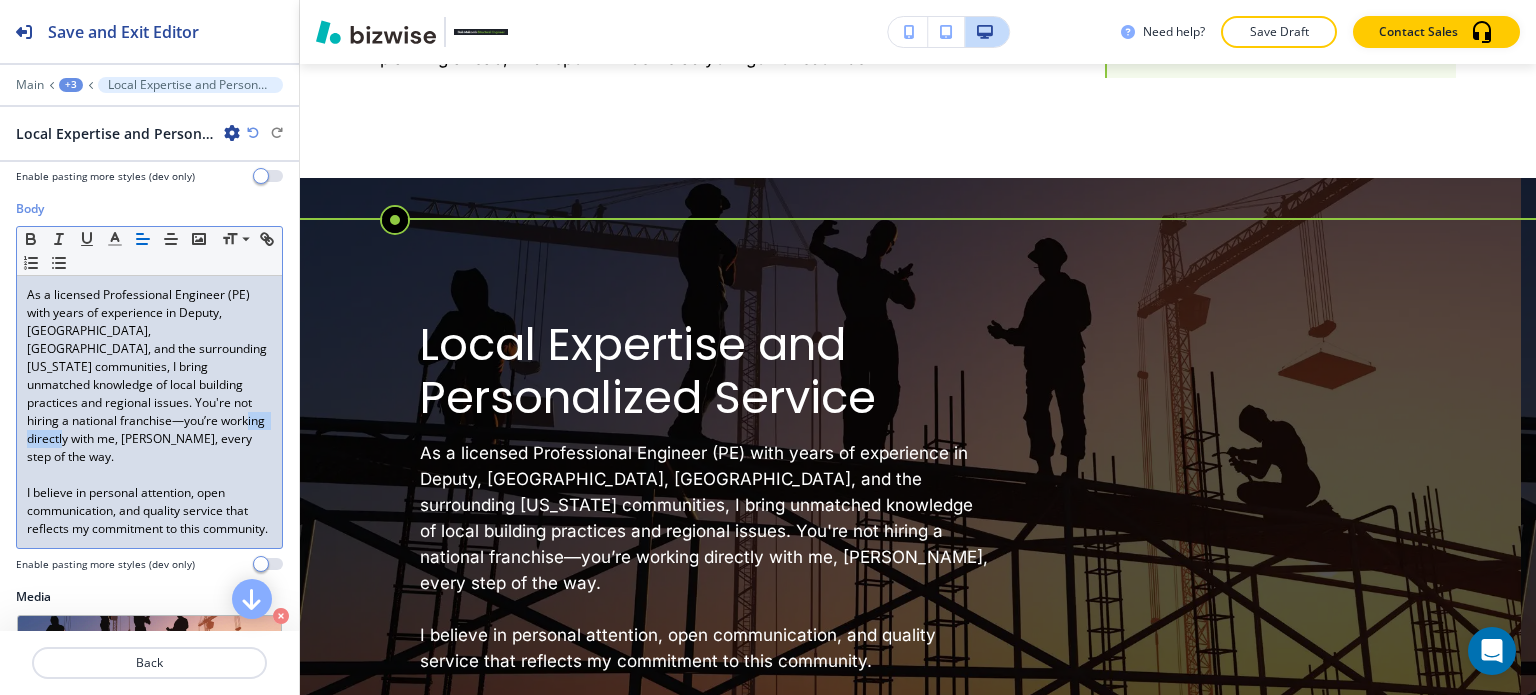 drag, startPoint x: 76, startPoint y: 436, endPoint x: 209, endPoint y: 420, distance: 133.95895 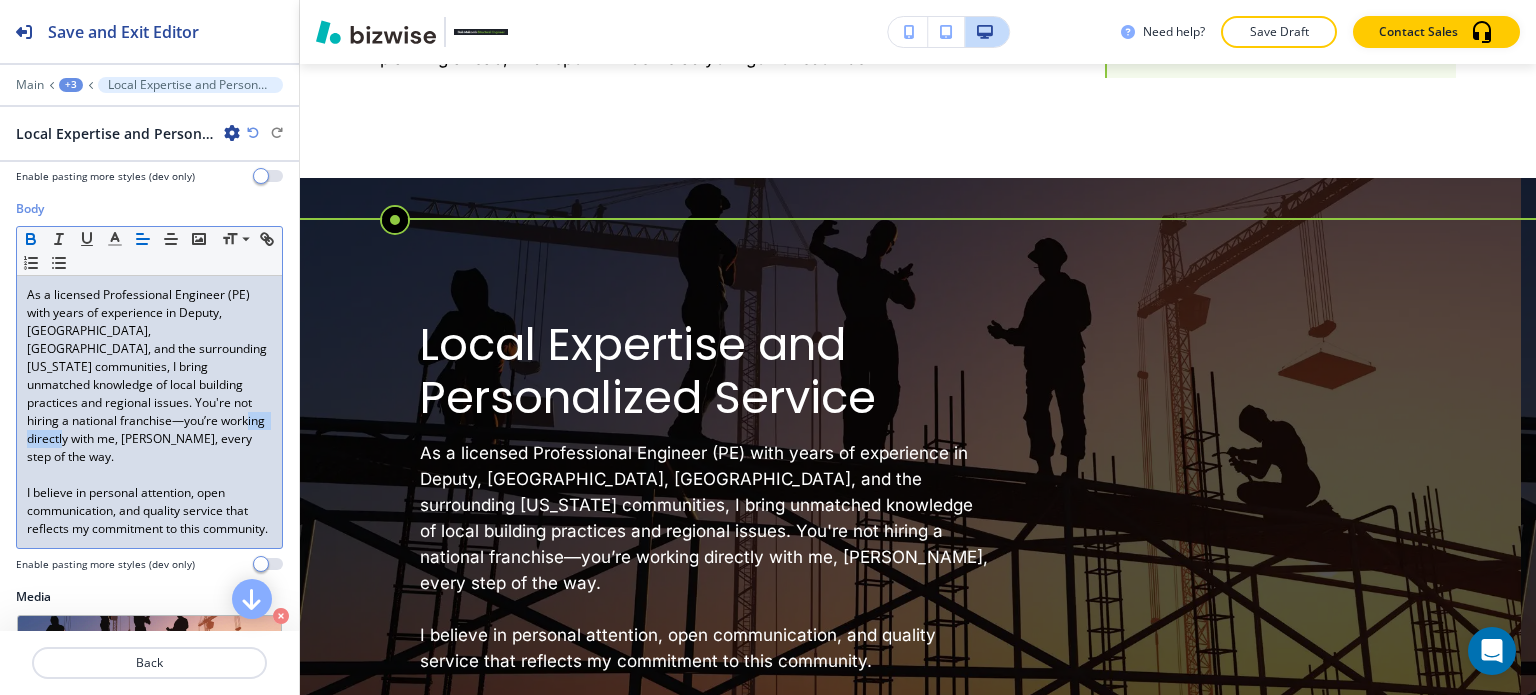 click 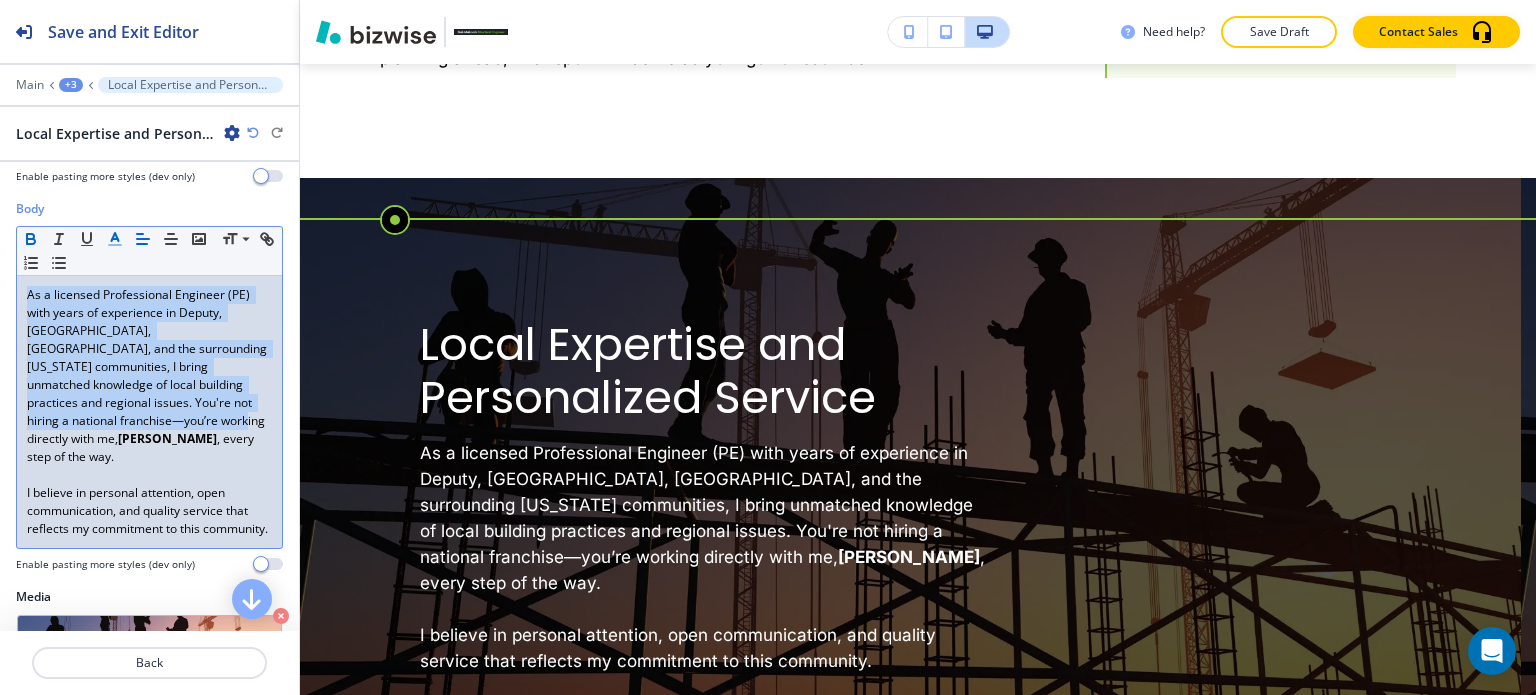 click 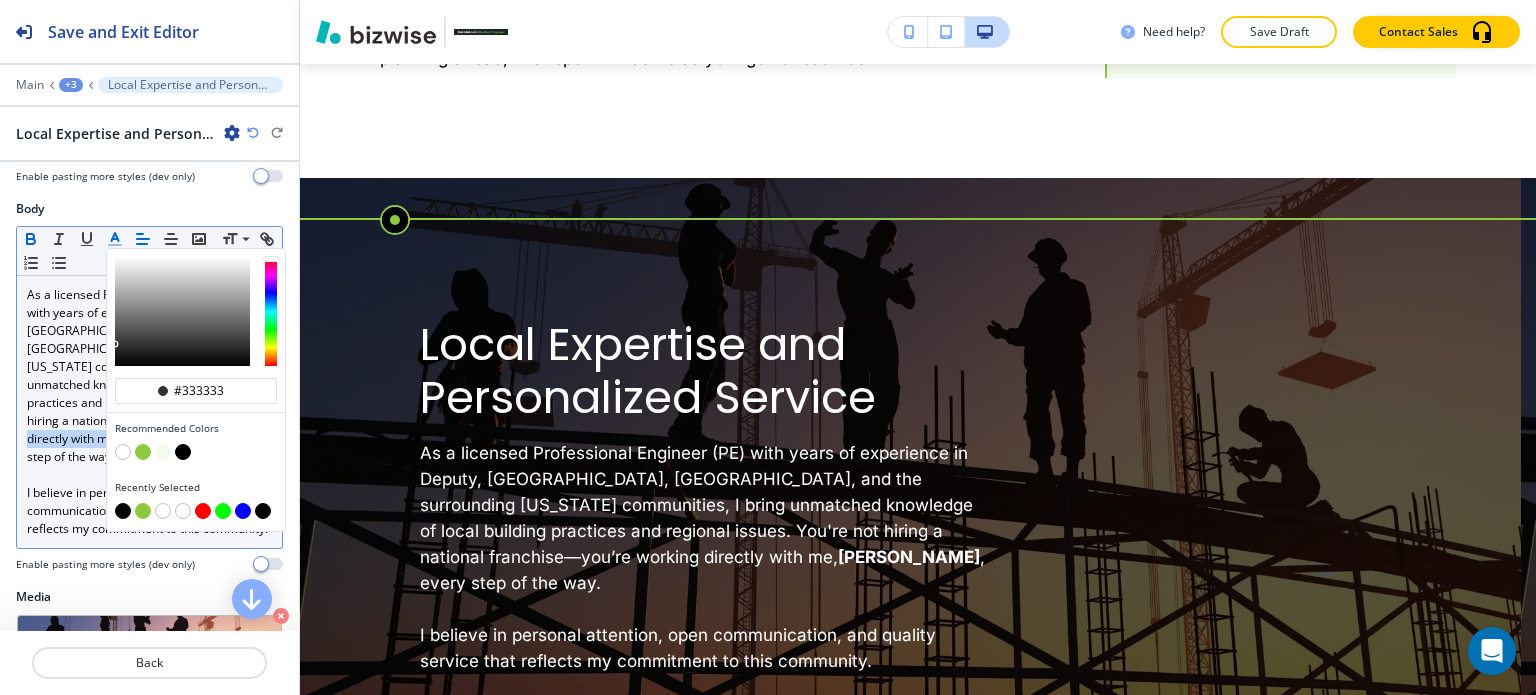 click at bounding box center [143, 452] 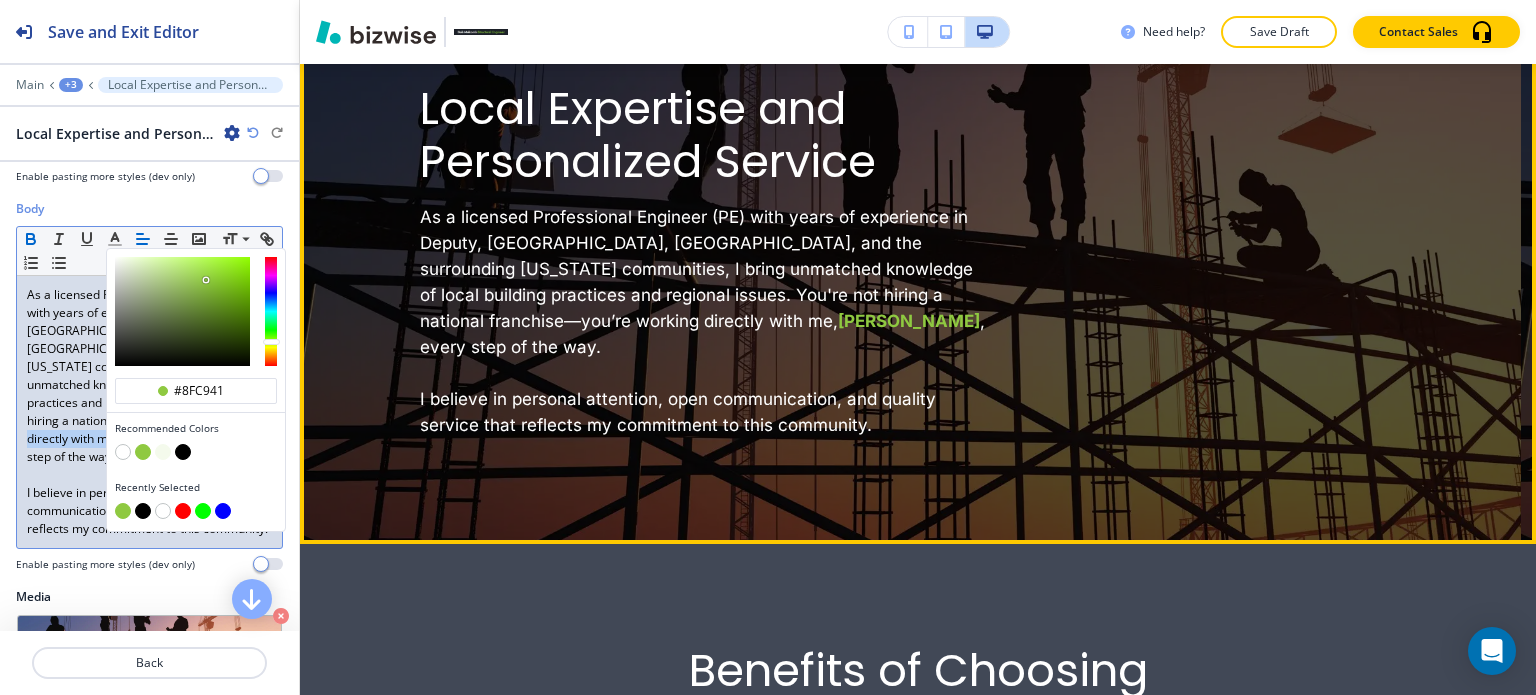 scroll, scrollTop: 3968, scrollLeft: 0, axis: vertical 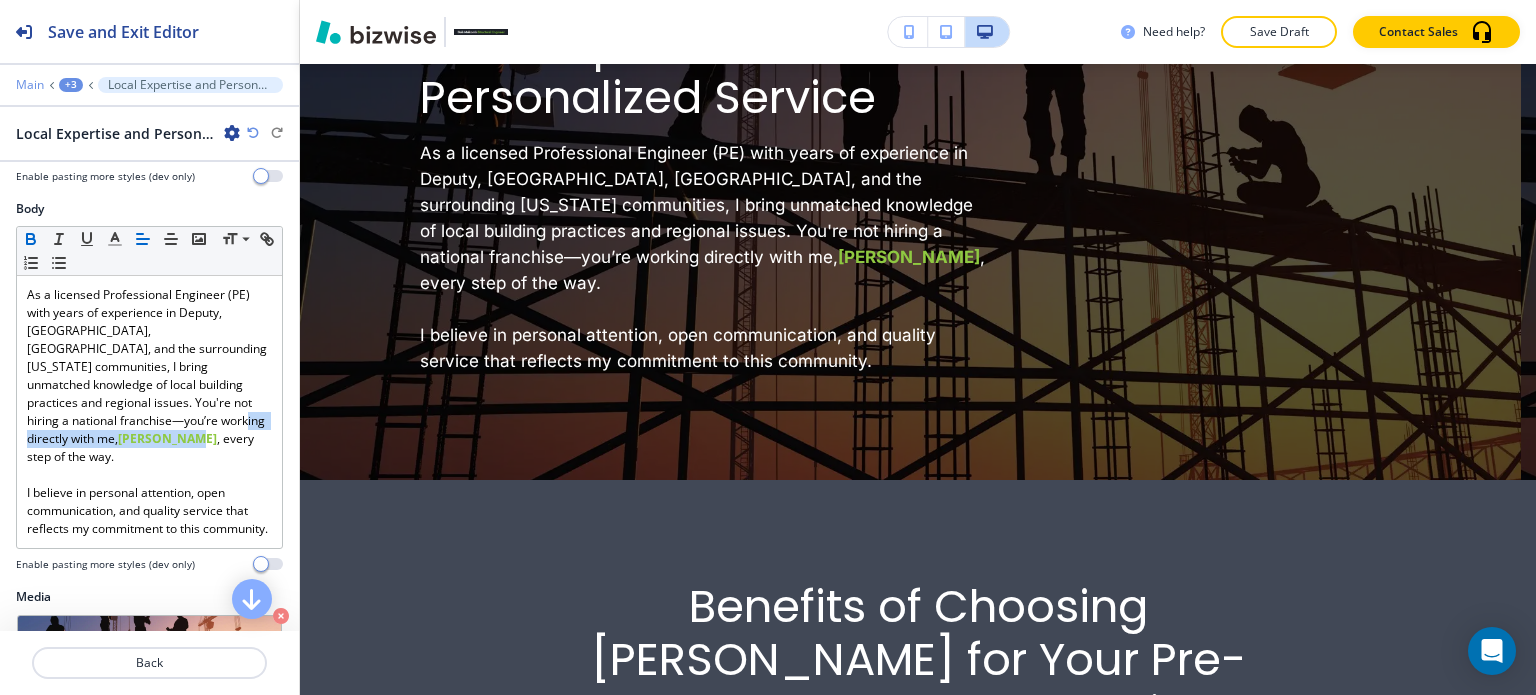 click on "Main" at bounding box center (30, 85) 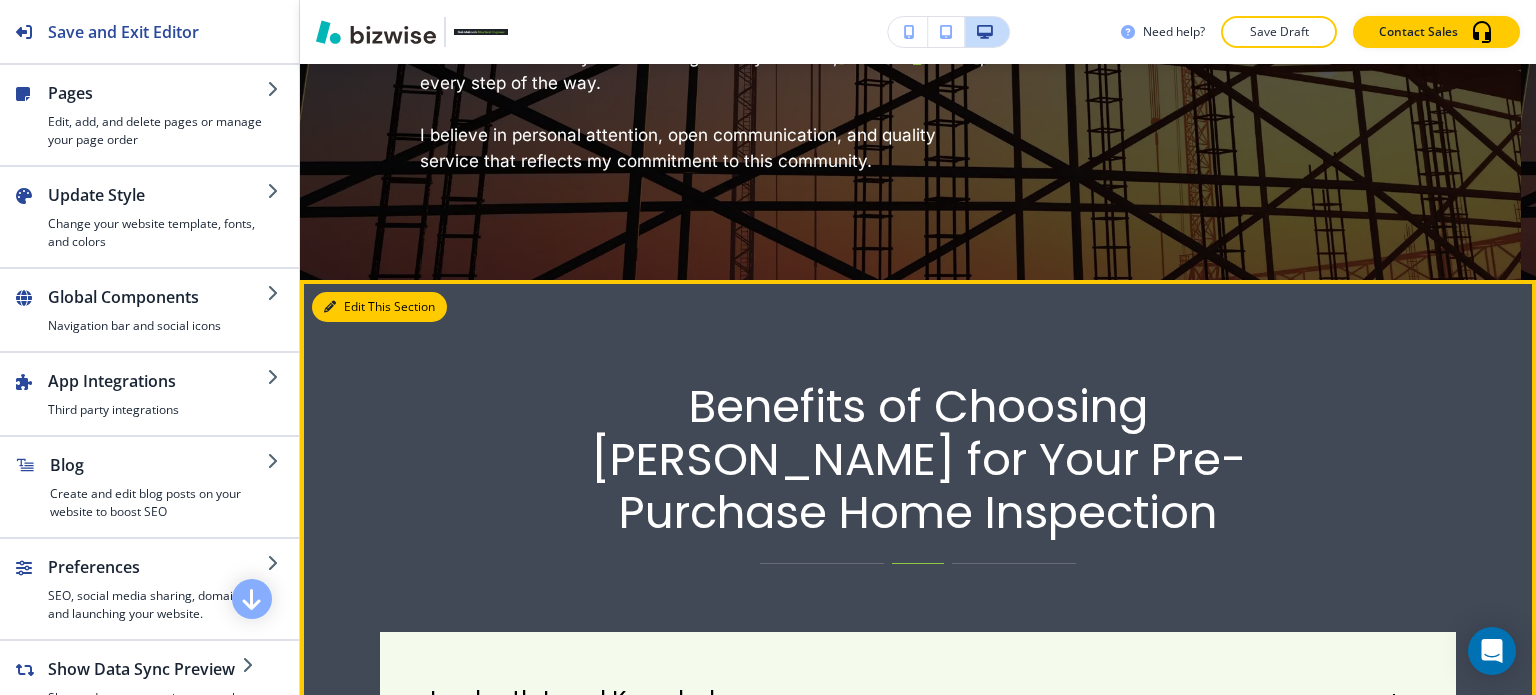 click on "Edit This Section" at bounding box center (379, 307) 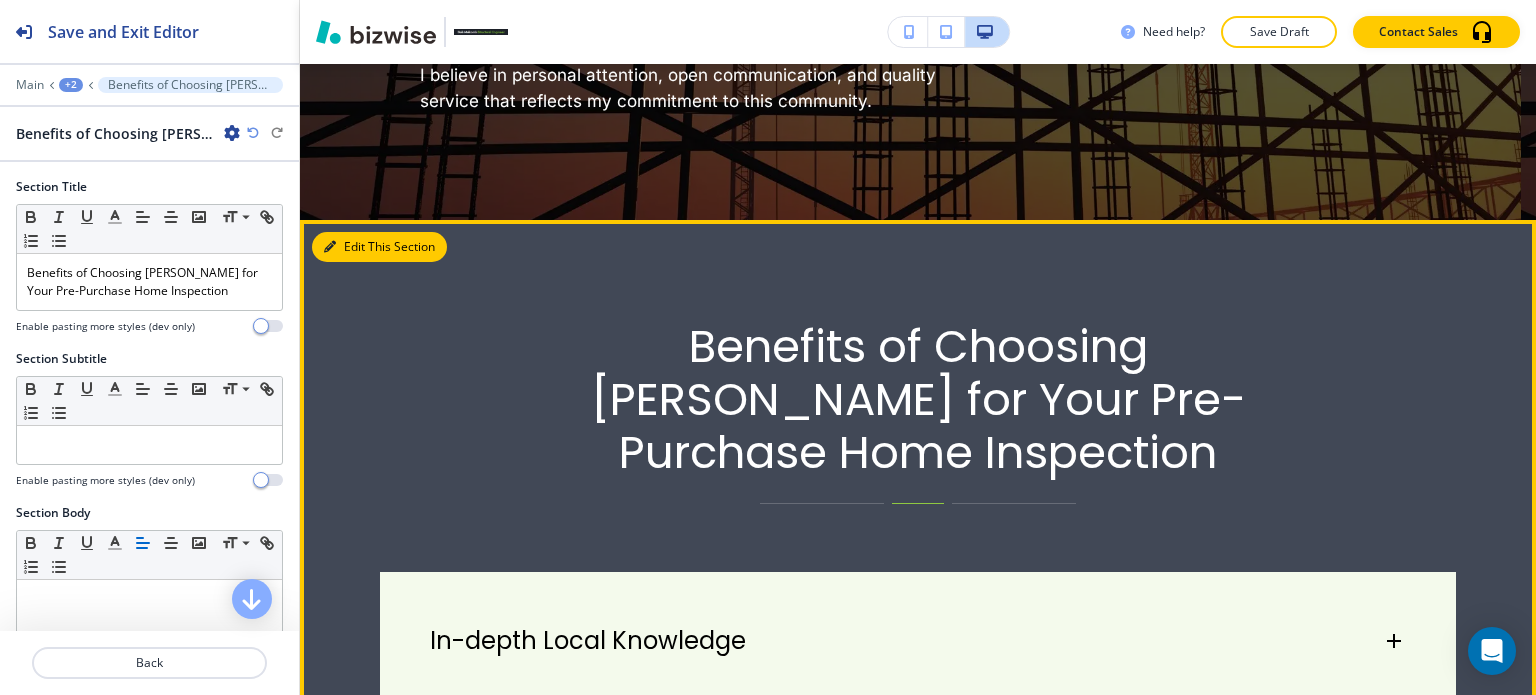 scroll, scrollTop: 4244, scrollLeft: 0, axis: vertical 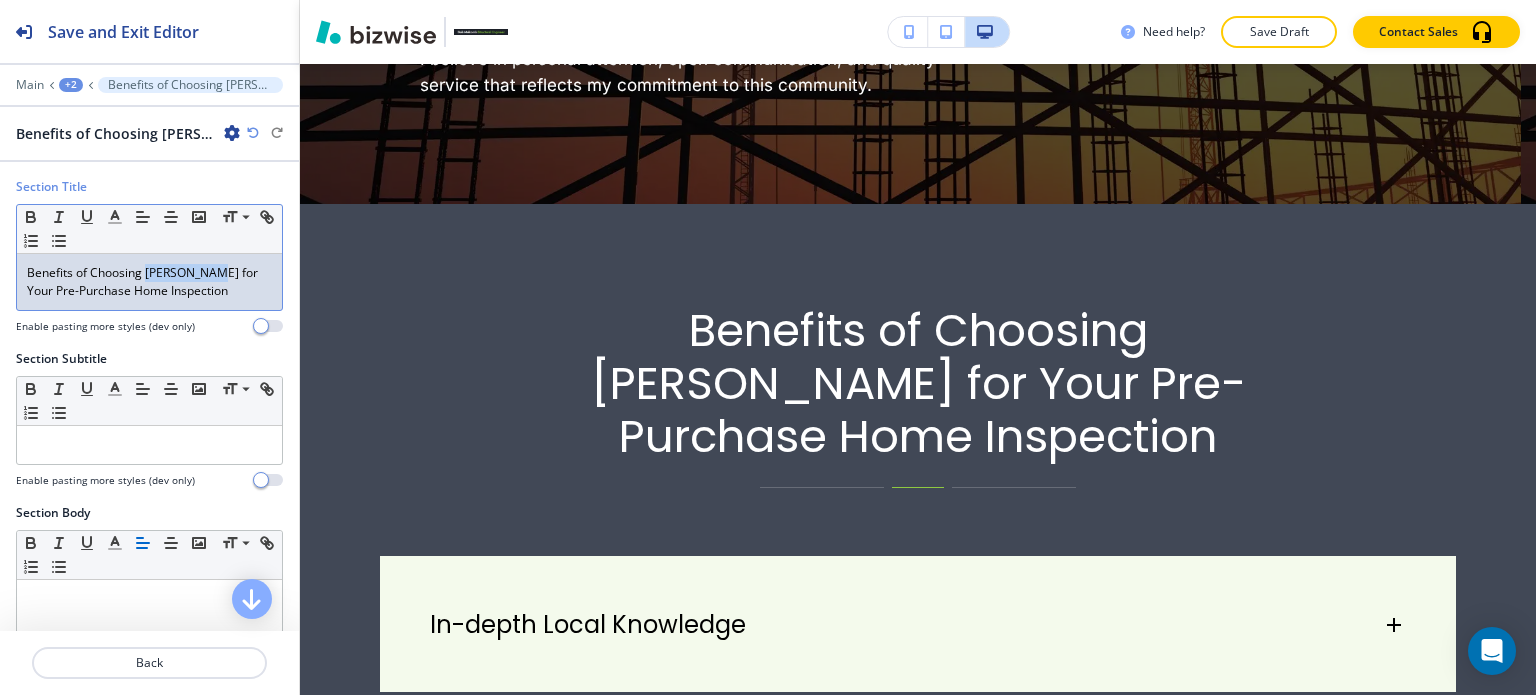 drag, startPoint x: 148, startPoint y: 275, endPoint x: 220, endPoint y: 274, distance: 72.00694 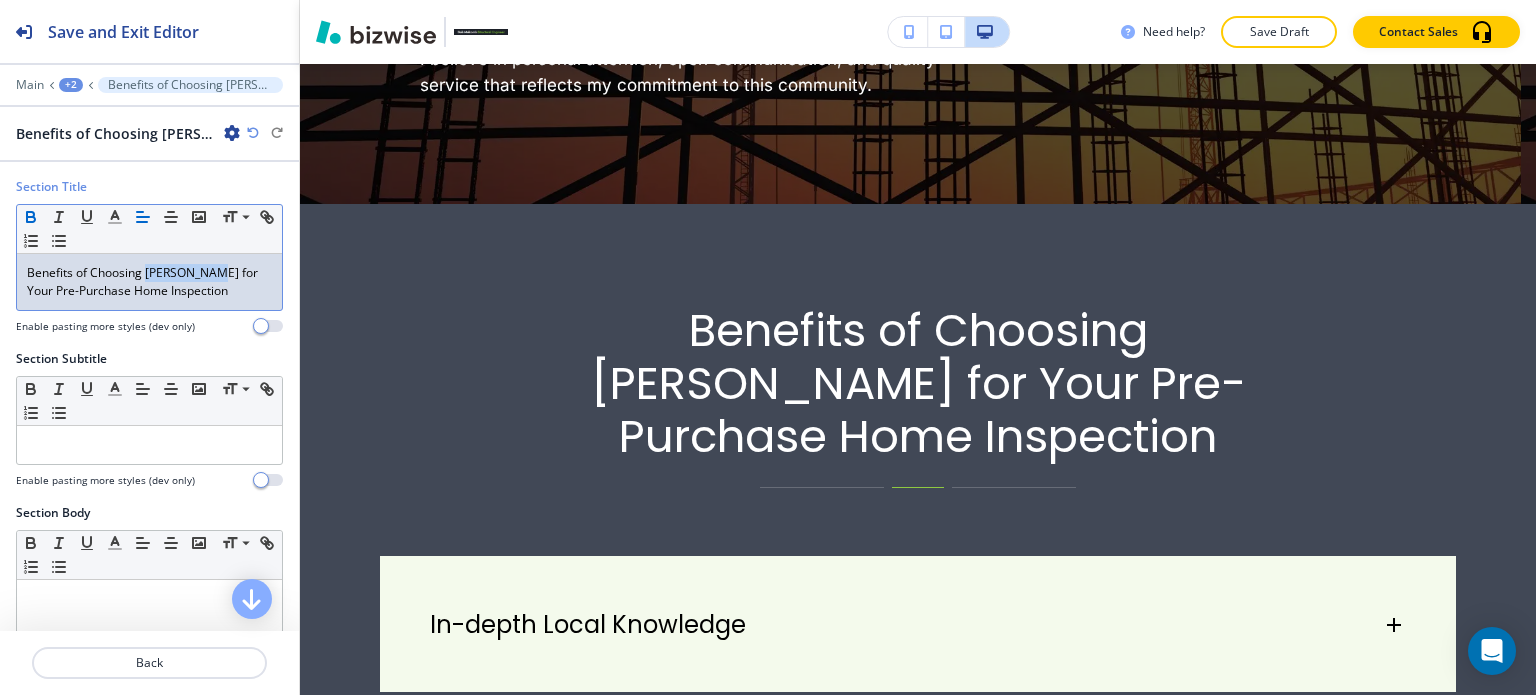 click 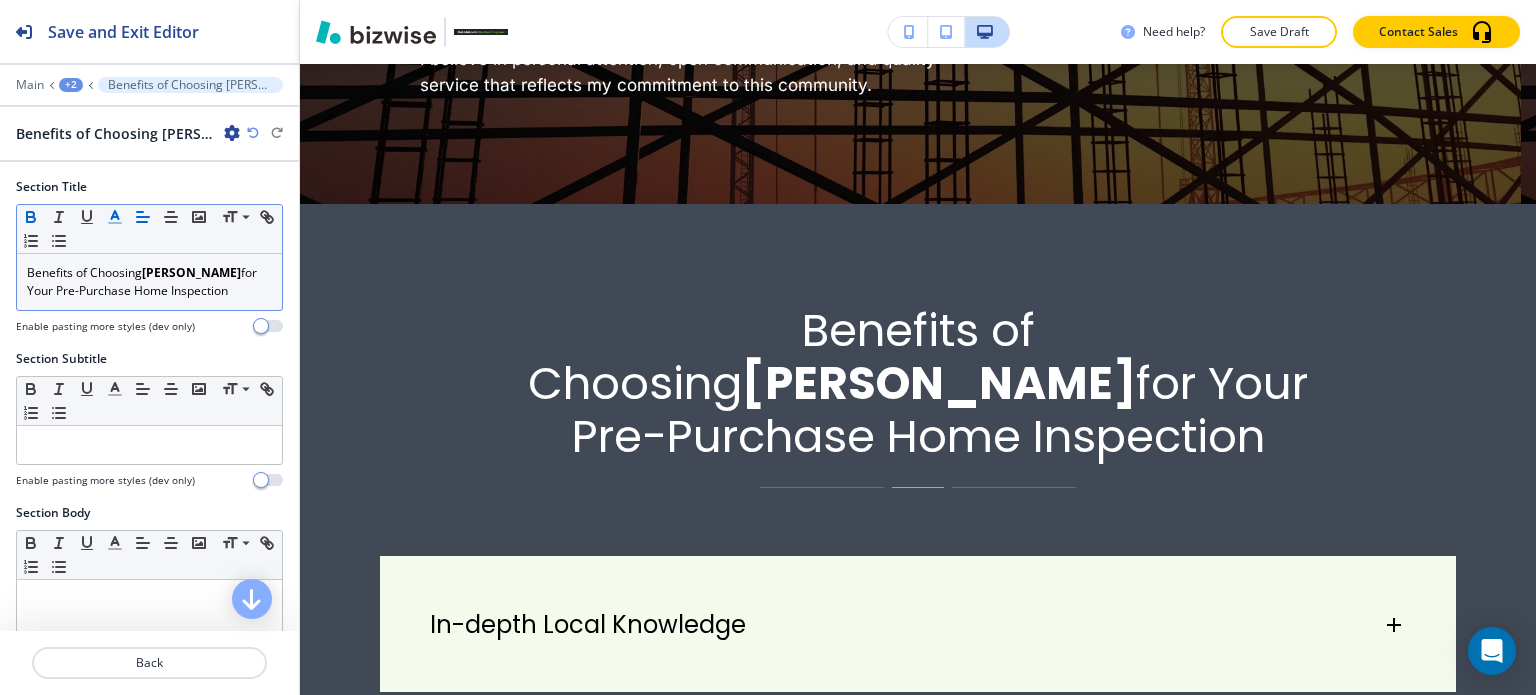 click at bounding box center [115, 217] 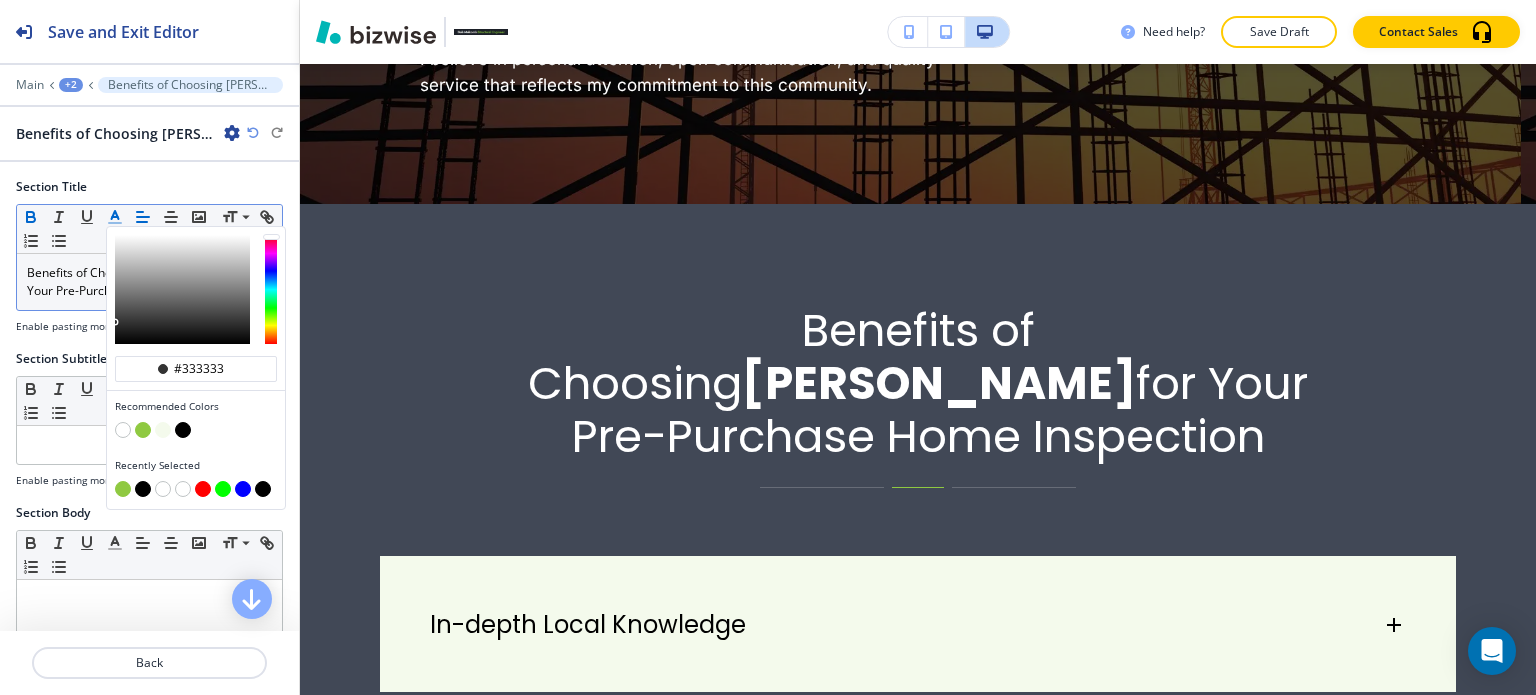 click at bounding box center [143, 430] 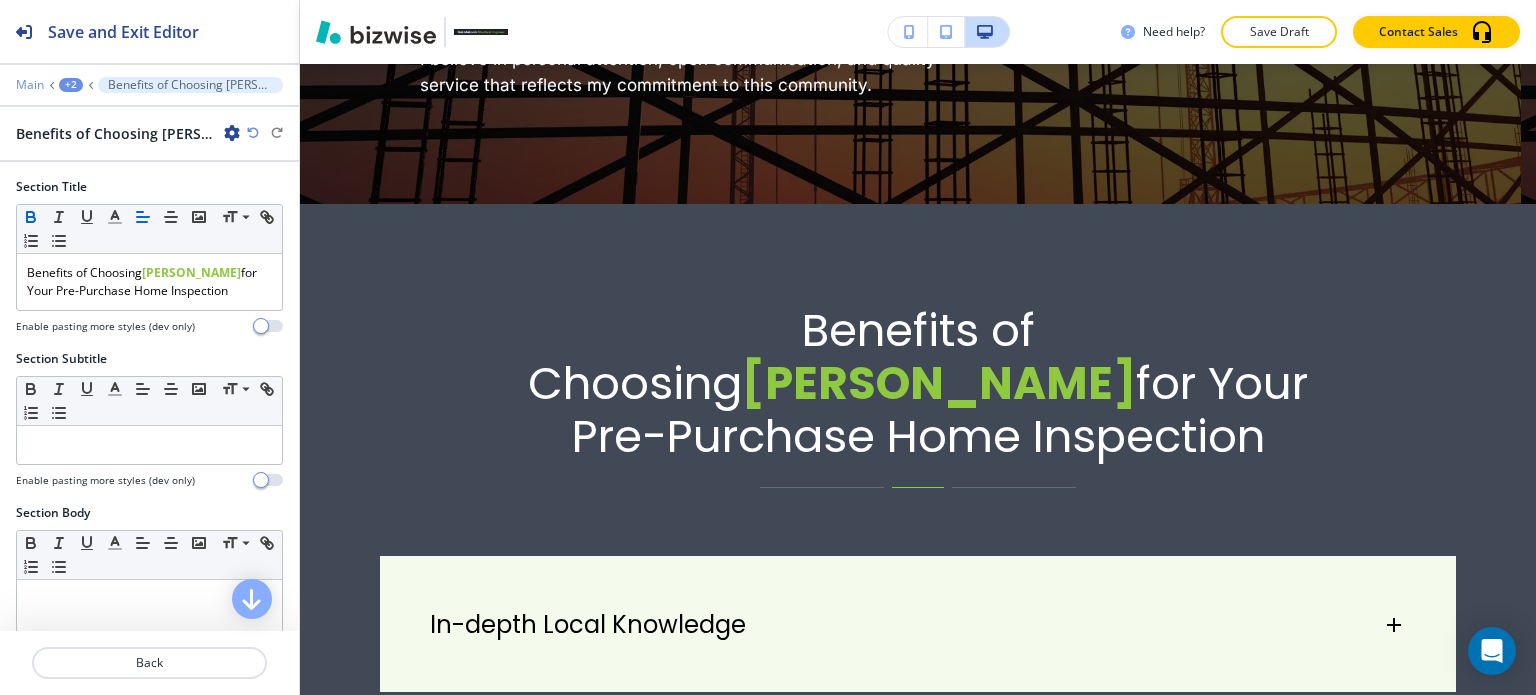 click on "Main" at bounding box center [30, 85] 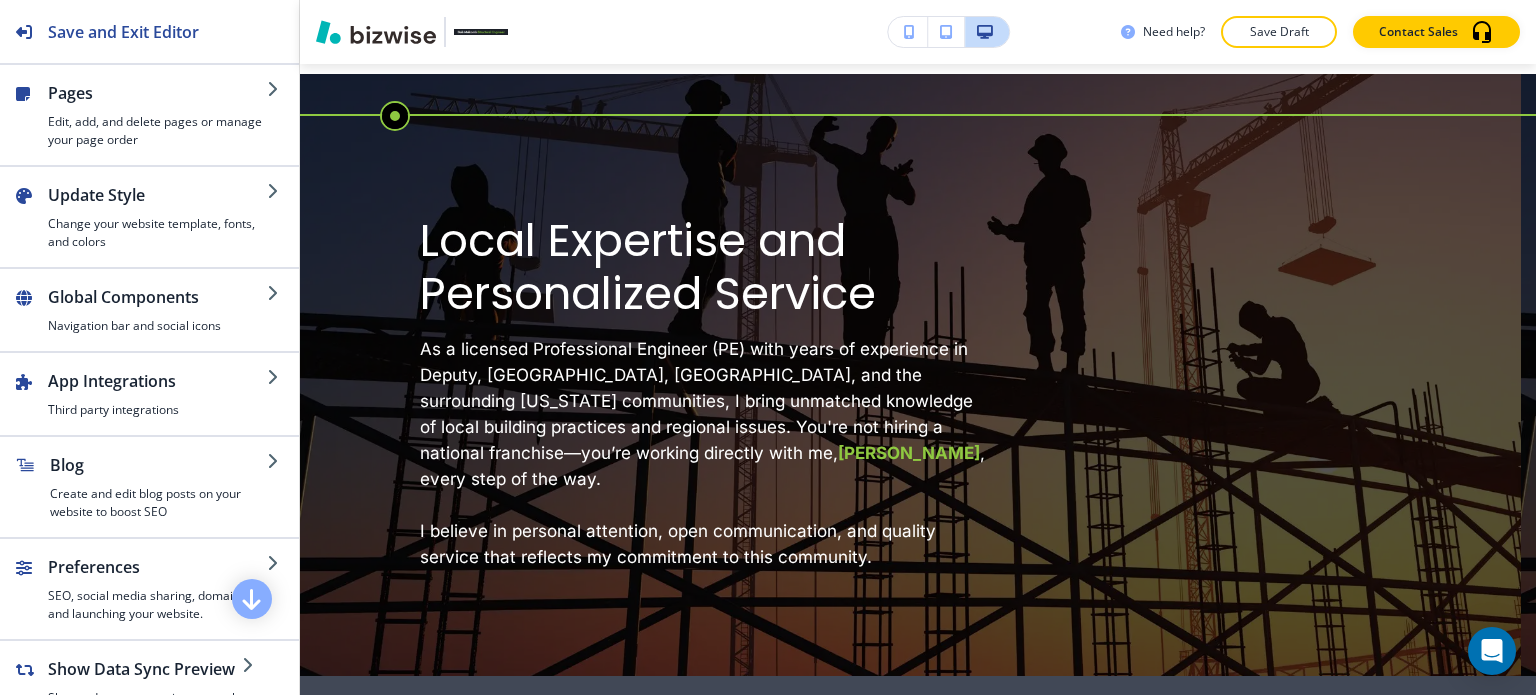 scroll, scrollTop: 6167, scrollLeft: 0, axis: vertical 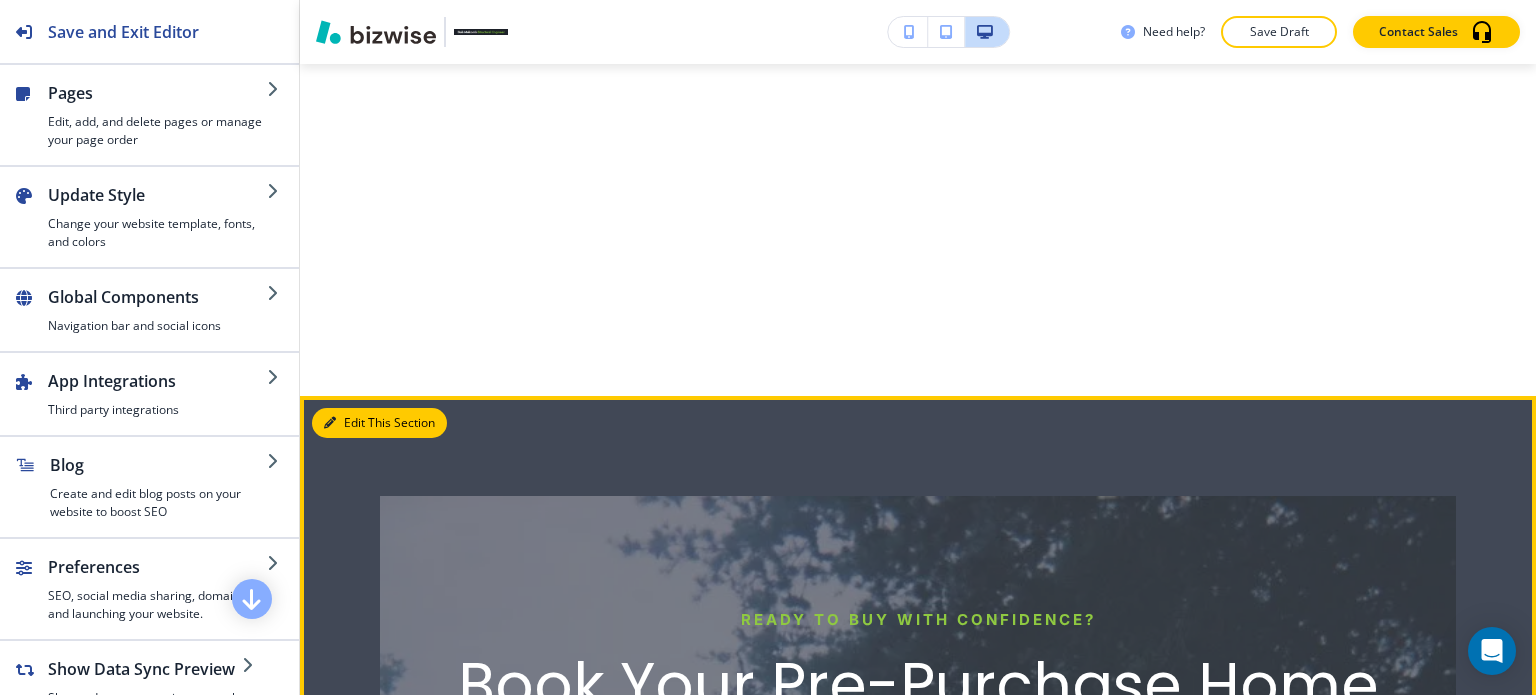 click on "Edit This Section" at bounding box center (379, 423) 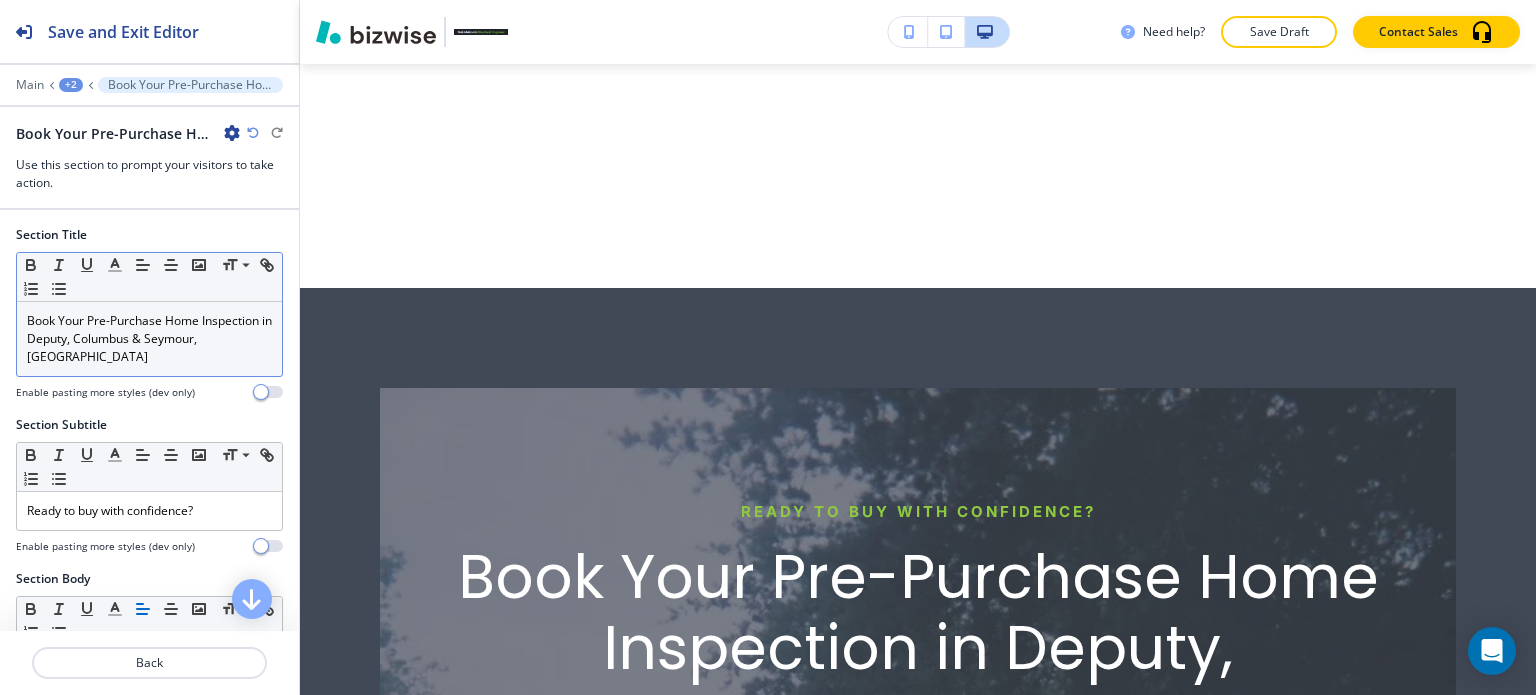 scroll, scrollTop: 5980, scrollLeft: 0, axis: vertical 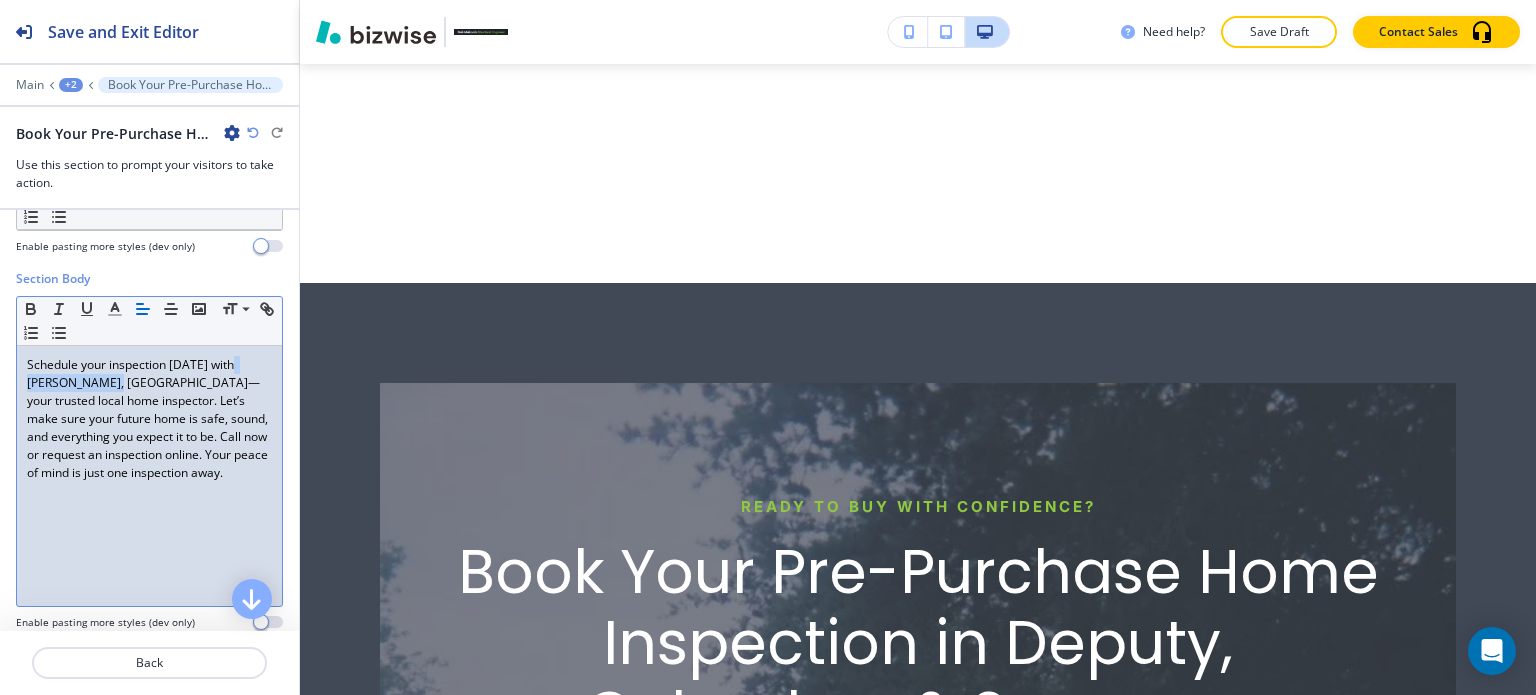 drag, startPoint x: 97, startPoint y: 379, endPoint x: 232, endPoint y: 363, distance: 135.94484 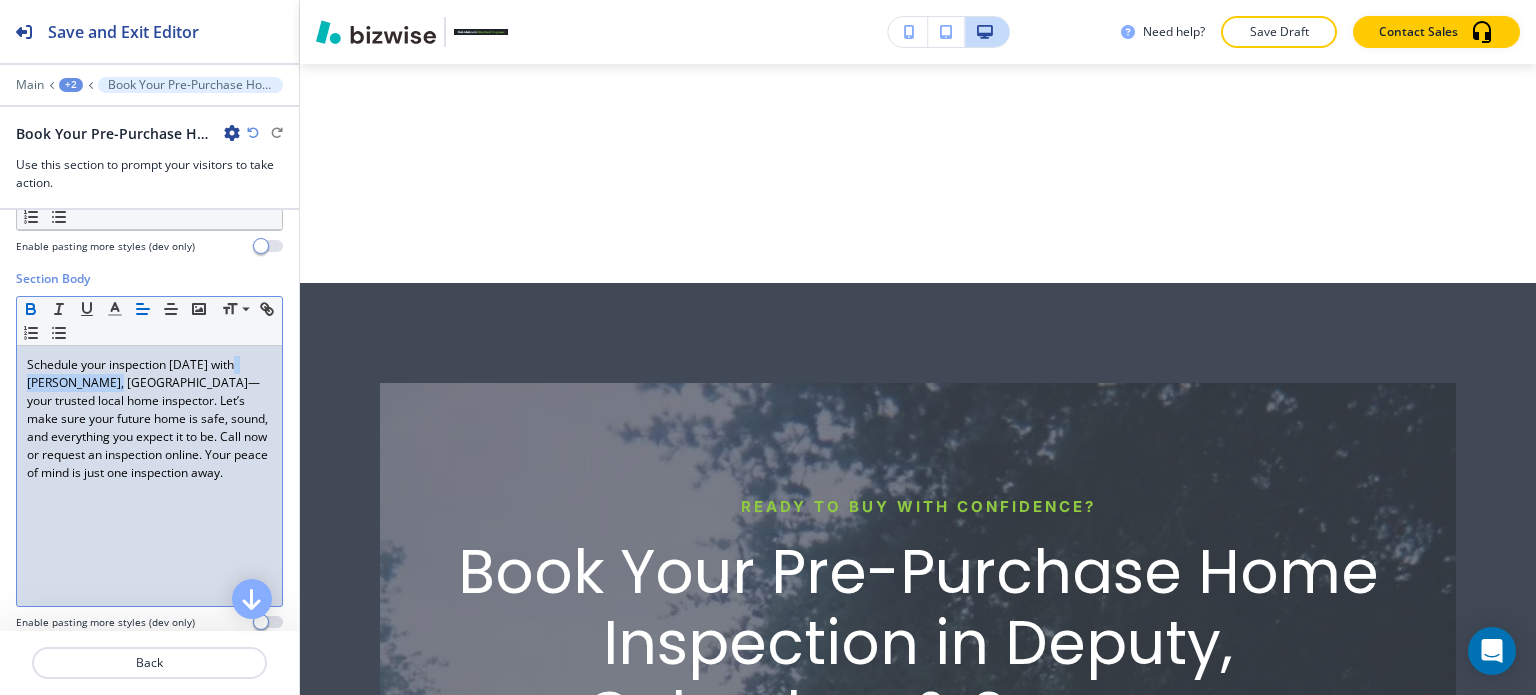 click 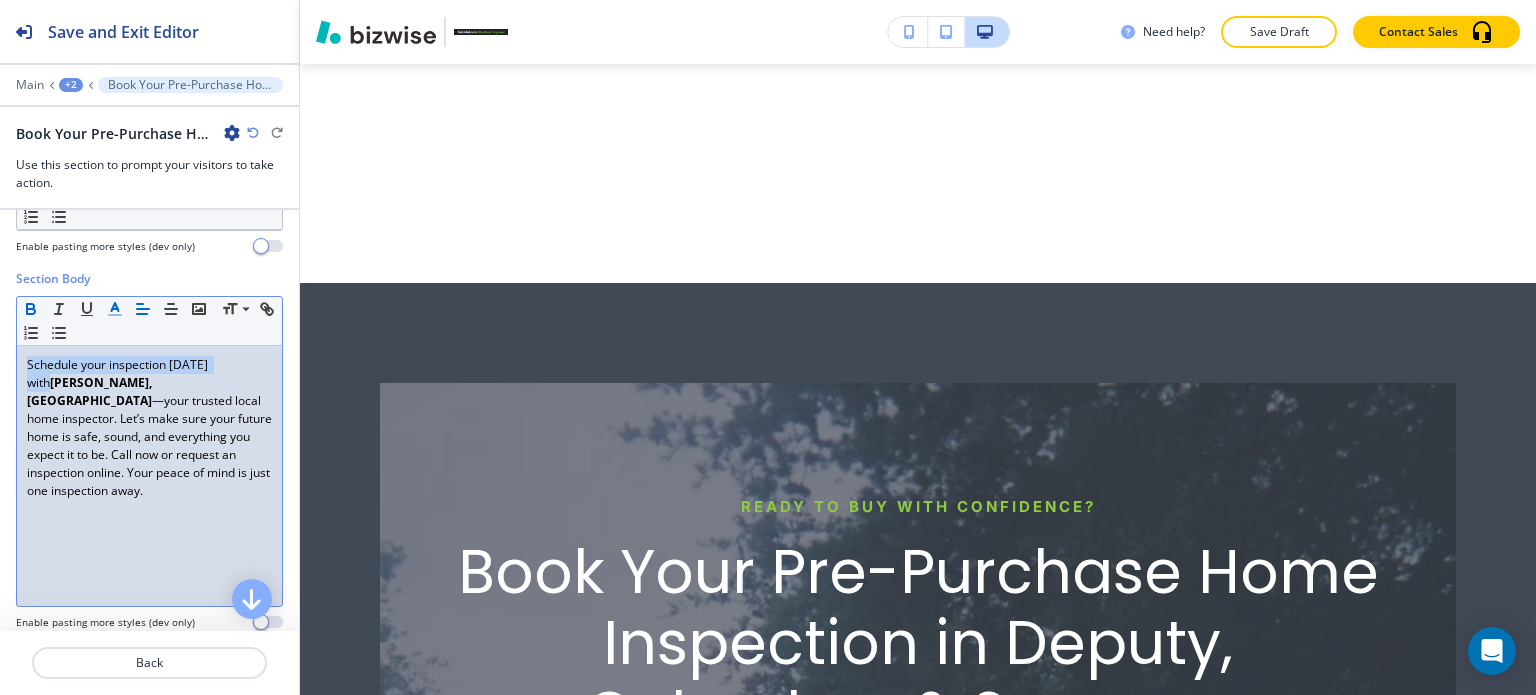 click 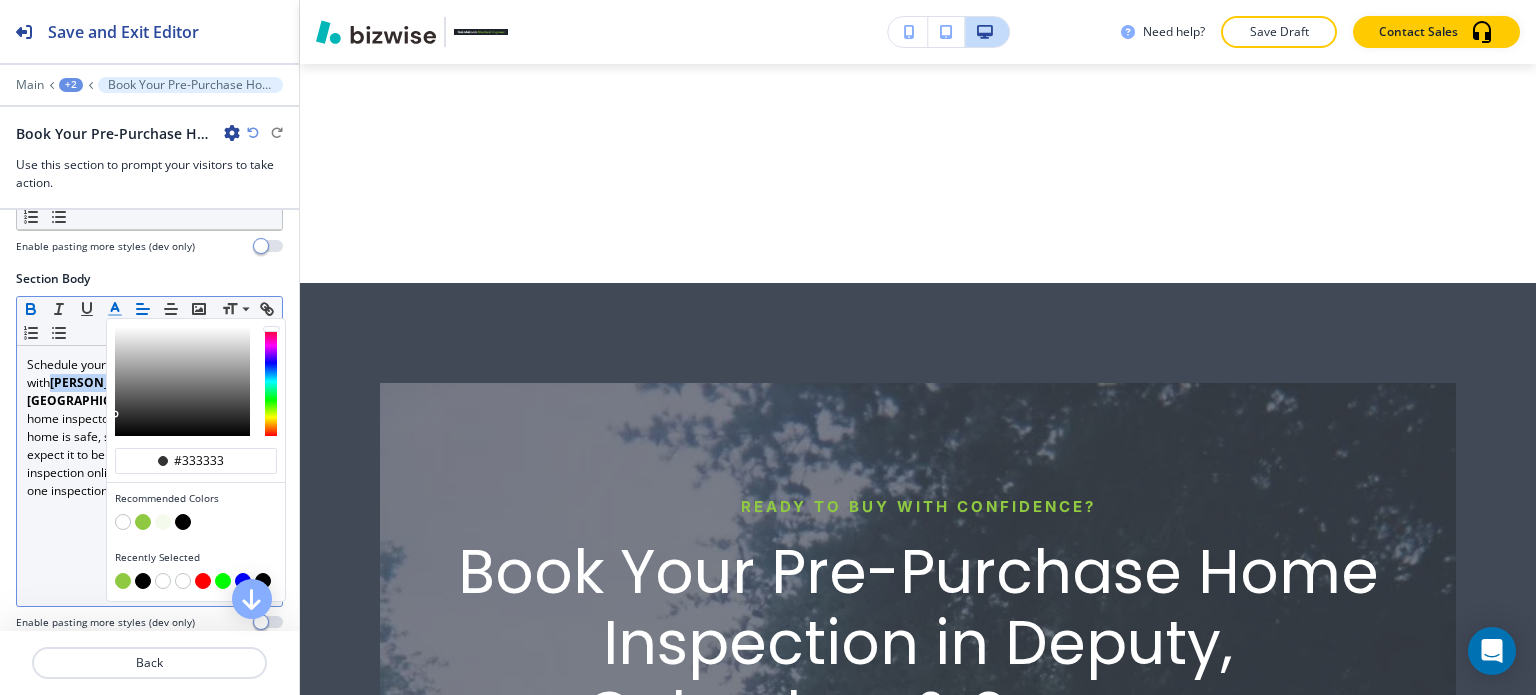 click at bounding box center (143, 522) 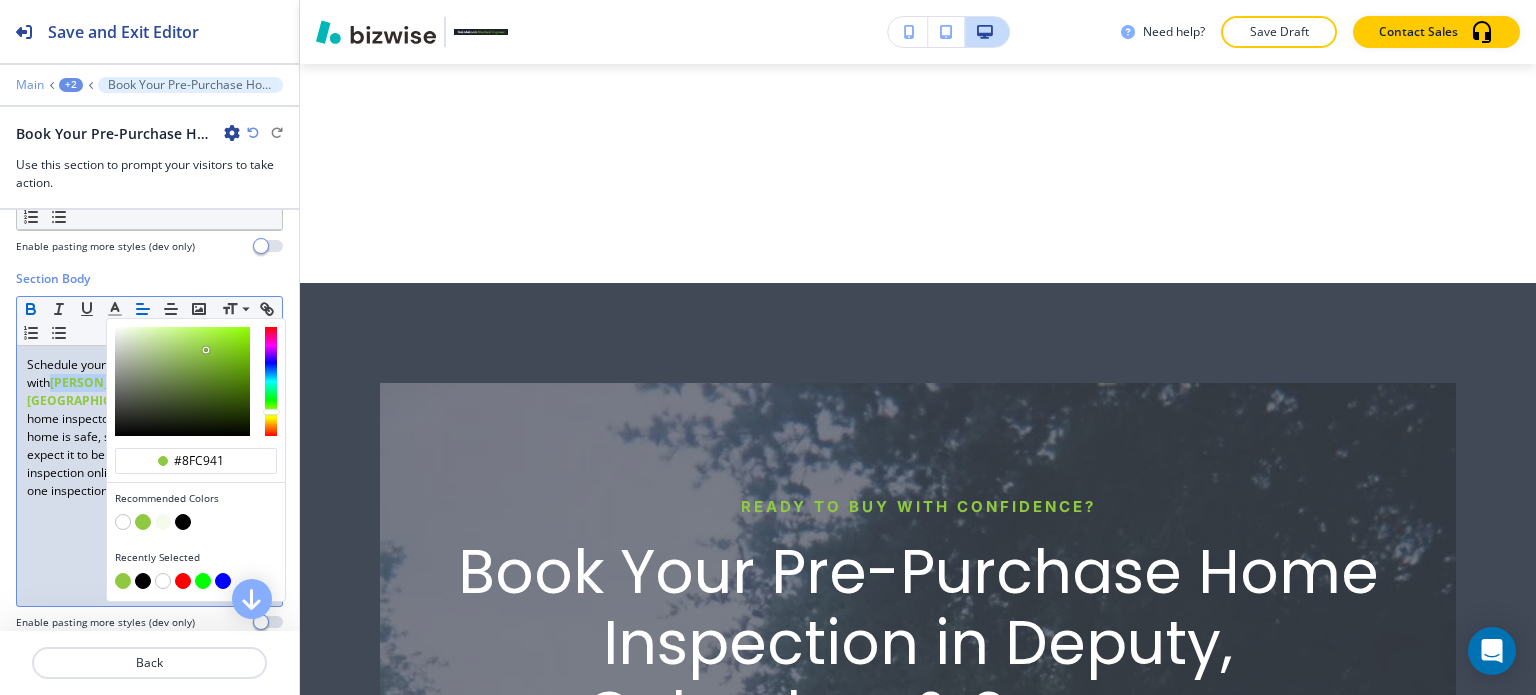 click on "Main" at bounding box center [30, 85] 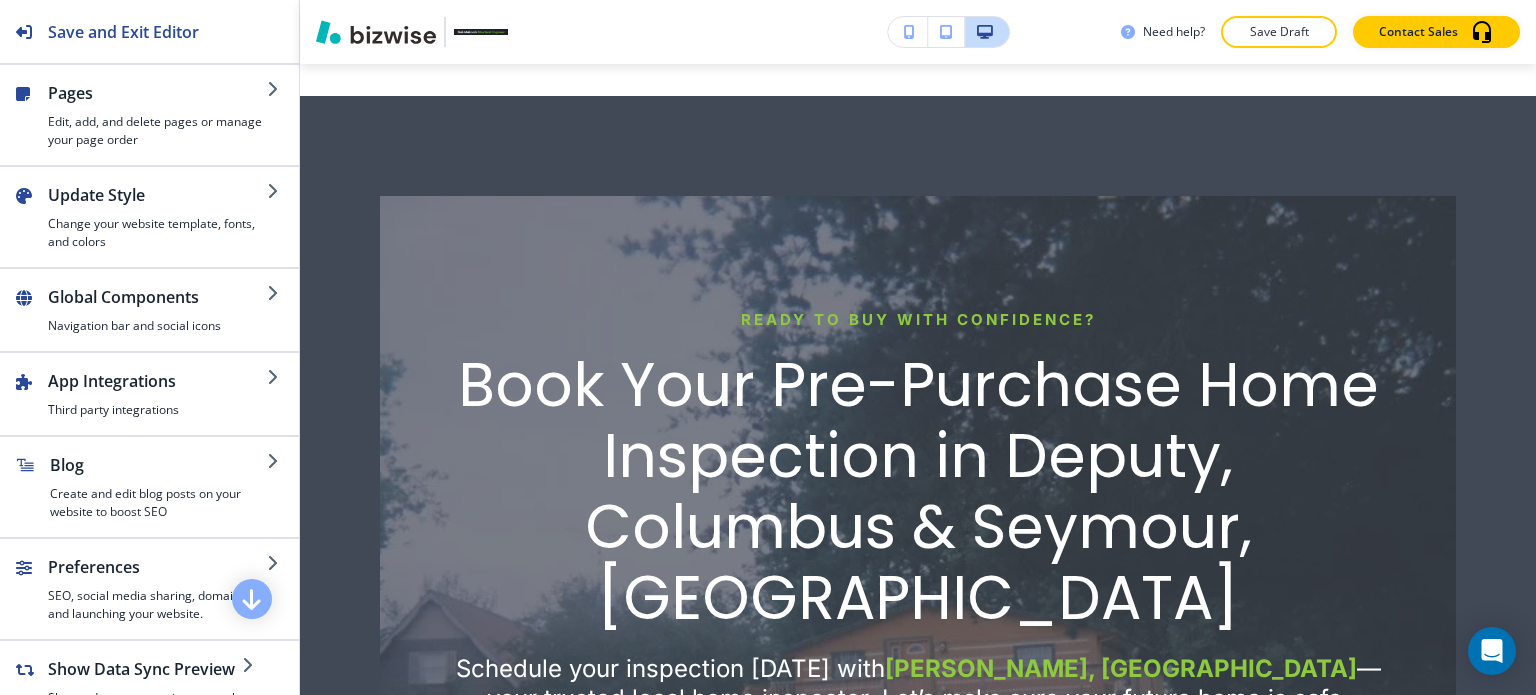 scroll, scrollTop: 6686, scrollLeft: 0, axis: vertical 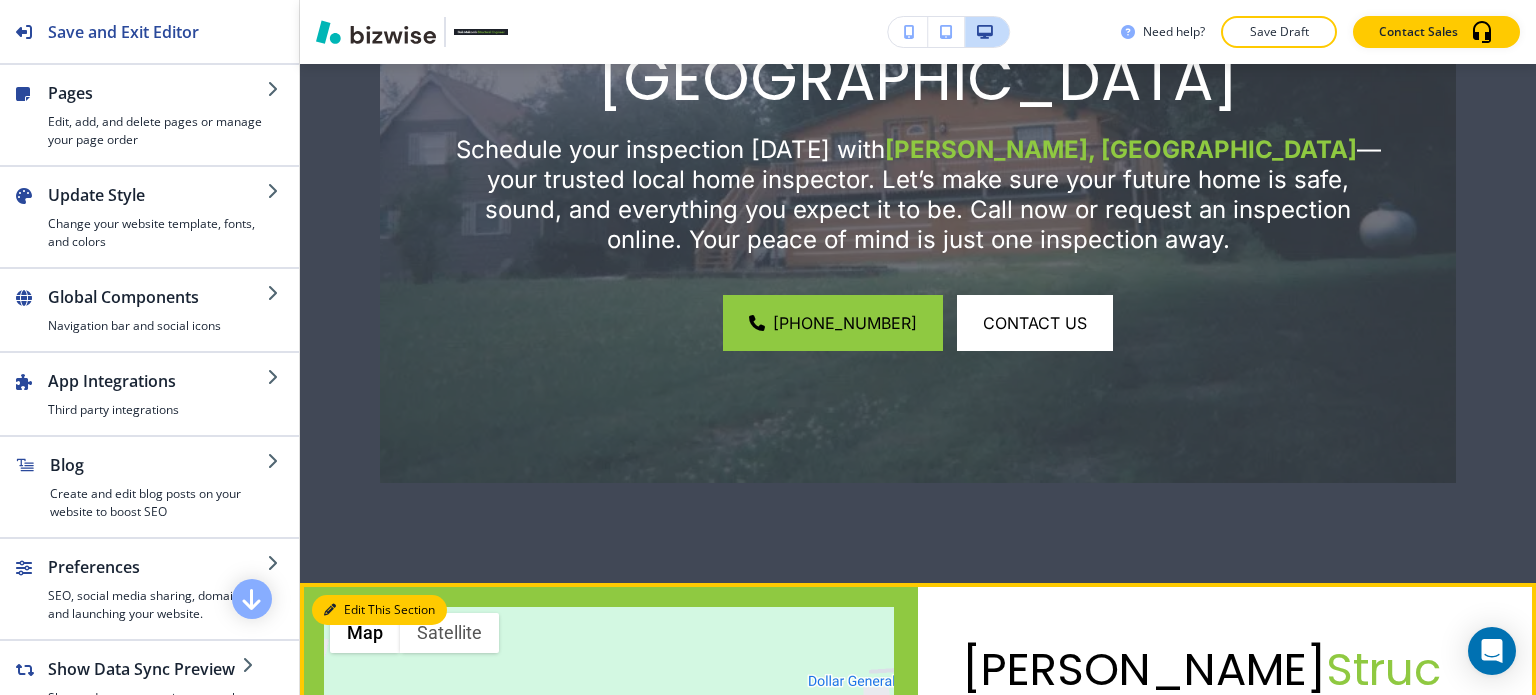 click on "Edit This Section" at bounding box center (379, 610) 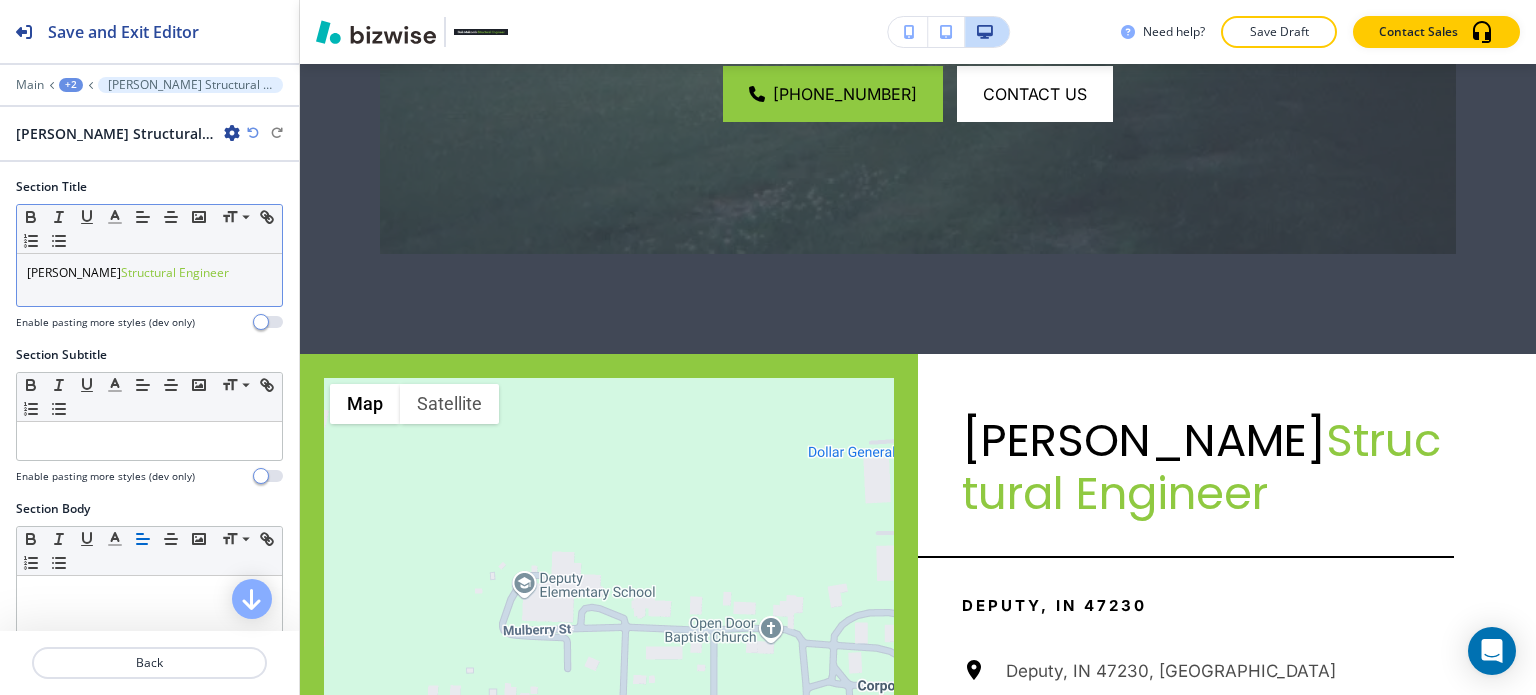 scroll, scrollTop: 6916, scrollLeft: 0, axis: vertical 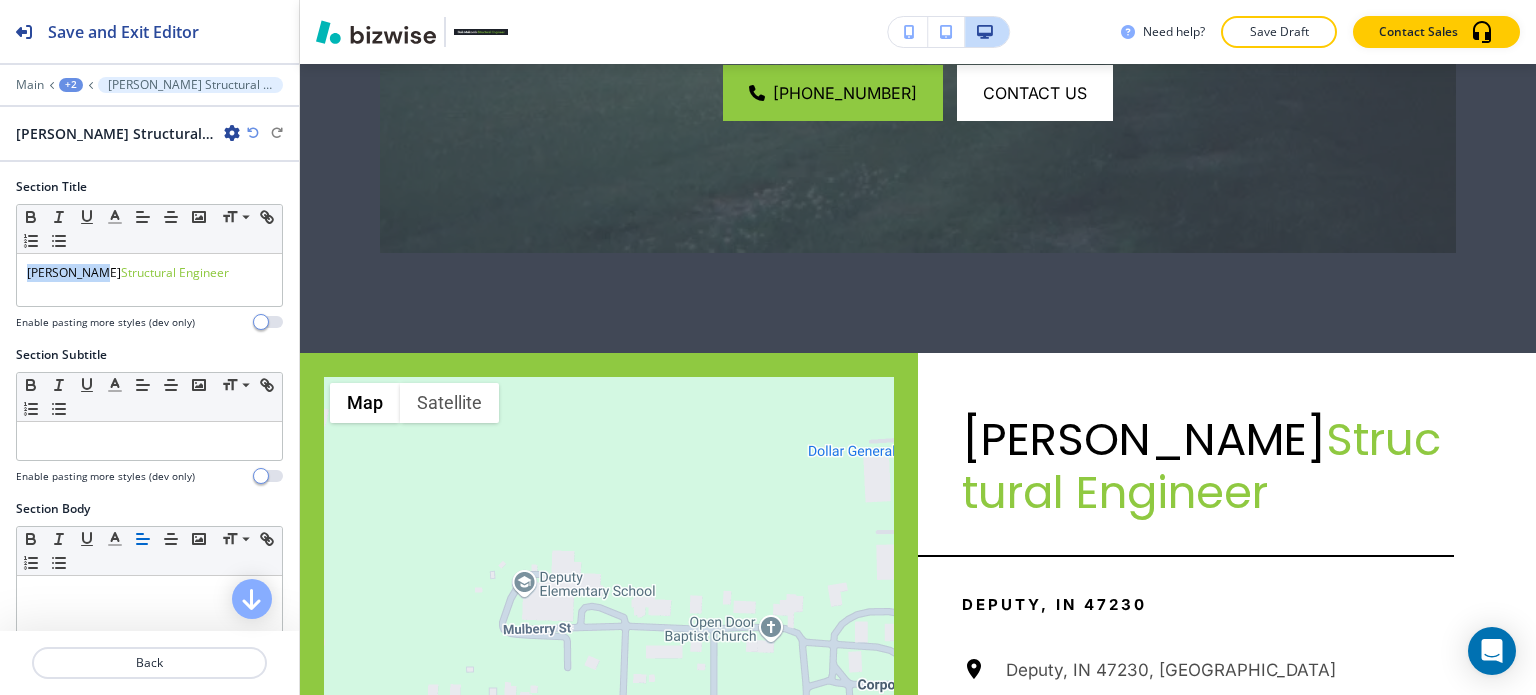 drag, startPoint x: 102, startPoint y: 271, endPoint x: 0, endPoint y: 260, distance: 102.59142 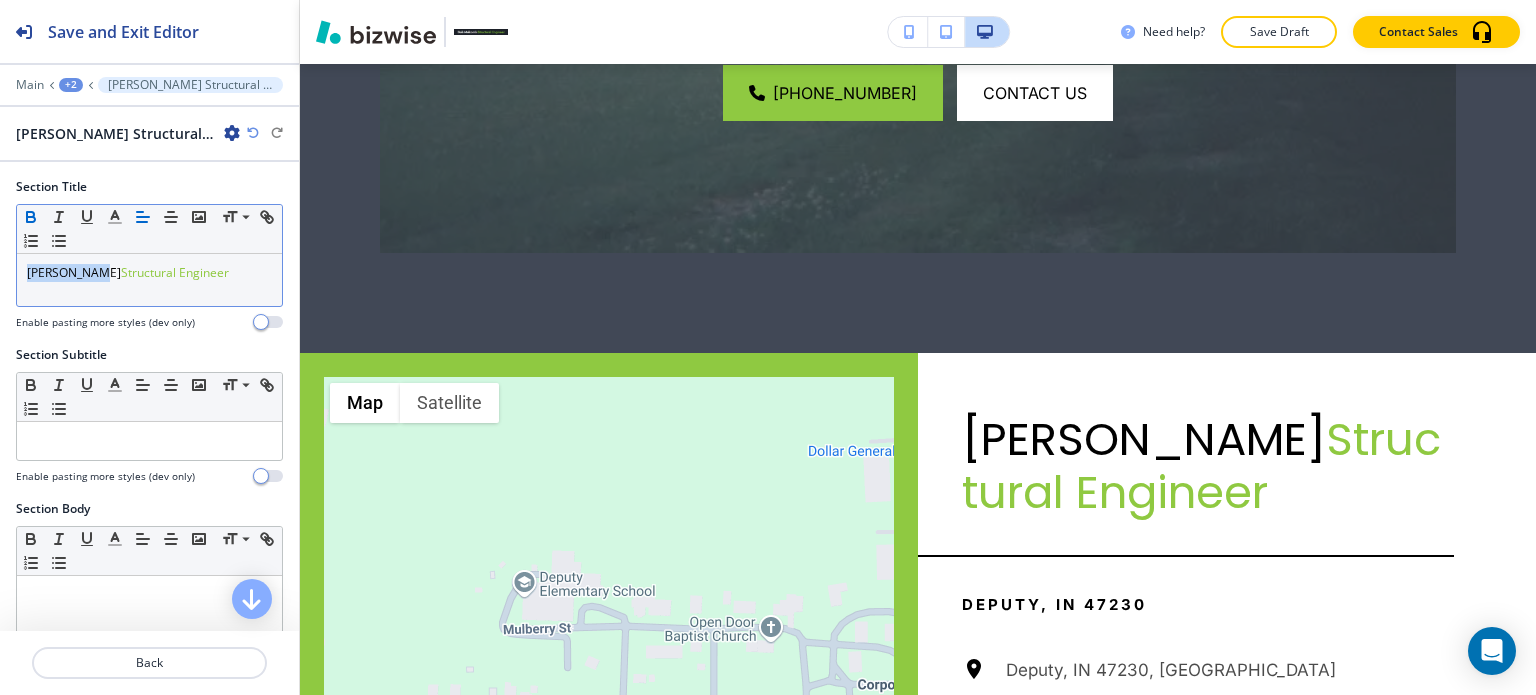 click 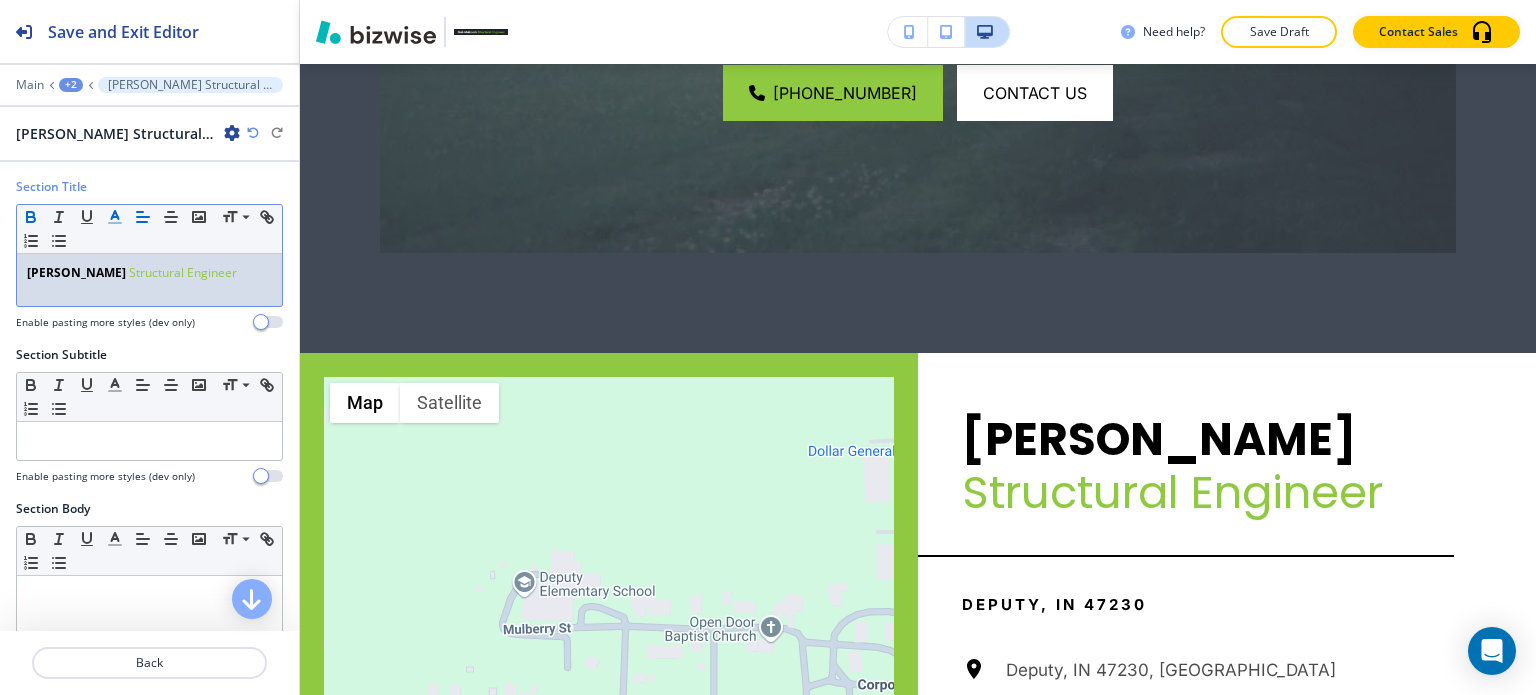 click 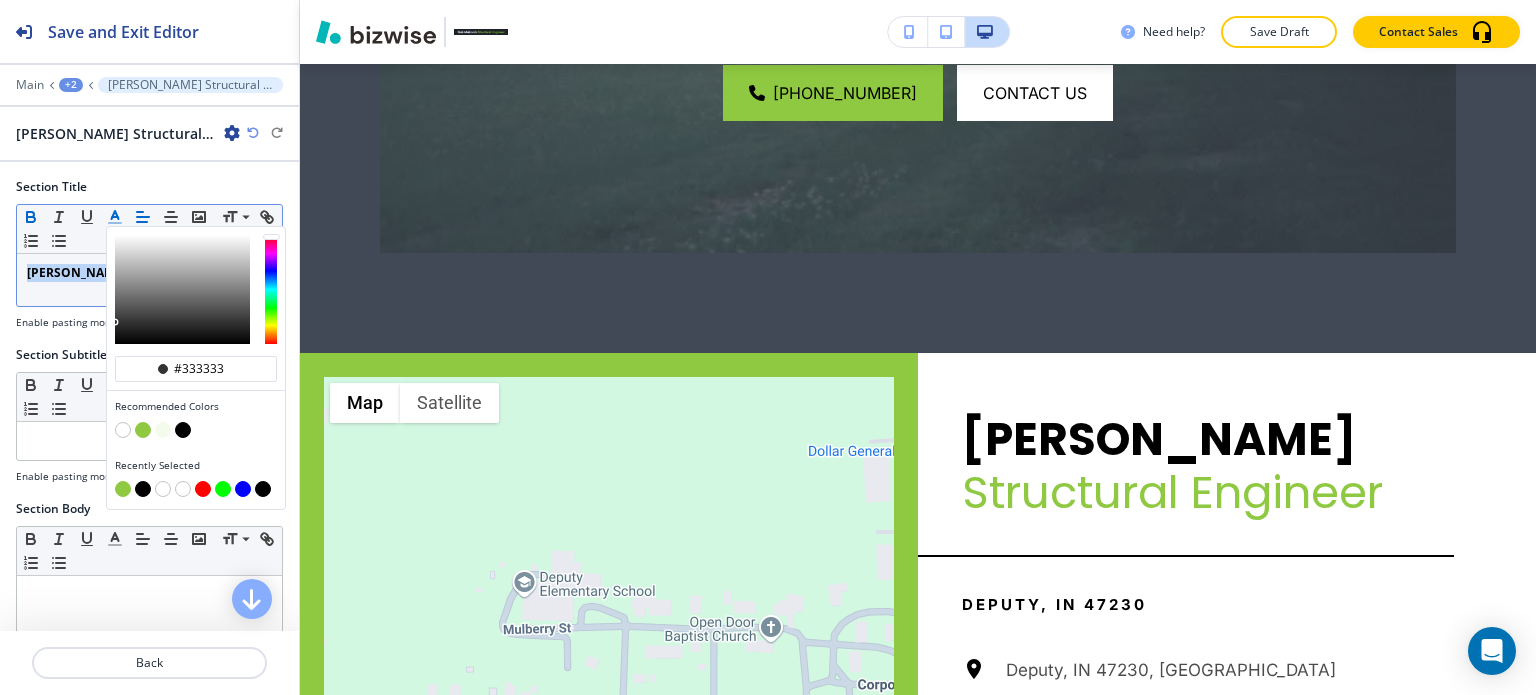click at bounding box center (143, 430) 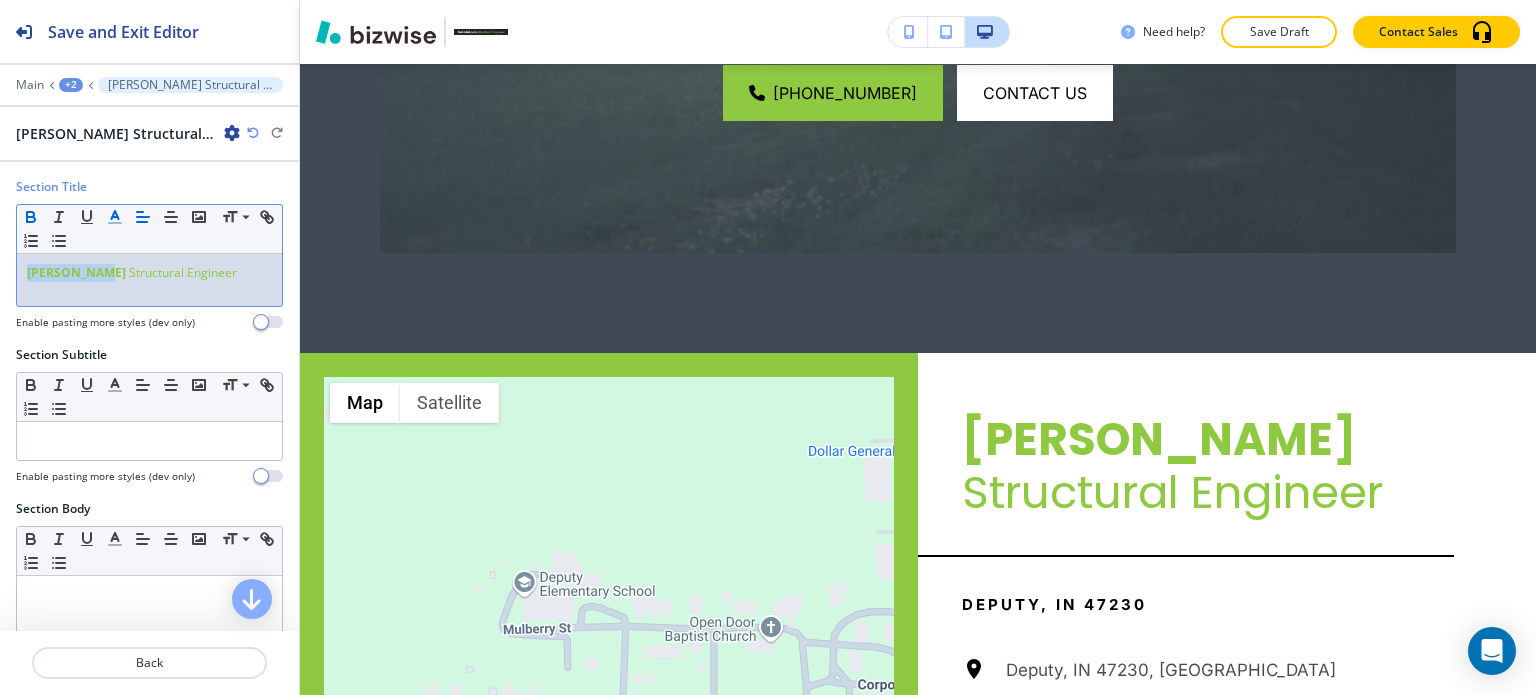 click on "[PERSON_NAME]   Structural Engineer" at bounding box center (149, 280) 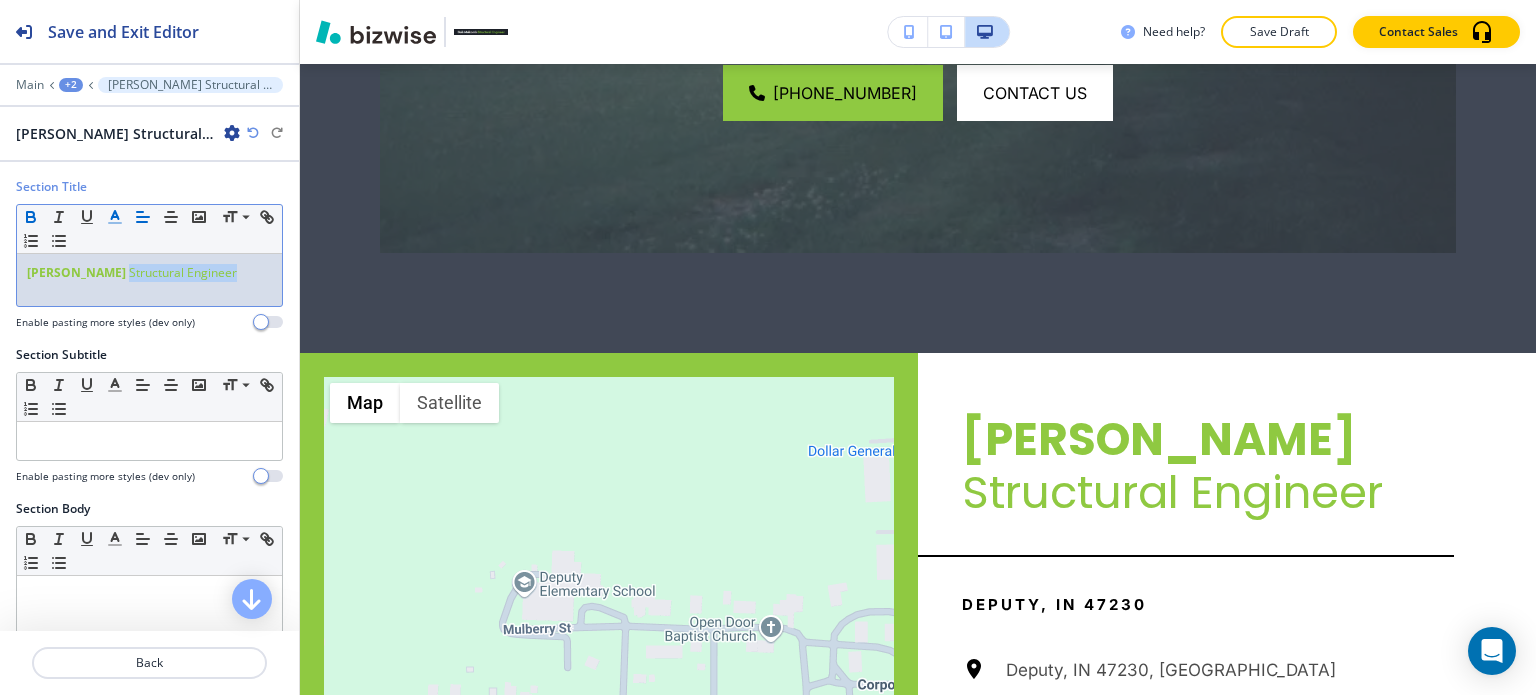 drag, startPoint x: 220, startPoint y: 271, endPoint x: 114, endPoint y: 286, distance: 107.05606 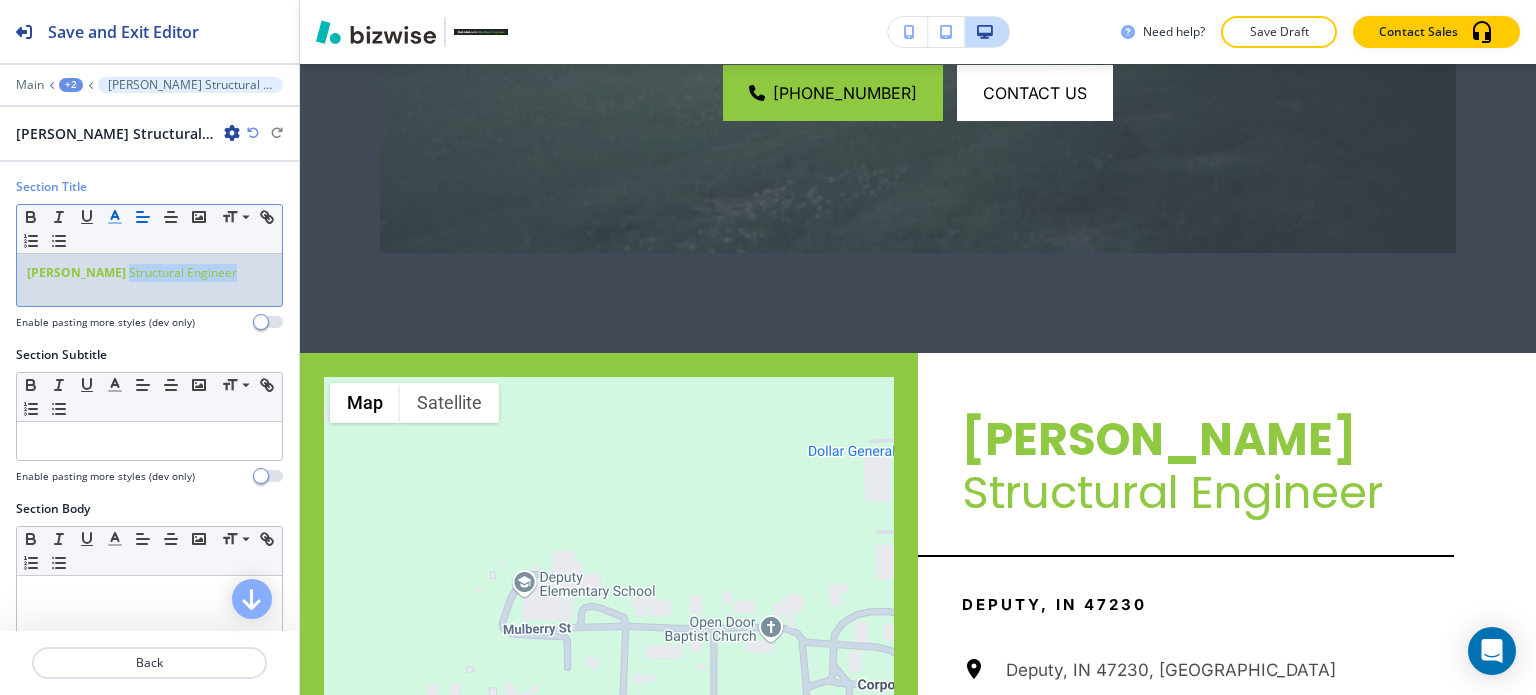 click 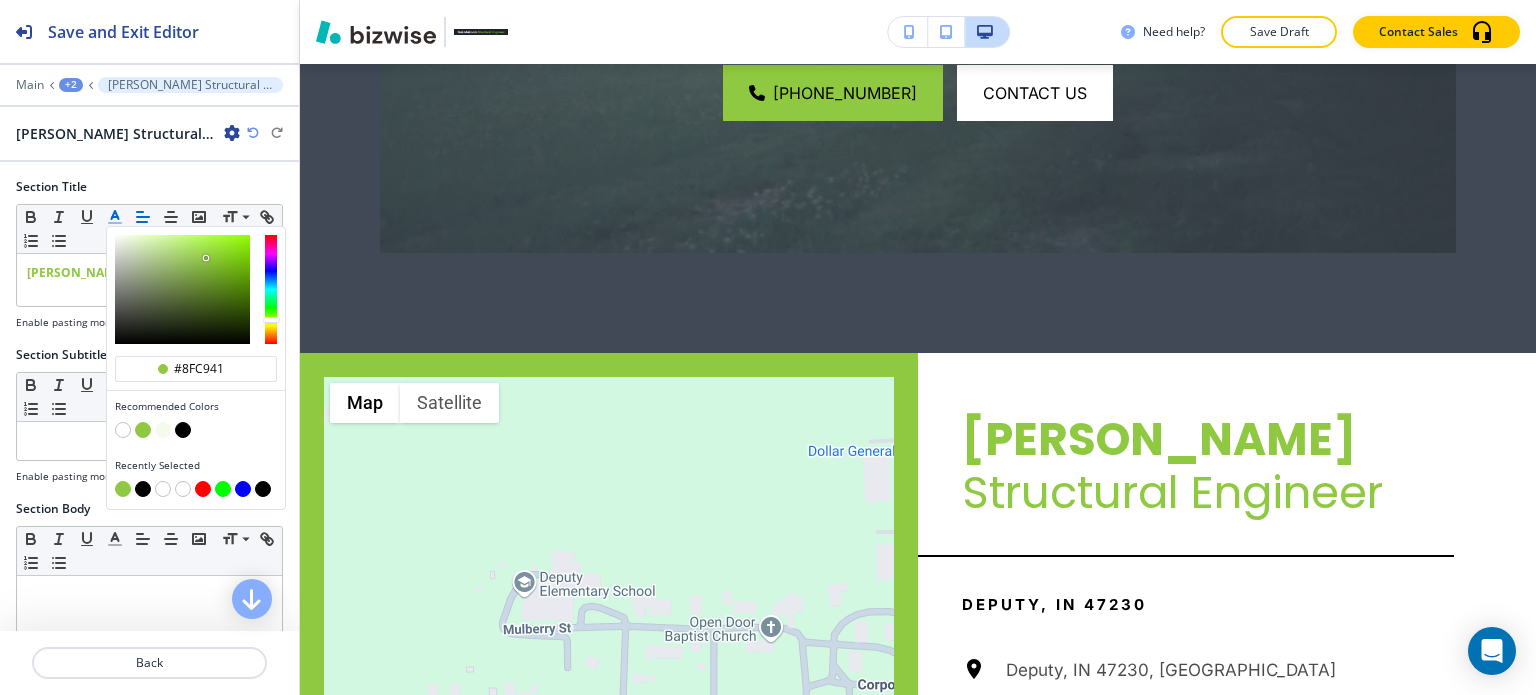 click at bounding box center (183, 430) 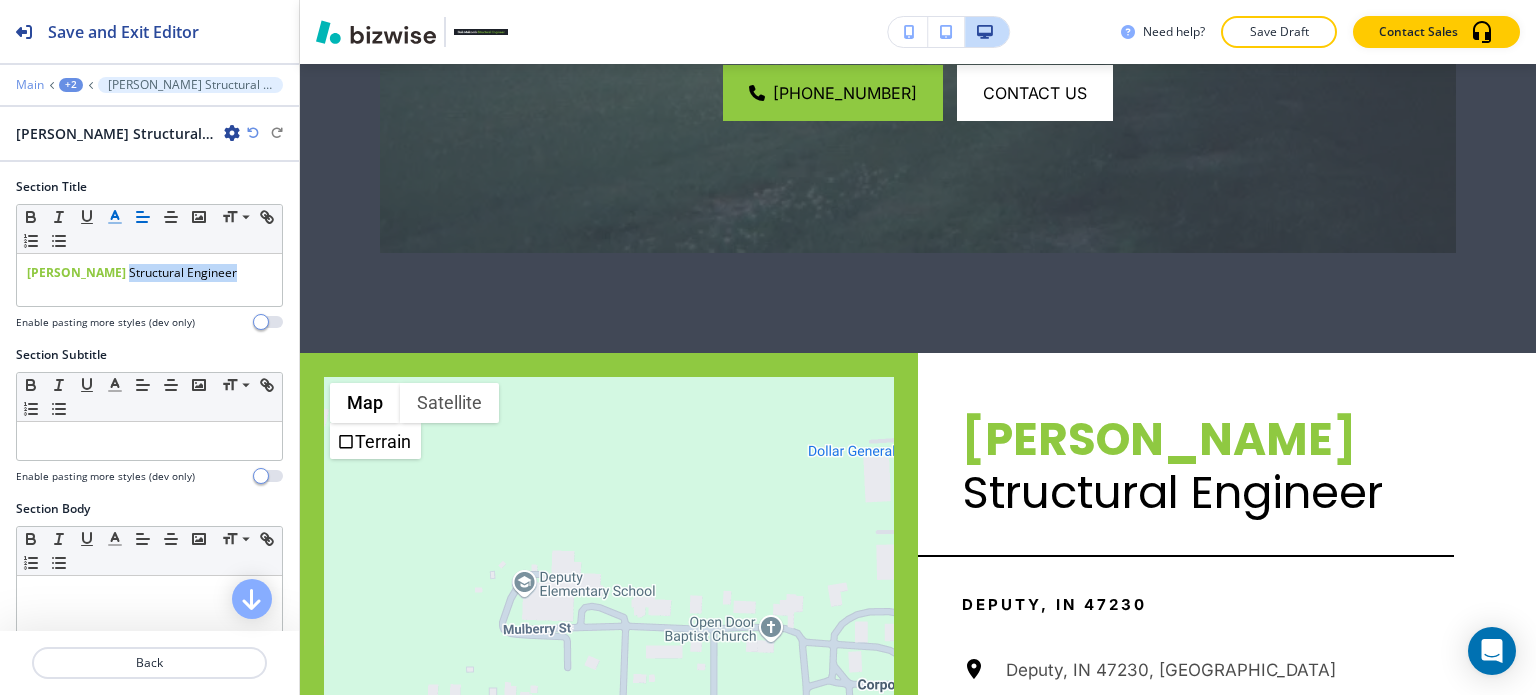 click on "Main" at bounding box center [30, 85] 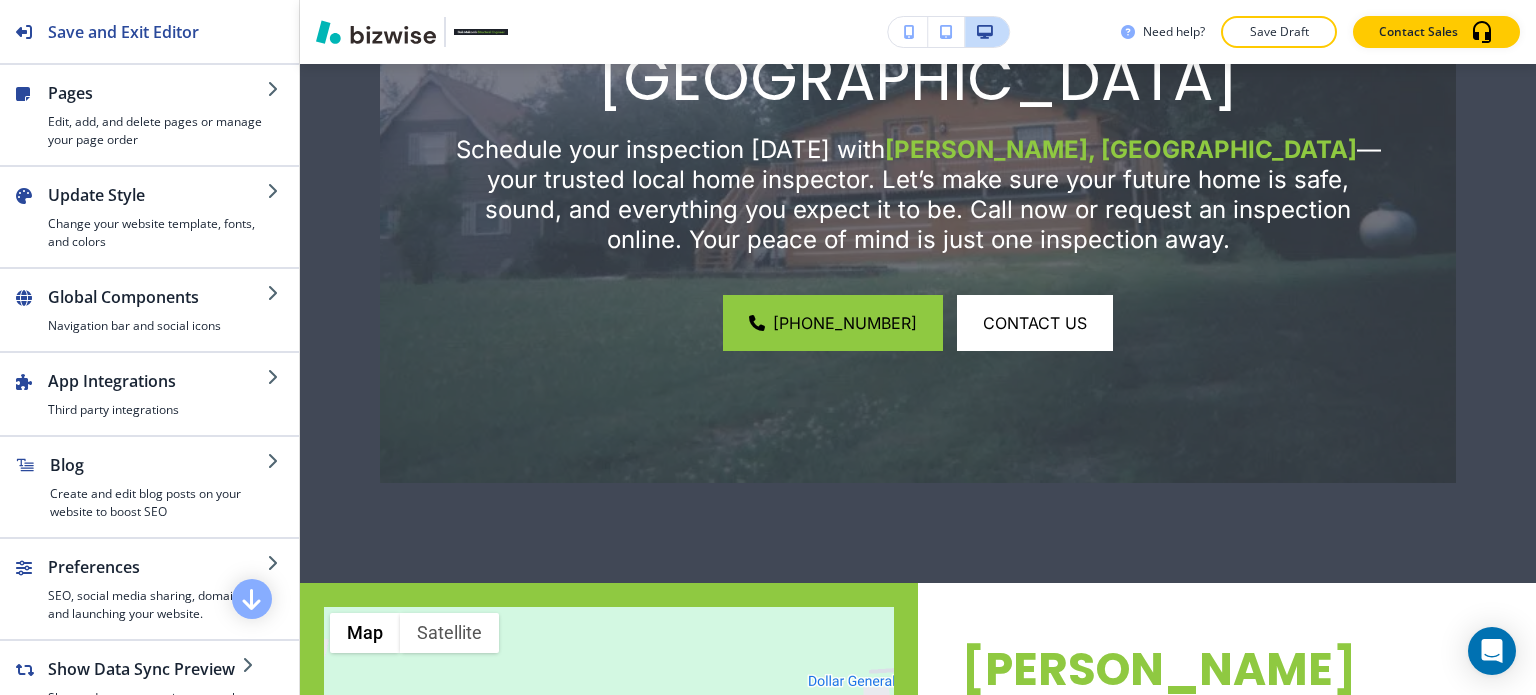 scroll, scrollTop: 7860, scrollLeft: 0, axis: vertical 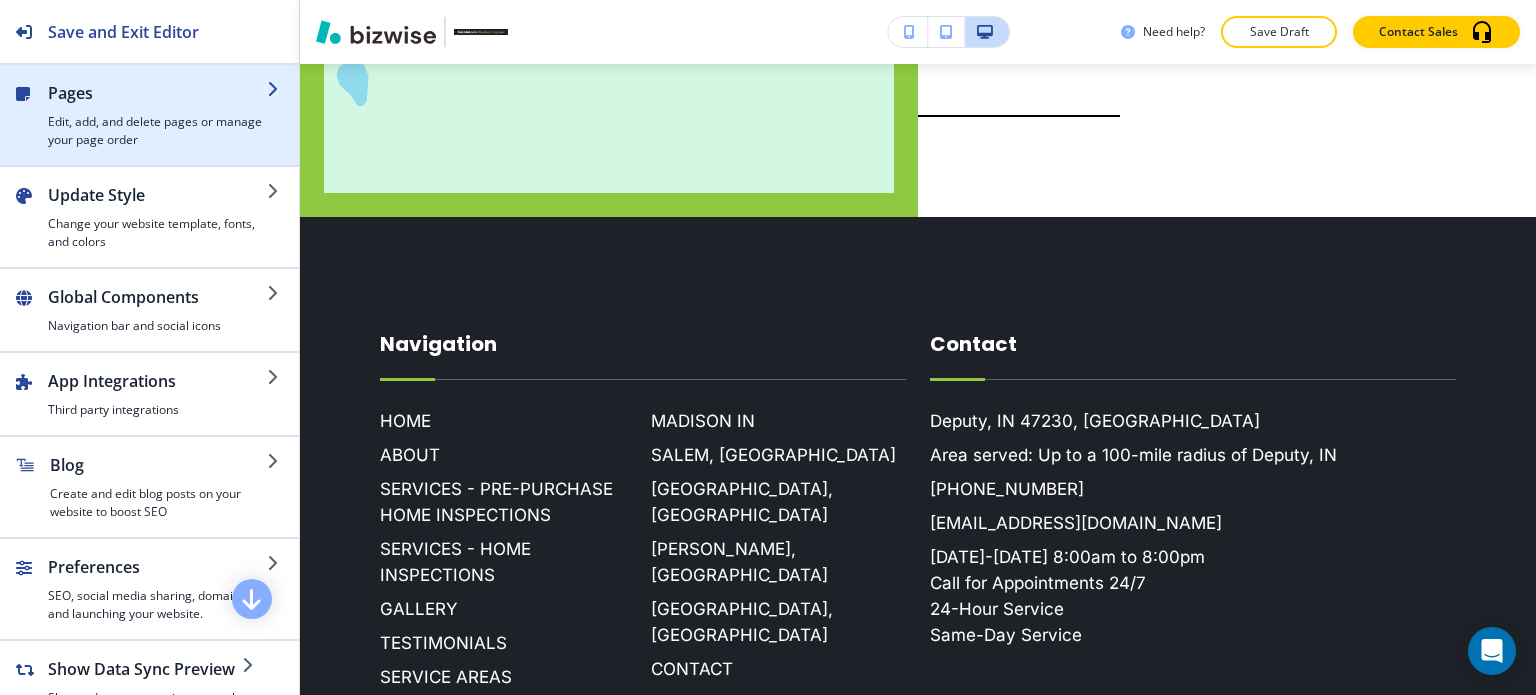 click on "Edit, add, and delete pages or manage your page order" at bounding box center (157, 131) 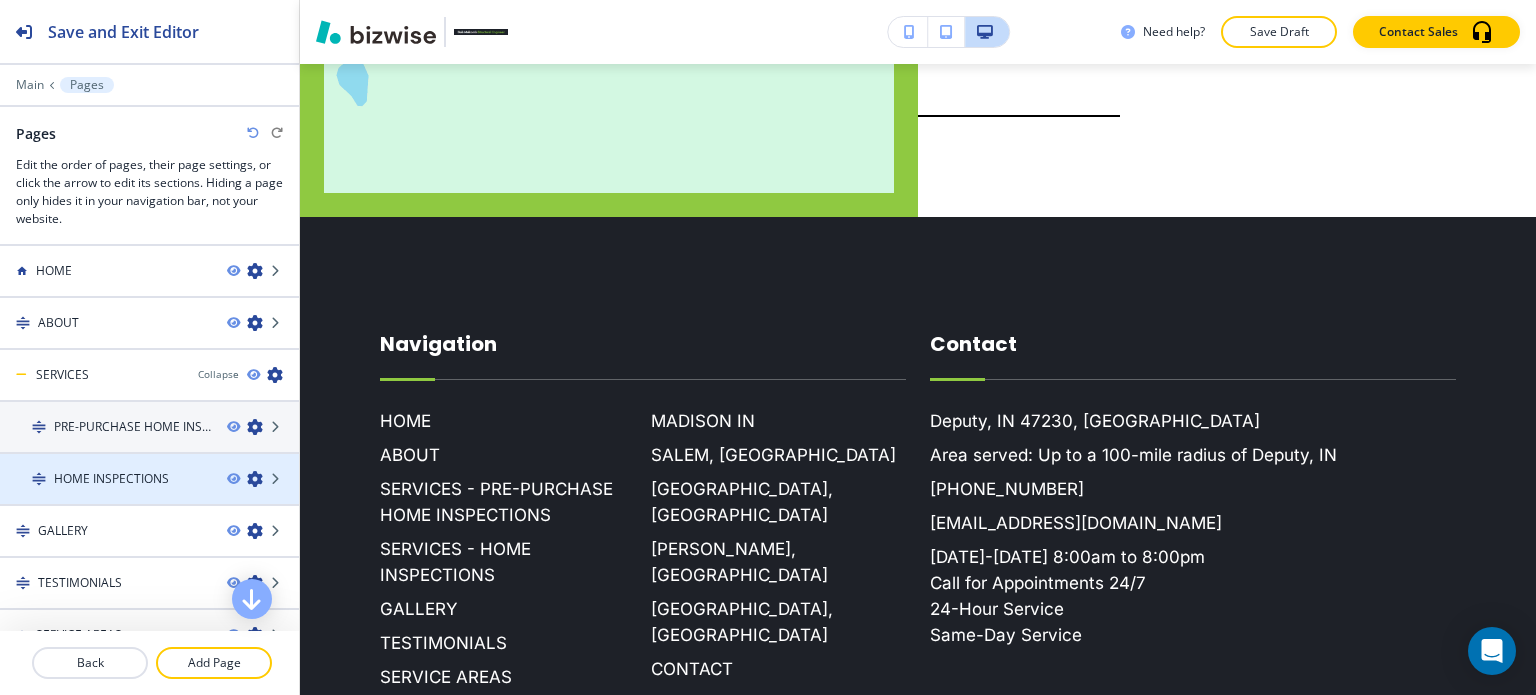 click at bounding box center [149, 462] 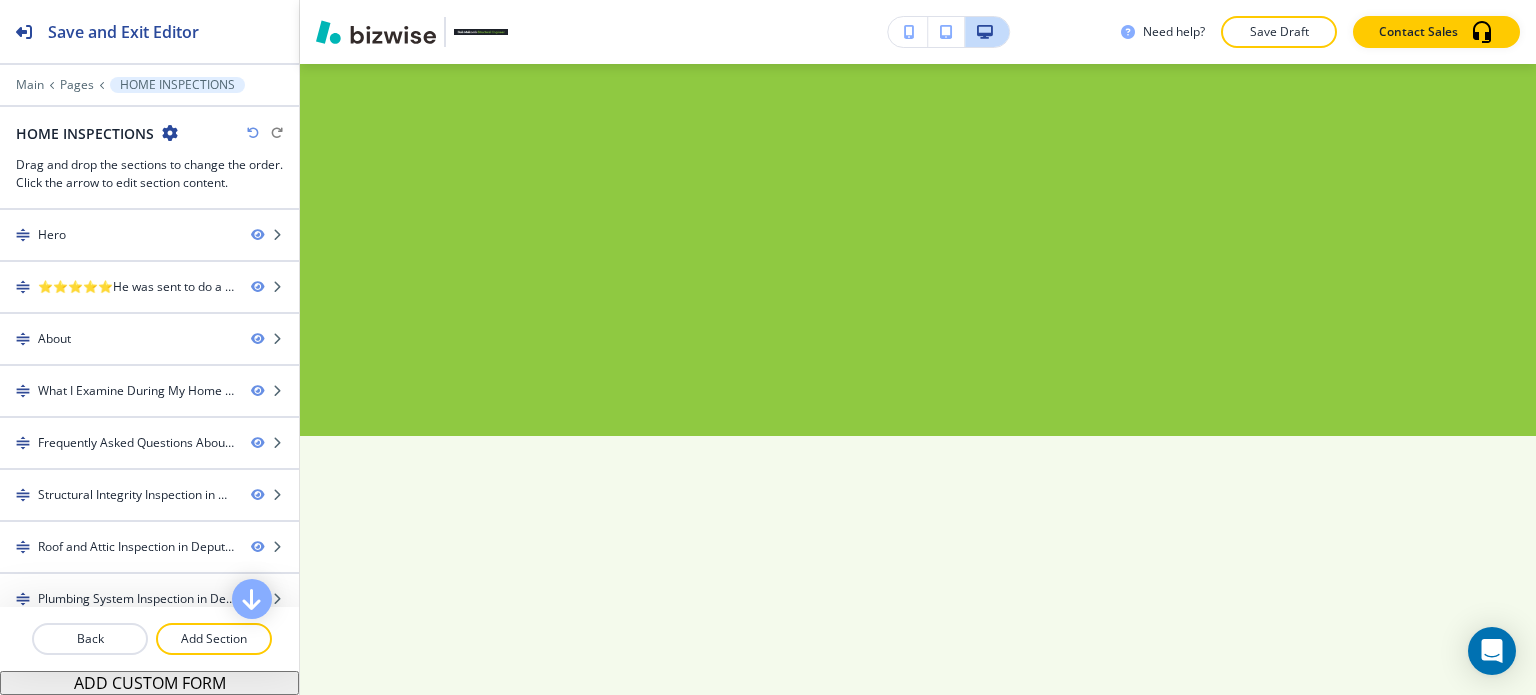 scroll, scrollTop: 0, scrollLeft: 0, axis: both 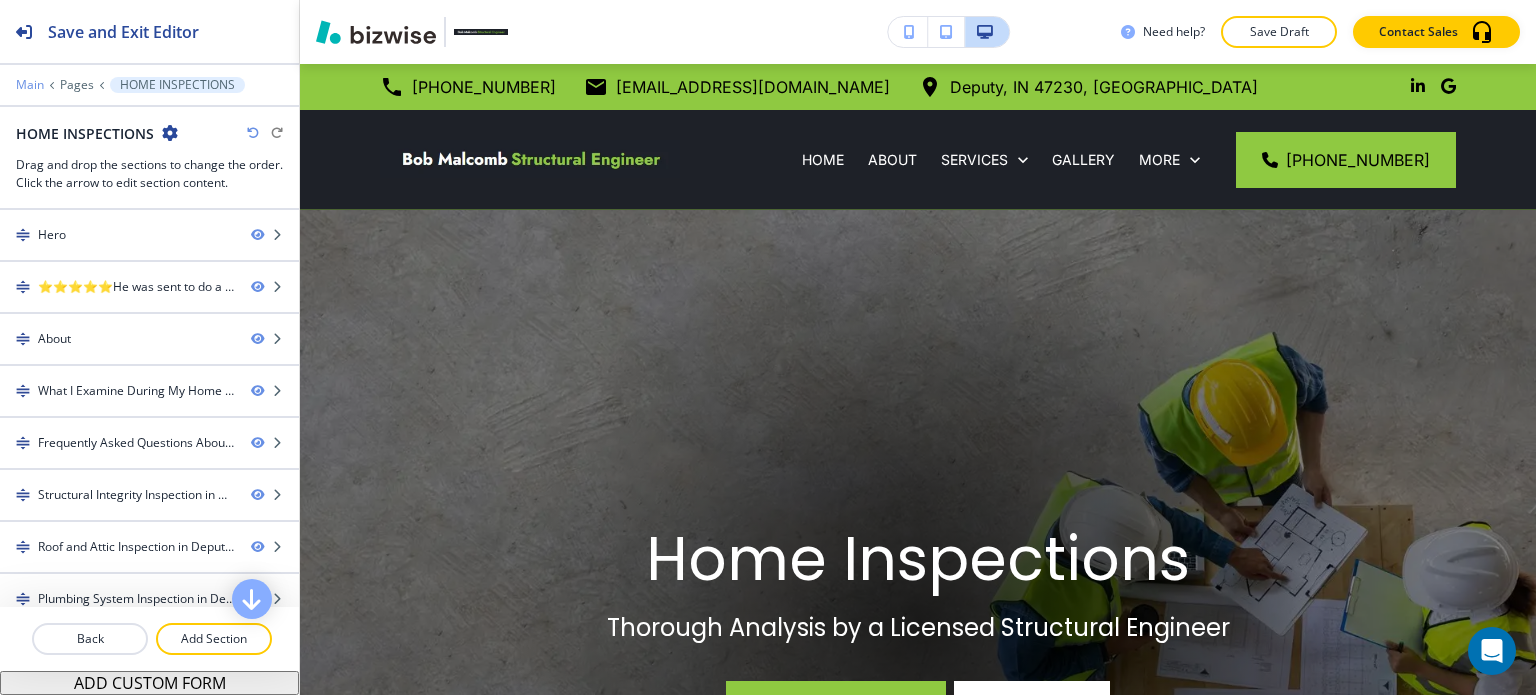 click on "Main" at bounding box center (30, 85) 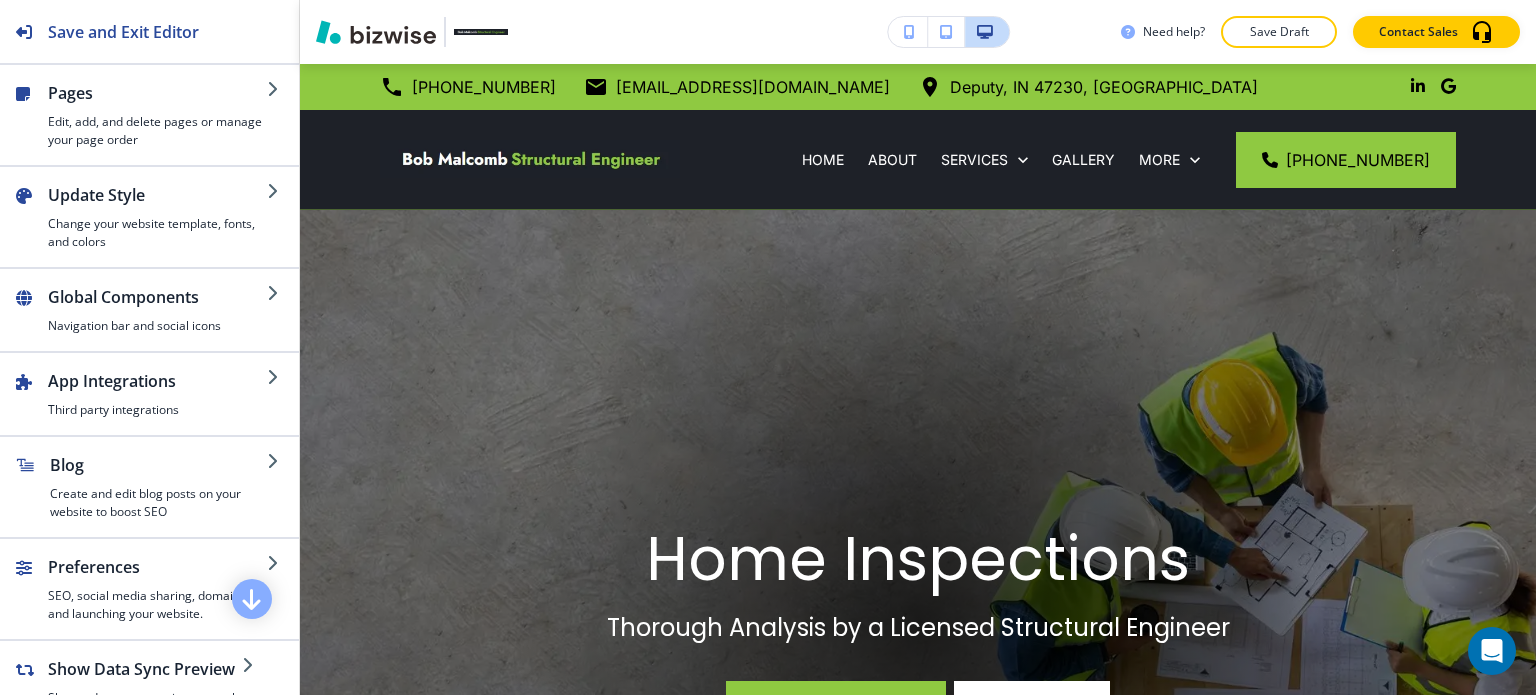 scroll, scrollTop: 12746, scrollLeft: 0, axis: vertical 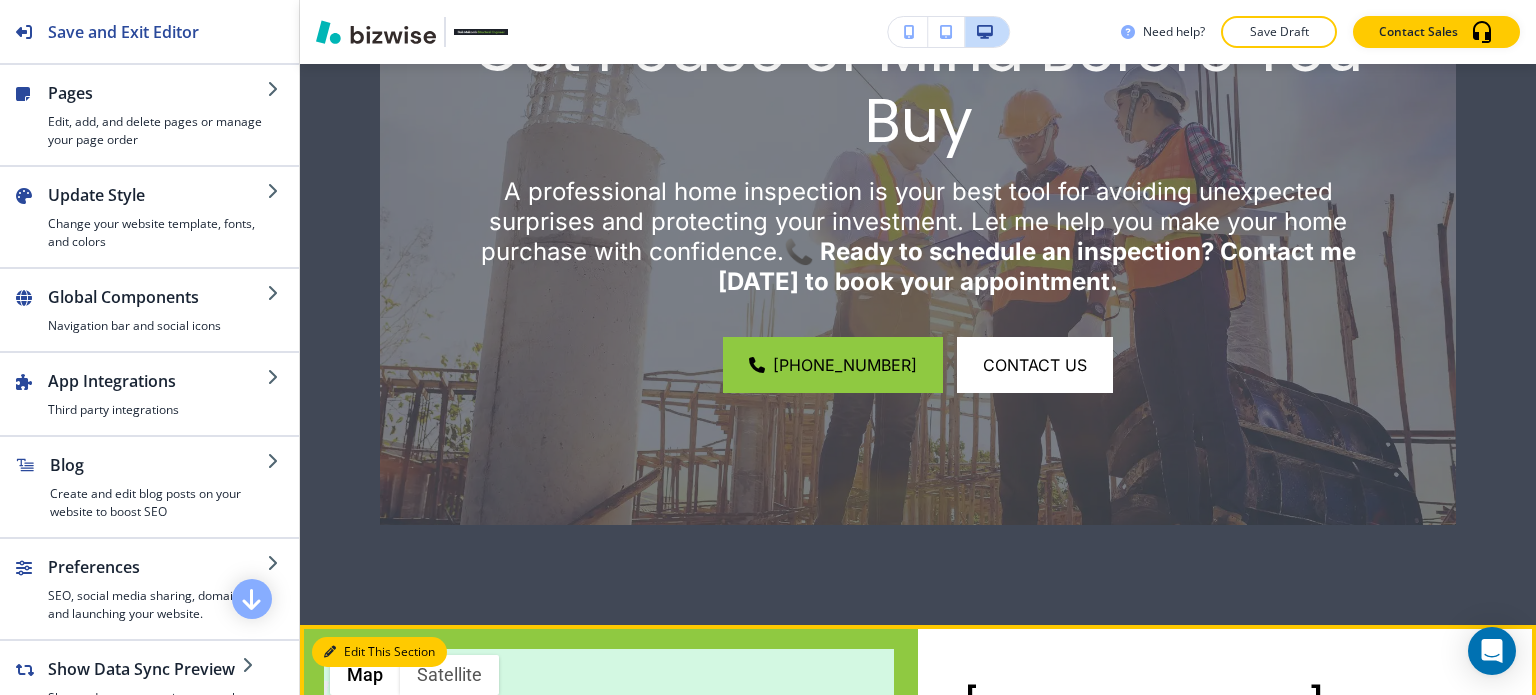 click on "Edit This Section" at bounding box center (379, 652) 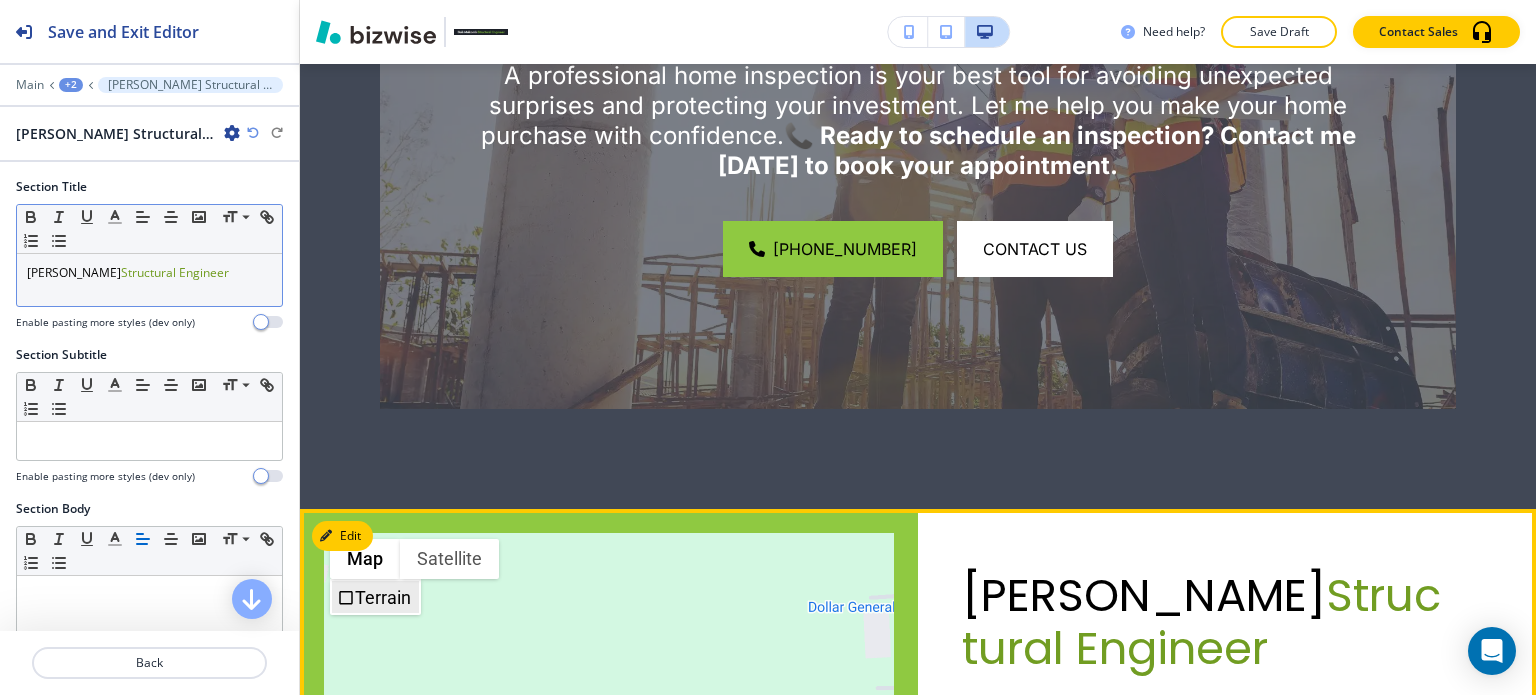 scroll, scrollTop: 12880, scrollLeft: 0, axis: vertical 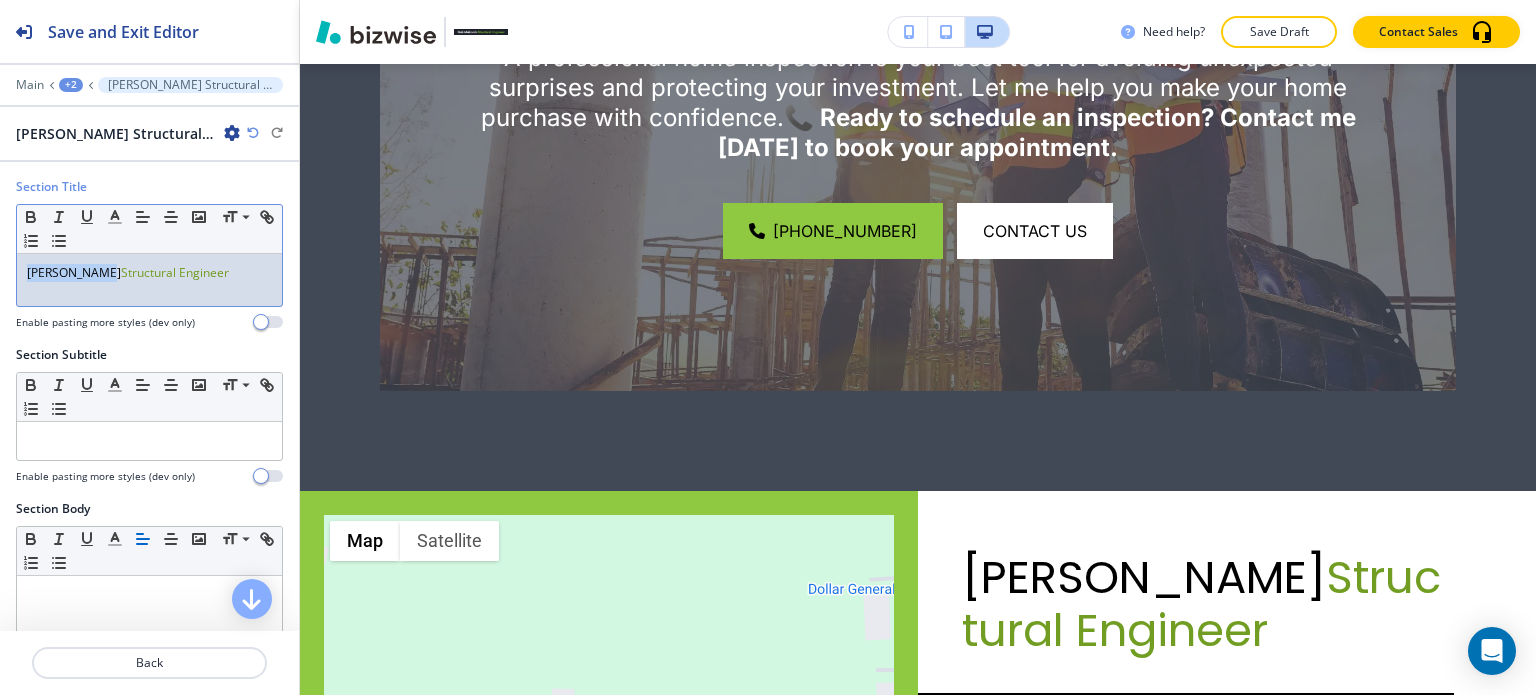 drag, startPoint x: 105, startPoint y: 277, endPoint x: 0, endPoint y: 267, distance: 105.47511 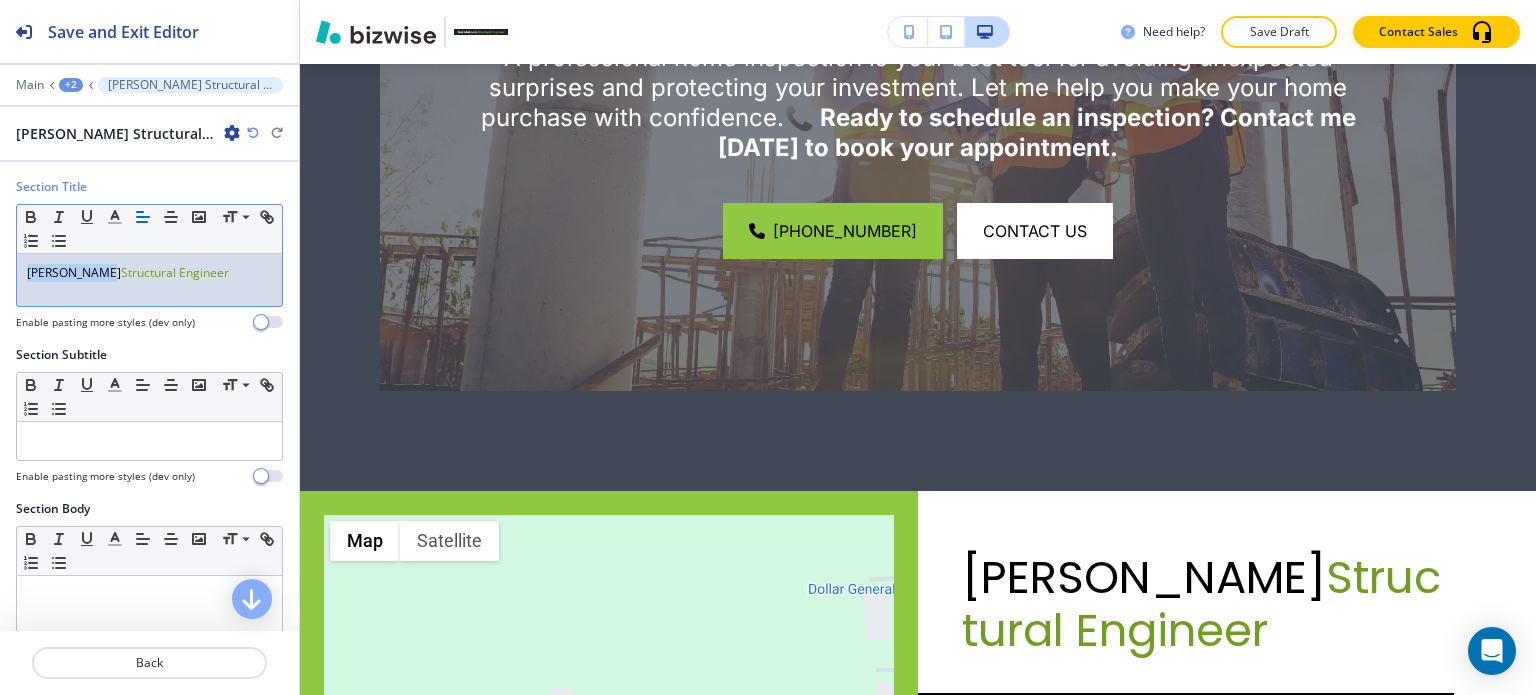 click on "[PERSON_NAME]  Structural Engineer" at bounding box center [149, 273] 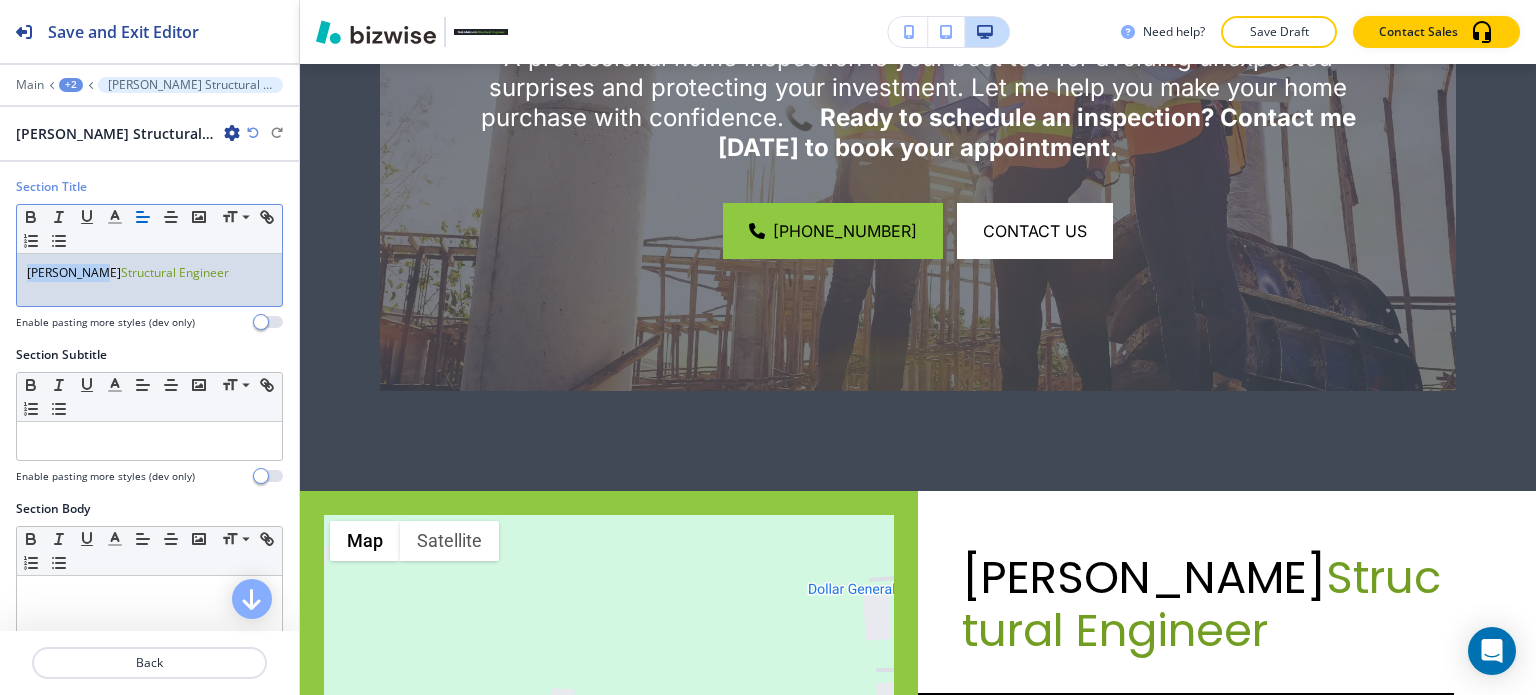 drag, startPoint x: 100, startPoint y: 275, endPoint x: 5, endPoint y: 270, distance: 95.131485 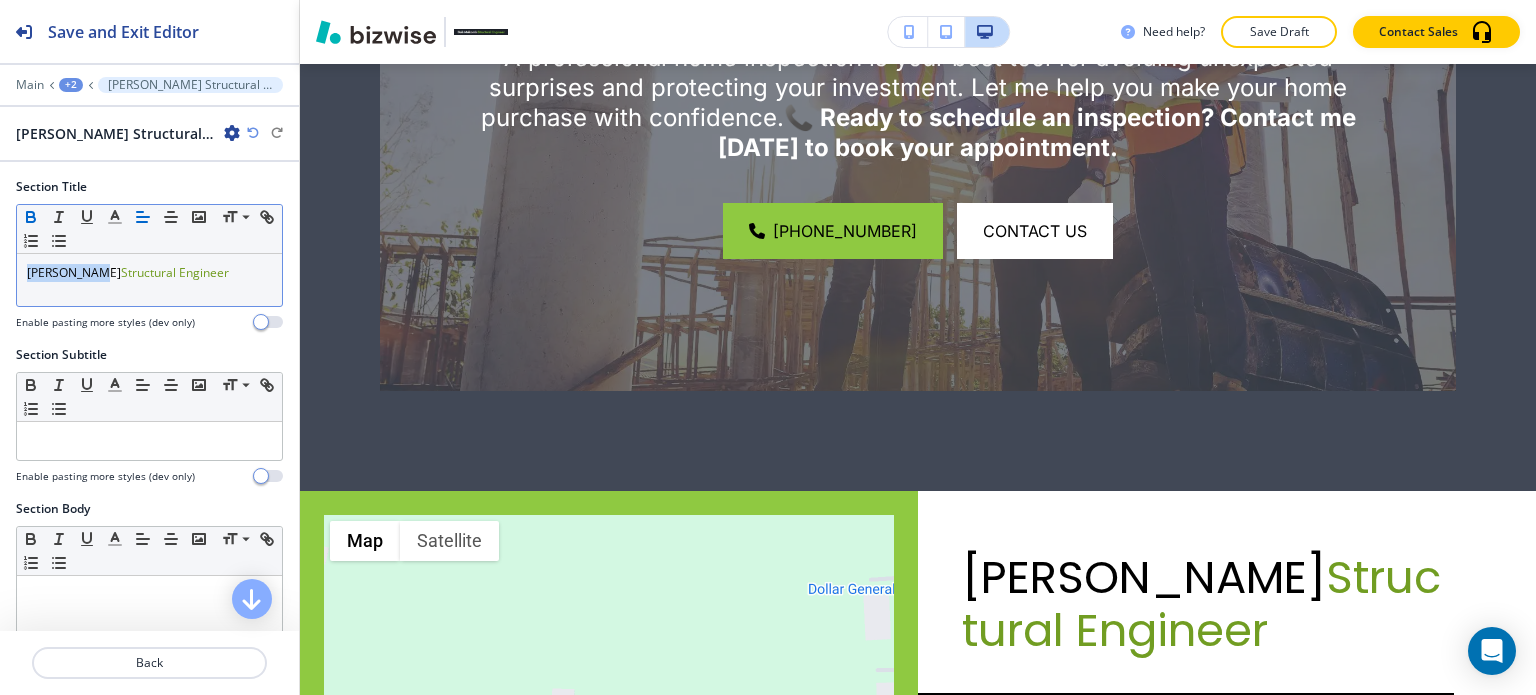 click 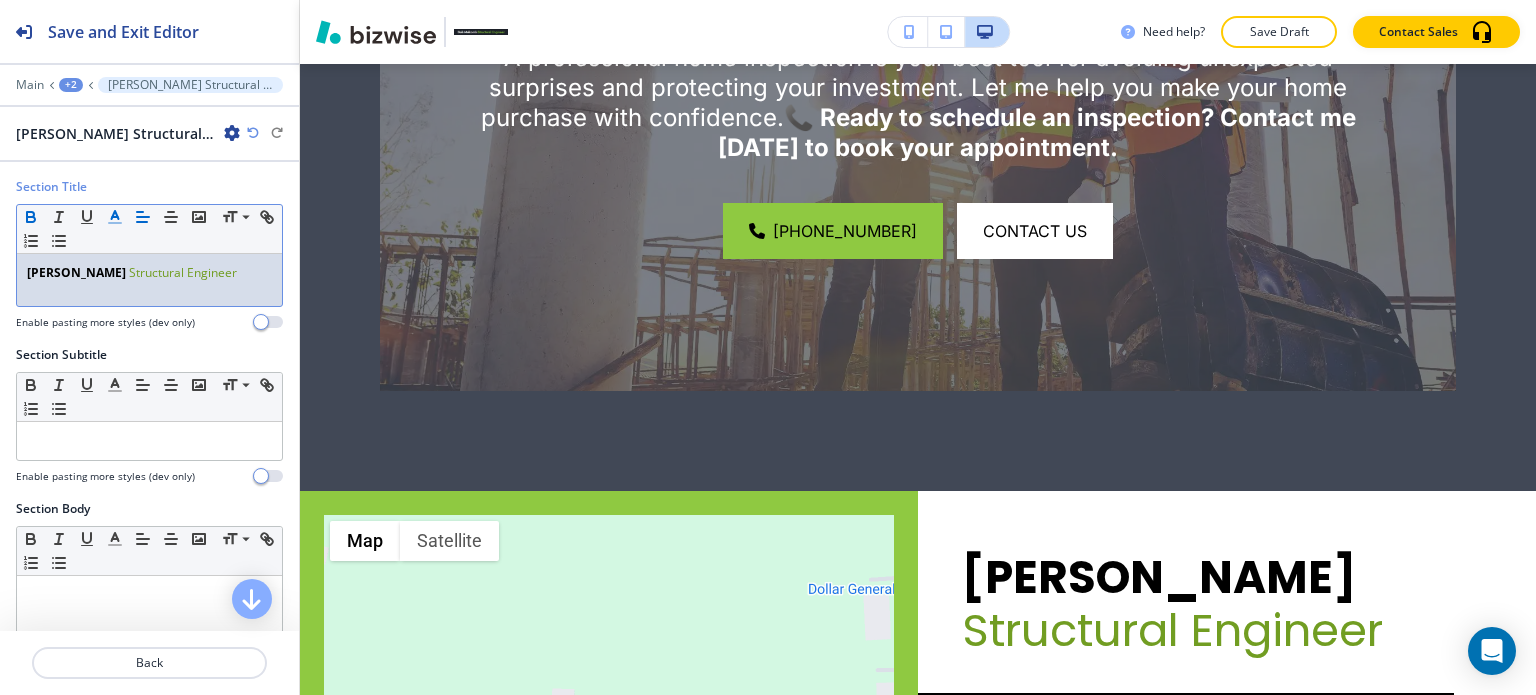 click 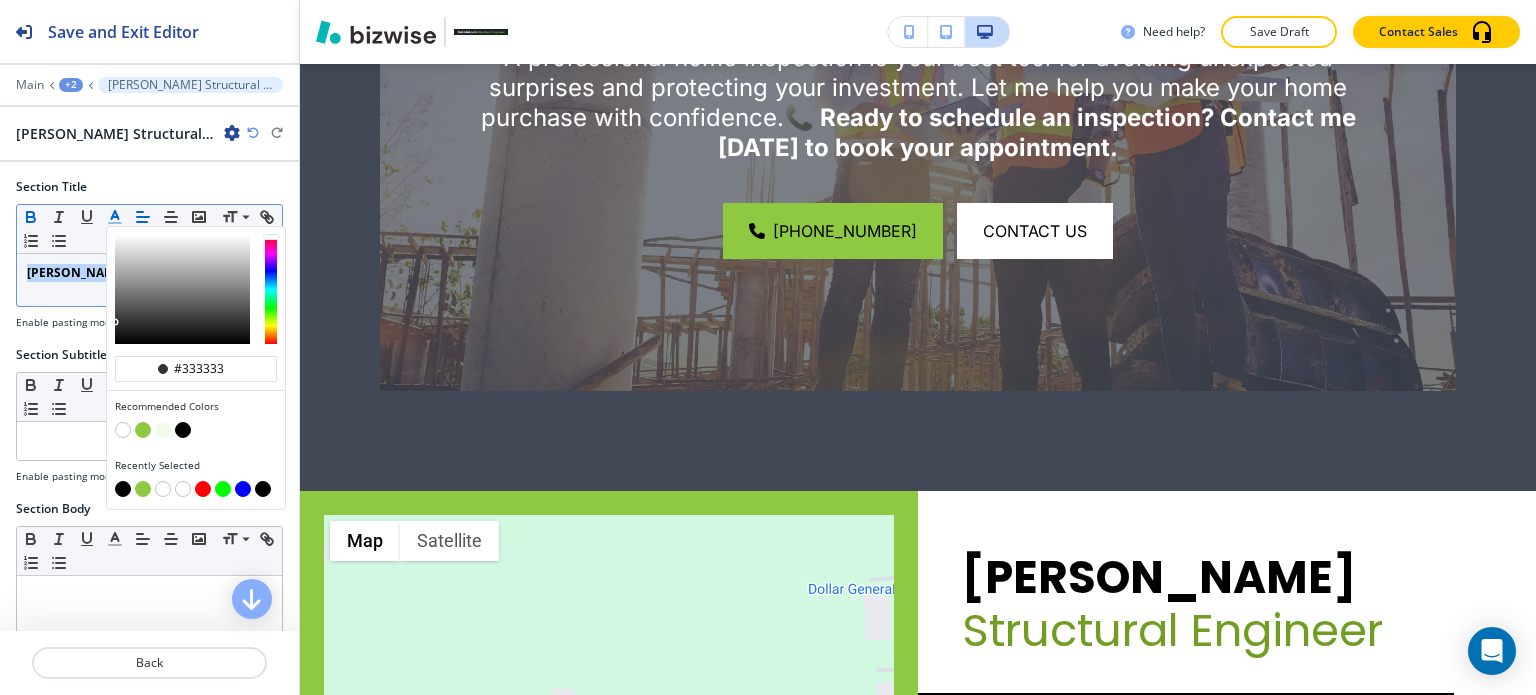 click at bounding box center (143, 430) 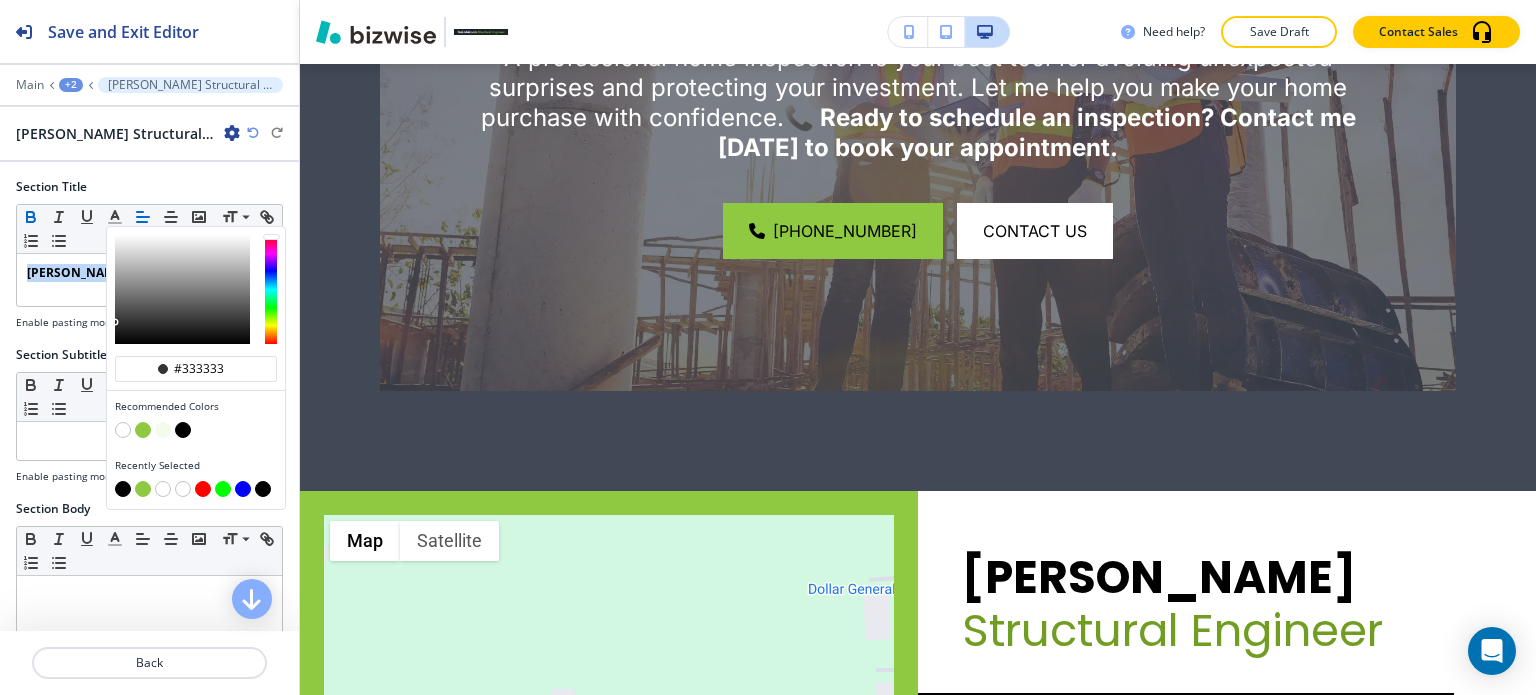 type on "#8fc941" 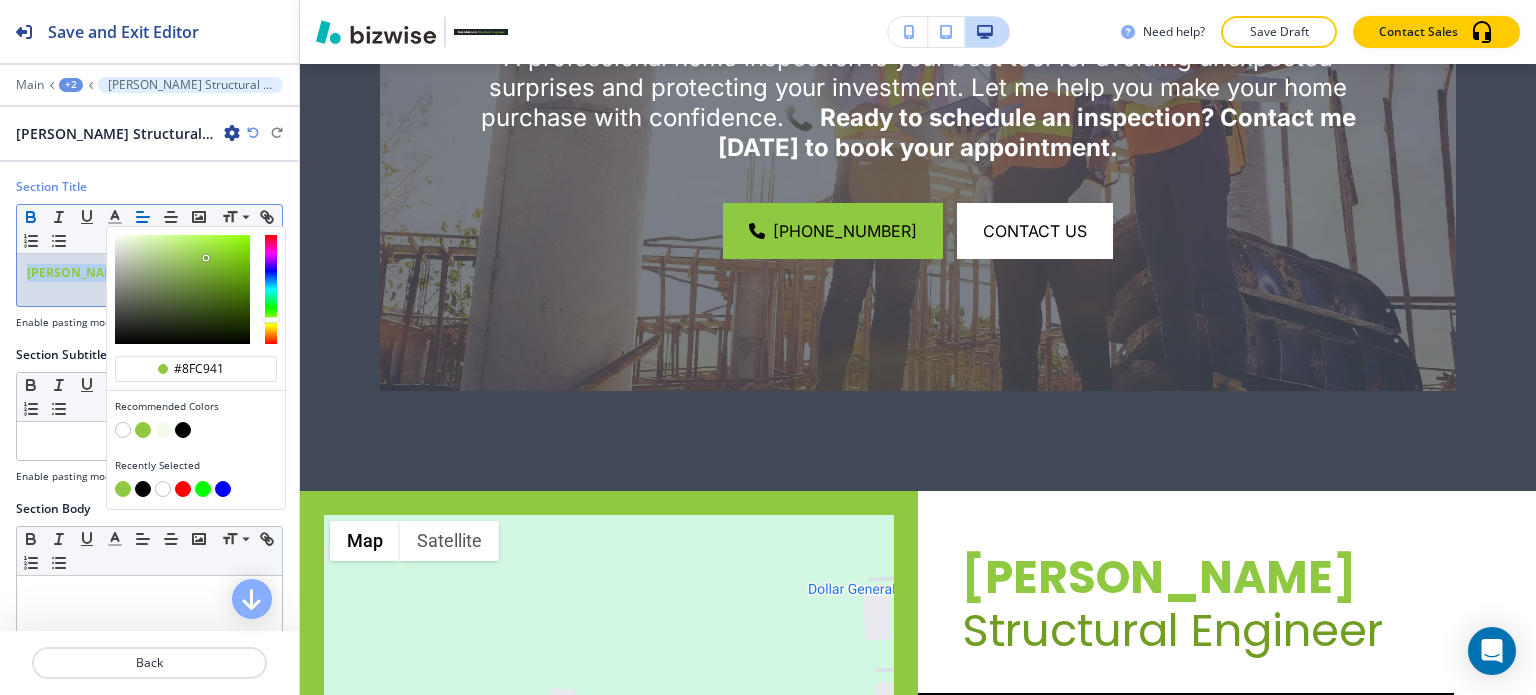 click on "[PERSON_NAME]   Structural Engineer" at bounding box center (149, 280) 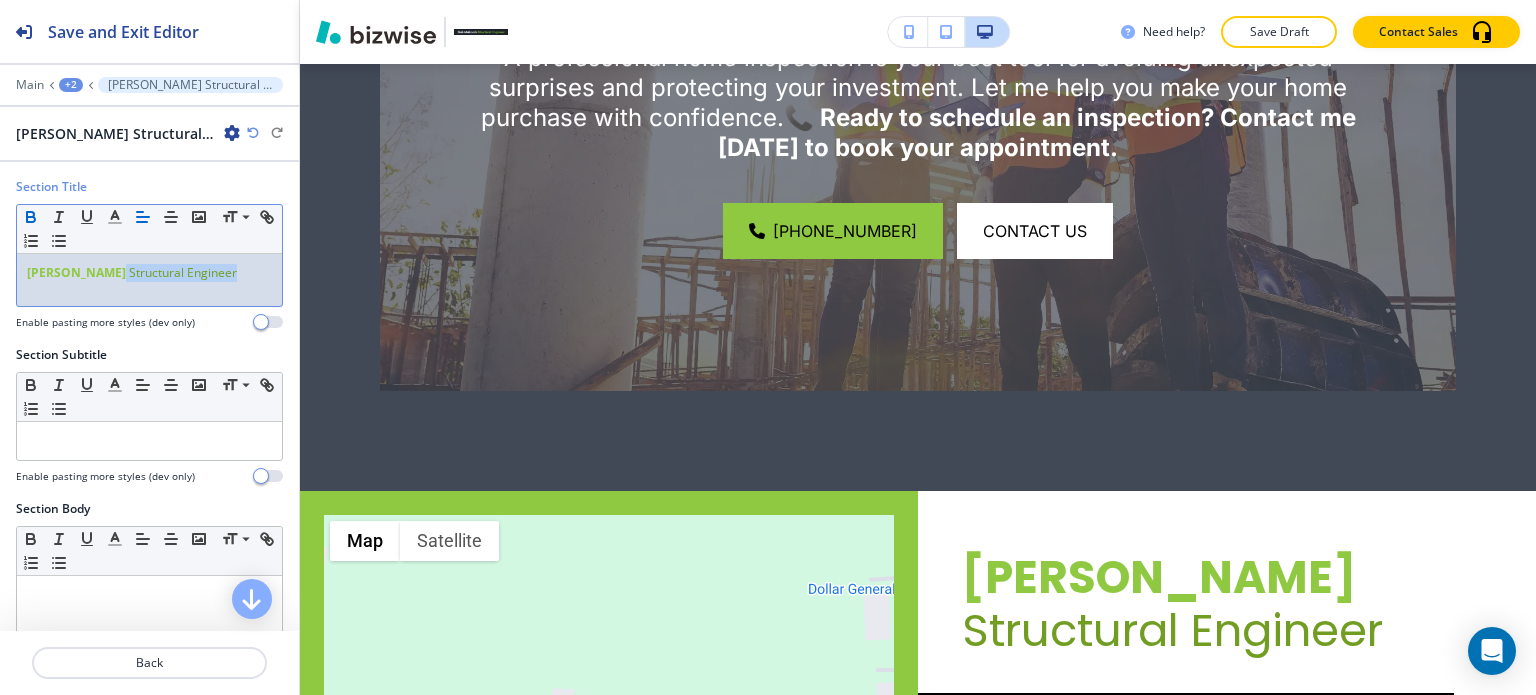 drag, startPoint x: 221, startPoint y: 275, endPoint x: 108, endPoint y: 290, distance: 113.99123 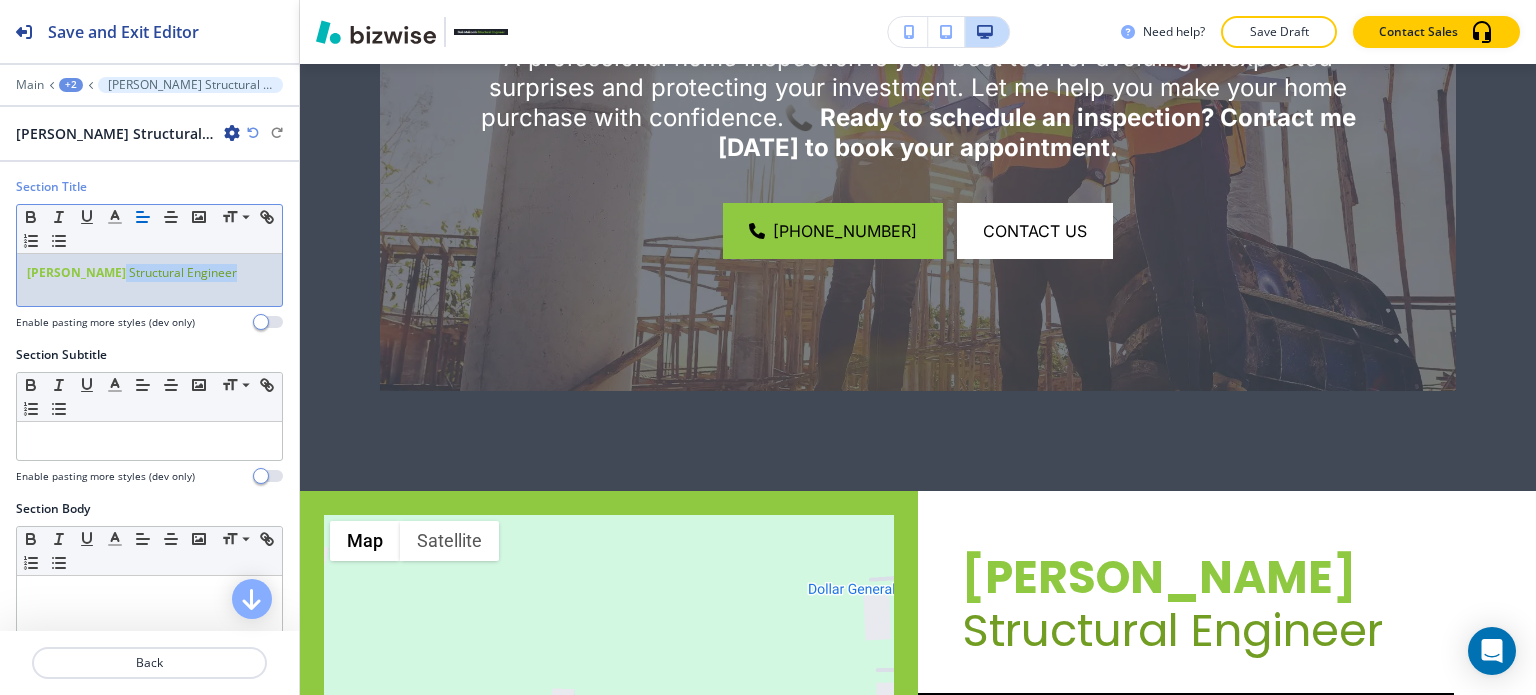 click on "[PERSON_NAME]   Structural Engineer" at bounding box center [149, 280] 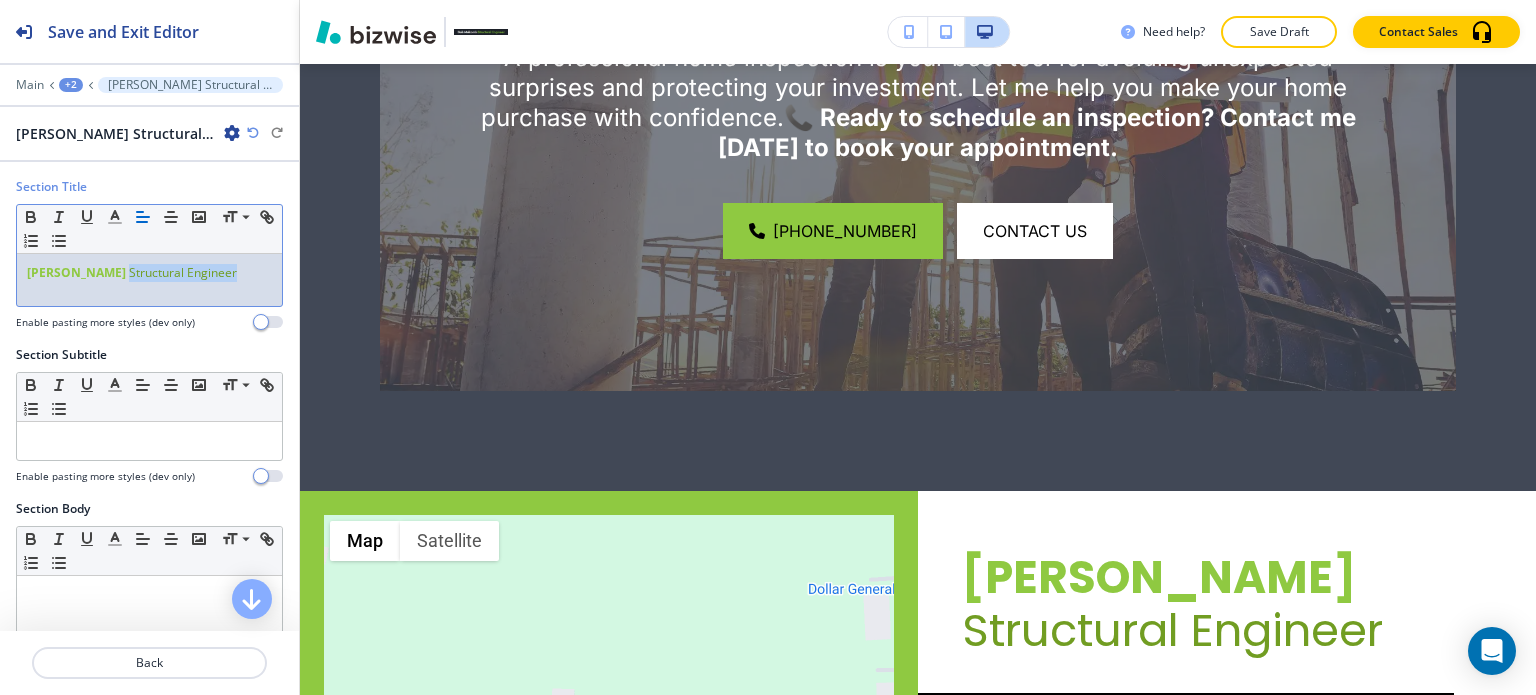 drag, startPoint x: 220, startPoint y: 271, endPoint x: 113, endPoint y: 278, distance: 107.22873 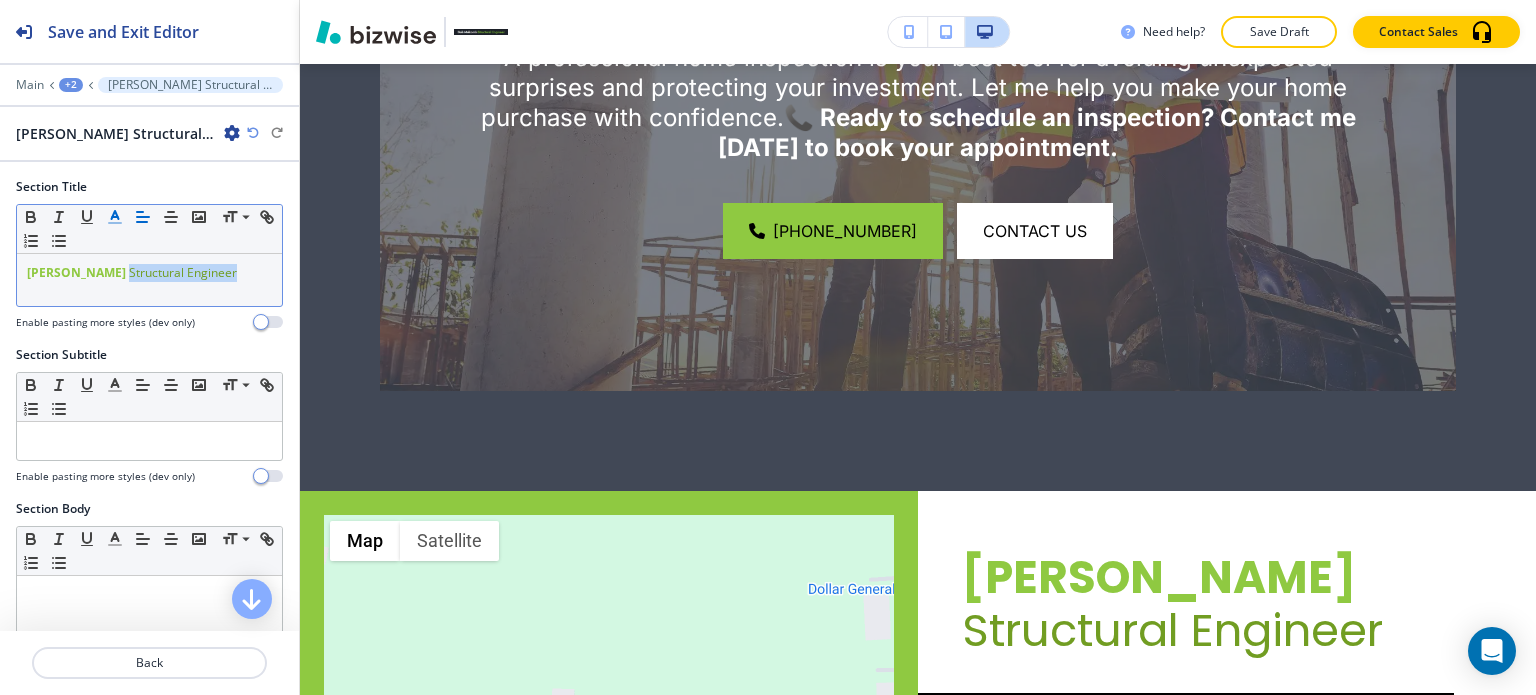 click 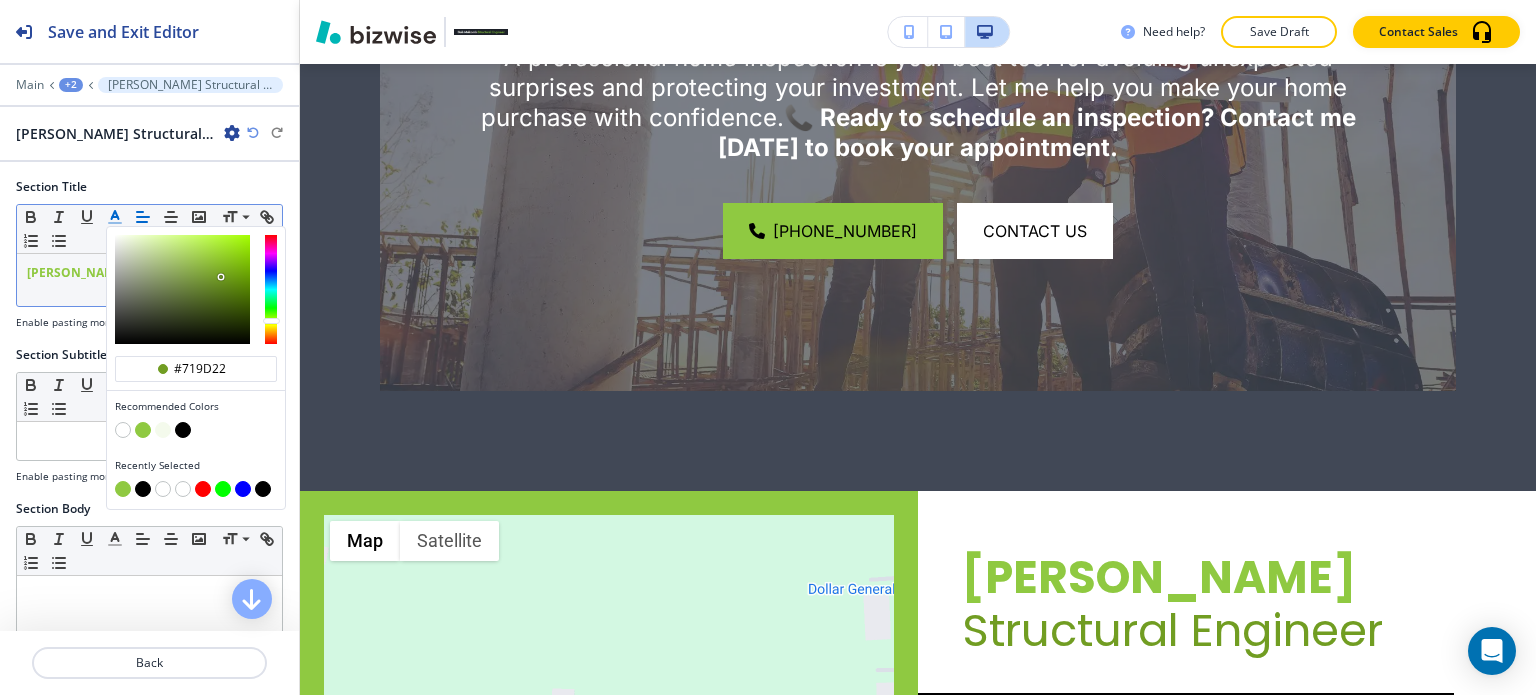 click at bounding box center [183, 430] 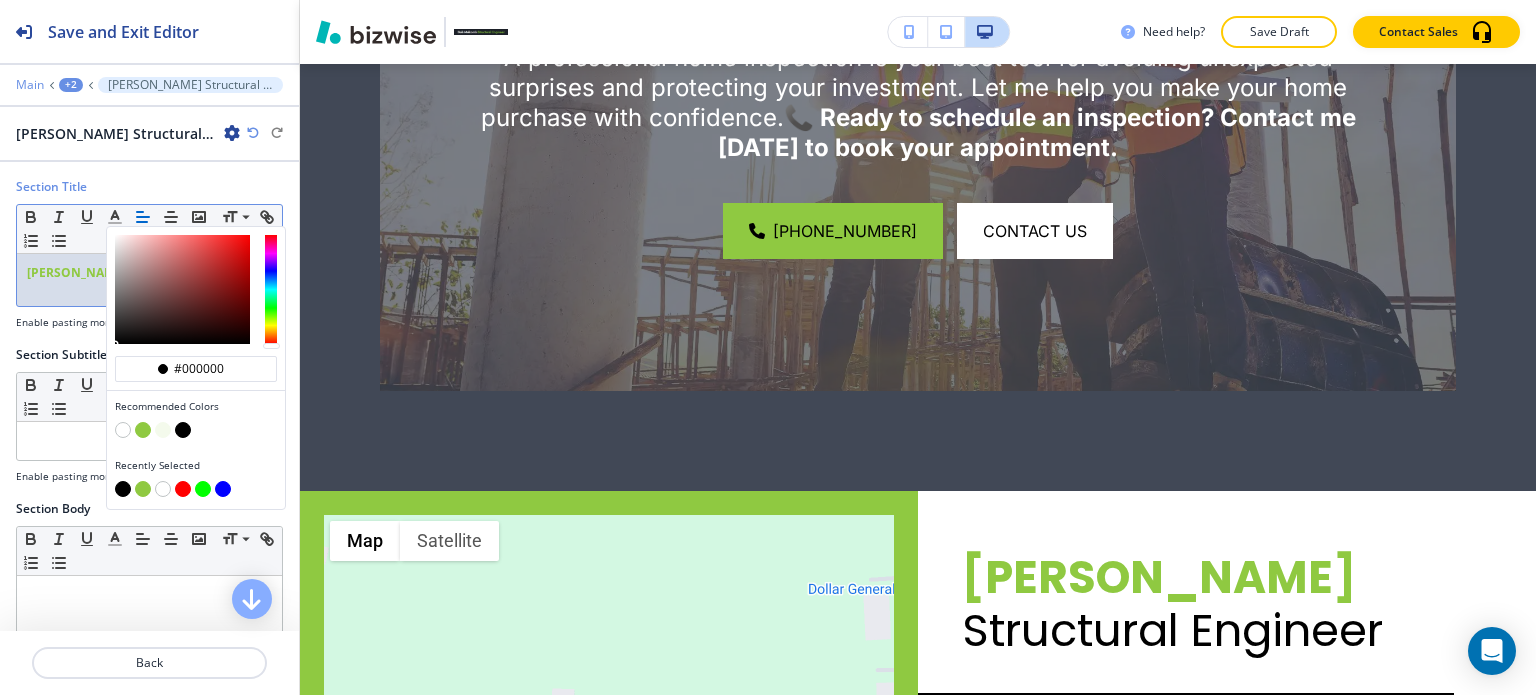 click on "Main" at bounding box center [30, 85] 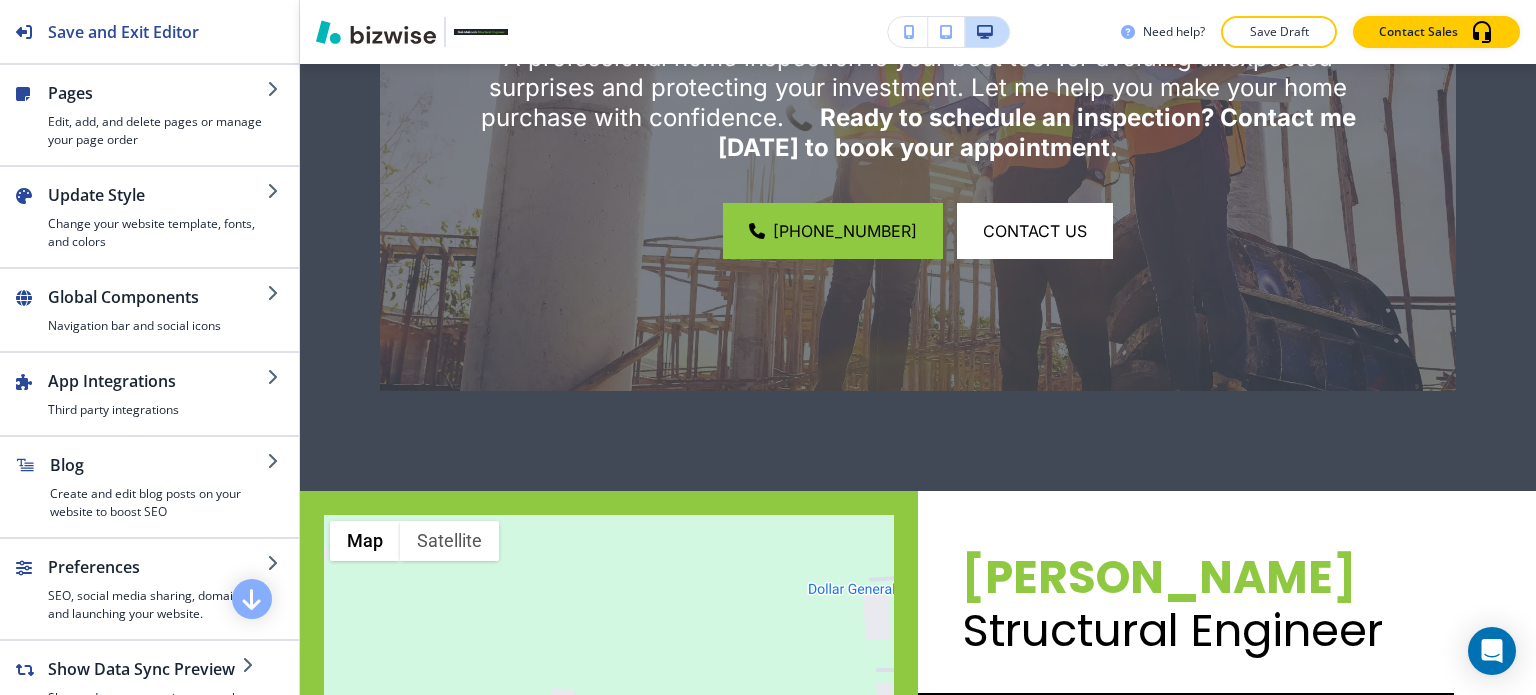 scroll, scrollTop: 13825, scrollLeft: 0, axis: vertical 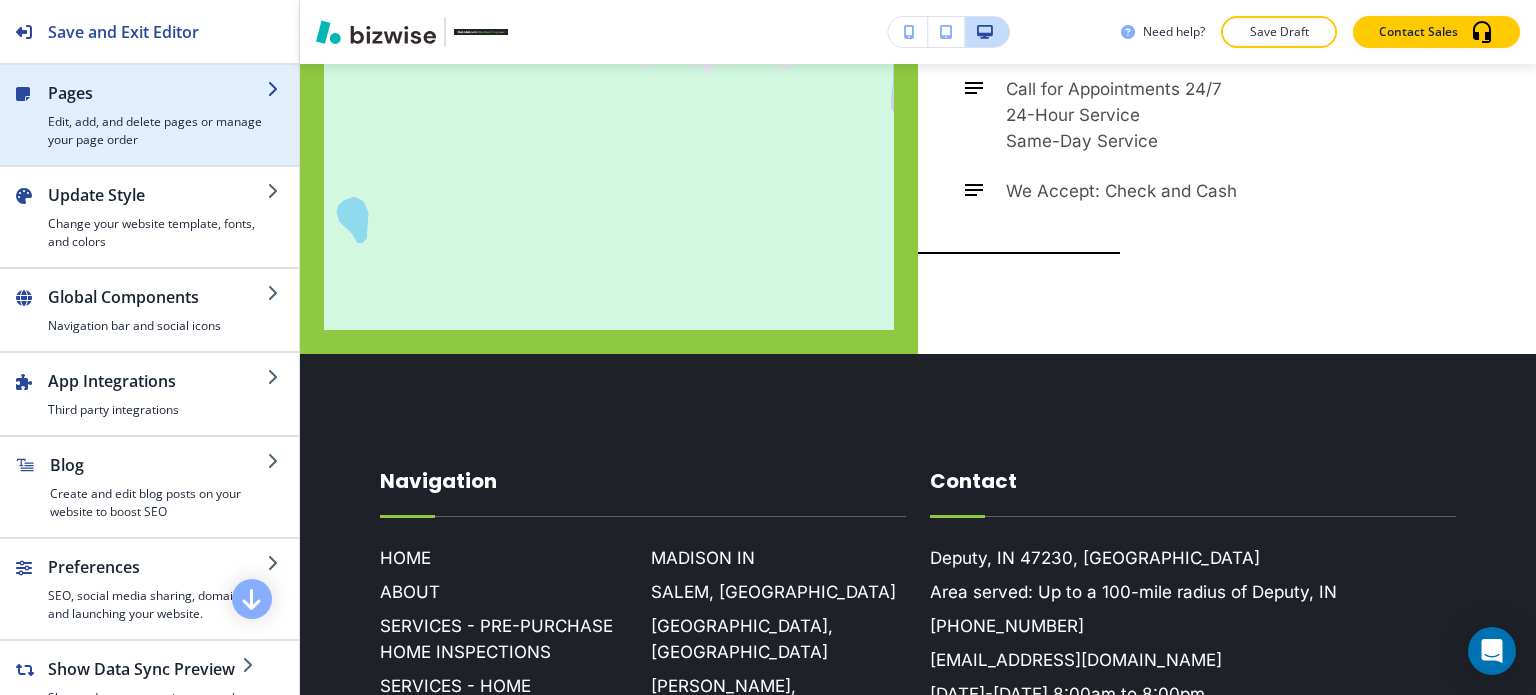 click on "Edit, add, and delete pages or manage your page order" at bounding box center (157, 131) 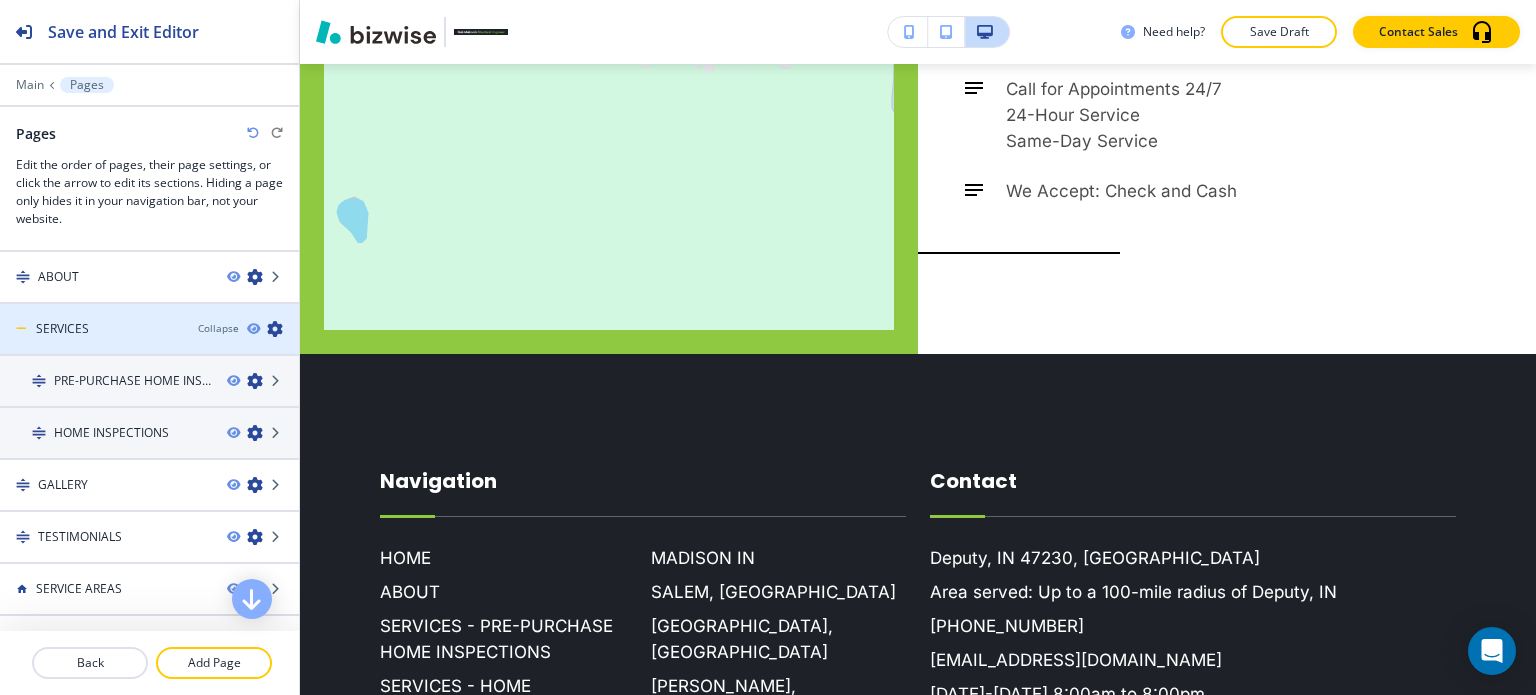 scroll, scrollTop: 200, scrollLeft: 0, axis: vertical 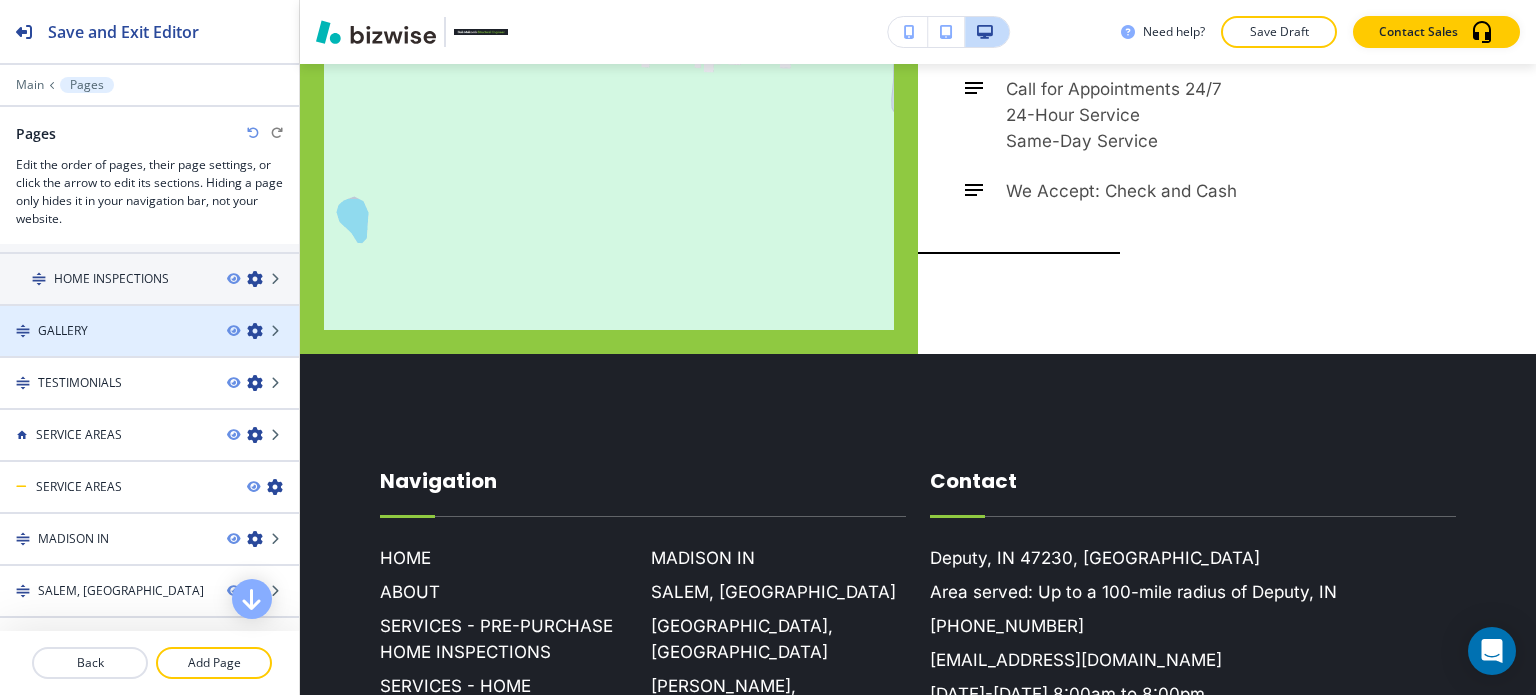 click on "GALLERY" at bounding box center [105, 331] 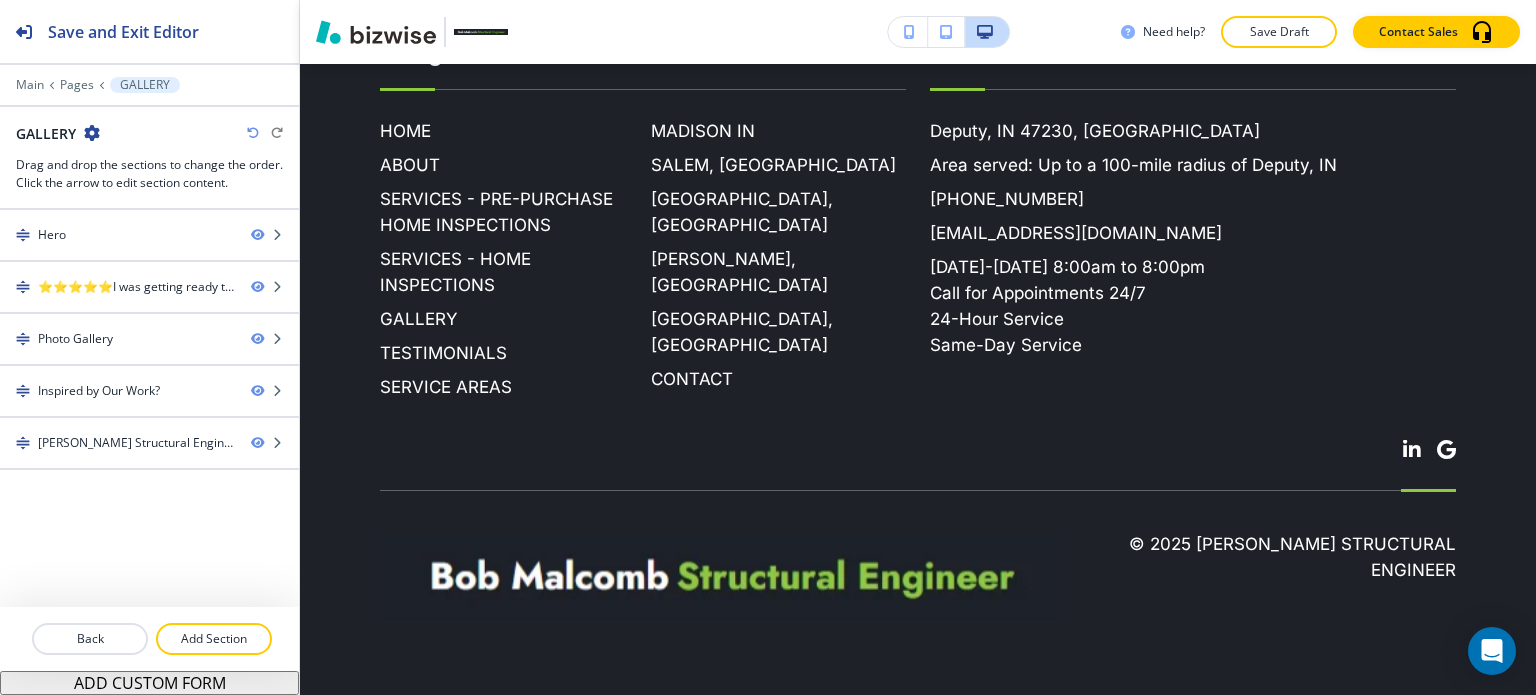scroll, scrollTop: 0, scrollLeft: 0, axis: both 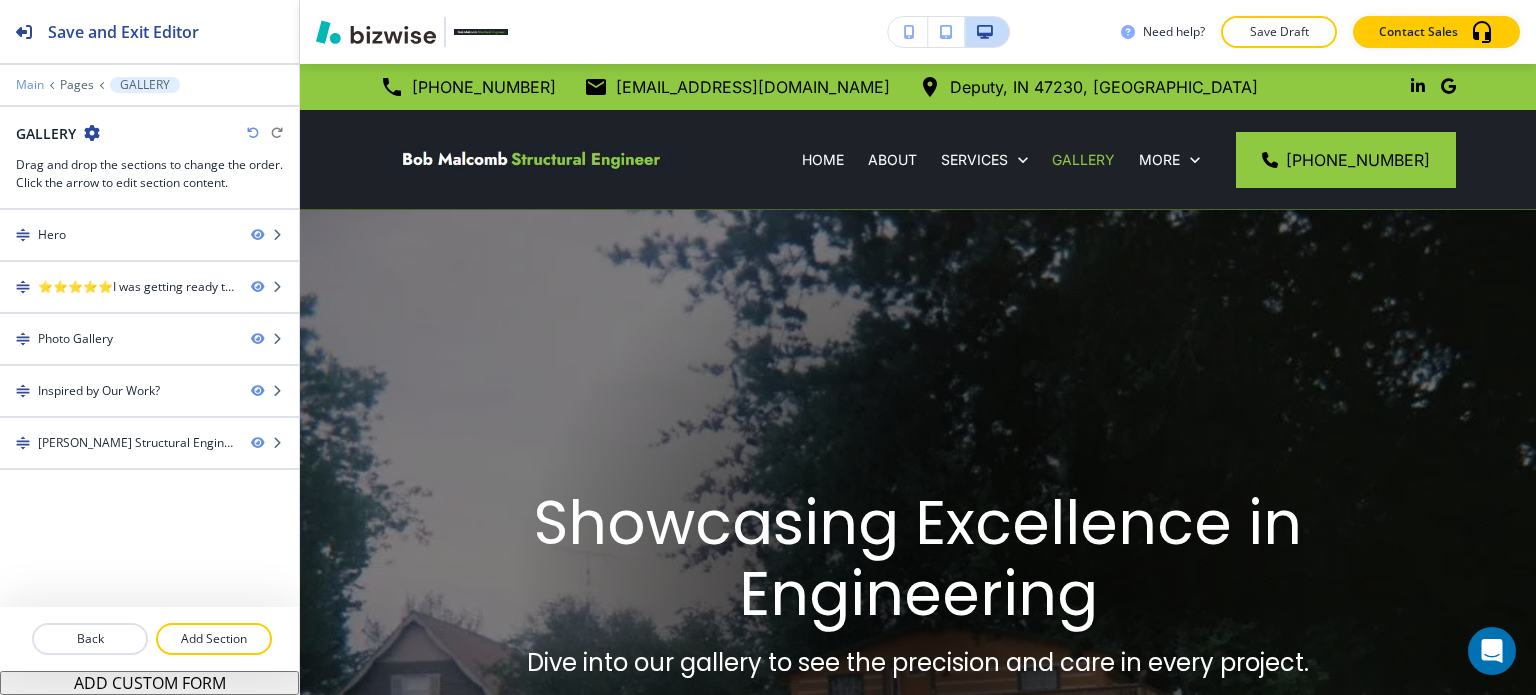 click on "Main" at bounding box center (30, 85) 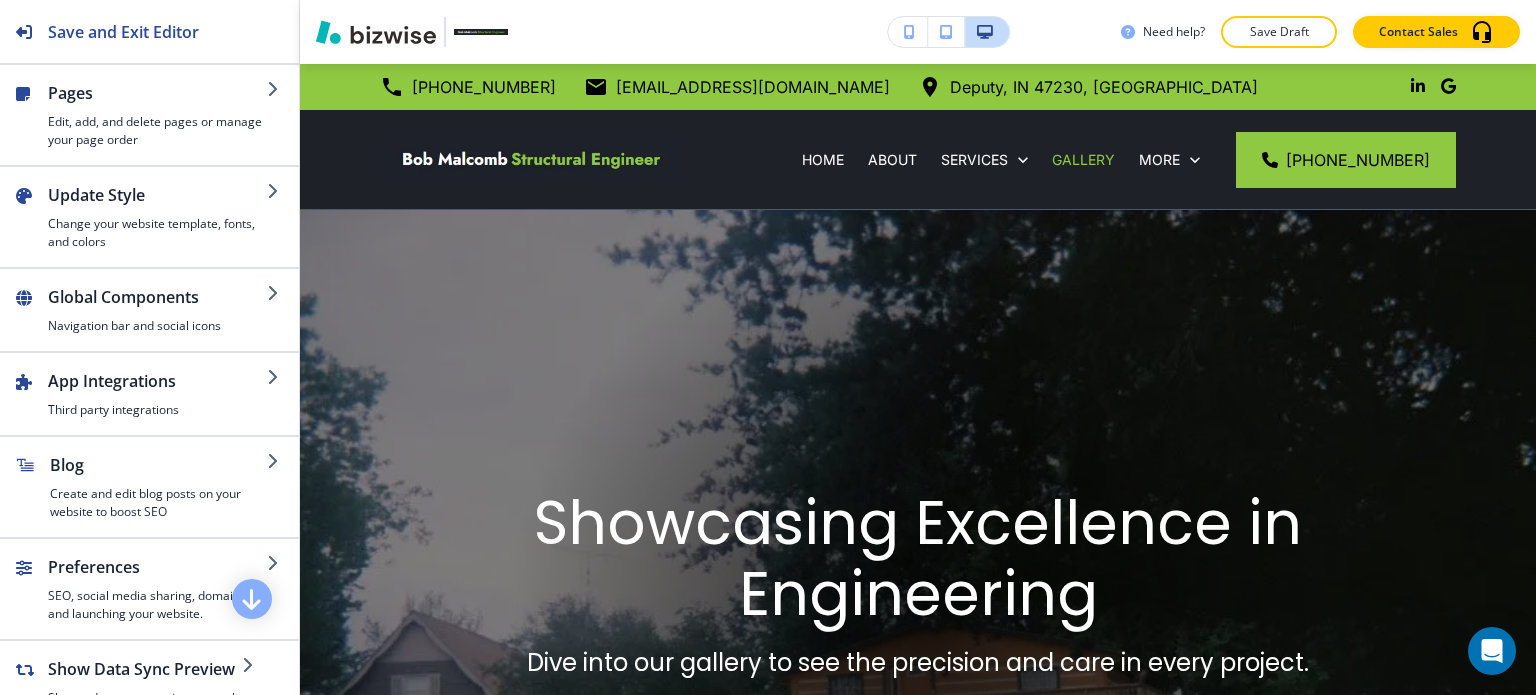scroll, scrollTop: 2441, scrollLeft: 0, axis: vertical 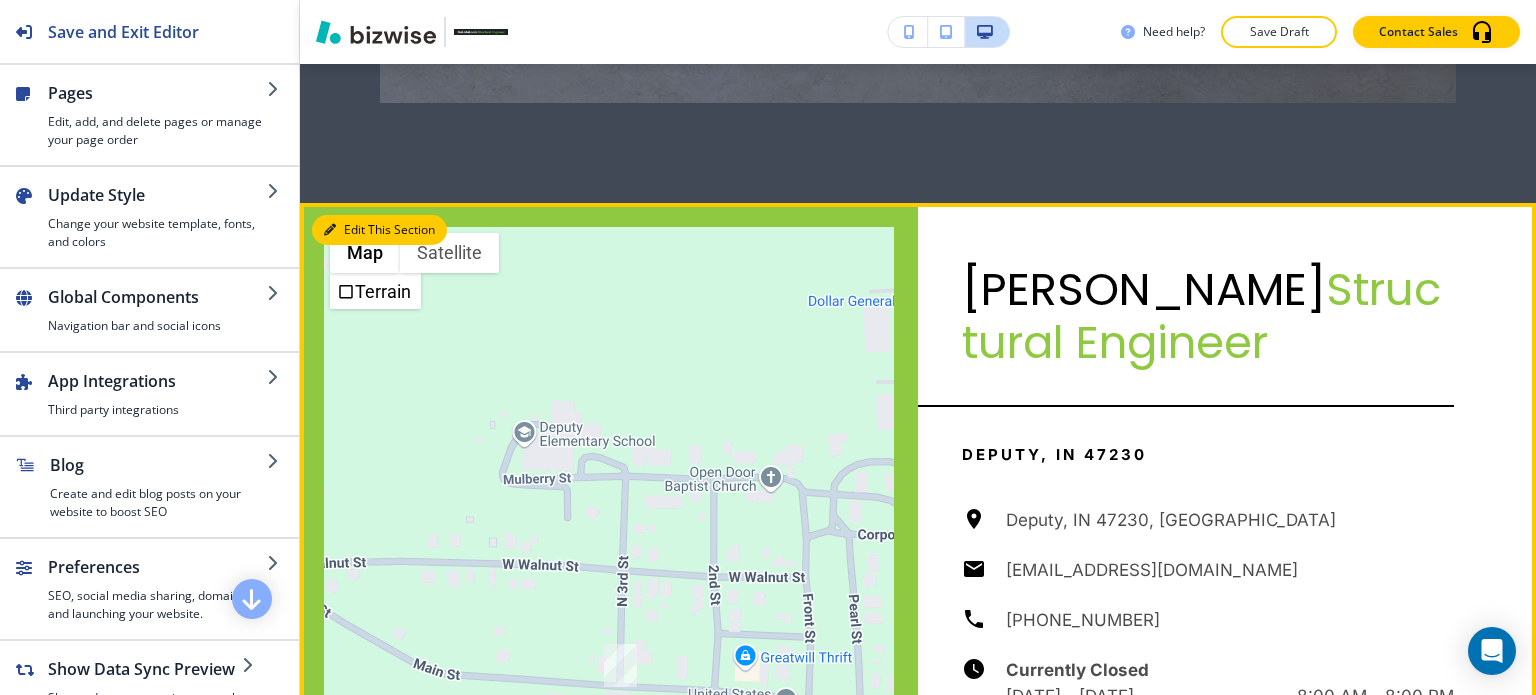 click on "Edit This Section" at bounding box center (379, 230) 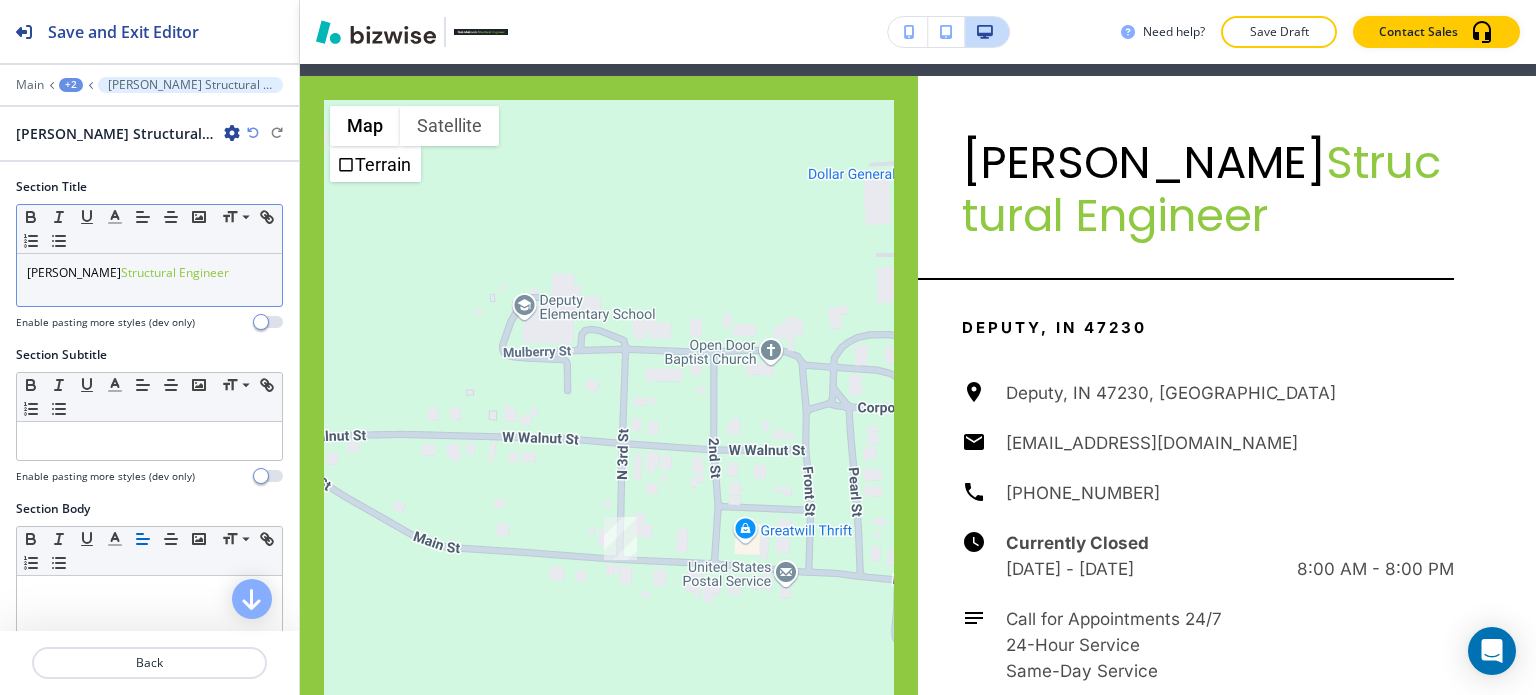 scroll, scrollTop: 2576, scrollLeft: 0, axis: vertical 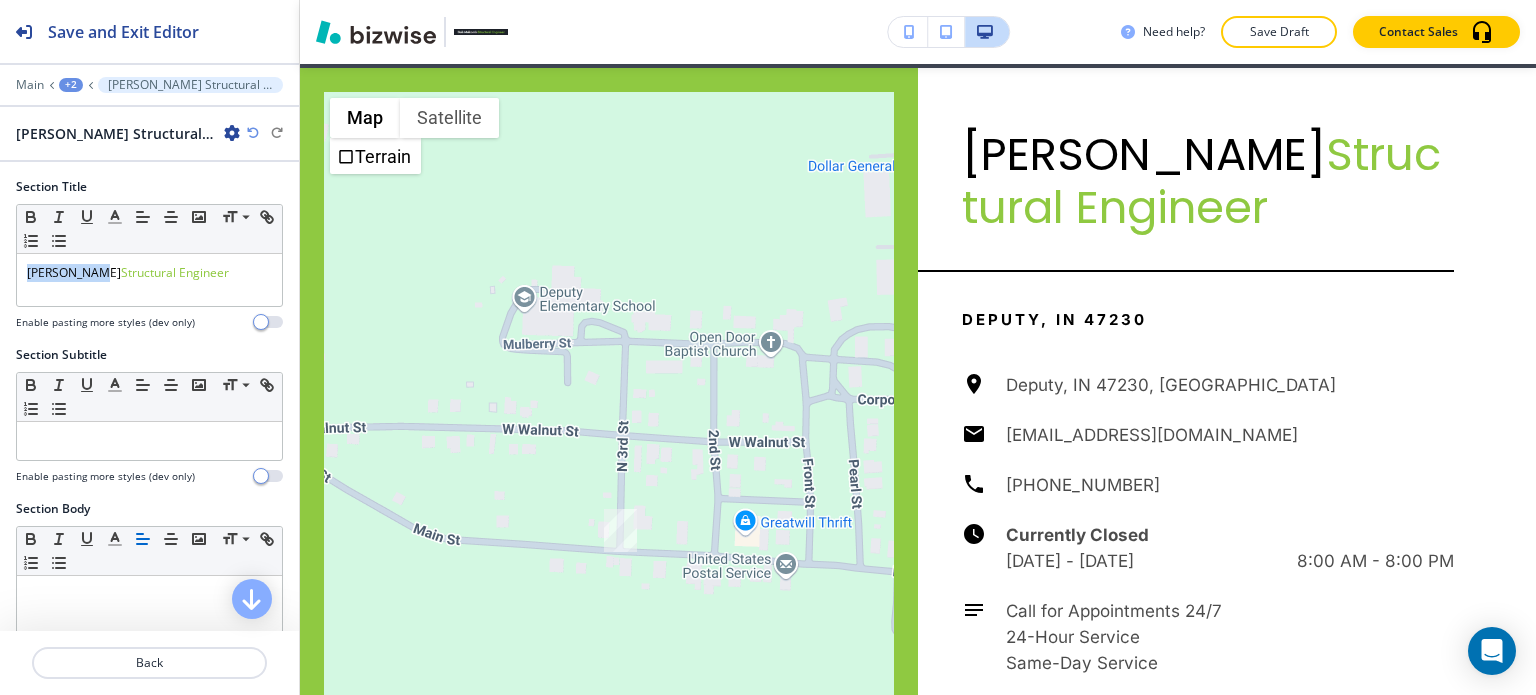 drag, startPoint x: 104, startPoint y: 271, endPoint x: 0, endPoint y: 252, distance: 105.72133 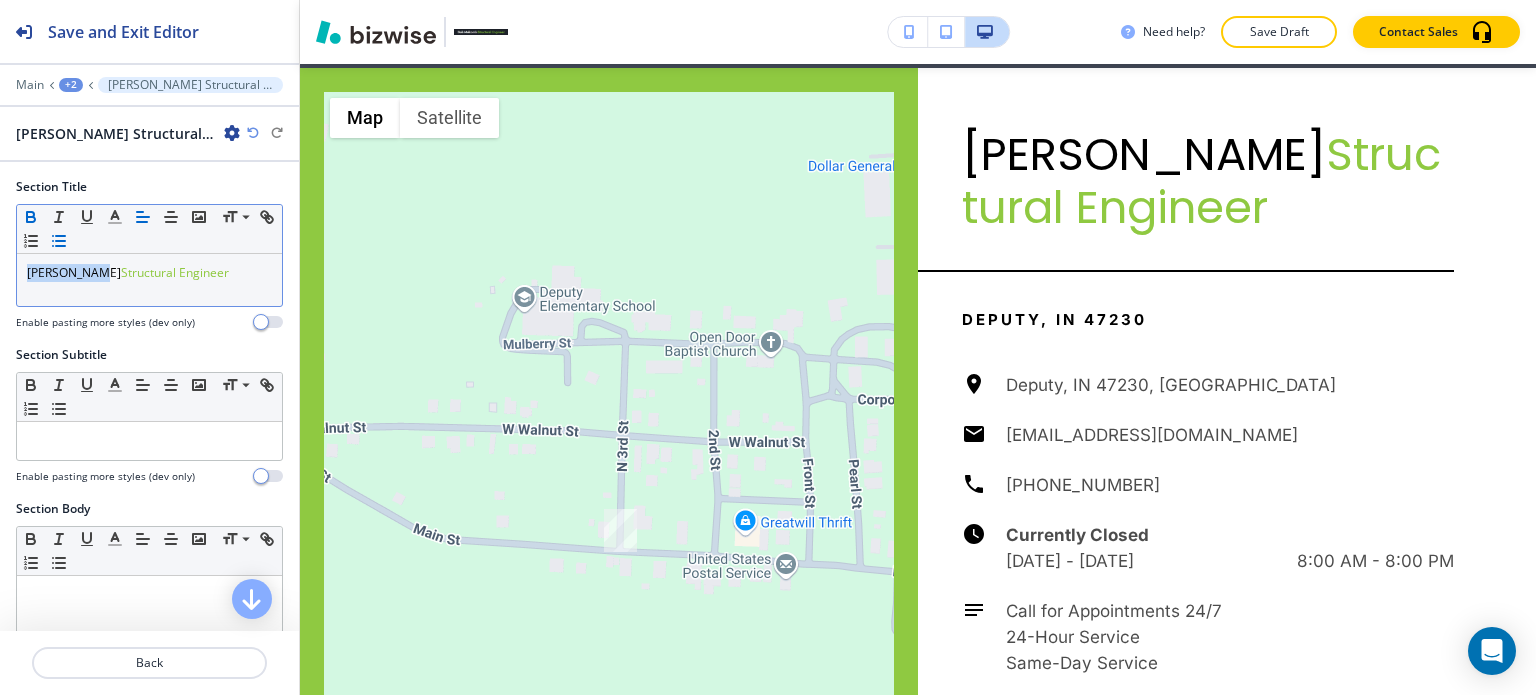 drag, startPoint x: 30, startPoint y: 214, endPoint x: 83, endPoint y: 235, distance: 57.00877 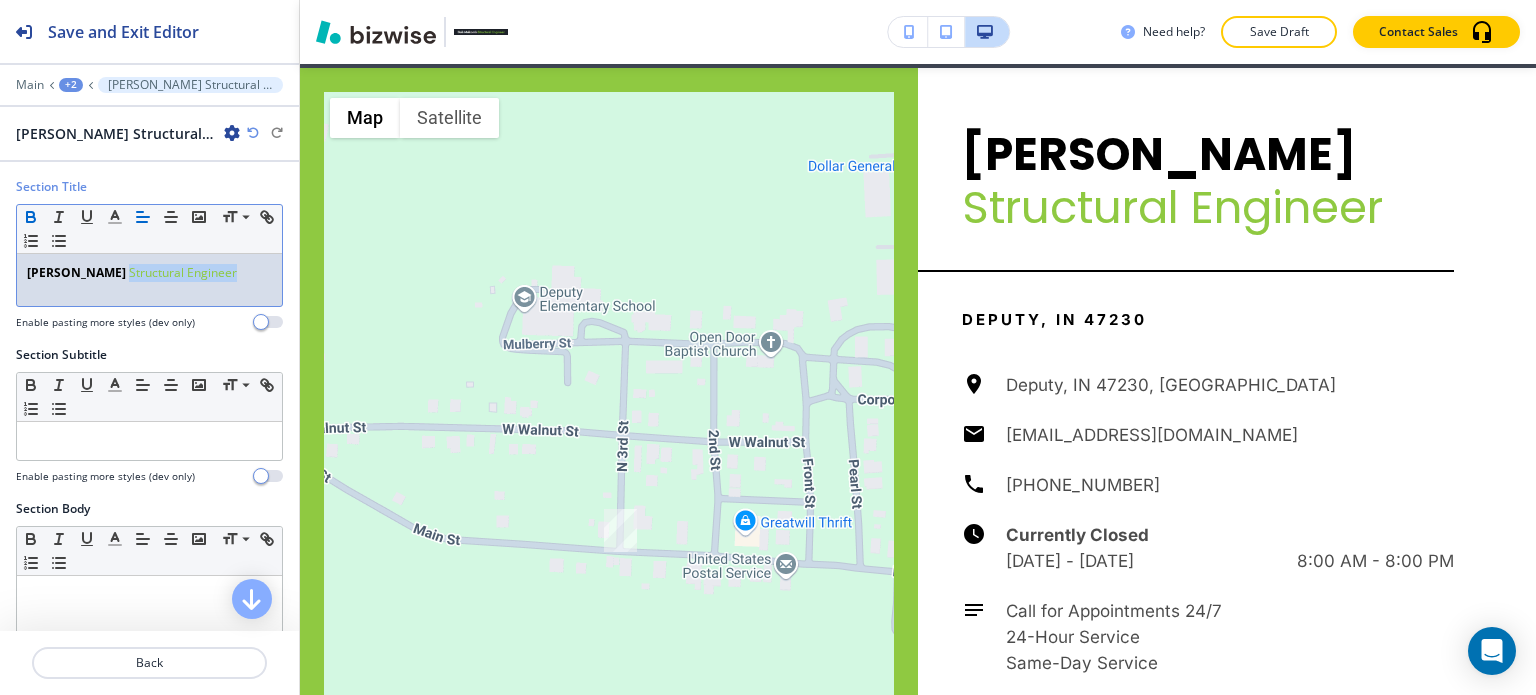 drag, startPoint x: 224, startPoint y: 275, endPoint x: 113, endPoint y: 278, distance: 111.040535 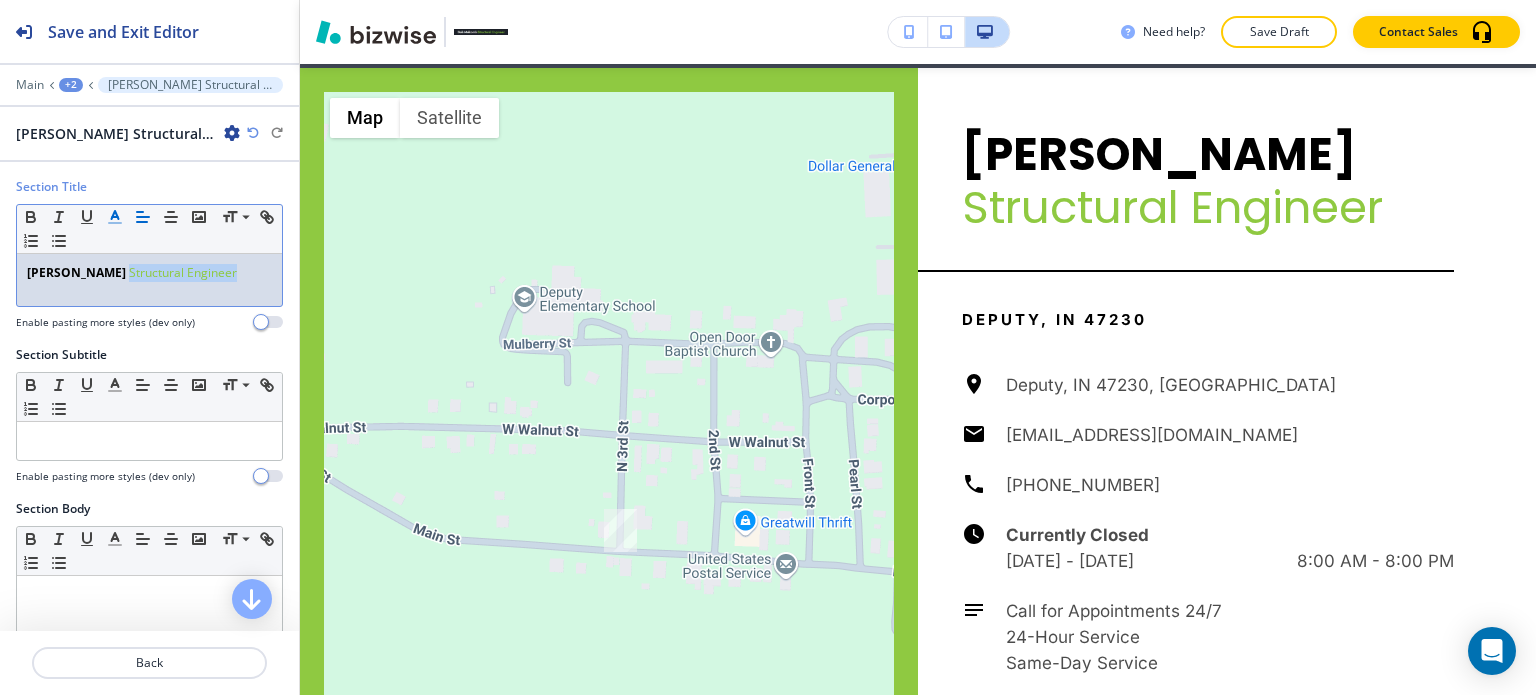 click at bounding box center (115, 217) 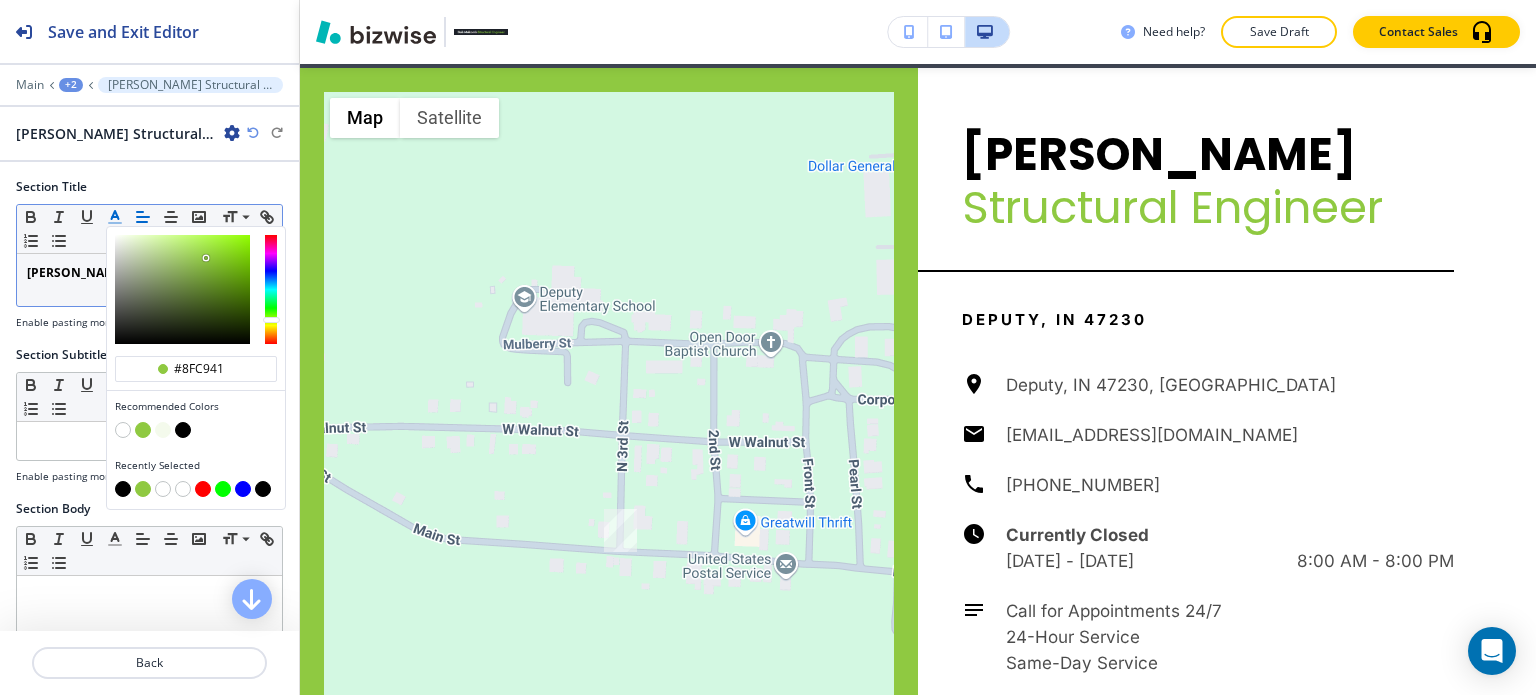 click at bounding box center [183, 430] 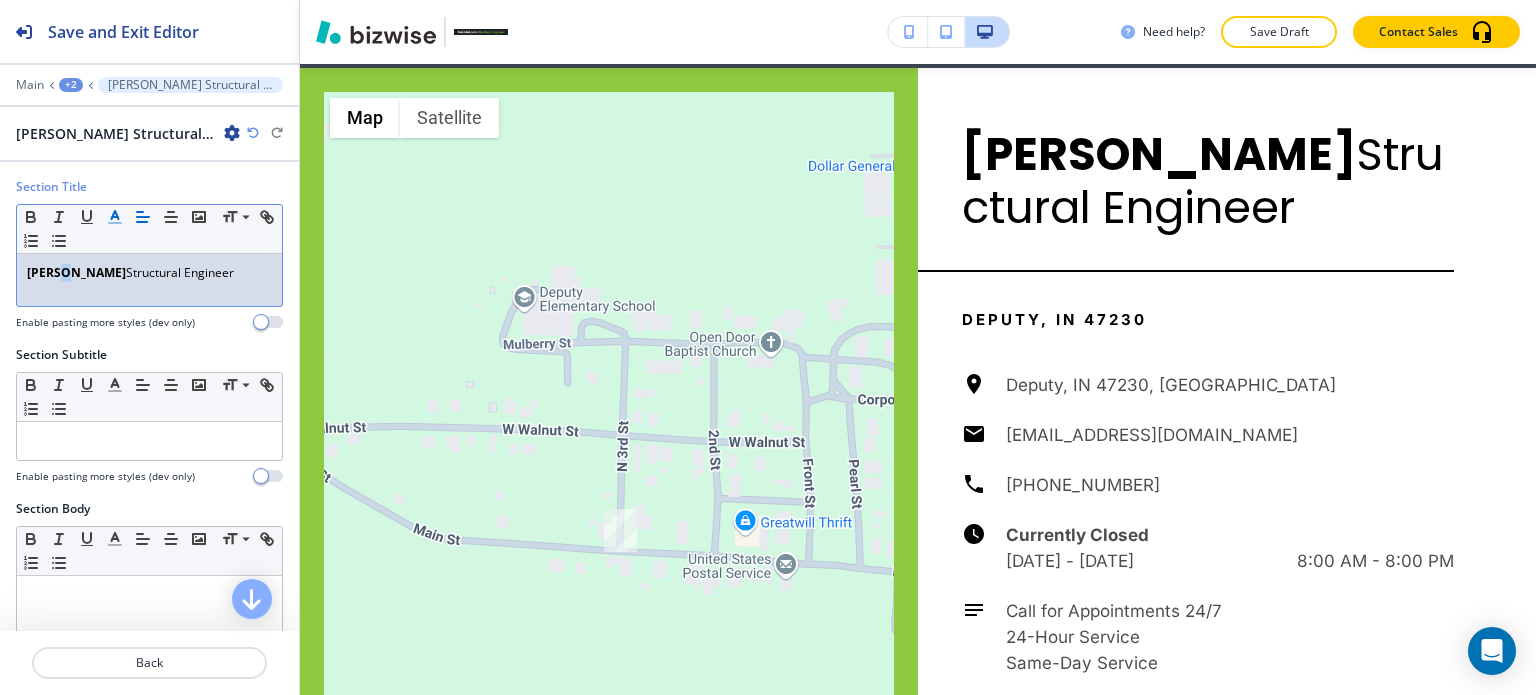 click on "[PERSON_NAME]  Structural Engineer" at bounding box center (149, 280) 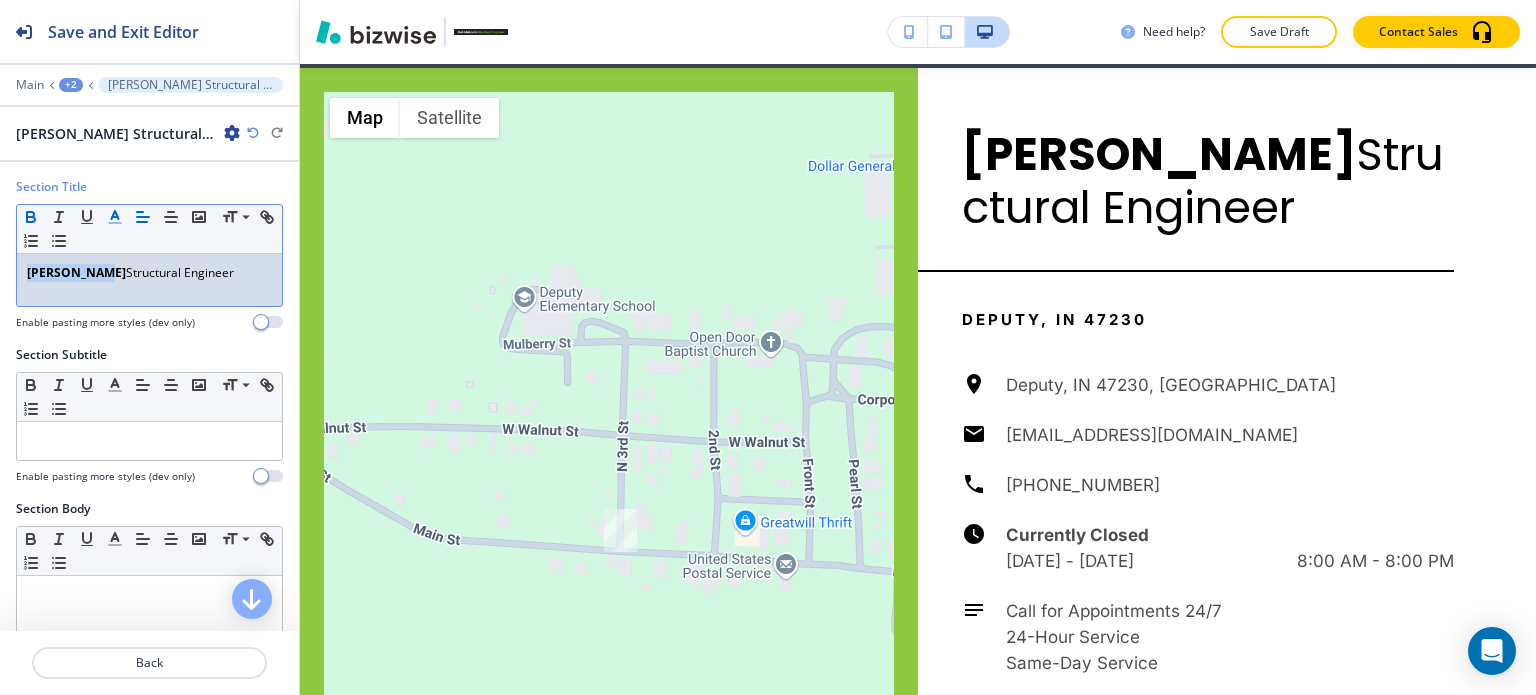 drag, startPoint x: 107, startPoint y: 271, endPoint x: 0, endPoint y: 247, distance: 109.65856 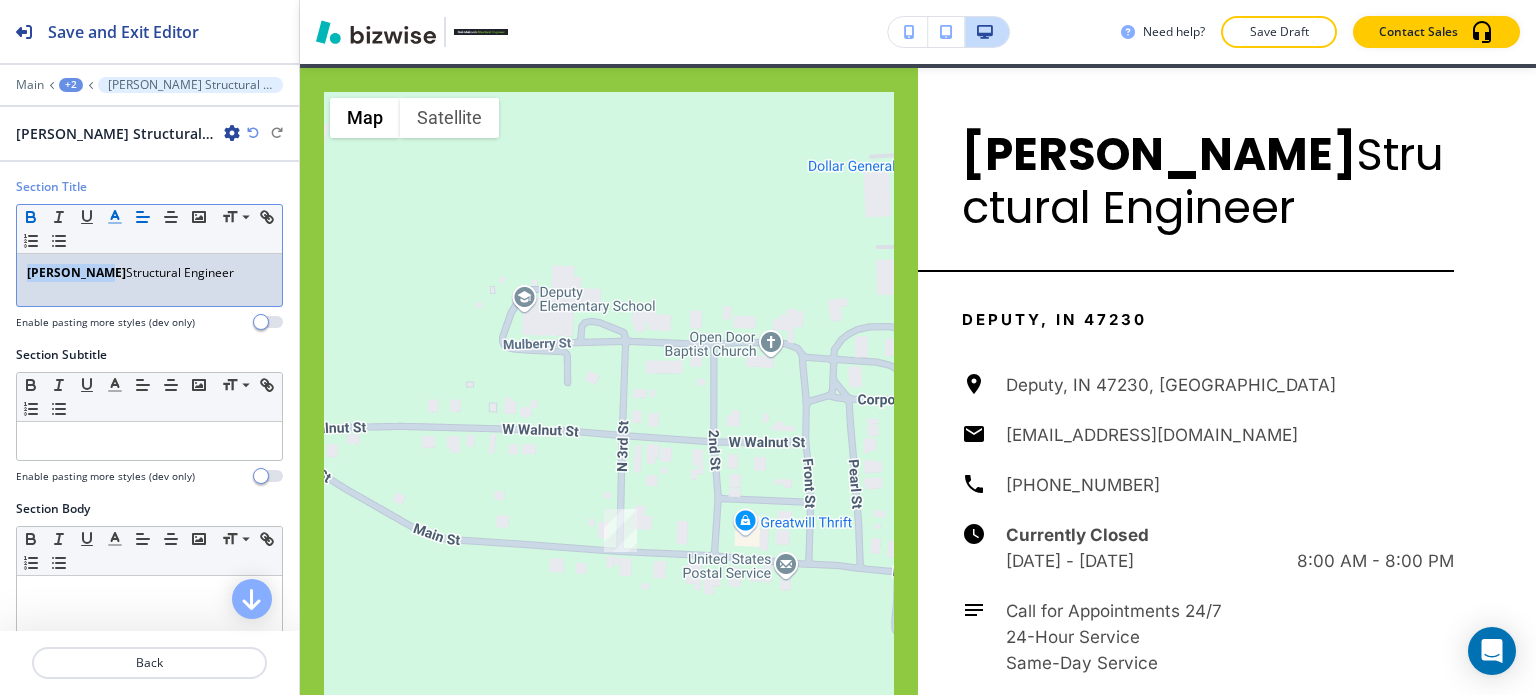 click 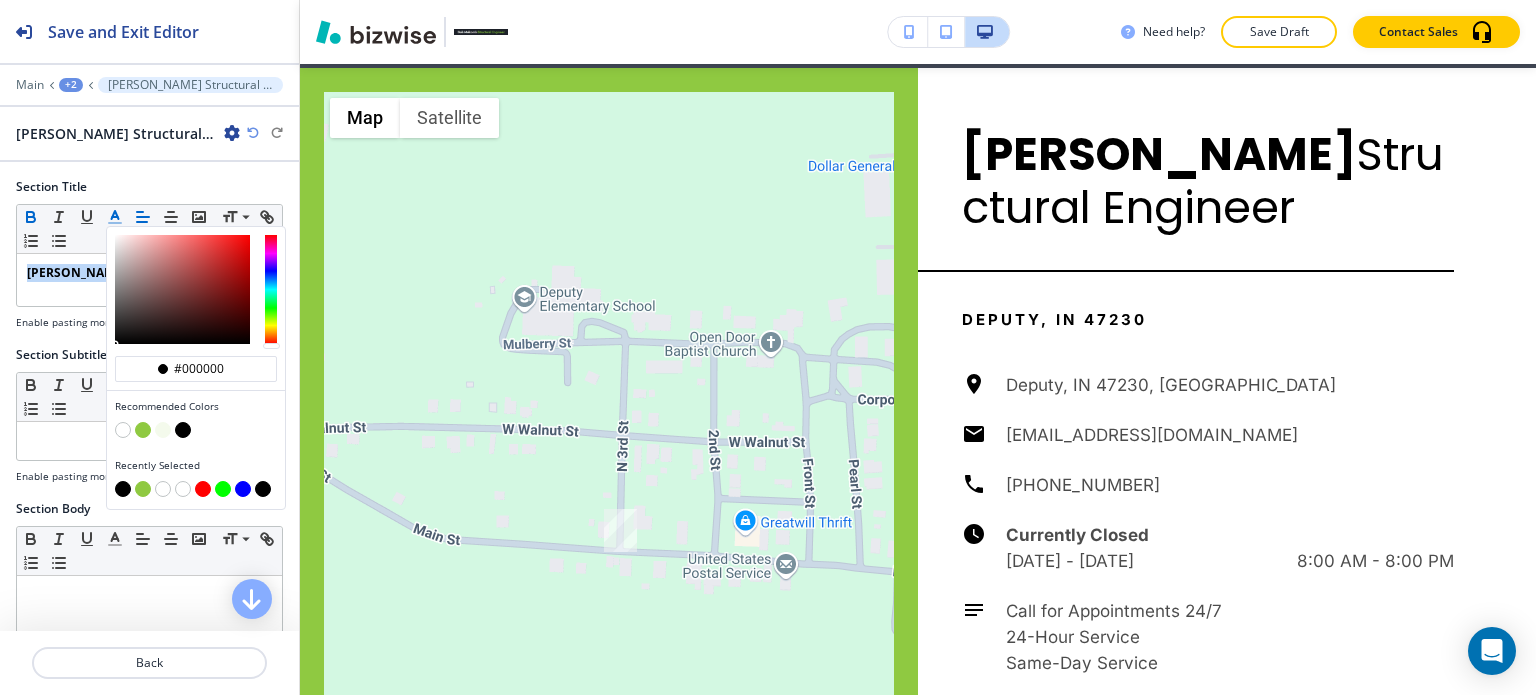drag, startPoint x: 140, startPoint y: 420, endPoint x: 132, endPoint y: 402, distance: 19.697716 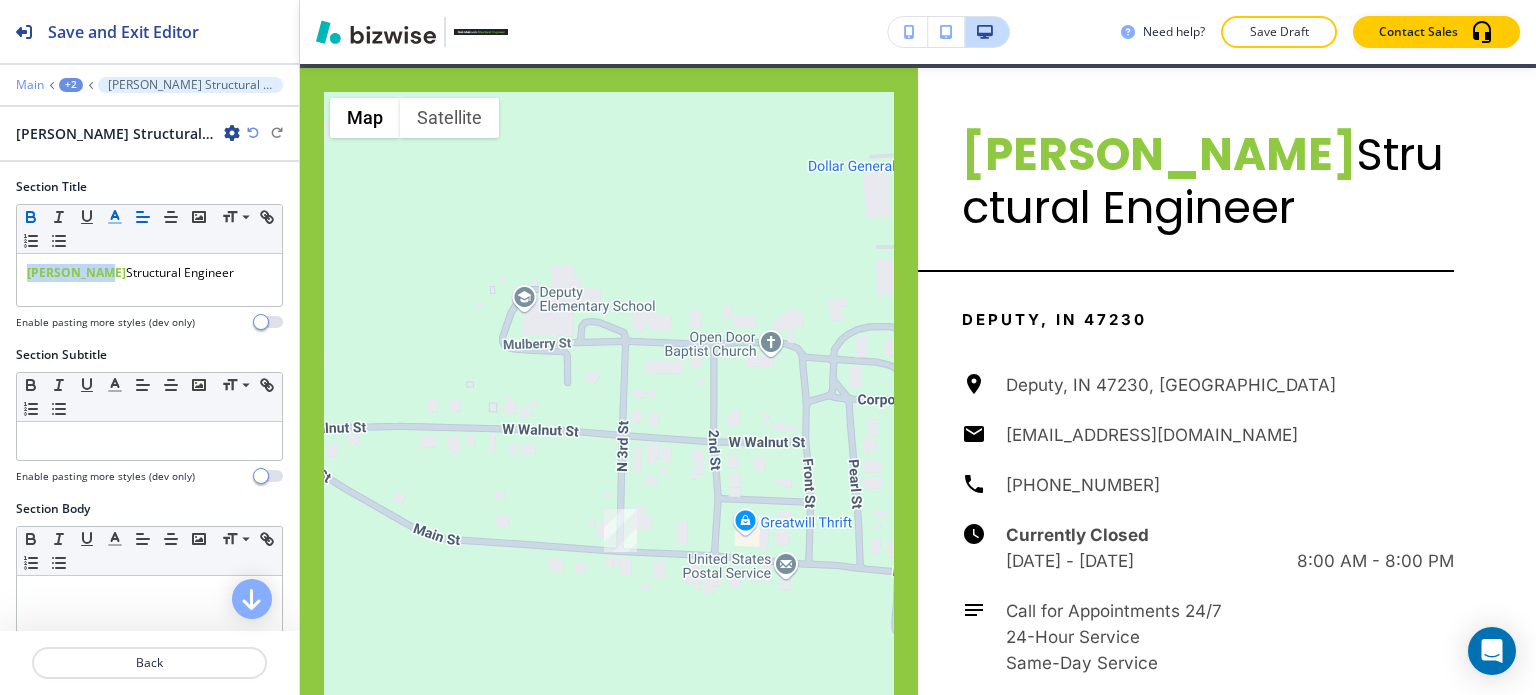 click on "Main" at bounding box center (30, 85) 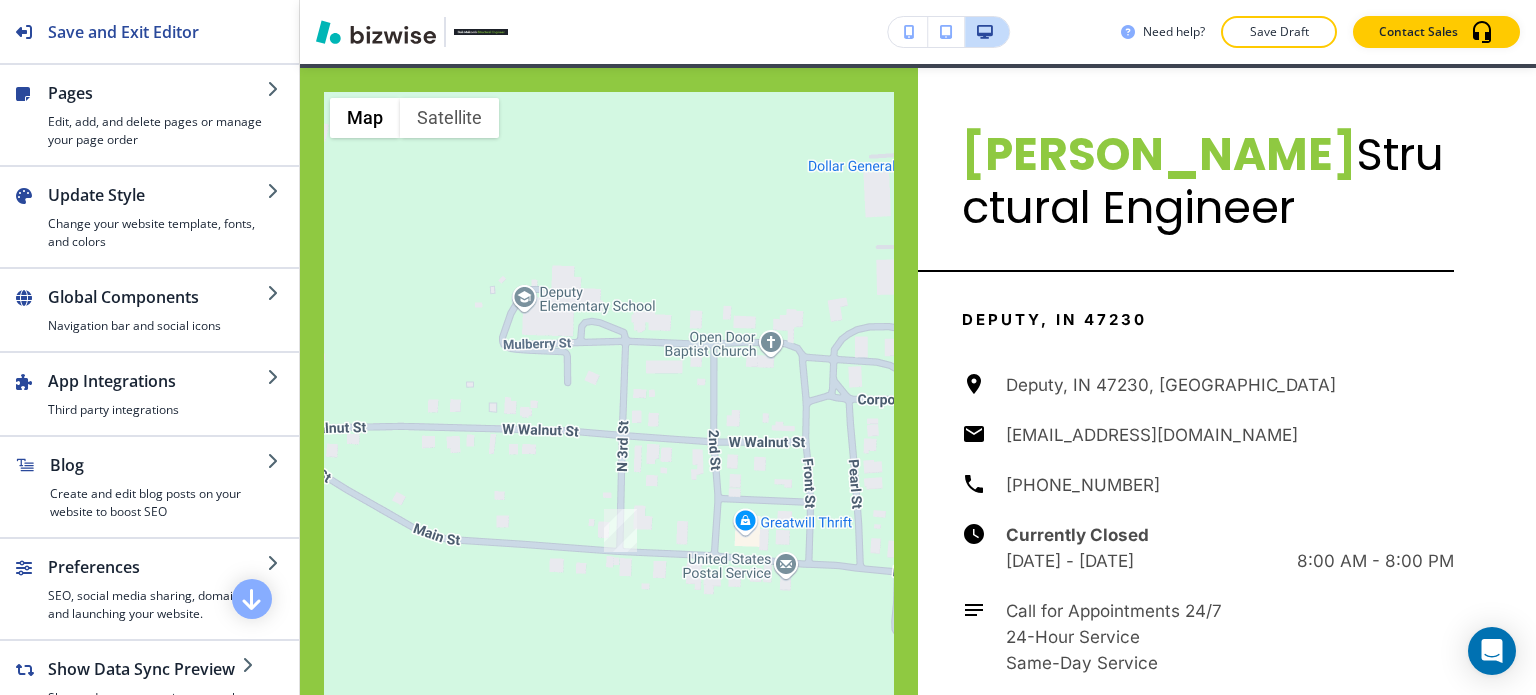 scroll, scrollTop: 3520, scrollLeft: 0, axis: vertical 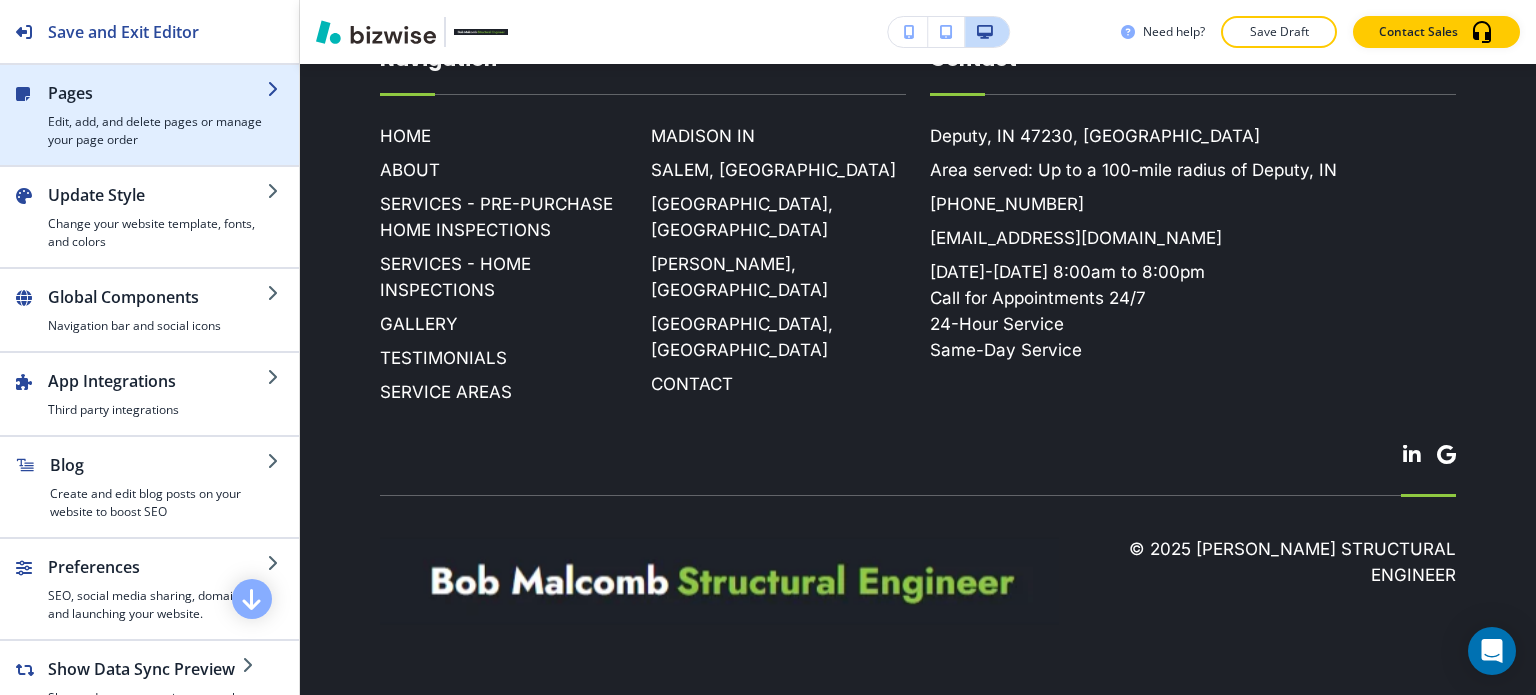 click on "Edit, add, and delete pages or manage your page order" at bounding box center (157, 131) 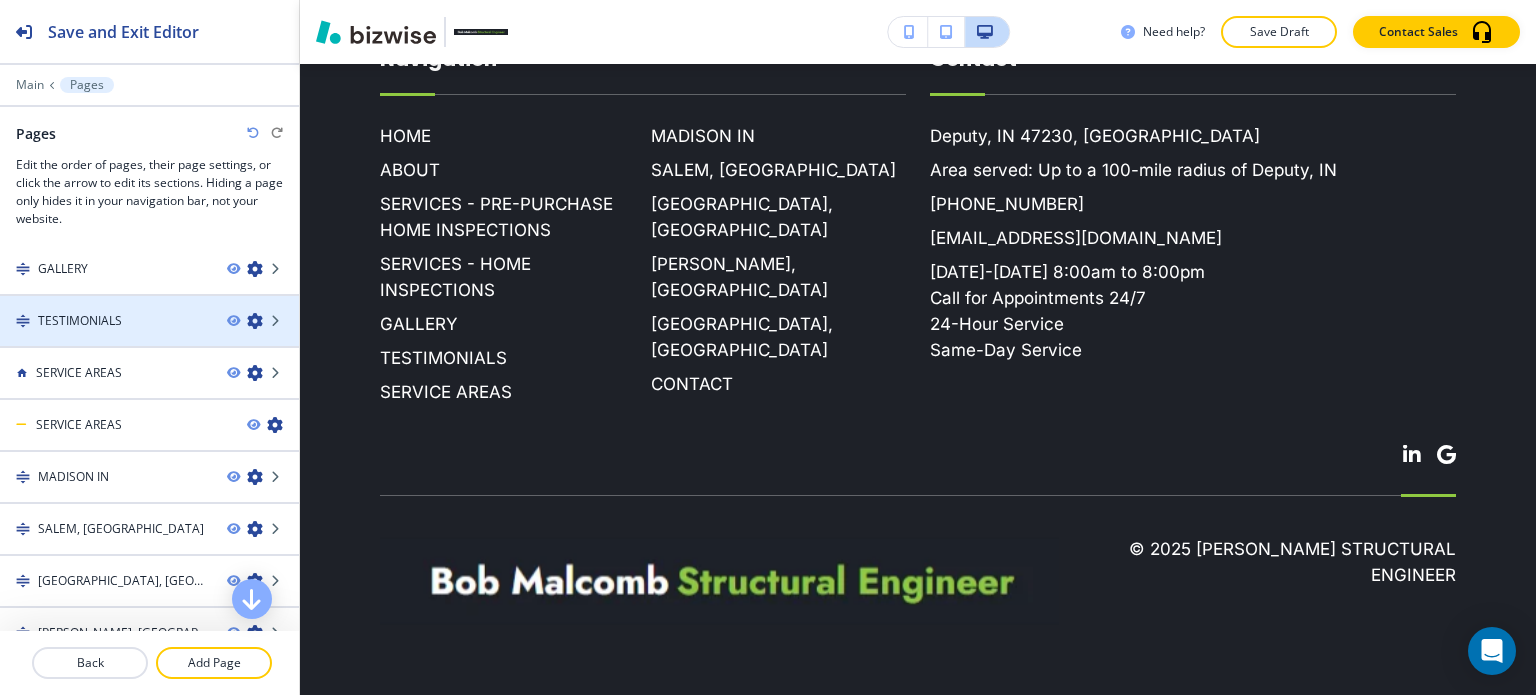 scroll, scrollTop: 200, scrollLeft: 0, axis: vertical 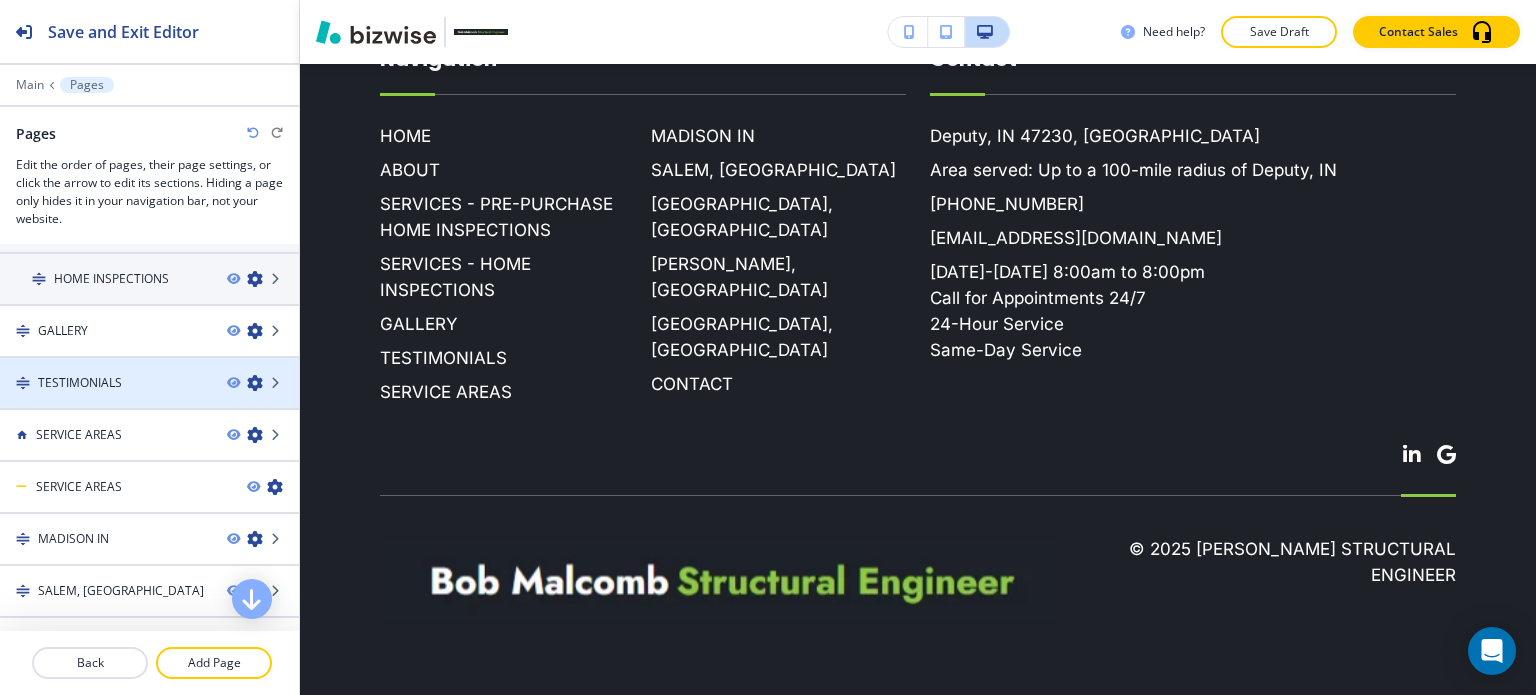 click at bounding box center (149, 400) 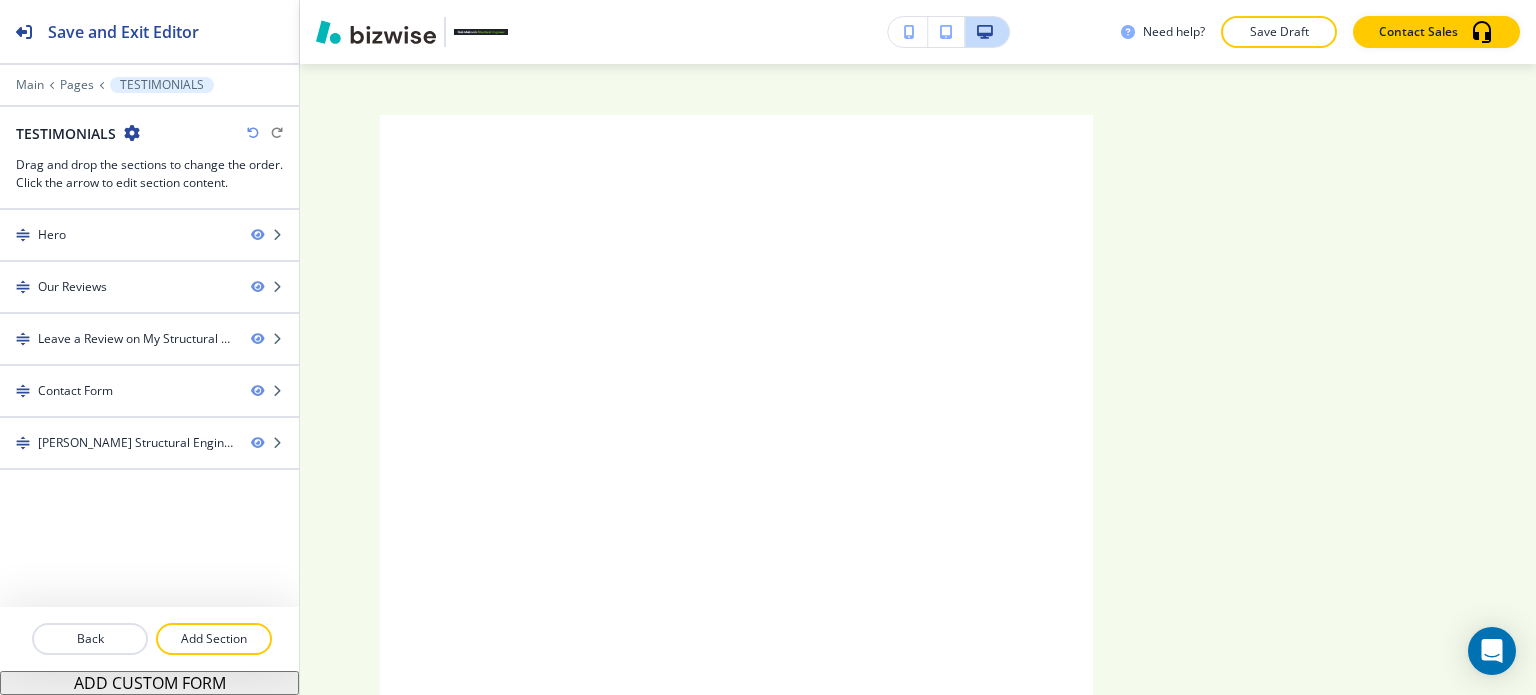 scroll, scrollTop: 0, scrollLeft: 0, axis: both 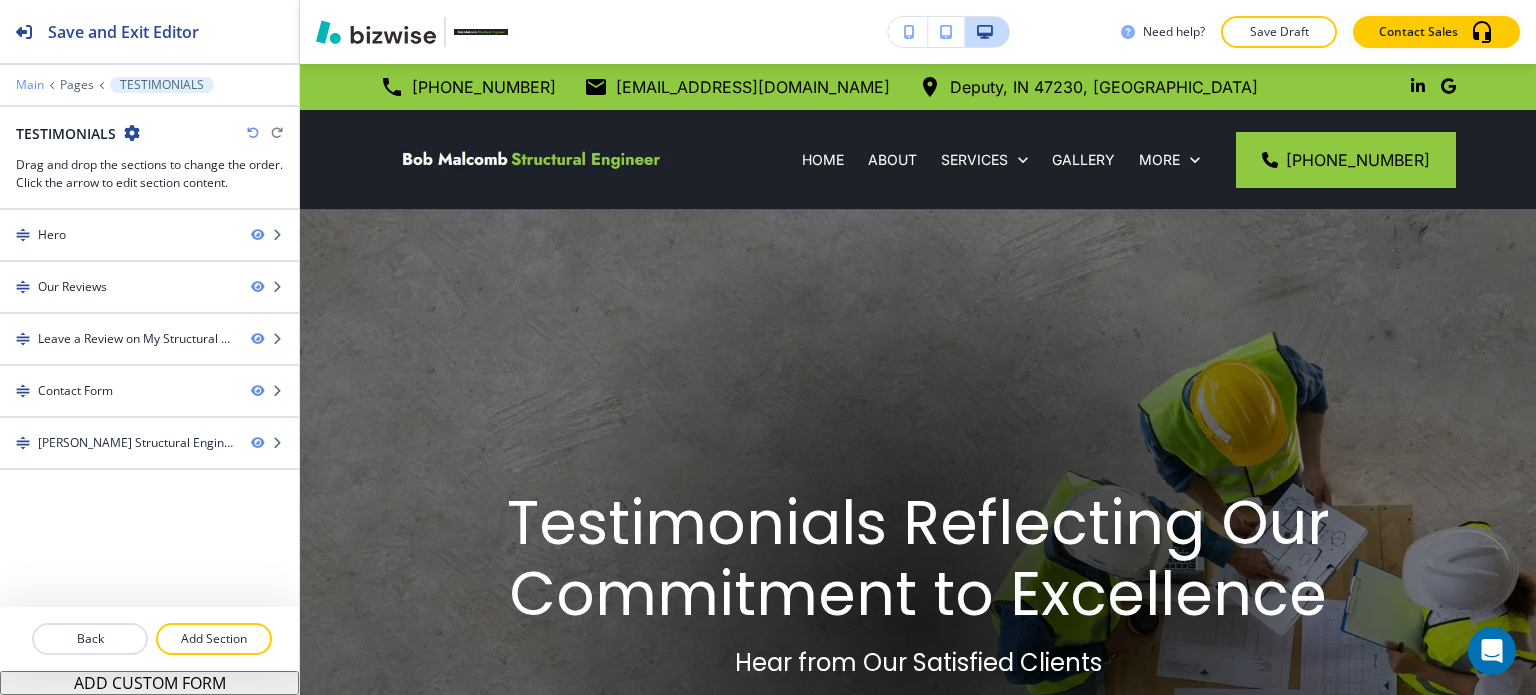 click on "Main" at bounding box center (30, 85) 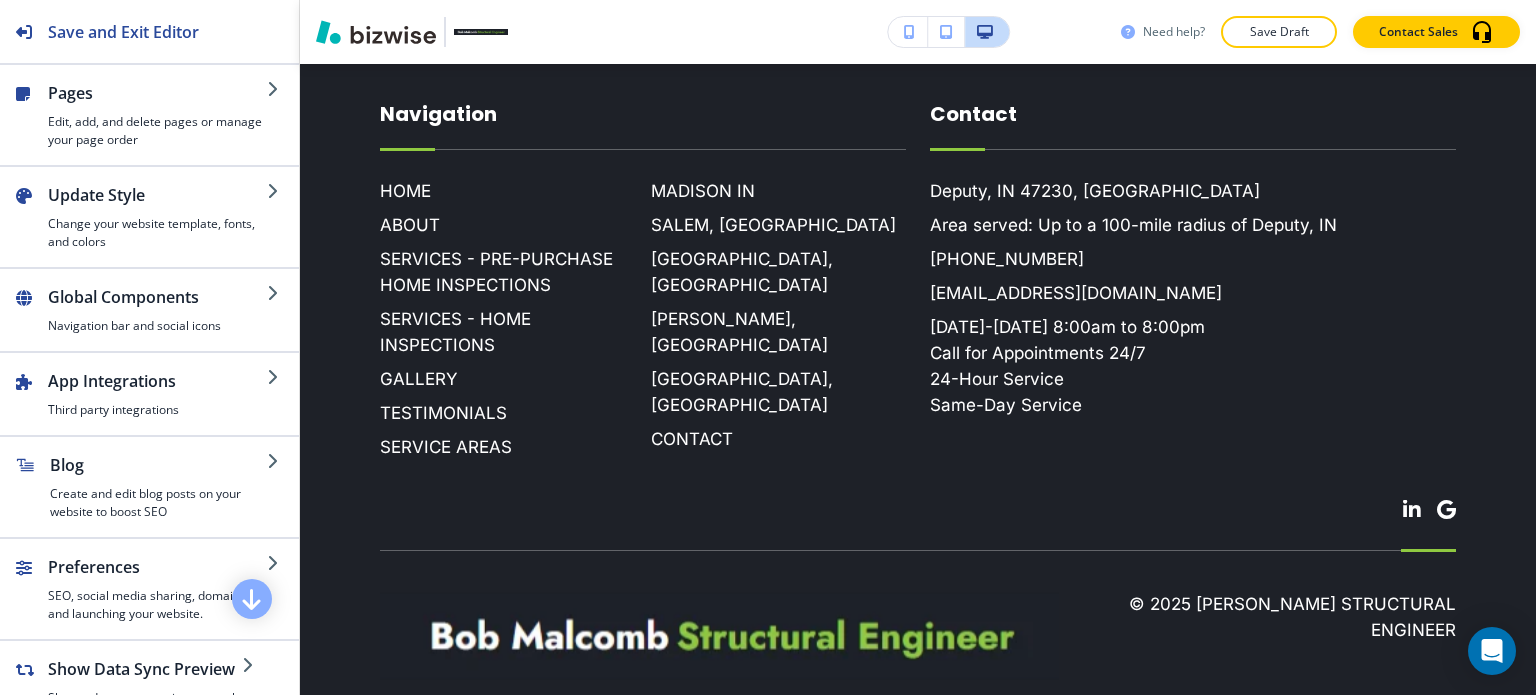 scroll, scrollTop: 4124, scrollLeft: 0, axis: vertical 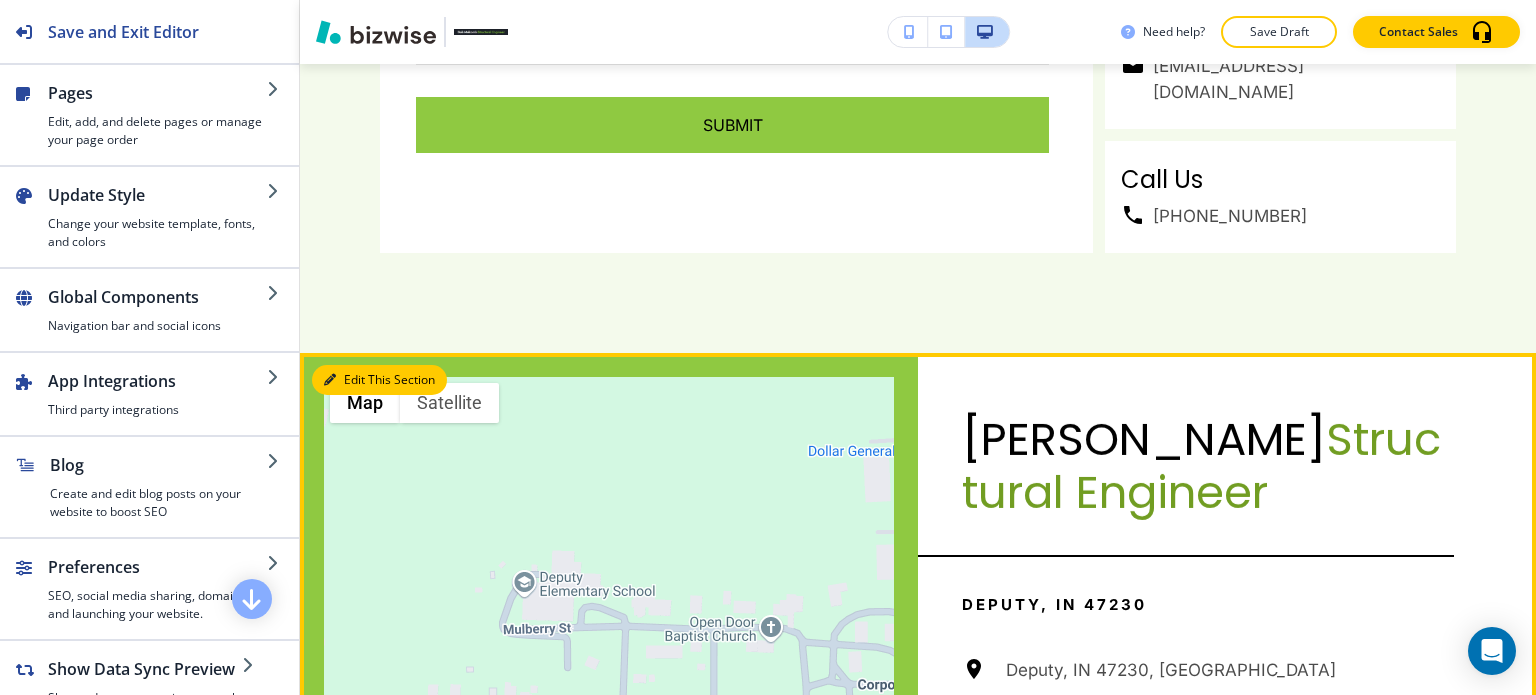 click on "Edit This Section" at bounding box center [379, 380] 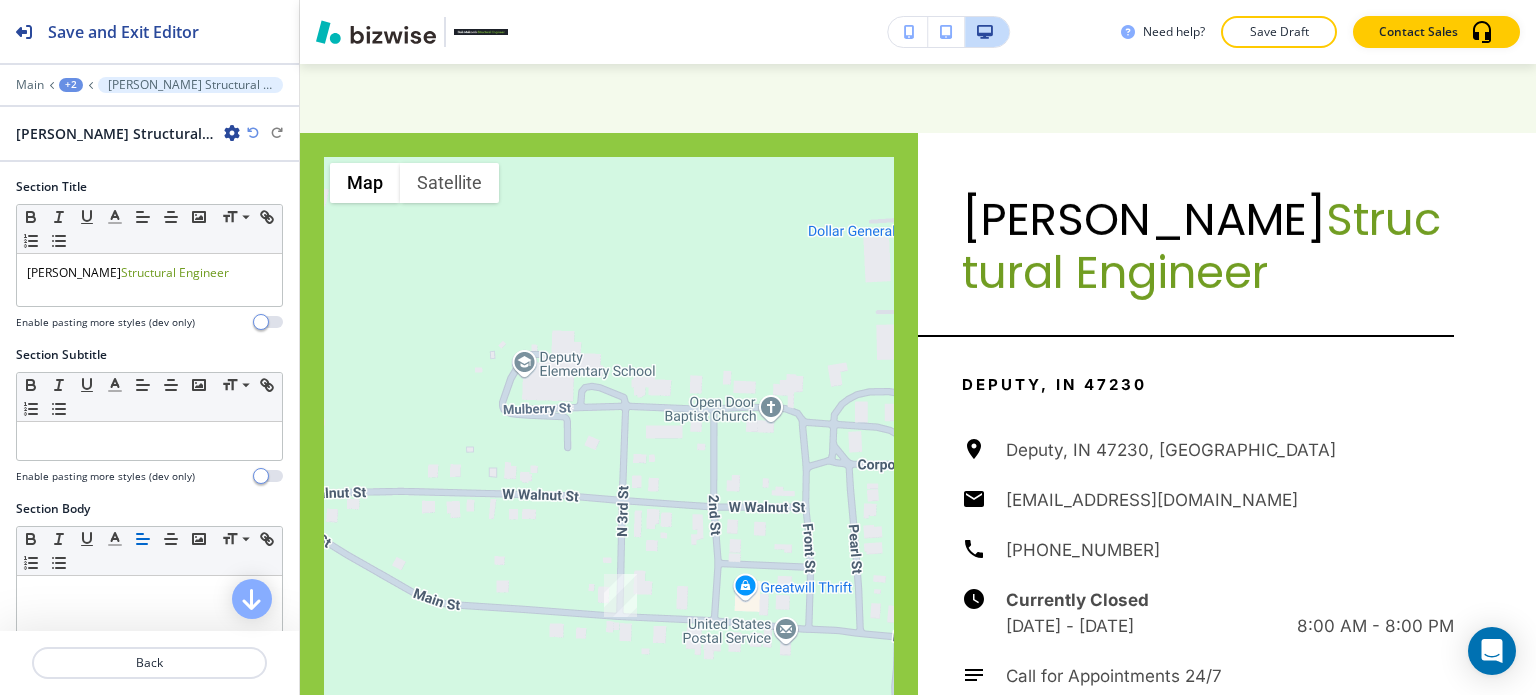 scroll, scrollTop: 4353, scrollLeft: 0, axis: vertical 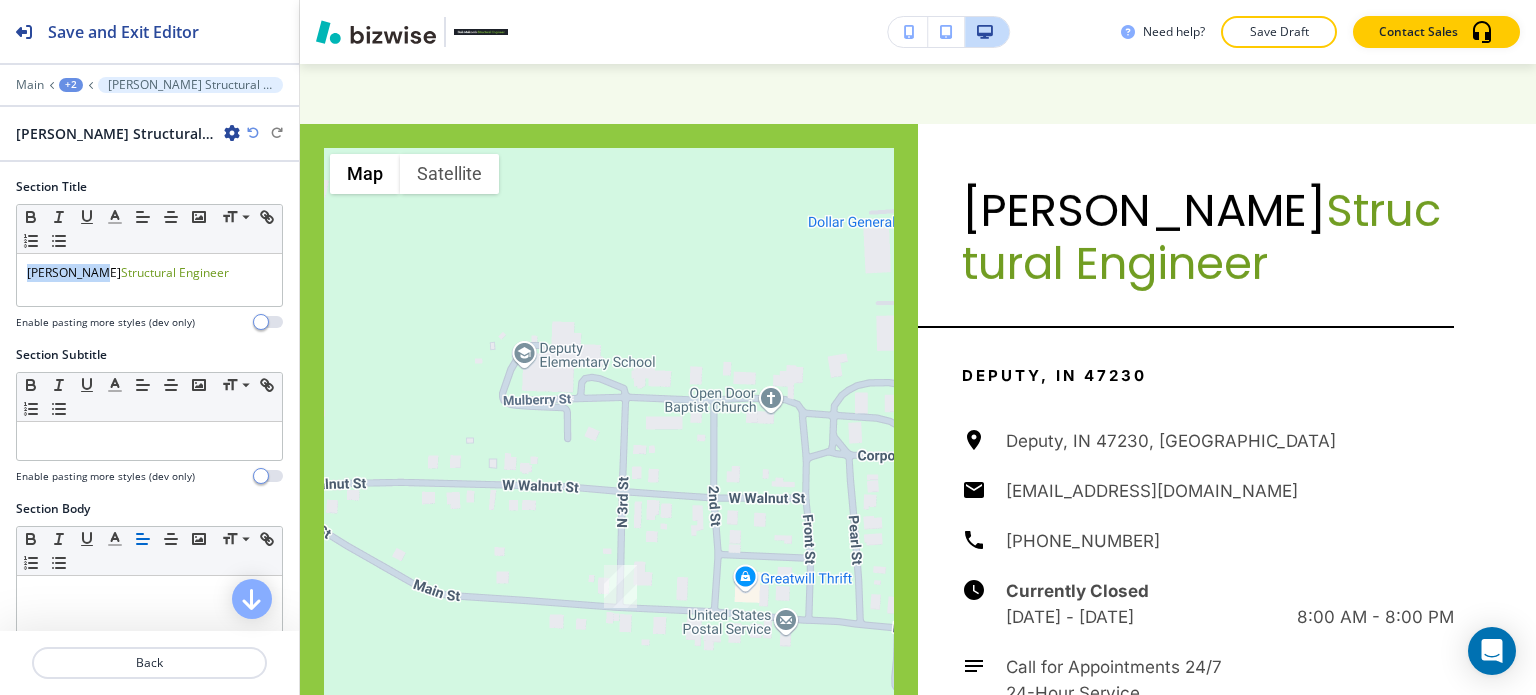 drag, startPoint x: 100, startPoint y: 268, endPoint x: 0, endPoint y: 255, distance: 100.84146 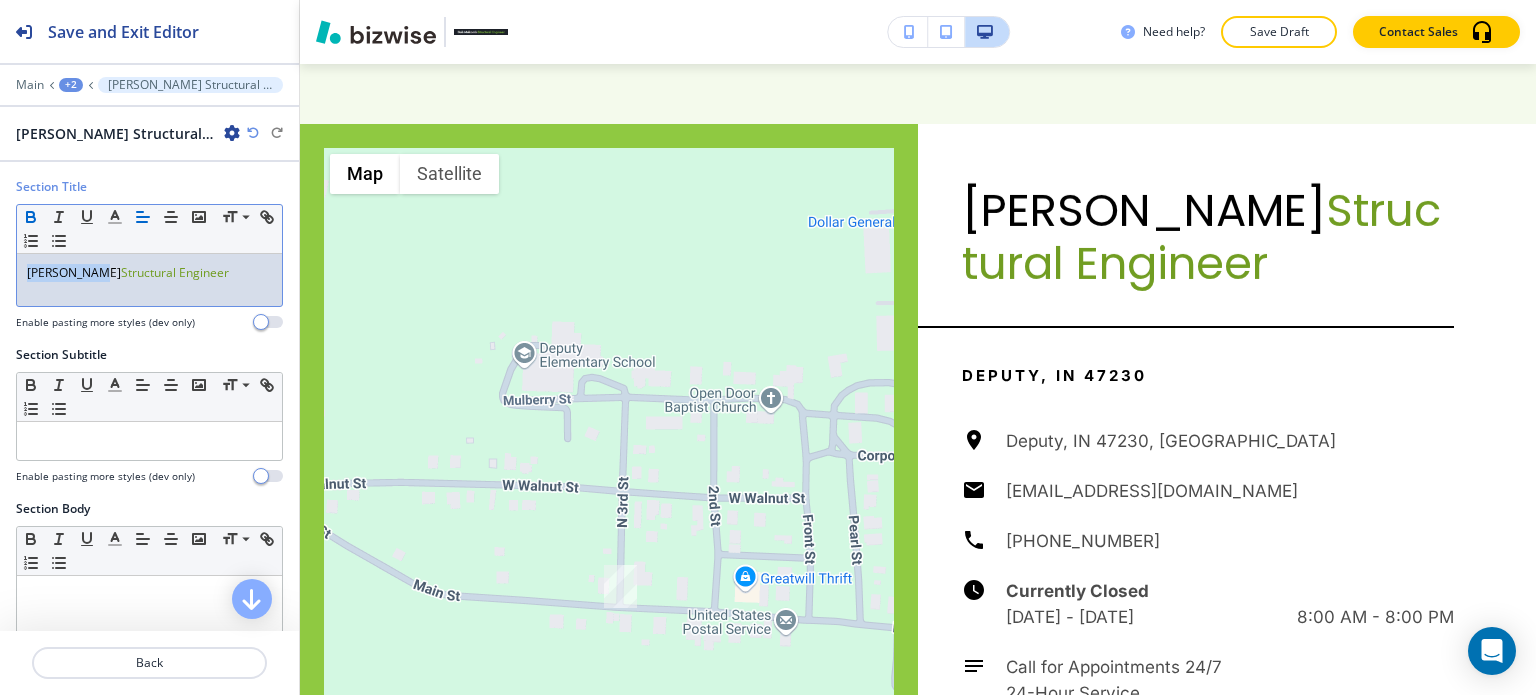 click 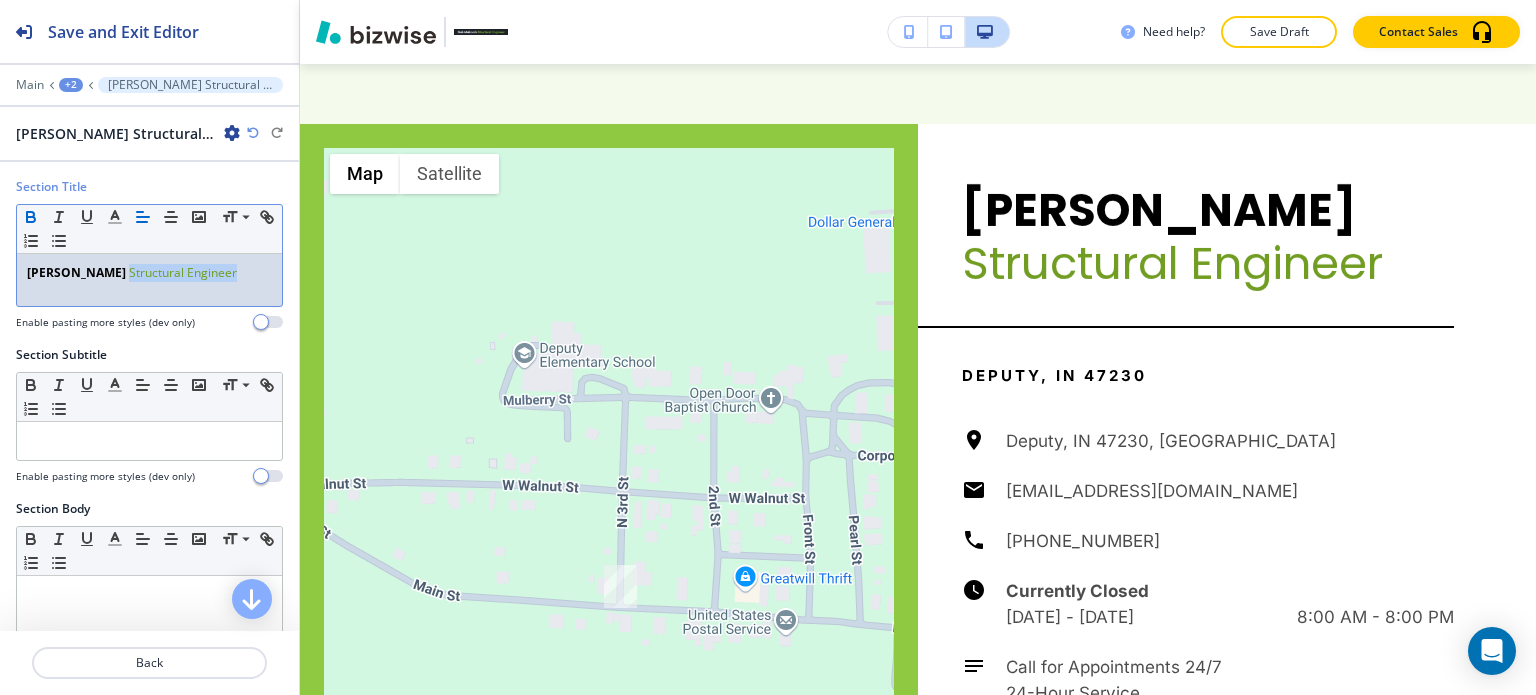 drag, startPoint x: 222, startPoint y: 276, endPoint x: 113, endPoint y: 285, distance: 109.370926 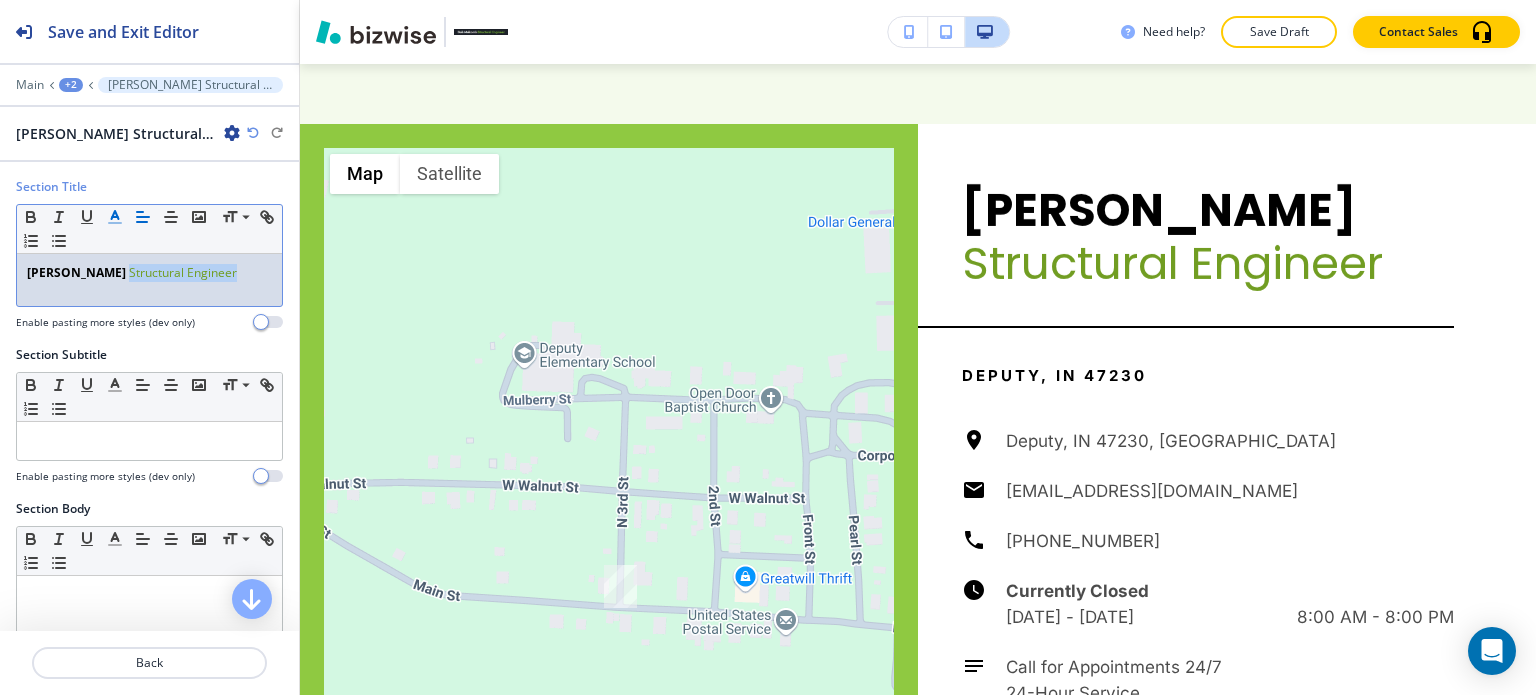 click 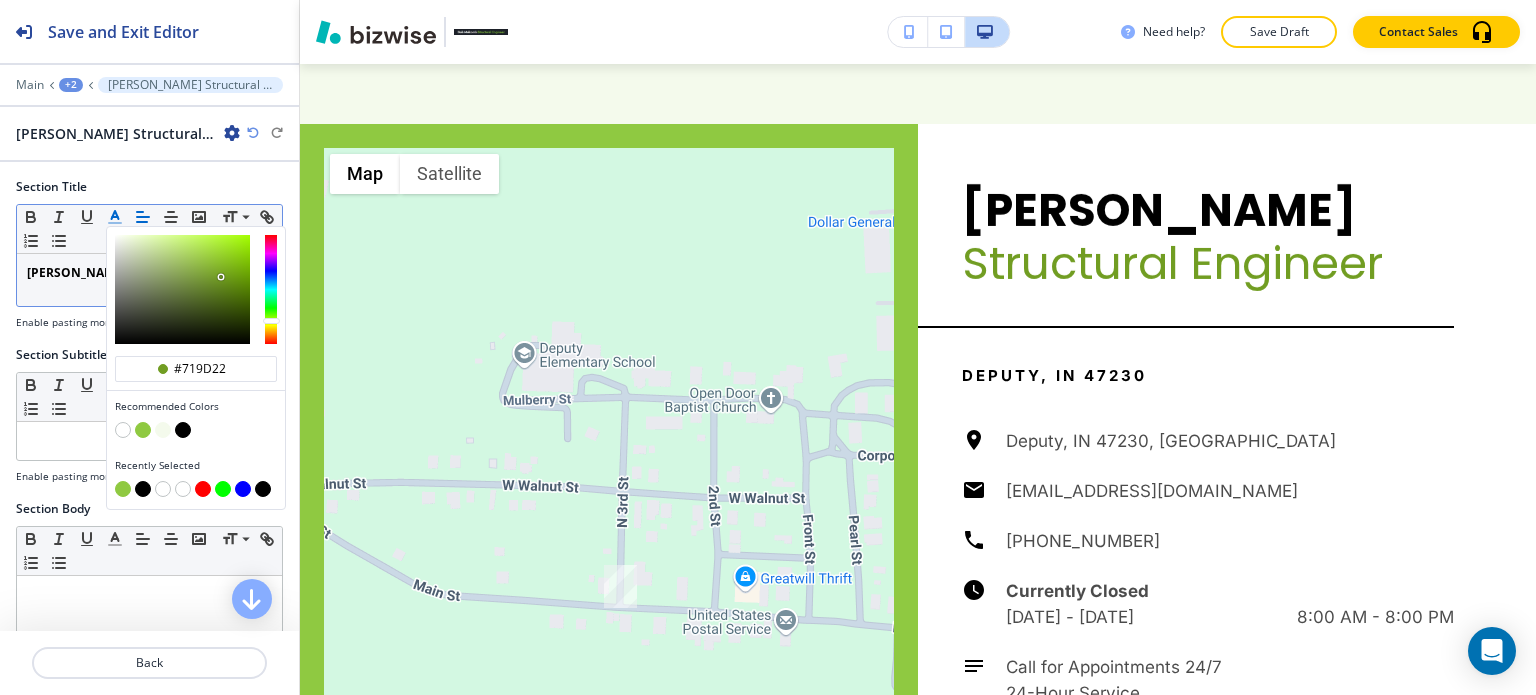 click at bounding box center (183, 430) 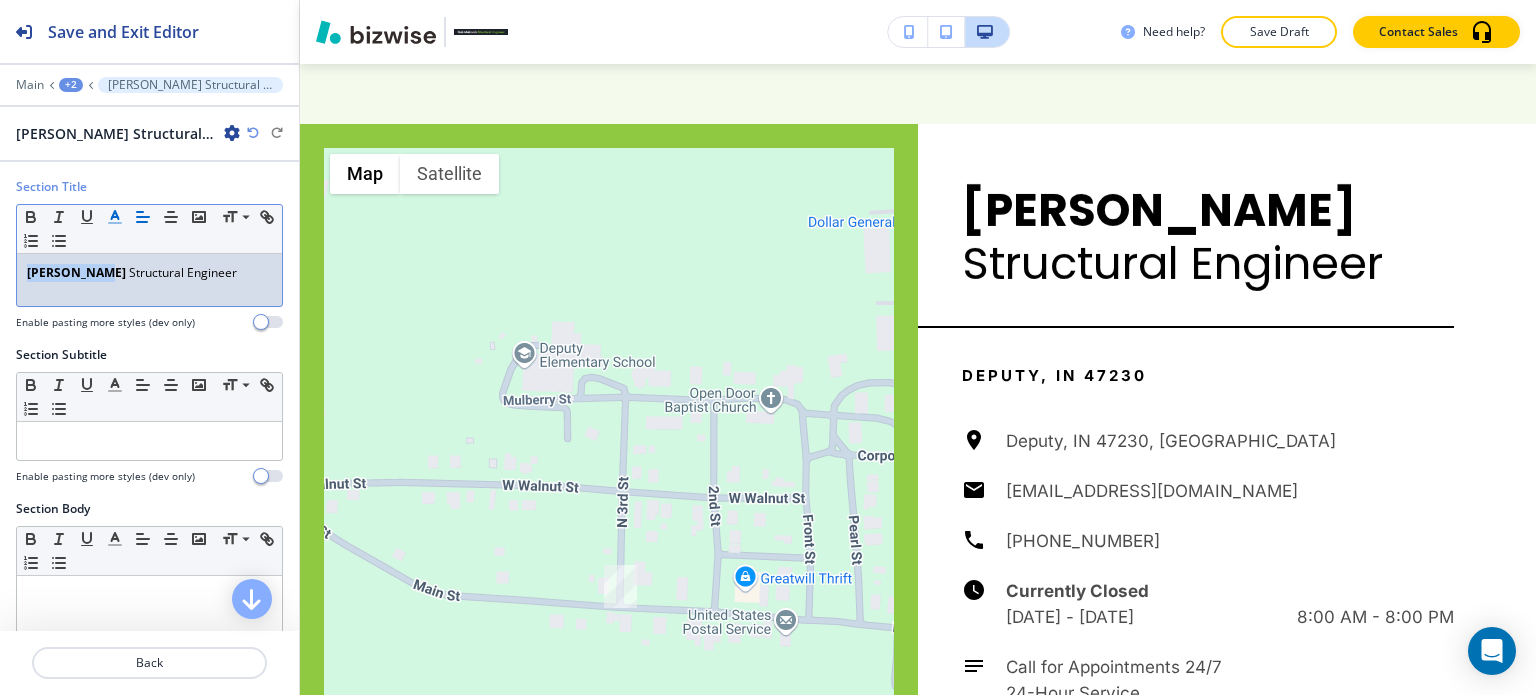 drag, startPoint x: 28, startPoint y: 272, endPoint x: 116, endPoint y: 267, distance: 88.14193 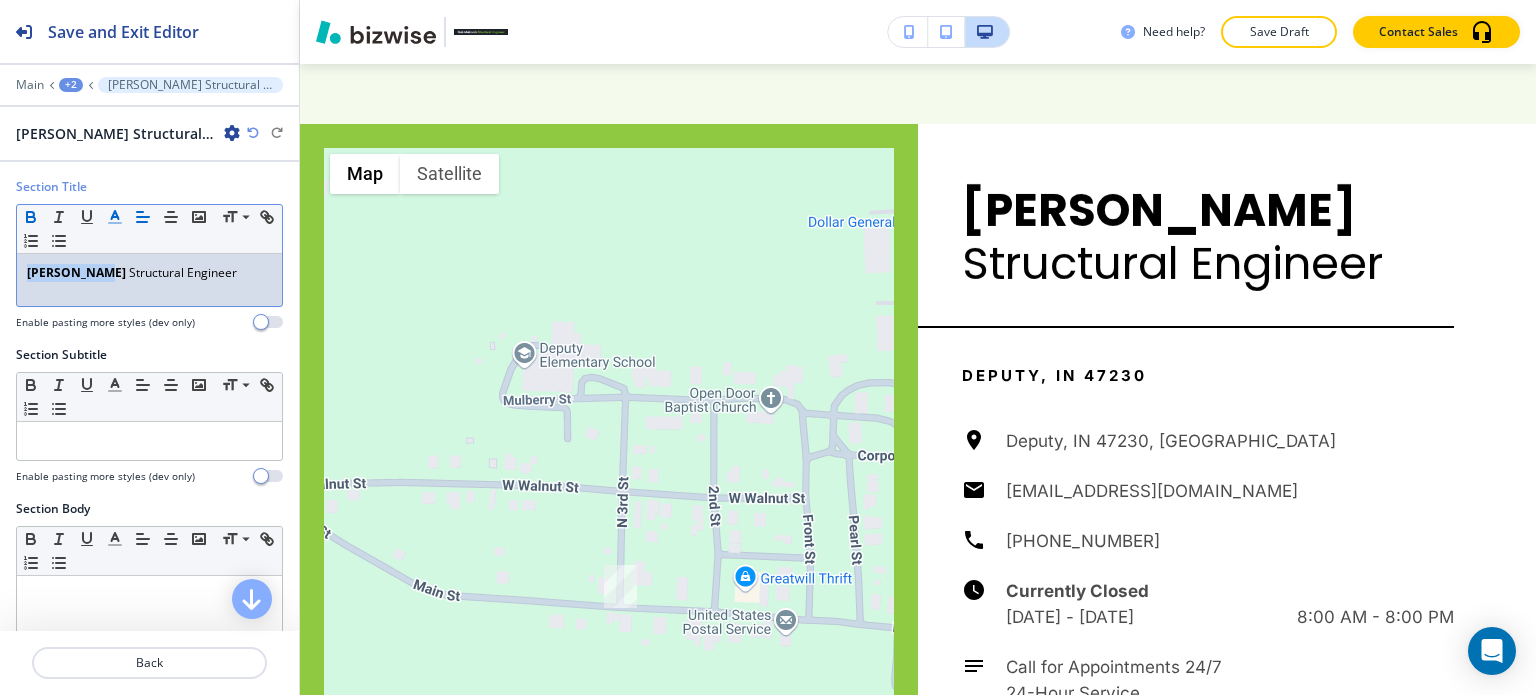 click 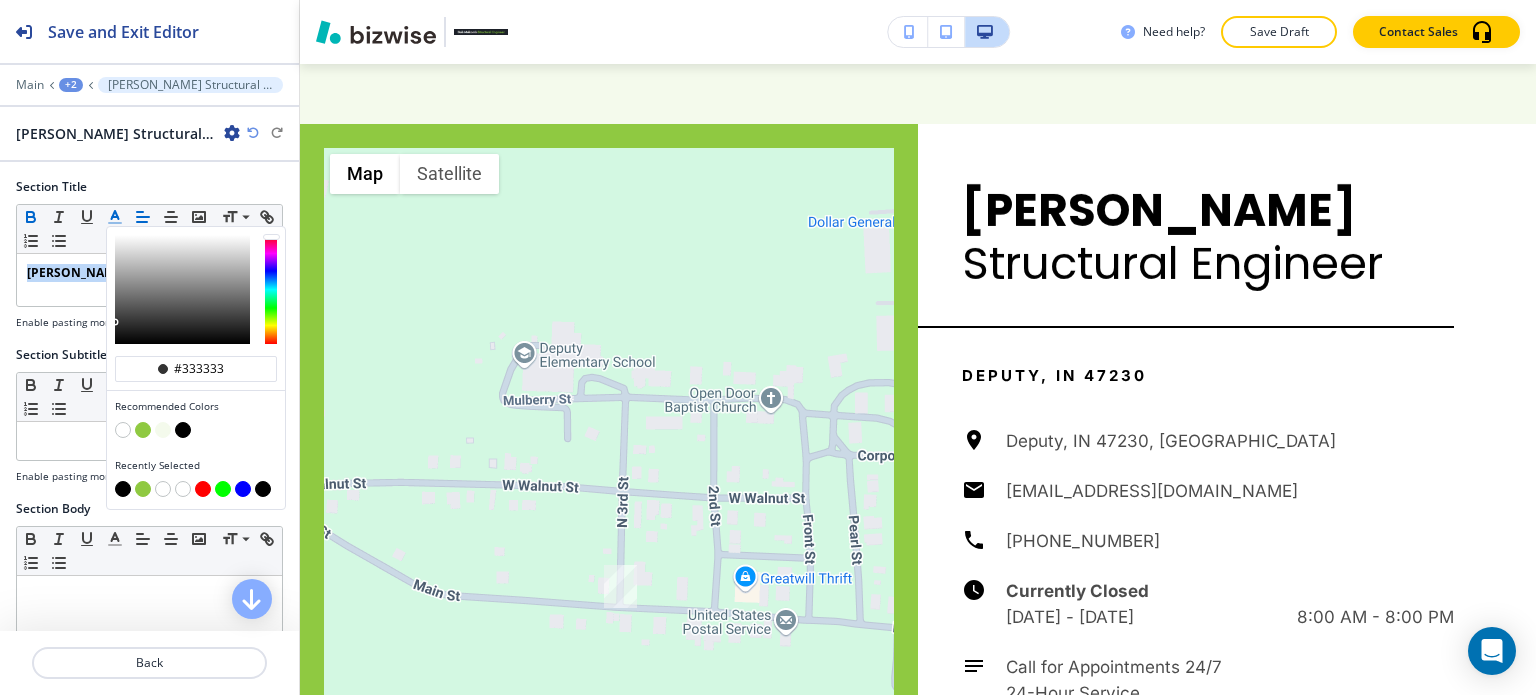 click at bounding box center (143, 430) 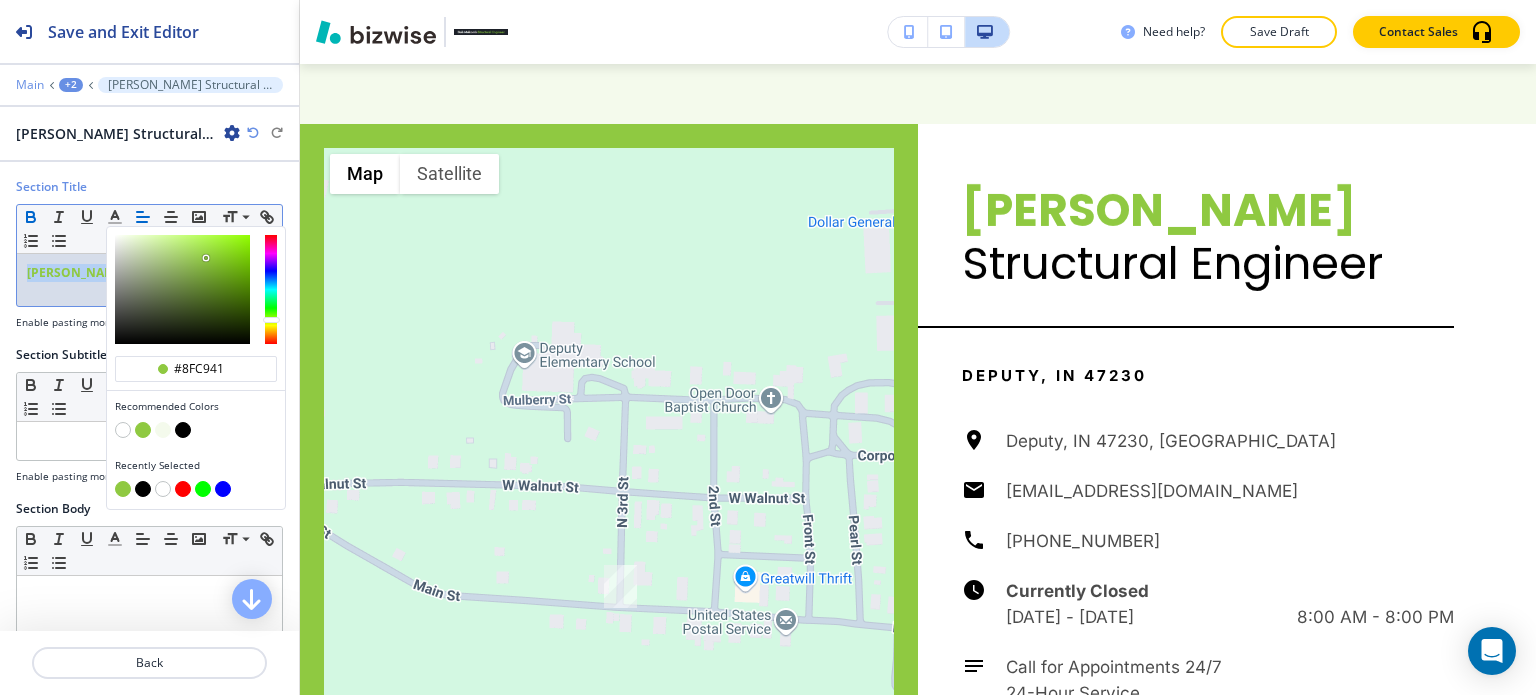 click on "Main" at bounding box center (30, 85) 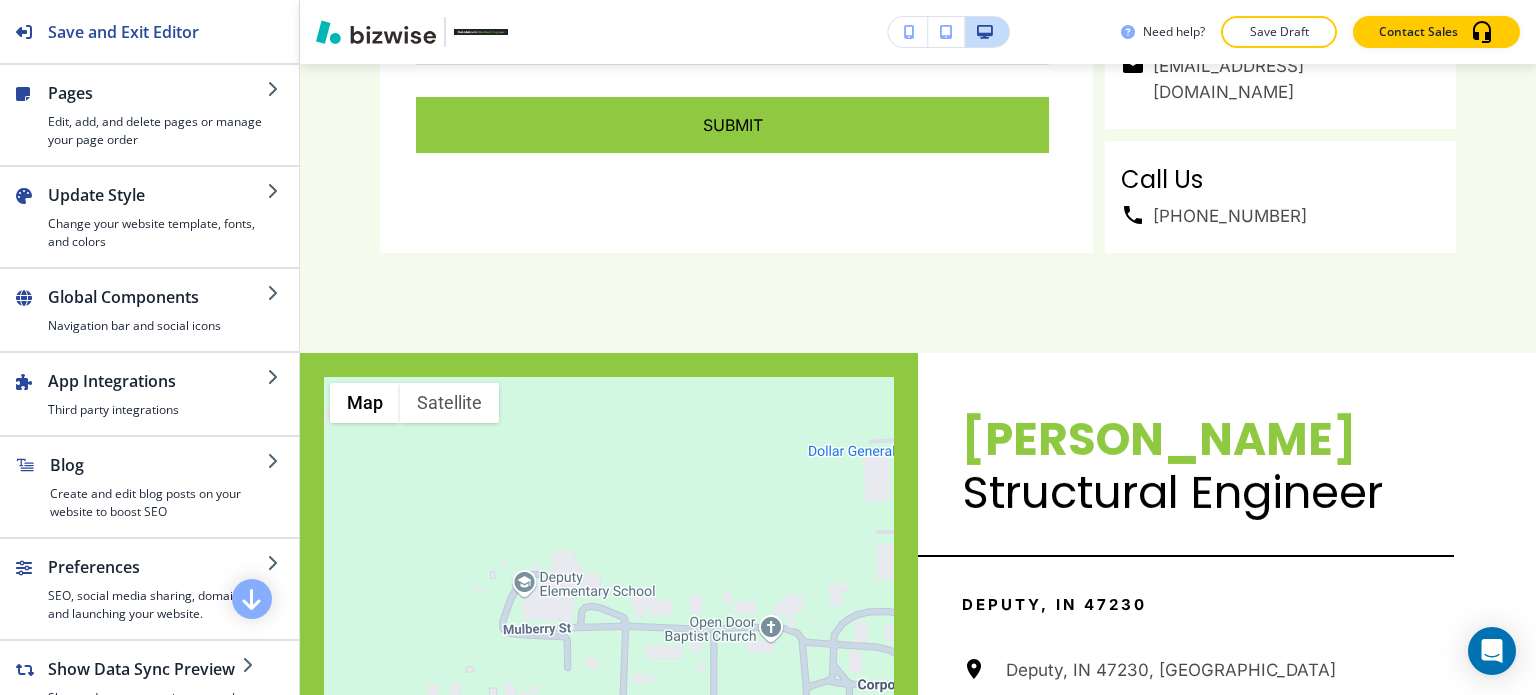 scroll, scrollTop: 5298, scrollLeft: 0, axis: vertical 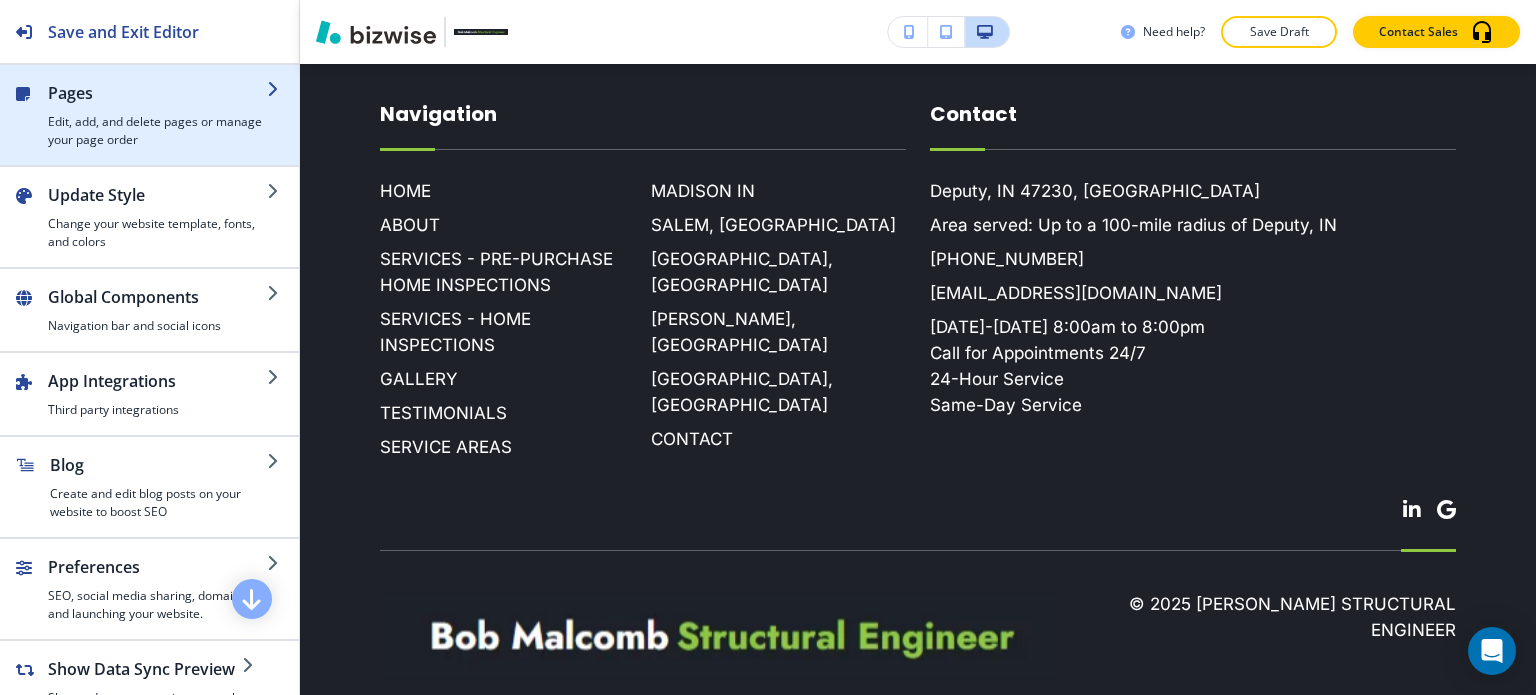 click on "Edit, add, and delete pages or manage your page order" at bounding box center [157, 131] 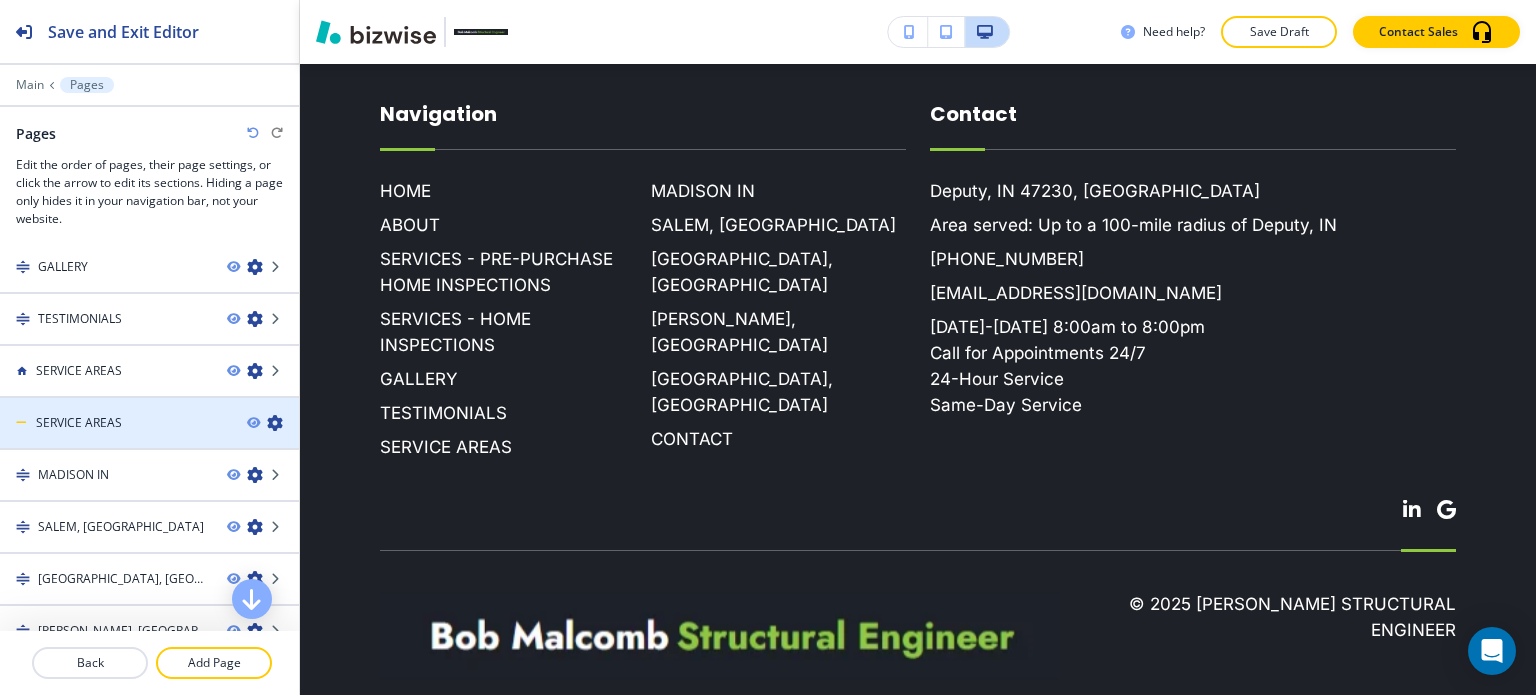 scroll, scrollTop: 300, scrollLeft: 0, axis: vertical 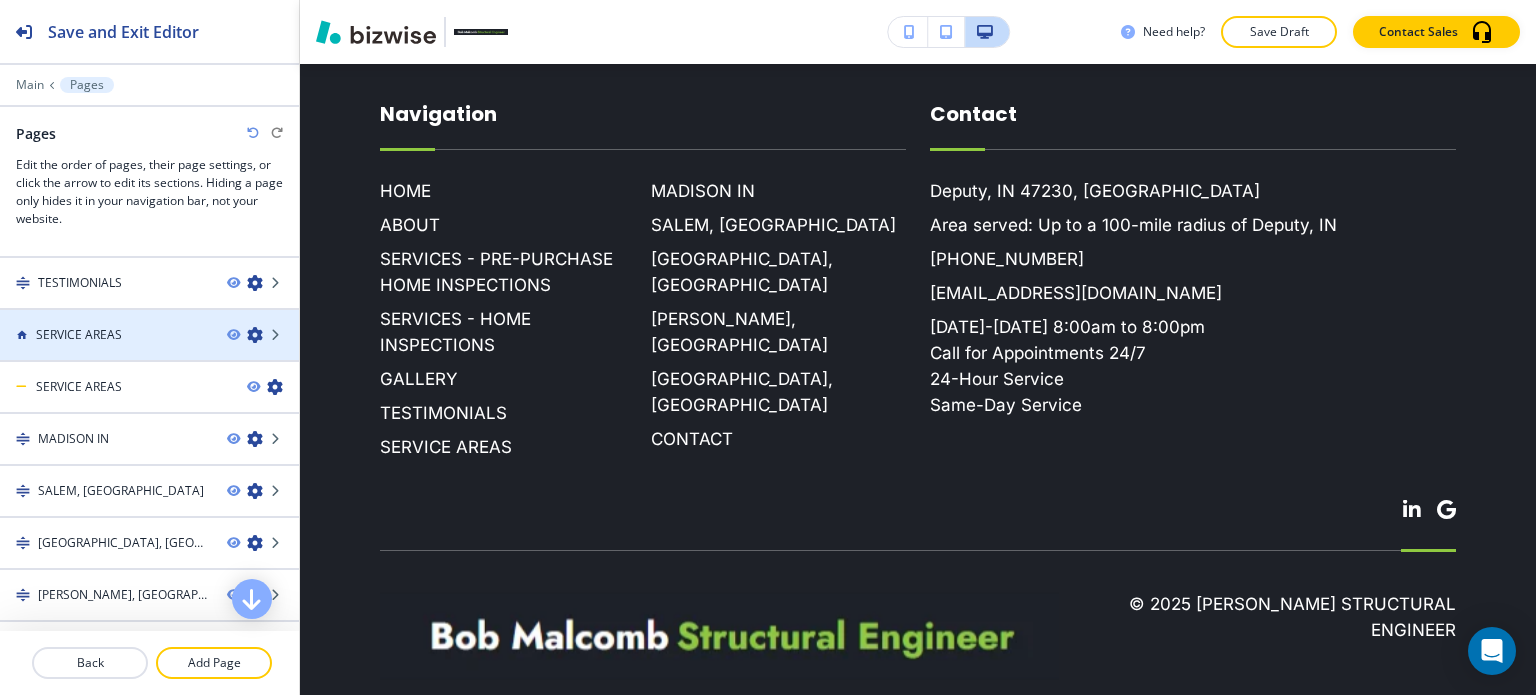 click at bounding box center (149, 352) 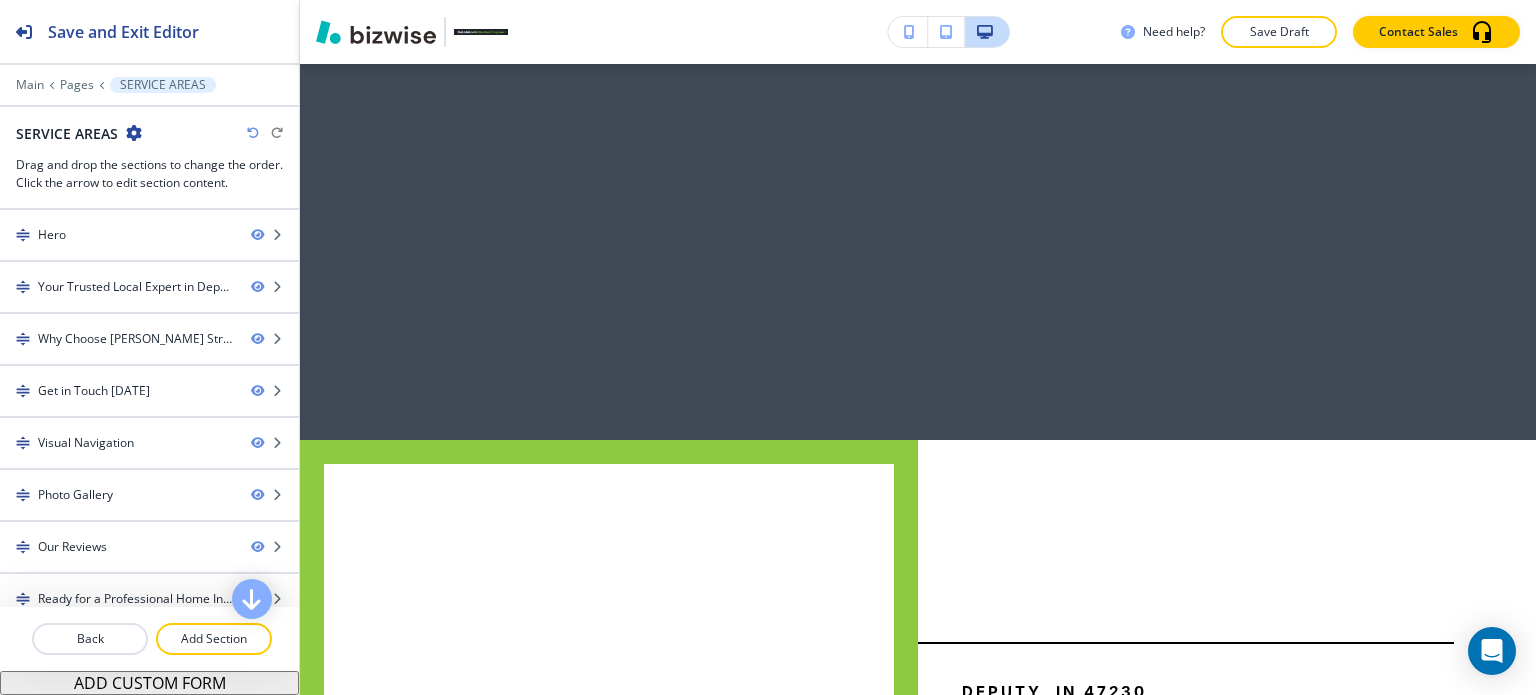 scroll, scrollTop: 0, scrollLeft: 0, axis: both 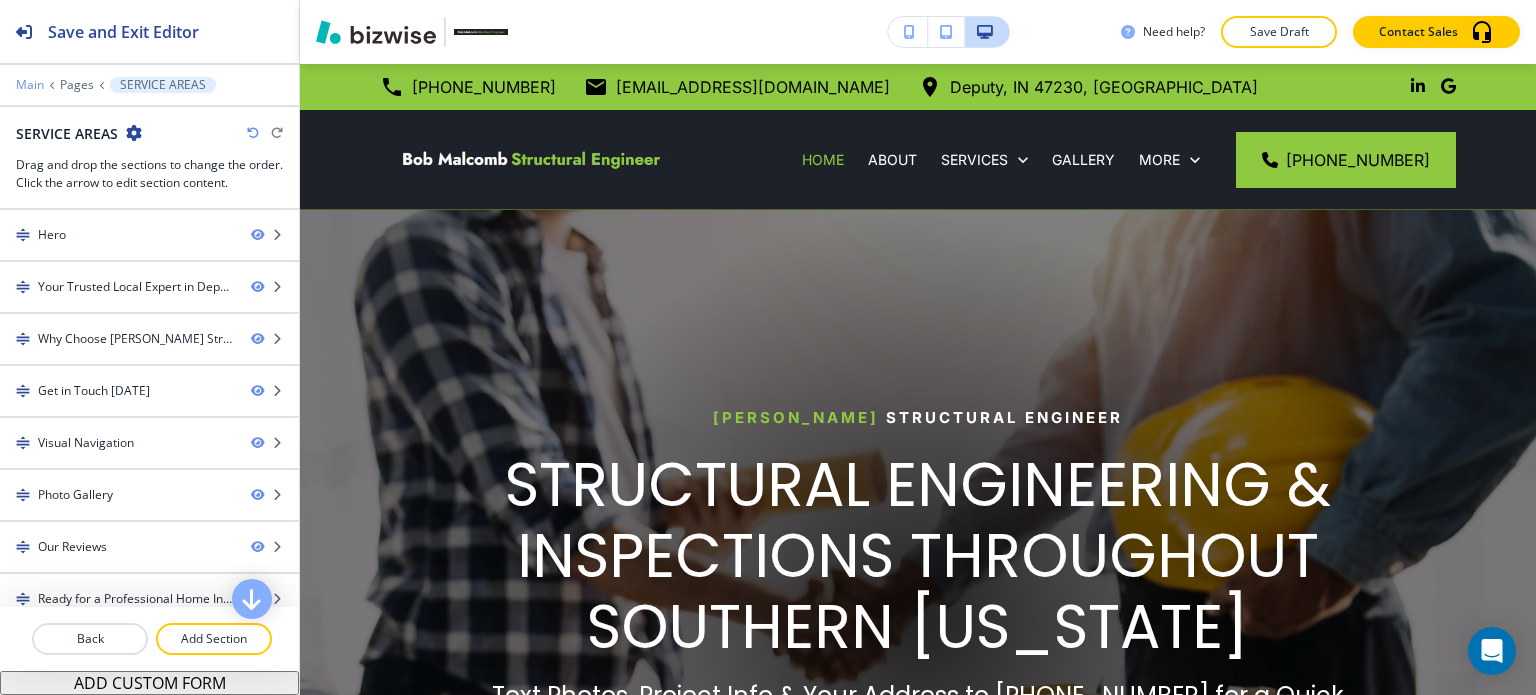 click on "Main" at bounding box center (30, 85) 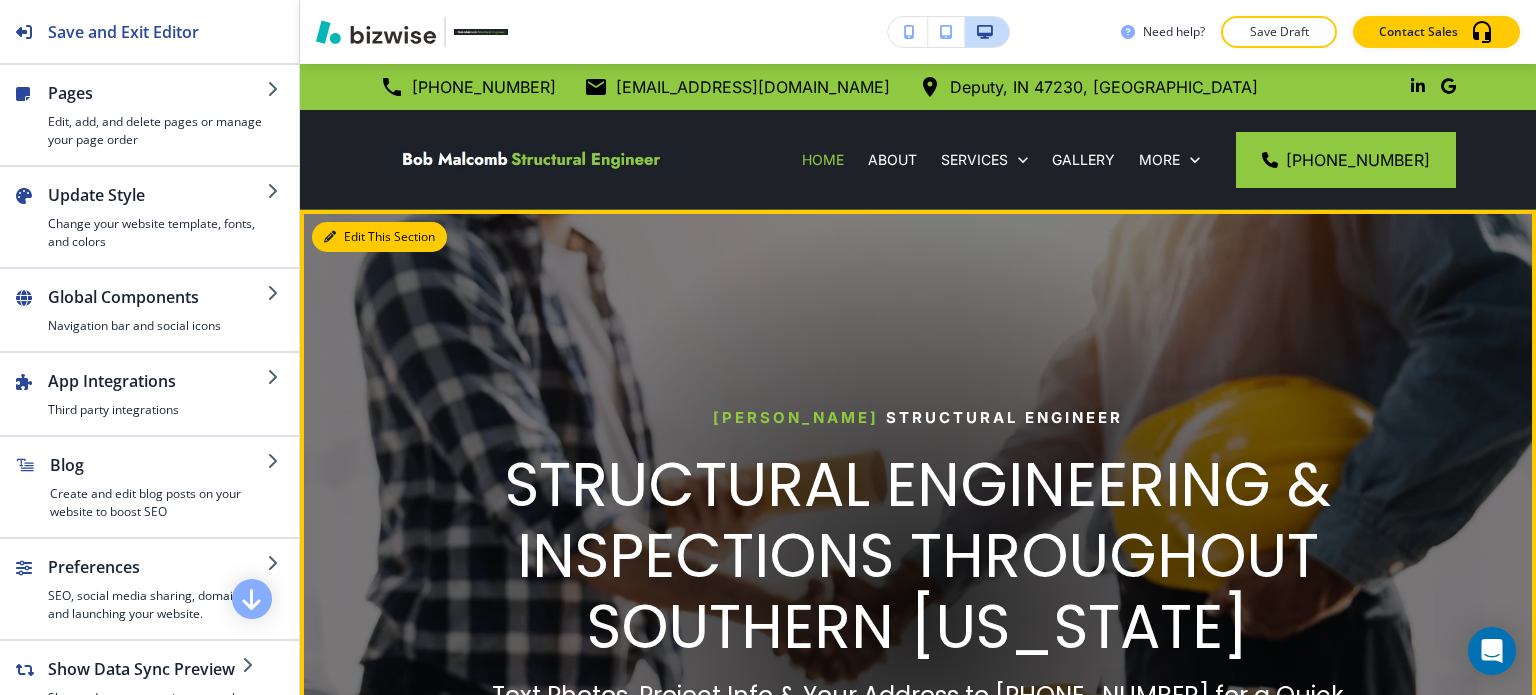 click on "Edit This Section" at bounding box center (379, 237) 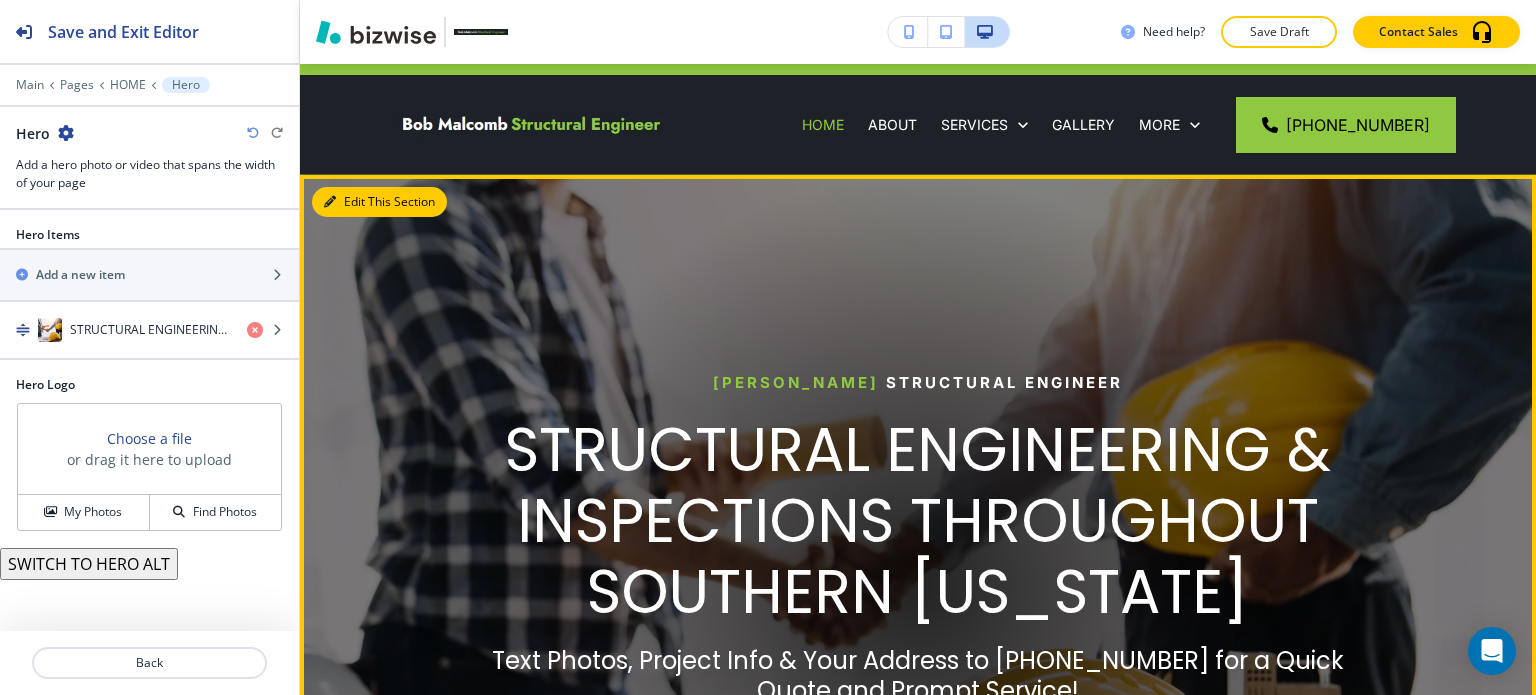 scroll, scrollTop: 146, scrollLeft: 0, axis: vertical 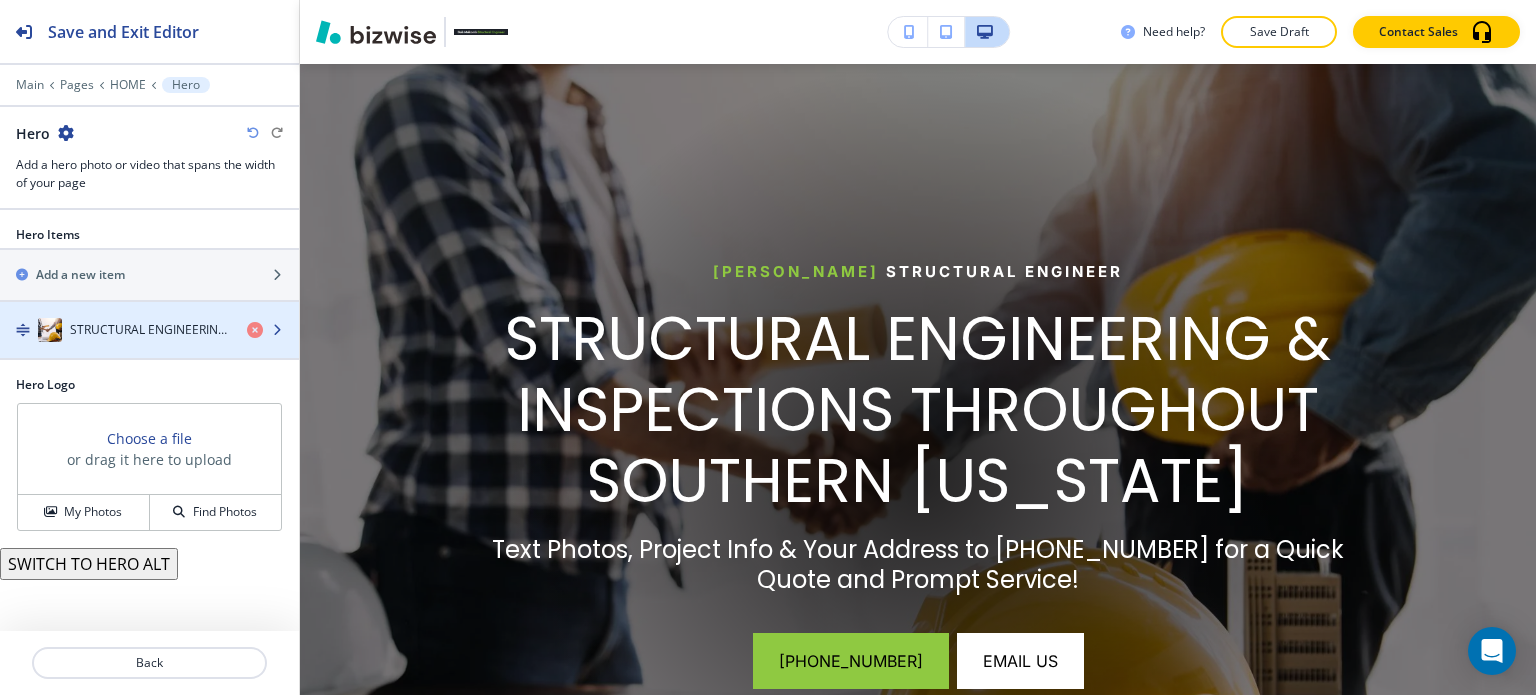click on "STRUCTURAL ENGINEERING & INSPECTIONS THROUGHOUT SOUTHERN [US_STATE]" at bounding box center [150, 330] 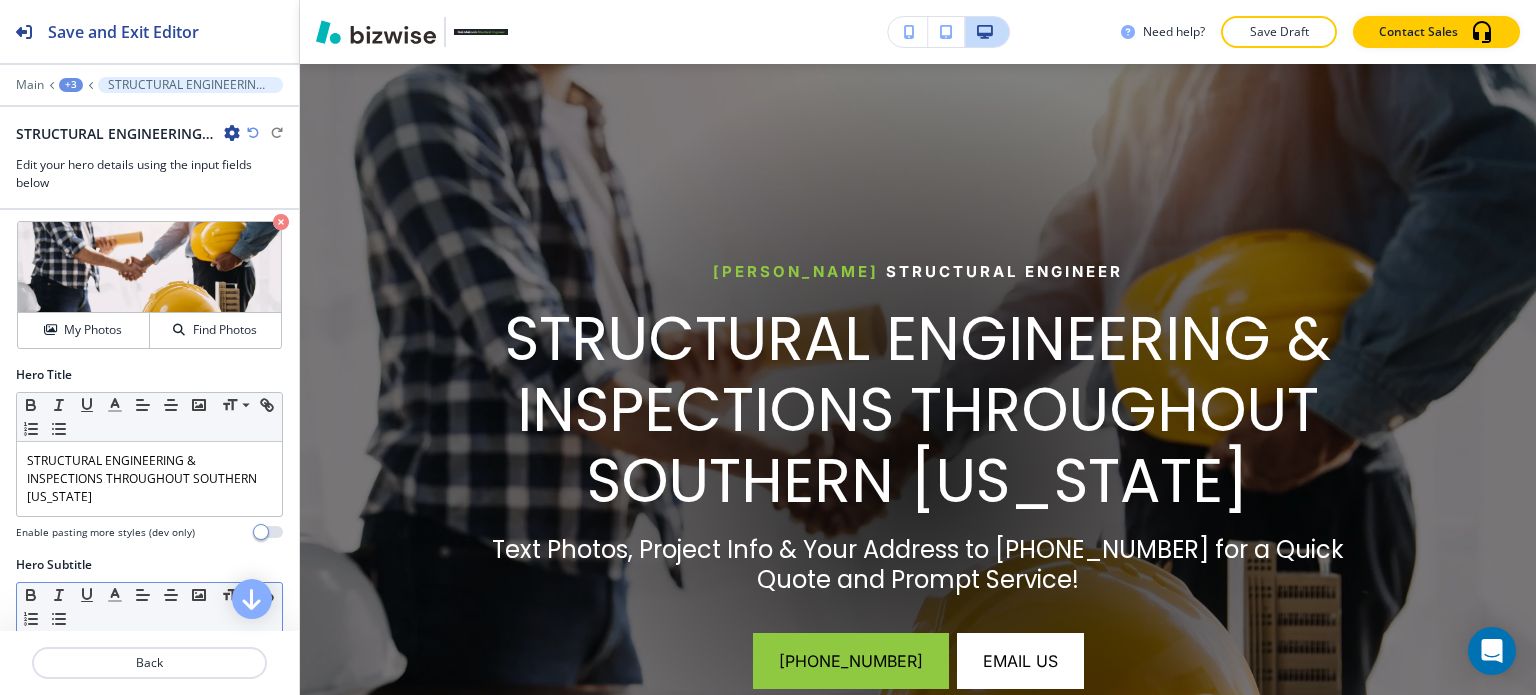 scroll, scrollTop: 200, scrollLeft: 0, axis: vertical 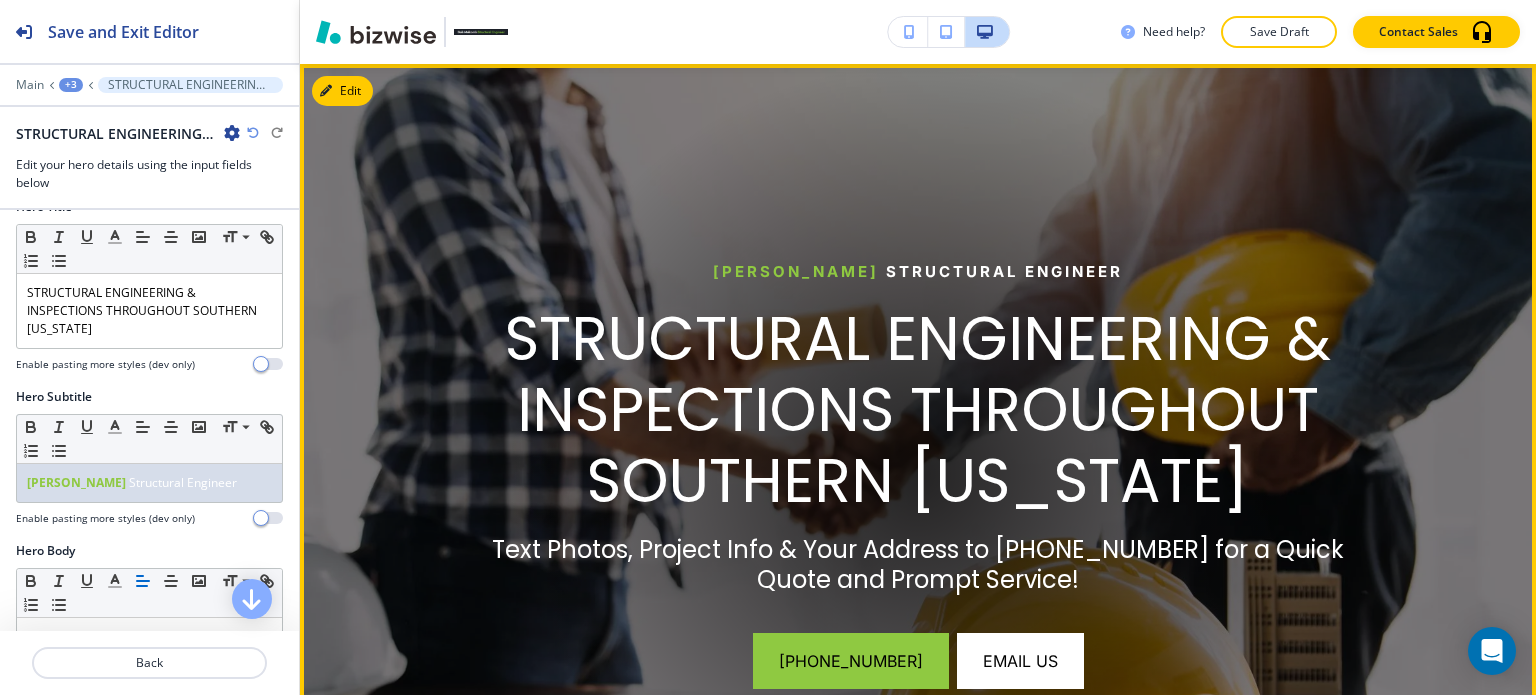 click on "STRUCTURAL ENGINEERING & INSPECTIONS THROUGHOUT SOUTHERN [US_STATE]" at bounding box center (918, 410) 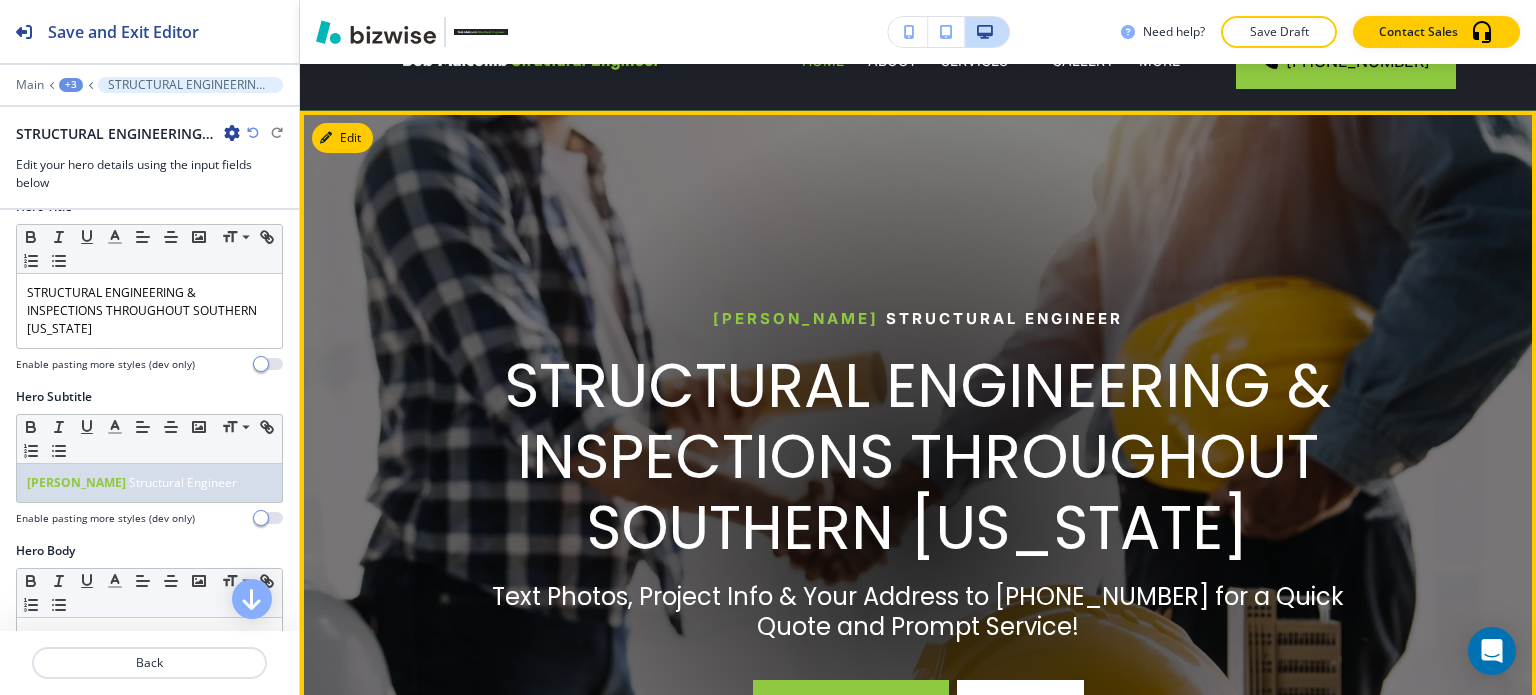 scroll, scrollTop: 0, scrollLeft: 0, axis: both 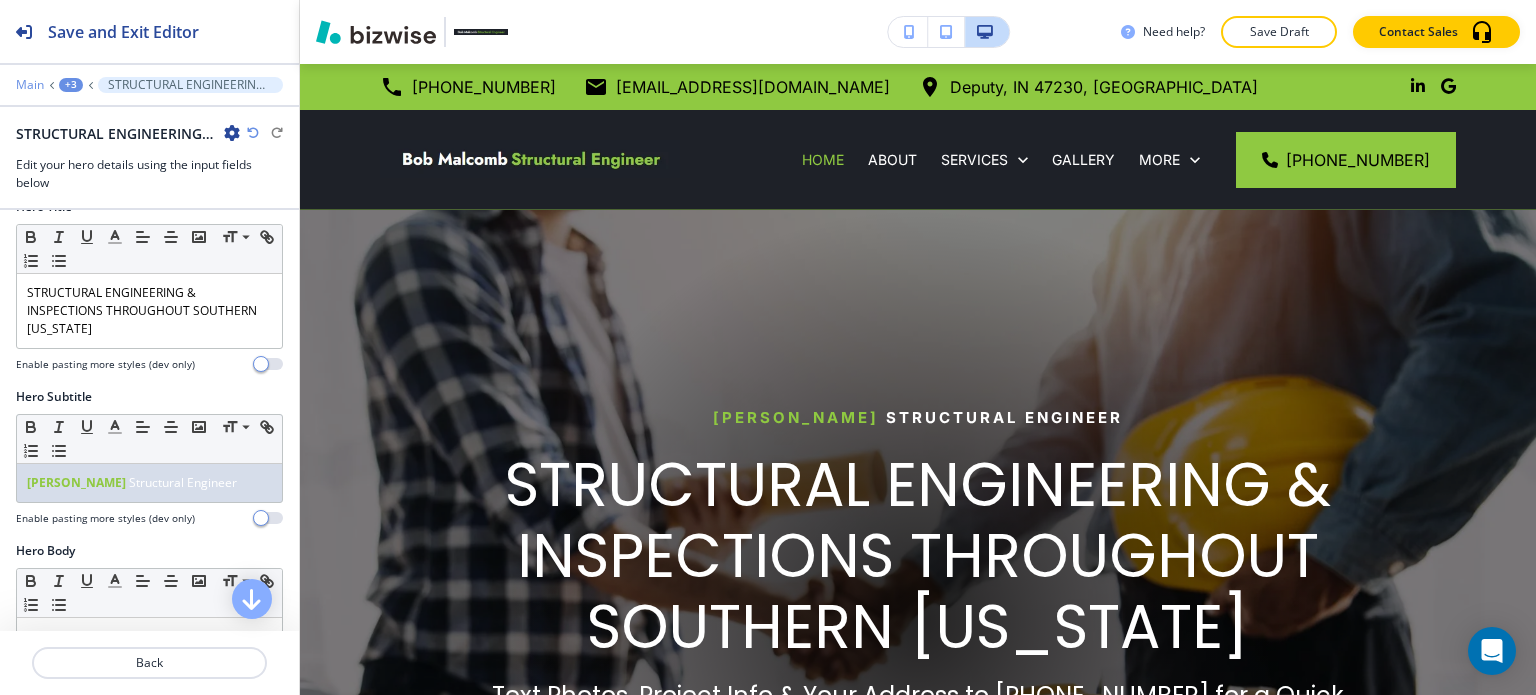 click on "Main" at bounding box center (30, 85) 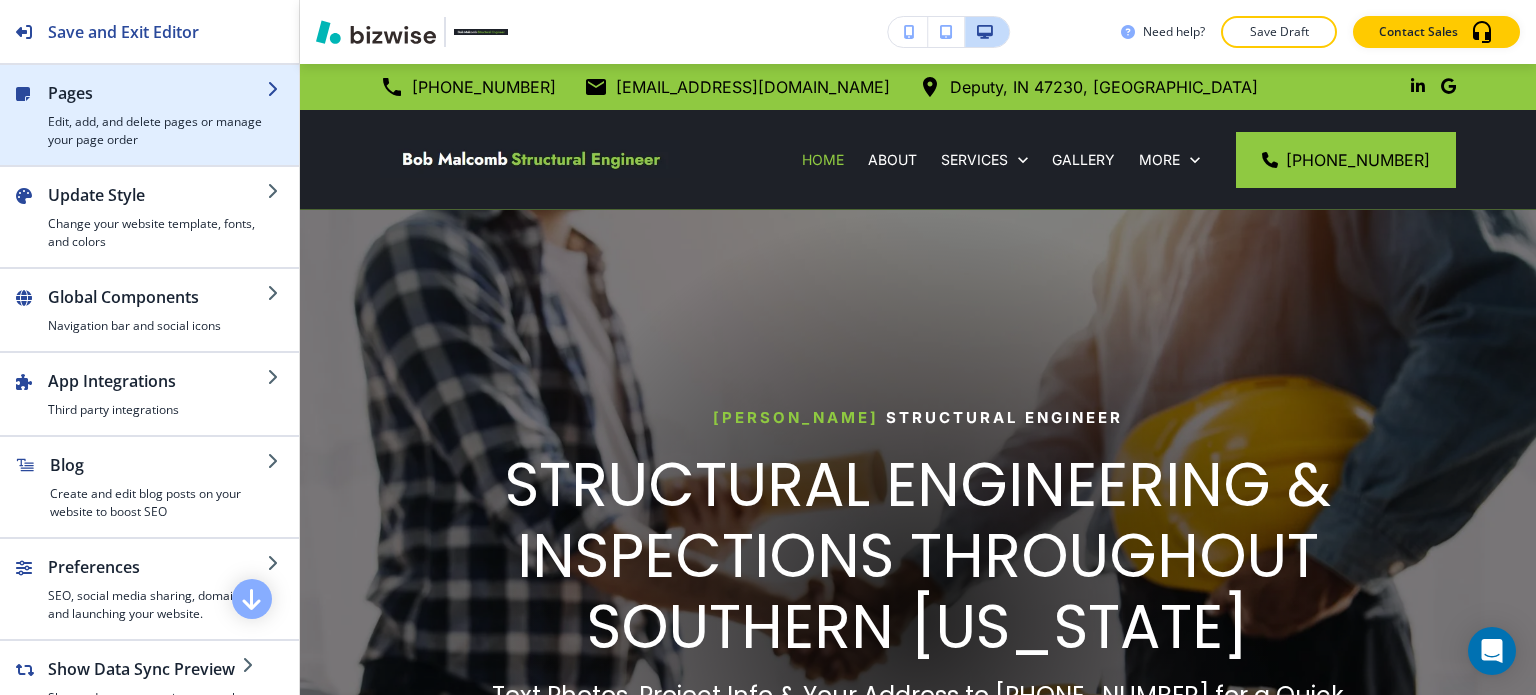 click on "Edit, add, and delete pages or manage your page order" at bounding box center (157, 131) 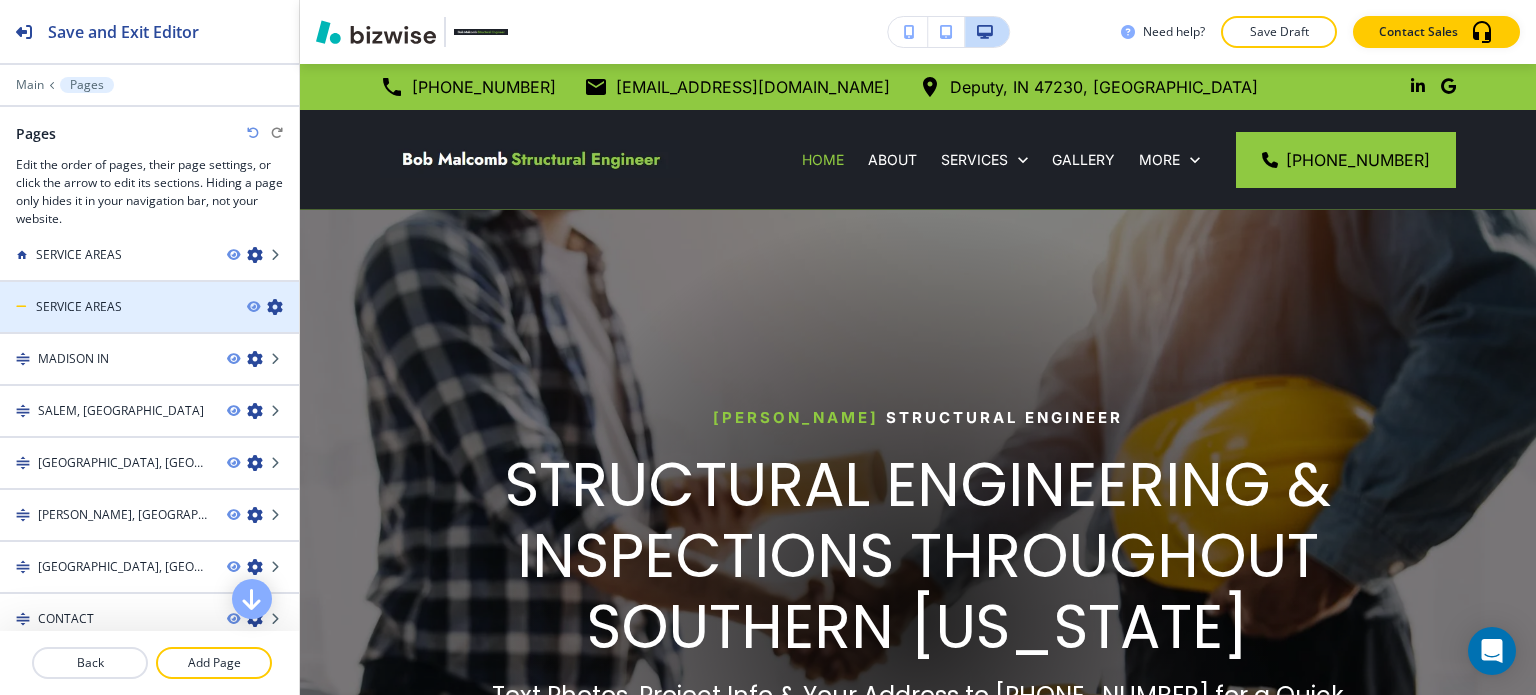 scroll, scrollTop: 387, scrollLeft: 0, axis: vertical 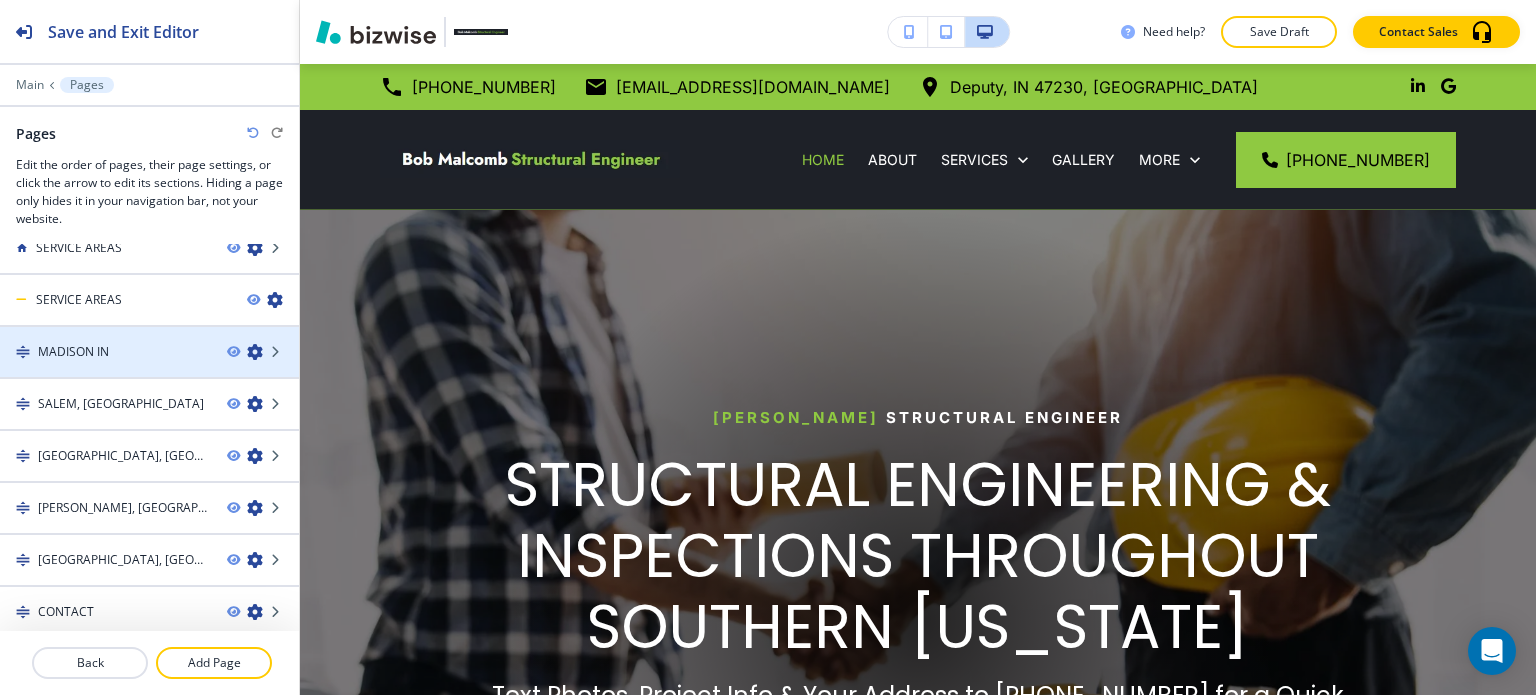 click at bounding box center (149, 369) 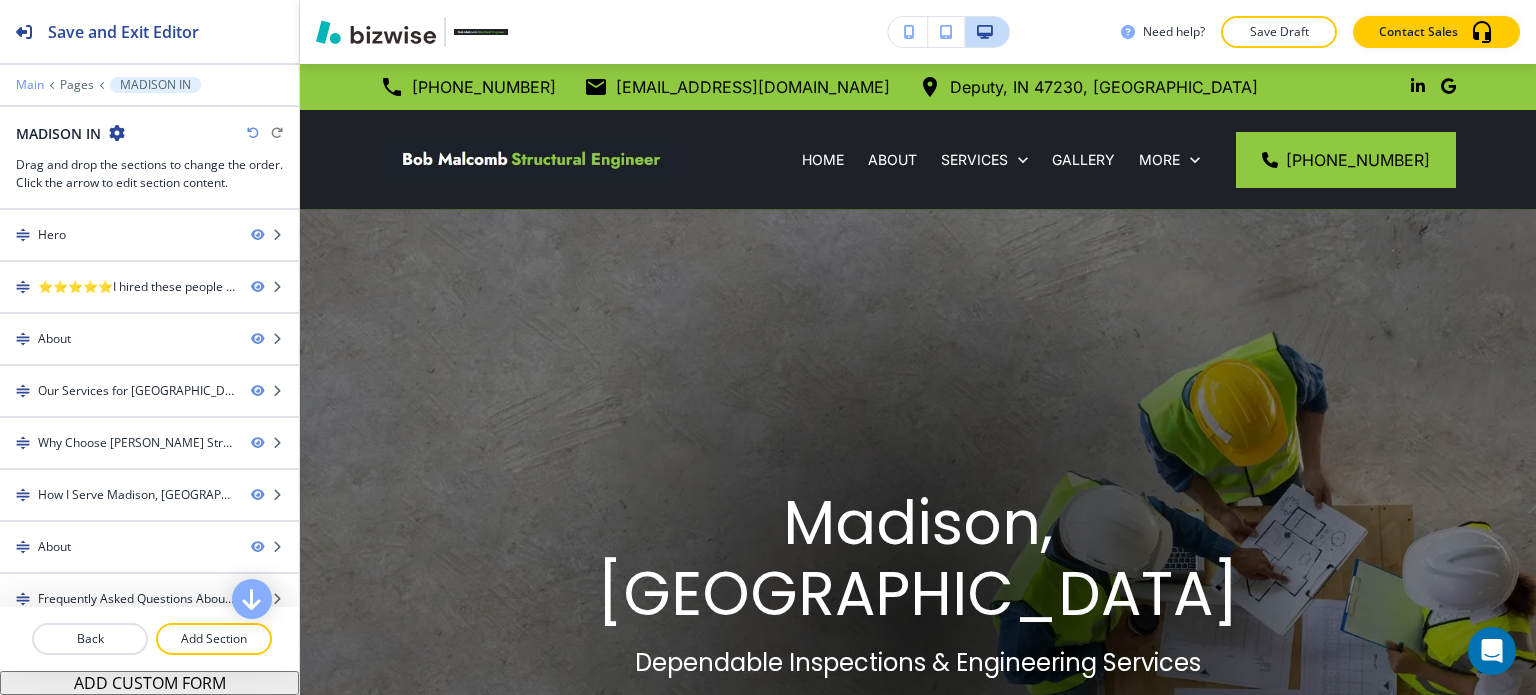 click on "Main" at bounding box center (30, 85) 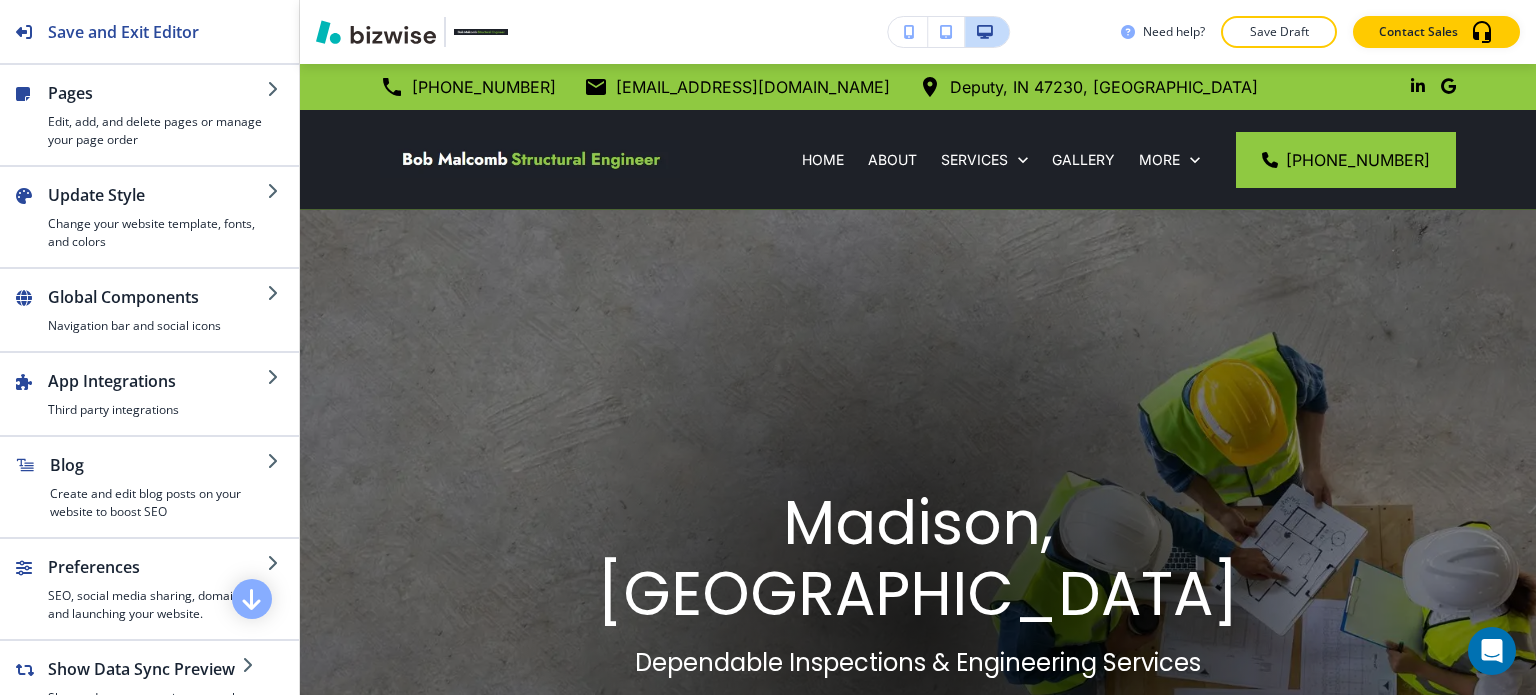 scroll, scrollTop: 1005, scrollLeft: 0, axis: vertical 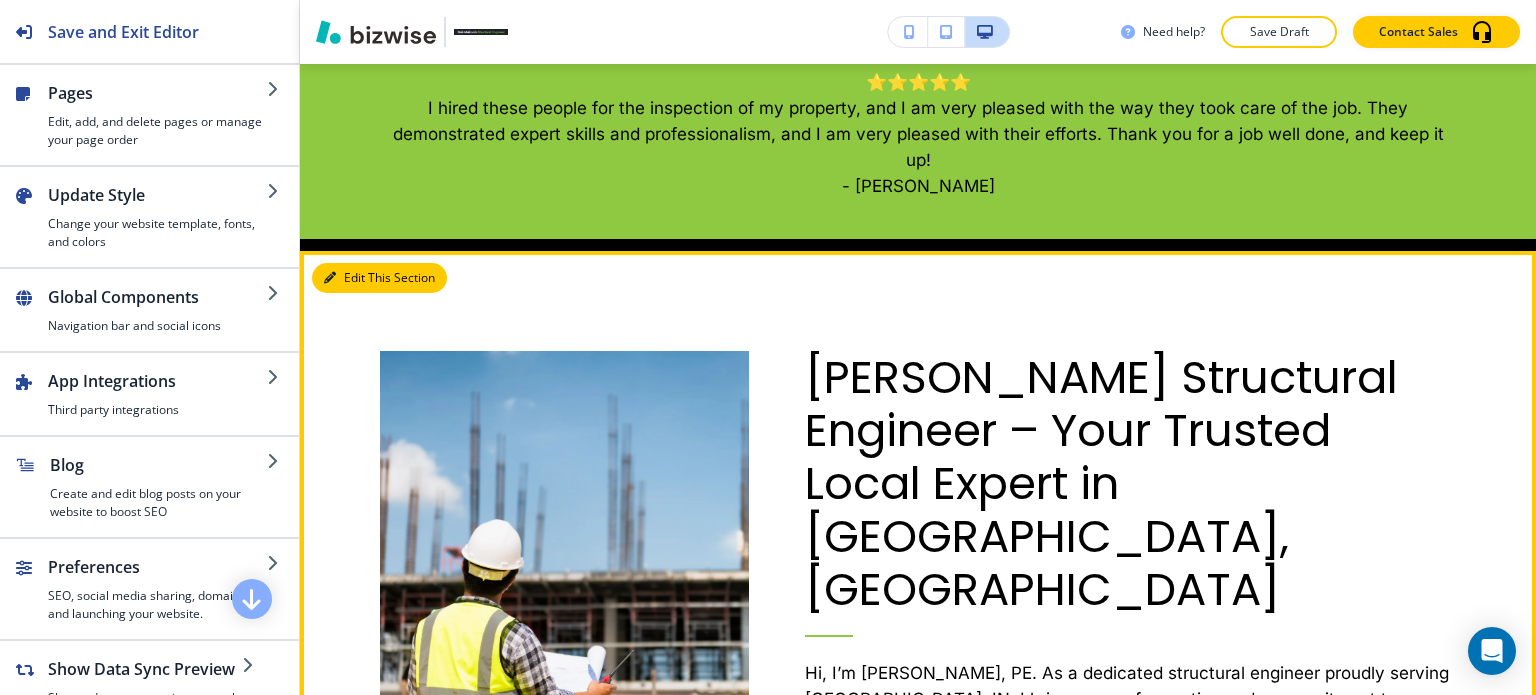 click on "Edit This Section" at bounding box center [379, 278] 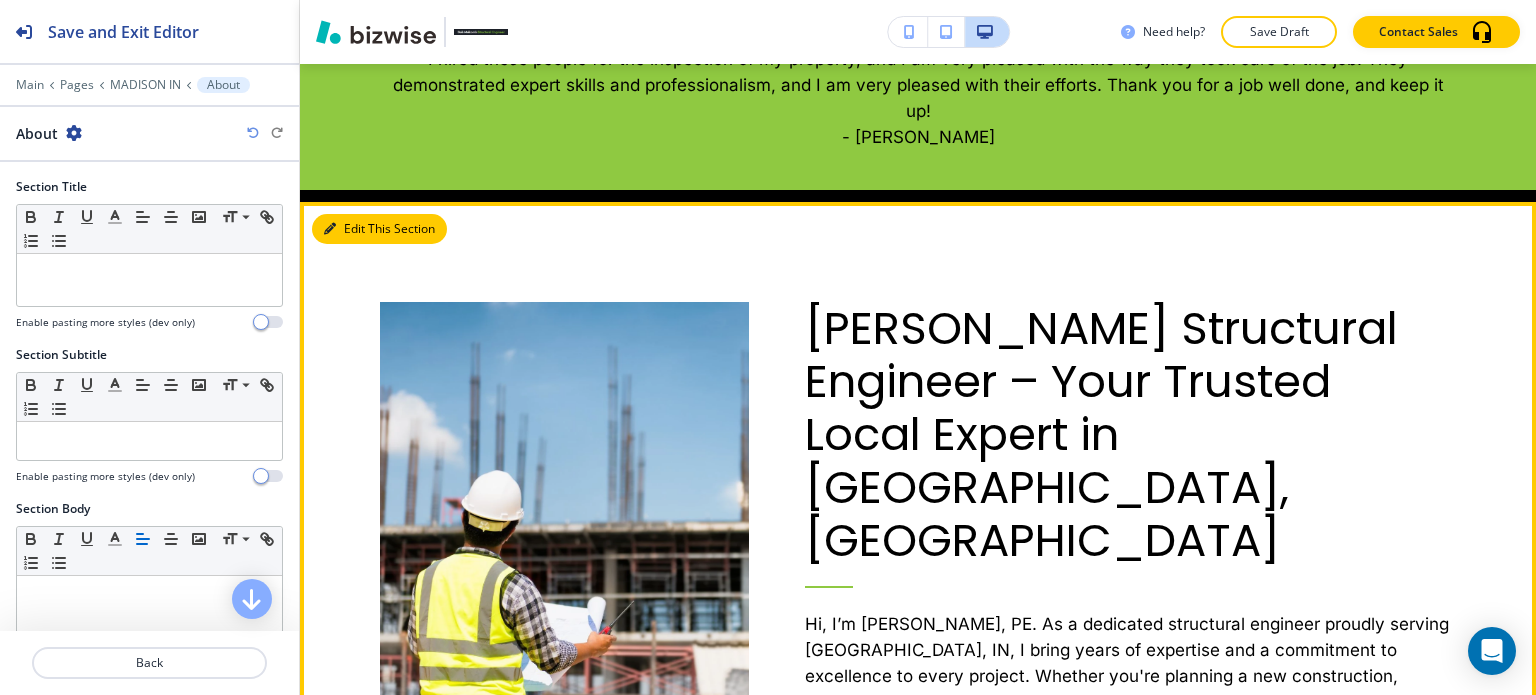 scroll, scrollTop: 1192, scrollLeft: 0, axis: vertical 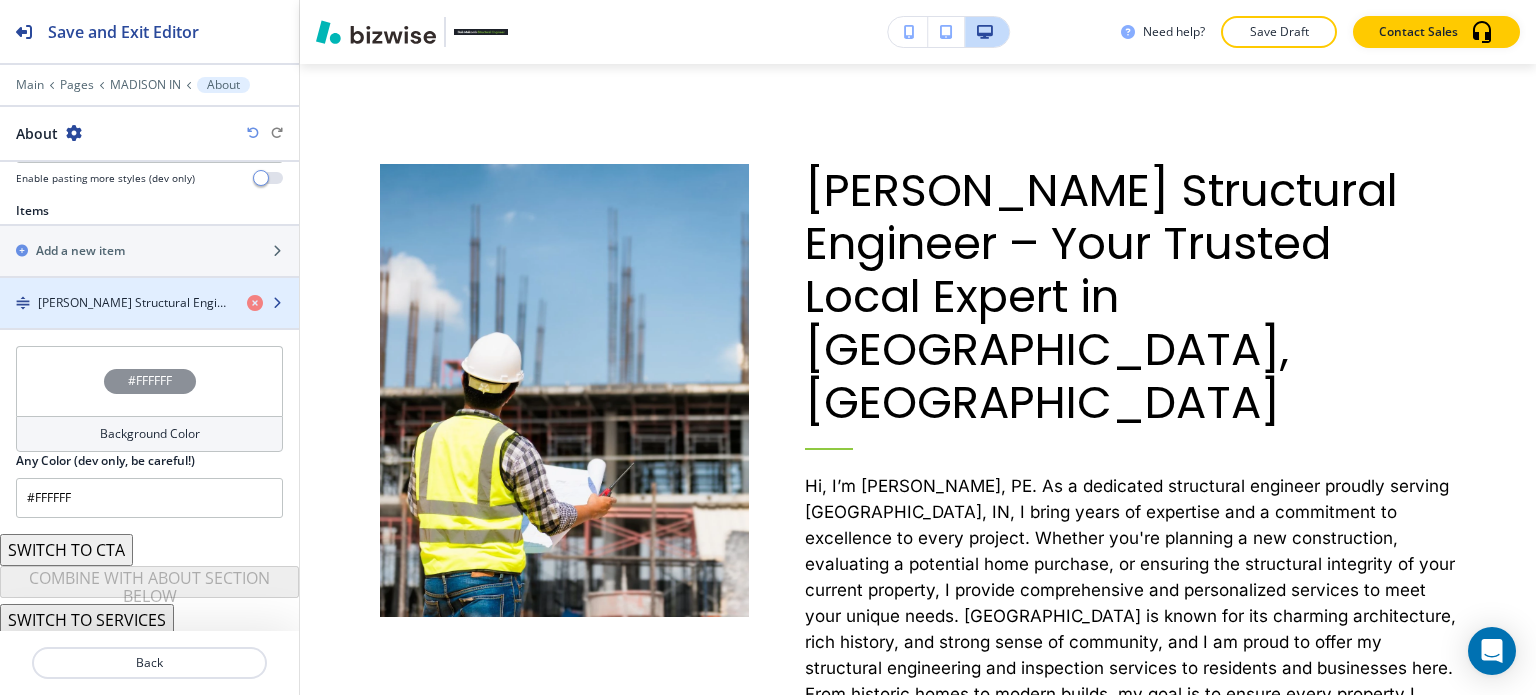 drag, startPoint x: 102, startPoint y: 302, endPoint x: 96, endPoint y: 315, distance: 14.3178215 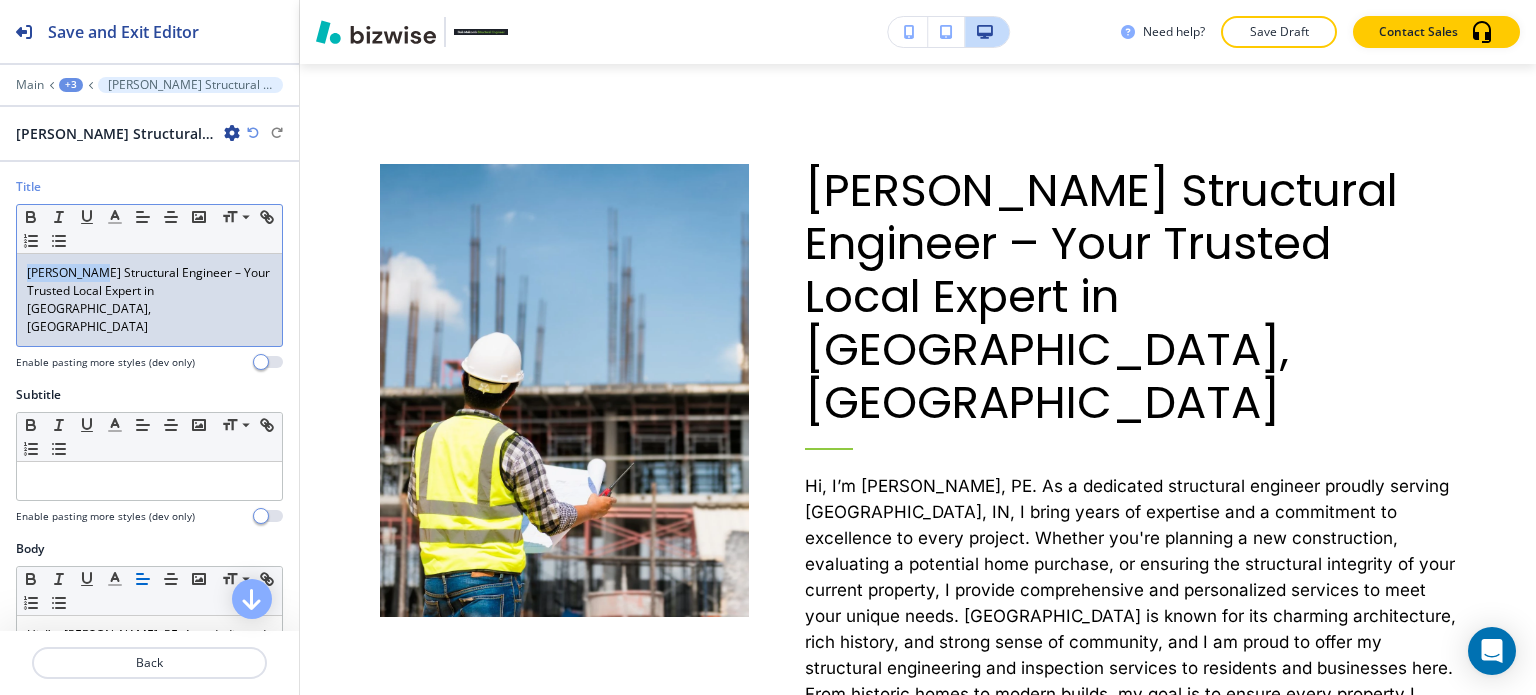 drag, startPoint x: 28, startPoint y: 276, endPoint x: 97, endPoint y: 274, distance: 69.02898 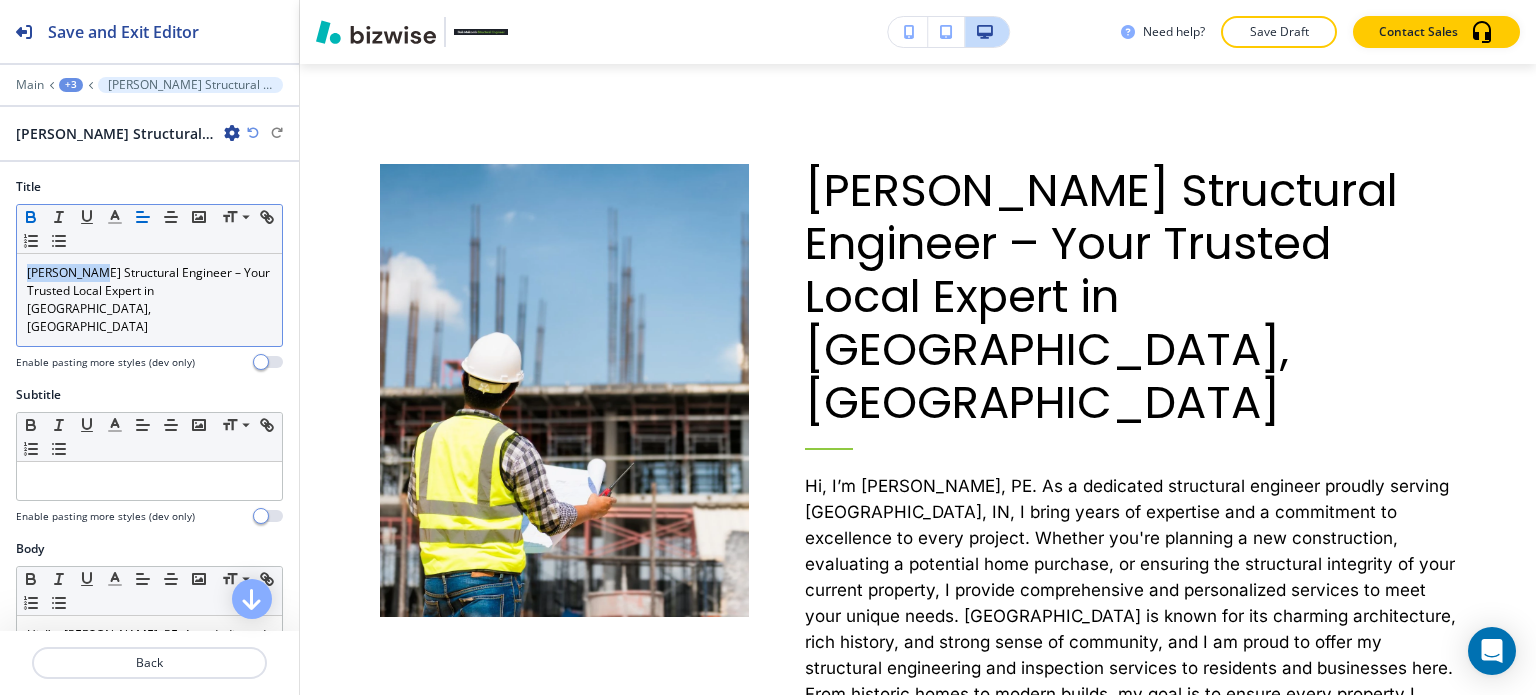click 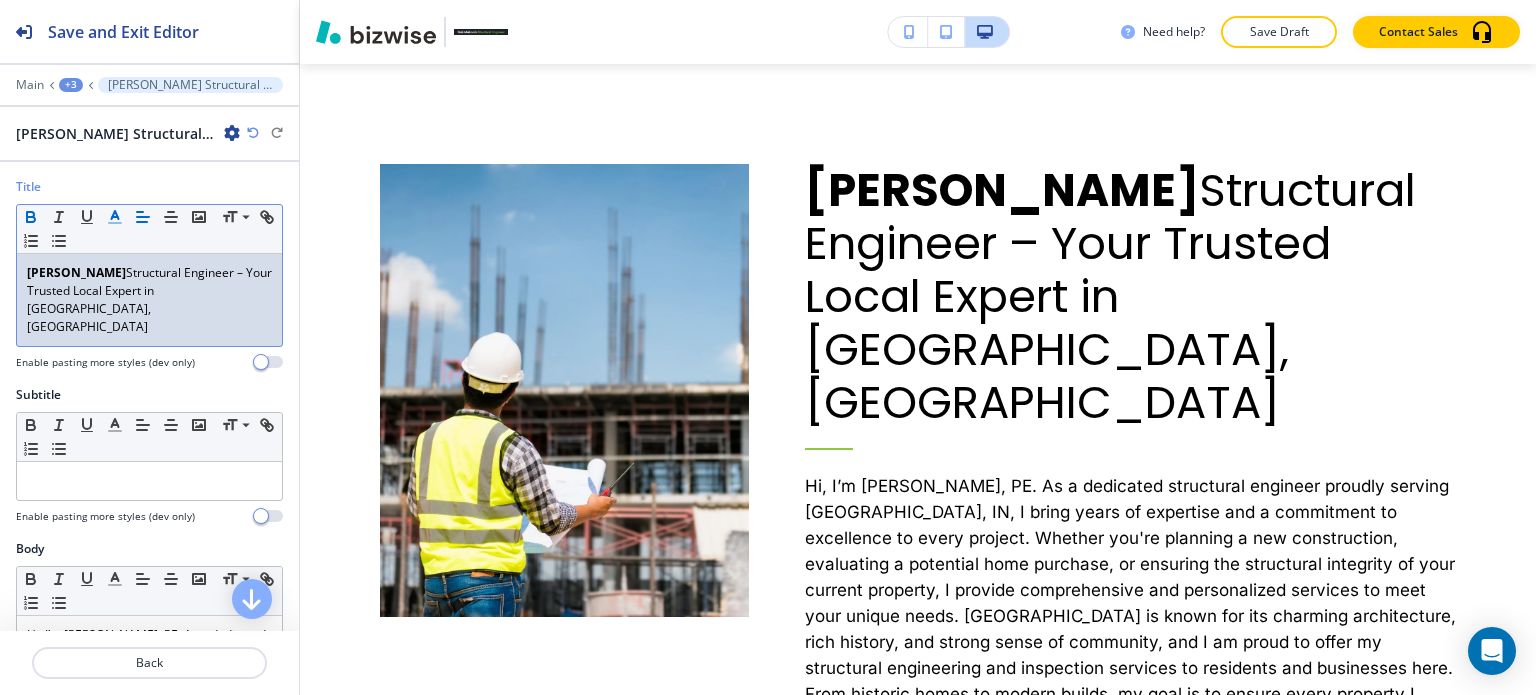 click 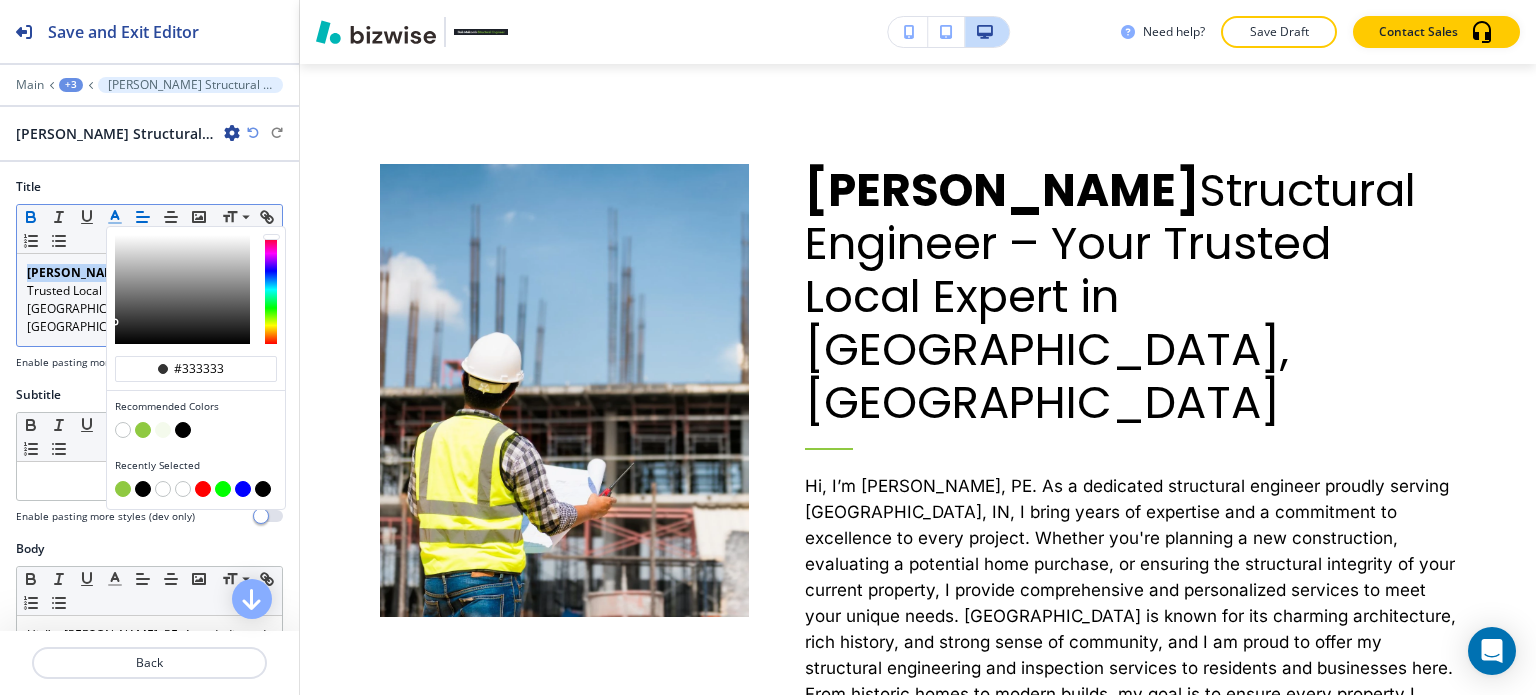 click at bounding box center [143, 430] 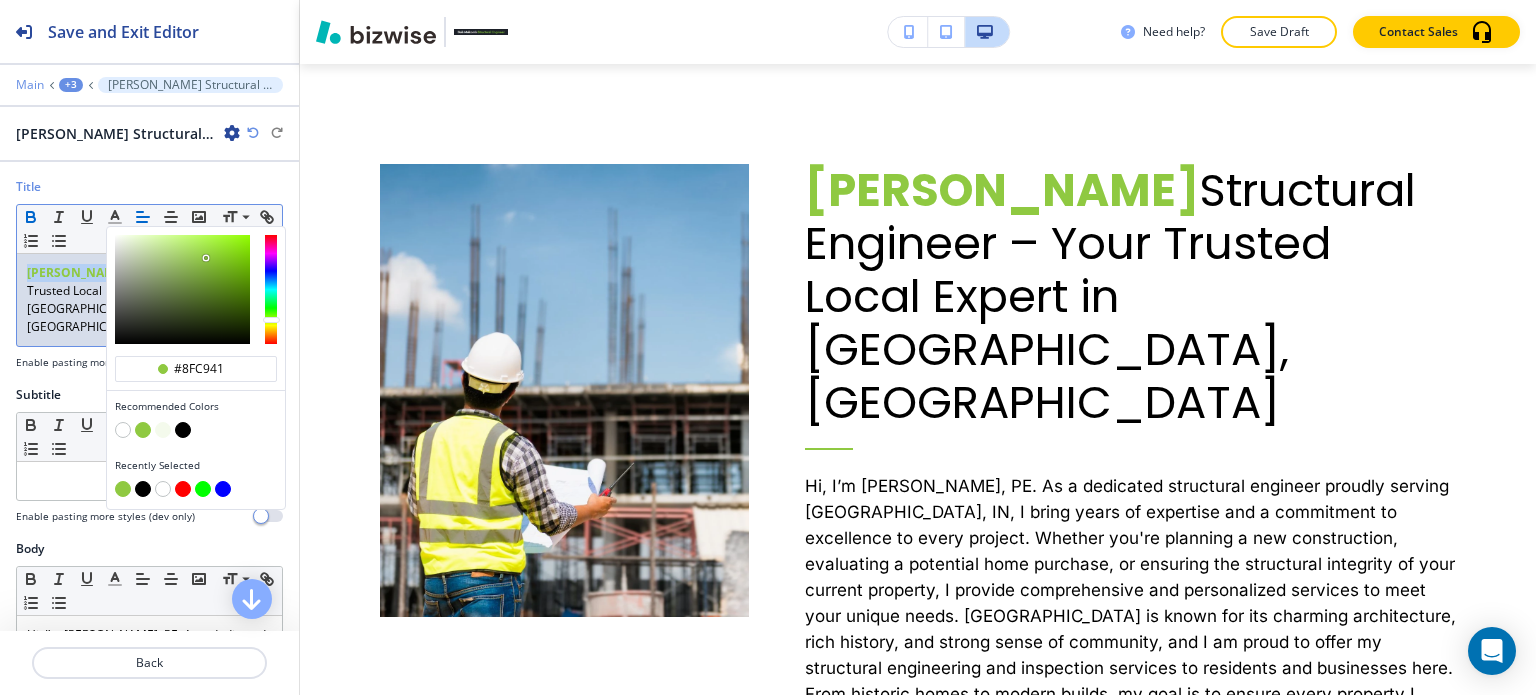 click on "Main" at bounding box center [30, 85] 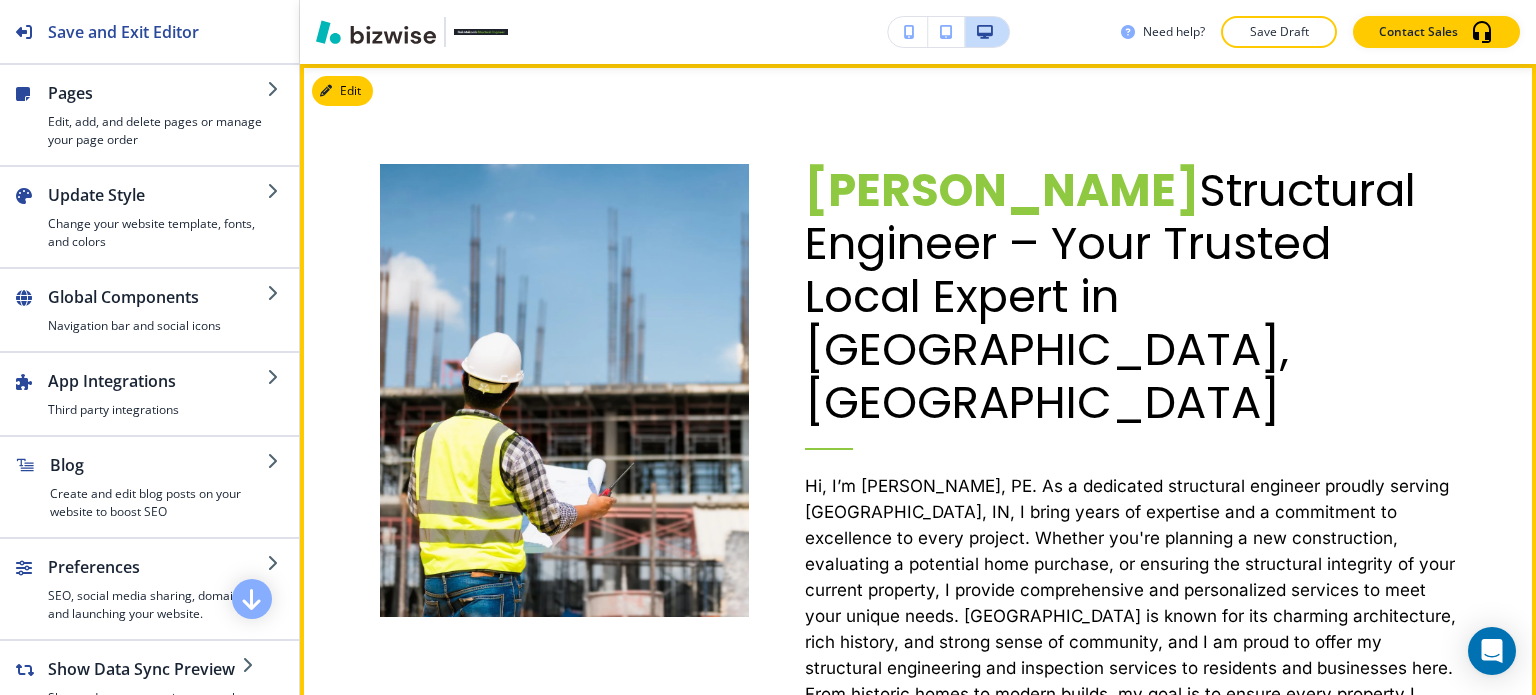 click on "Edit" at bounding box center [342, 91] 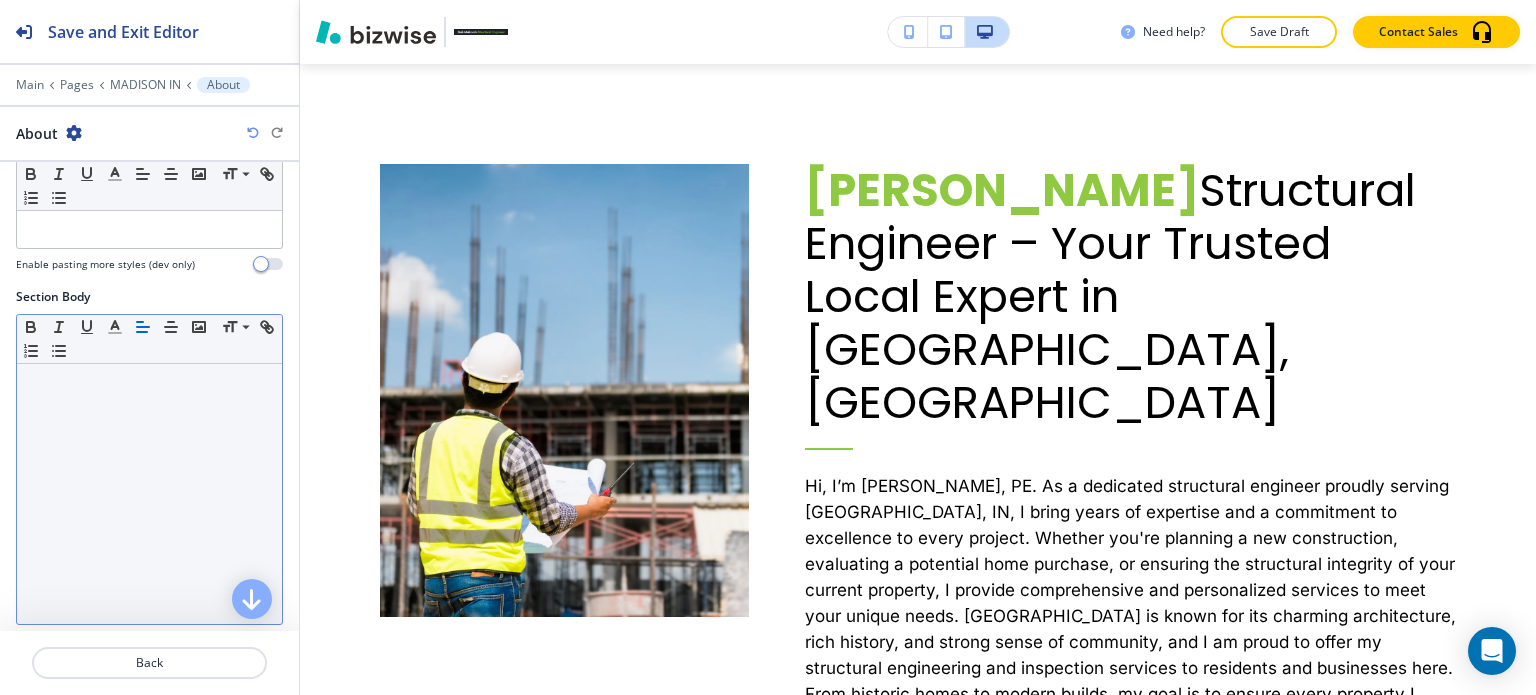 scroll, scrollTop: 500, scrollLeft: 0, axis: vertical 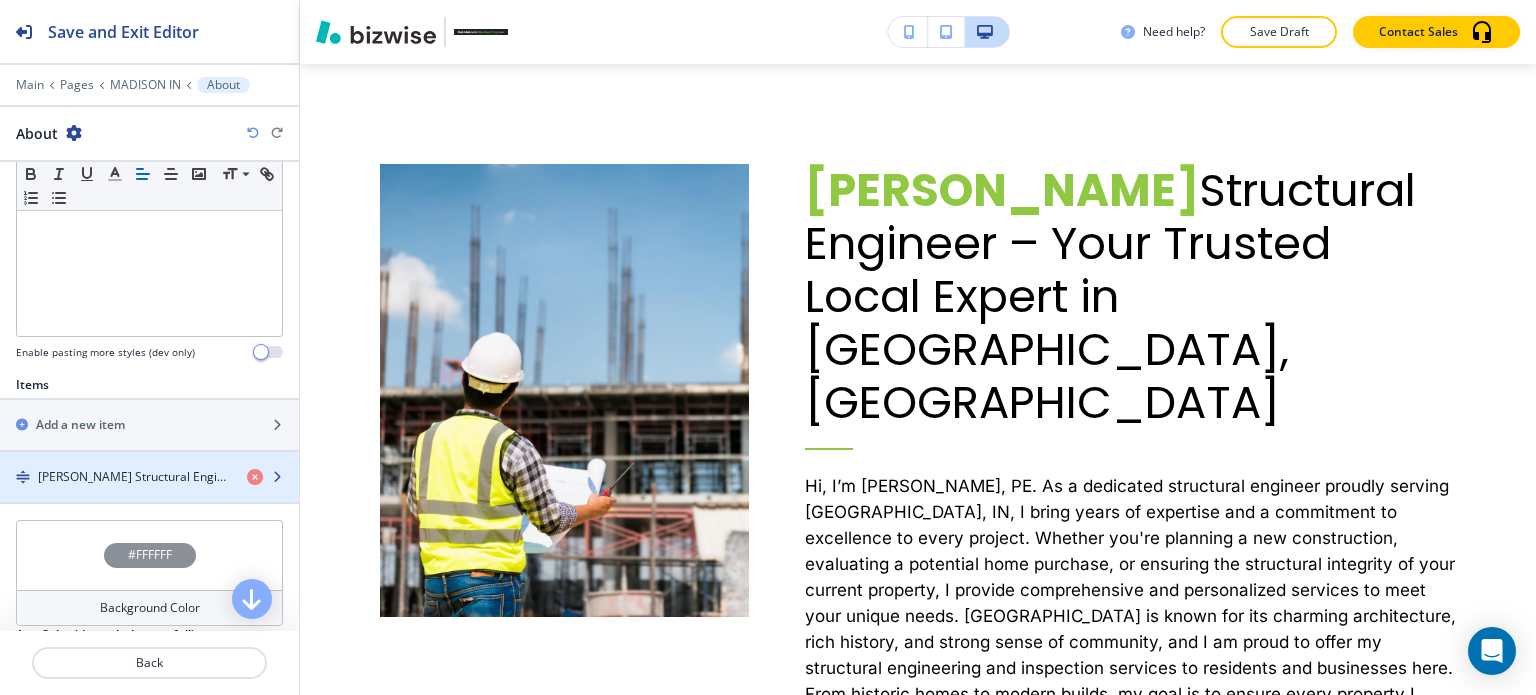 click at bounding box center (149, 460) 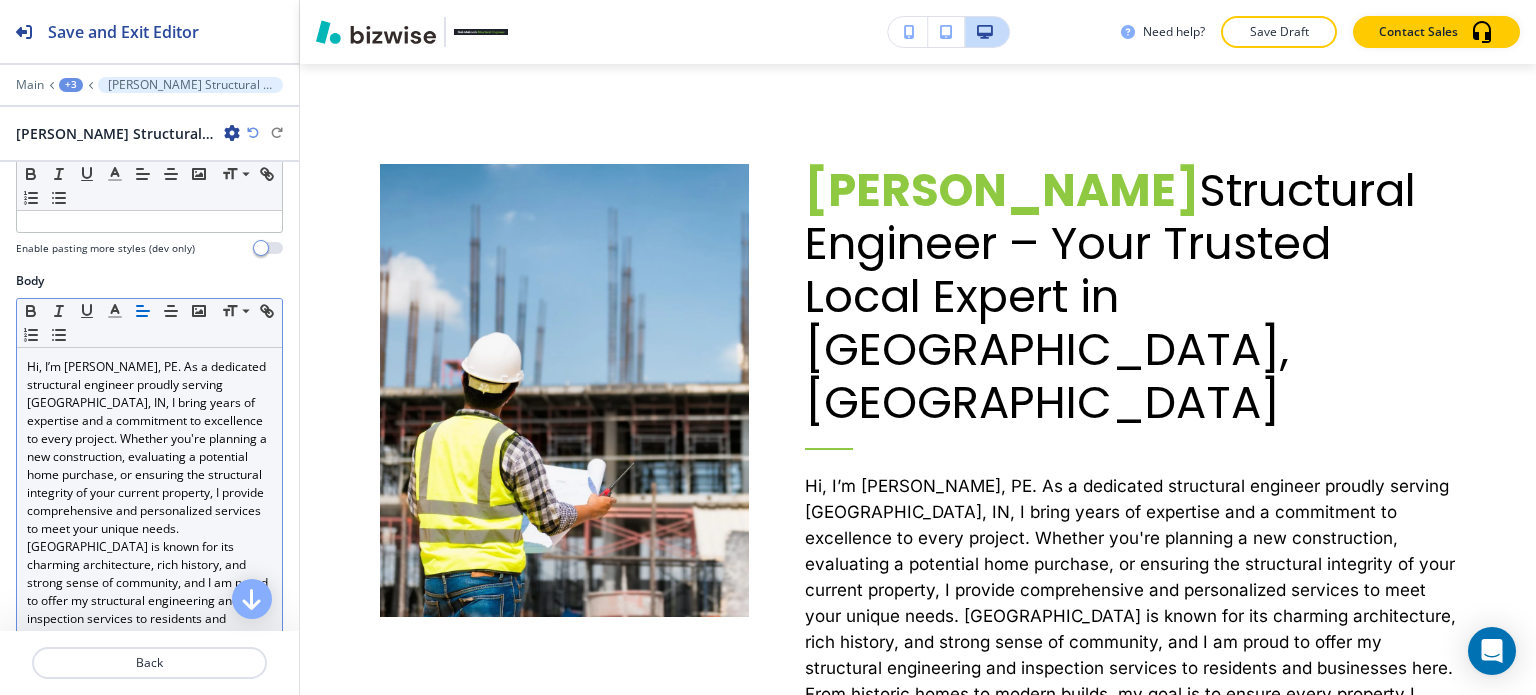 scroll, scrollTop: 300, scrollLeft: 0, axis: vertical 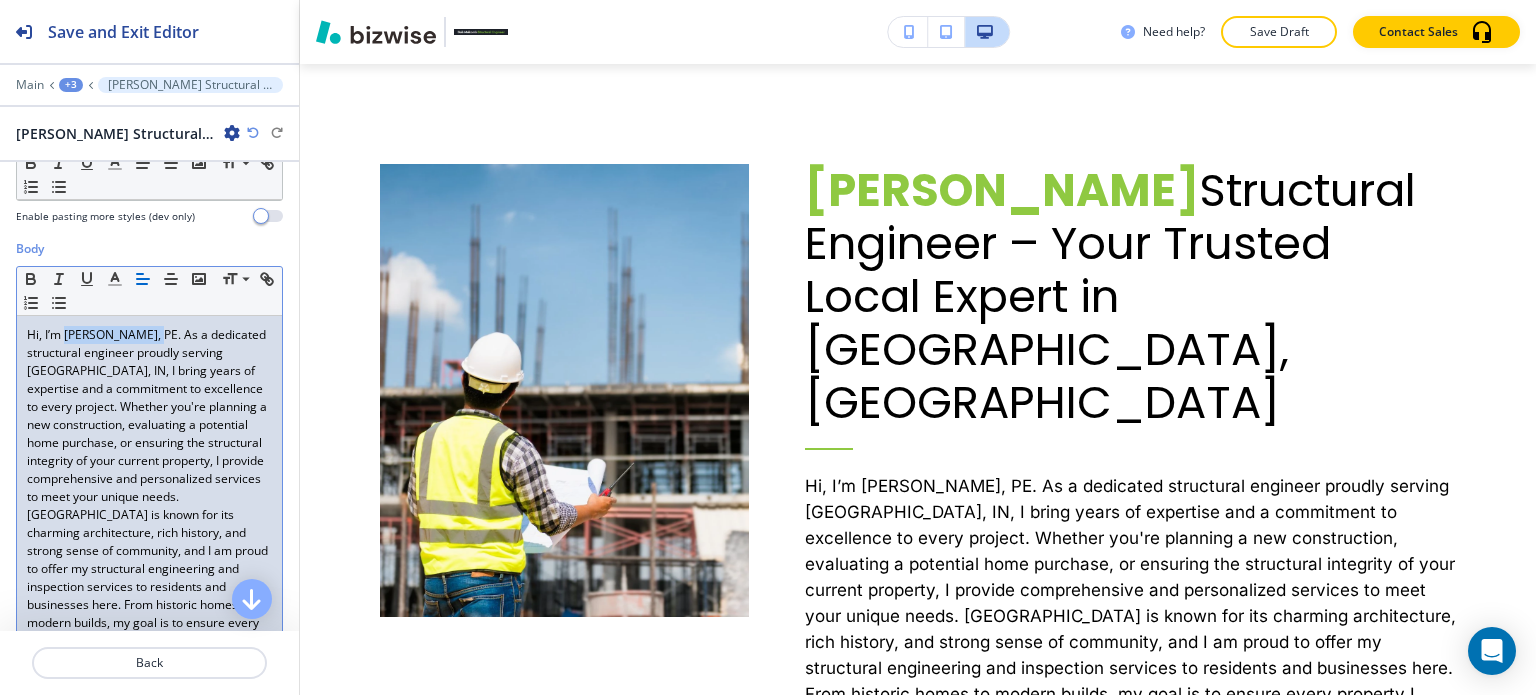 drag, startPoint x: 64, startPoint y: 296, endPoint x: 153, endPoint y: 293, distance: 89.050545 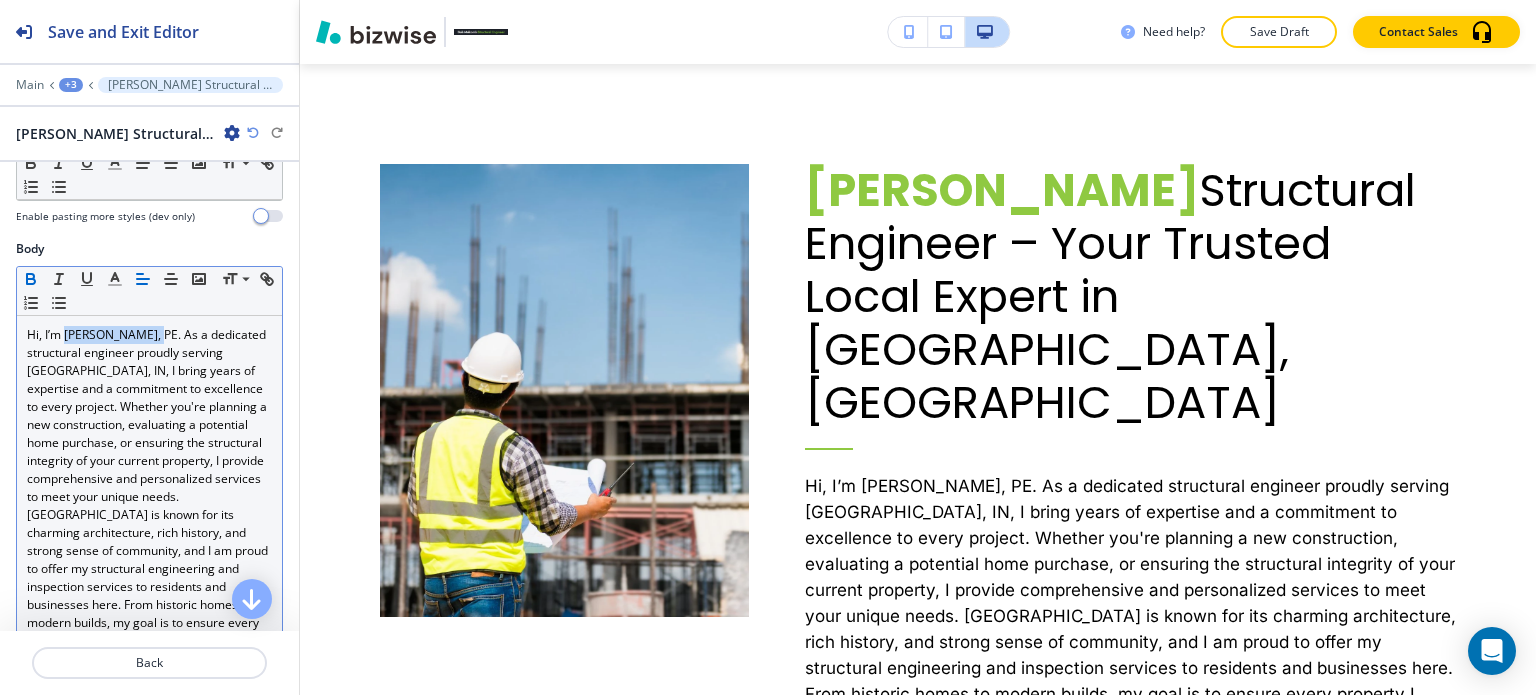 click 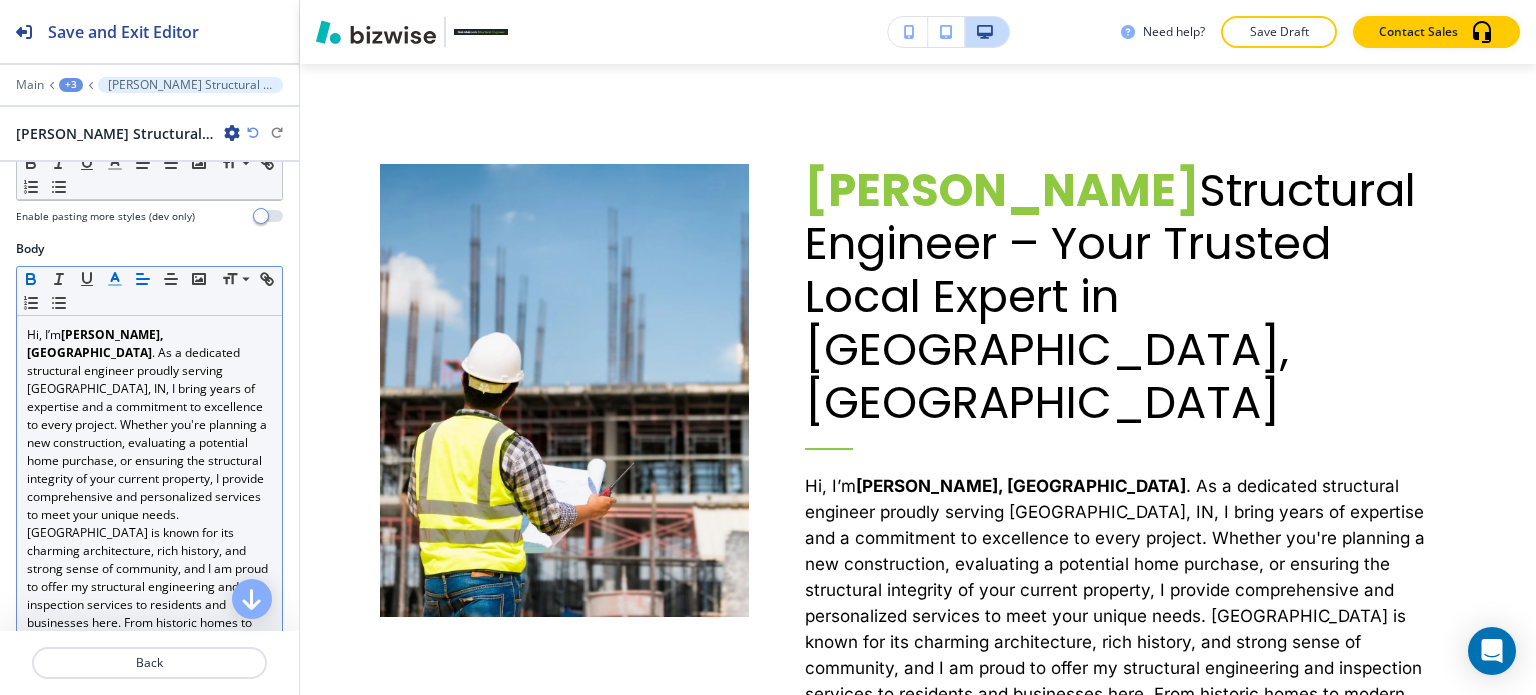 click 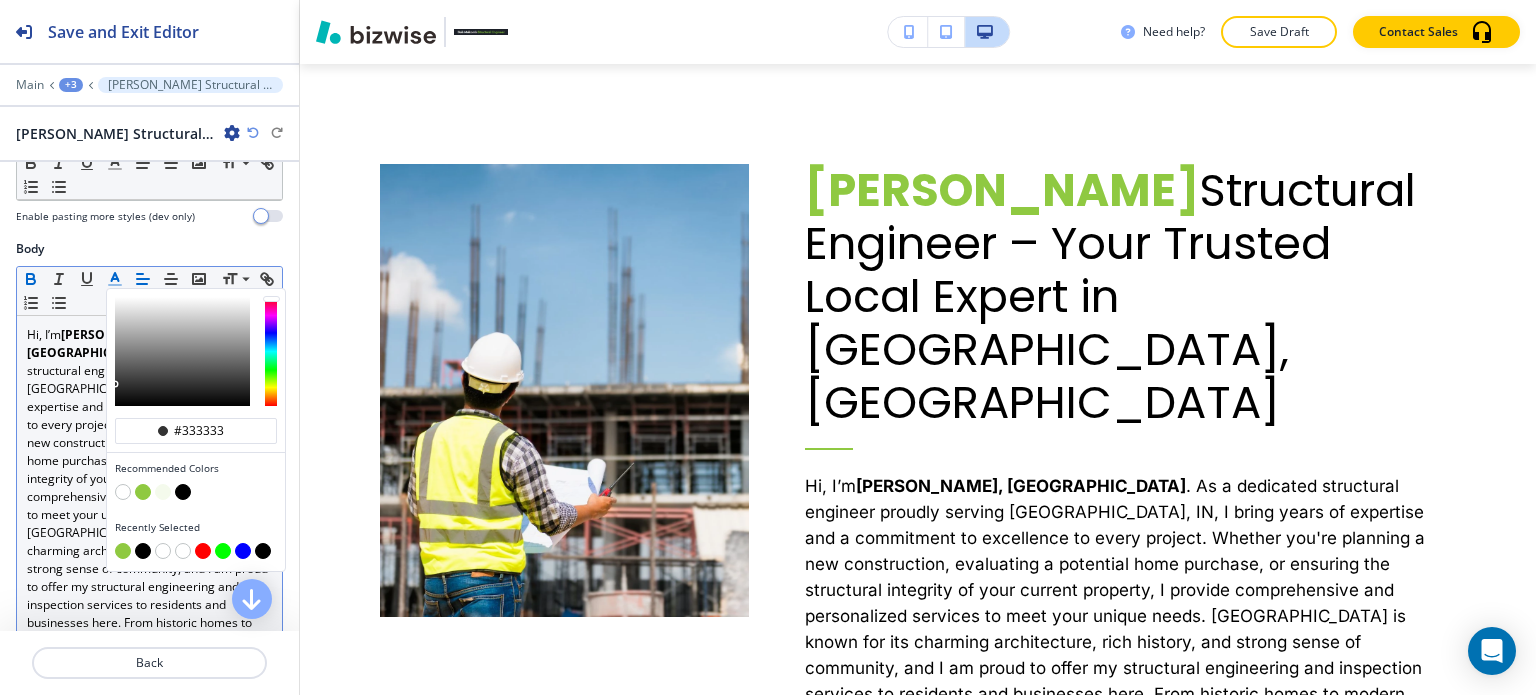 click at bounding box center (143, 492) 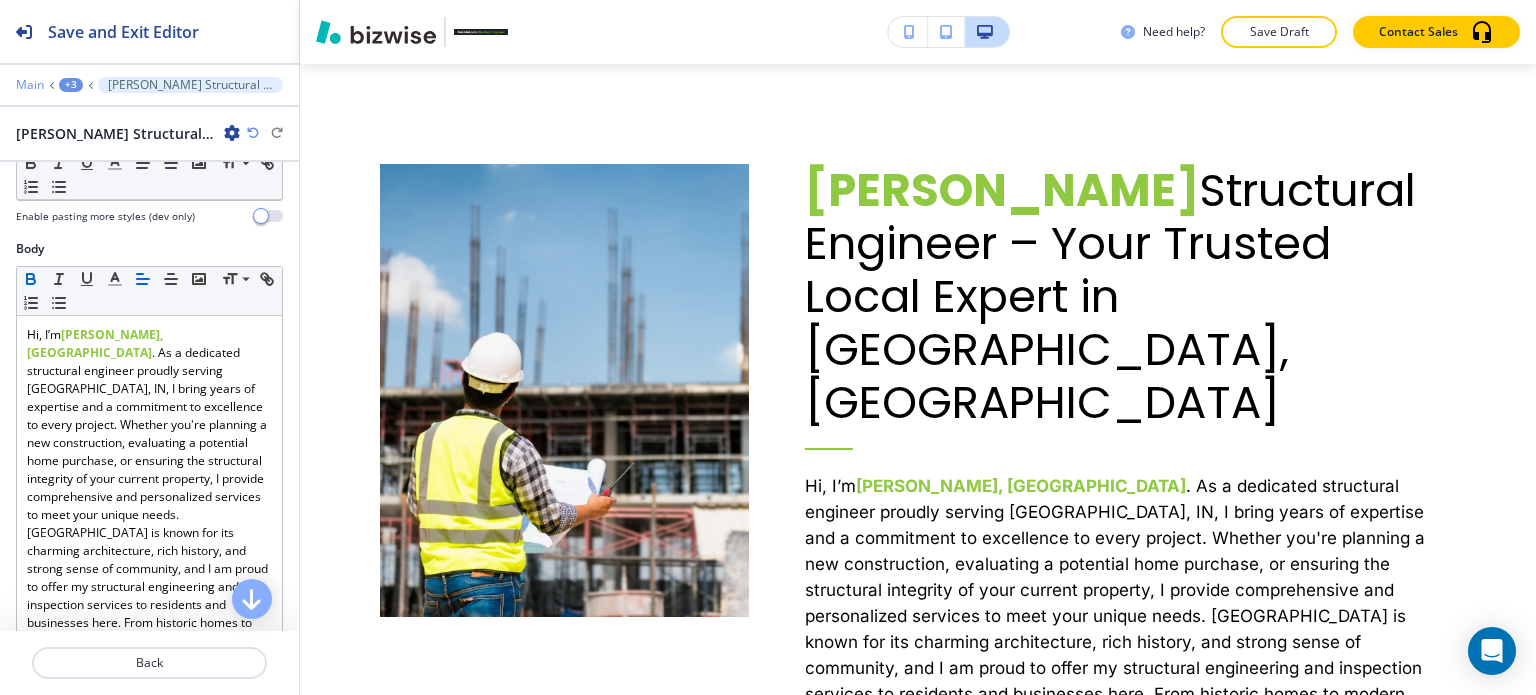 click on "Main" at bounding box center [30, 85] 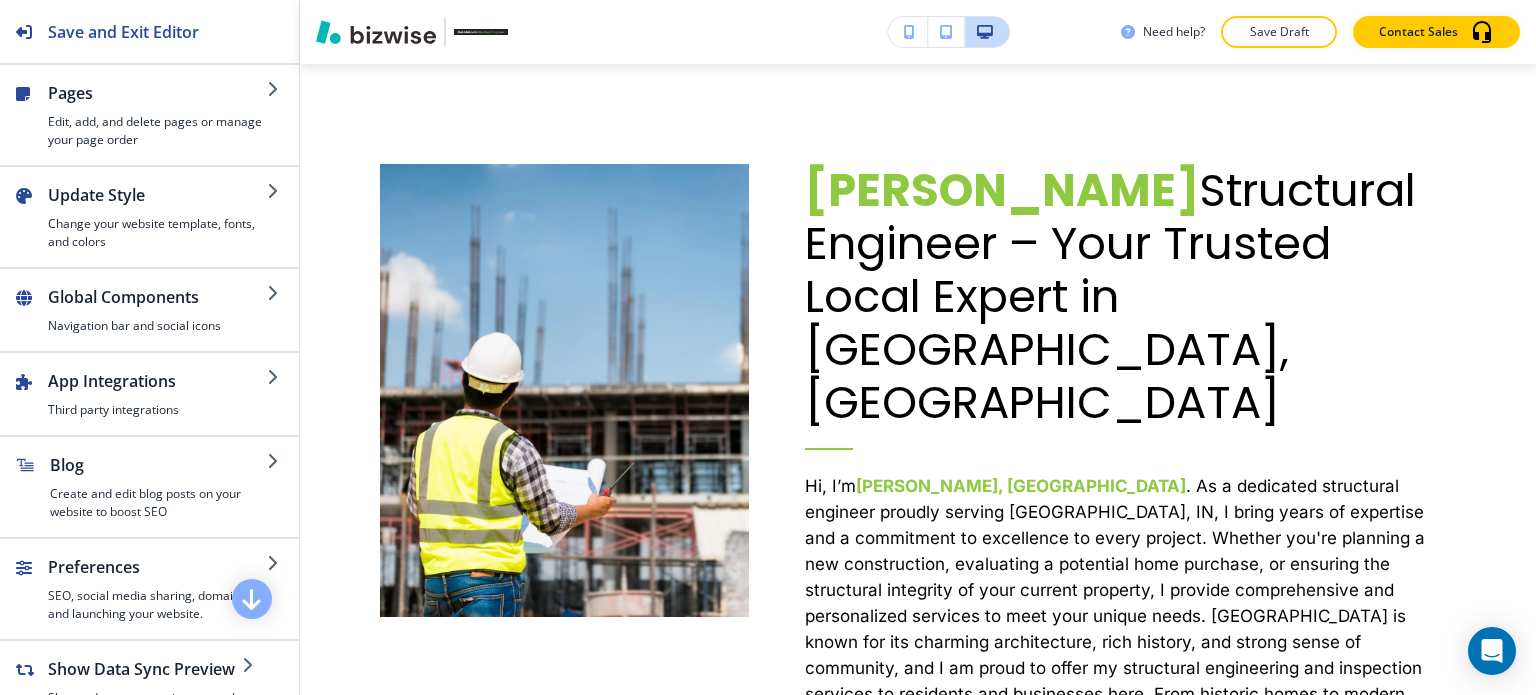 scroll, scrollTop: 2454, scrollLeft: 0, axis: vertical 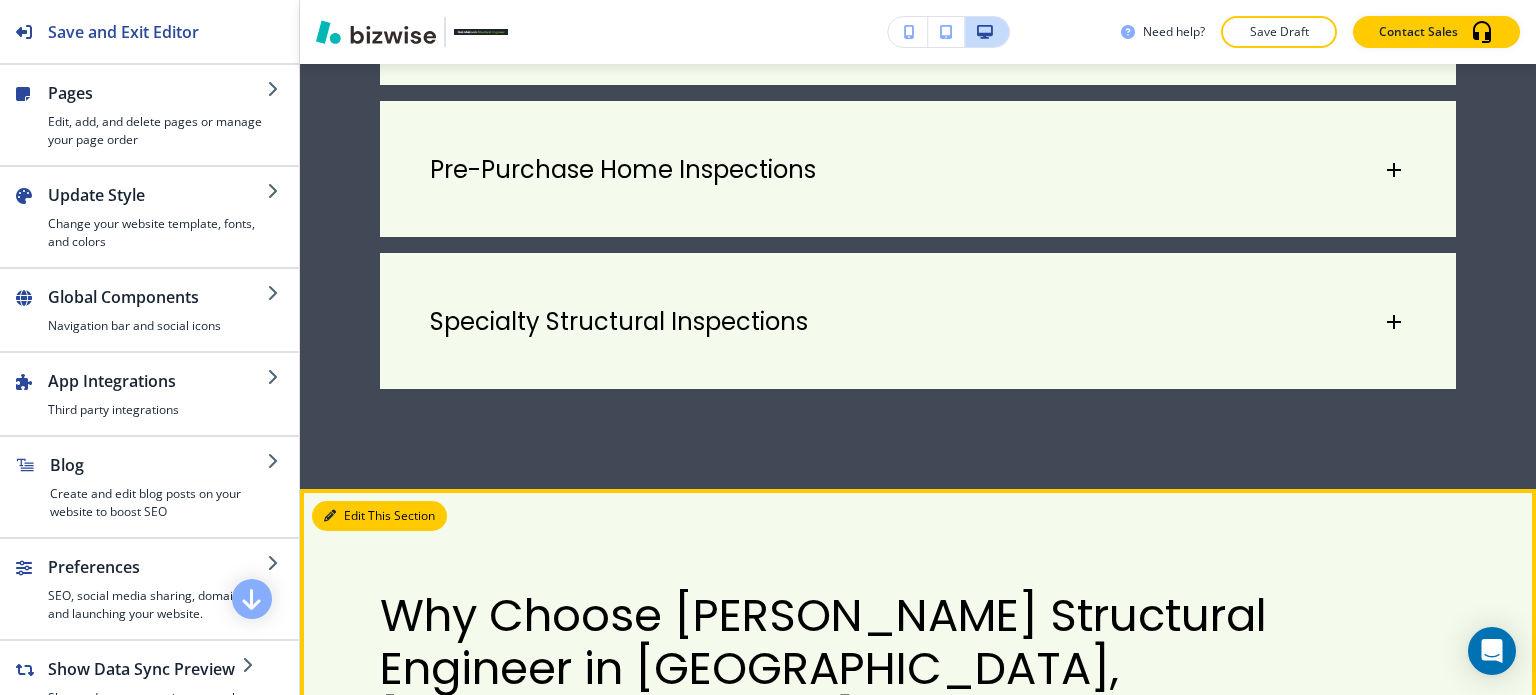 click on "Edit This Section" at bounding box center [379, 516] 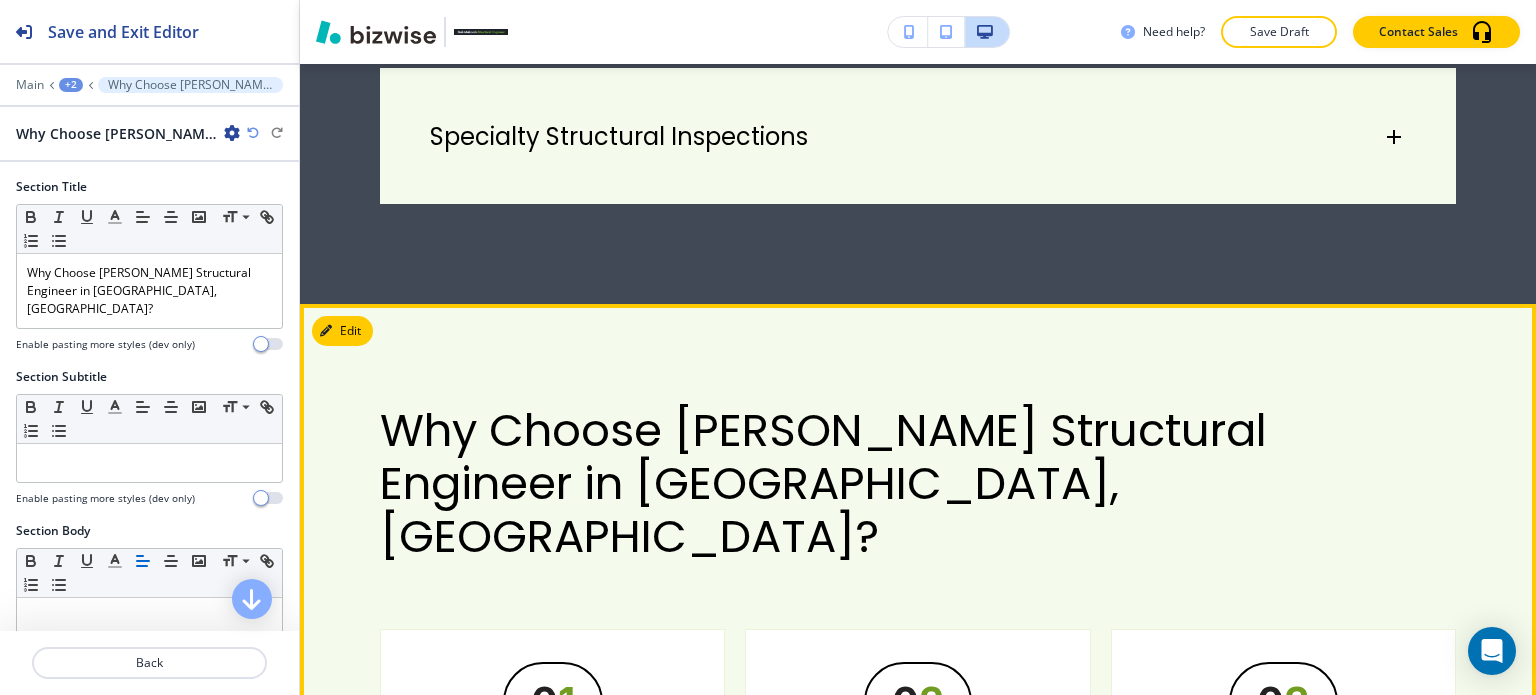 scroll, scrollTop: 2640, scrollLeft: 0, axis: vertical 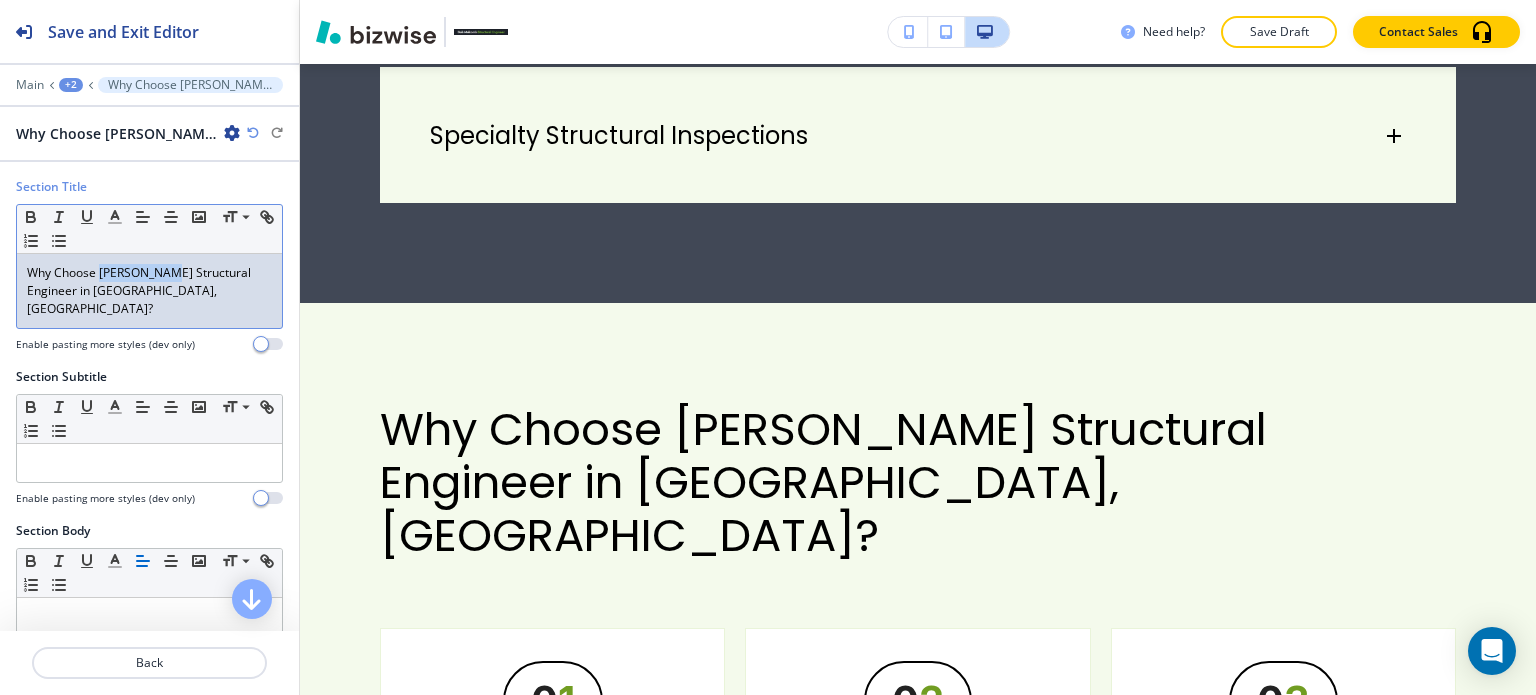 drag, startPoint x: 174, startPoint y: 273, endPoint x: 97, endPoint y: 277, distance: 77.10383 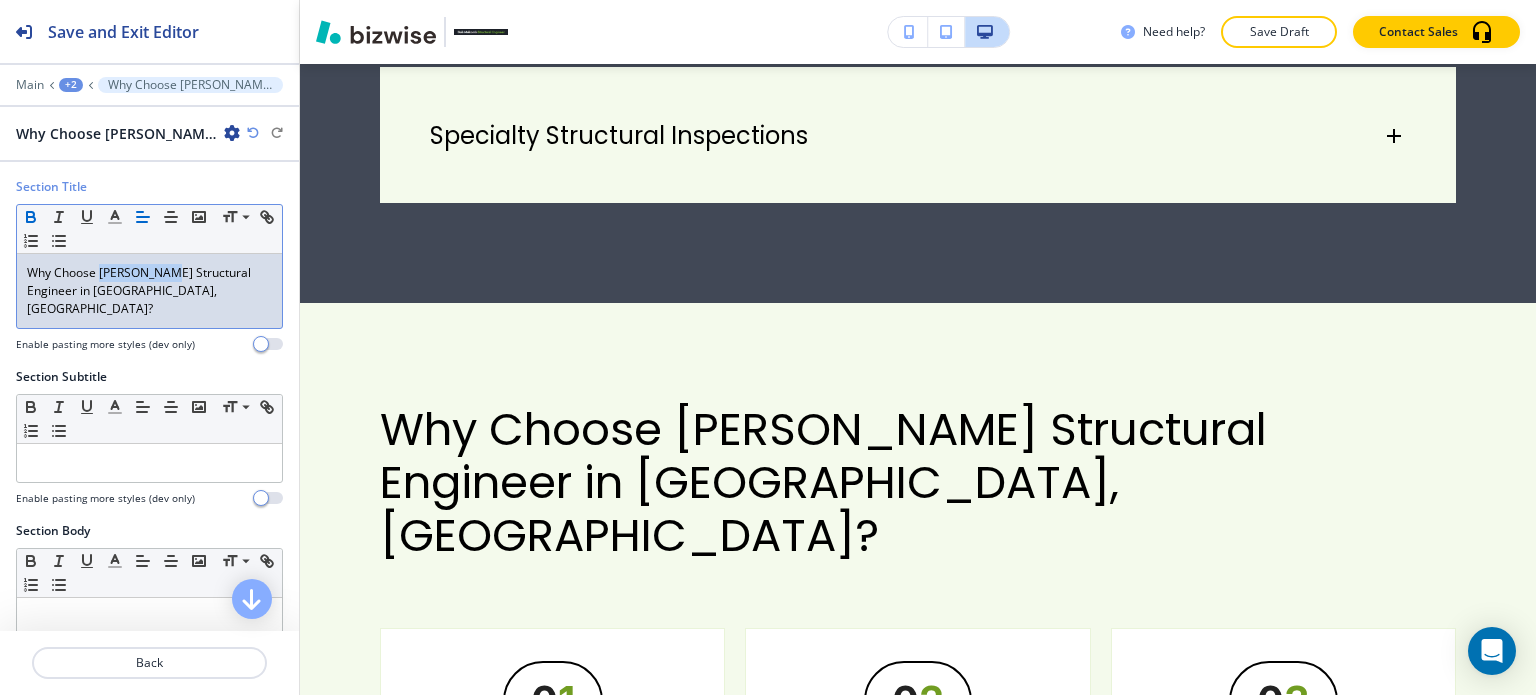 click 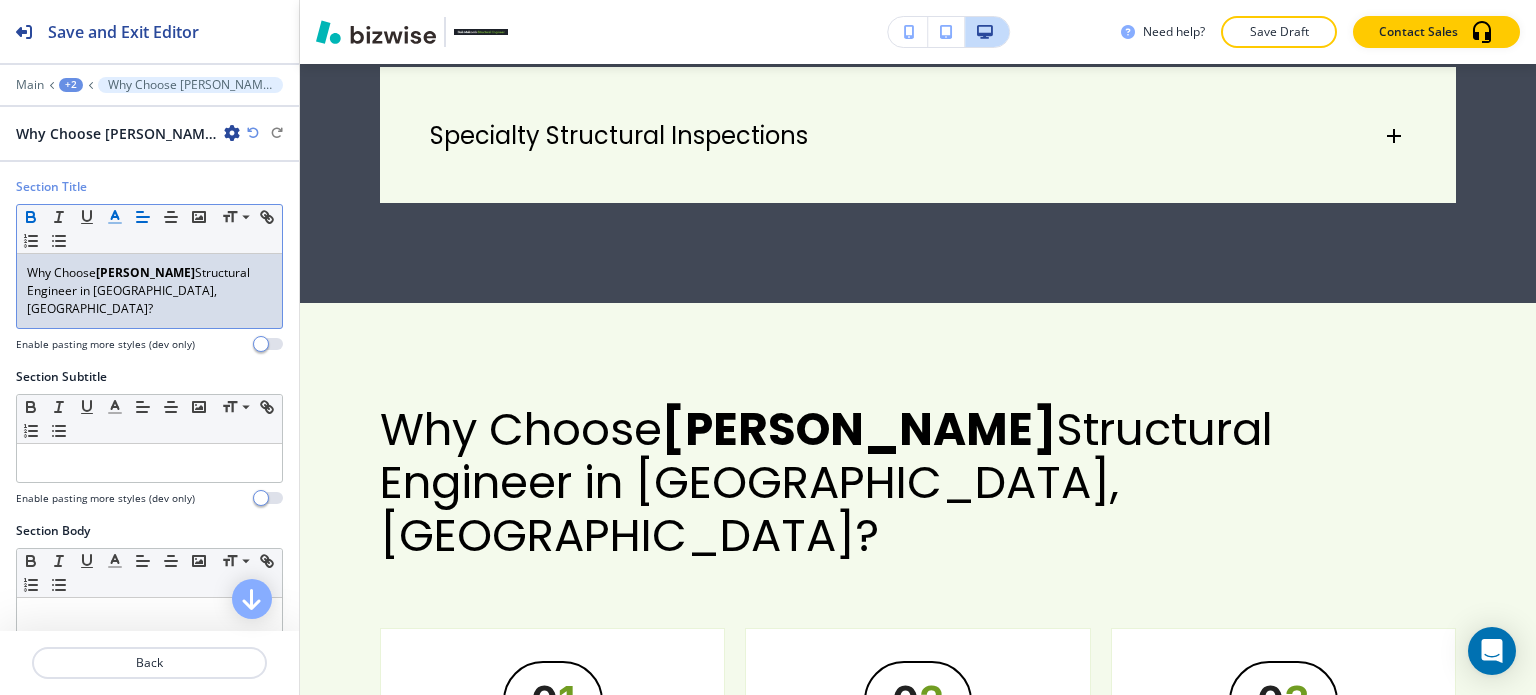 click 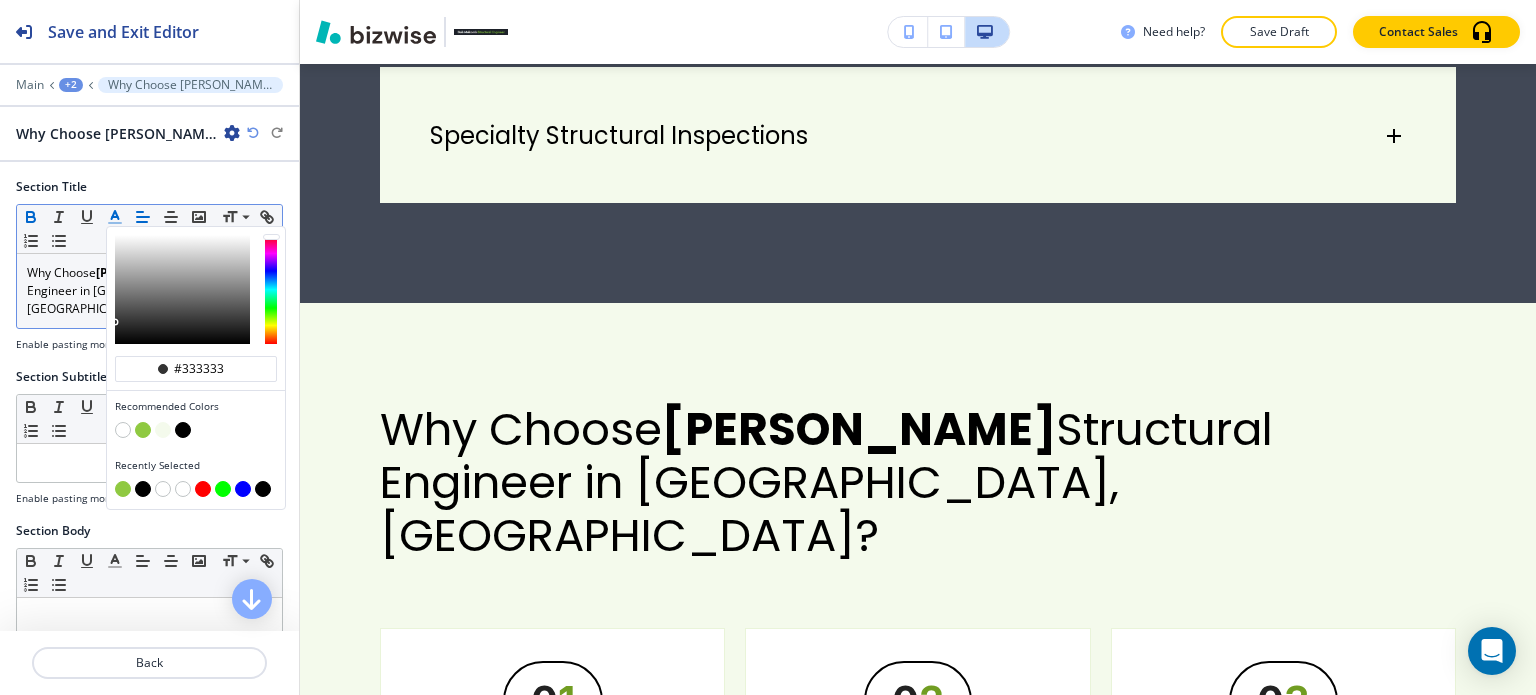 click at bounding box center (143, 430) 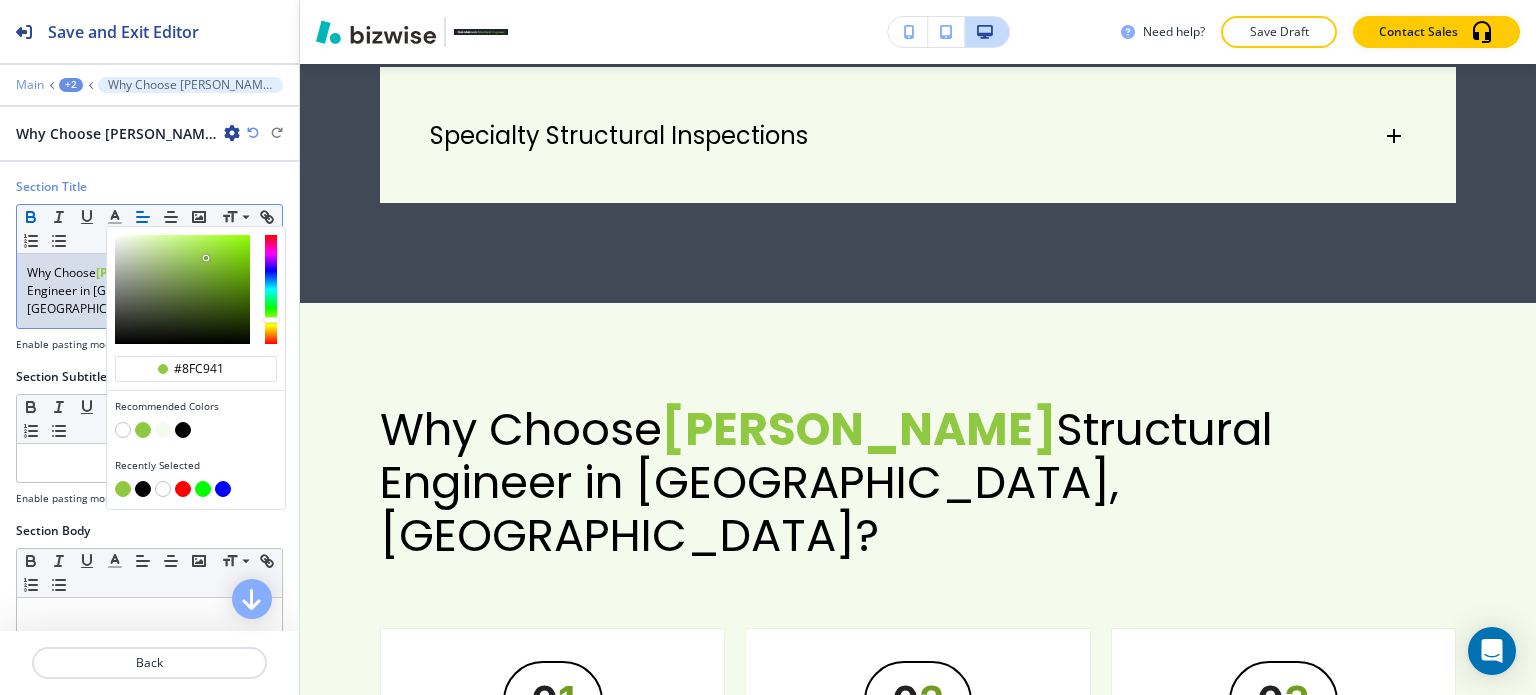 click on "Main" at bounding box center (30, 85) 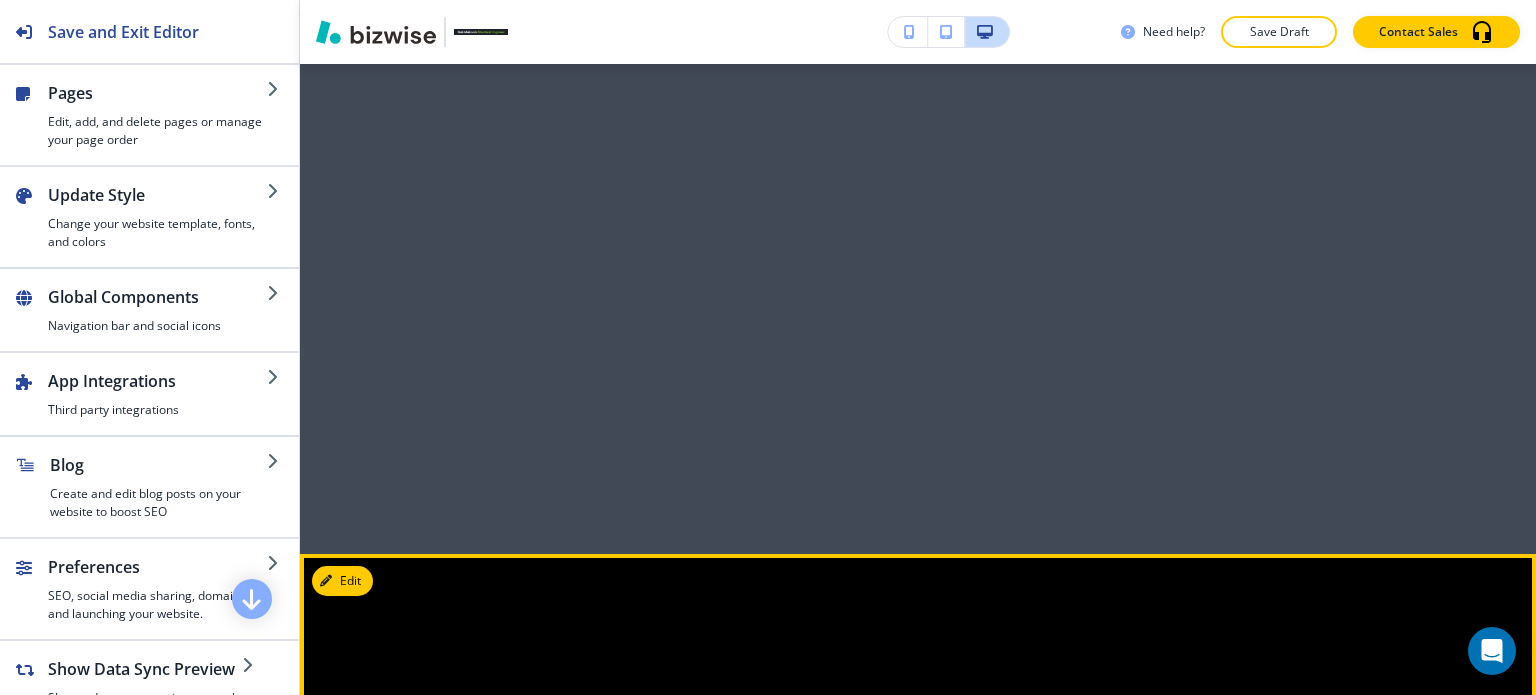 scroll, scrollTop: 6332, scrollLeft: 0, axis: vertical 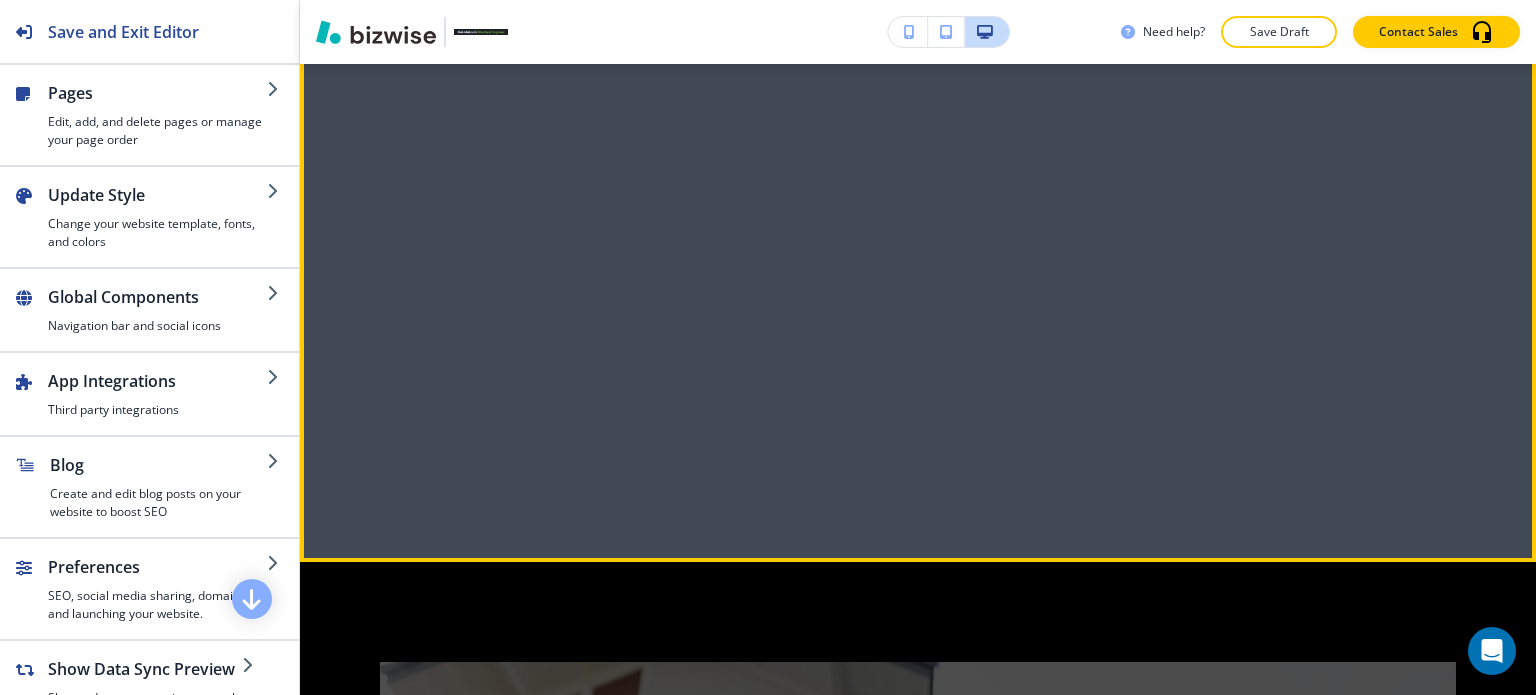 click on "Frequently Asked Questions About My Services in [GEOGRAPHIC_DATA], IN Q: How long does a typical home inspection take? A: Most home inspections take between 2–4 hours, depending on the size and condition of the property. I ensure every aspect is thoroughly evaluated during this time. Q: Can you inspect historic homes? A: Absolutely! I have extensive experience working with historic properties and understand the unique considerations they require. Q: What if my home inspection reveals major issues? A: If significant problems are found, I’ll provide a detailed report with recommendations for repairs or next steps. This information can be used to negotiate with sellers or plan your next move." at bounding box center [918, 115] 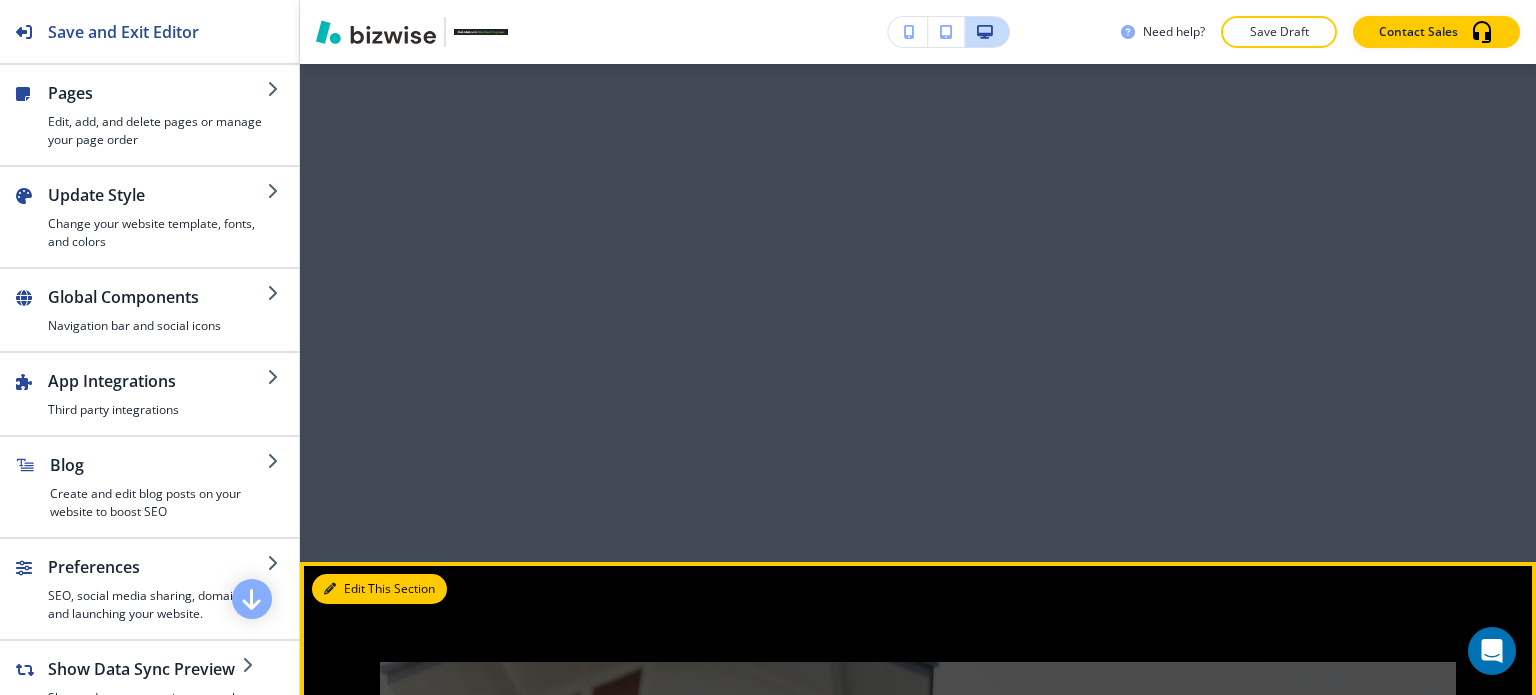 click on "Edit This Section" at bounding box center (379, 589) 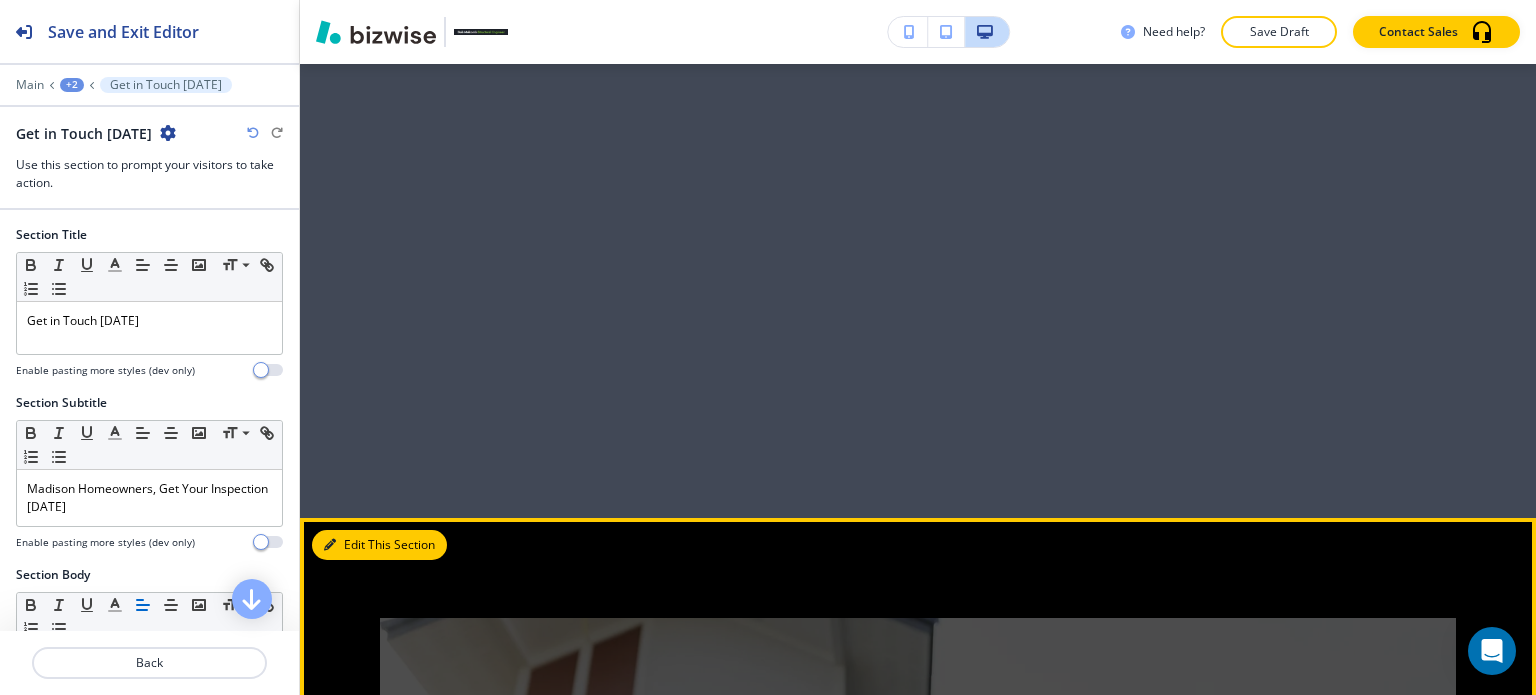 scroll, scrollTop: 6400, scrollLeft: 0, axis: vertical 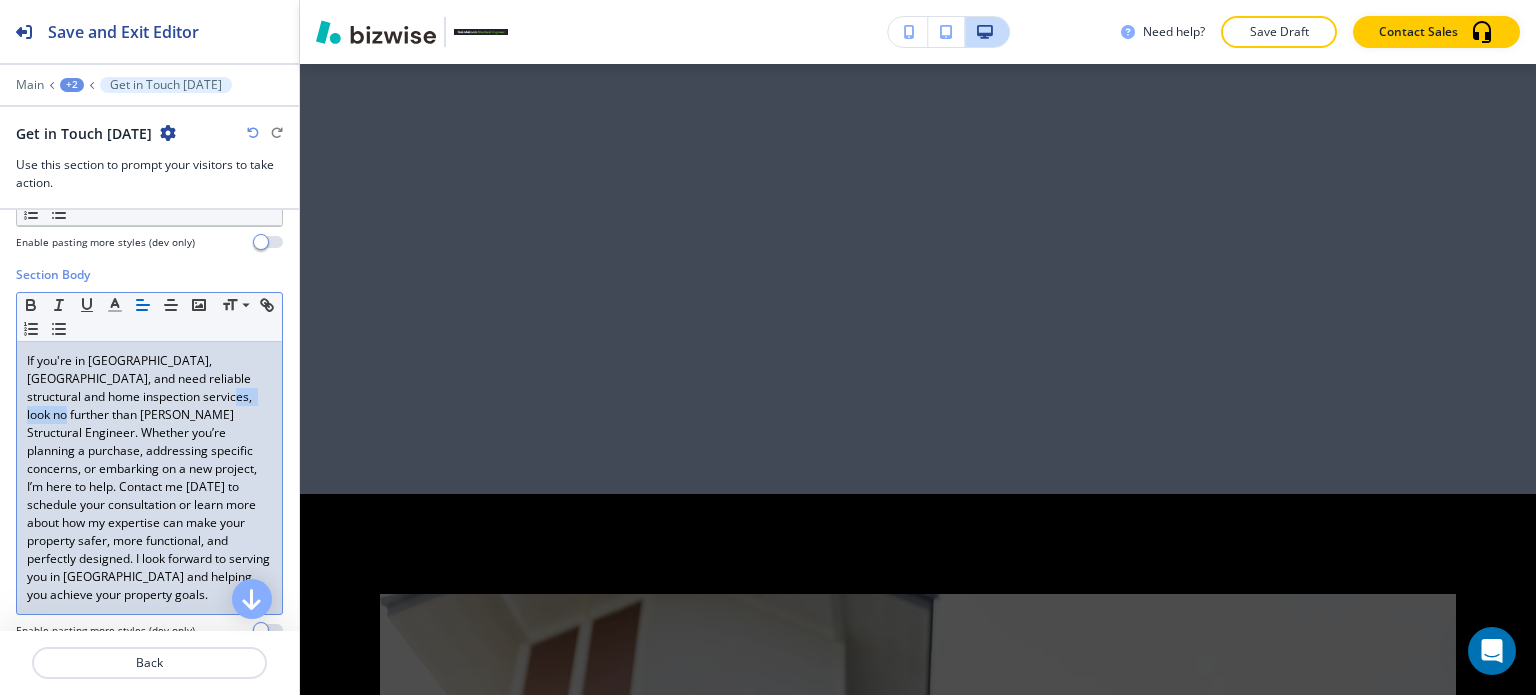 drag, startPoint x: 76, startPoint y: 411, endPoint x: 195, endPoint y: 395, distance: 120.070816 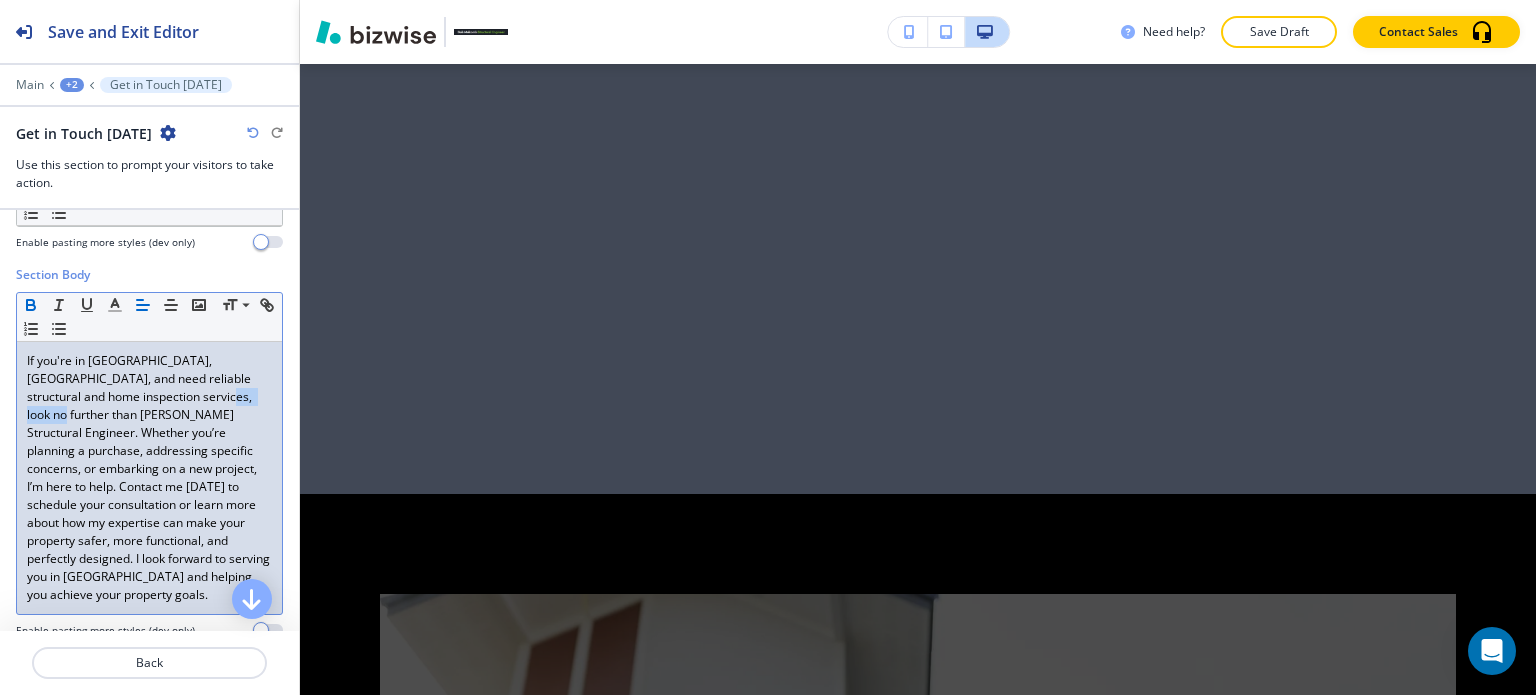 click 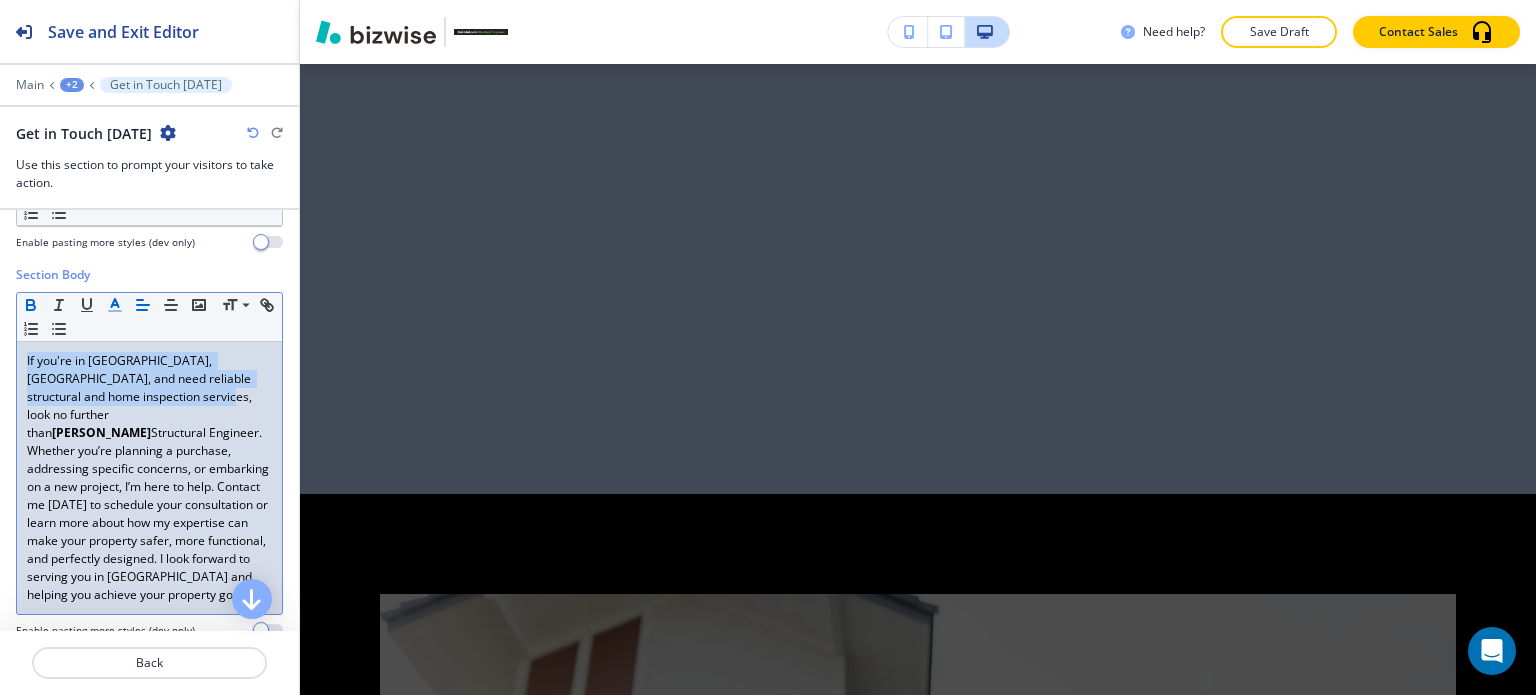 click 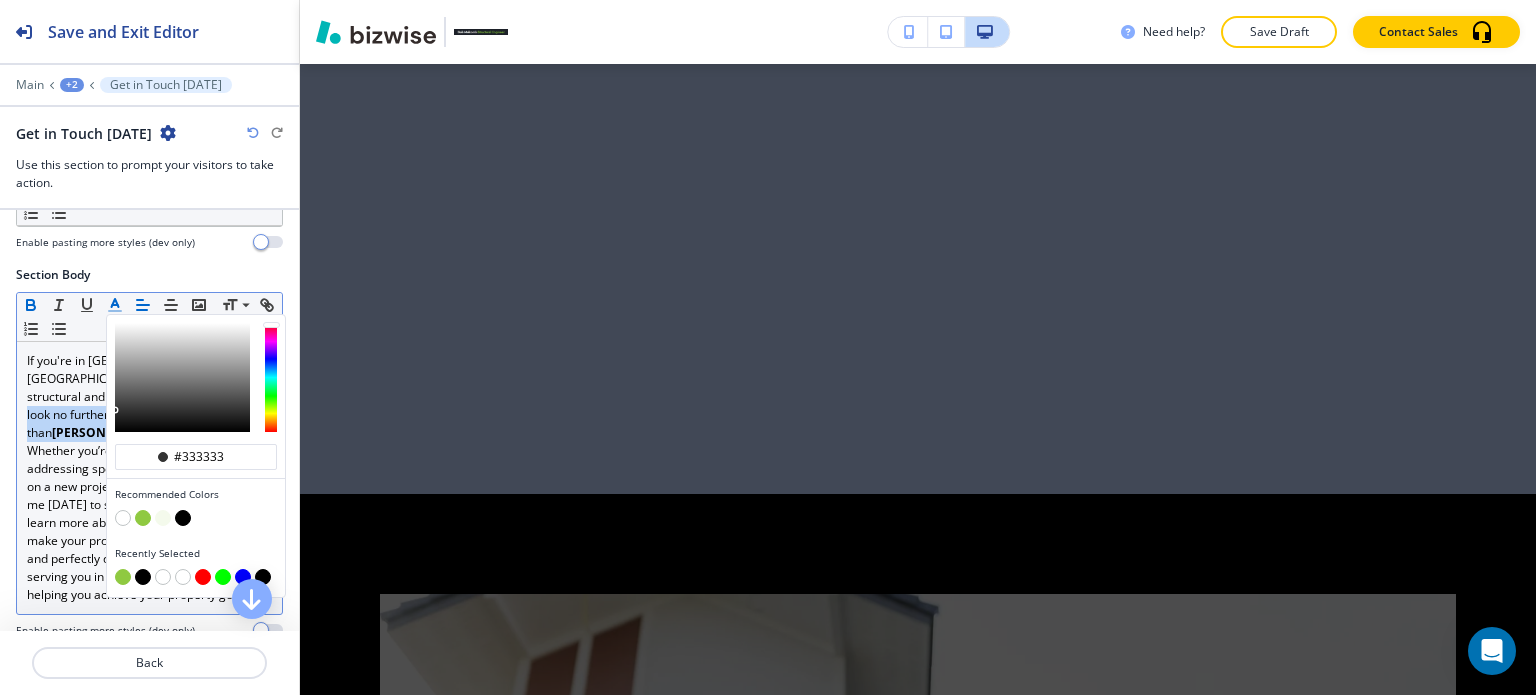 click at bounding box center (143, 518) 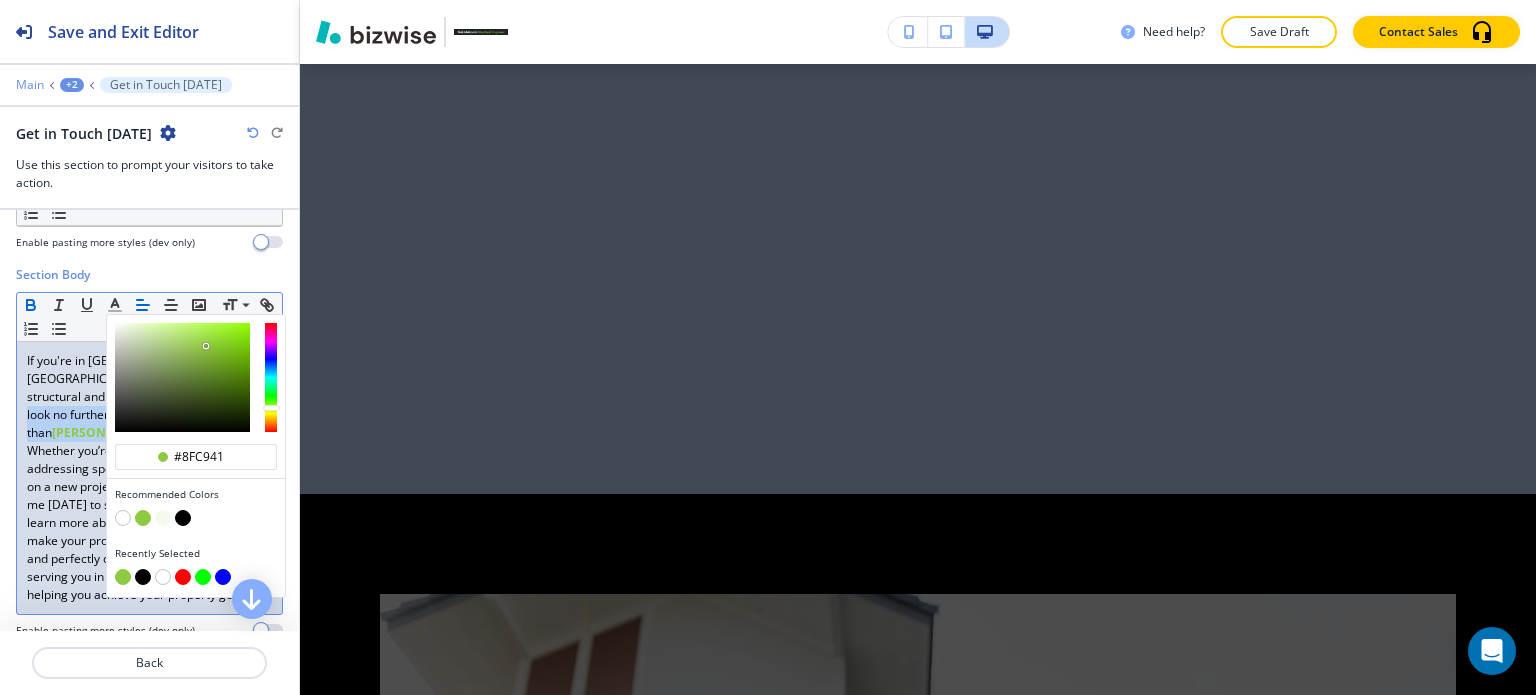 click on "Main" at bounding box center [30, 85] 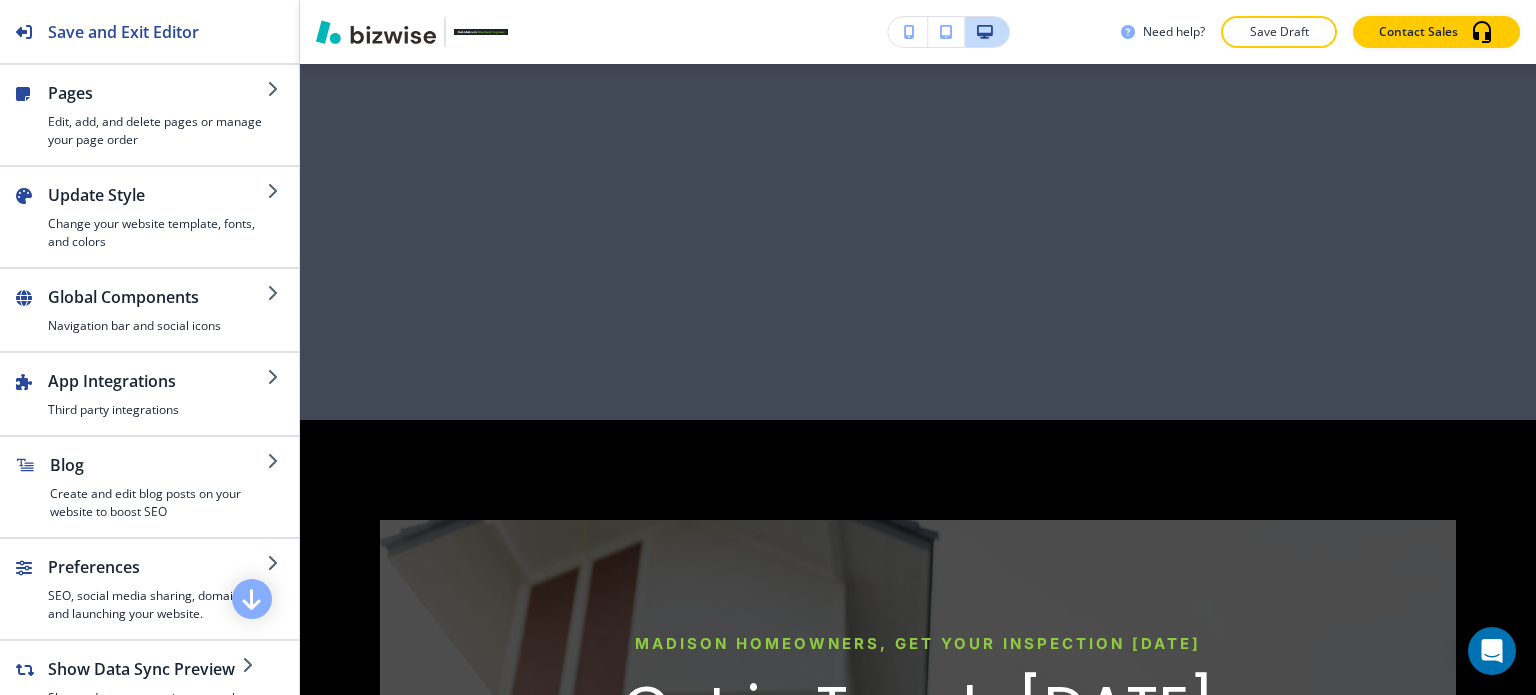 scroll, scrollTop: 7148, scrollLeft: 0, axis: vertical 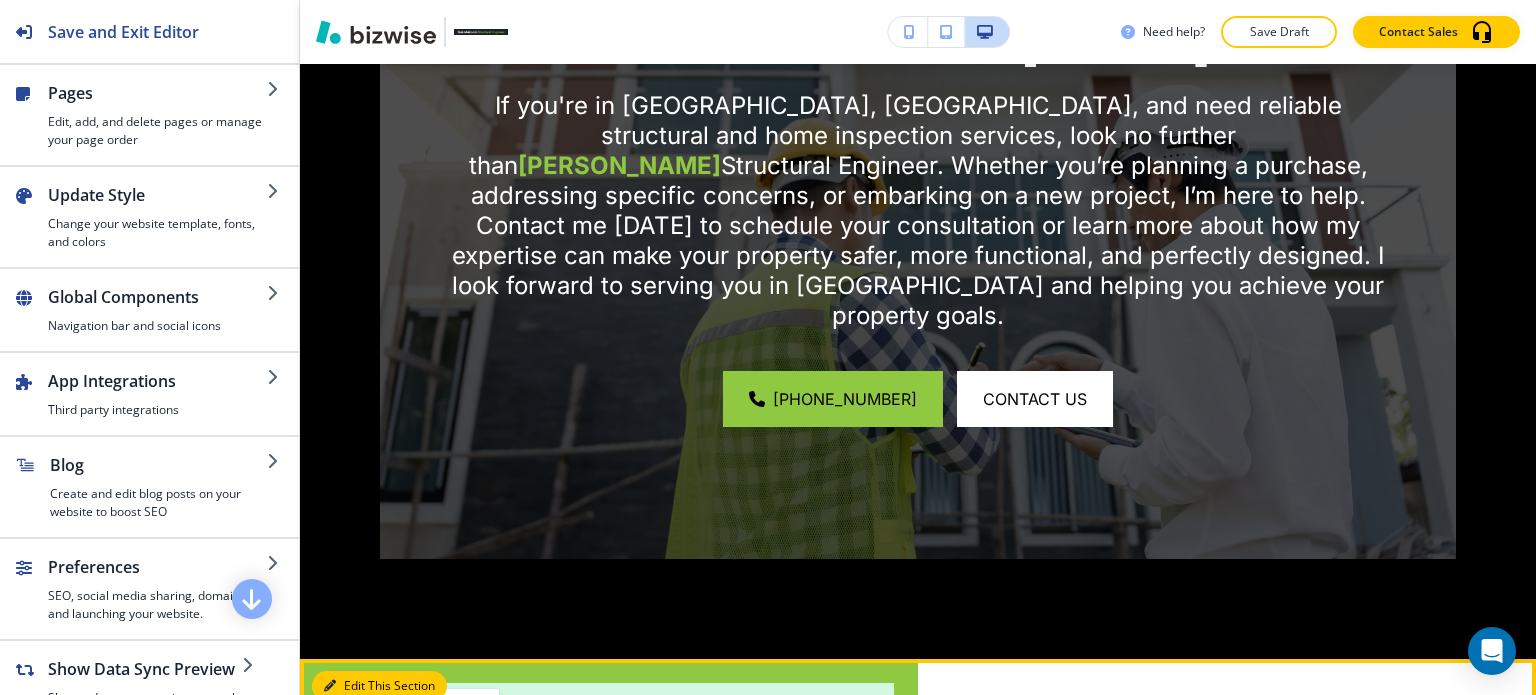 click on "Edit This Section" at bounding box center (379, 686) 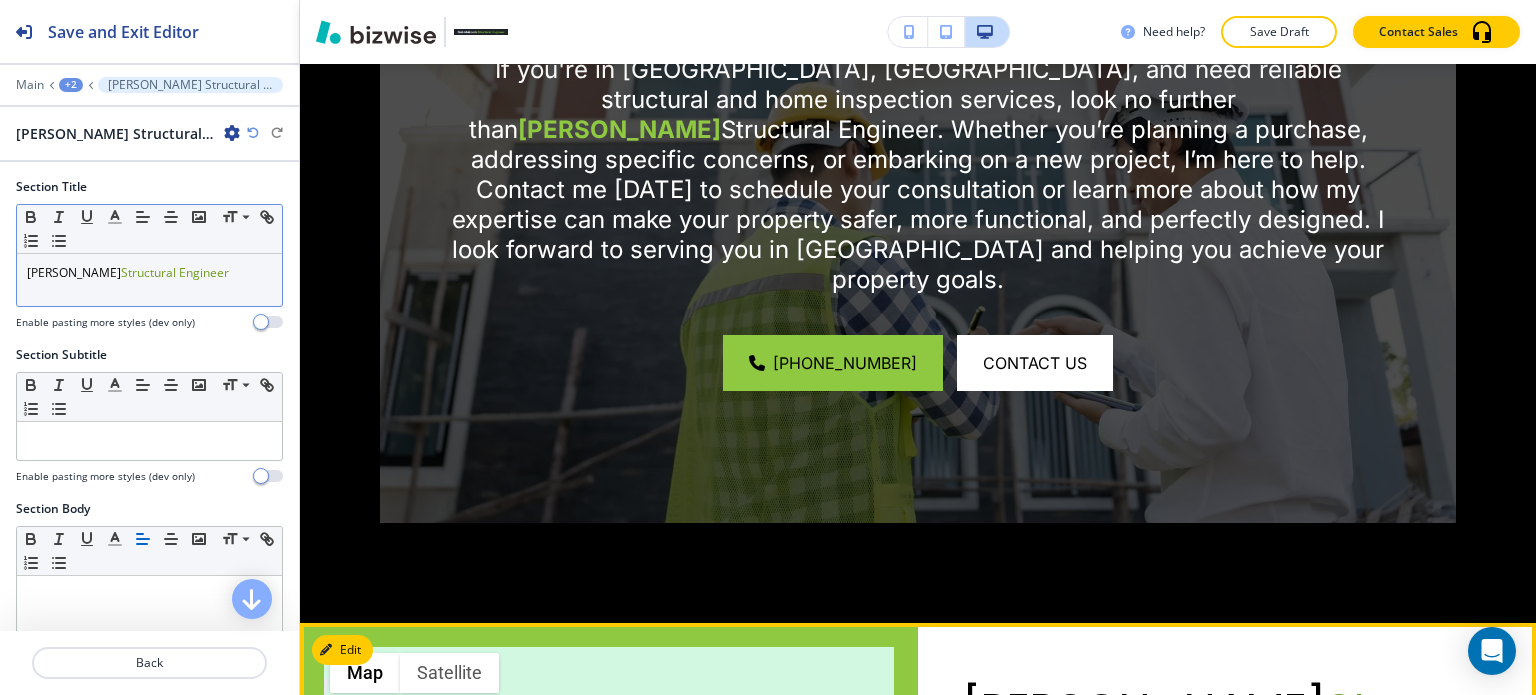 scroll, scrollTop: 7283, scrollLeft: 0, axis: vertical 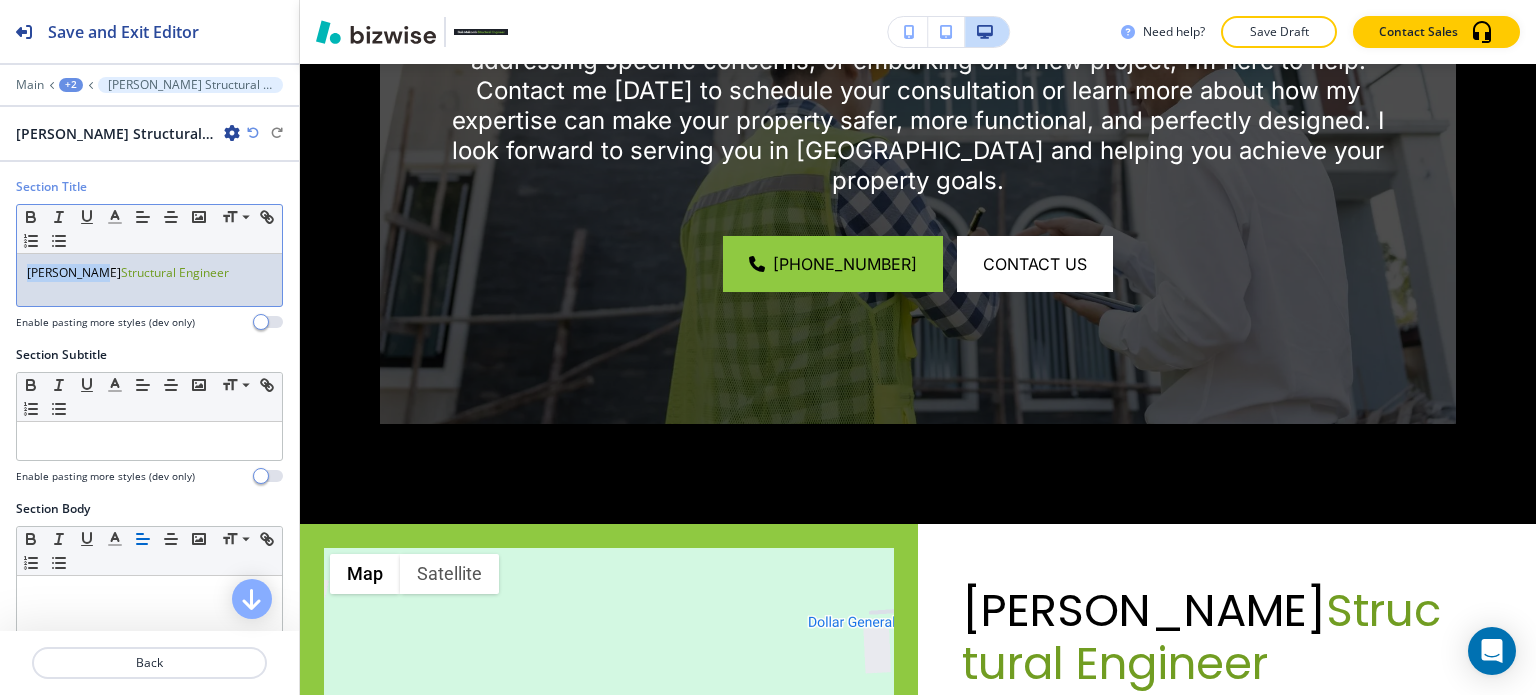 drag, startPoint x: 103, startPoint y: 273, endPoint x: 0, endPoint y: 253, distance: 104.92378 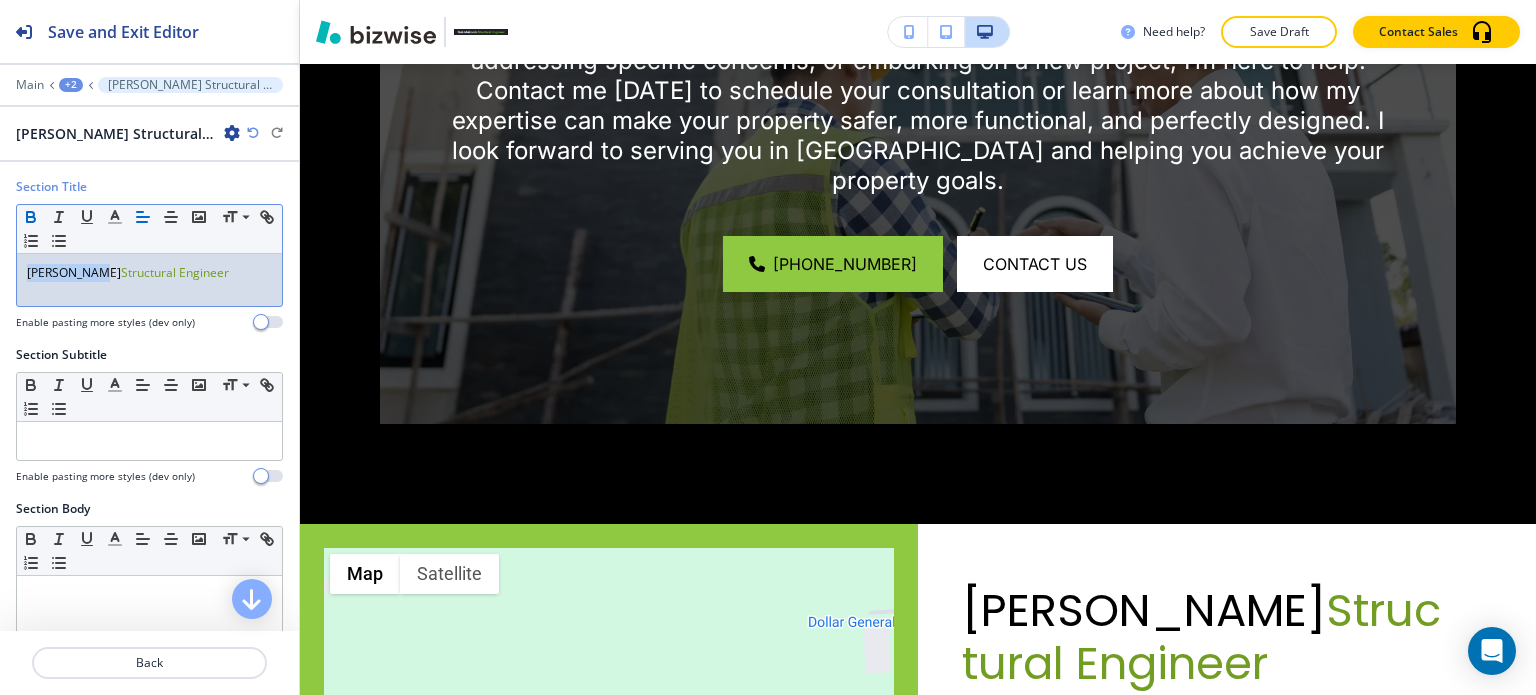 click 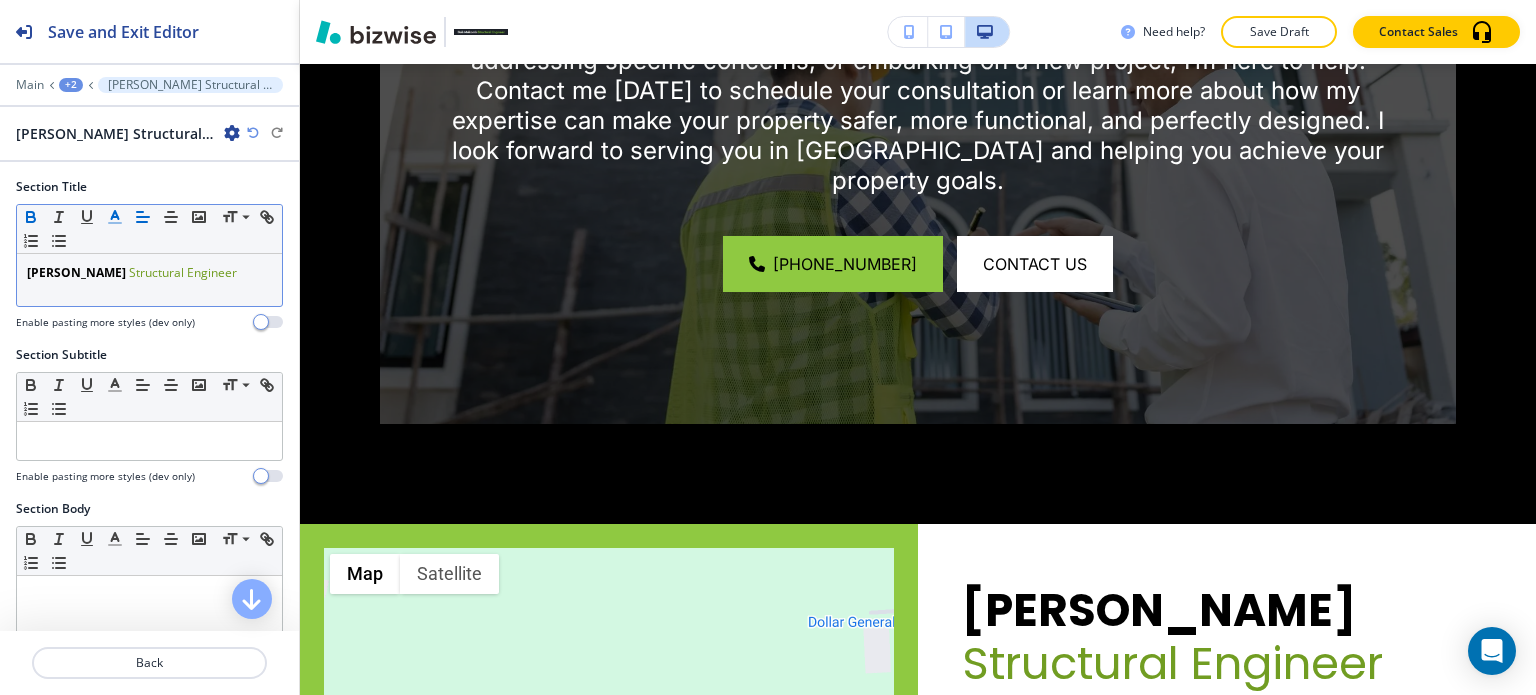 click 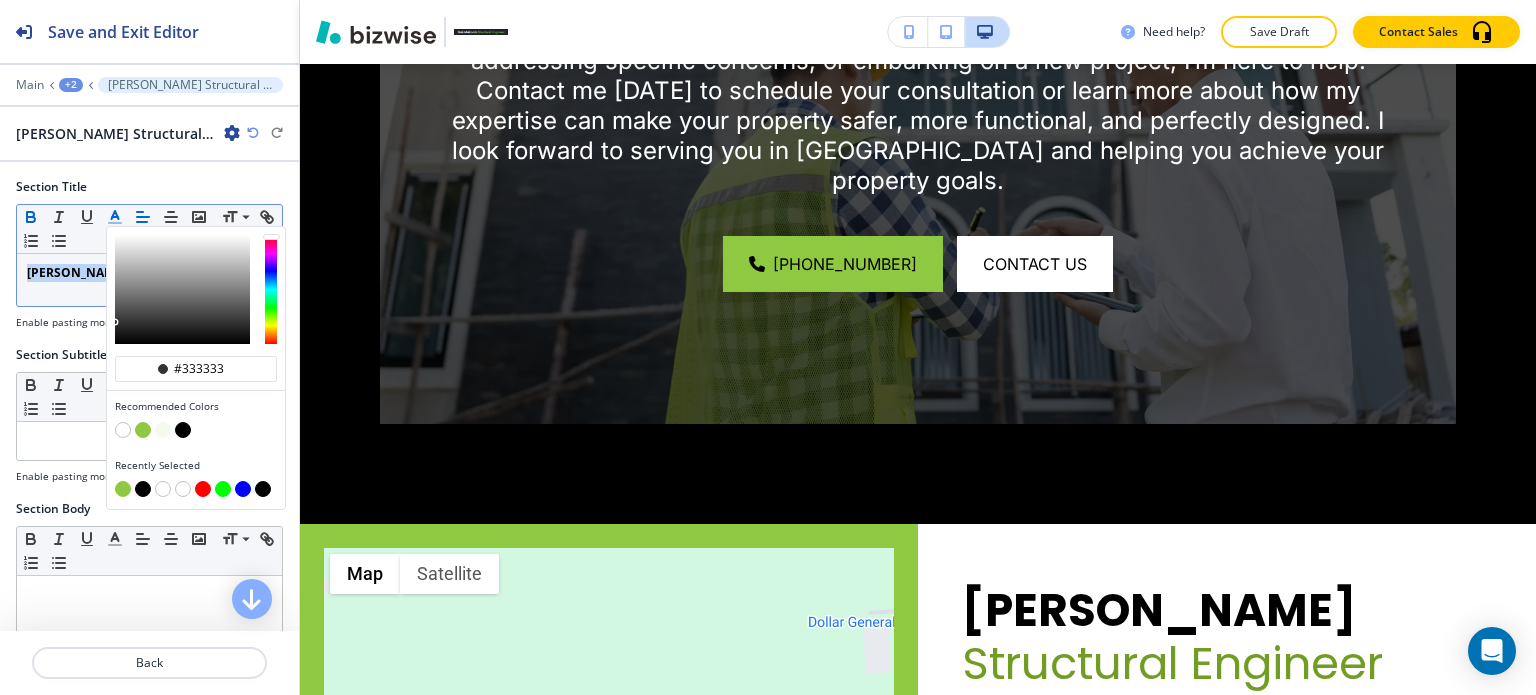 click at bounding box center [143, 430] 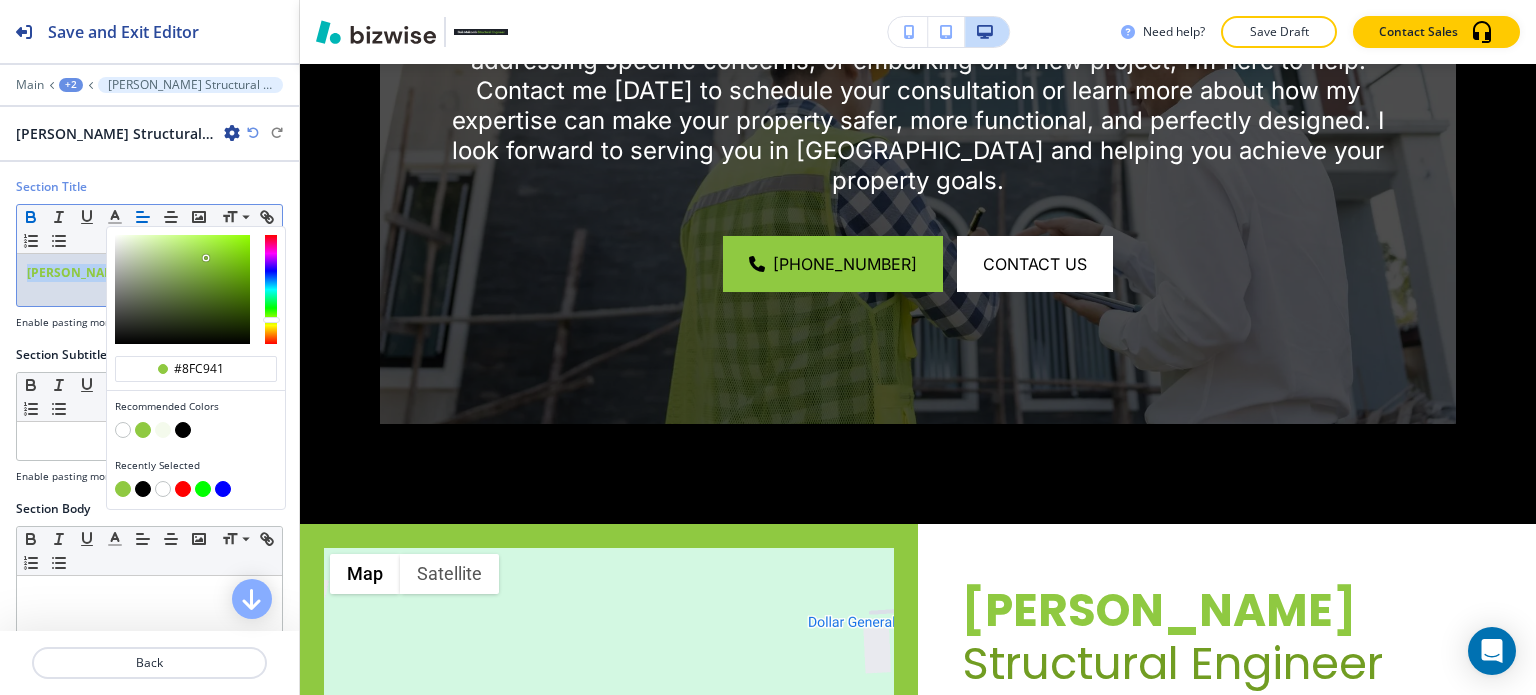 click on "[PERSON_NAME]   Structural Engineer" at bounding box center [149, 280] 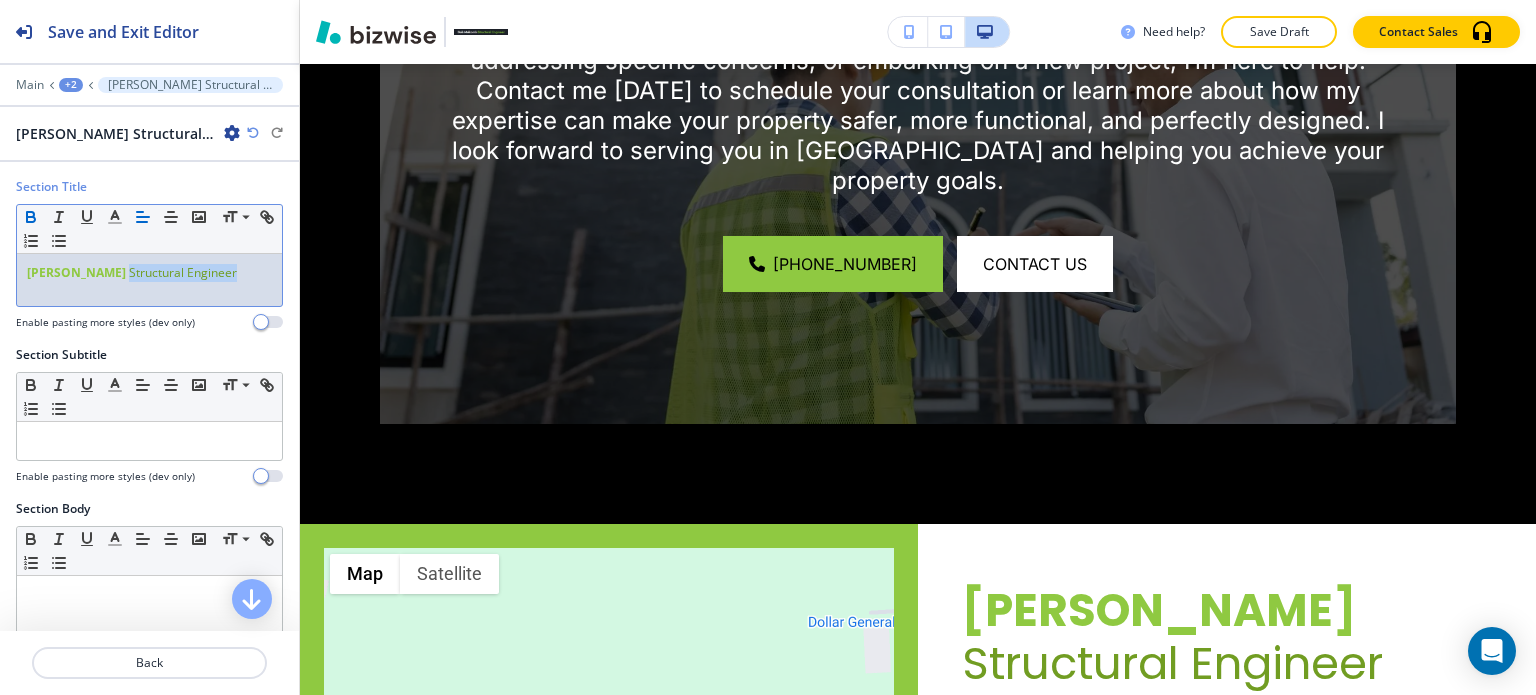 drag, startPoint x: 216, startPoint y: 277, endPoint x: 113, endPoint y: 285, distance: 103.31021 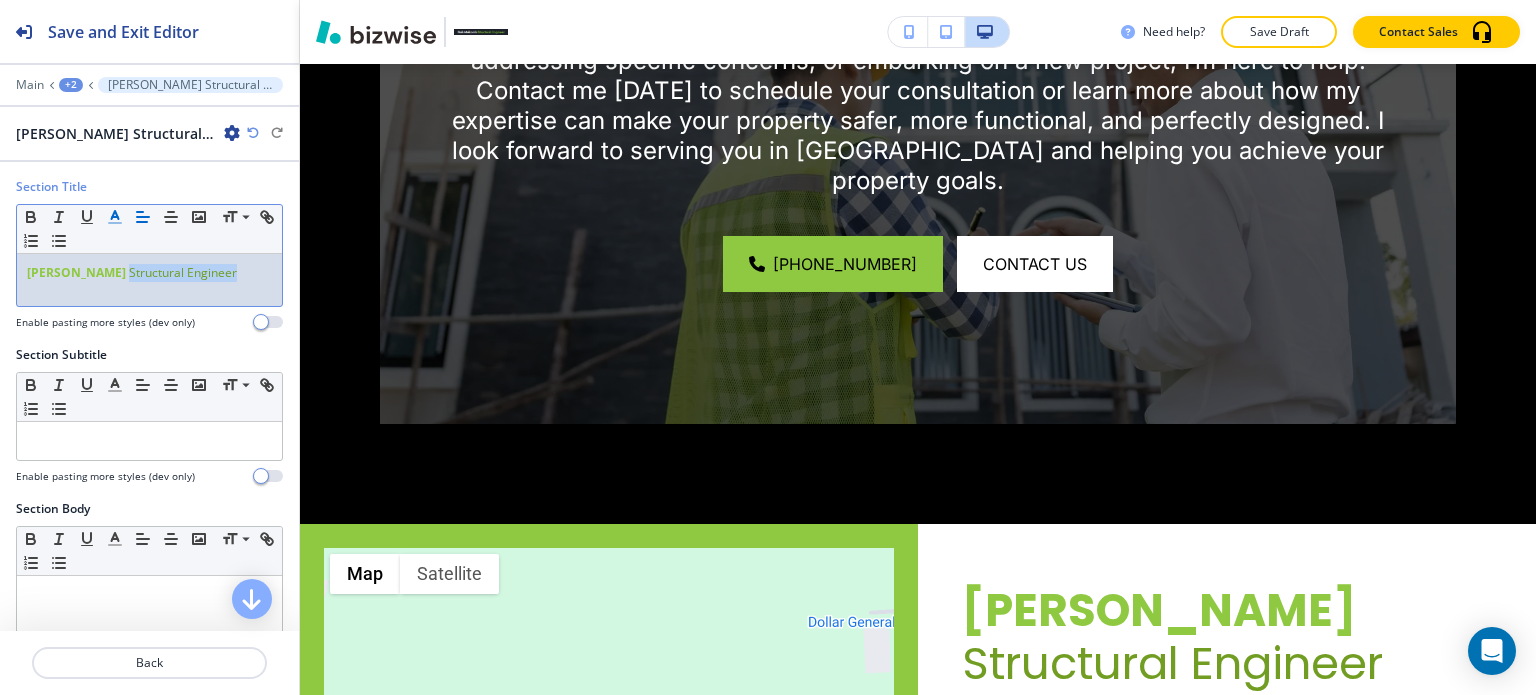 click 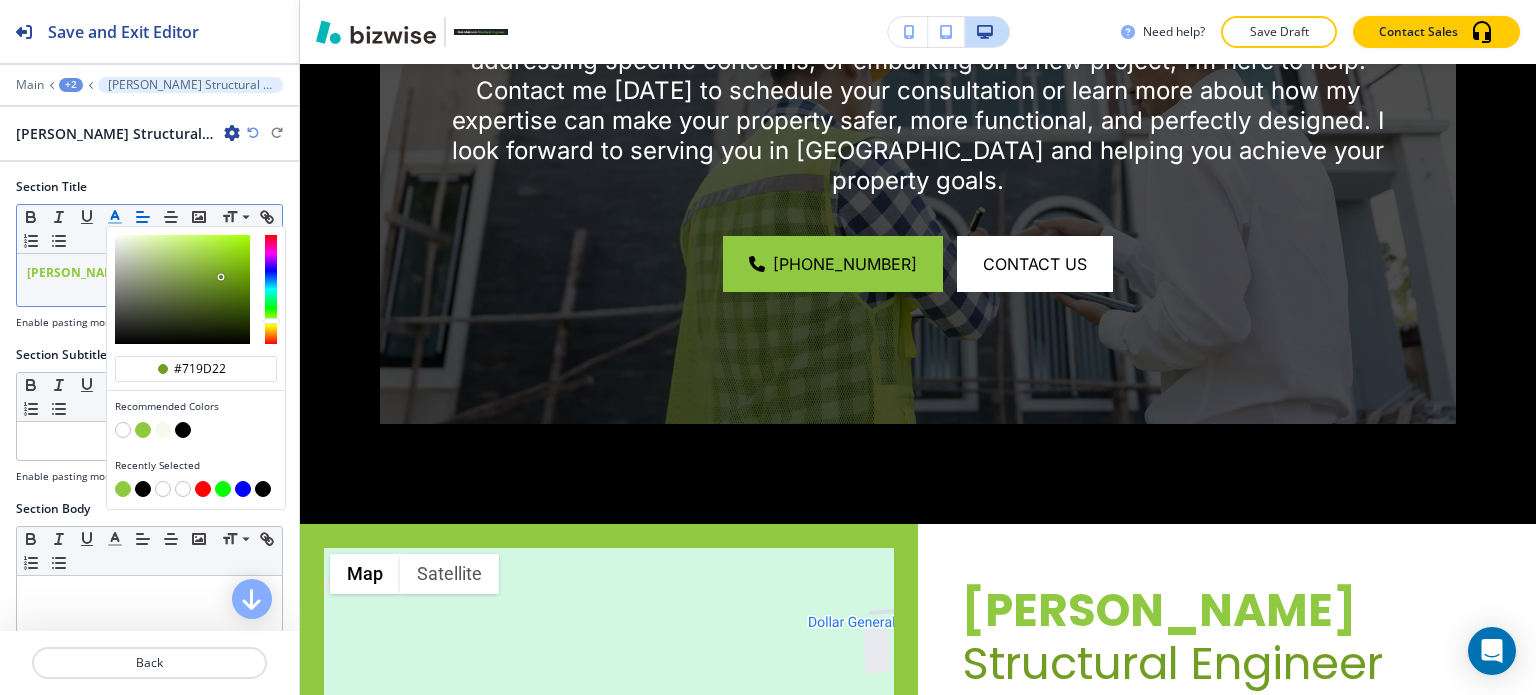 click at bounding box center [183, 430] 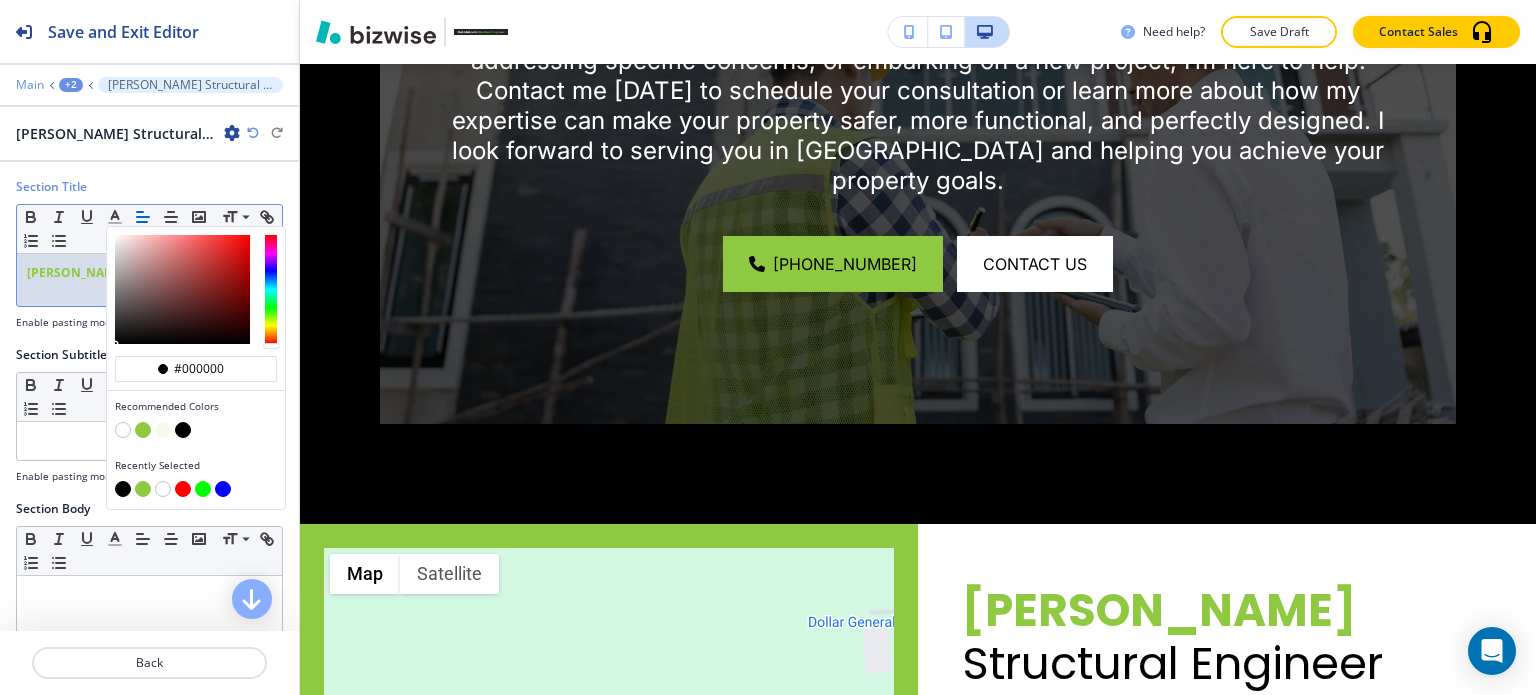 click on "Main" at bounding box center [30, 85] 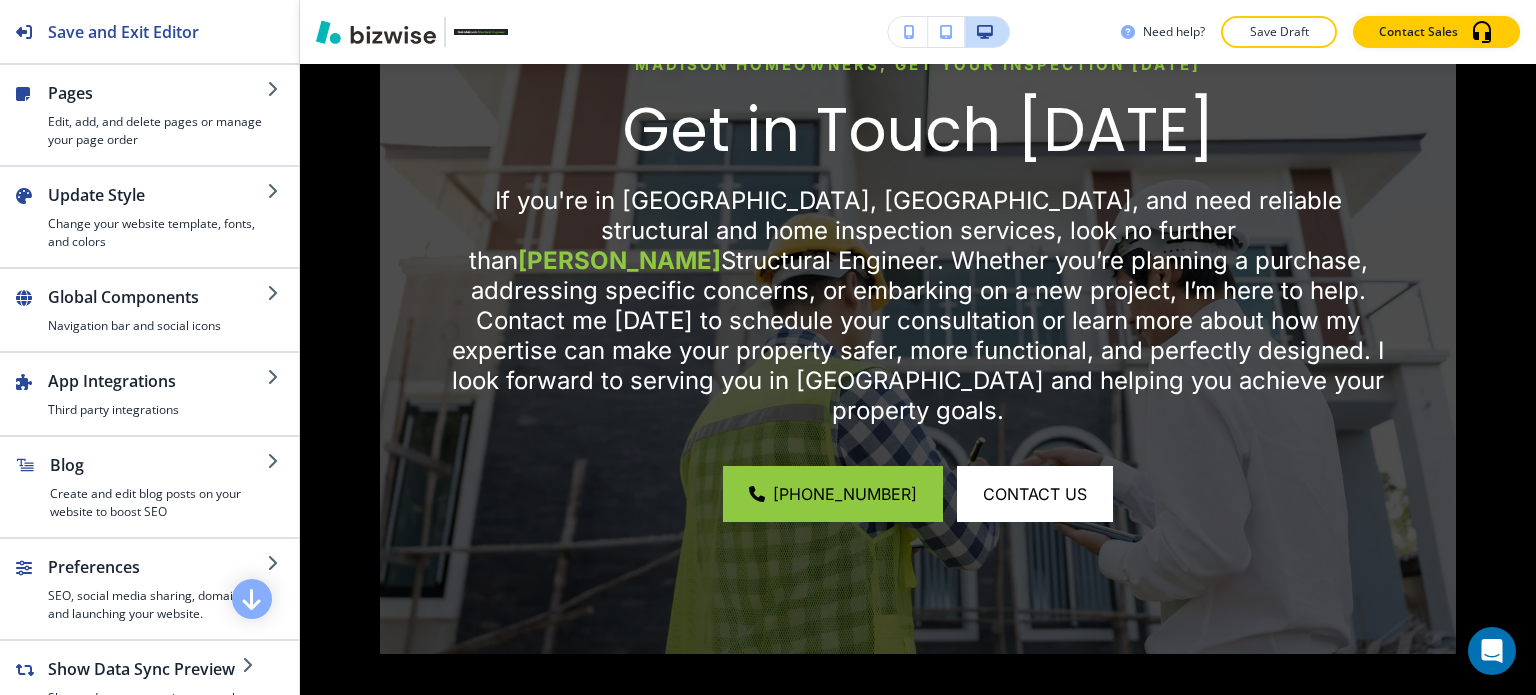 scroll, scrollTop: 8228, scrollLeft: 0, axis: vertical 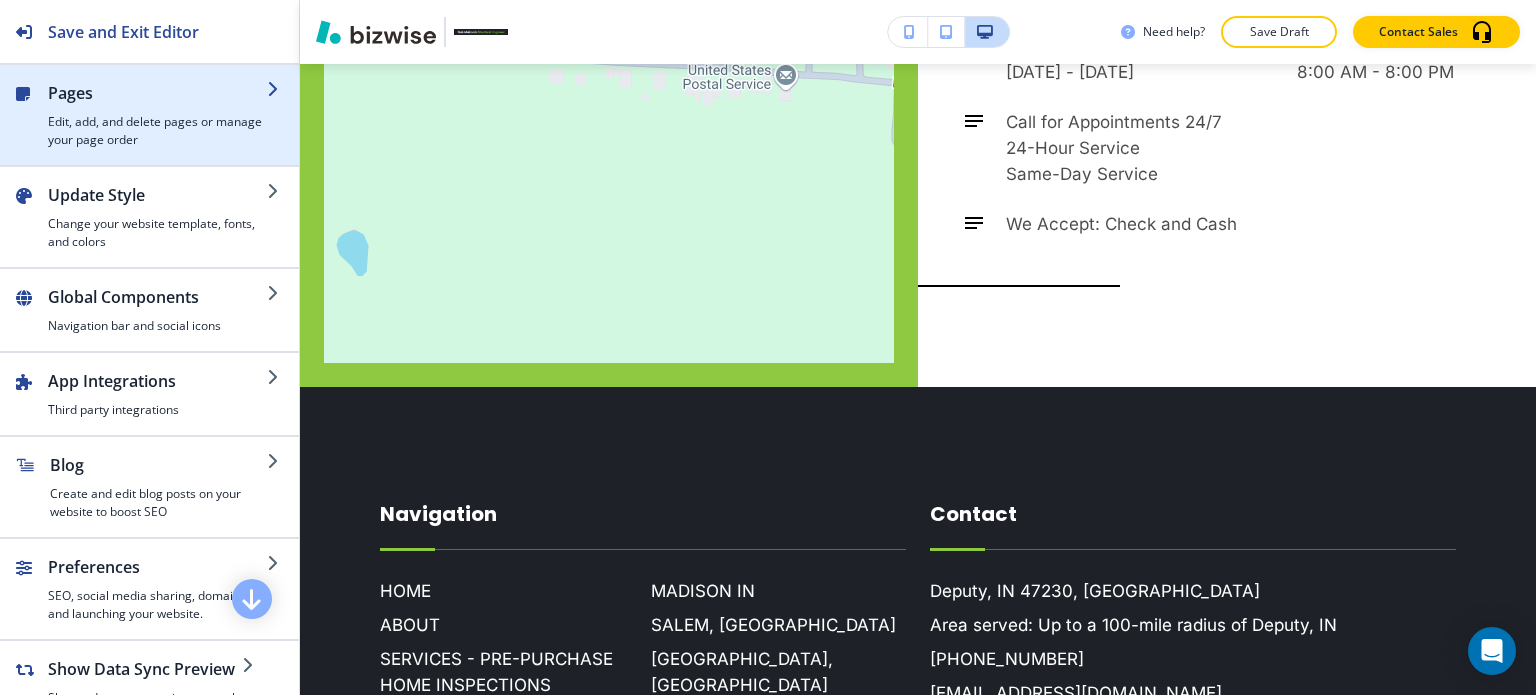 click on "Edit, add, and delete pages or manage your page order" at bounding box center (157, 131) 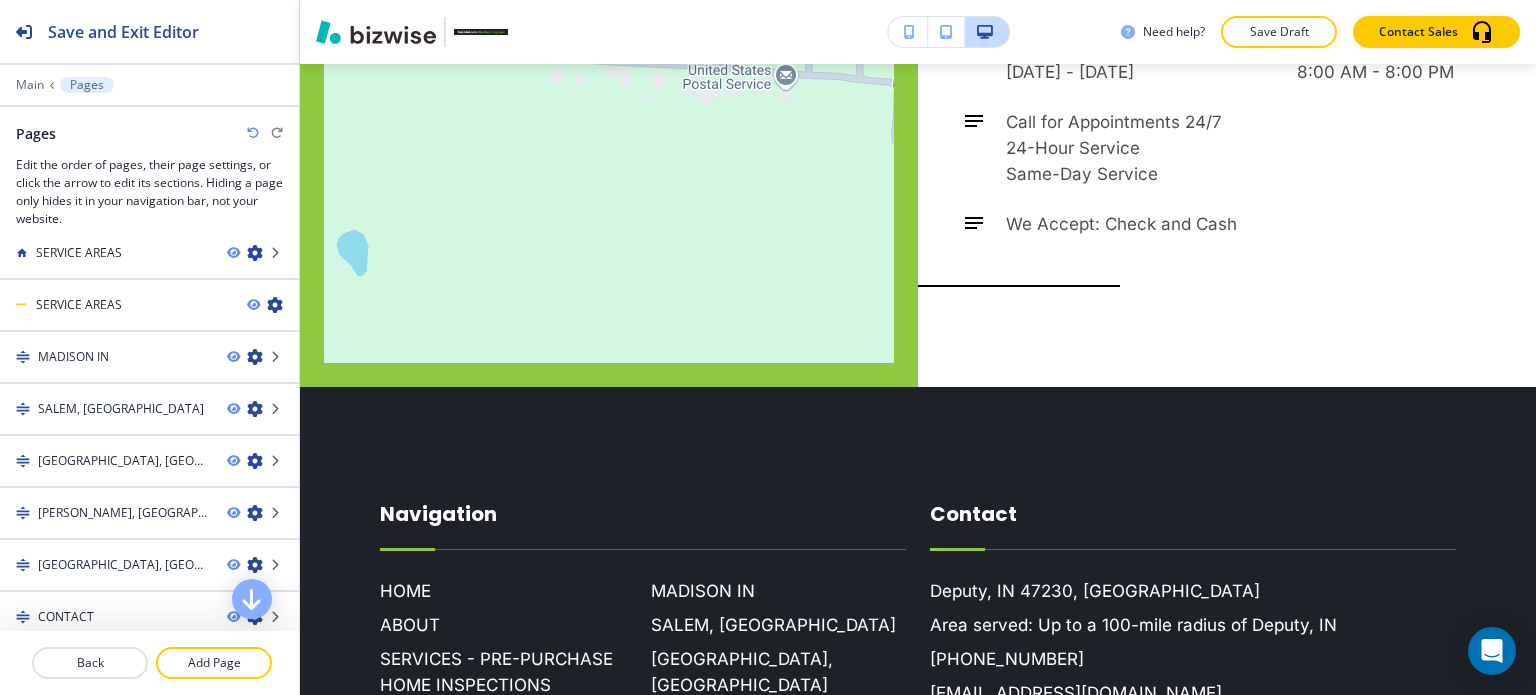 scroll, scrollTop: 387, scrollLeft: 0, axis: vertical 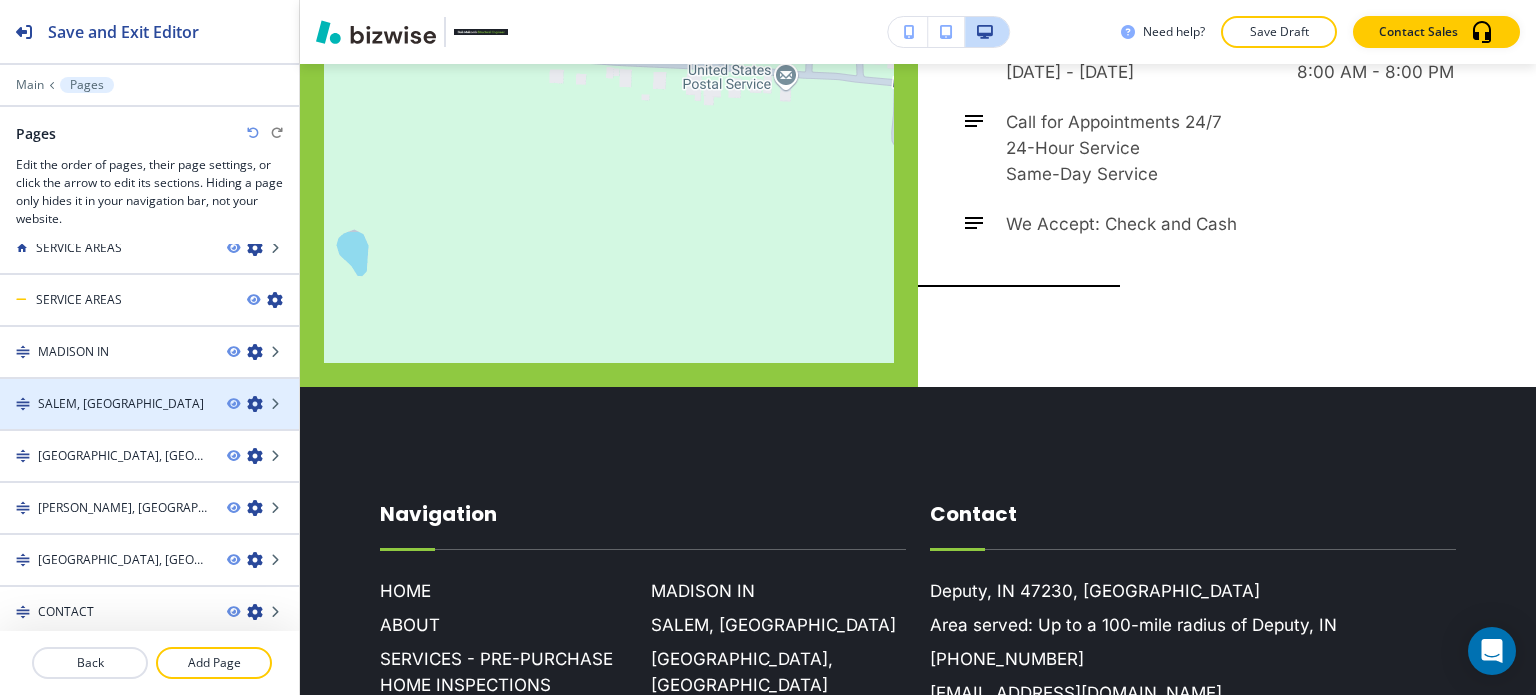 click at bounding box center [149, 387] 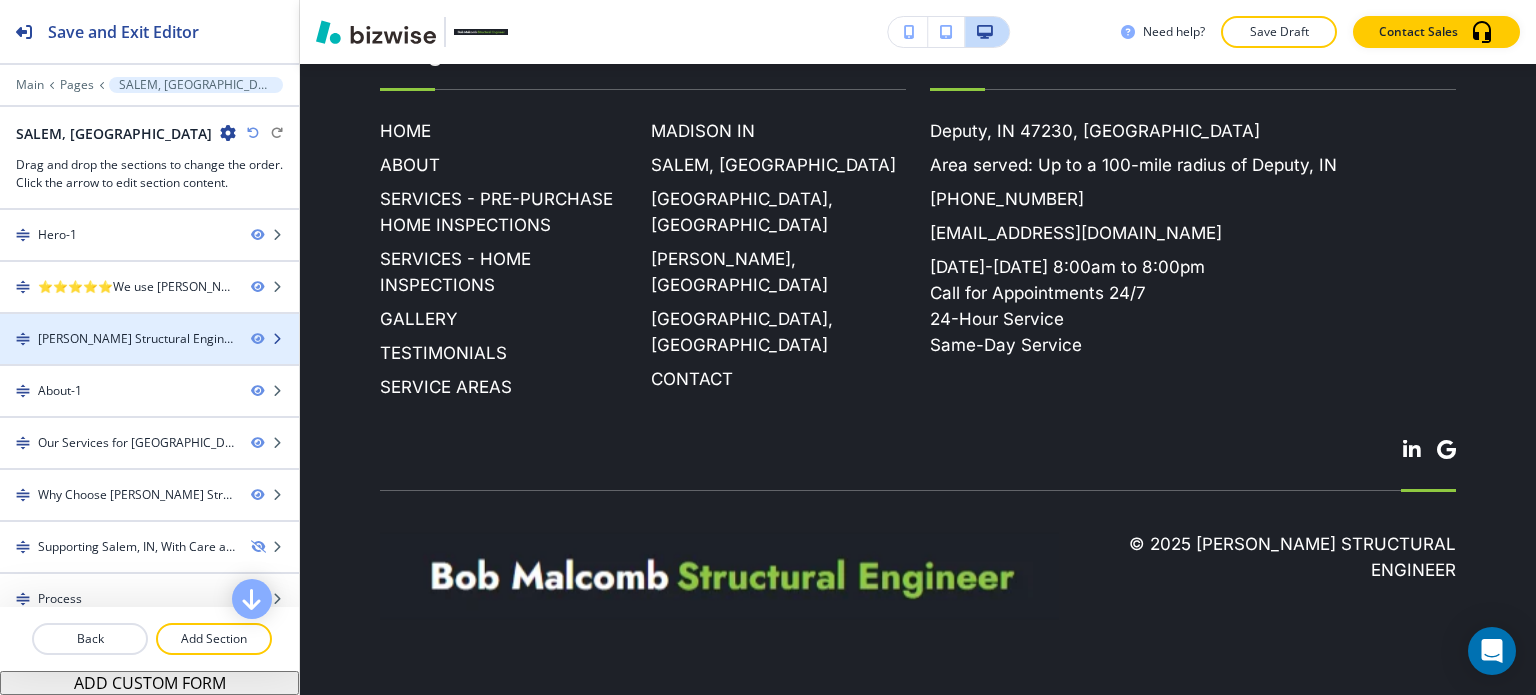 scroll, scrollTop: 0, scrollLeft: 0, axis: both 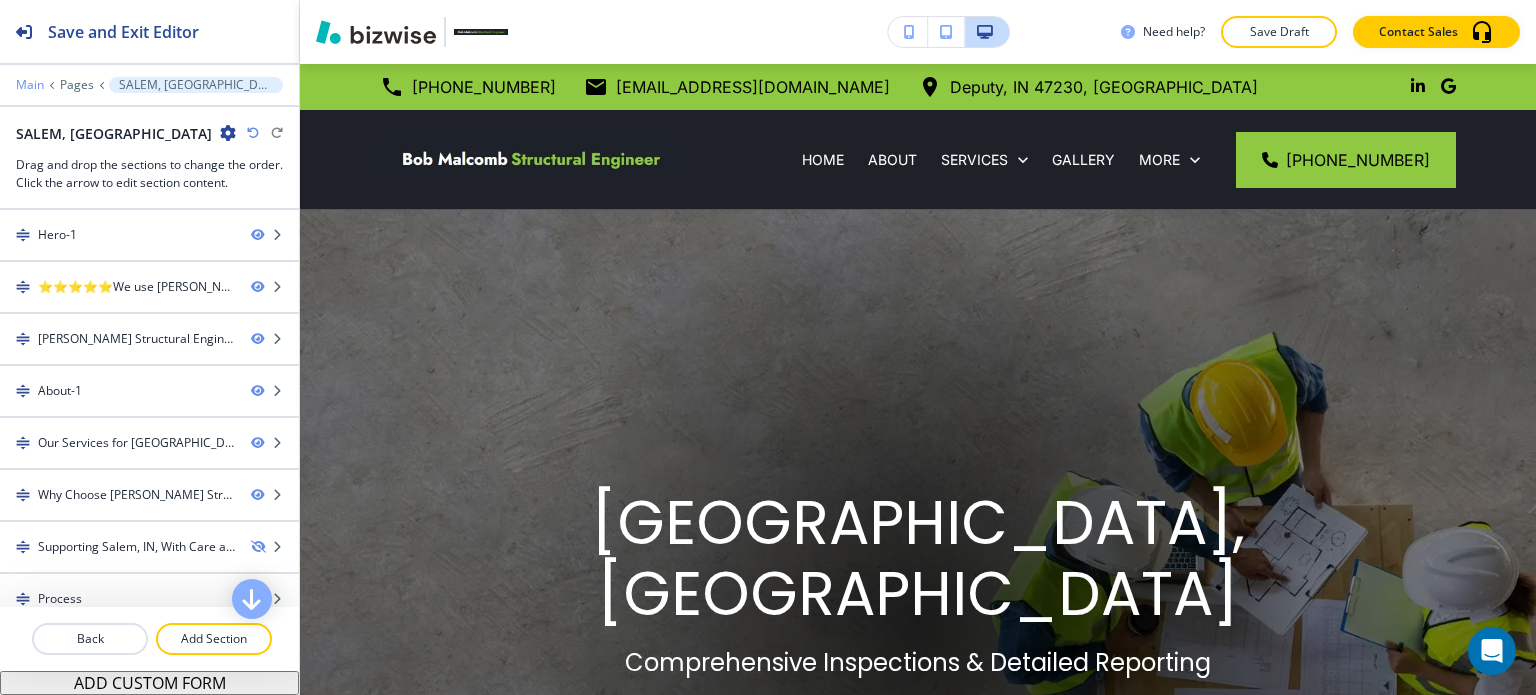 click on "Main" at bounding box center (30, 85) 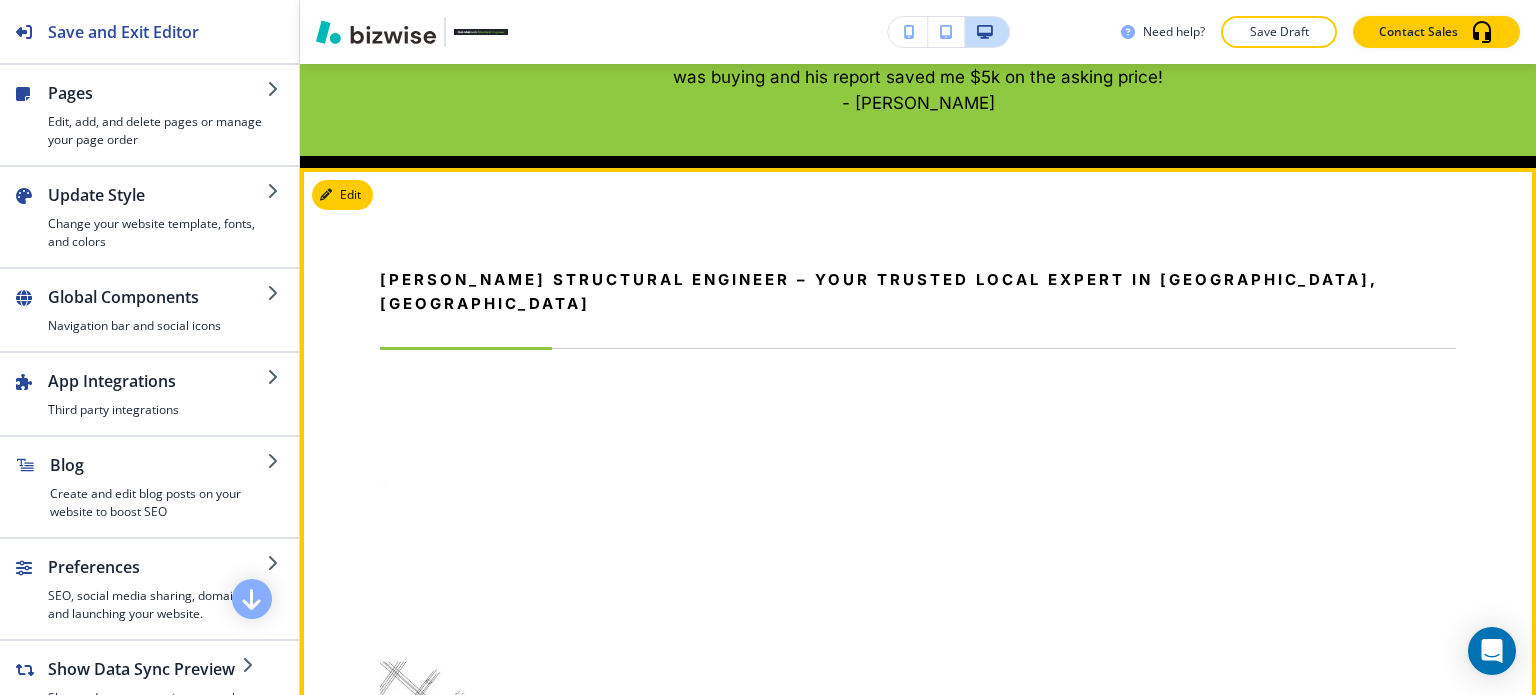 scroll, scrollTop: 588, scrollLeft: 0, axis: vertical 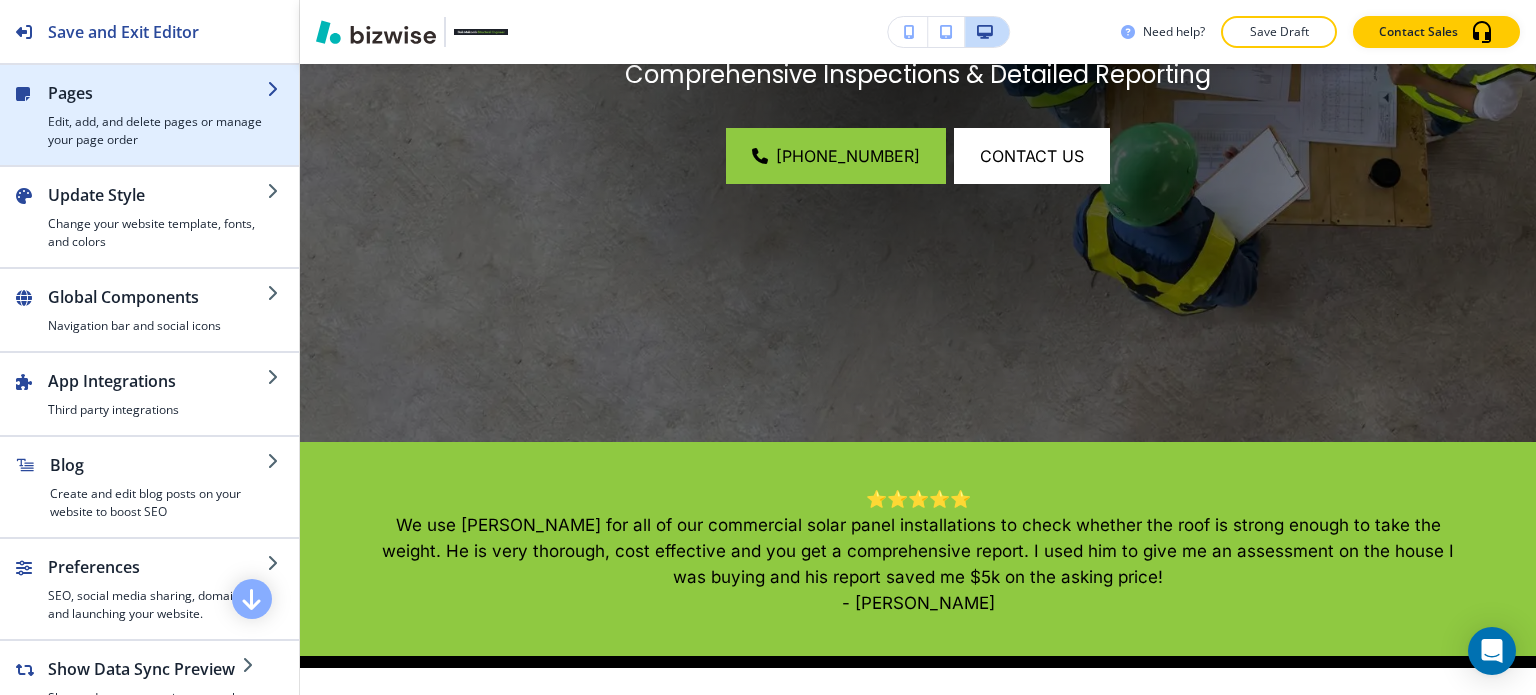 click at bounding box center [149, 157] 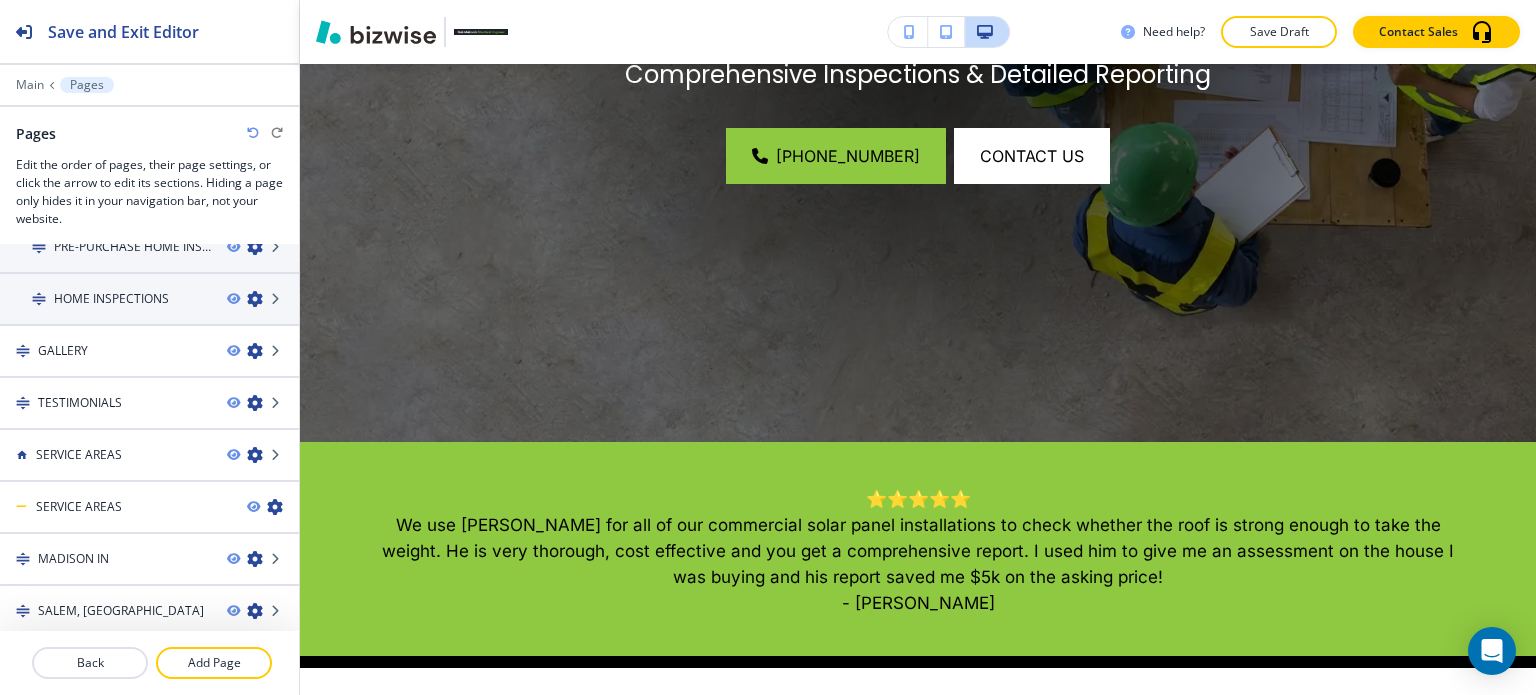 scroll, scrollTop: 387, scrollLeft: 0, axis: vertical 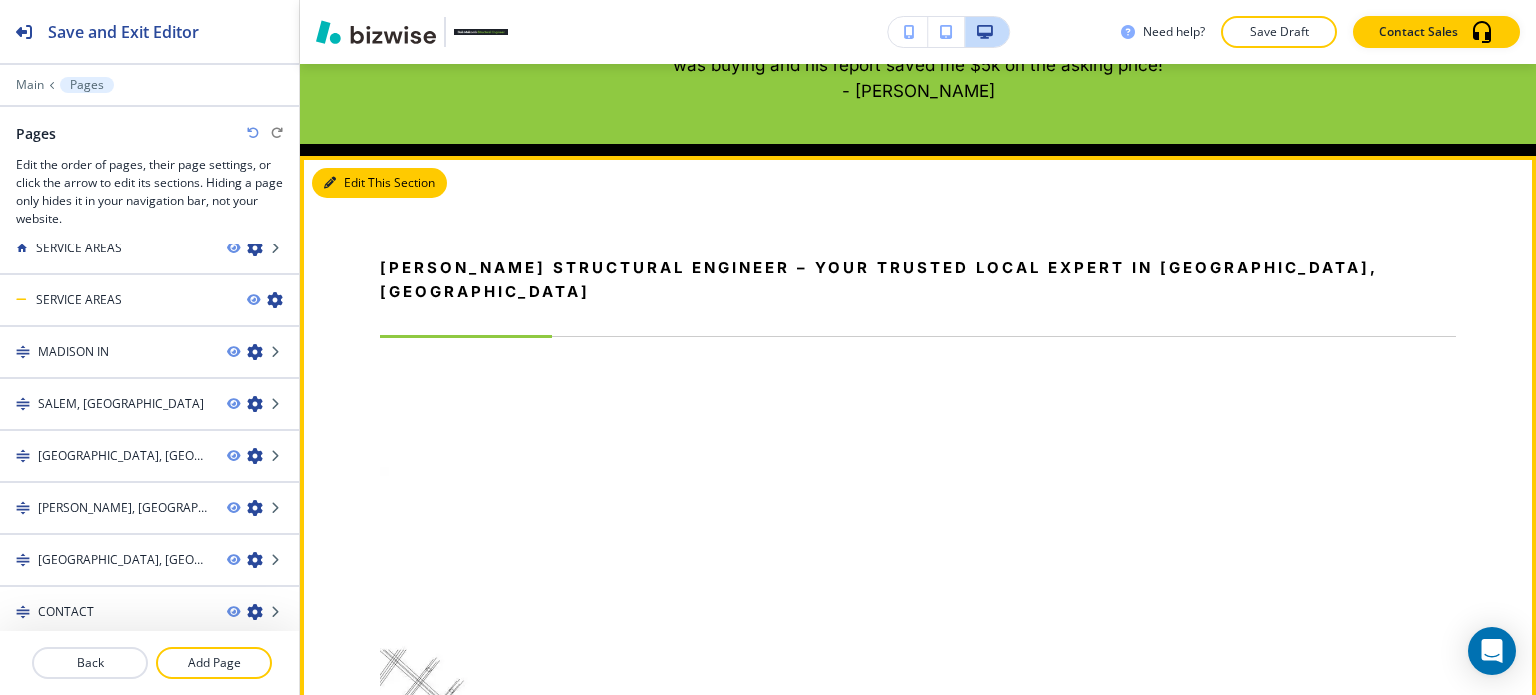 click on "Edit This Section" at bounding box center [379, 183] 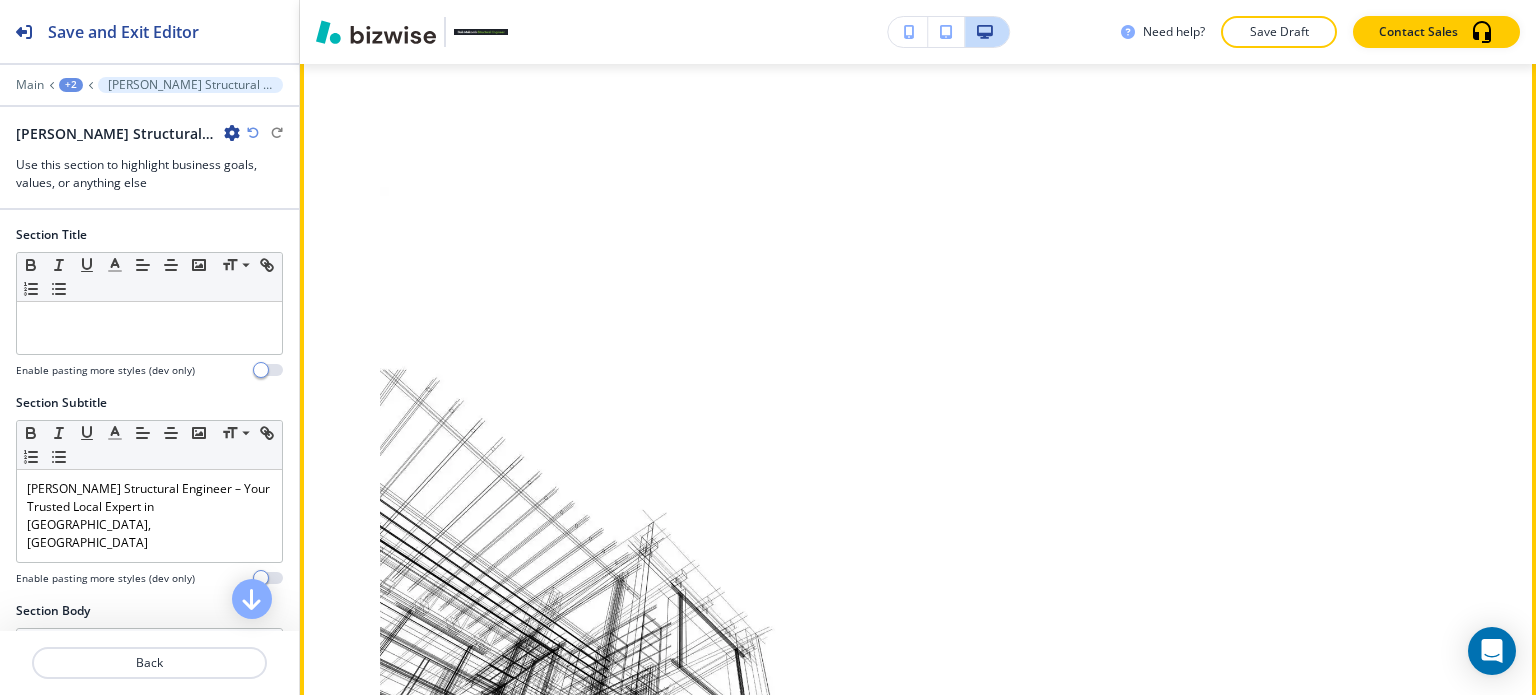 scroll, scrollTop: 1392, scrollLeft: 0, axis: vertical 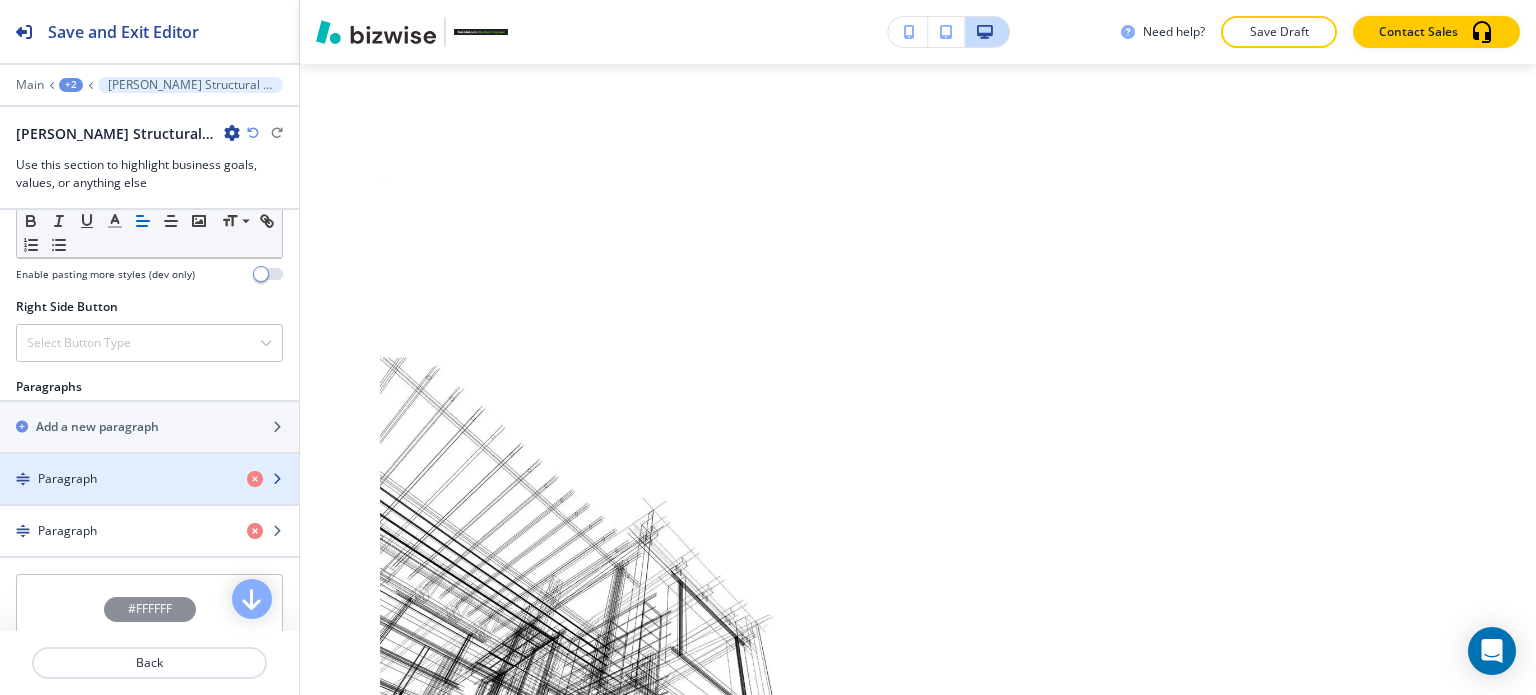 click on "Paragraph" at bounding box center (115, 479) 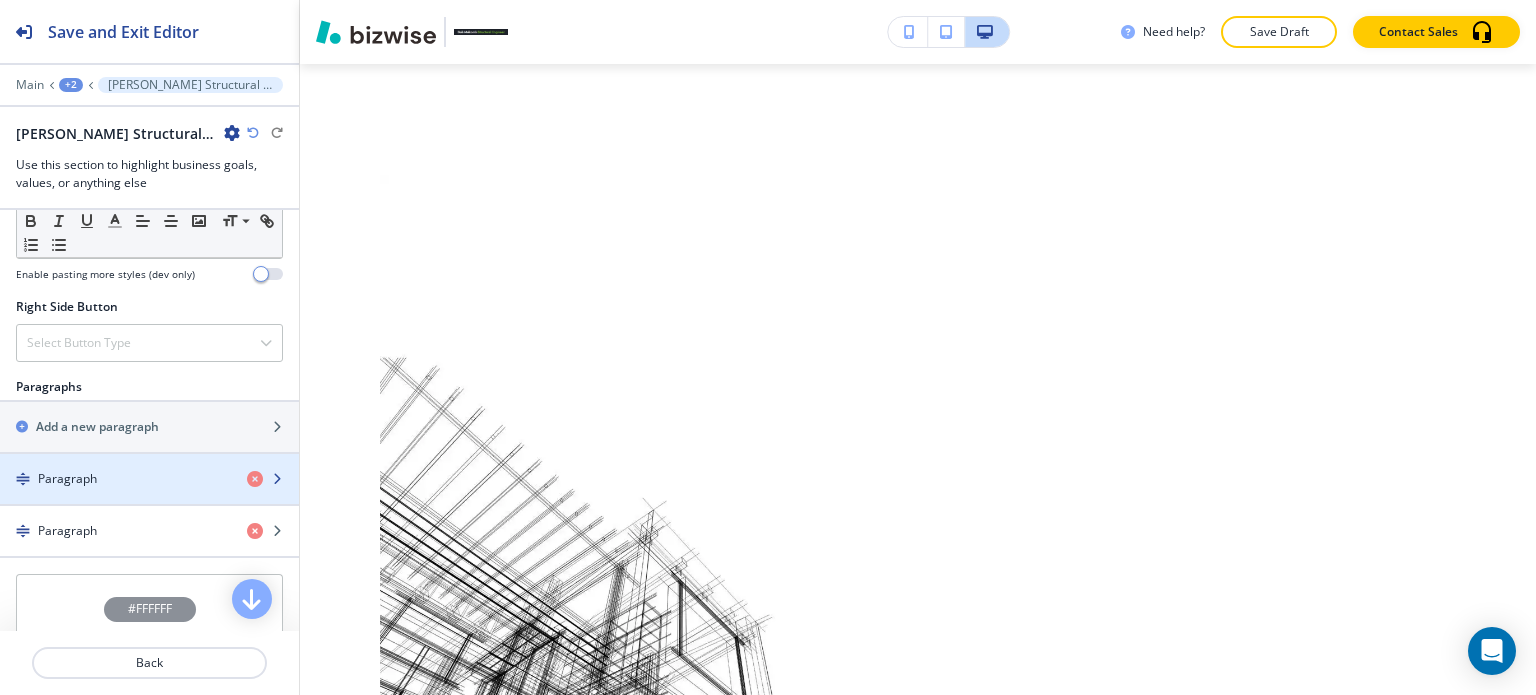 click on "Paragraph" at bounding box center (115, 479) 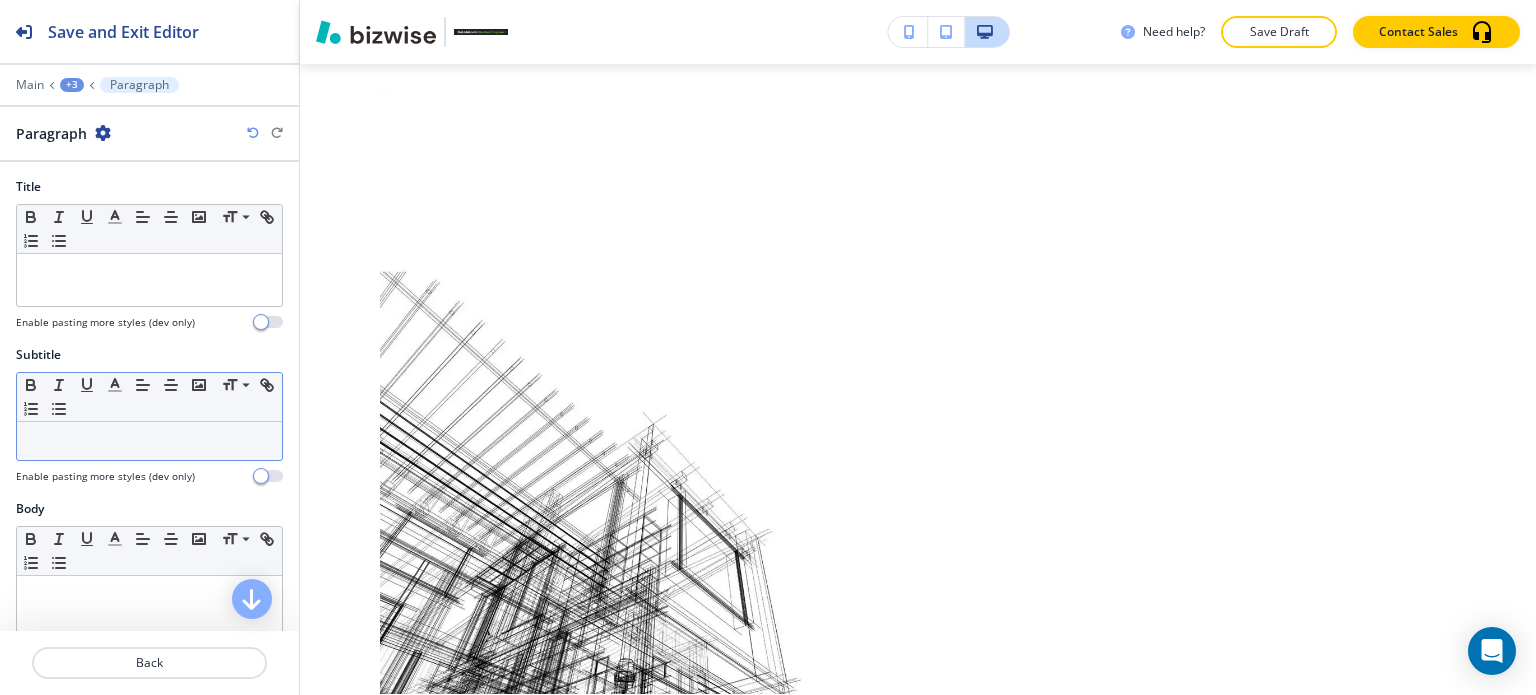 scroll, scrollTop: 1479, scrollLeft: 0, axis: vertical 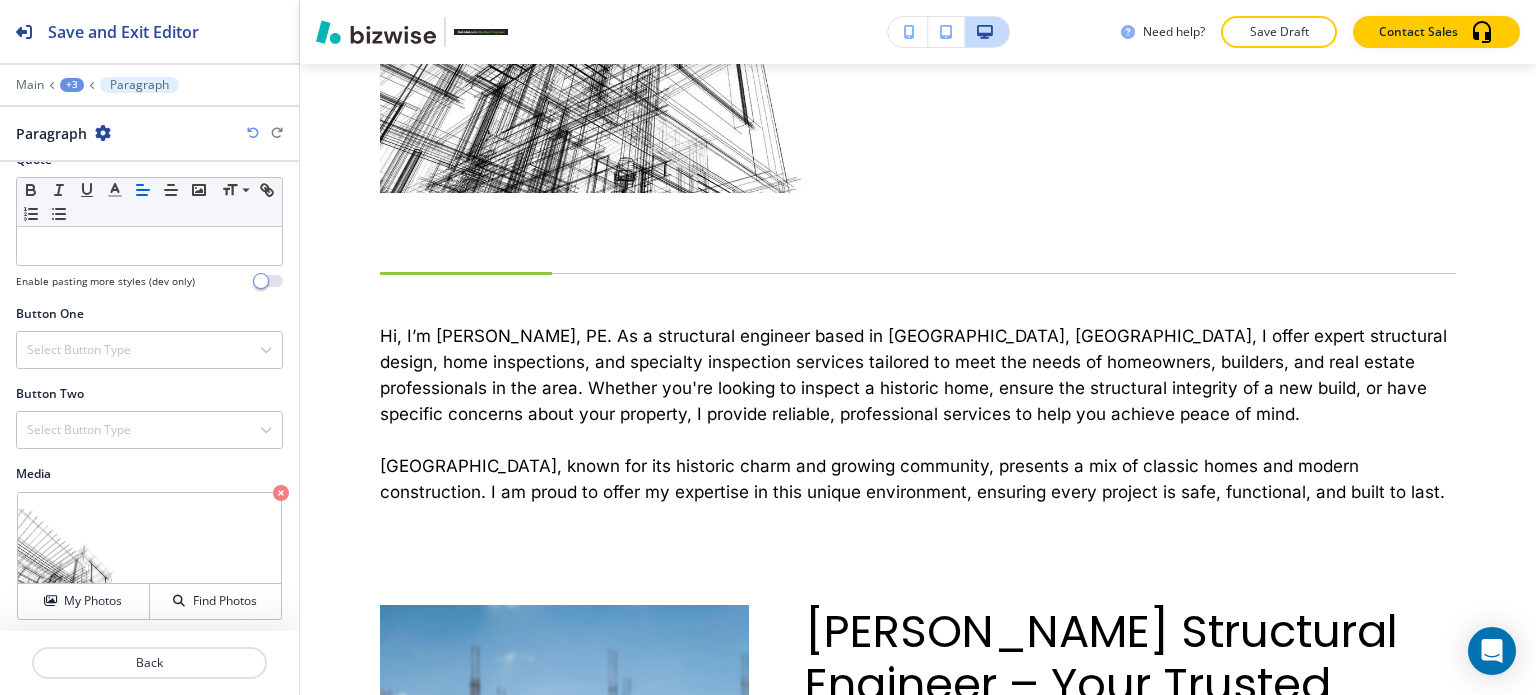 click on "+3" at bounding box center [72, 85] 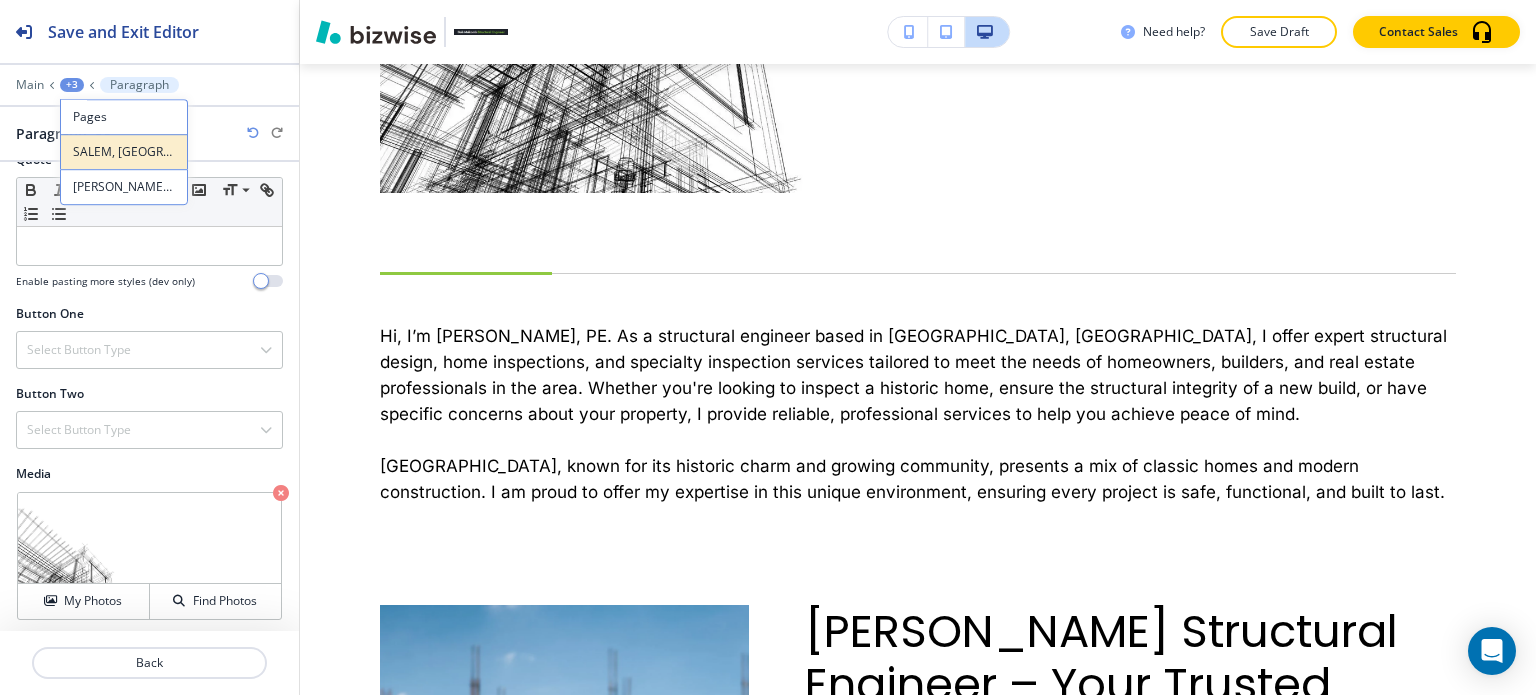 click on "SALEM, [GEOGRAPHIC_DATA]" at bounding box center (124, 152) 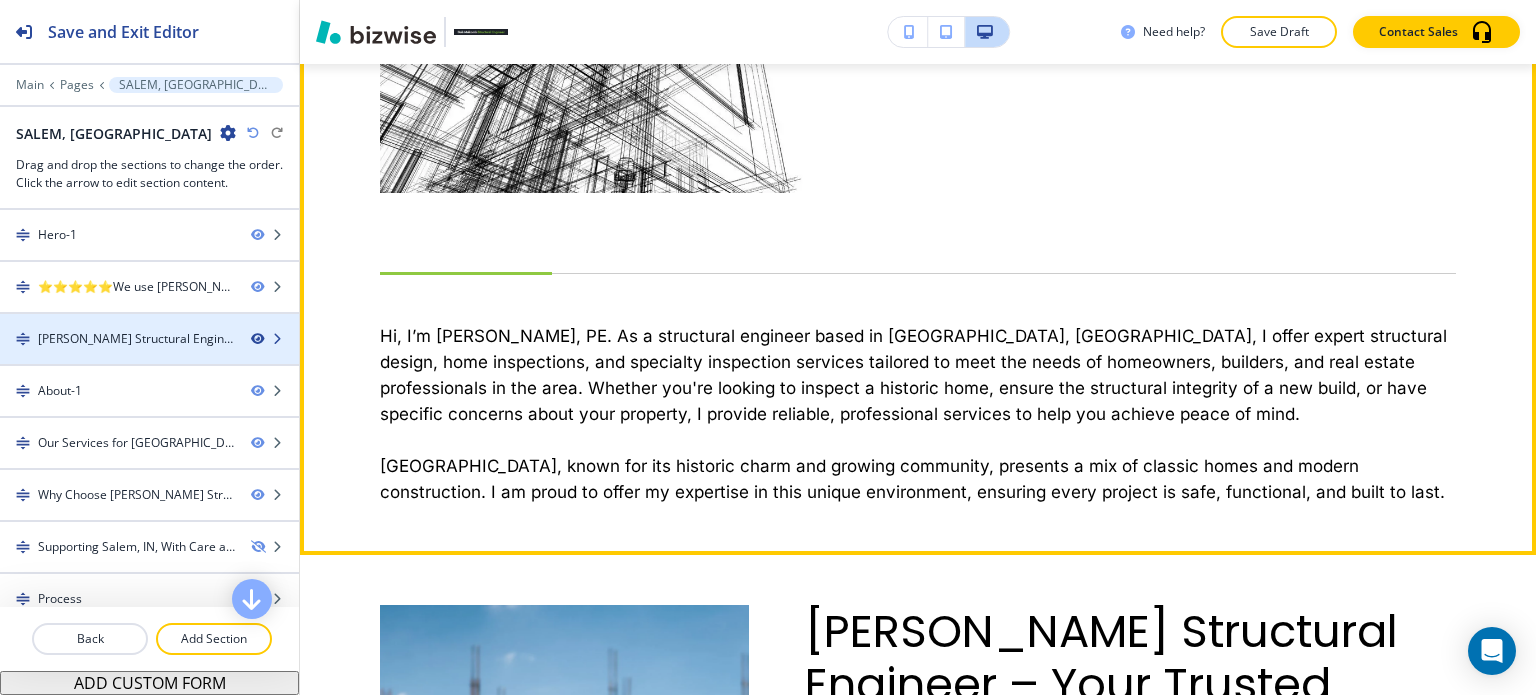 click at bounding box center (257, 339) 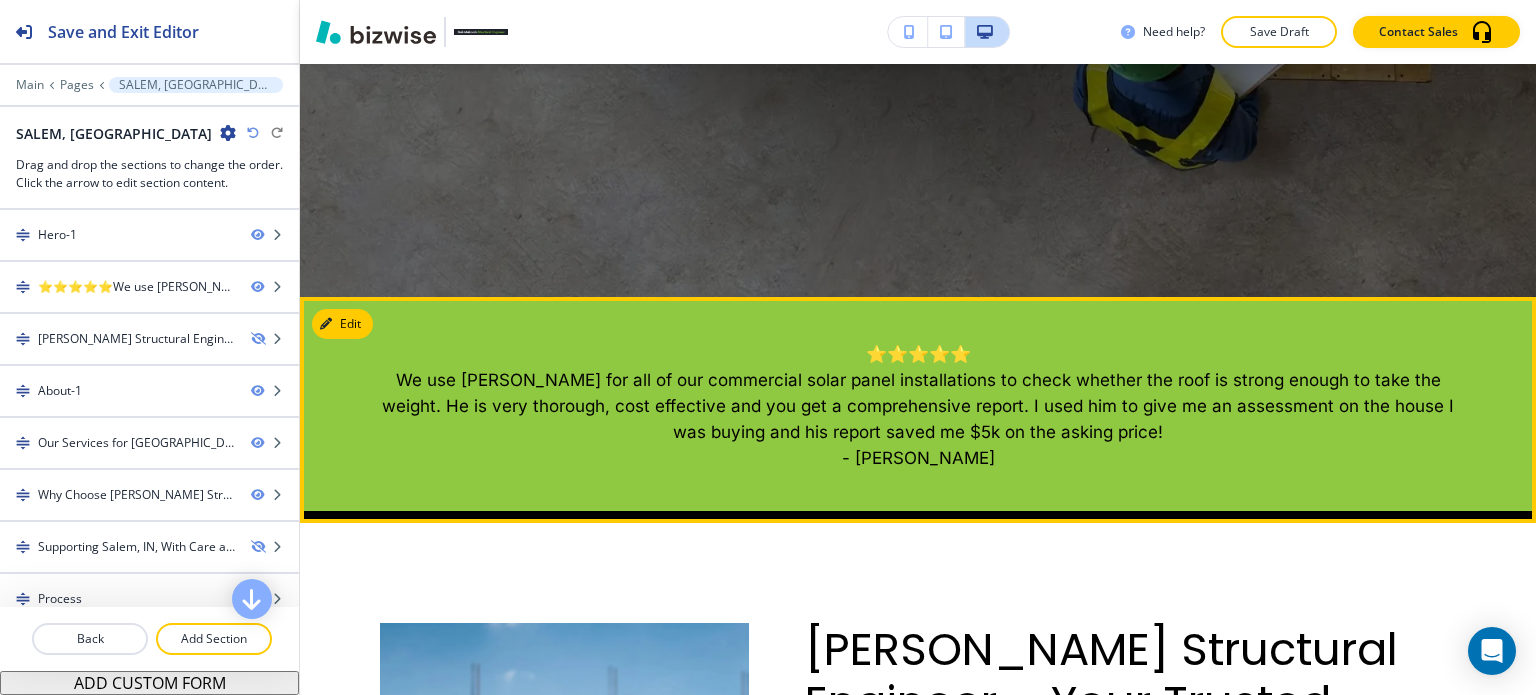 scroll, scrollTop: 1133, scrollLeft: 0, axis: vertical 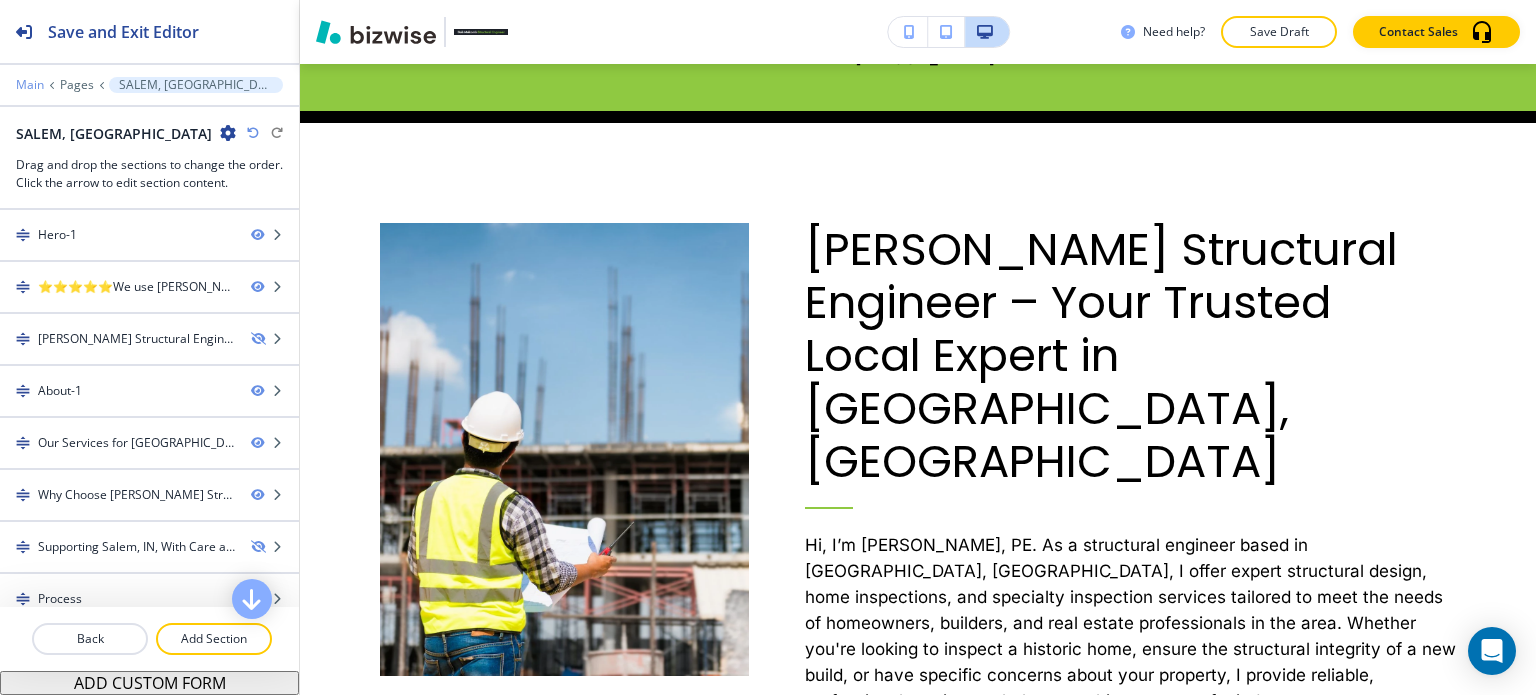 click on "Main" at bounding box center (30, 85) 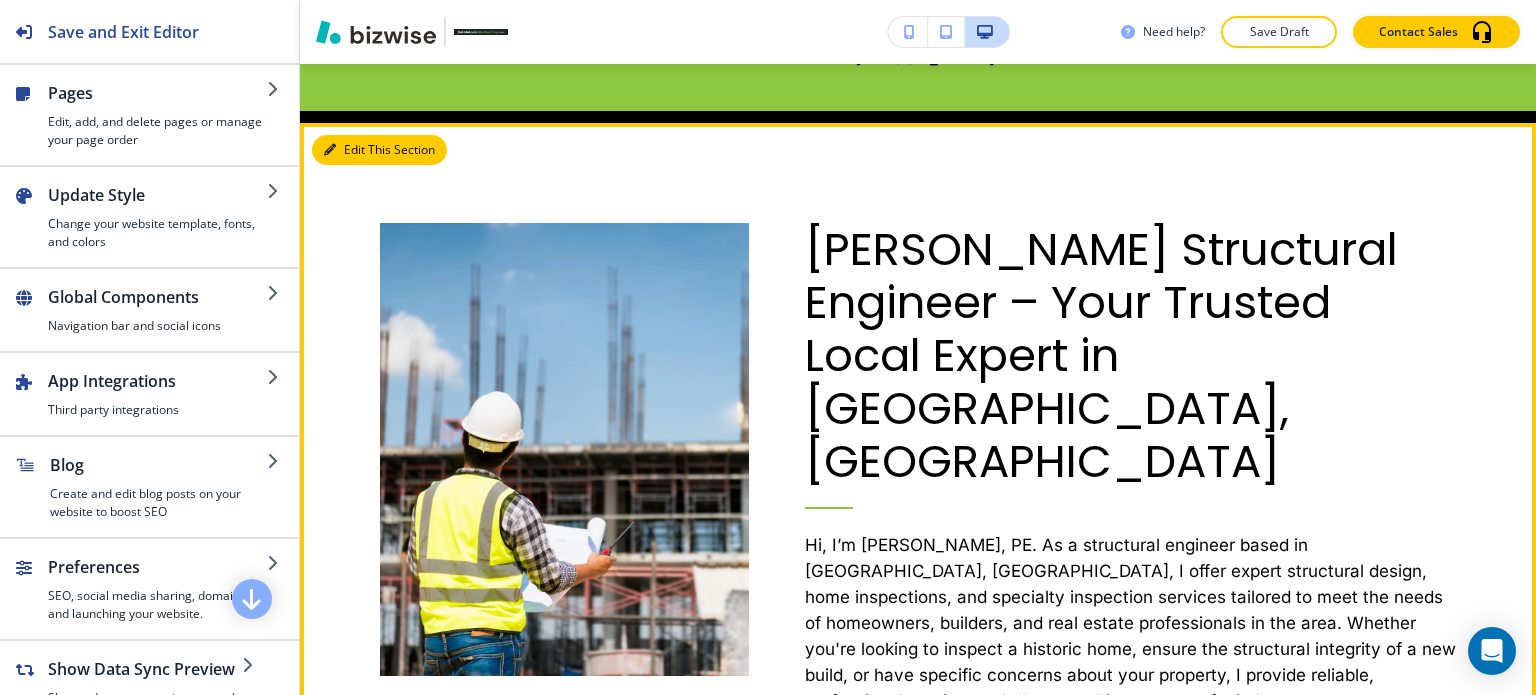 click on "Edit This Section" at bounding box center [379, 150] 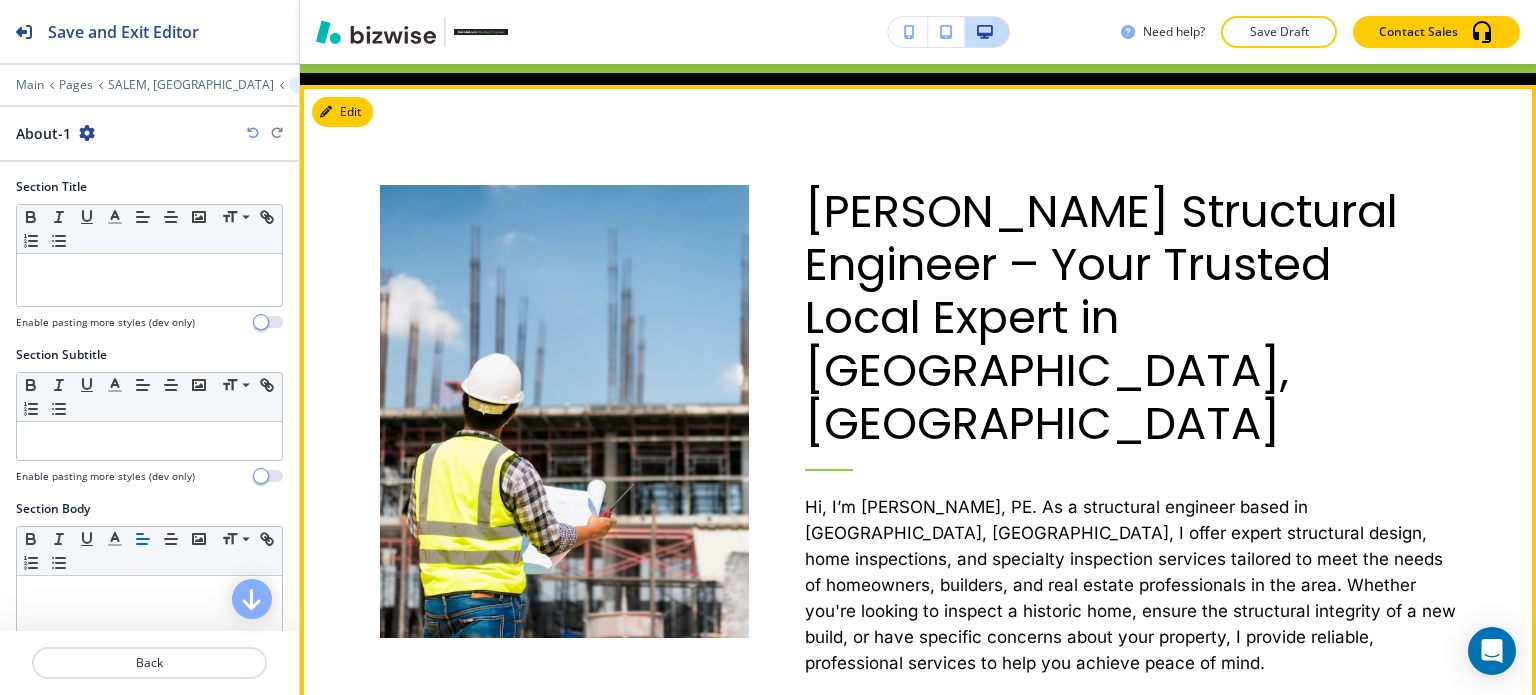 scroll, scrollTop: 1192, scrollLeft: 0, axis: vertical 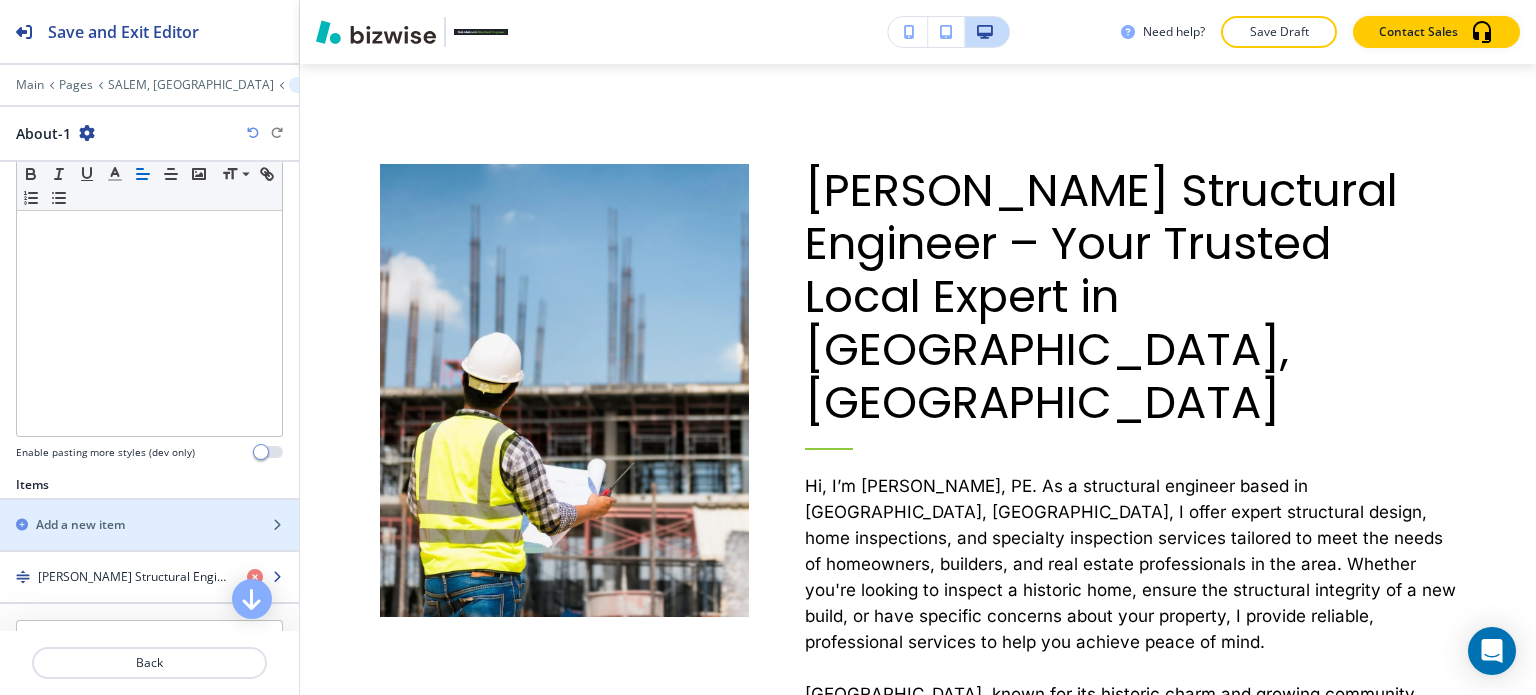 click on "[PERSON_NAME] Structural Engineer – Your Trusted Local Expert in [GEOGRAPHIC_DATA], [GEOGRAPHIC_DATA]" at bounding box center (134, 577) 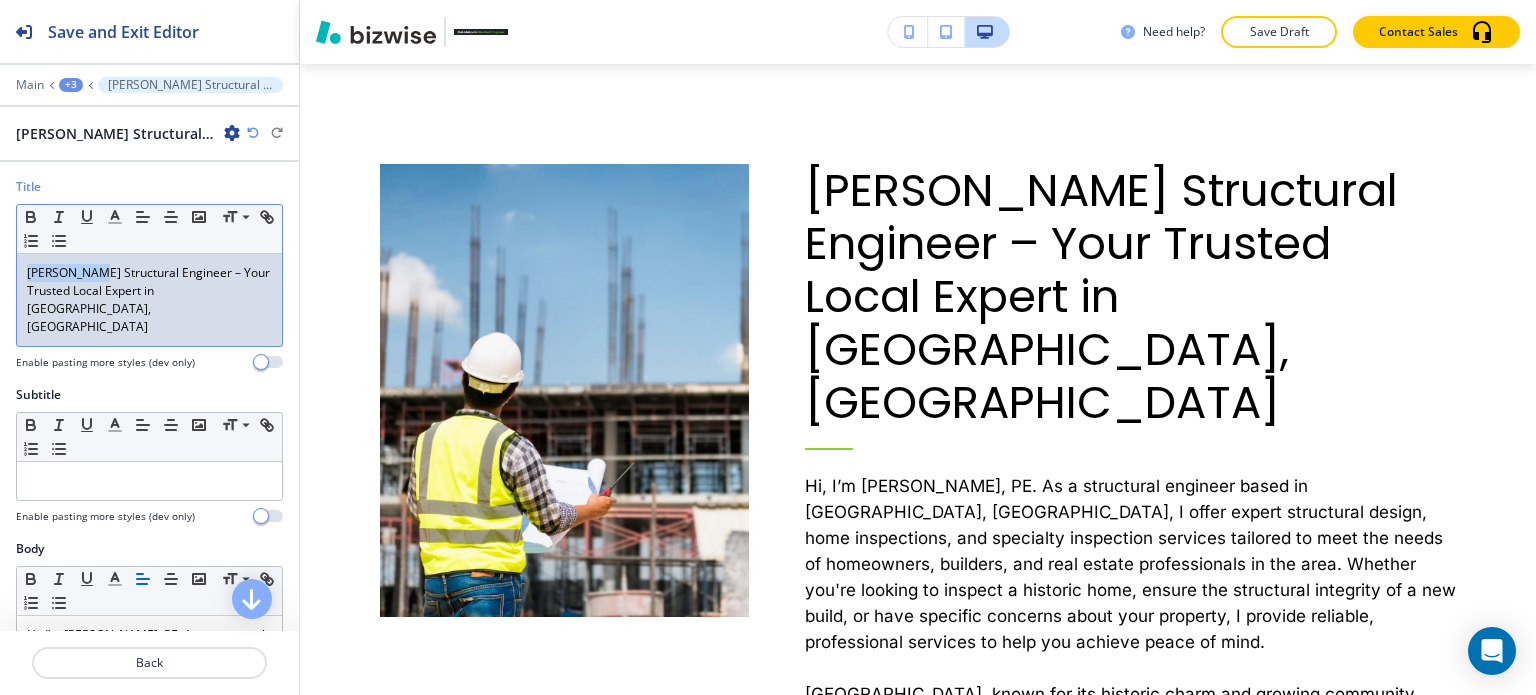 drag, startPoint x: 79, startPoint y: 274, endPoint x: 1, endPoint y: 259, distance: 79.429214 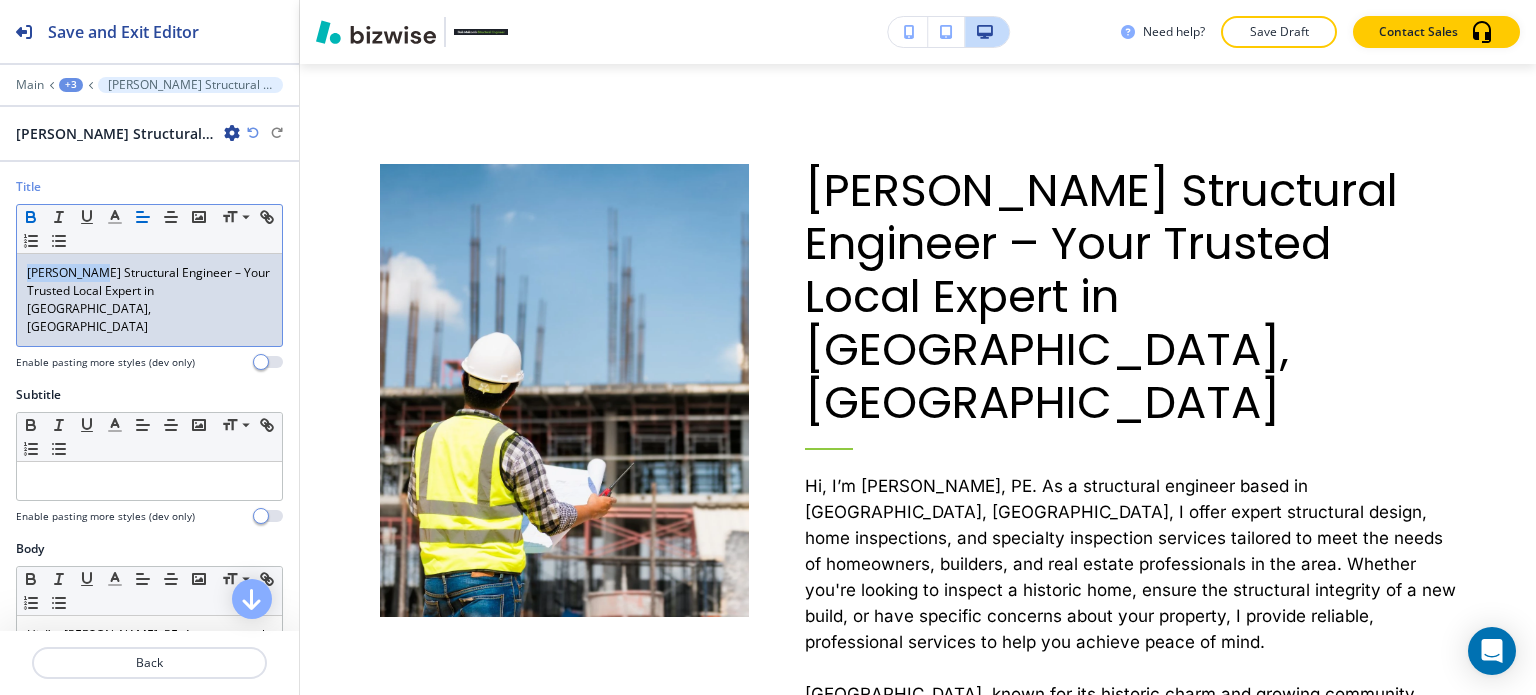 click 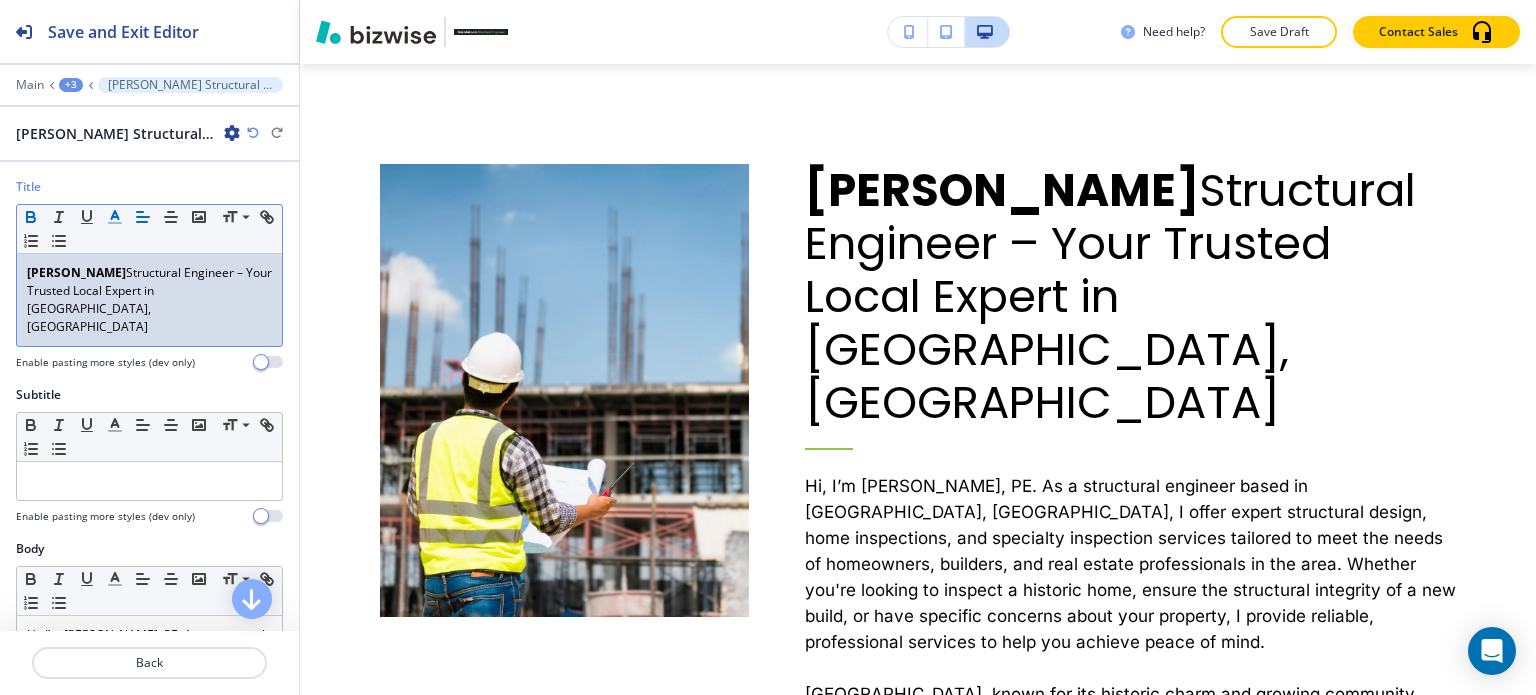 click 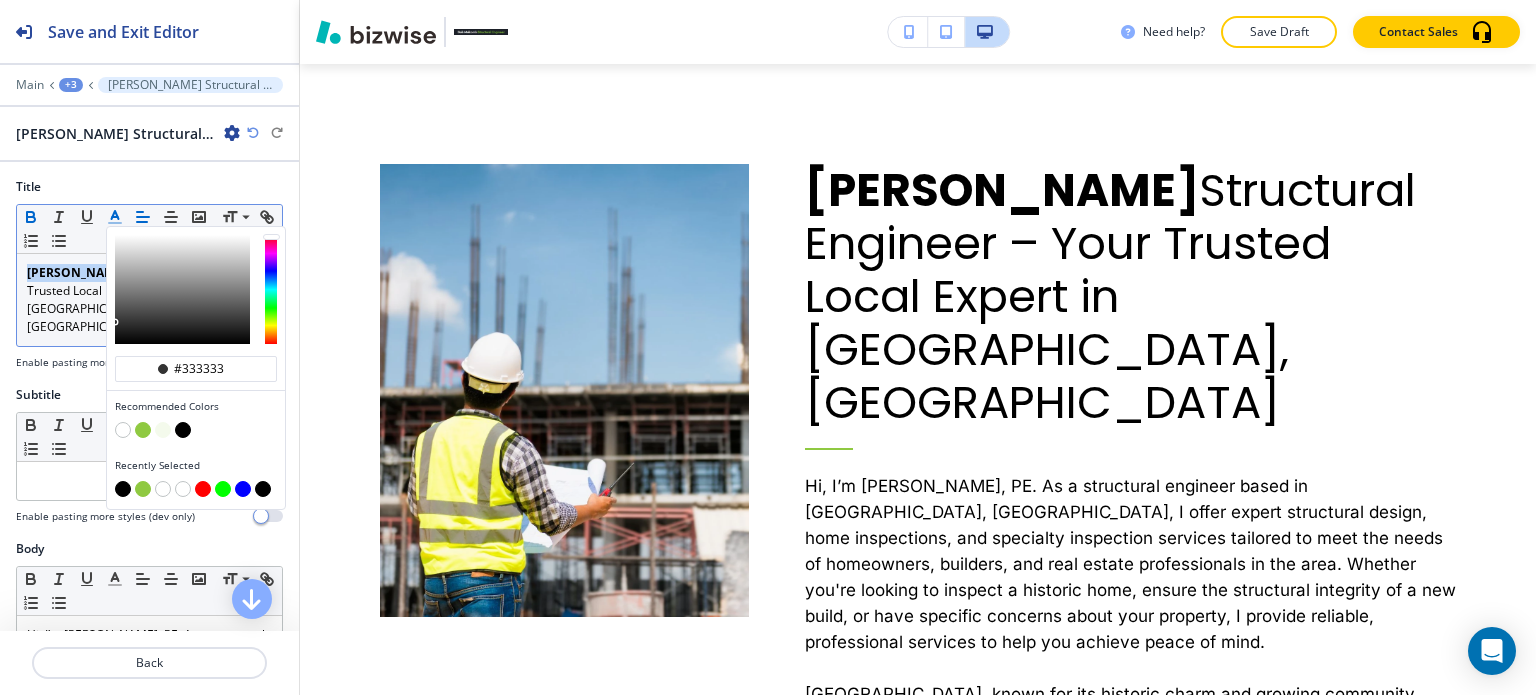 click at bounding box center (143, 430) 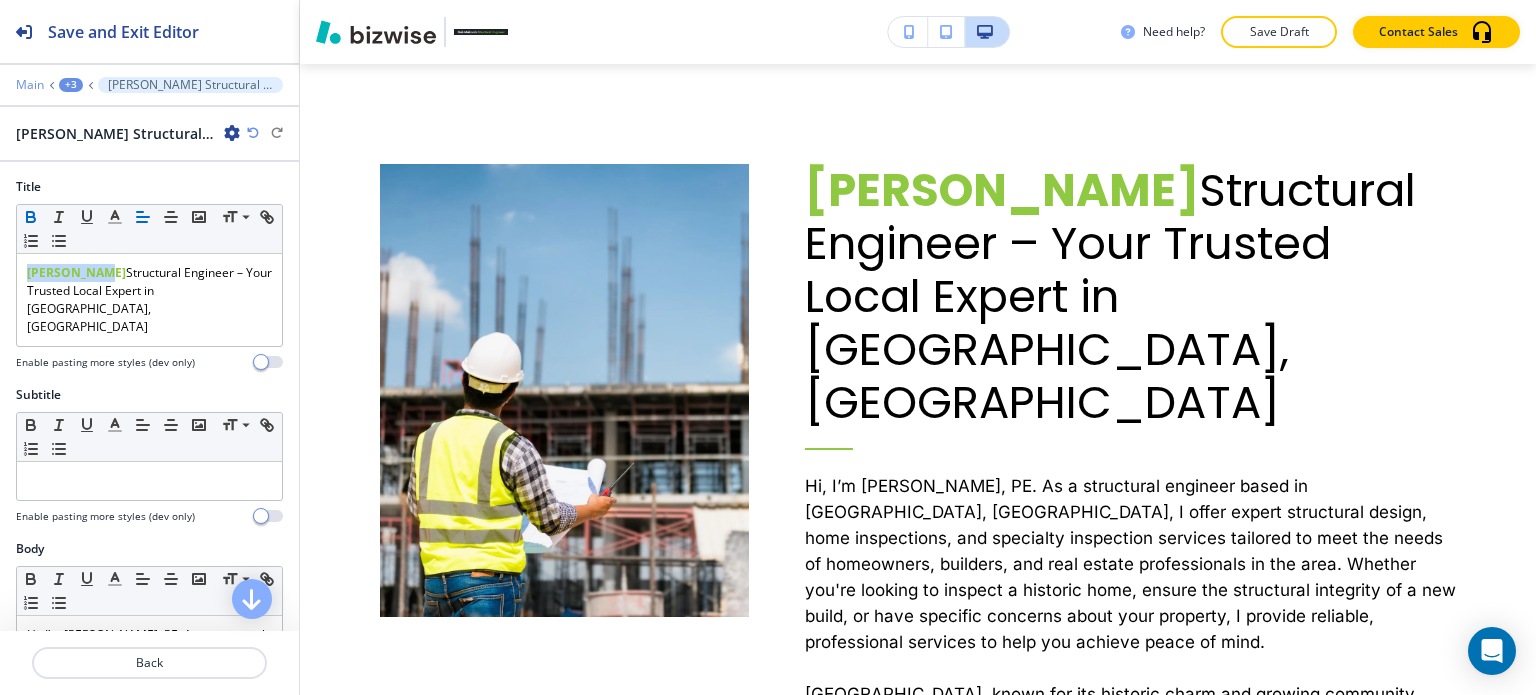 click on "Main" at bounding box center [30, 85] 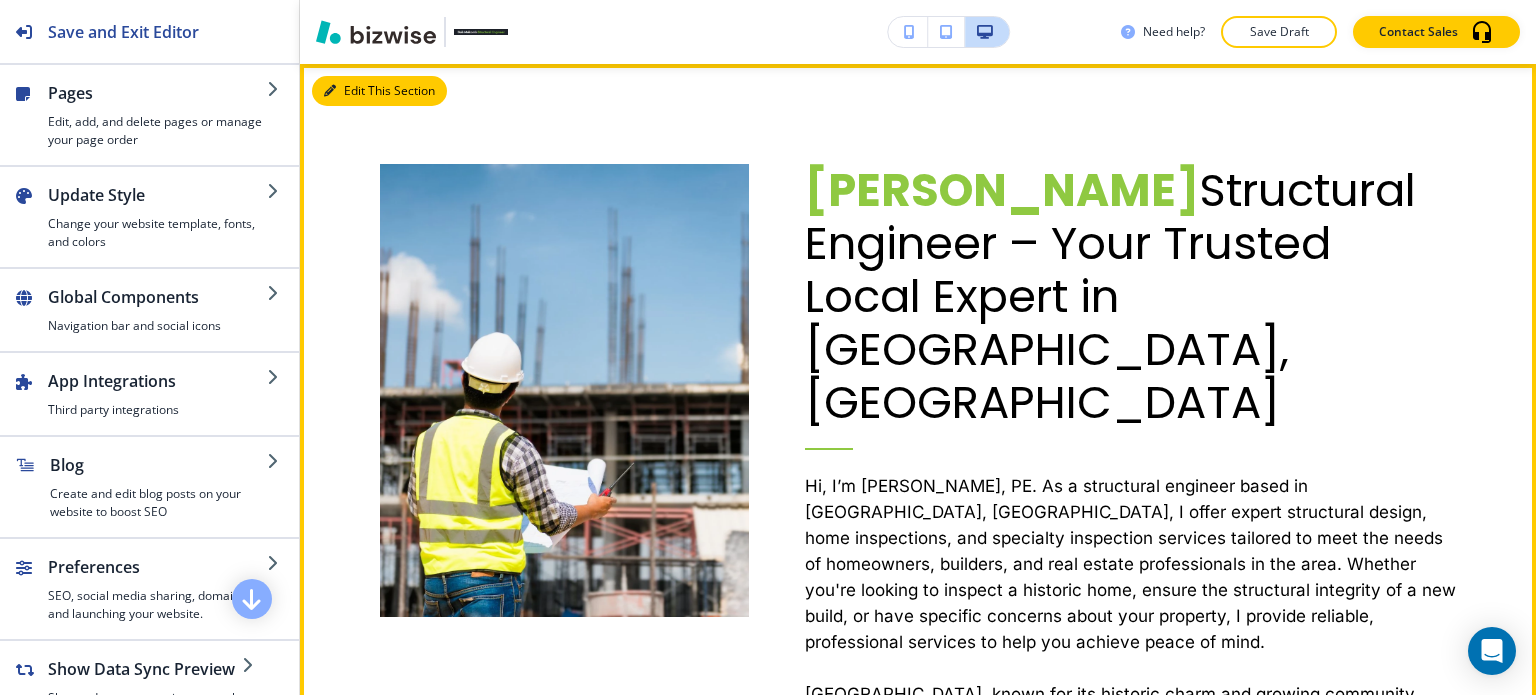 click on "Edit This Section" at bounding box center (379, 91) 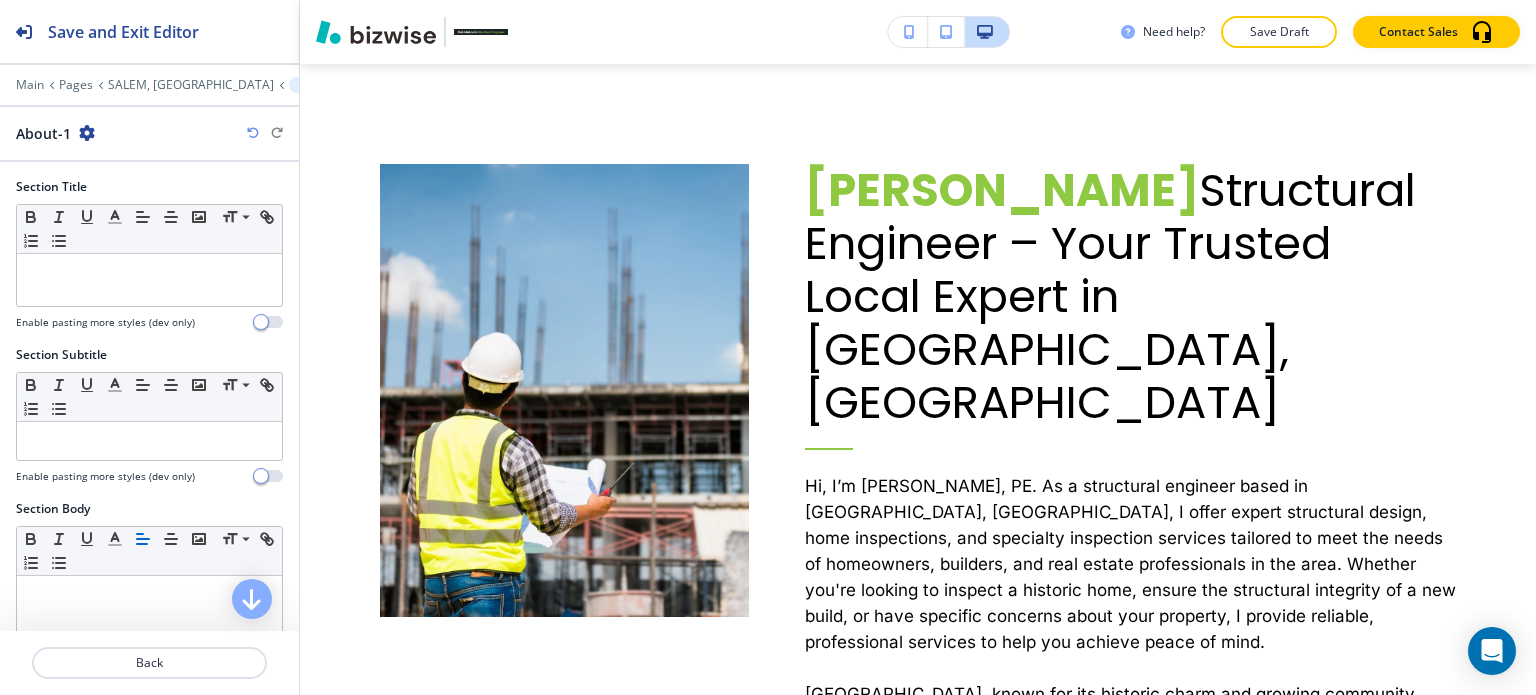 scroll, scrollTop: 400, scrollLeft: 0, axis: vertical 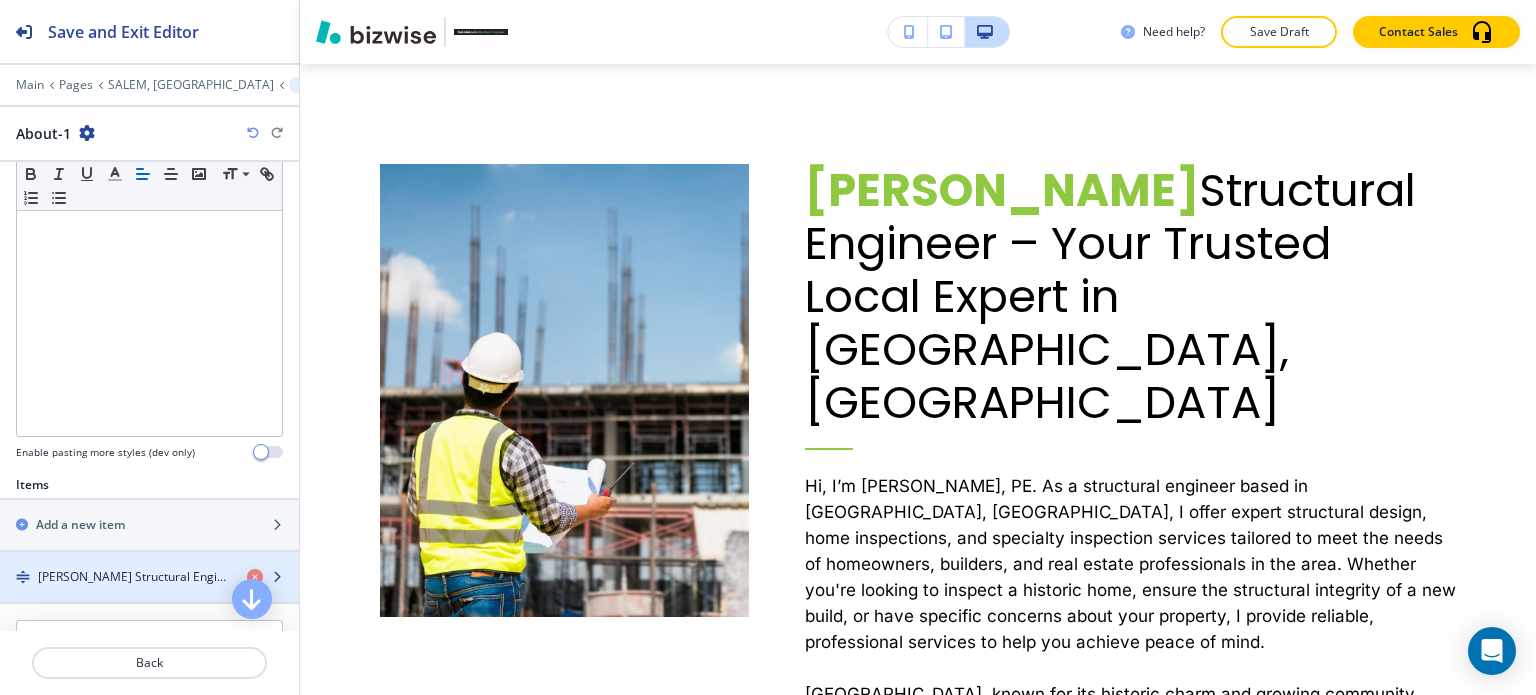click at bounding box center [149, 594] 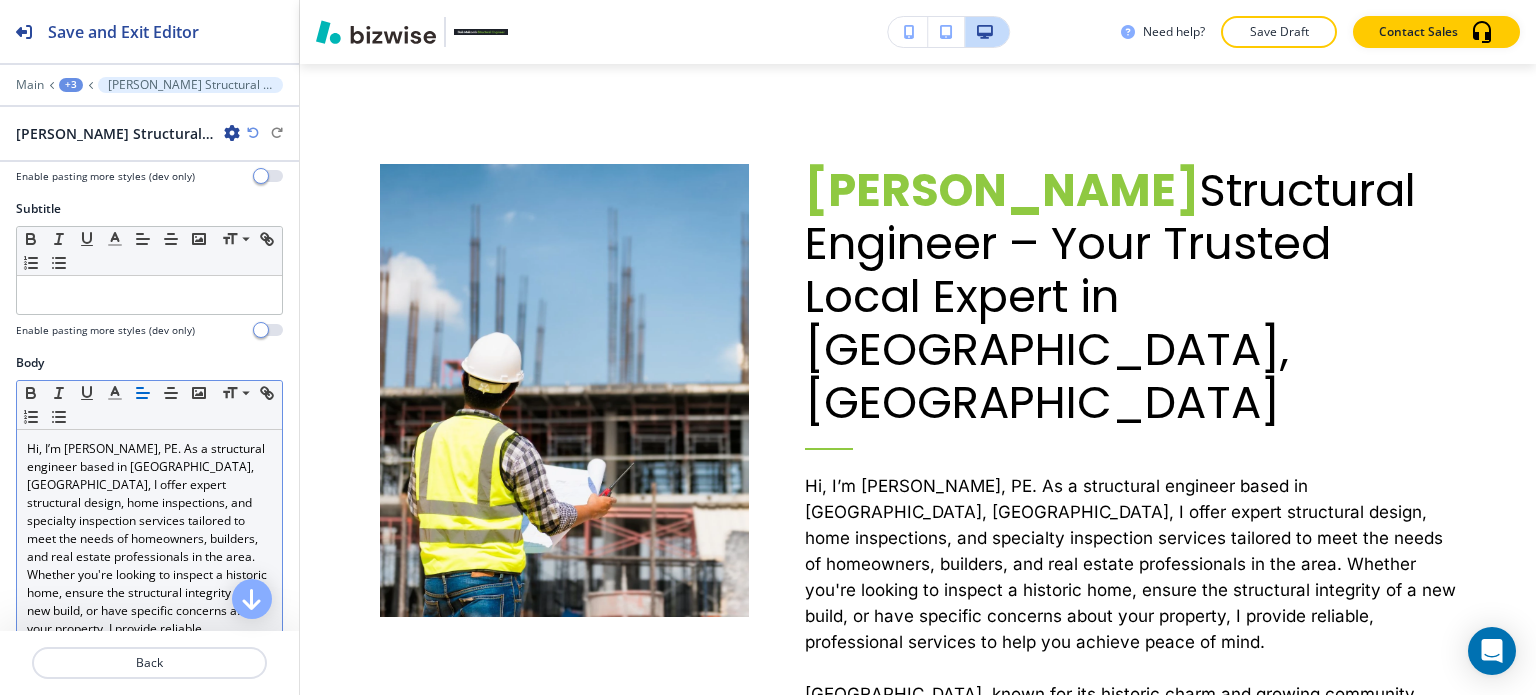 scroll, scrollTop: 200, scrollLeft: 0, axis: vertical 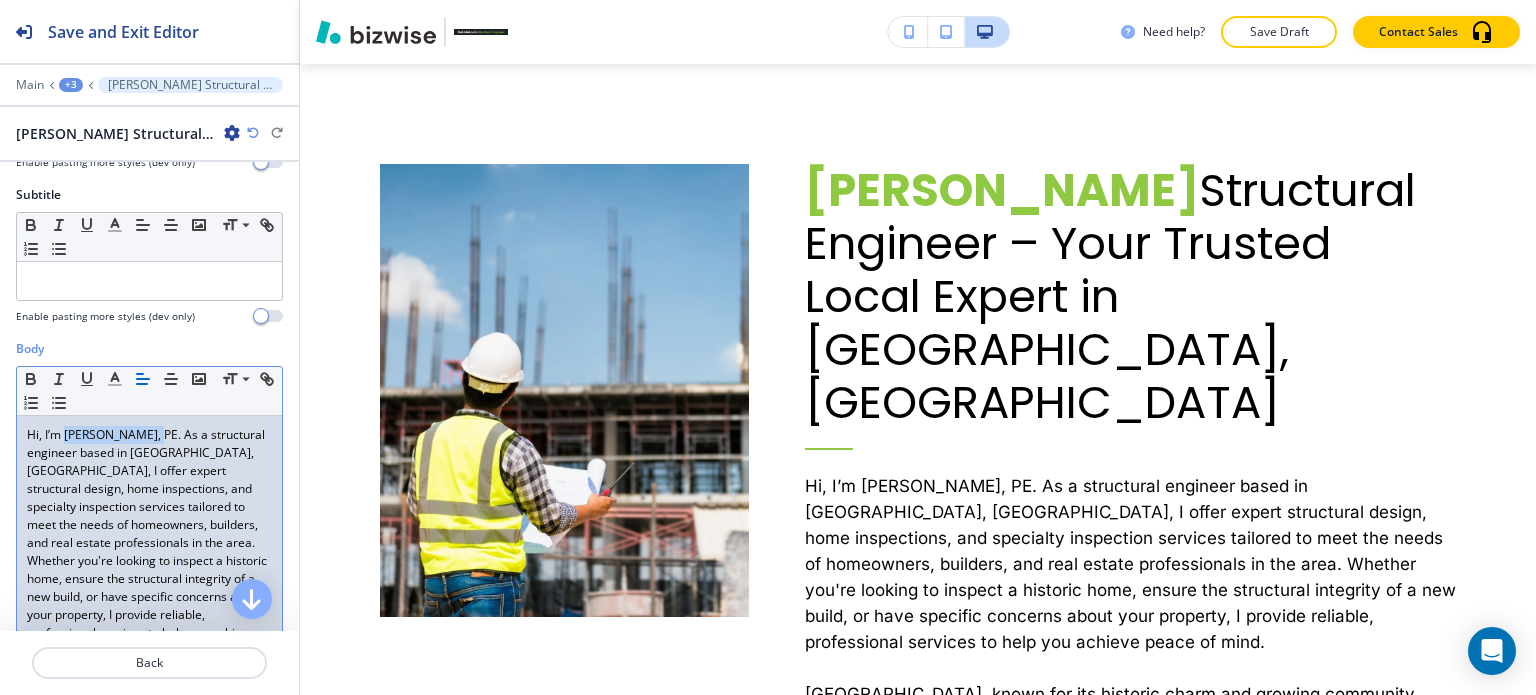 drag, startPoint x: 160, startPoint y: 390, endPoint x: 68, endPoint y: 398, distance: 92.34717 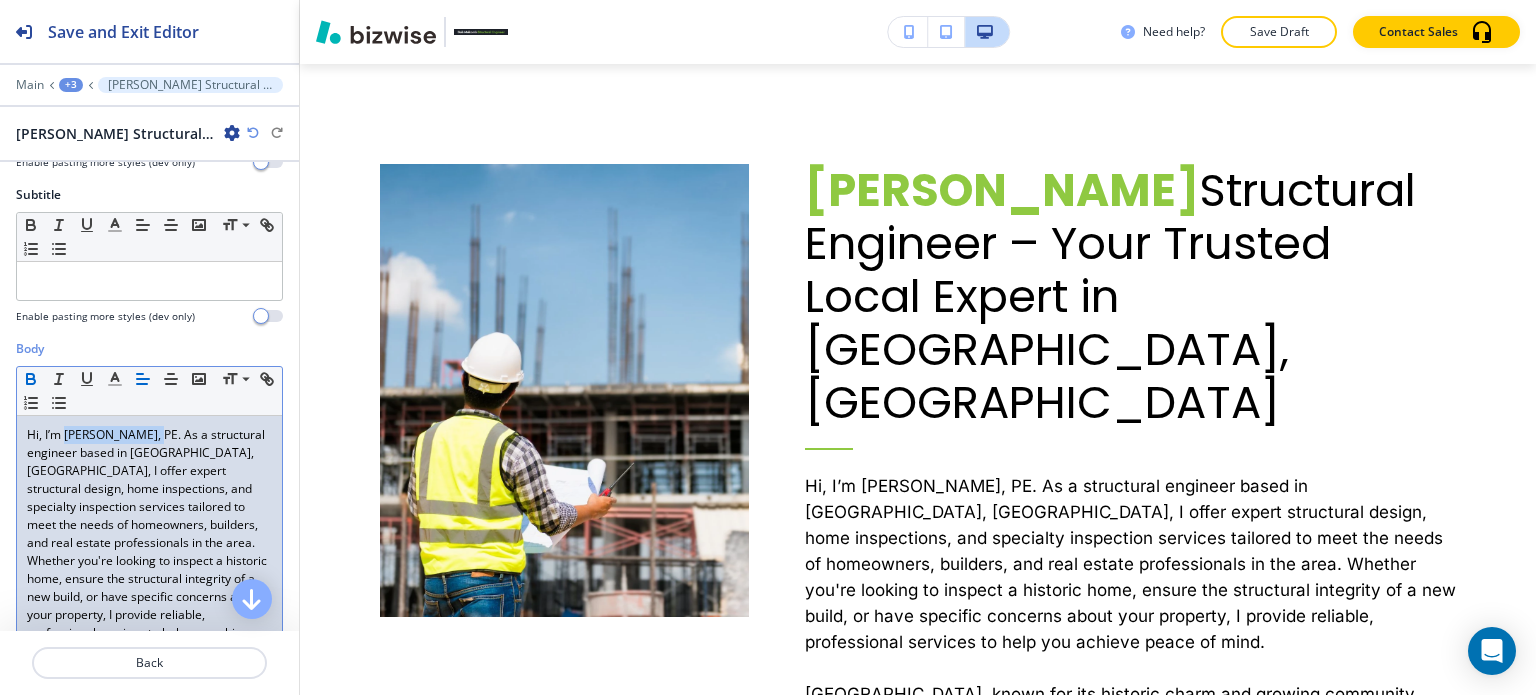 click 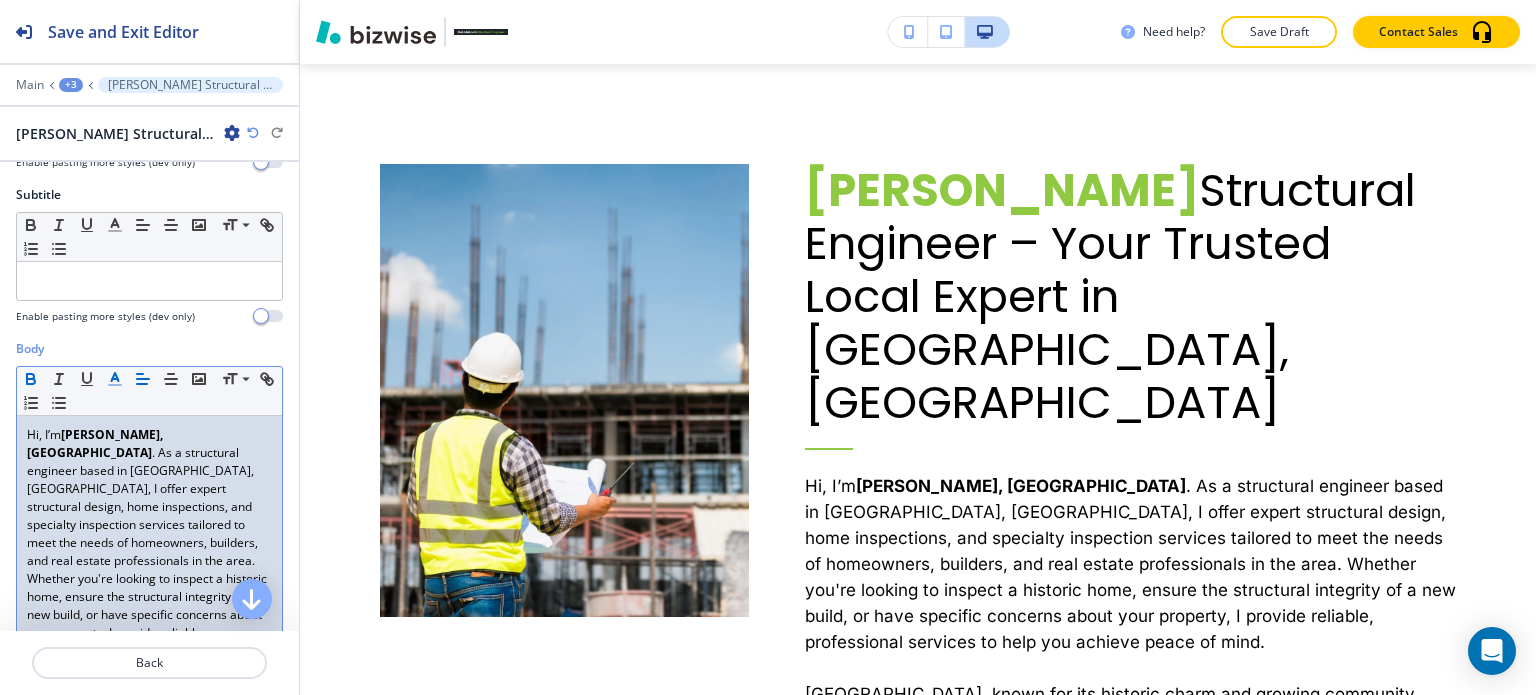 click 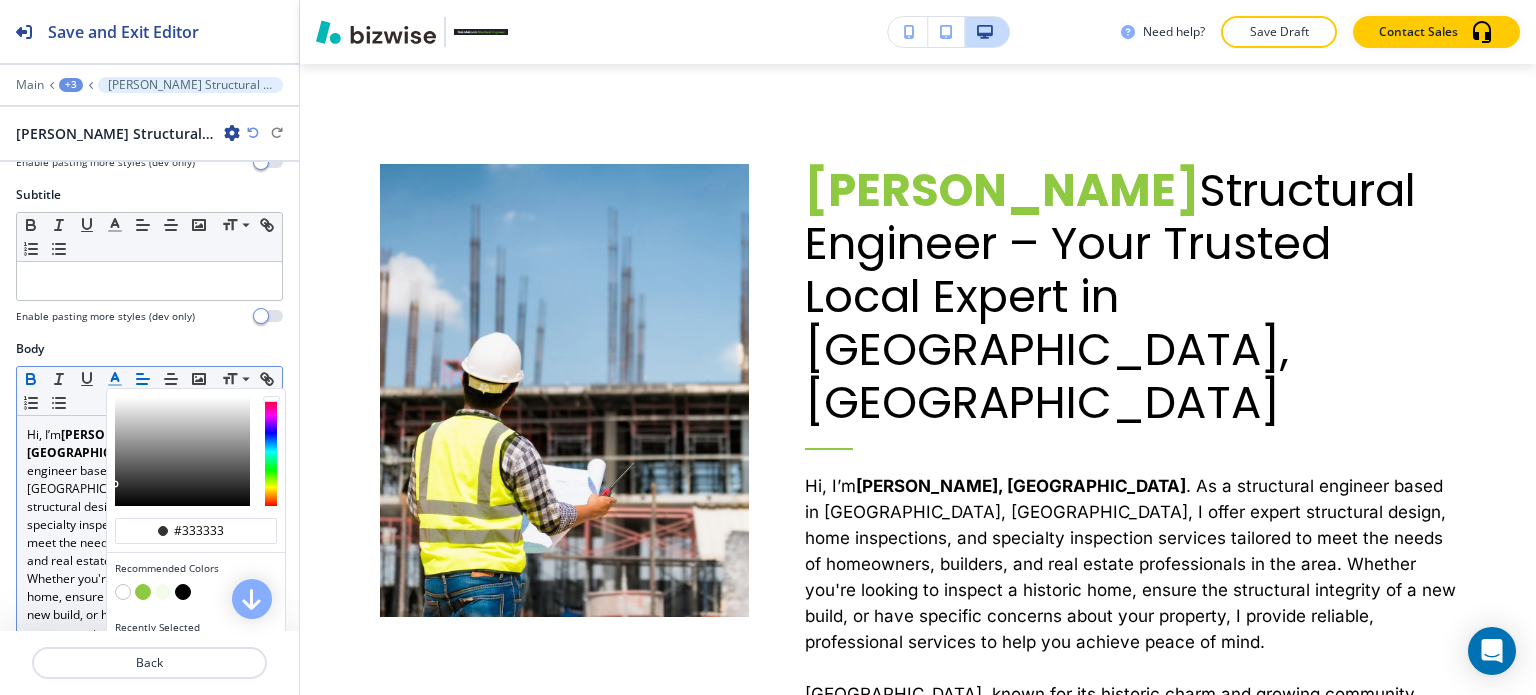 click at bounding box center [143, 592] 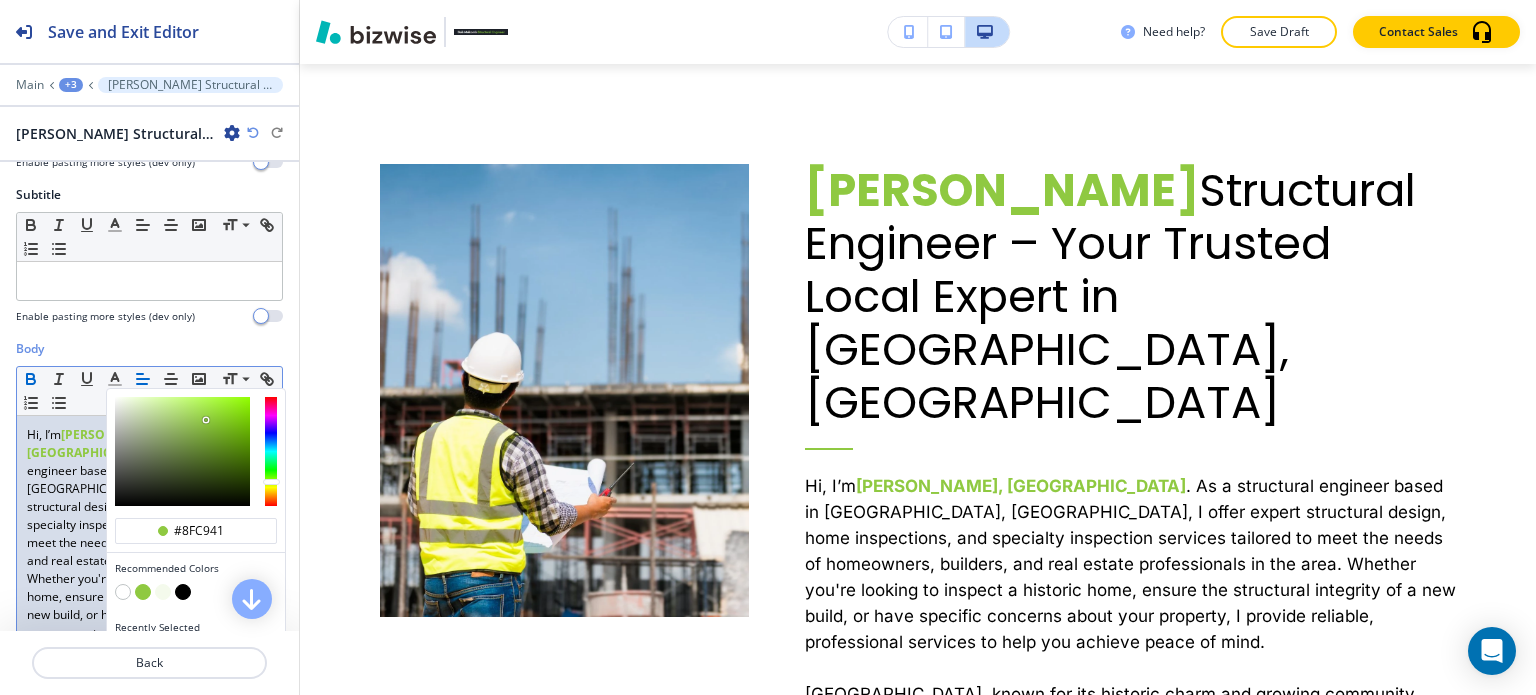 click at bounding box center [149, 71] 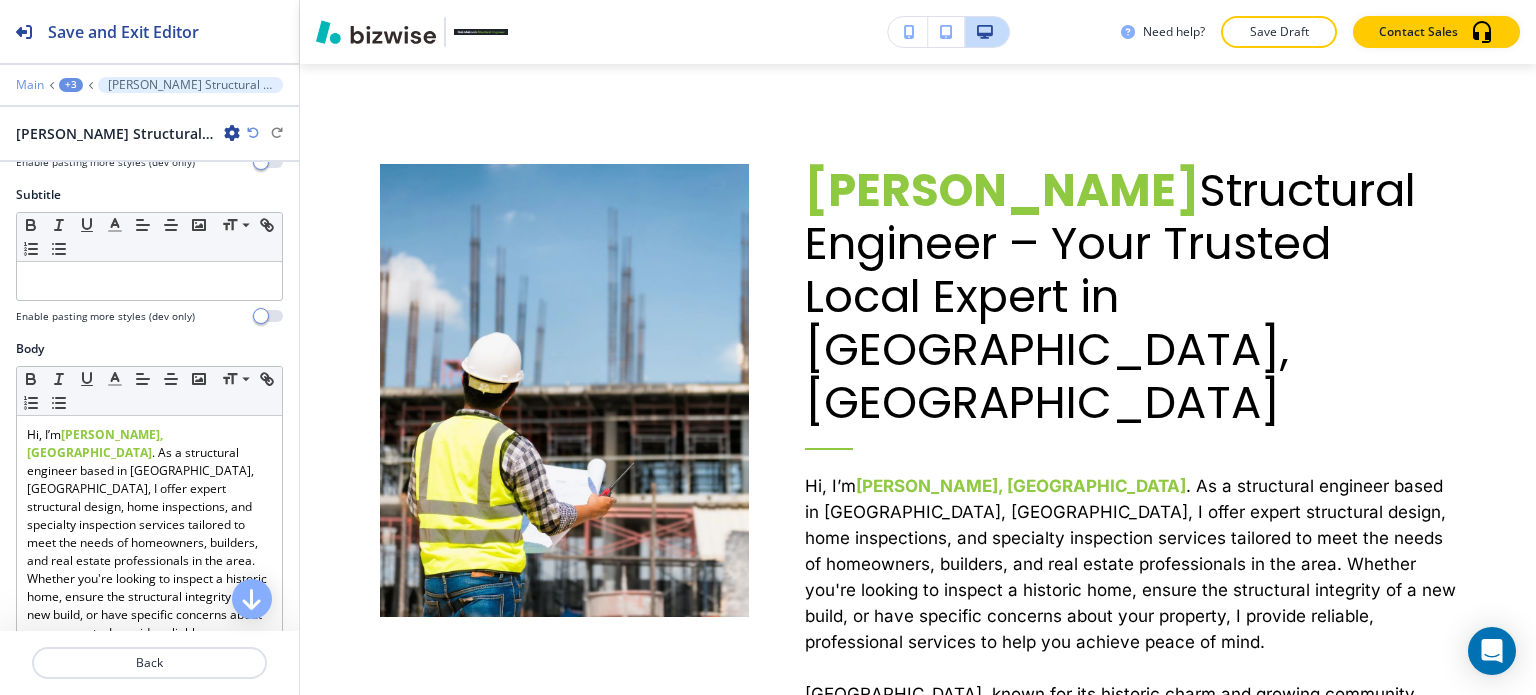 click on "Main" at bounding box center [30, 85] 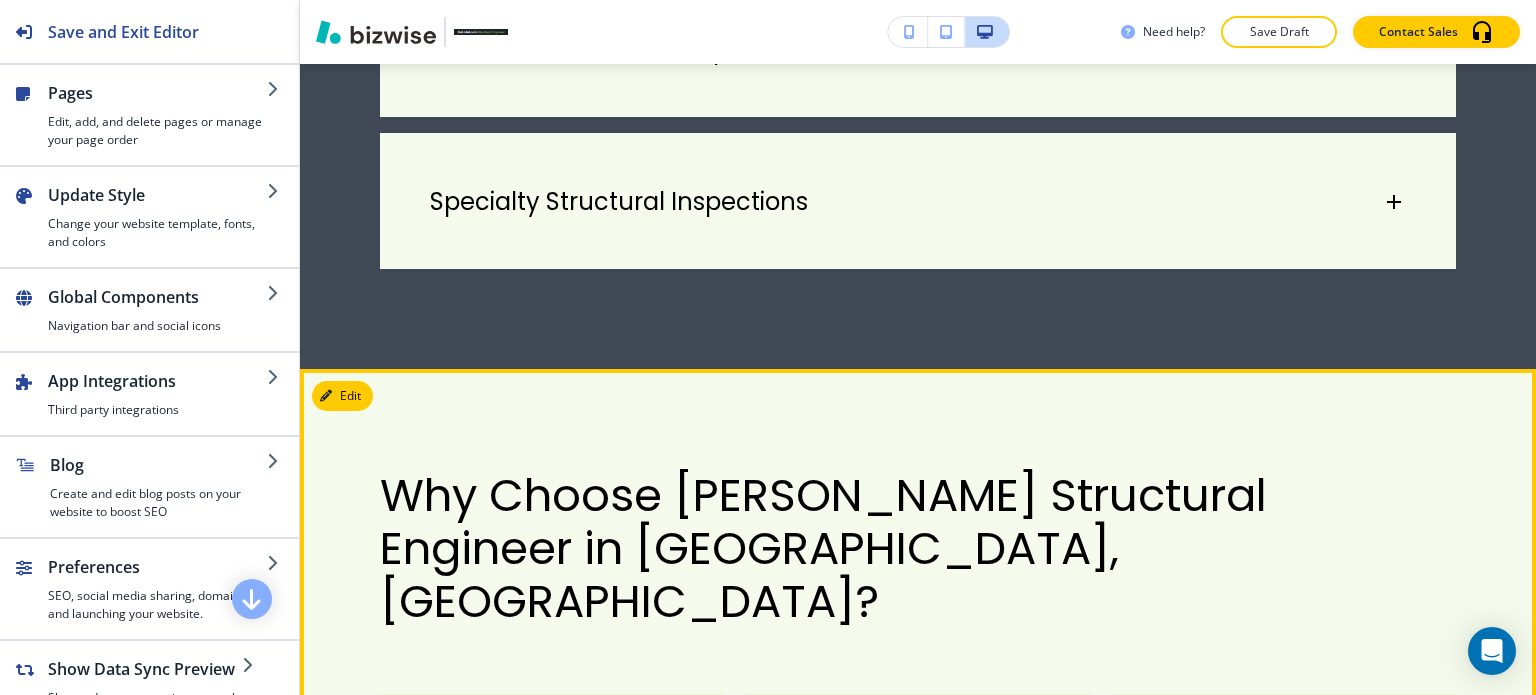 scroll, scrollTop: 2580, scrollLeft: 0, axis: vertical 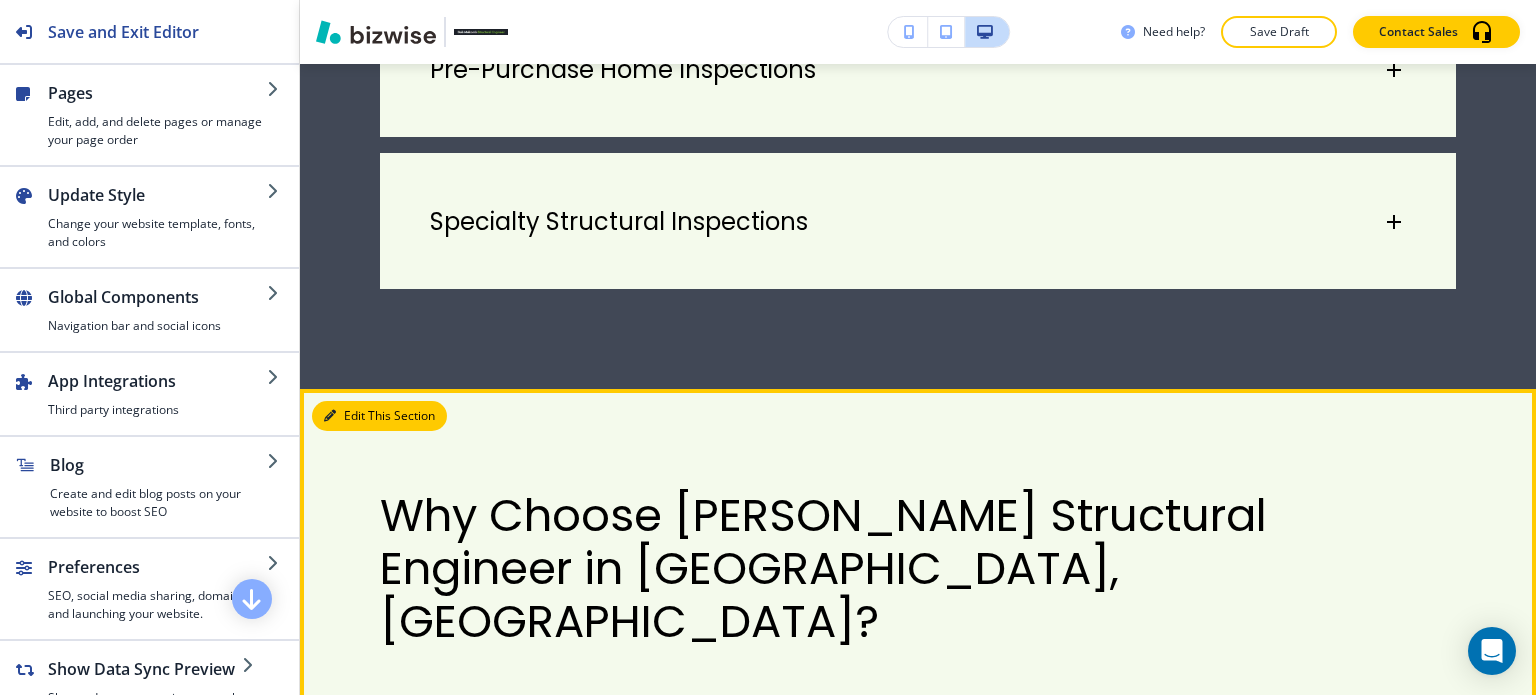 click on "Edit This Section" at bounding box center [379, 416] 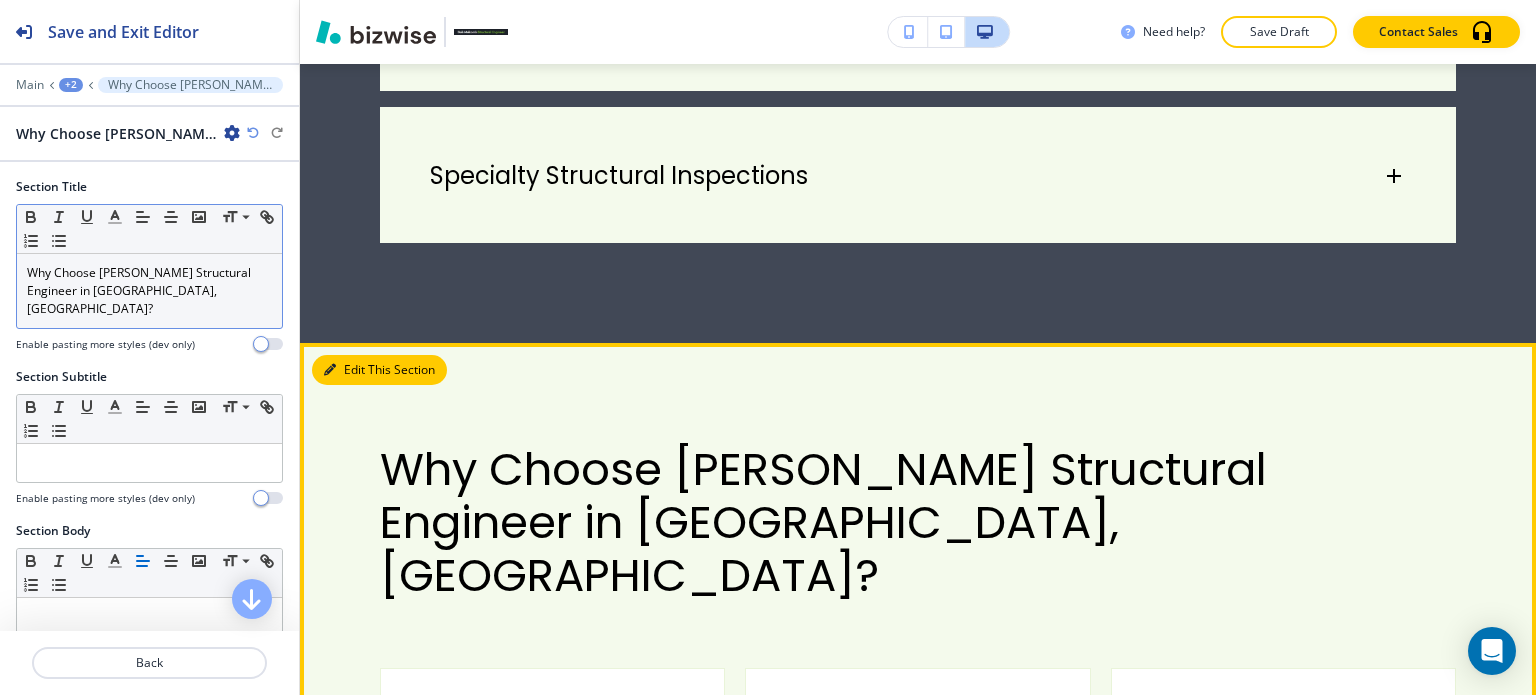 scroll, scrollTop: 2667, scrollLeft: 0, axis: vertical 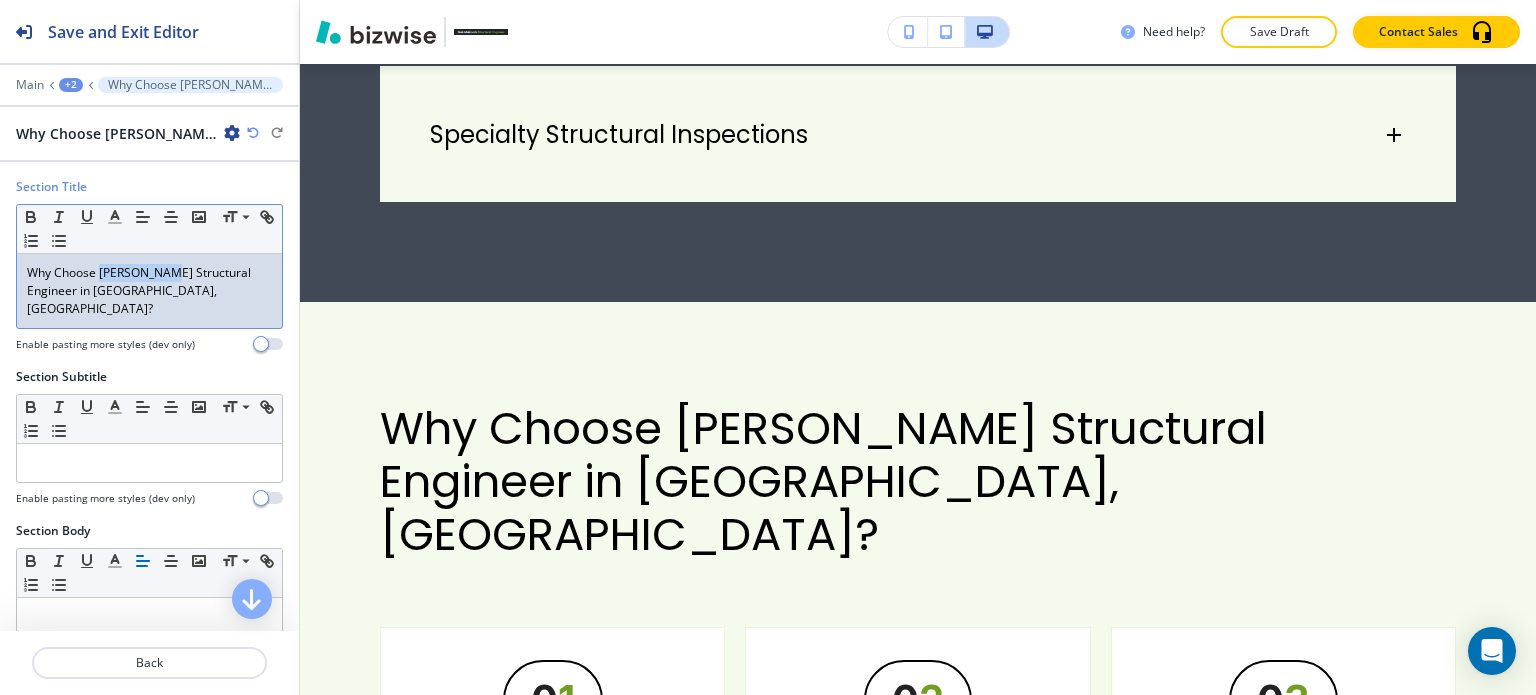drag, startPoint x: 174, startPoint y: 270, endPoint x: 101, endPoint y: 268, distance: 73.02739 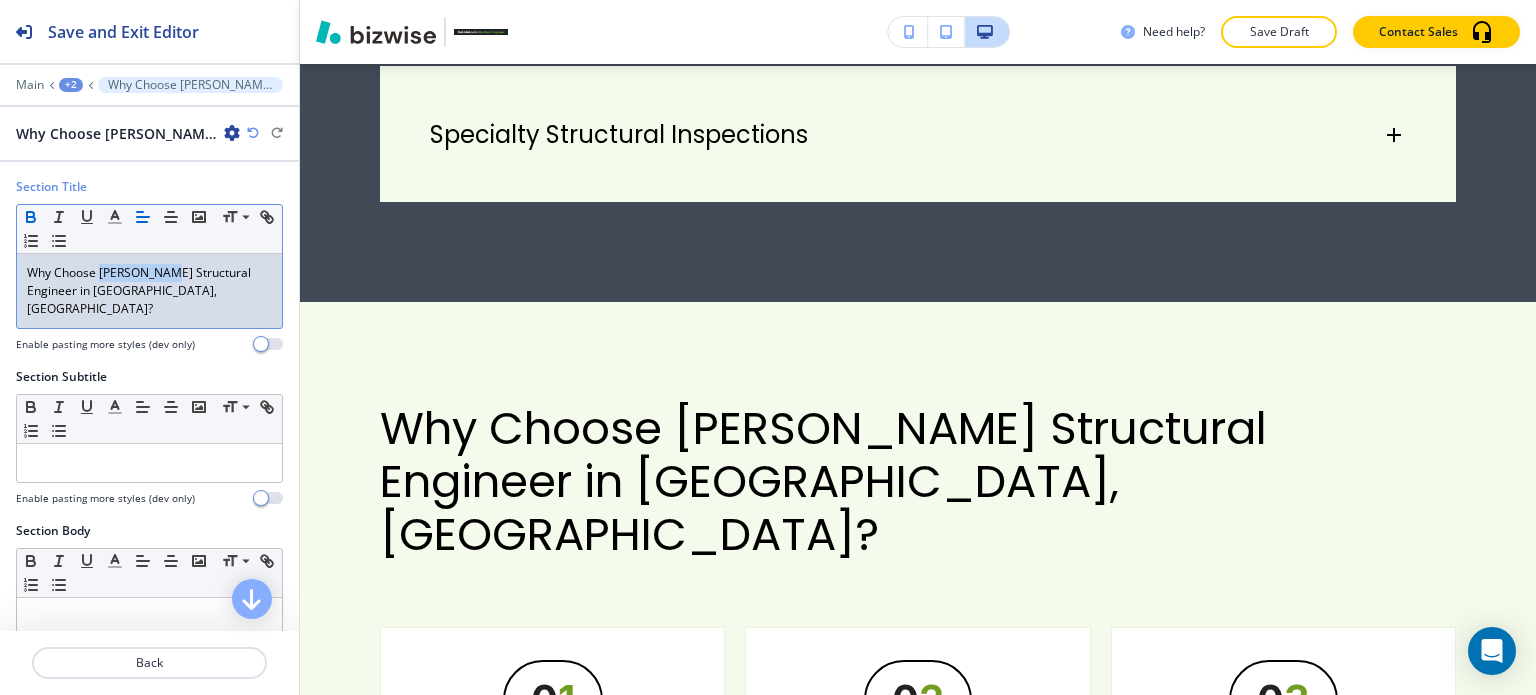 click 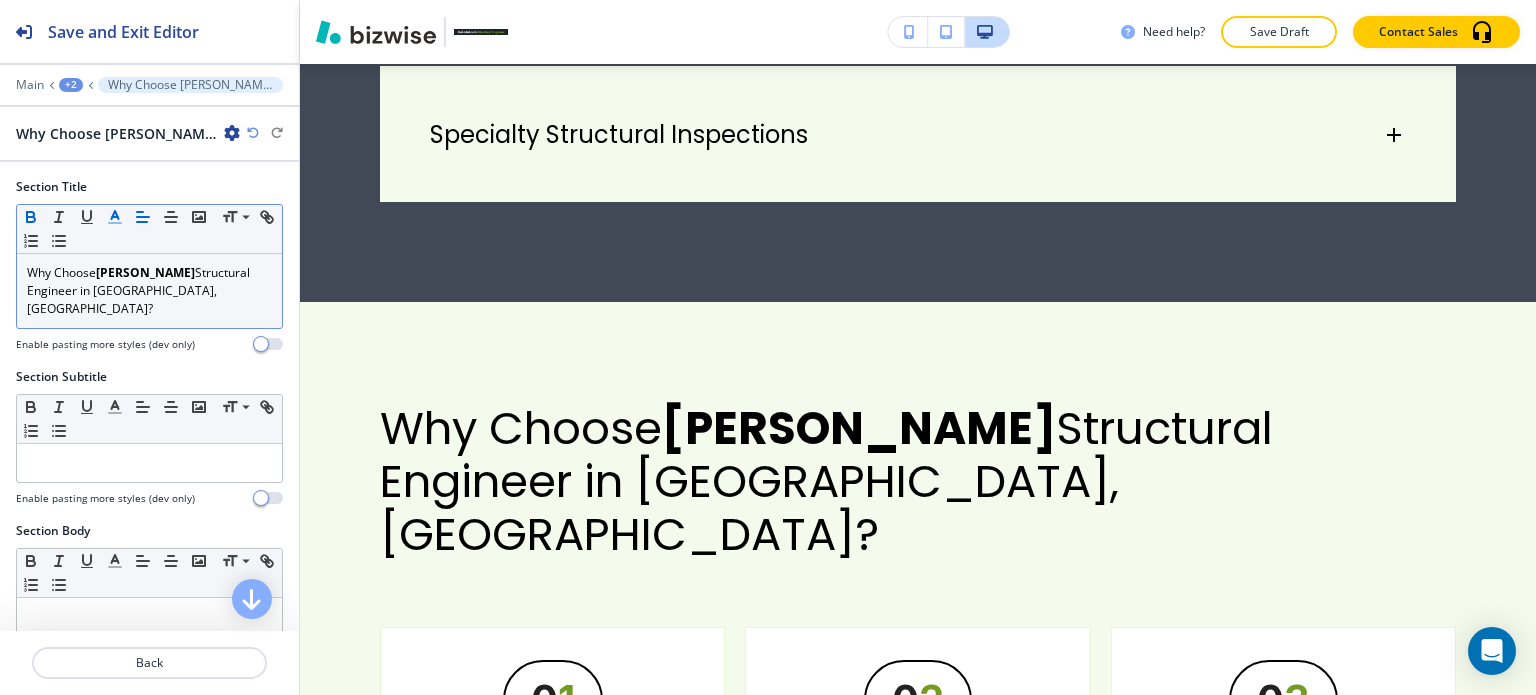 click 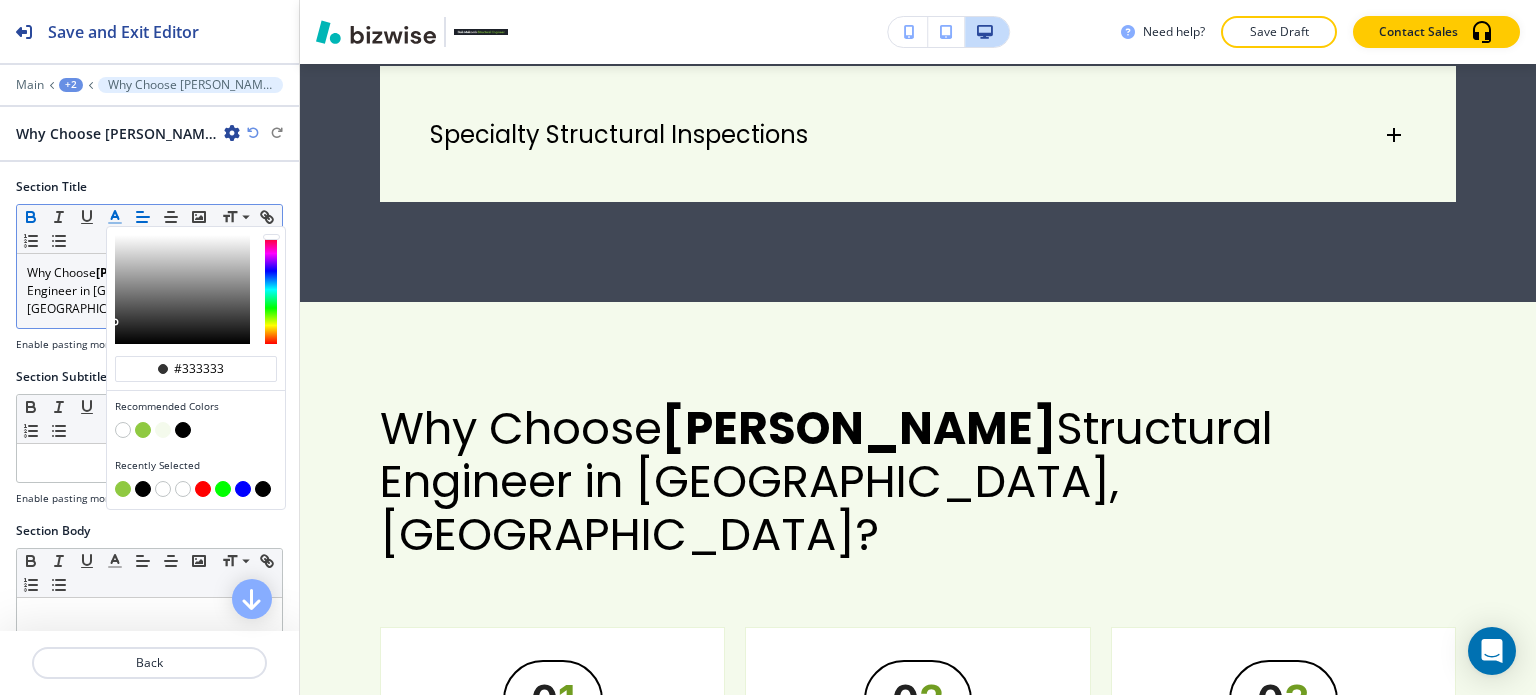 click at bounding box center [143, 430] 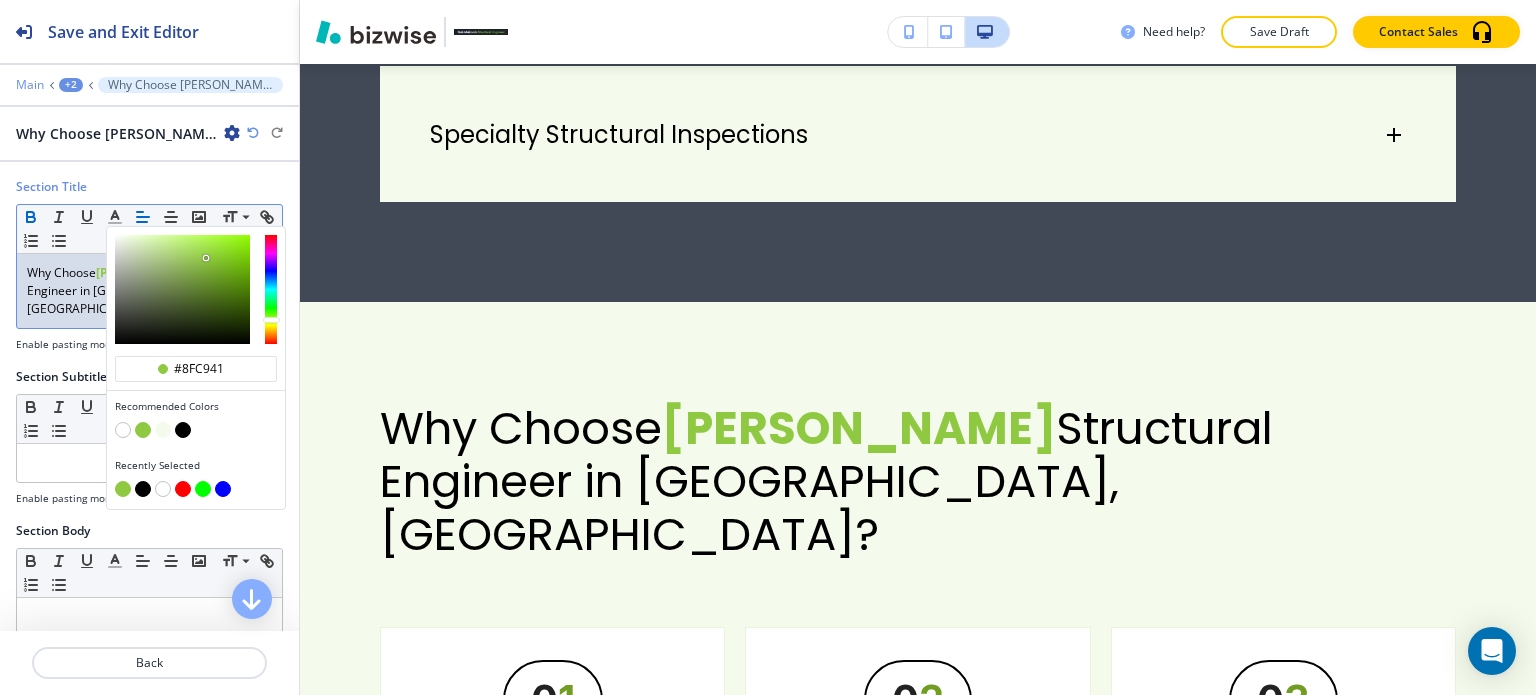 click on "Main" at bounding box center [30, 85] 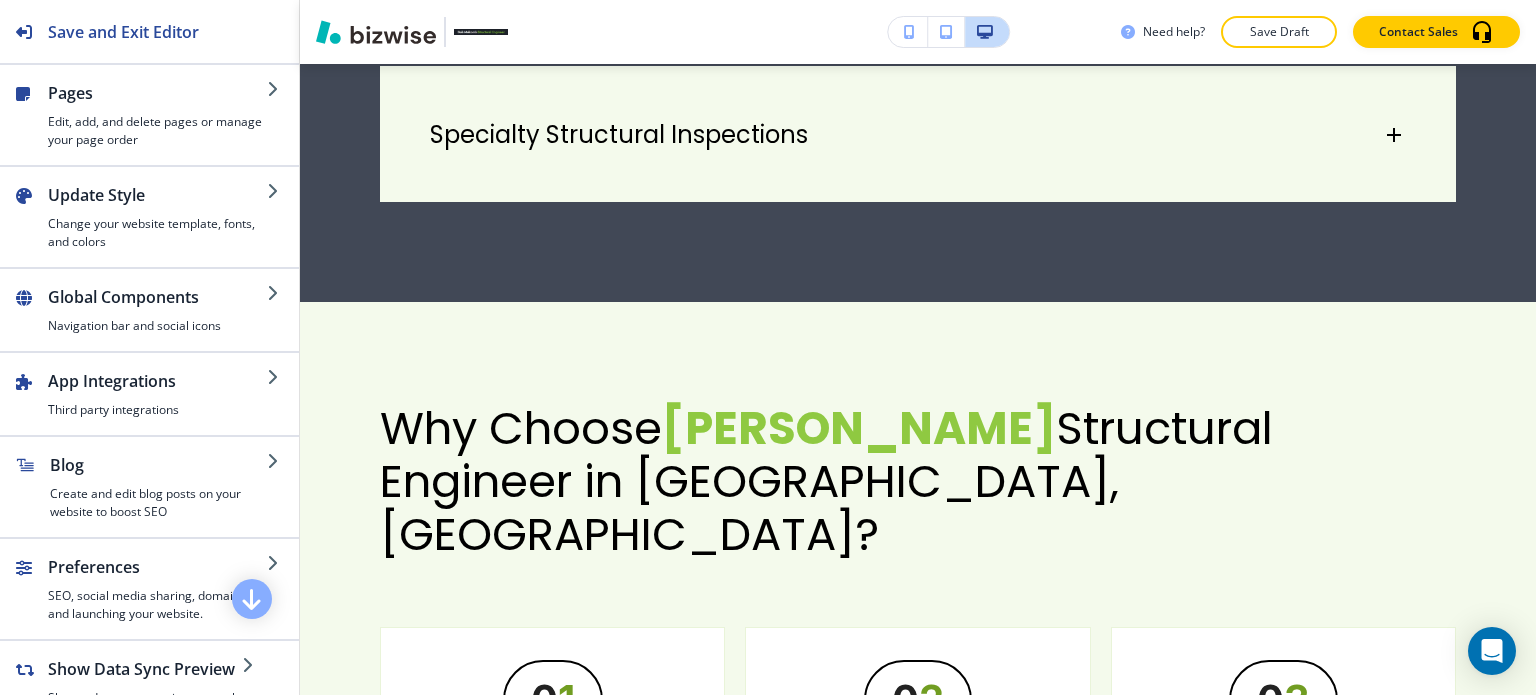 scroll, scrollTop: 1005, scrollLeft: 0, axis: vertical 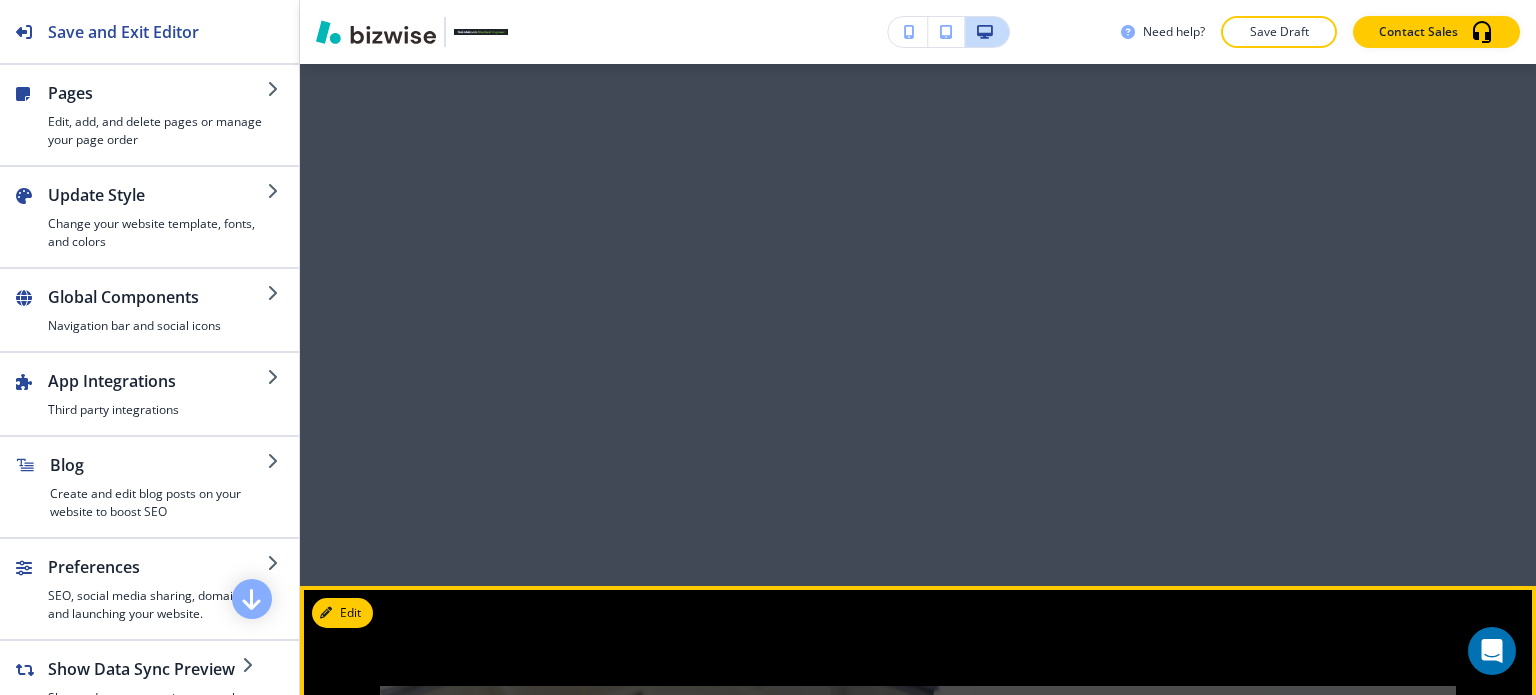 click on "Edit" at bounding box center [342, 613] 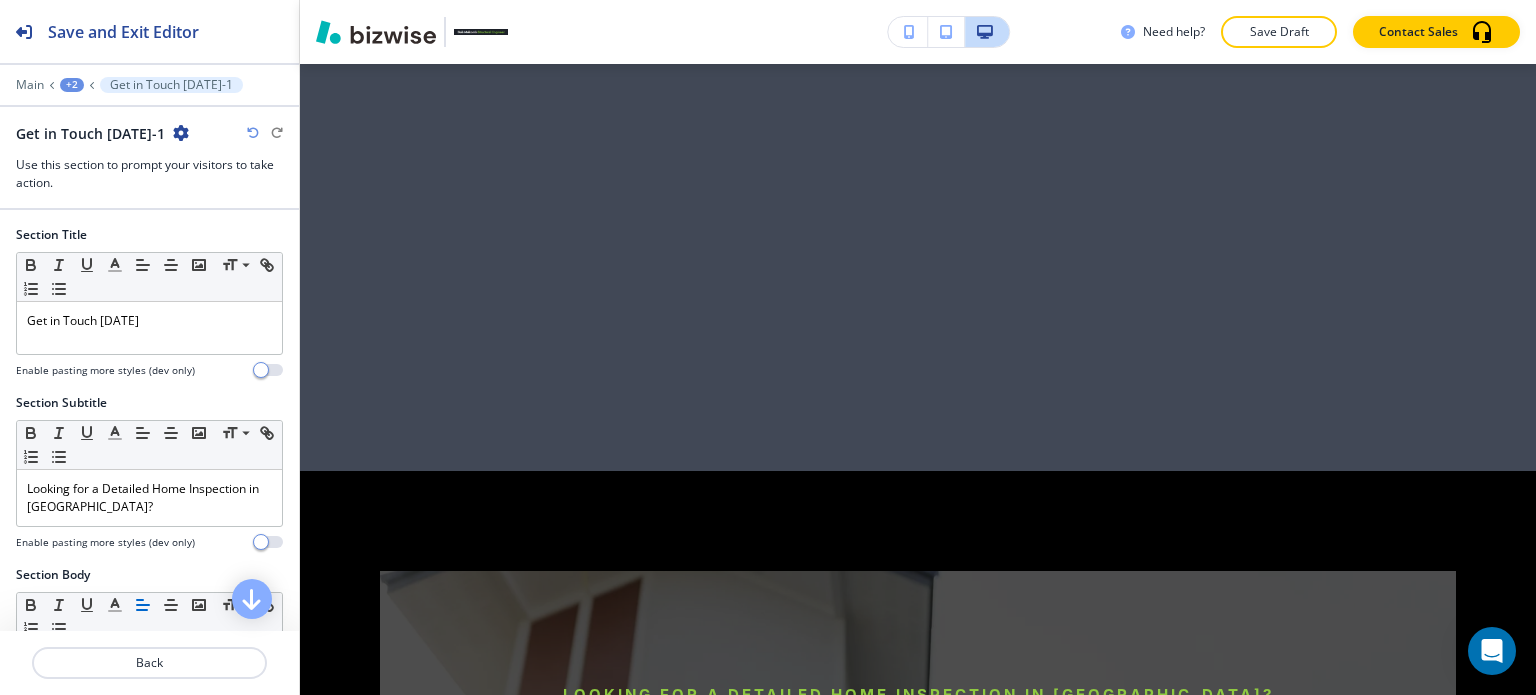 scroll, scrollTop: 5148, scrollLeft: 0, axis: vertical 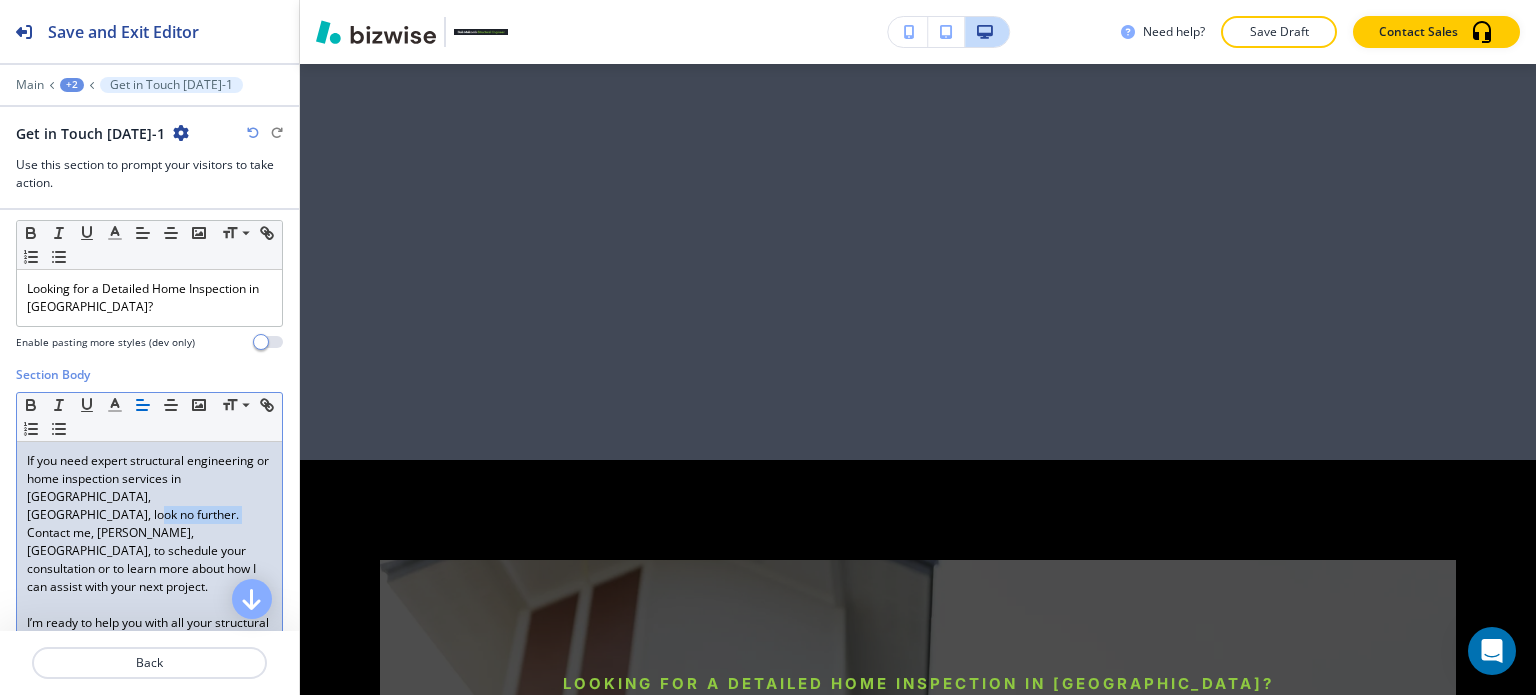 drag, startPoint x: 97, startPoint y: 512, endPoint x: 189, endPoint y: 499, distance: 92.91394 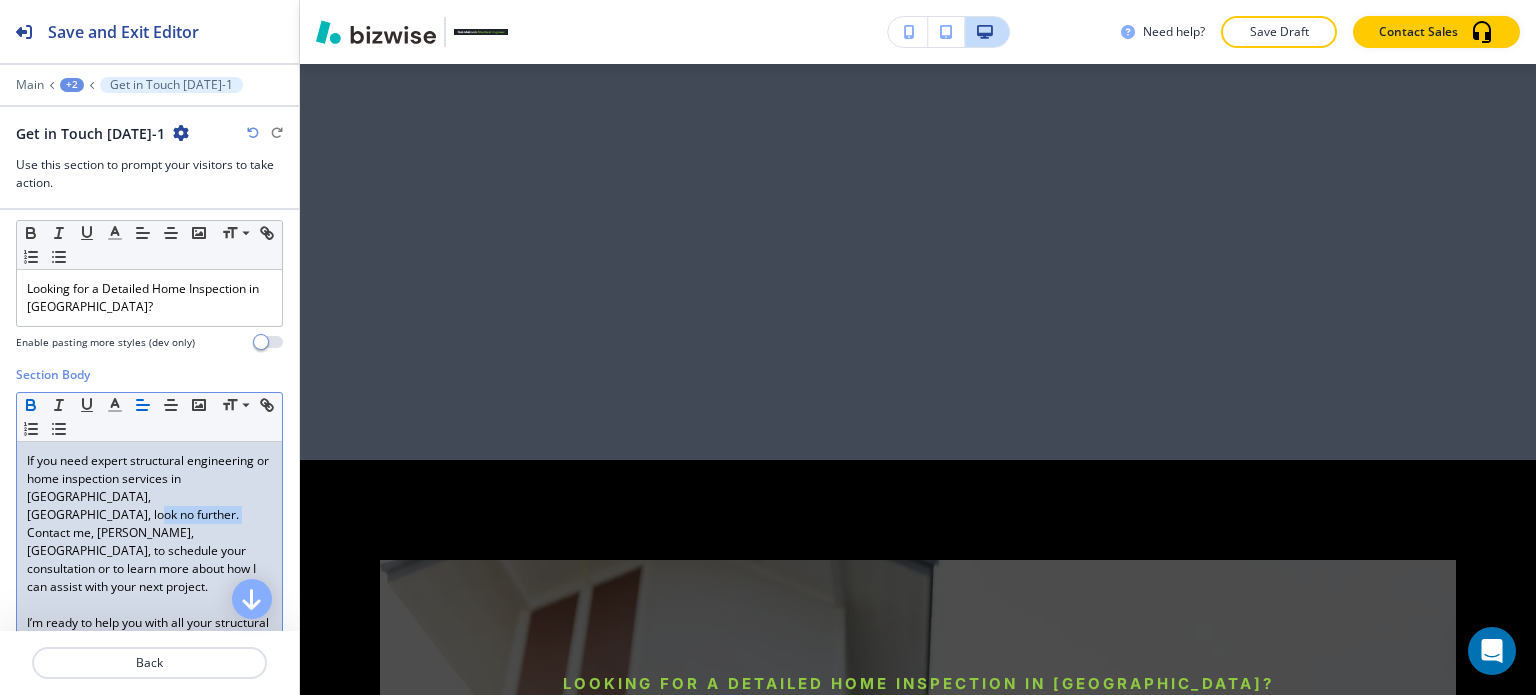 click 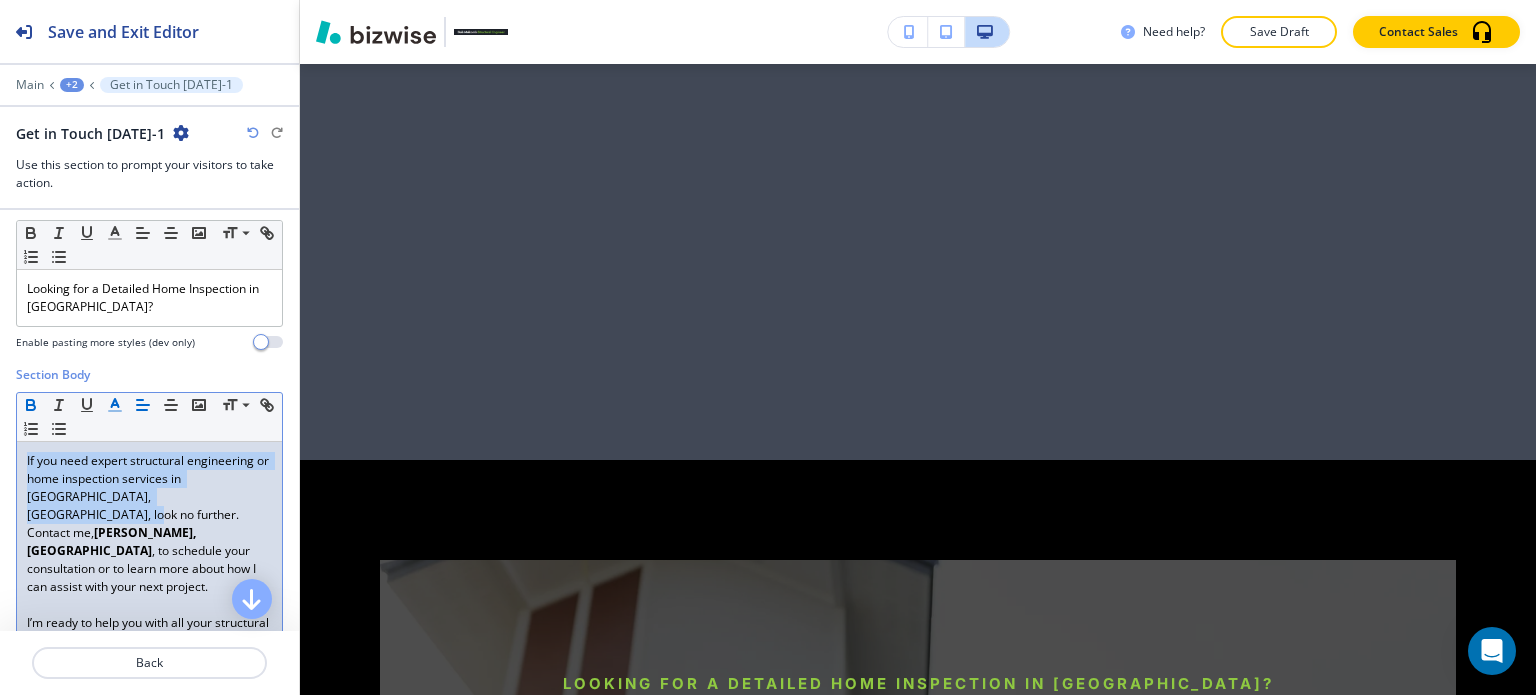click 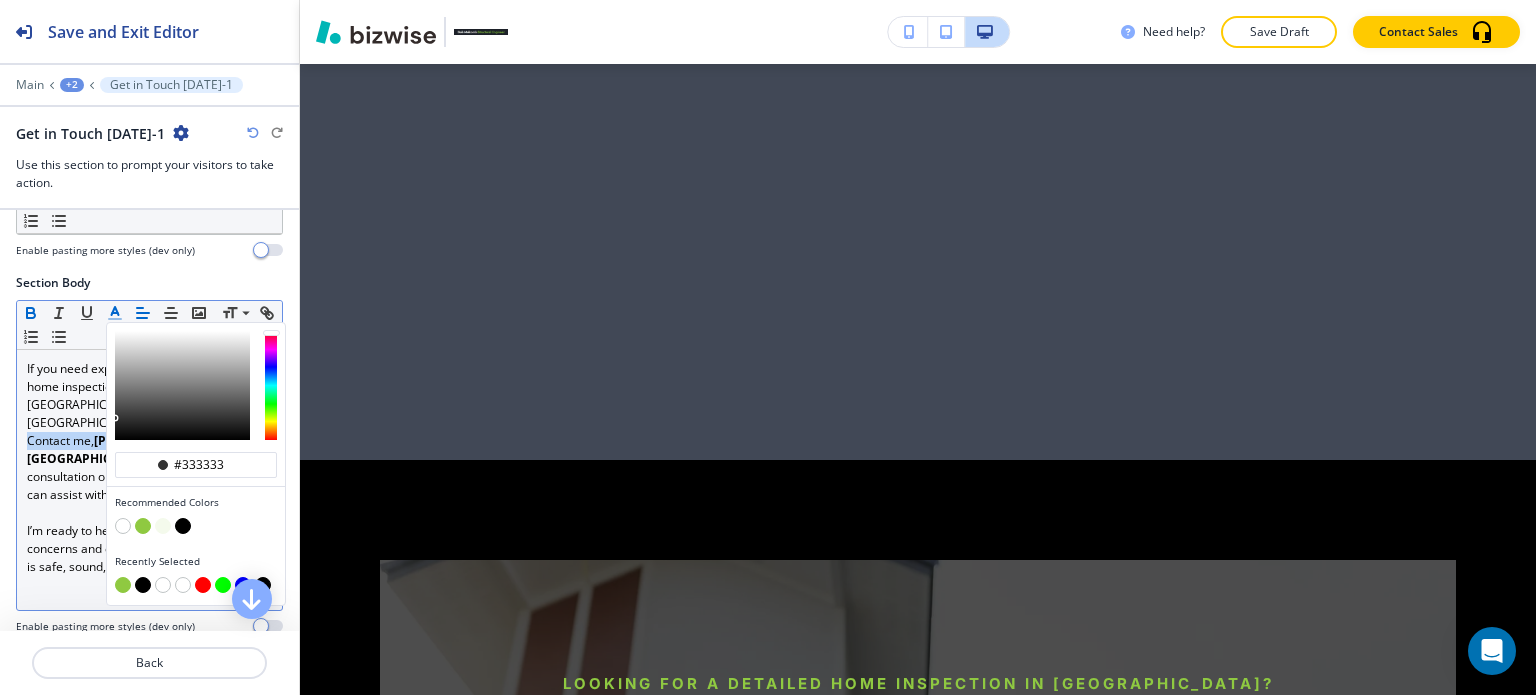scroll, scrollTop: 300, scrollLeft: 0, axis: vertical 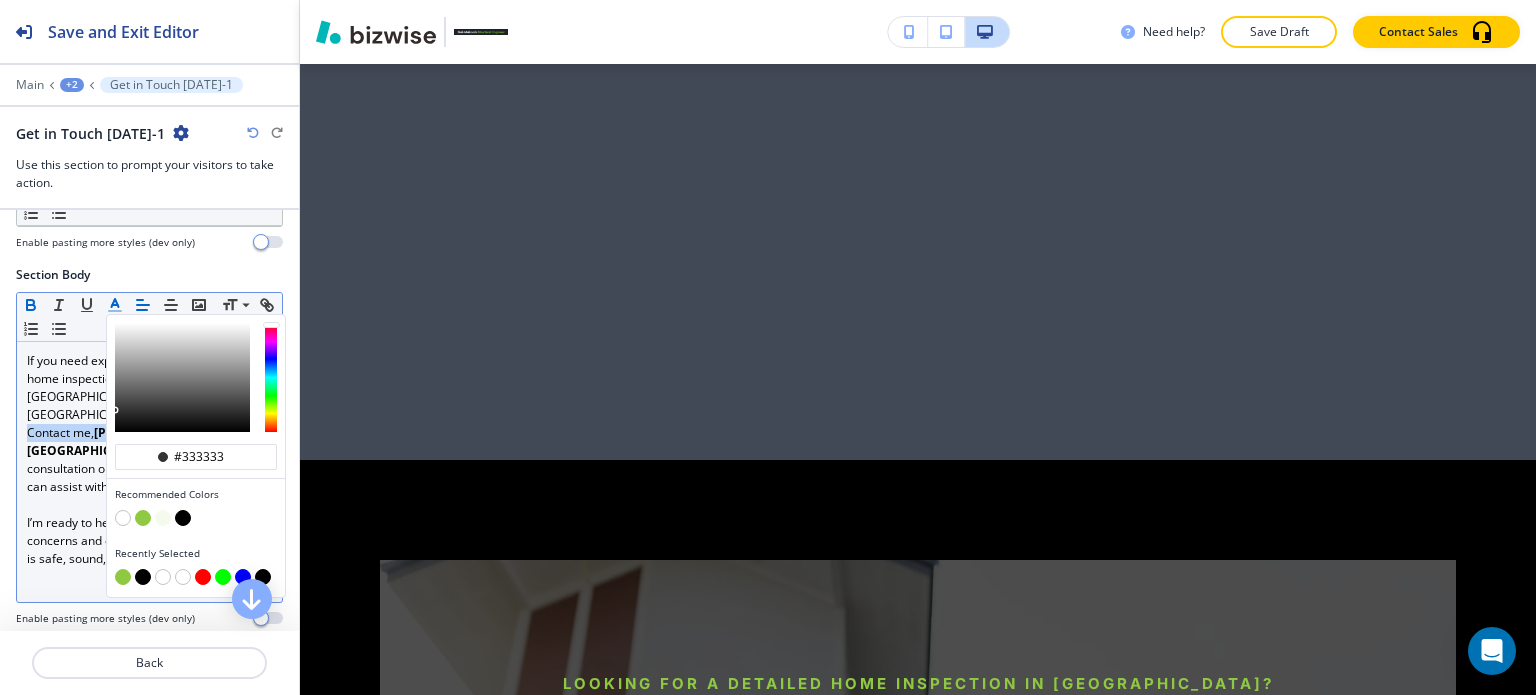 click at bounding box center [143, 518] 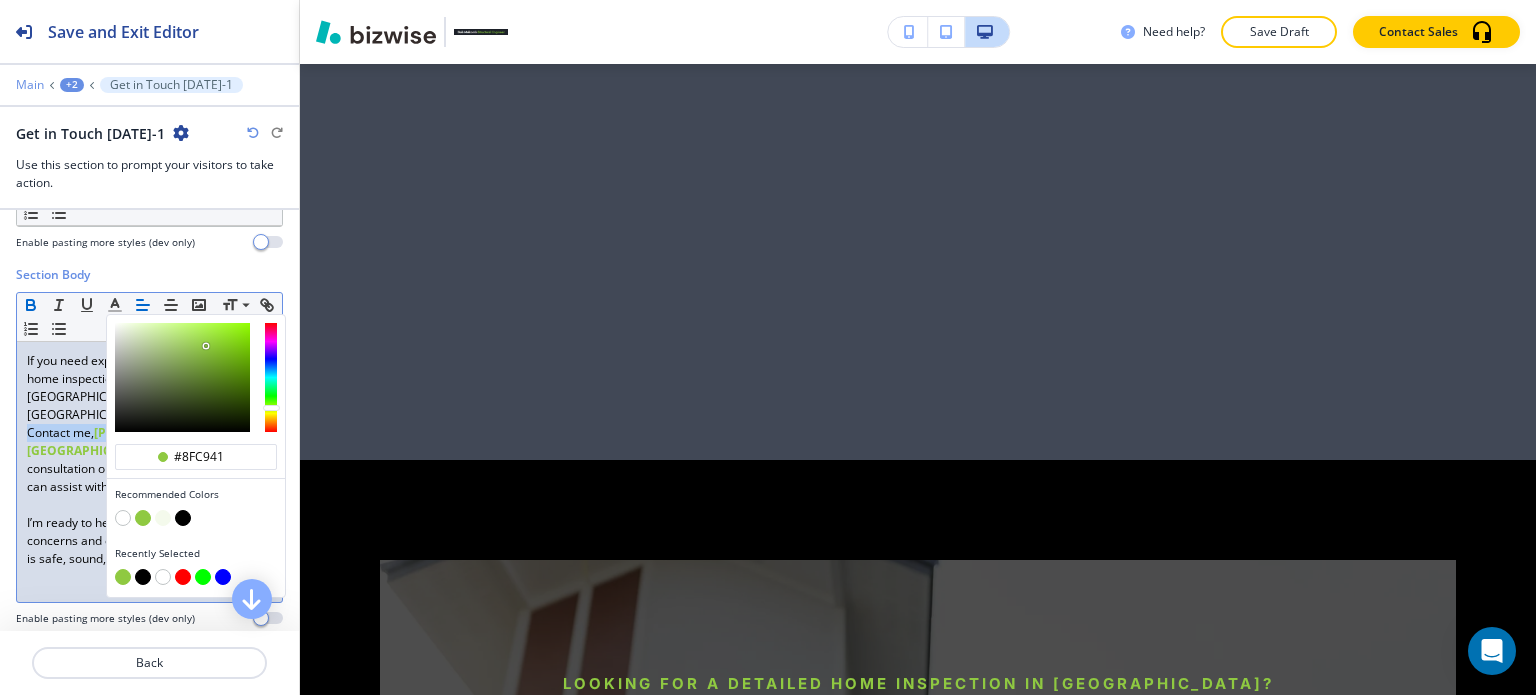click on "Main" at bounding box center (30, 85) 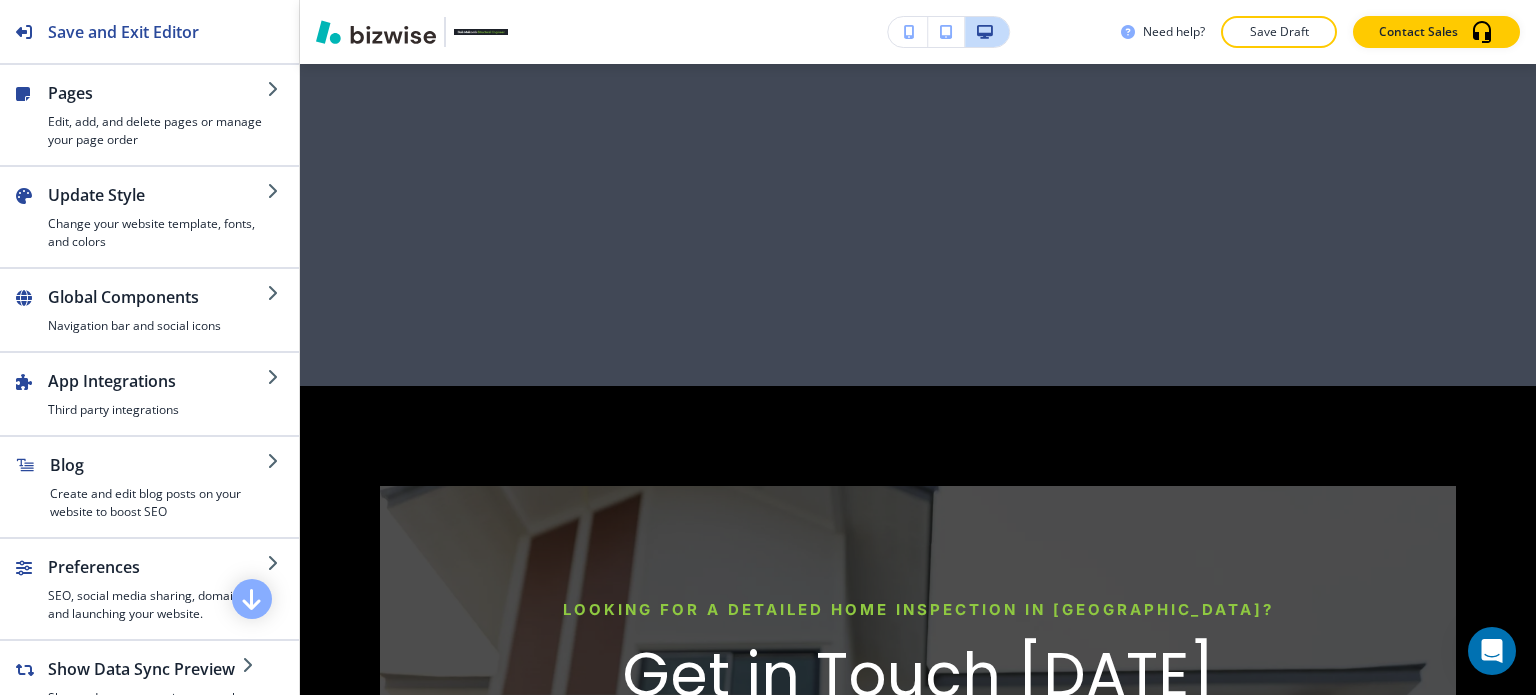 scroll, scrollTop: 5867, scrollLeft: 0, axis: vertical 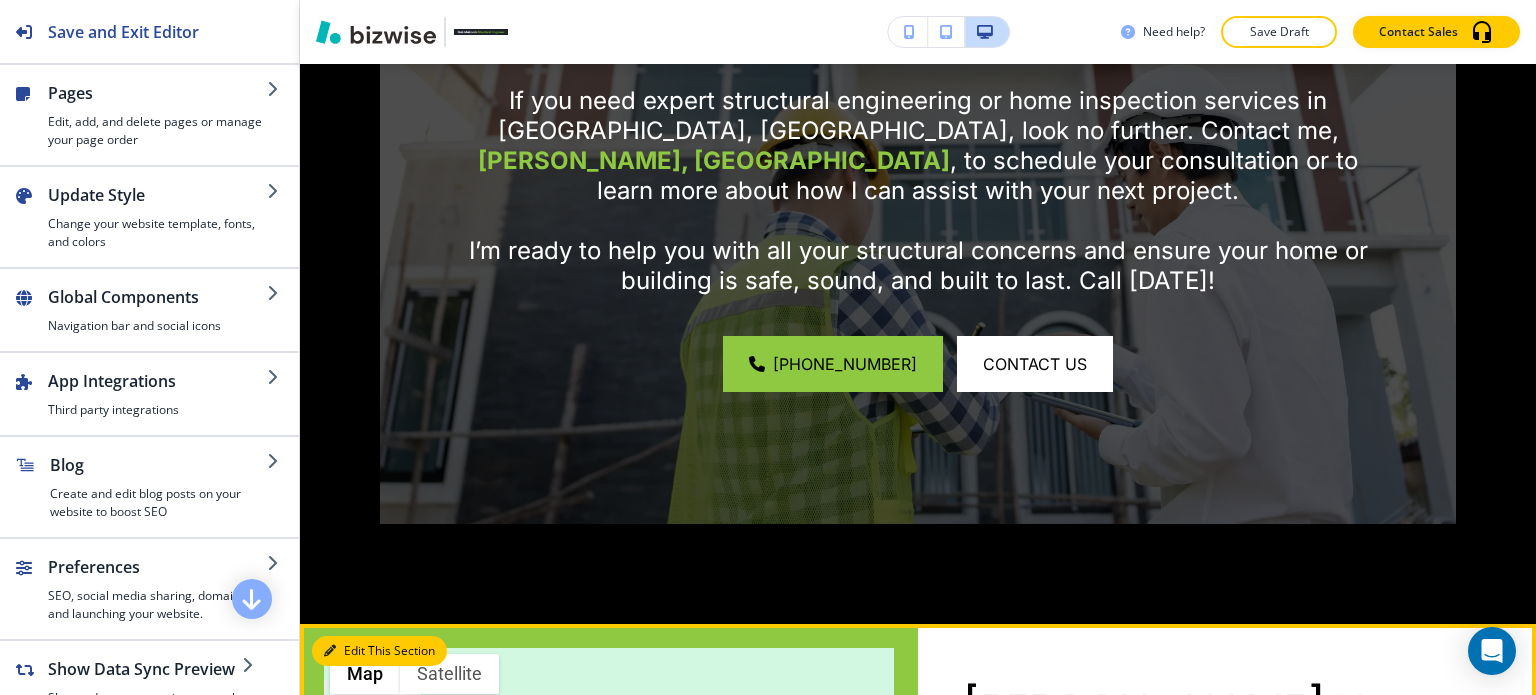click on "Edit This Section" at bounding box center (379, 651) 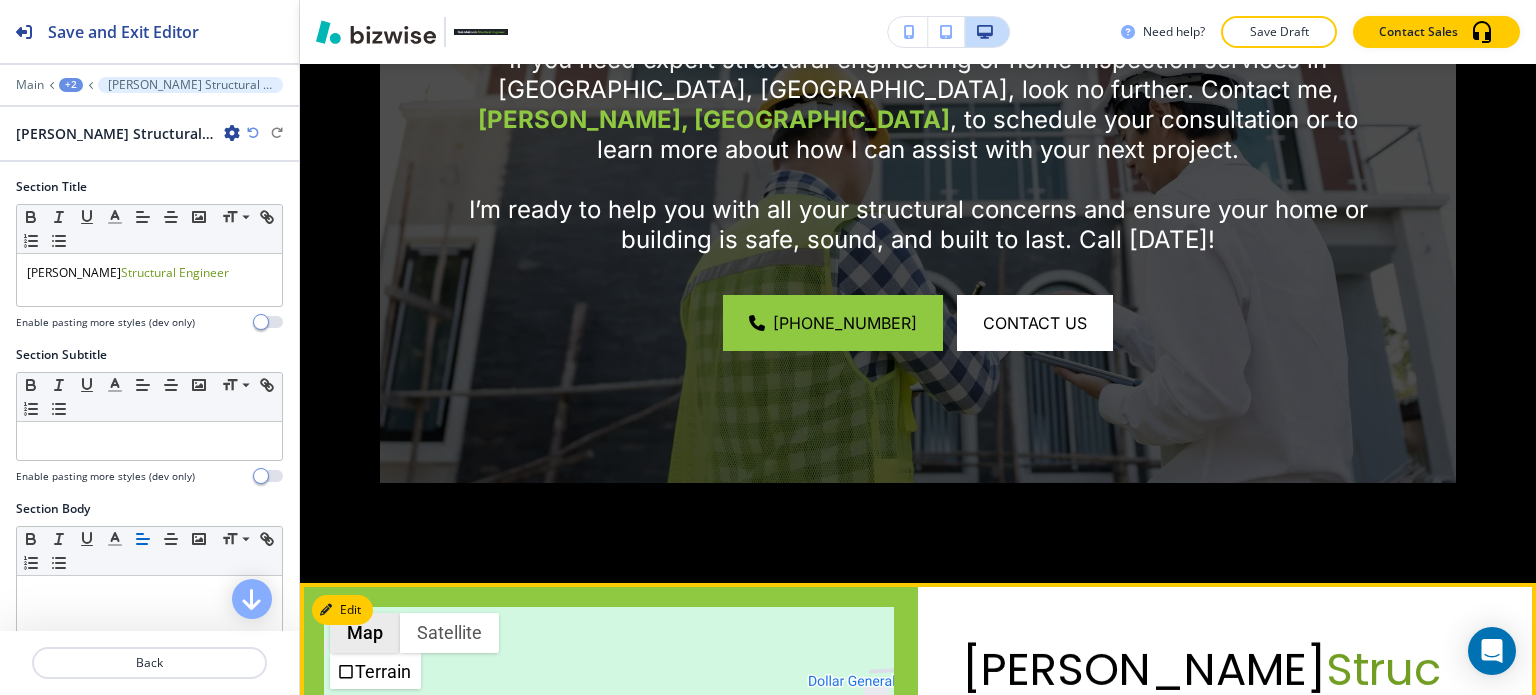 scroll, scrollTop: 6000, scrollLeft: 0, axis: vertical 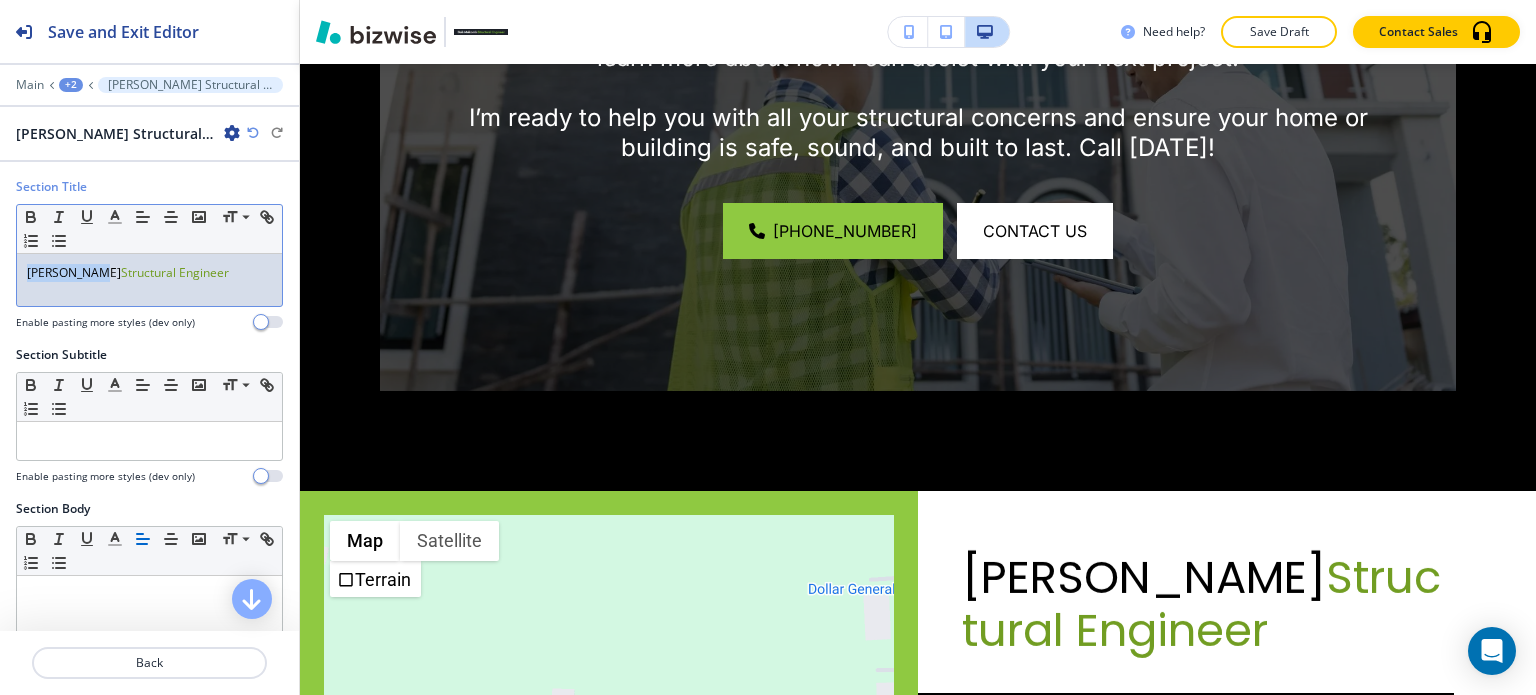 drag, startPoint x: 103, startPoint y: 277, endPoint x: 0, endPoint y: 262, distance: 104.0865 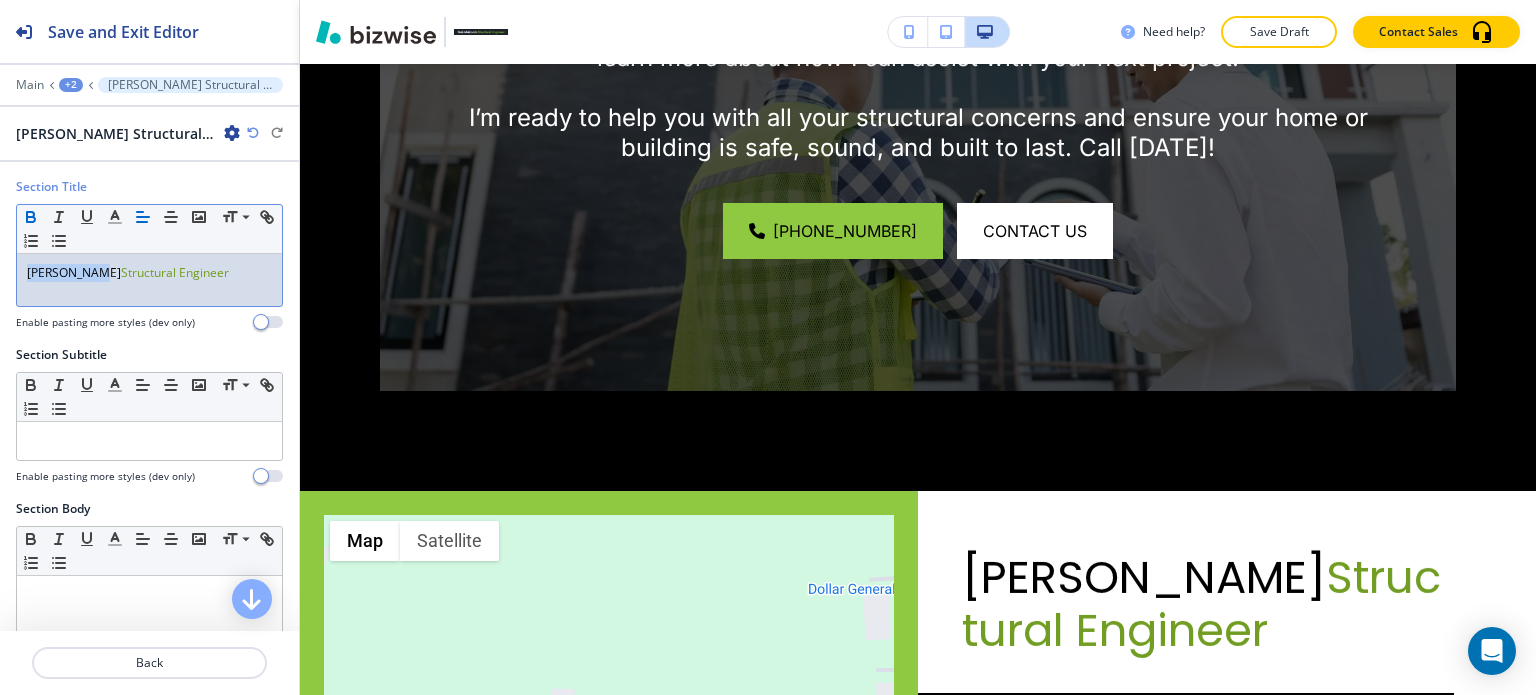 click 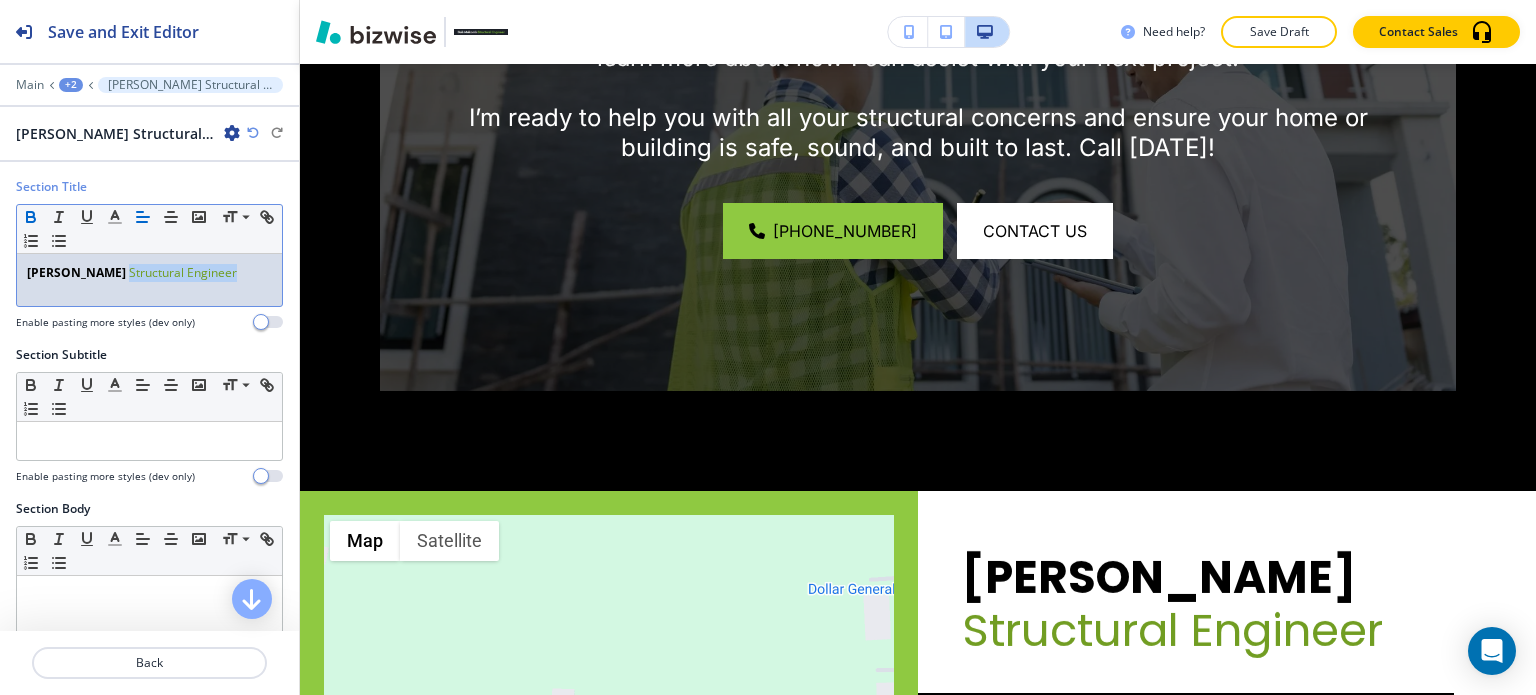 drag, startPoint x: 220, startPoint y: 272, endPoint x: 112, endPoint y: 287, distance: 109.03669 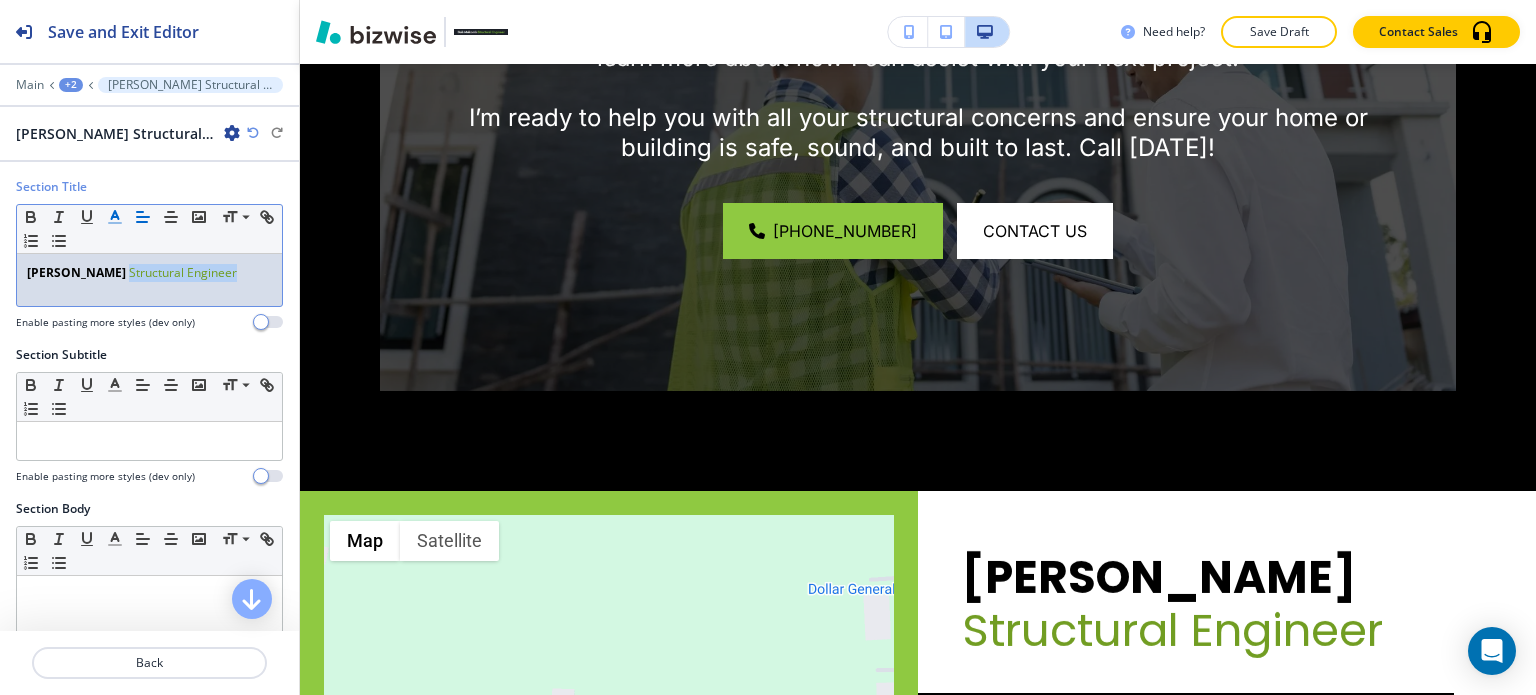 click 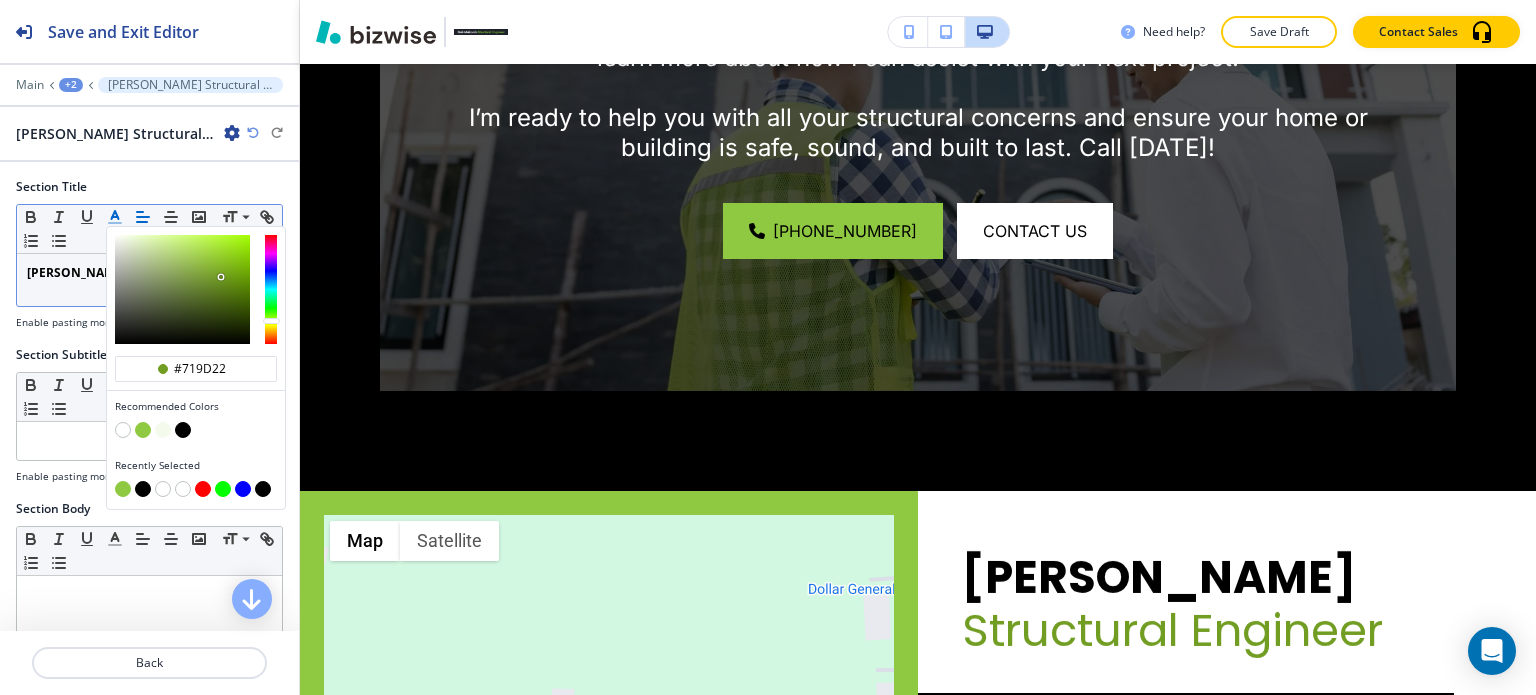 click at bounding box center (183, 430) 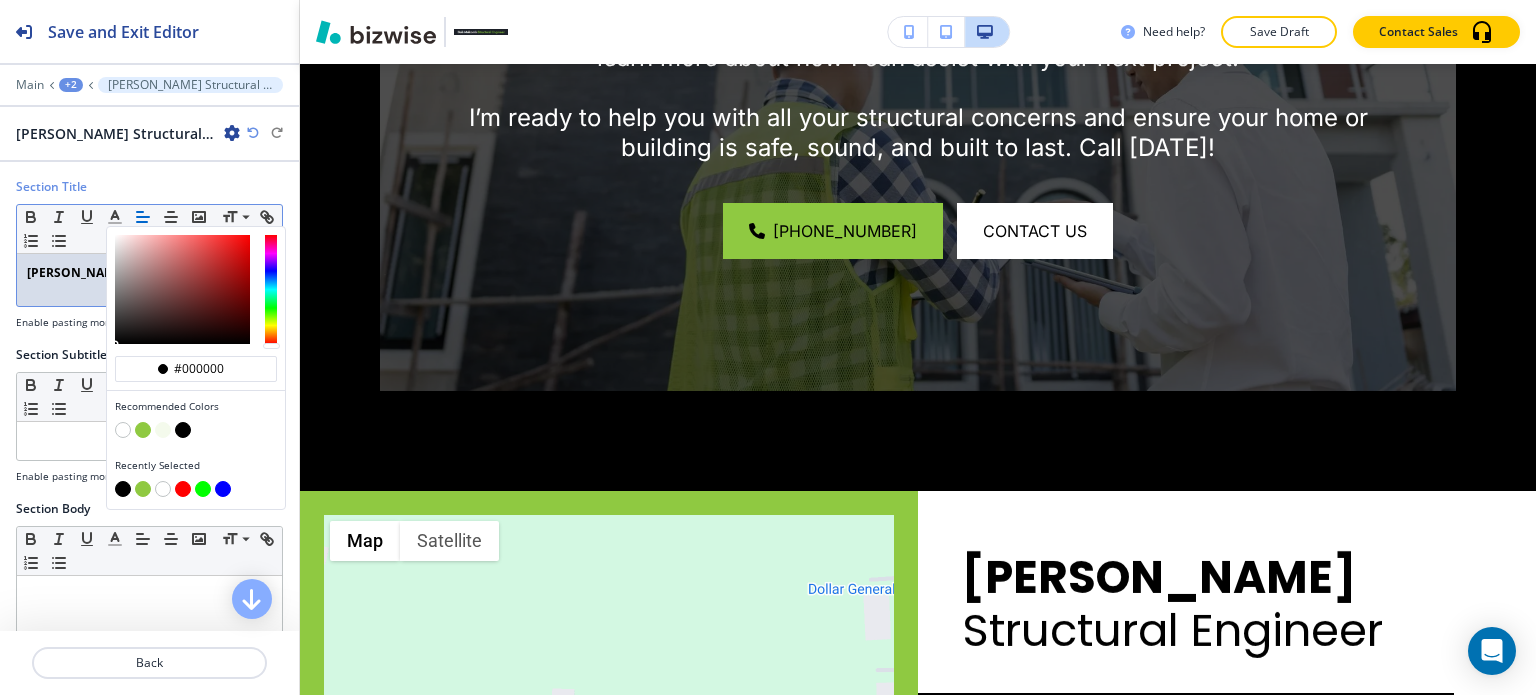 click on "[PERSON_NAME]   Structural Engineer" at bounding box center (149, 280) 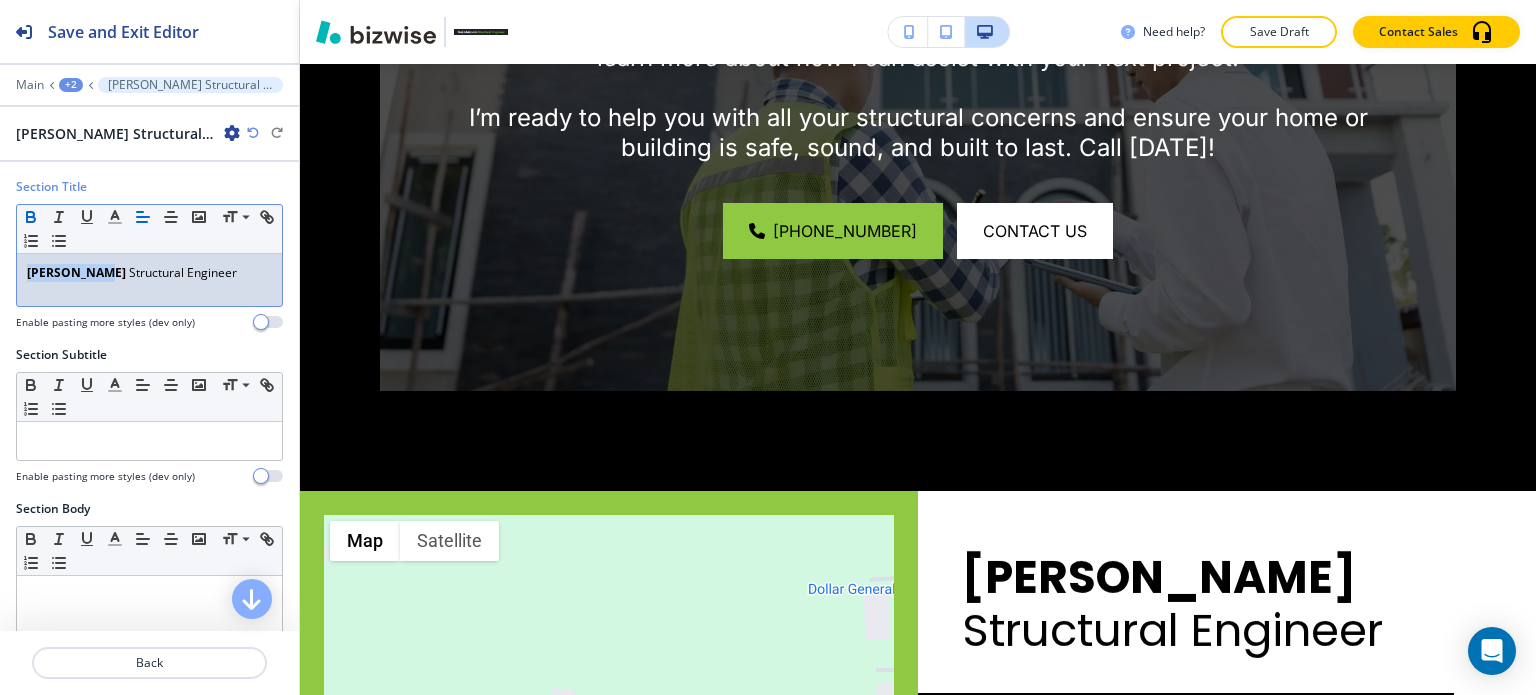 drag, startPoint x: 108, startPoint y: 277, endPoint x: 64, endPoint y: 254, distance: 49.648766 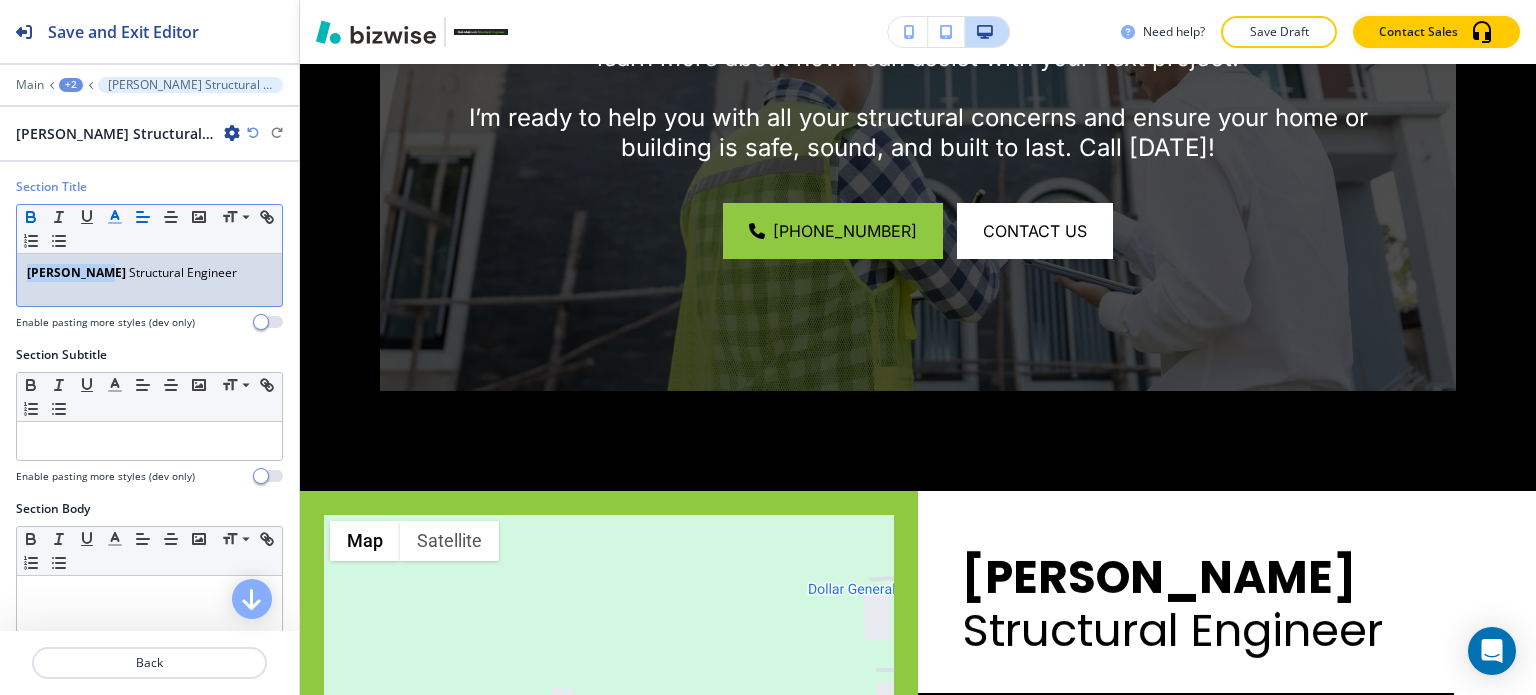 click 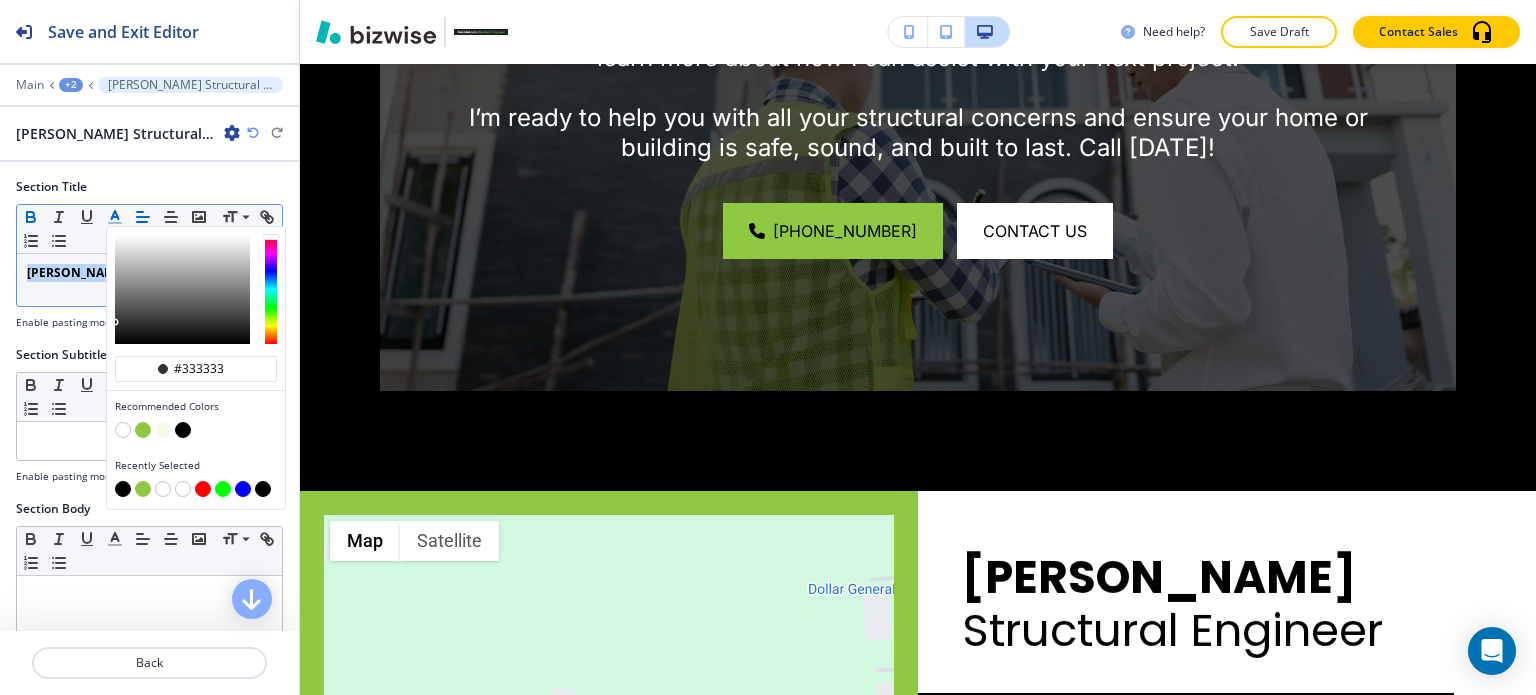 click at bounding box center [143, 430] 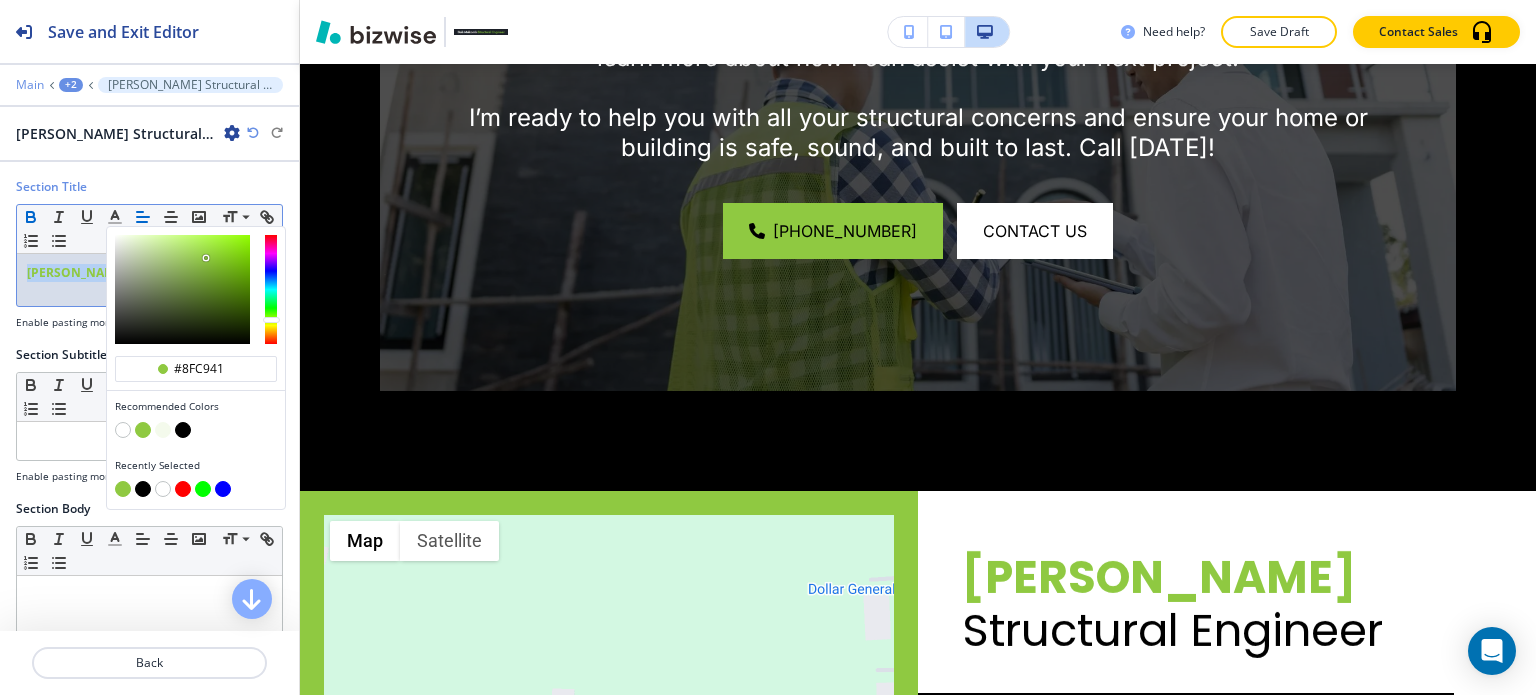click on "Main" at bounding box center [30, 85] 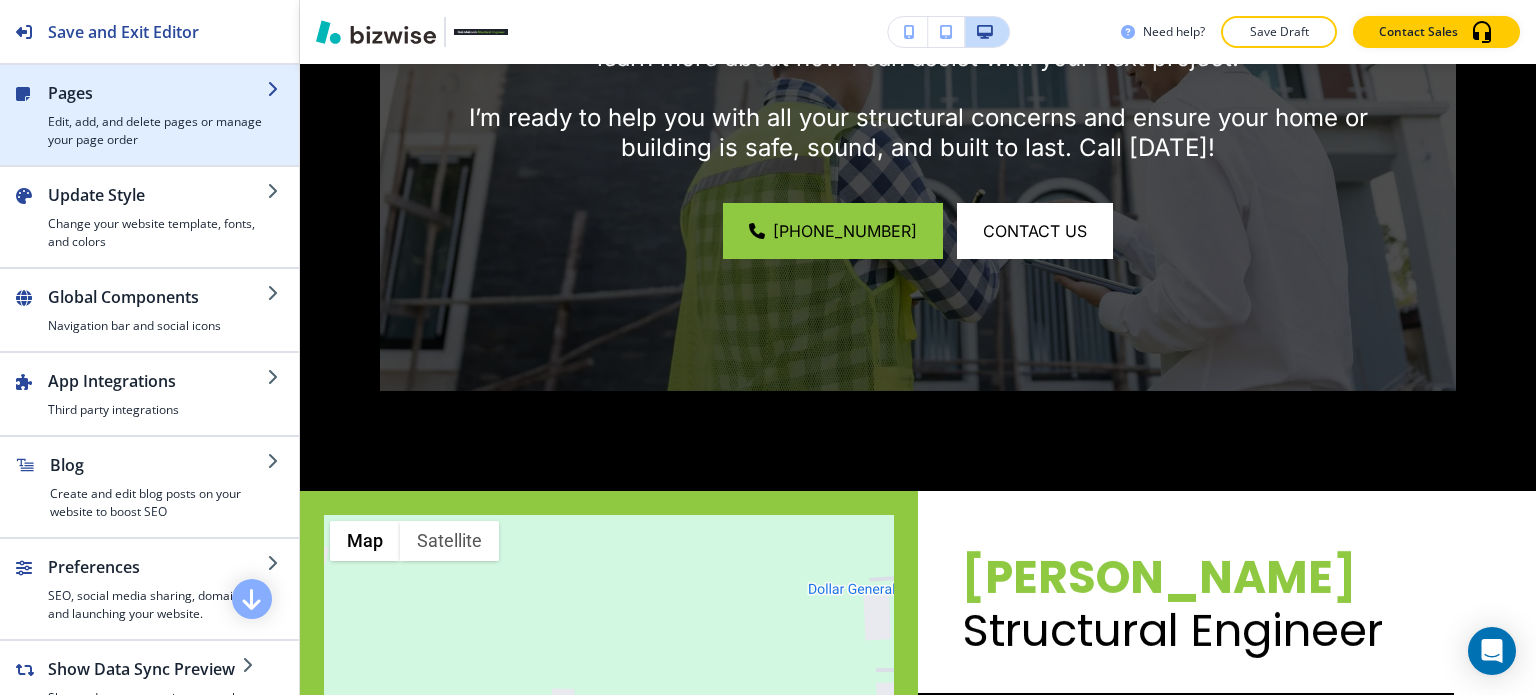 click on "Edit, add, and delete pages or manage your page order" at bounding box center [157, 131] 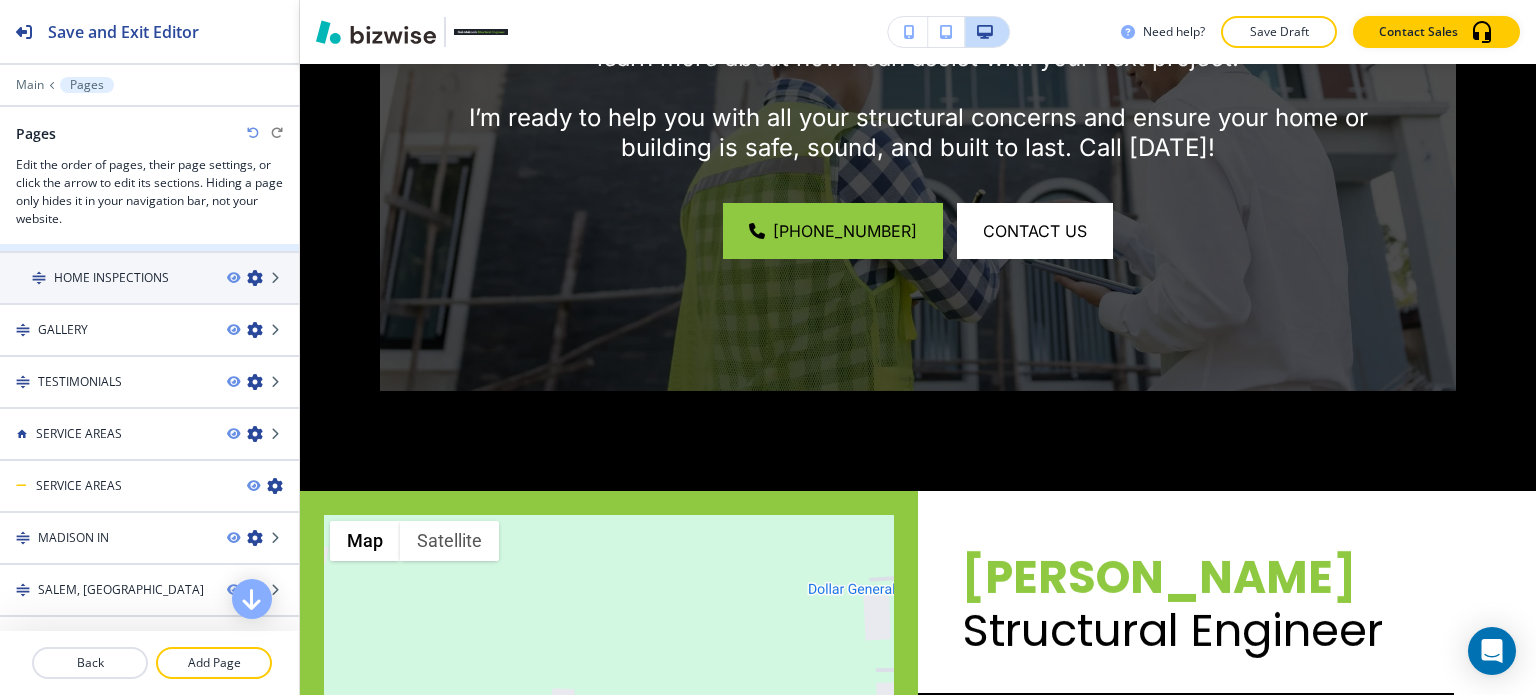 scroll, scrollTop: 387, scrollLeft: 0, axis: vertical 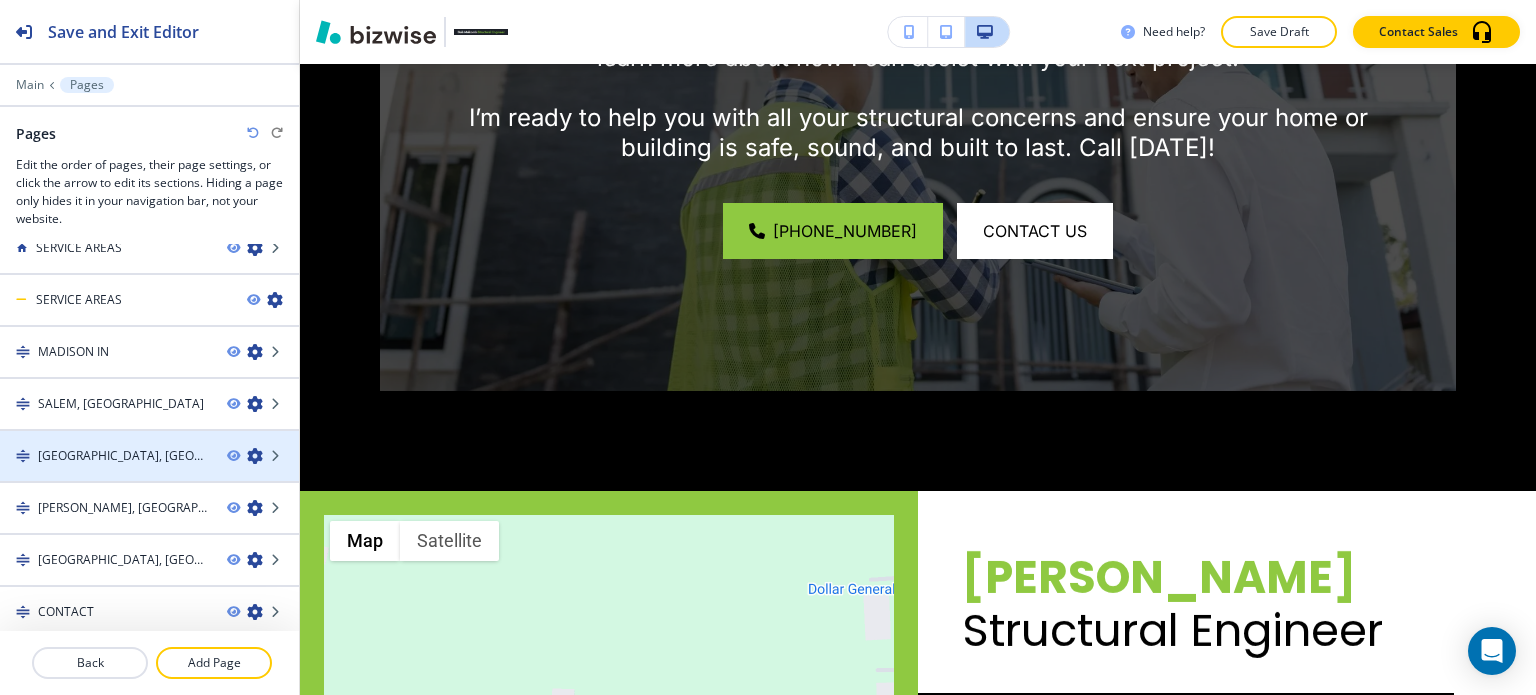 click on "[GEOGRAPHIC_DATA], [GEOGRAPHIC_DATA]" at bounding box center [124, 456] 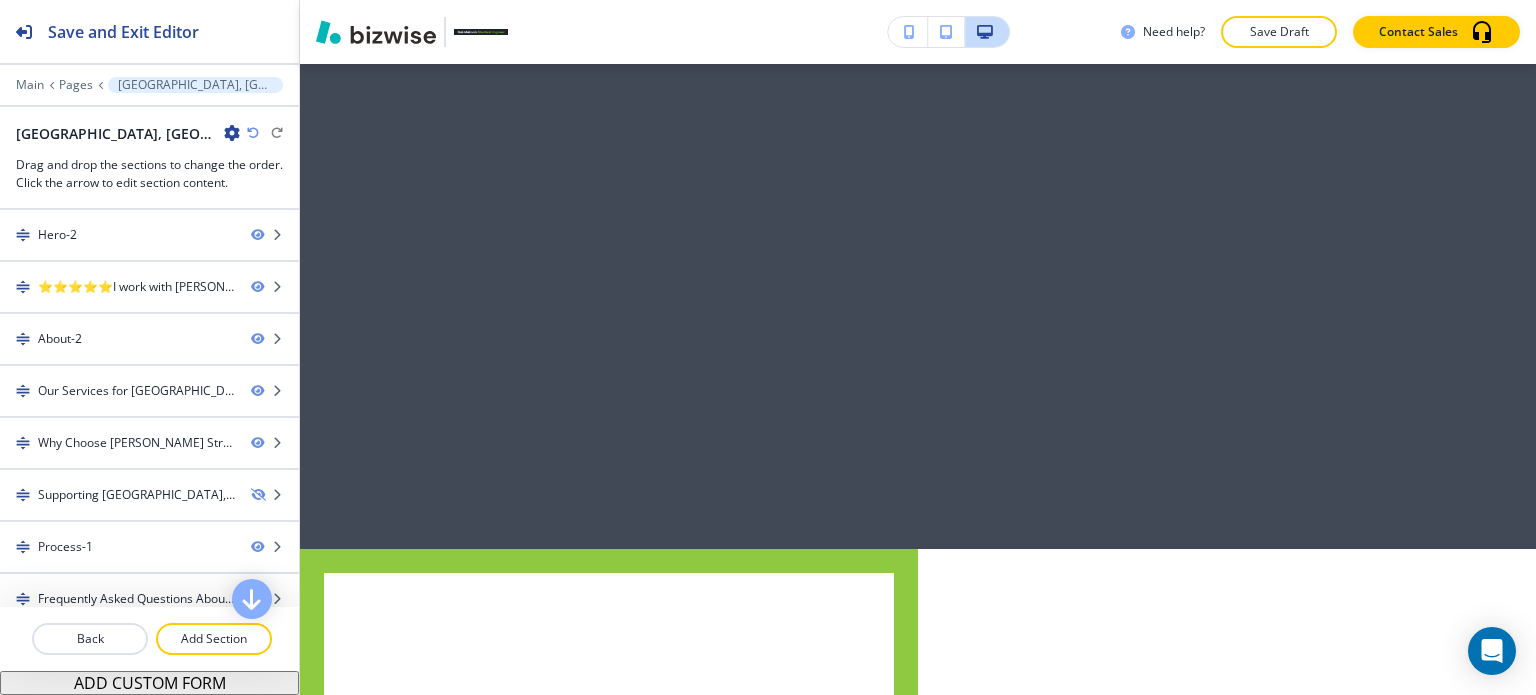 scroll, scrollTop: 0, scrollLeft: 0, axis: both 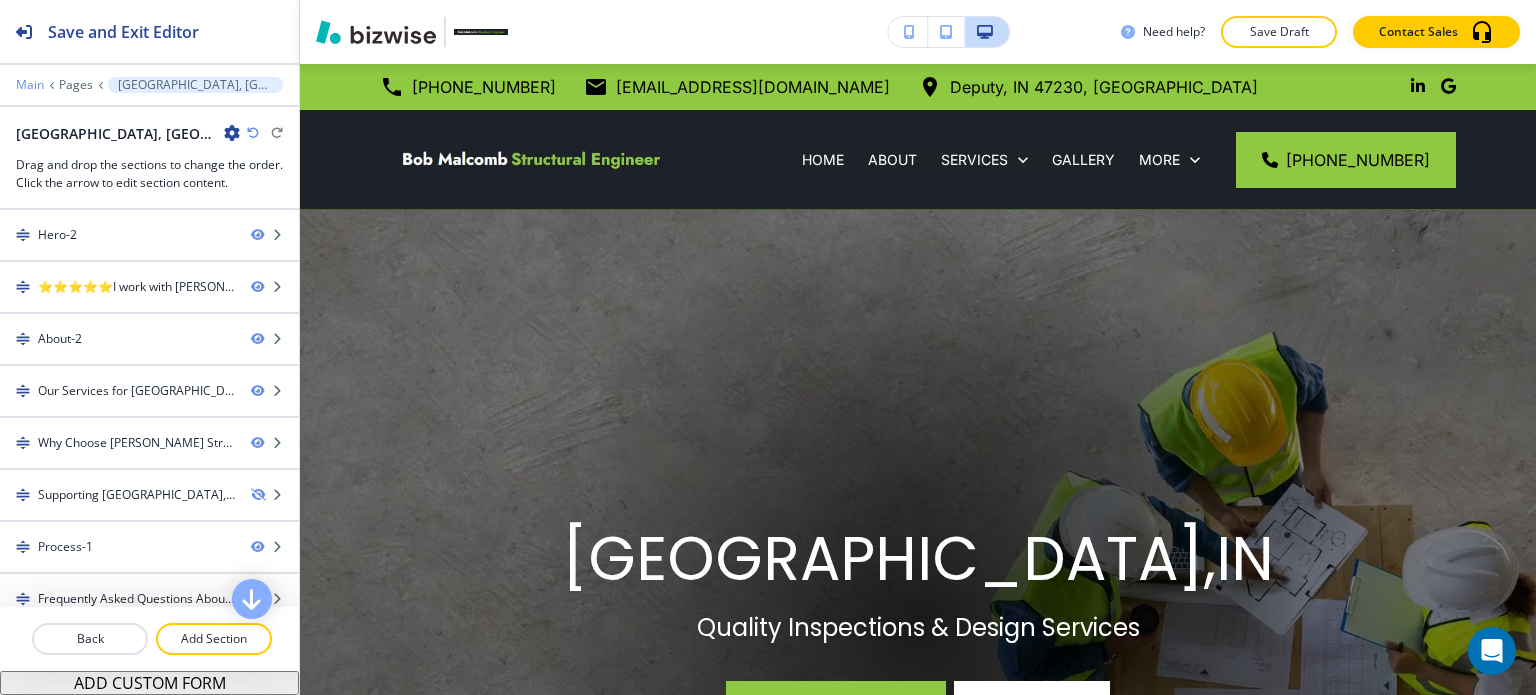 click on "Main" at bounding box center (30, 85) 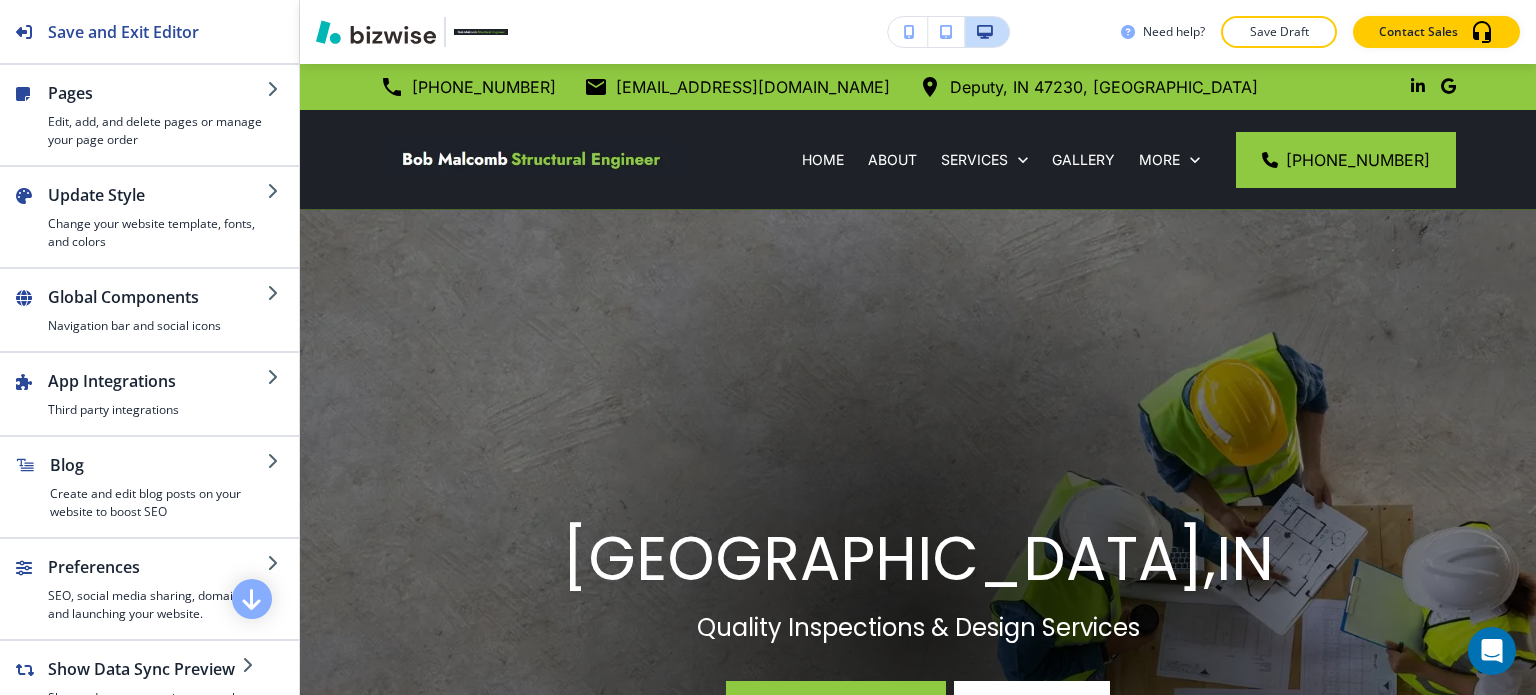scroll, scrollTop: 1005, scrollLeft: 0, axis: vertical 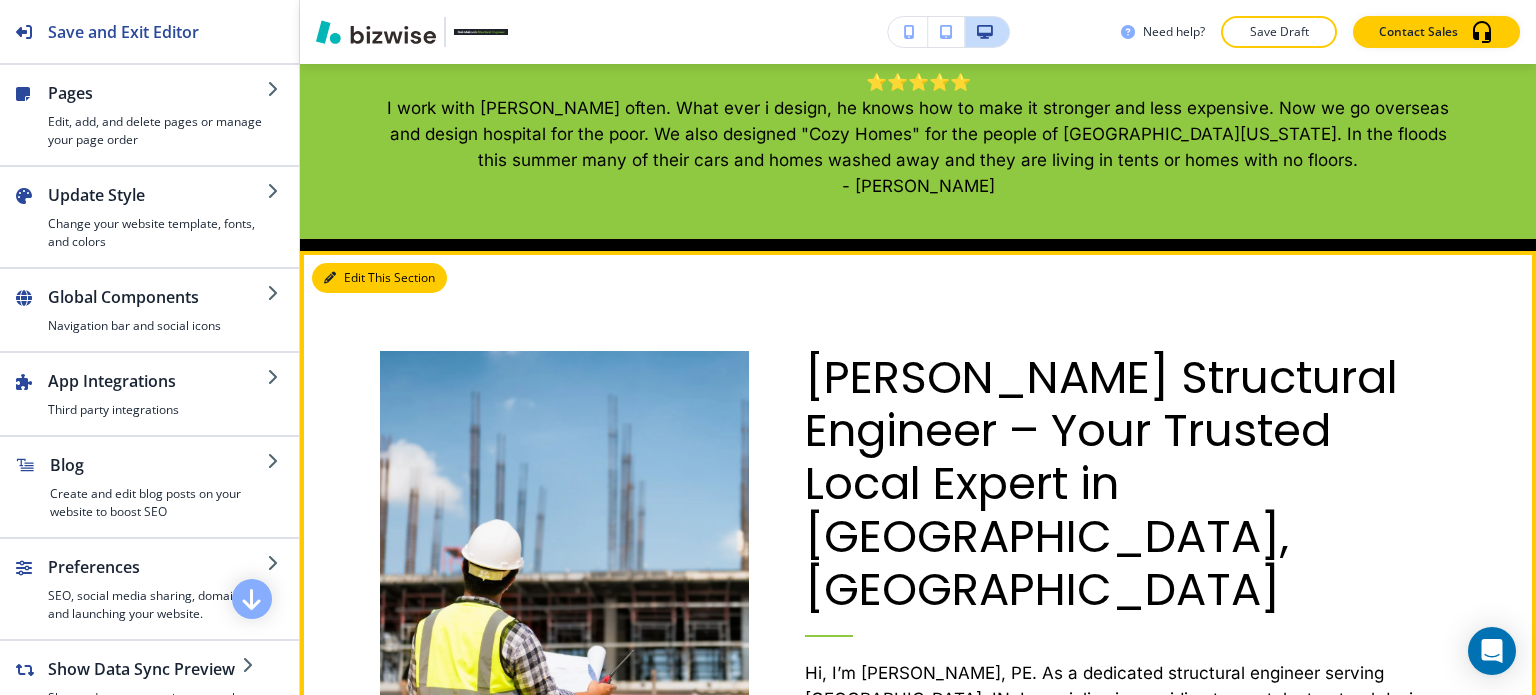 click on "Edit This Section" at bounding box center (379, 278) 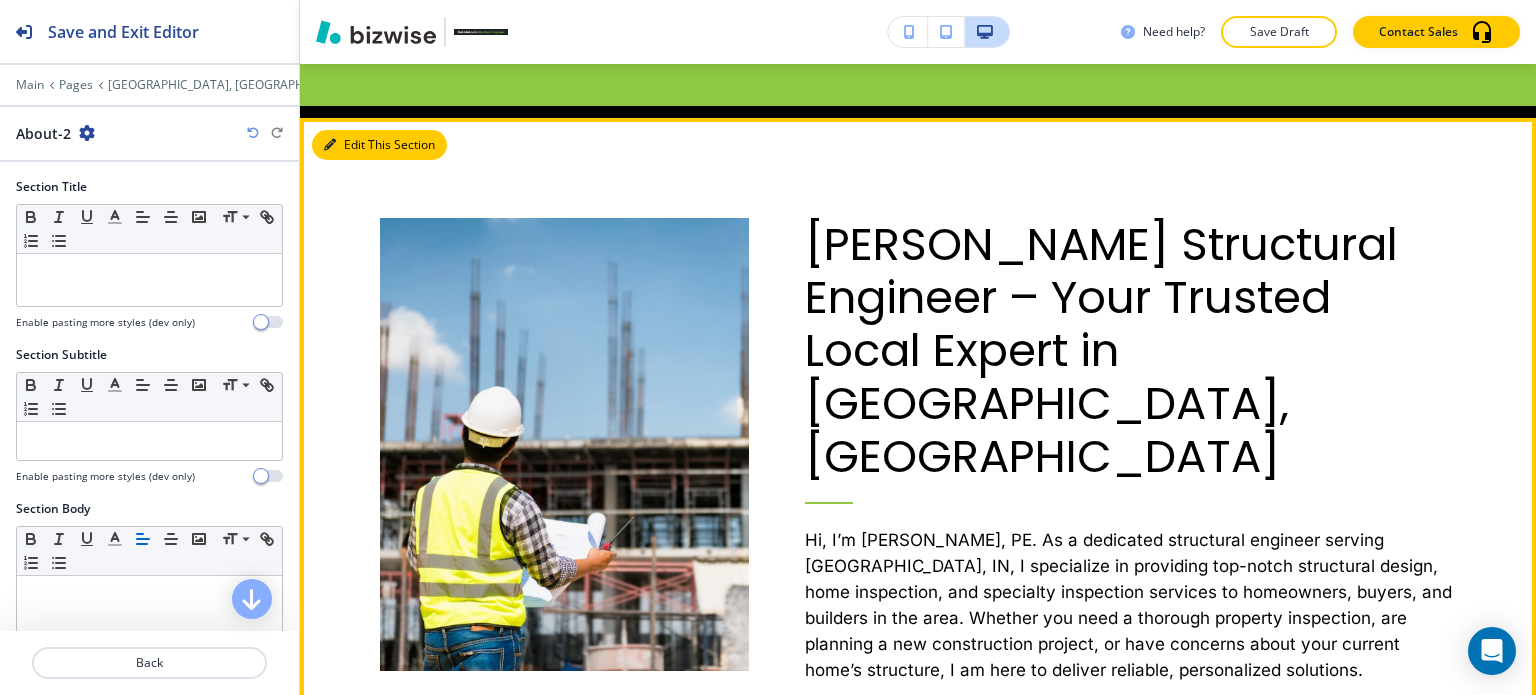 scroll, scrollTop: 1192, scrollLeft: 0, axis: vertical 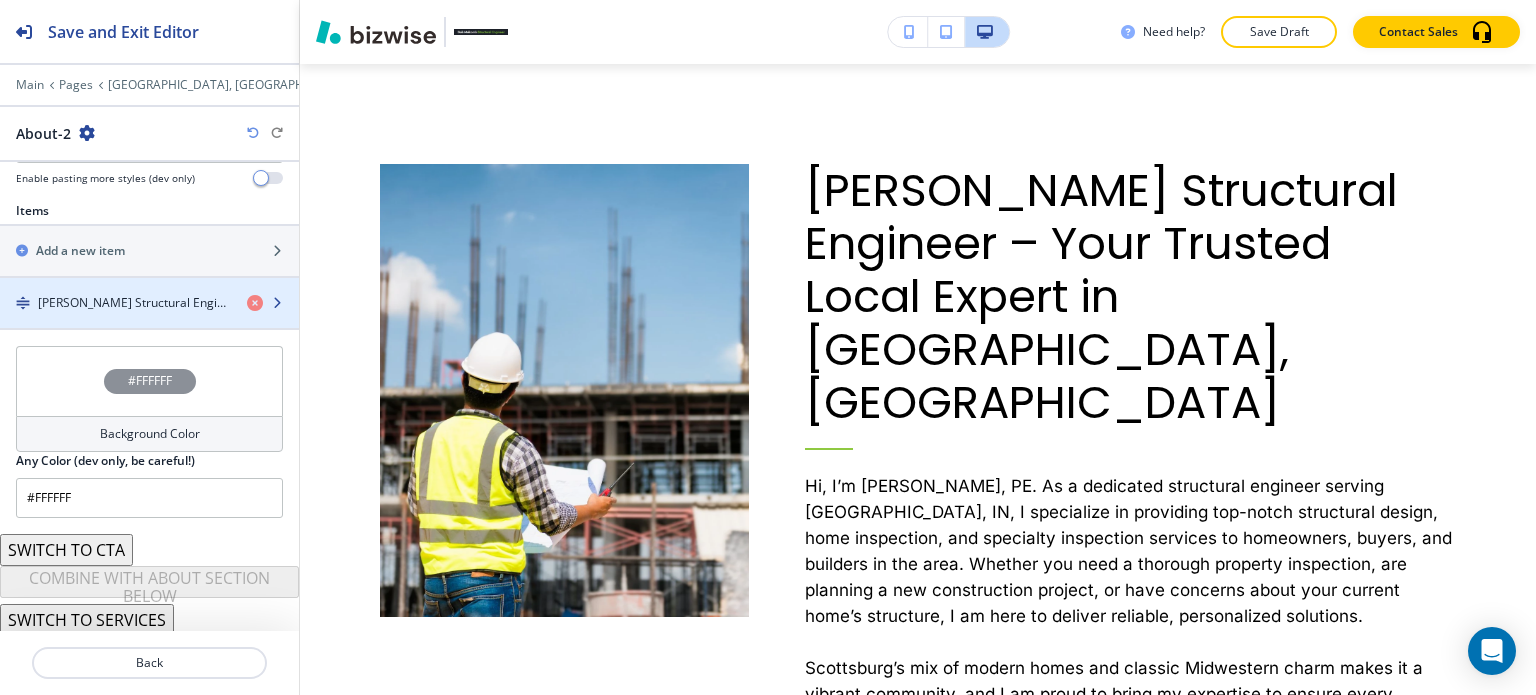 click on "[PERSON_NAME] Structural Engineer – Your Trusted Local Expert in [GEOGRAPHIC_DATA], [GEOGRAPHIC_DATA]" at bounding box center [134, 303] 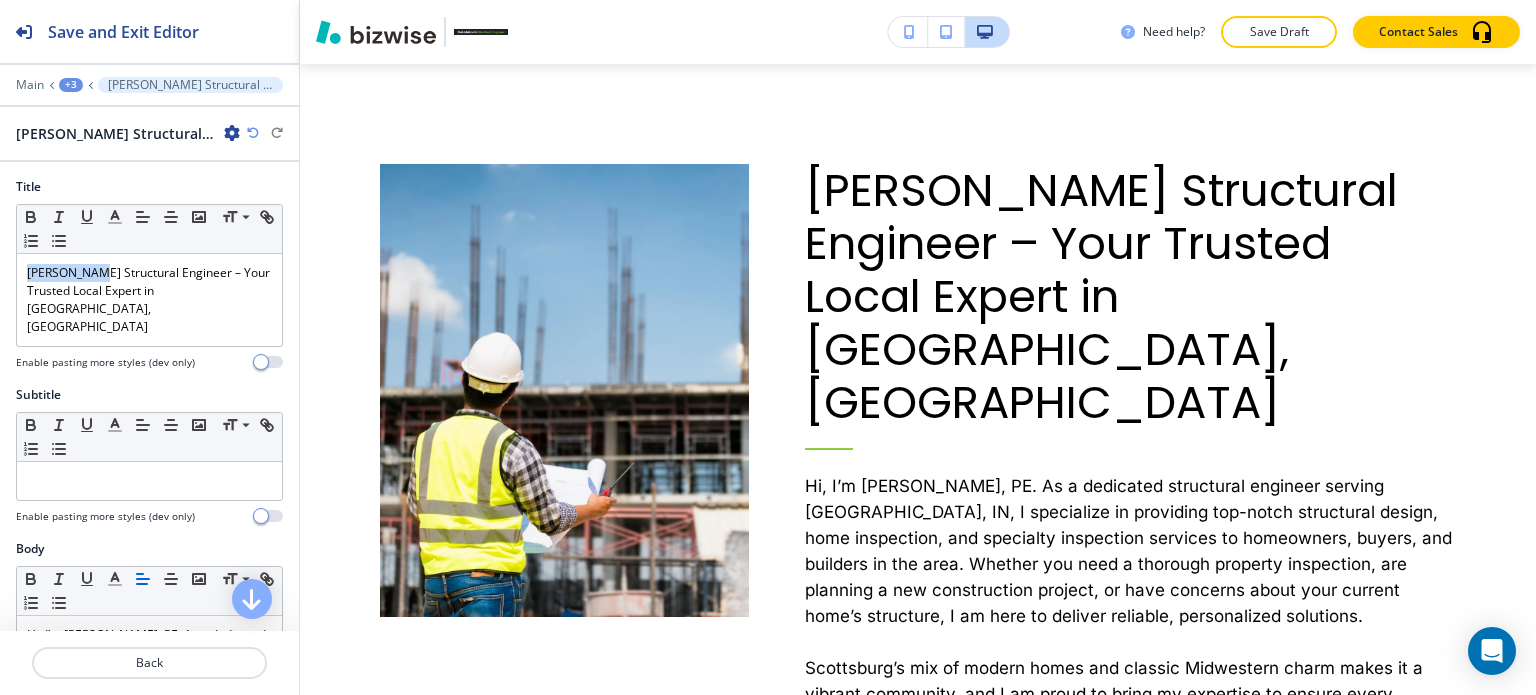 drag, startPoint x: 100, startPoint y: 274, endPoint x: 6, endPoint y: 267, distance: 94.26028 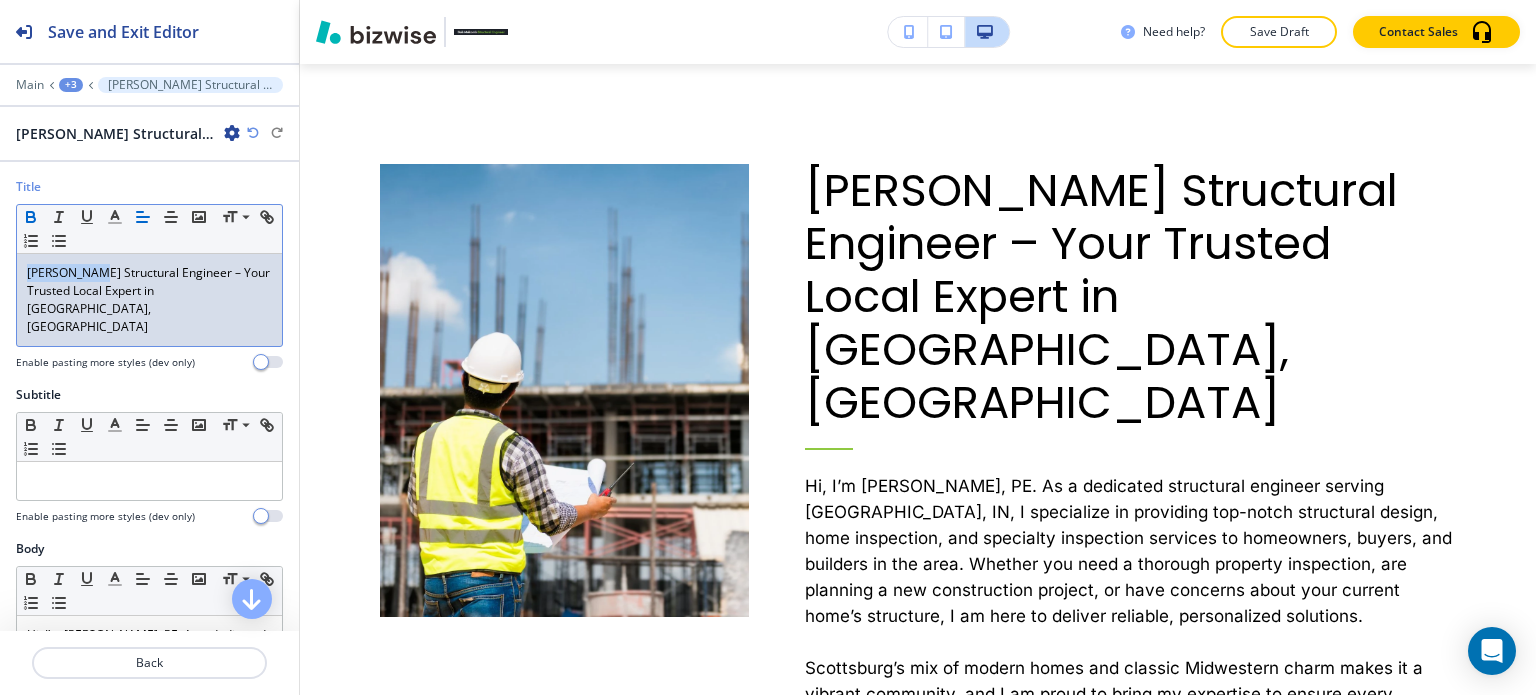 click 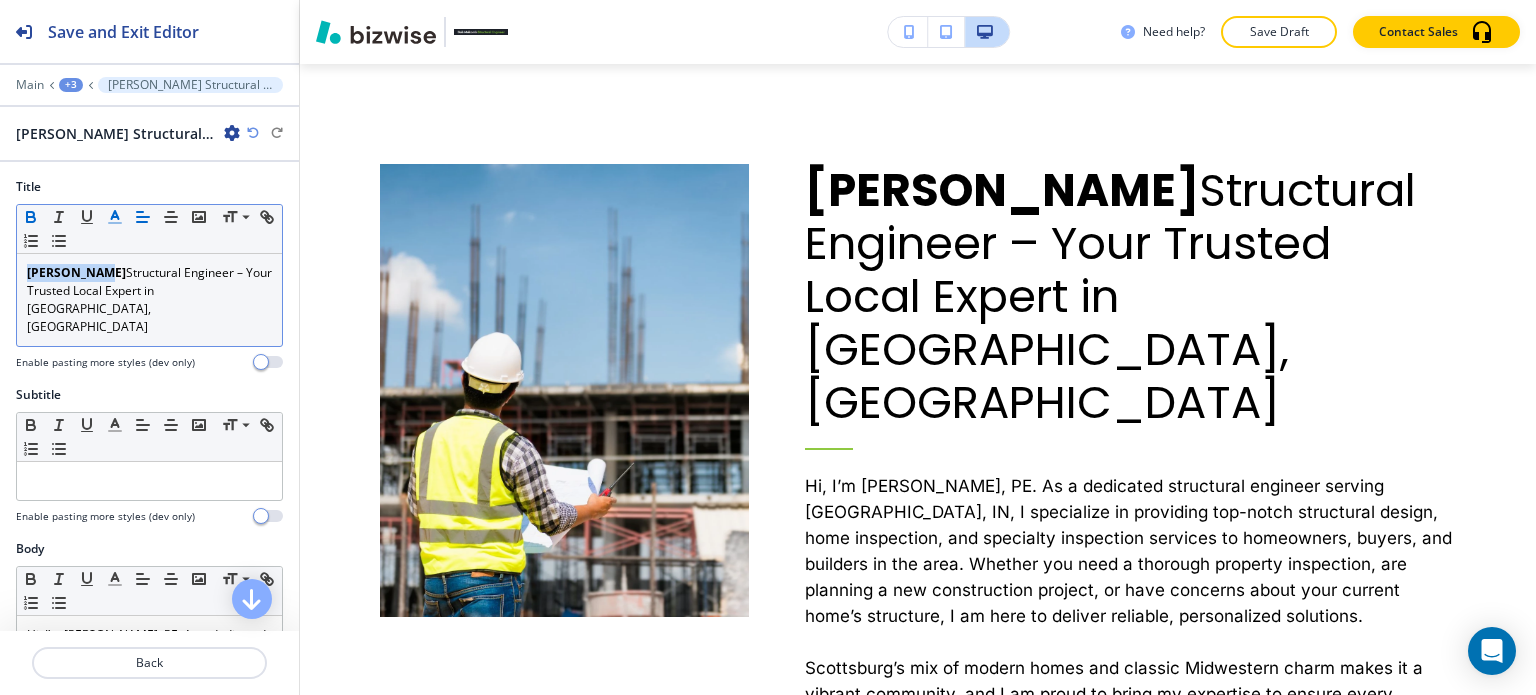 click 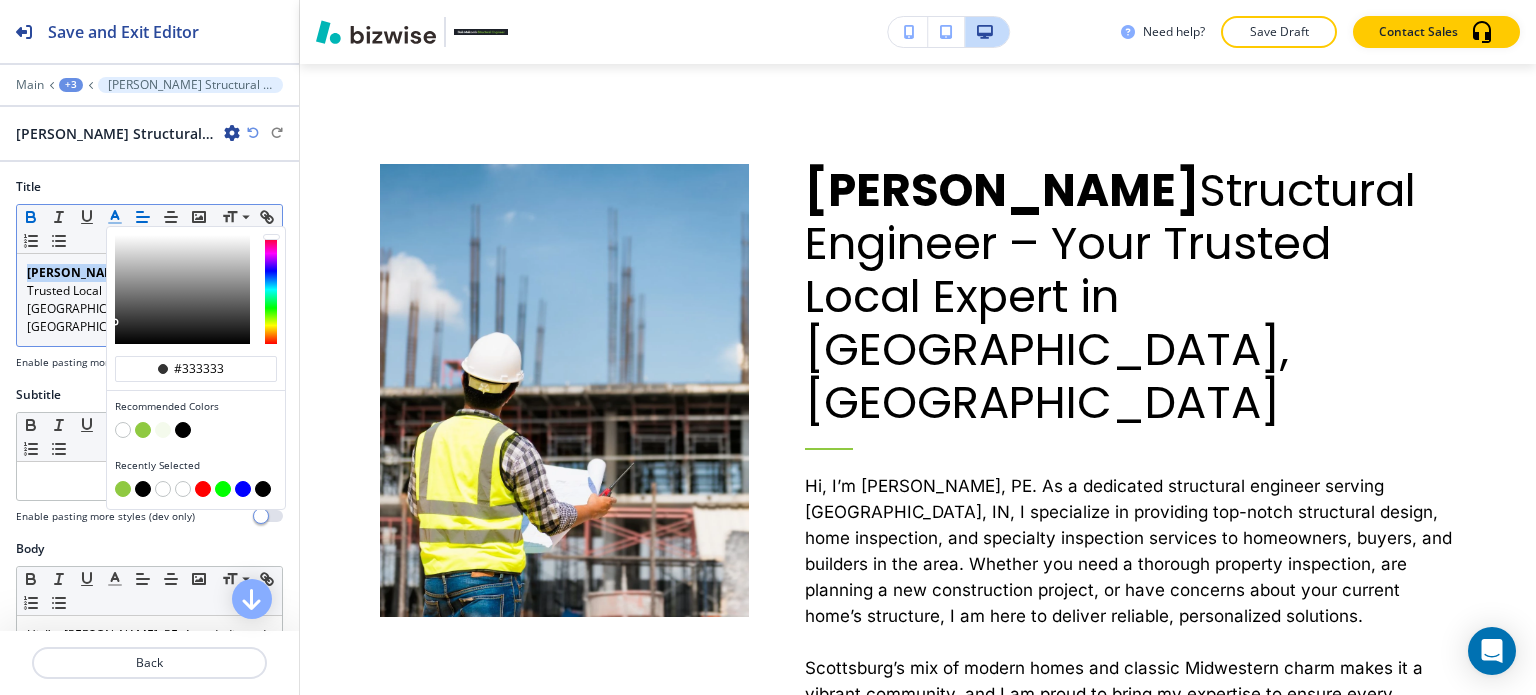 click at bounding box center (143, 430) 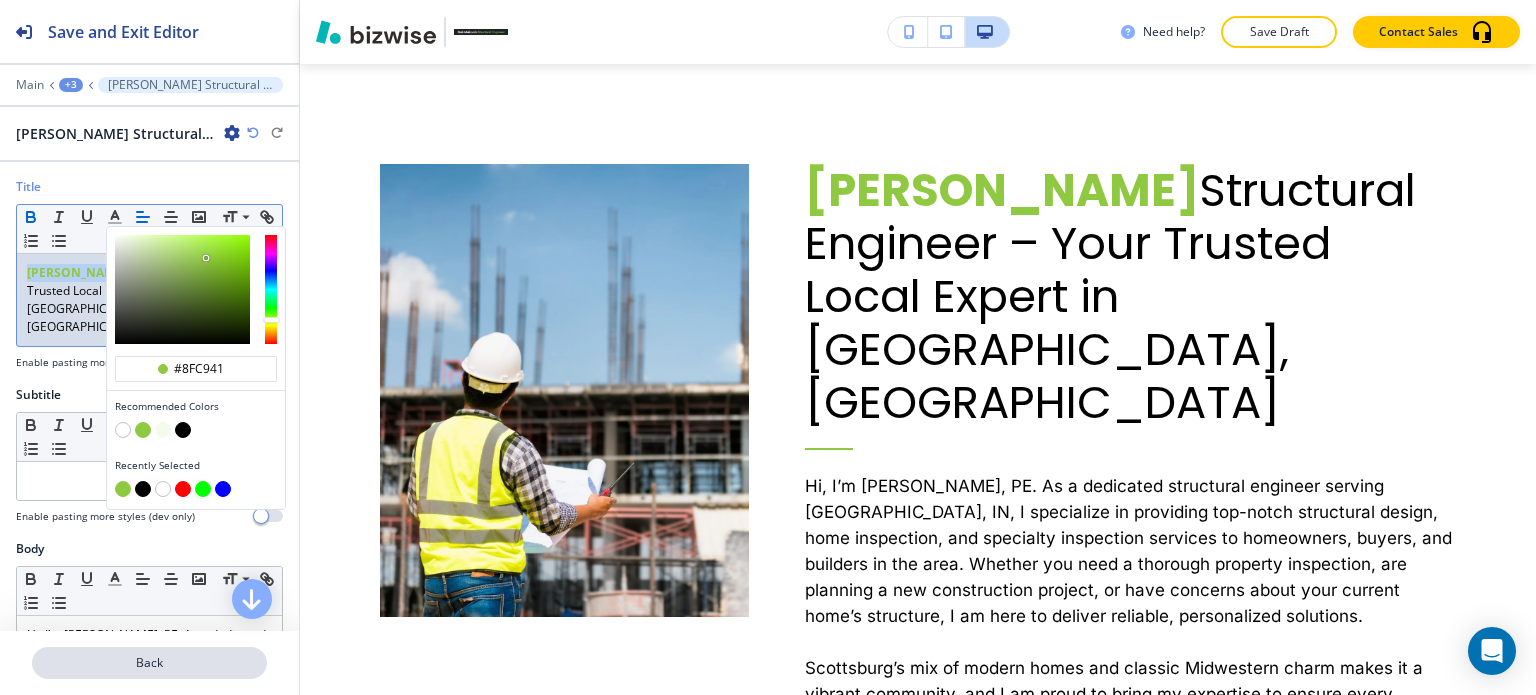 click on "Back" at bounding box center [149, 663] 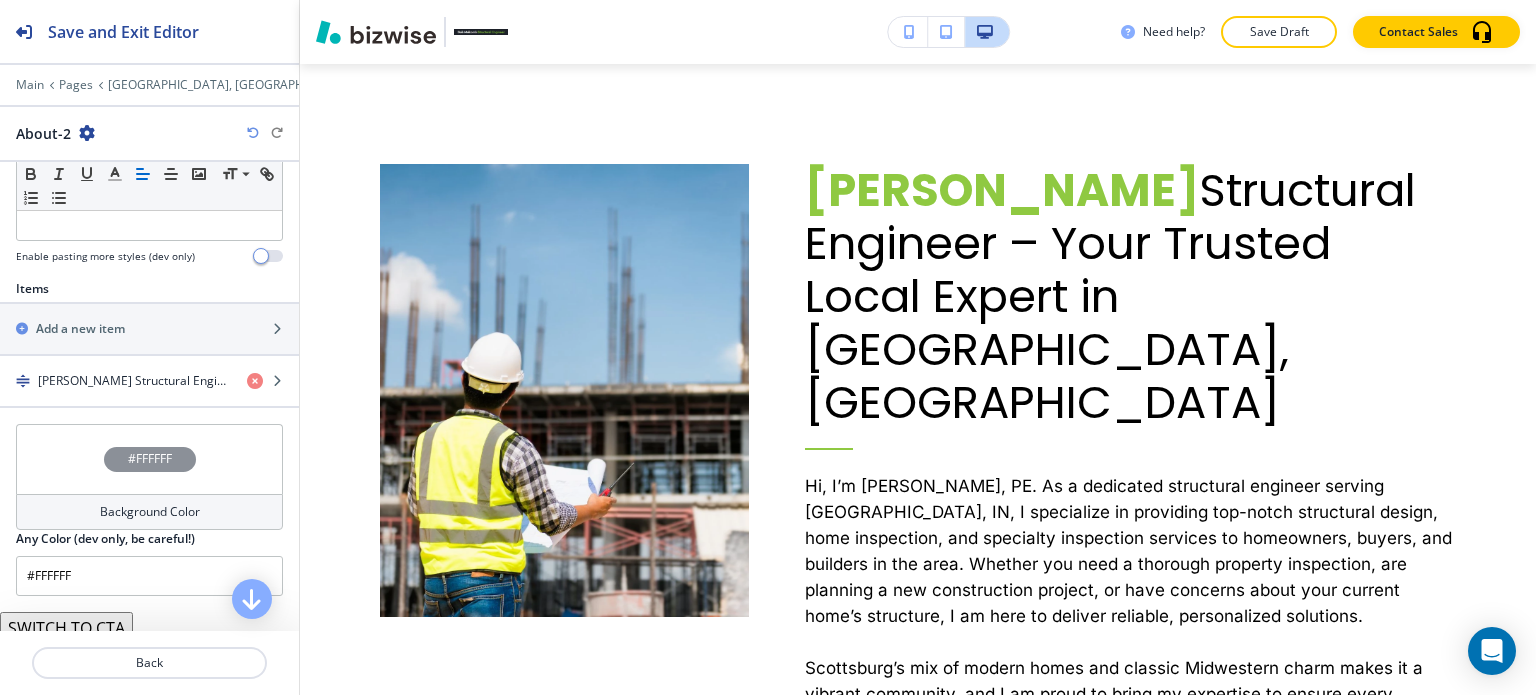 scroll, scrollTop: 600, scrollLeft: 0, axis: vertical 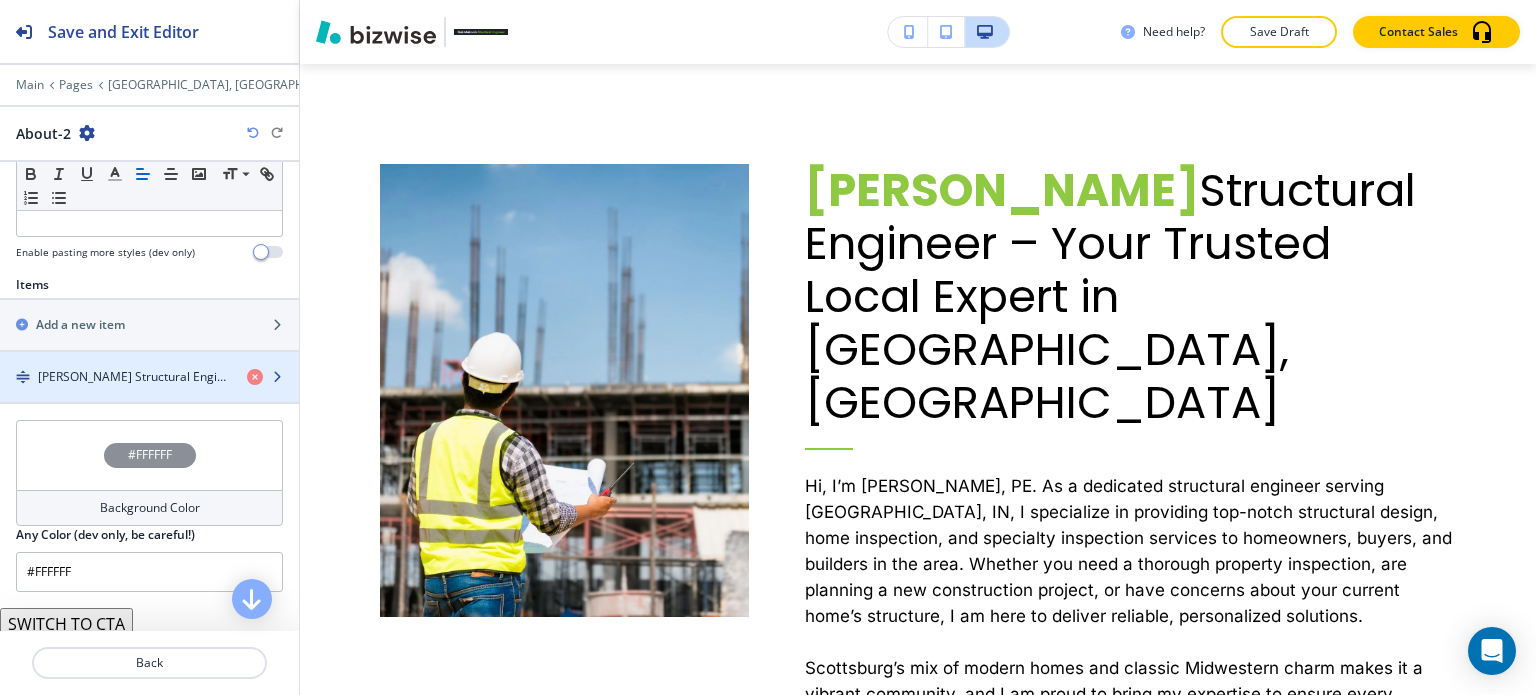 click at bounding box center [149, 394] 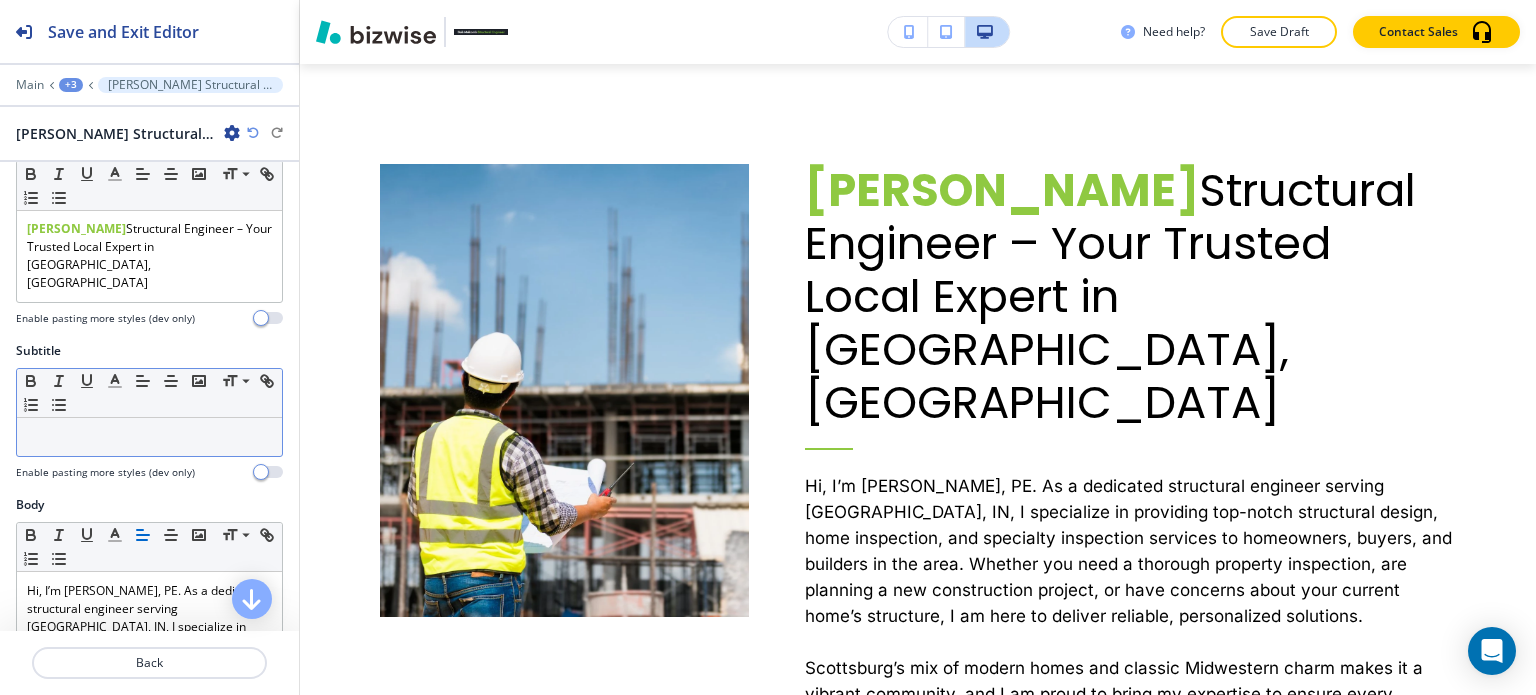 scroll, scrollTop: 300, scrollLeft: 0, axis: vertical 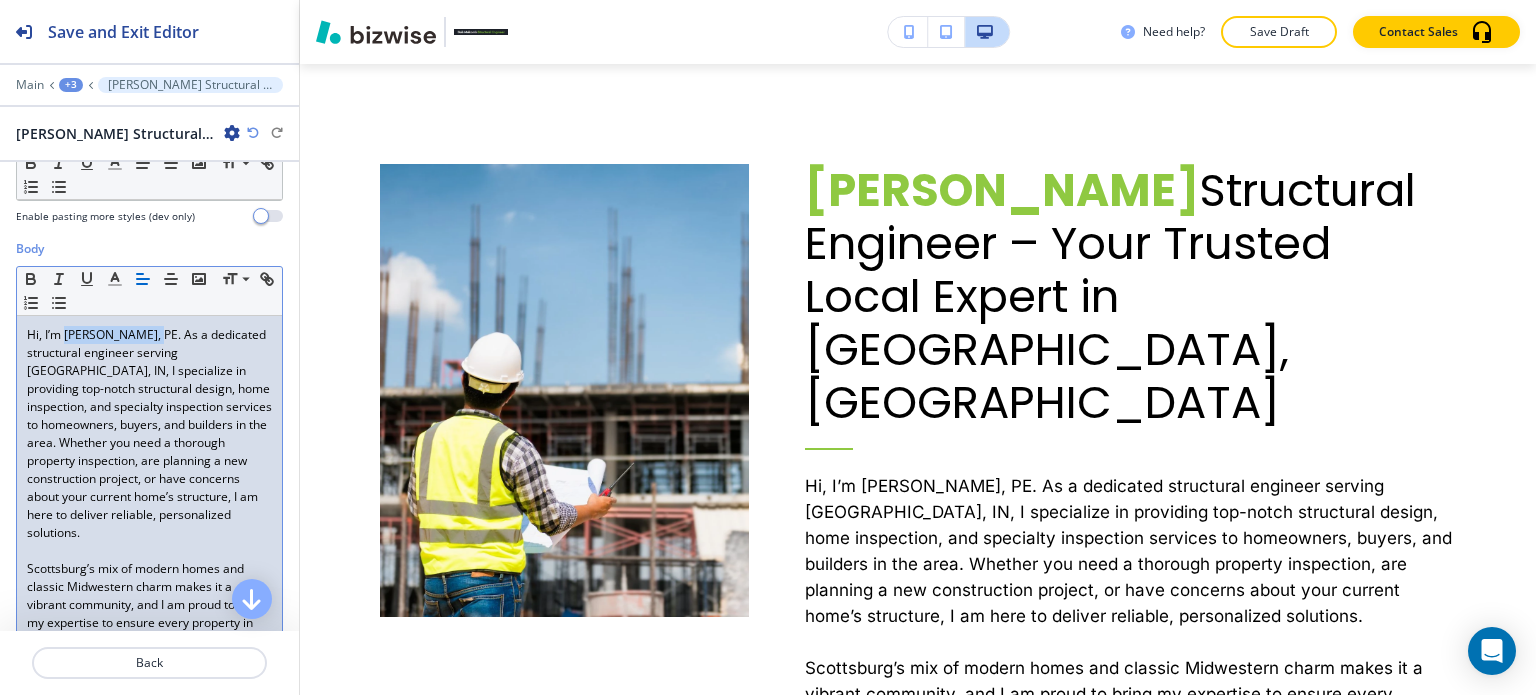 drag, startPoint x: 160, startPoint y: 312, endPoint x: 65, endPoint y: 313, distance: 95.005264 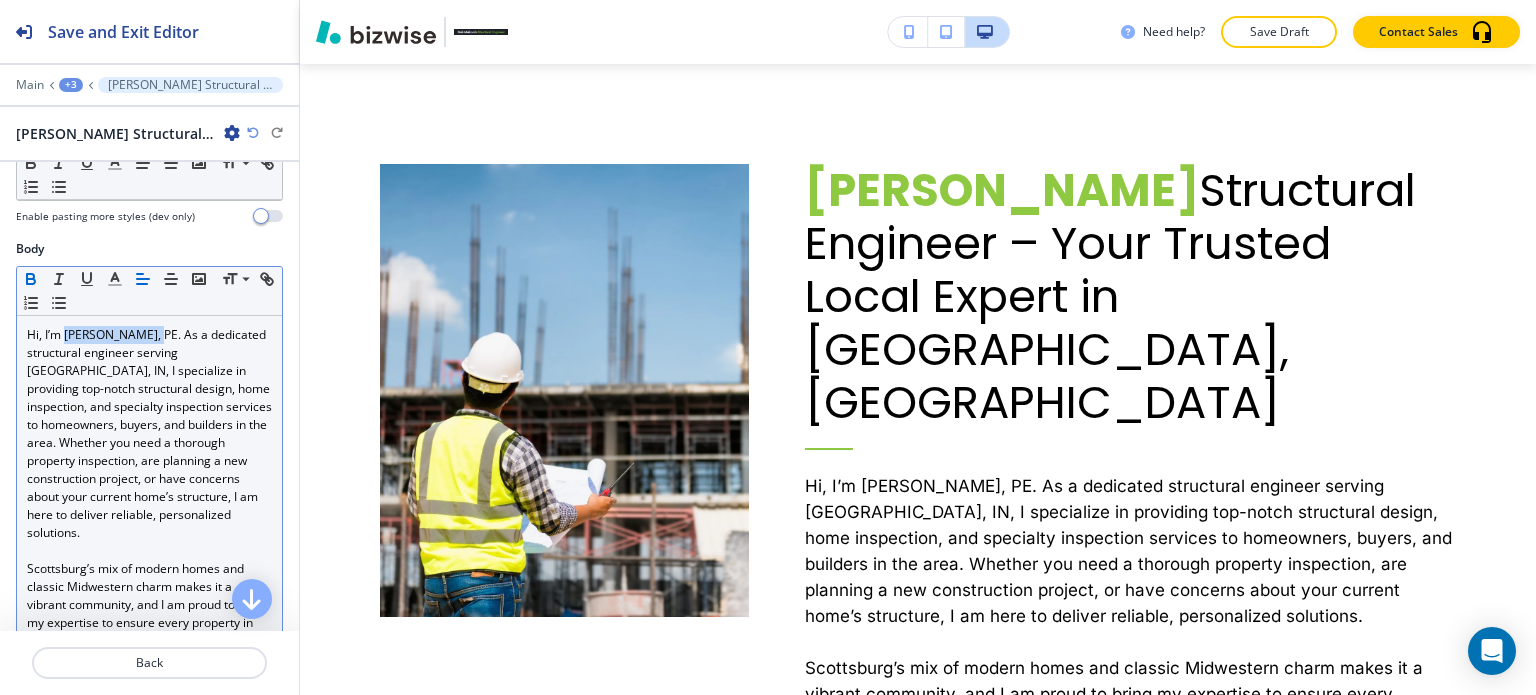 click 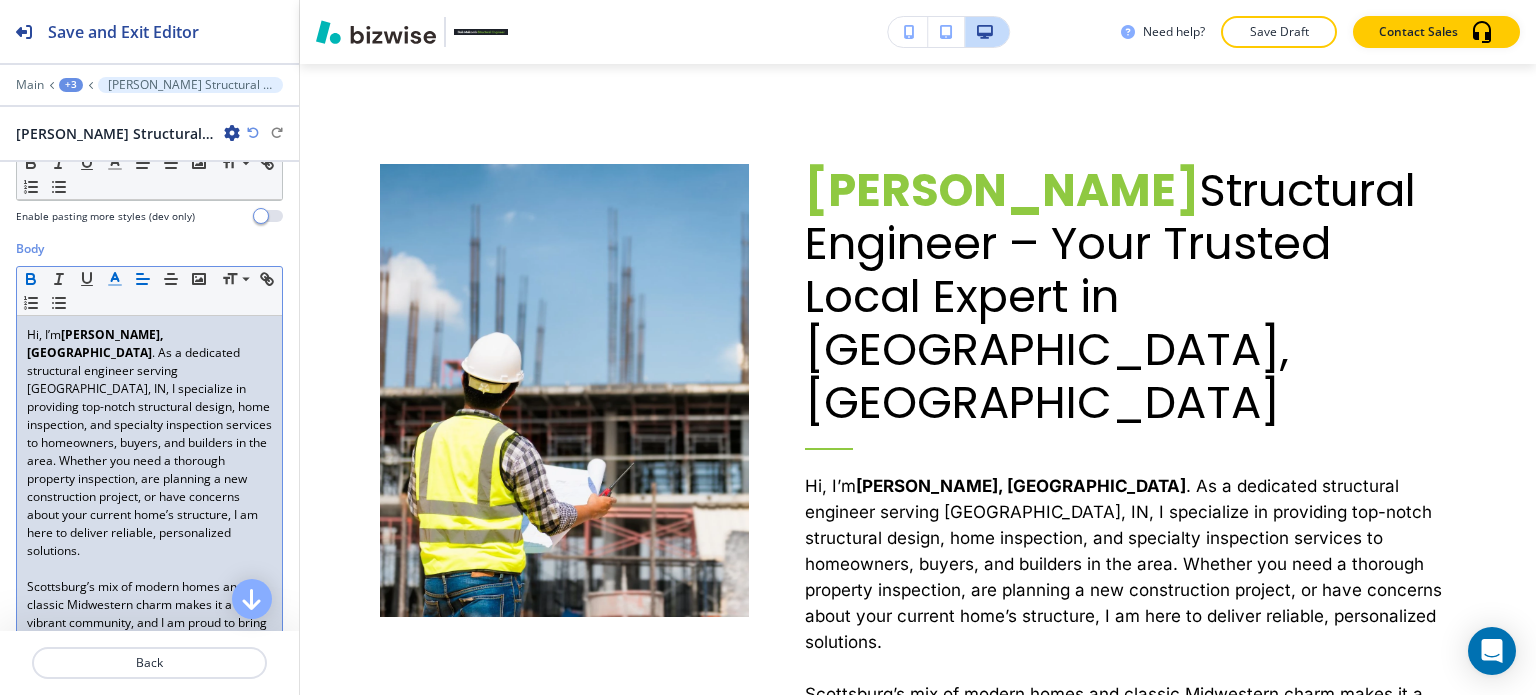 click 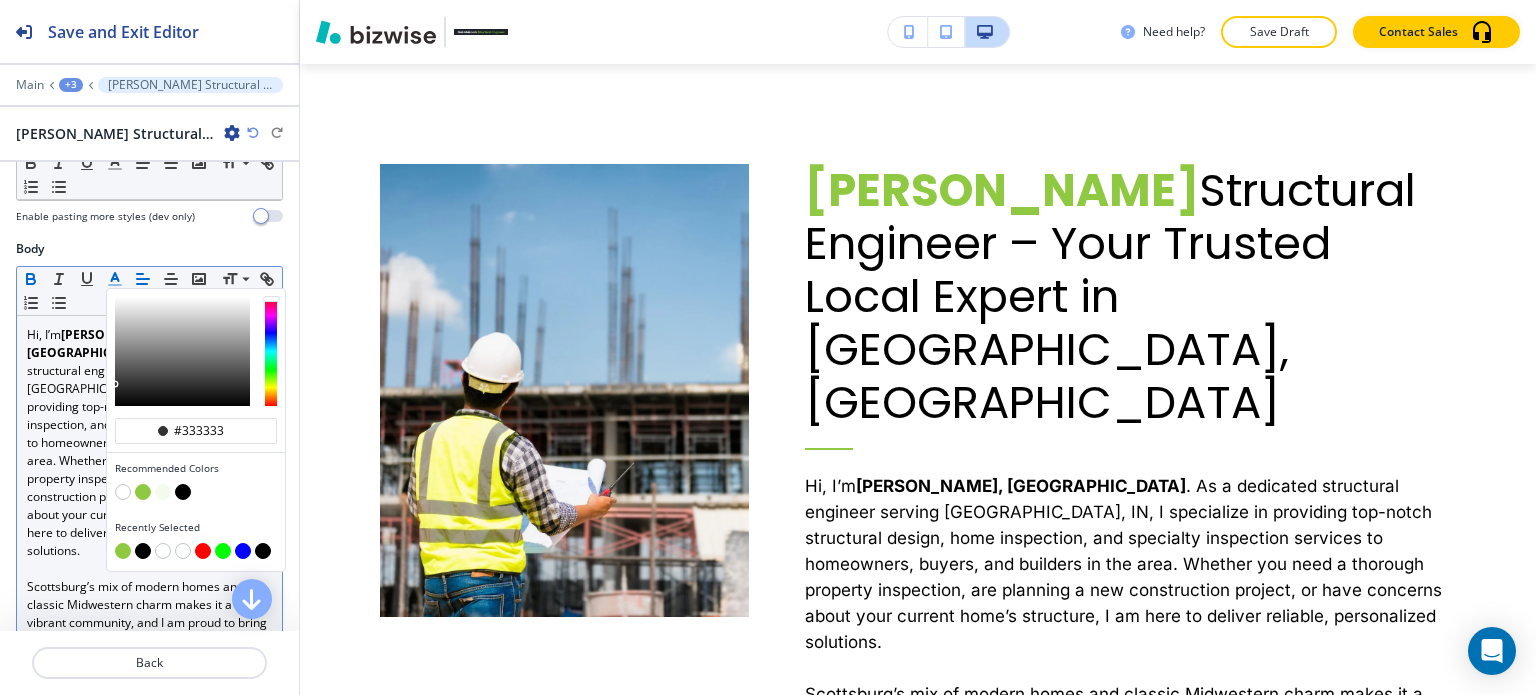 click at bounding box center (143, 492) 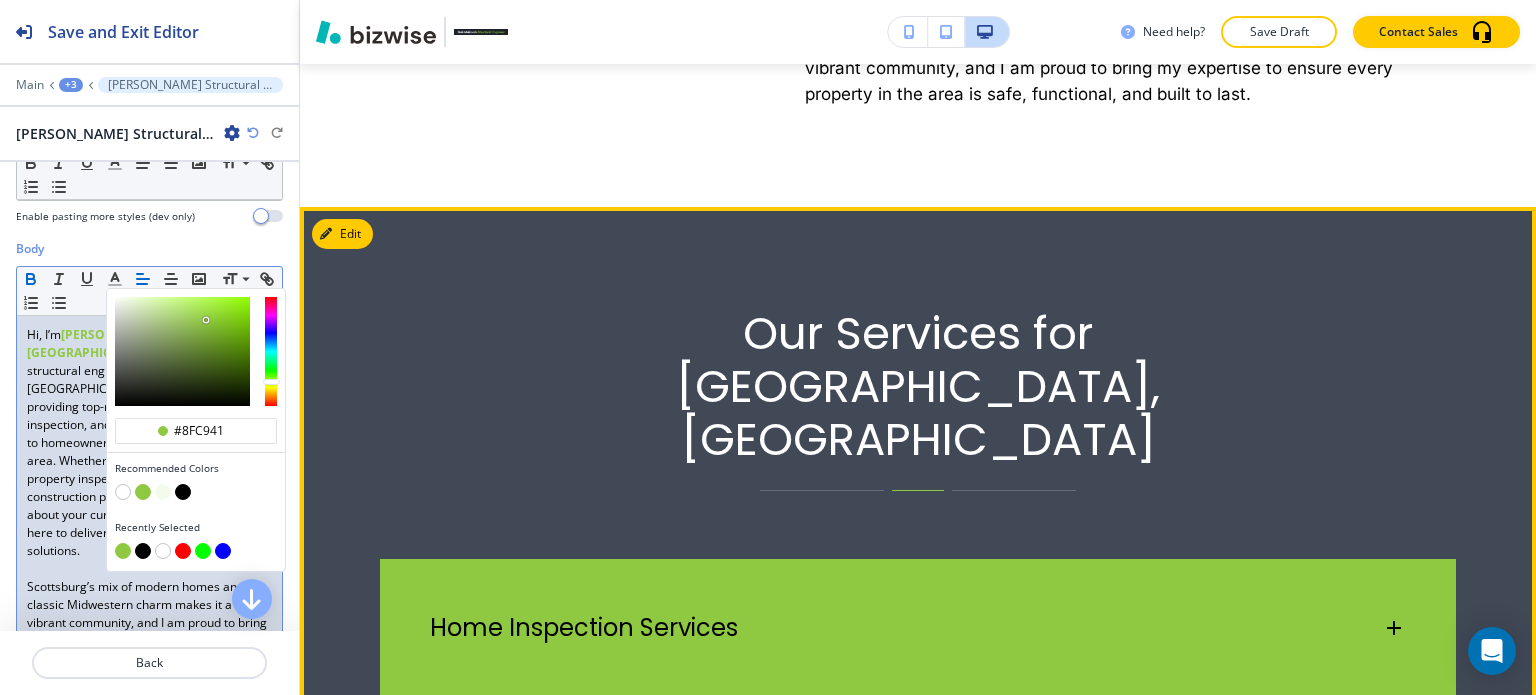 scroll, scrollTop: 1692, scrollLeft: 0, axis: vertical 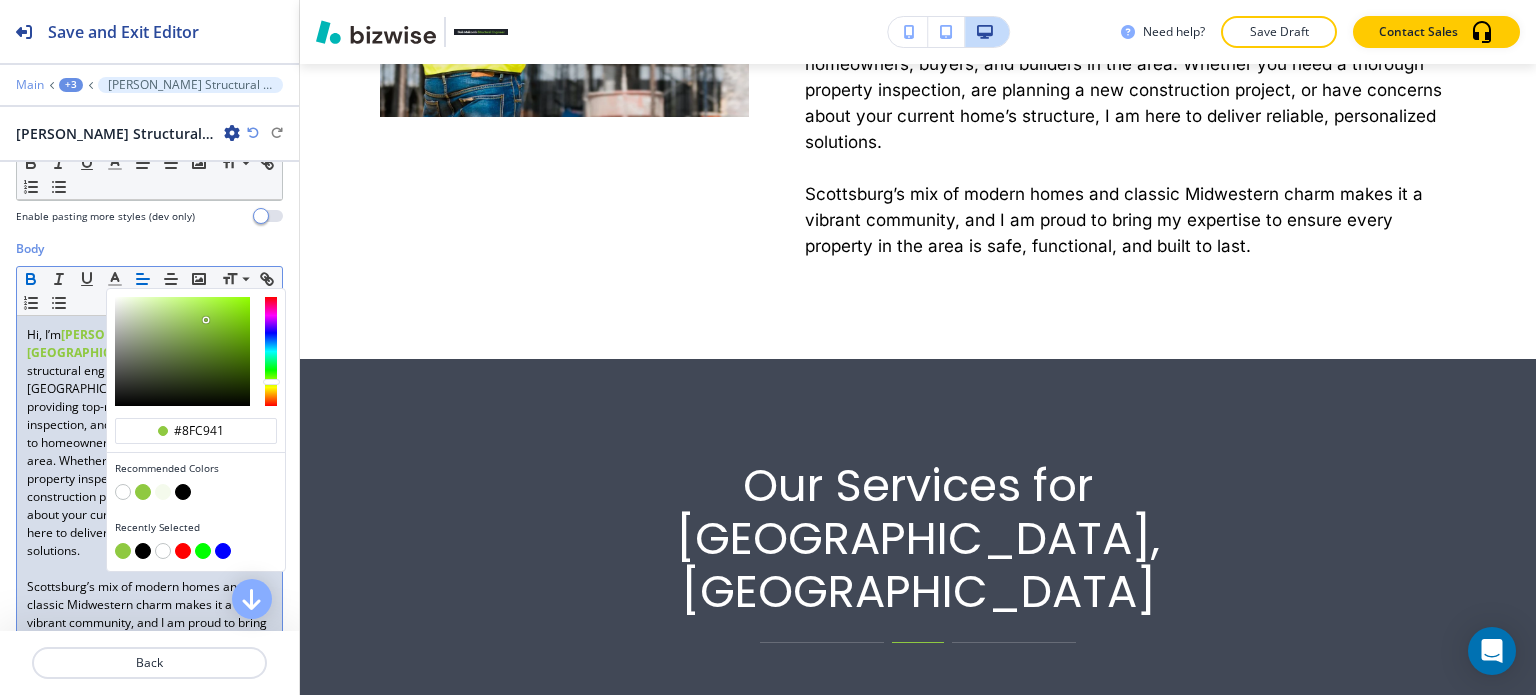 click on "Main" at bounding box center (30, 85) 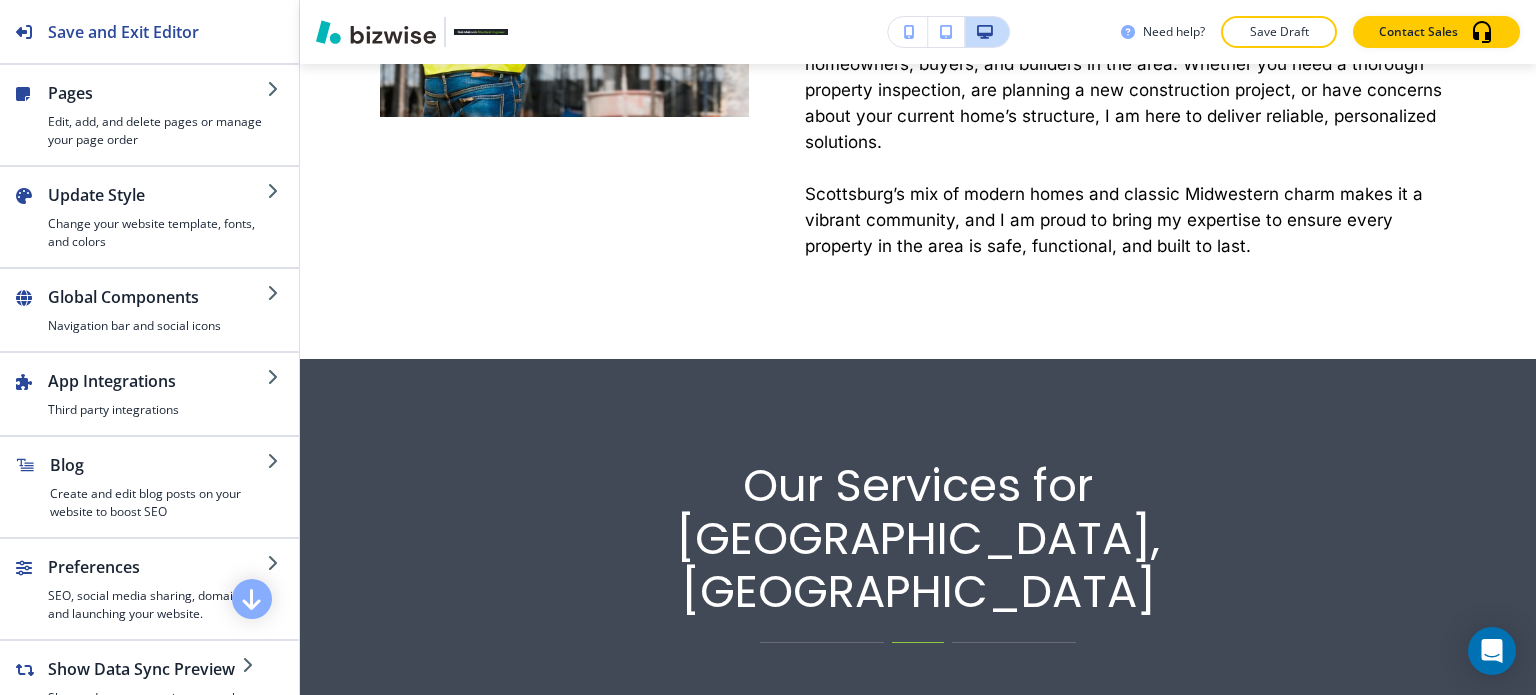scroll, scrollTop: 1005, scrollLeft: 0, axis: vertical 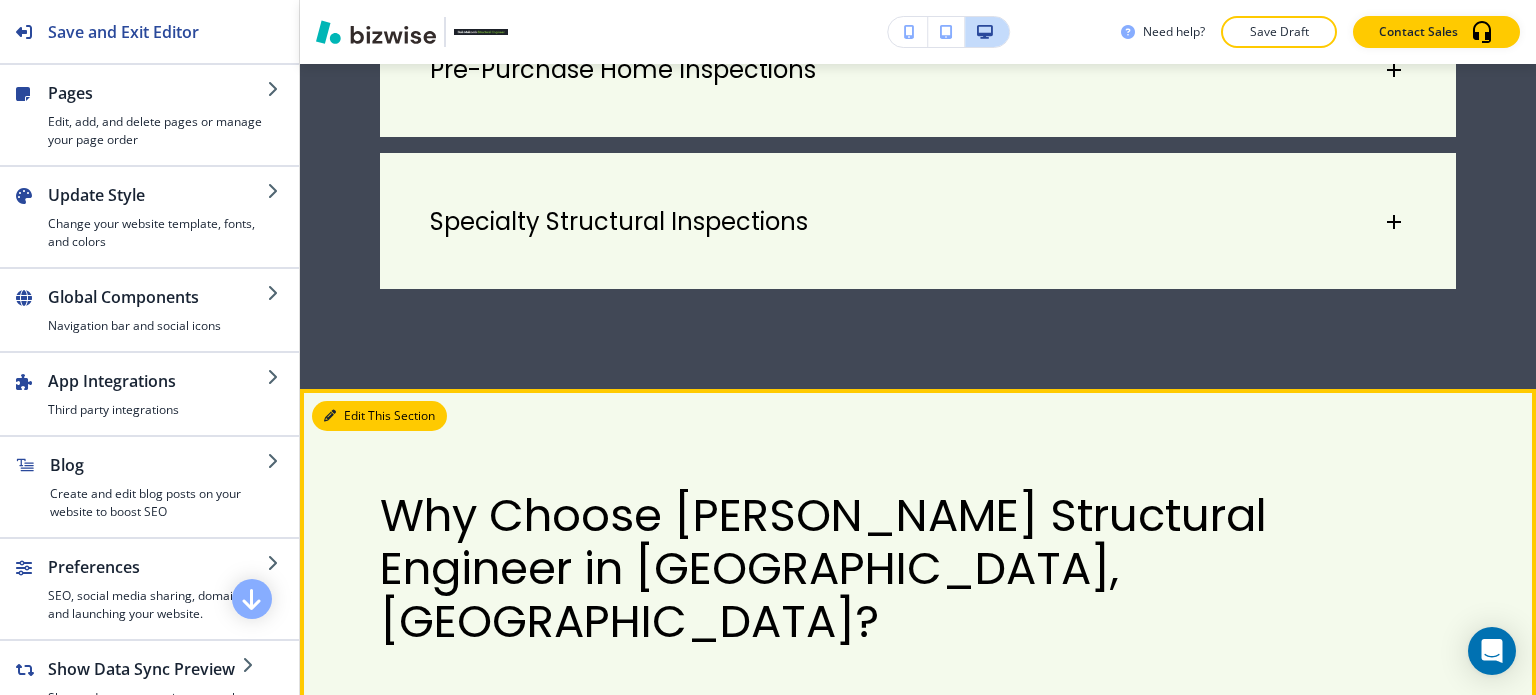 drag, startPoint x: 359, startPoint y: 179, endPoint x: 344, endPoint y: 186, distance: 16.552946 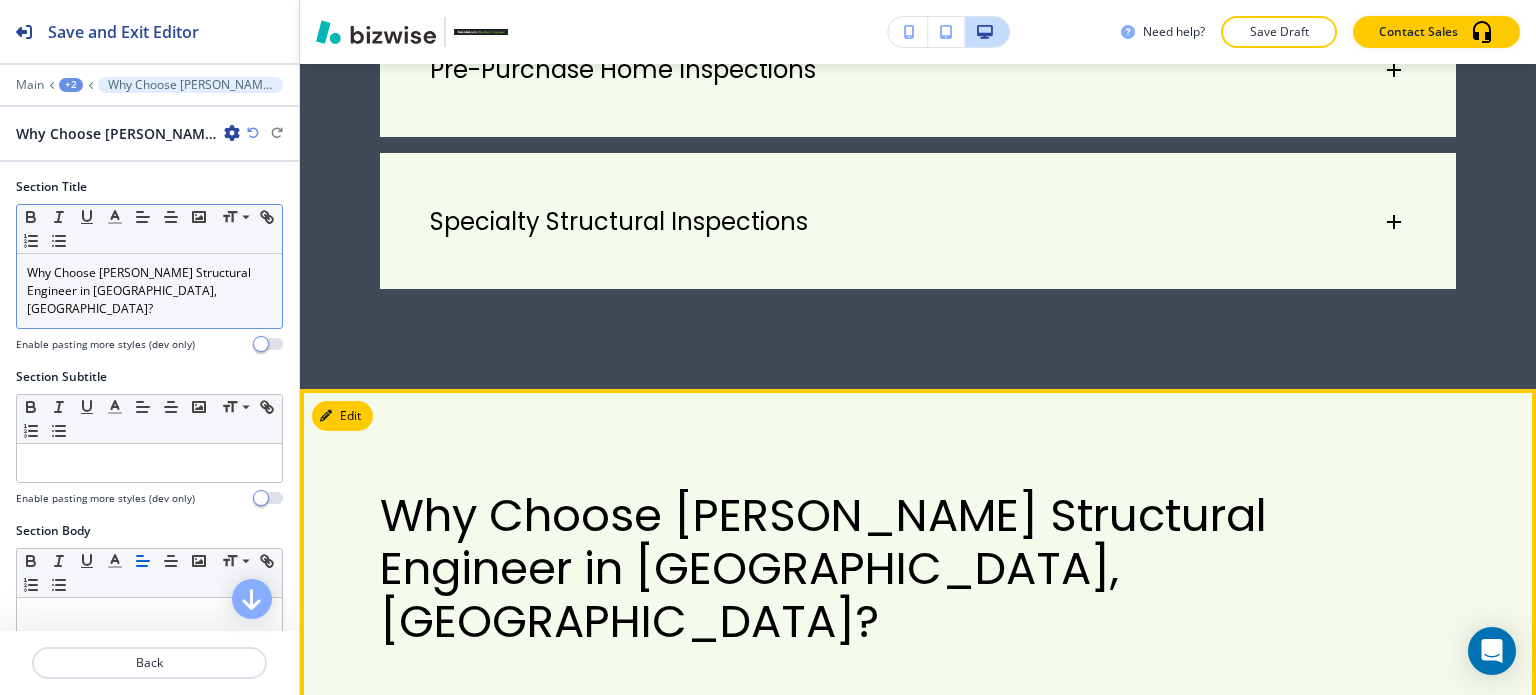 scroll, scrollTop: 2640, scrollLeft: 0, axis: vertical 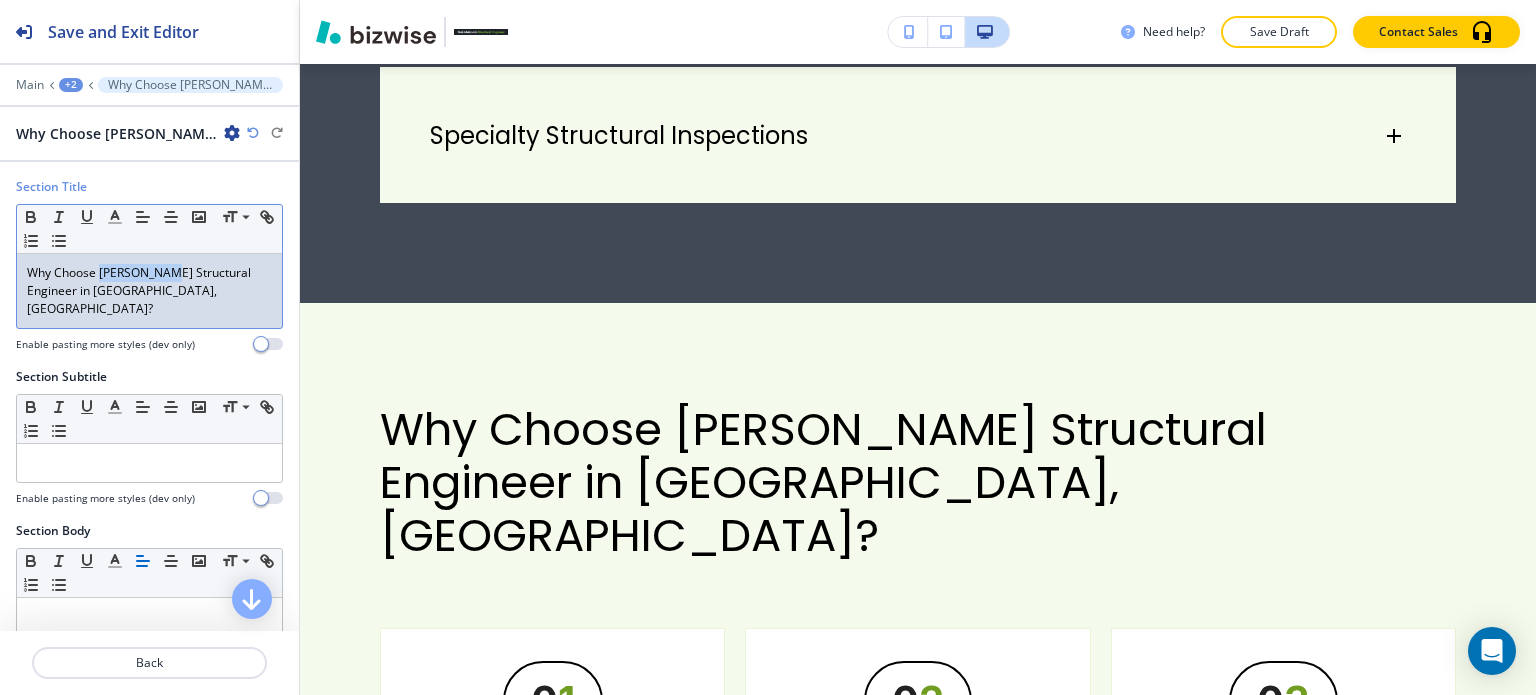drag, startPoint x: 175, startPoint y: 273, endPoint x: 101, endPoint y: 274, distance: 74.00676 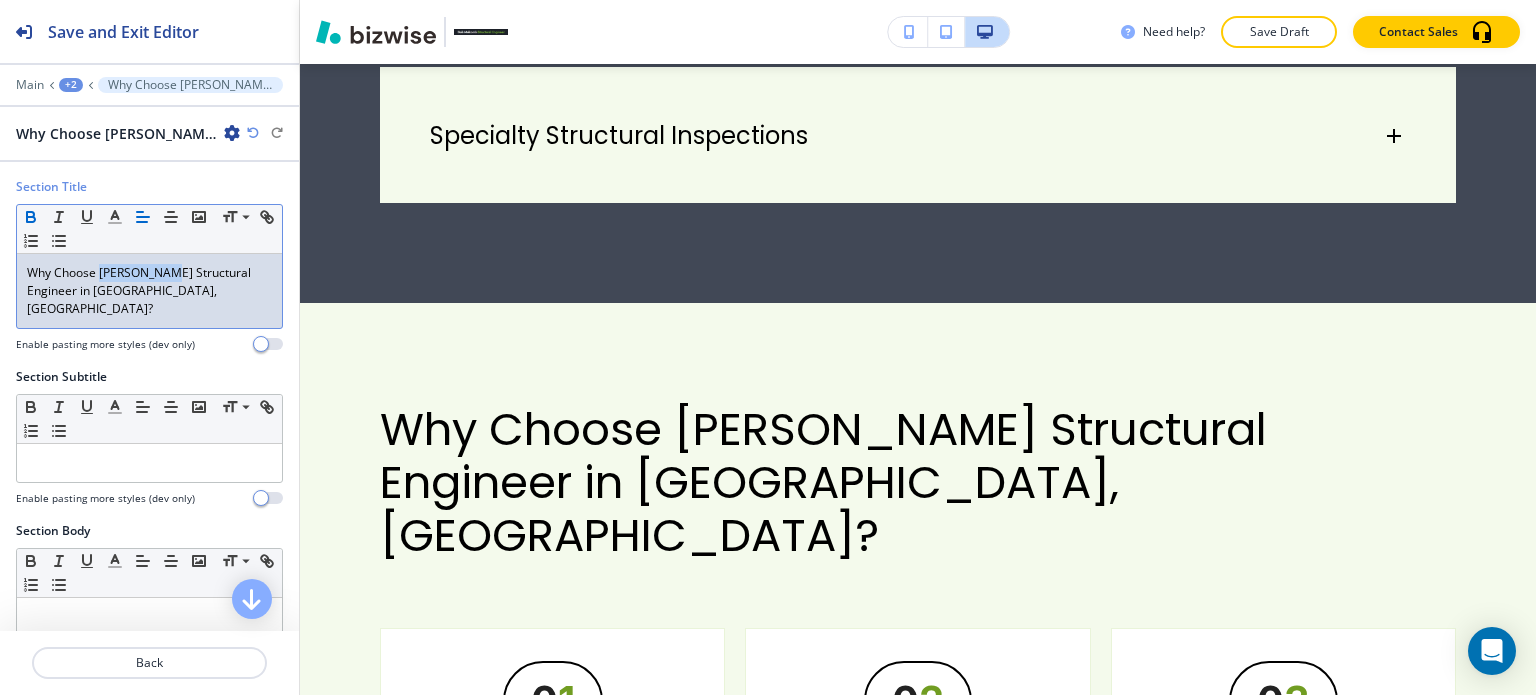 click 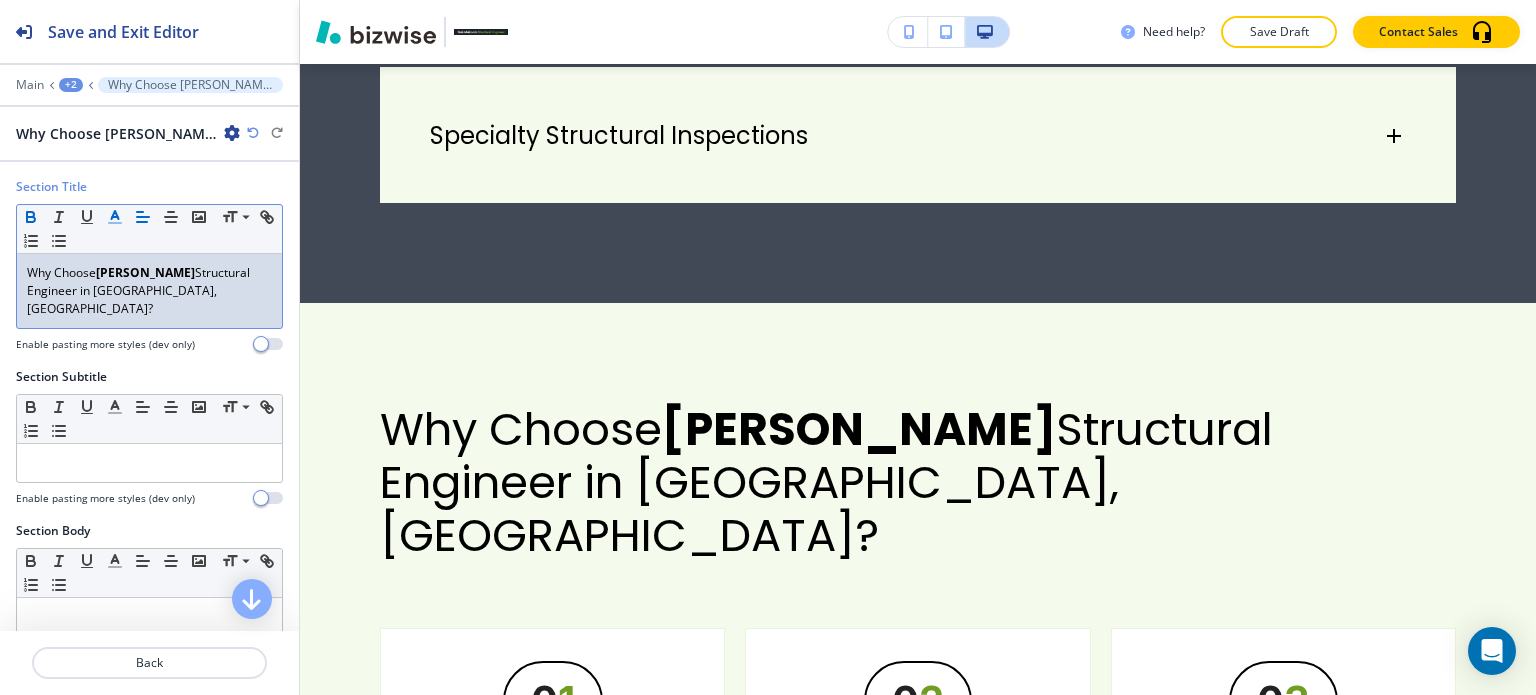 click 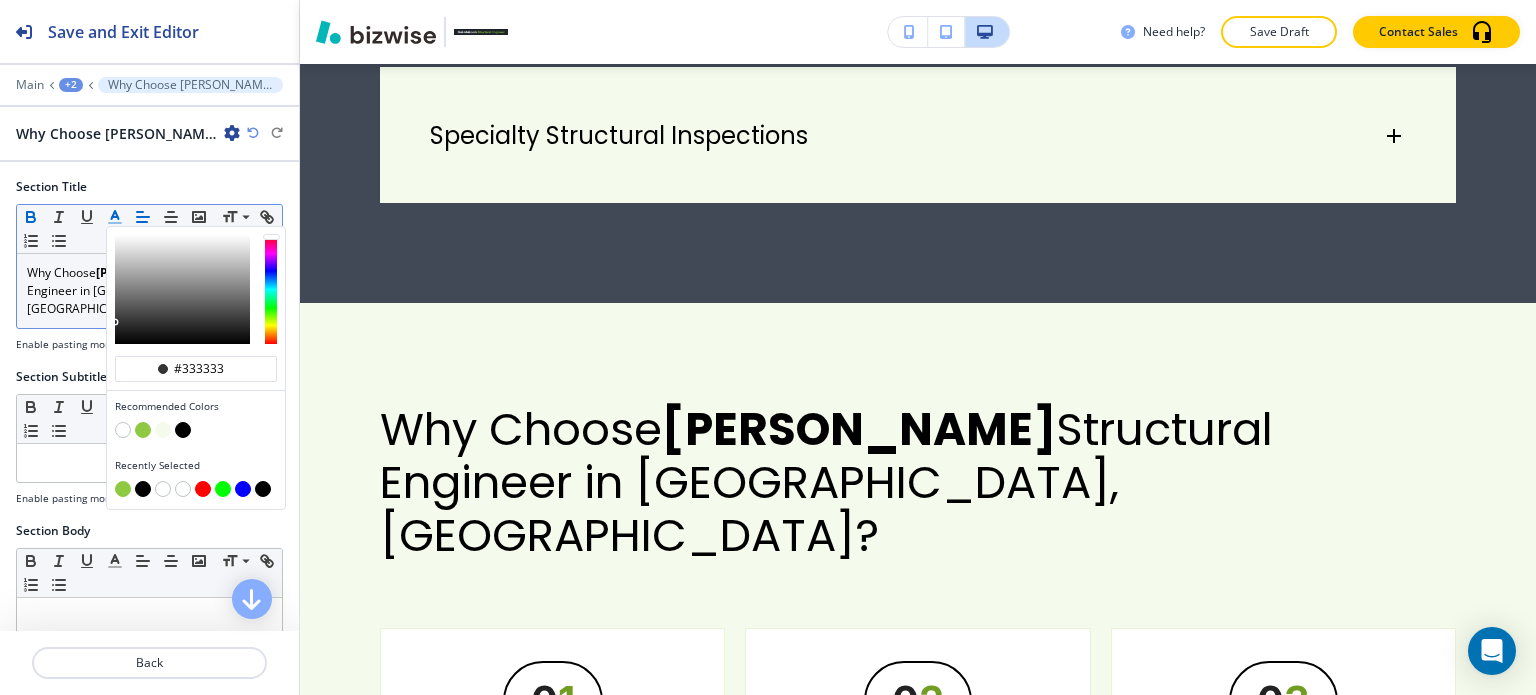 click at bounding box center [143, 430] 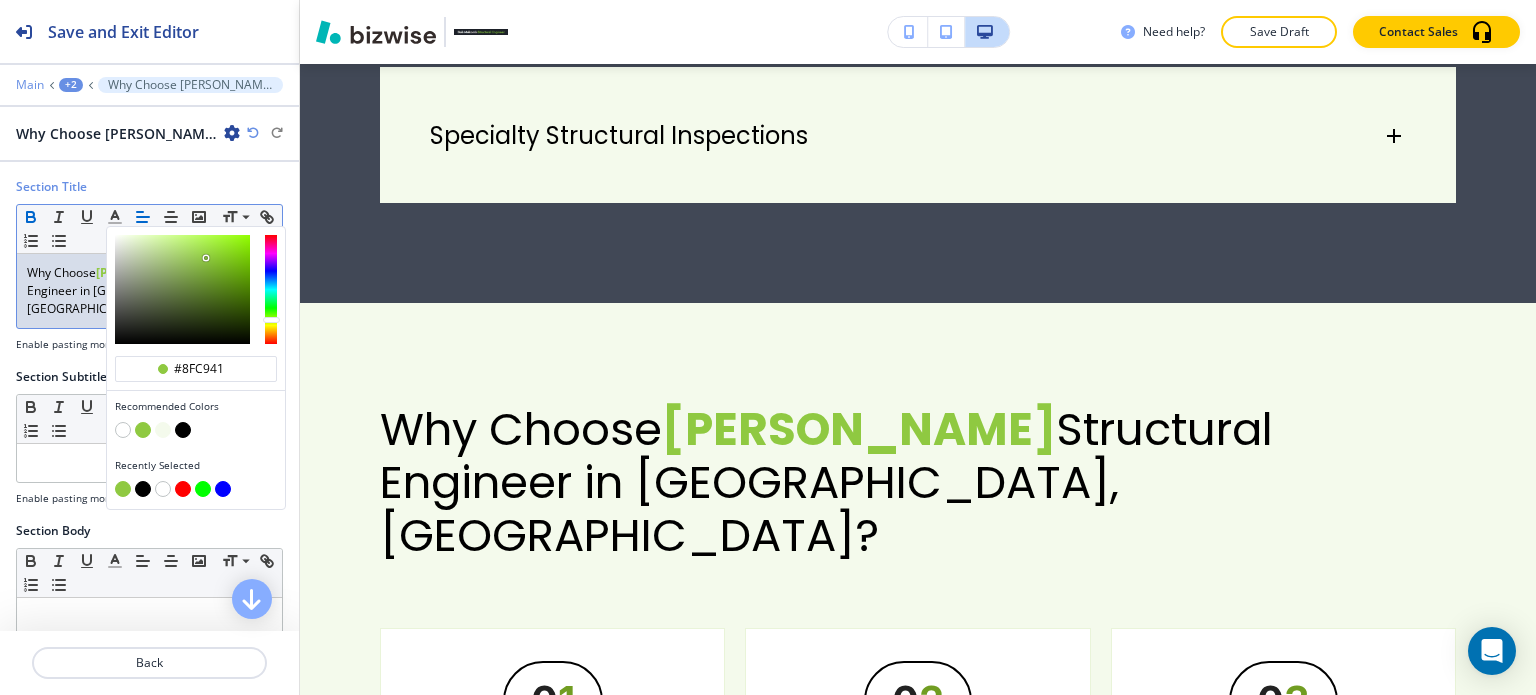 click on "Main" at bounding box center [30, 85] 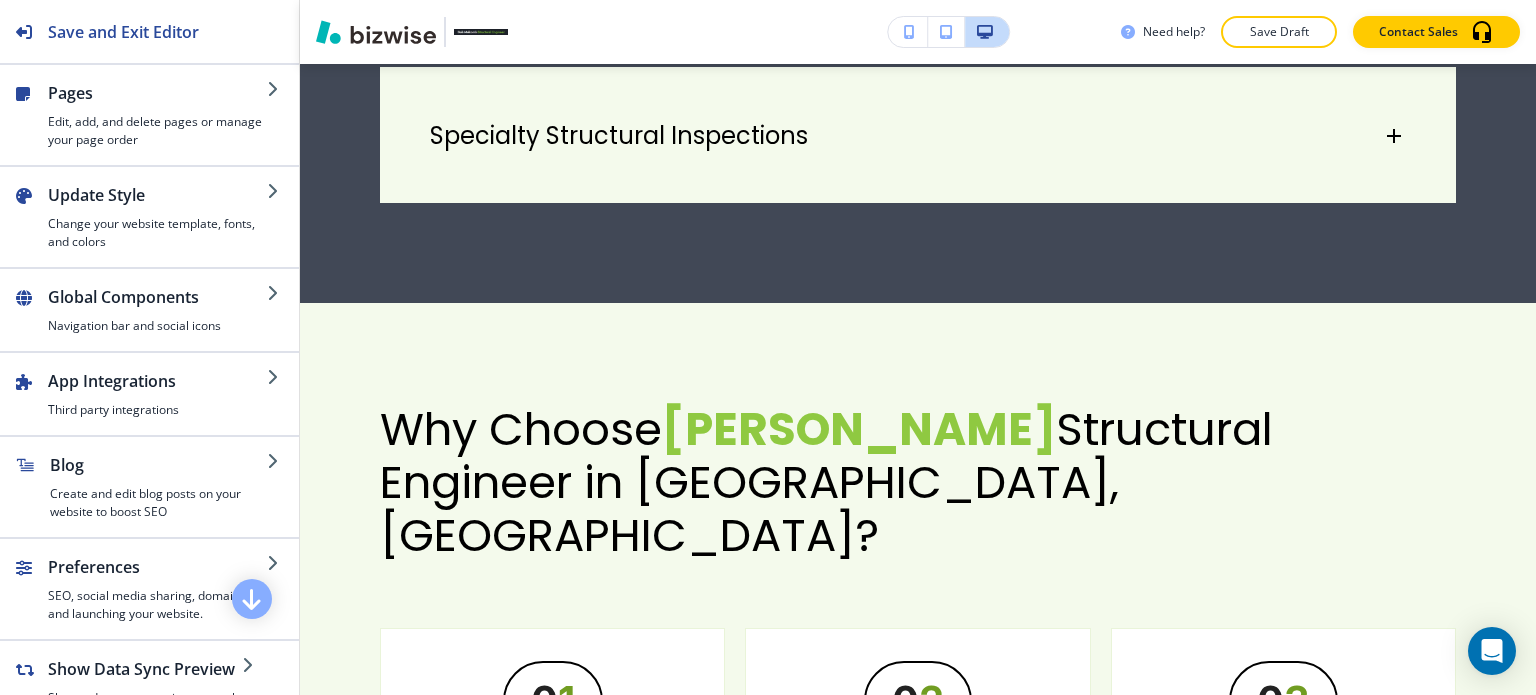 scroll, scrollTop: 1005, scrollLeft: 0, axis: vertical 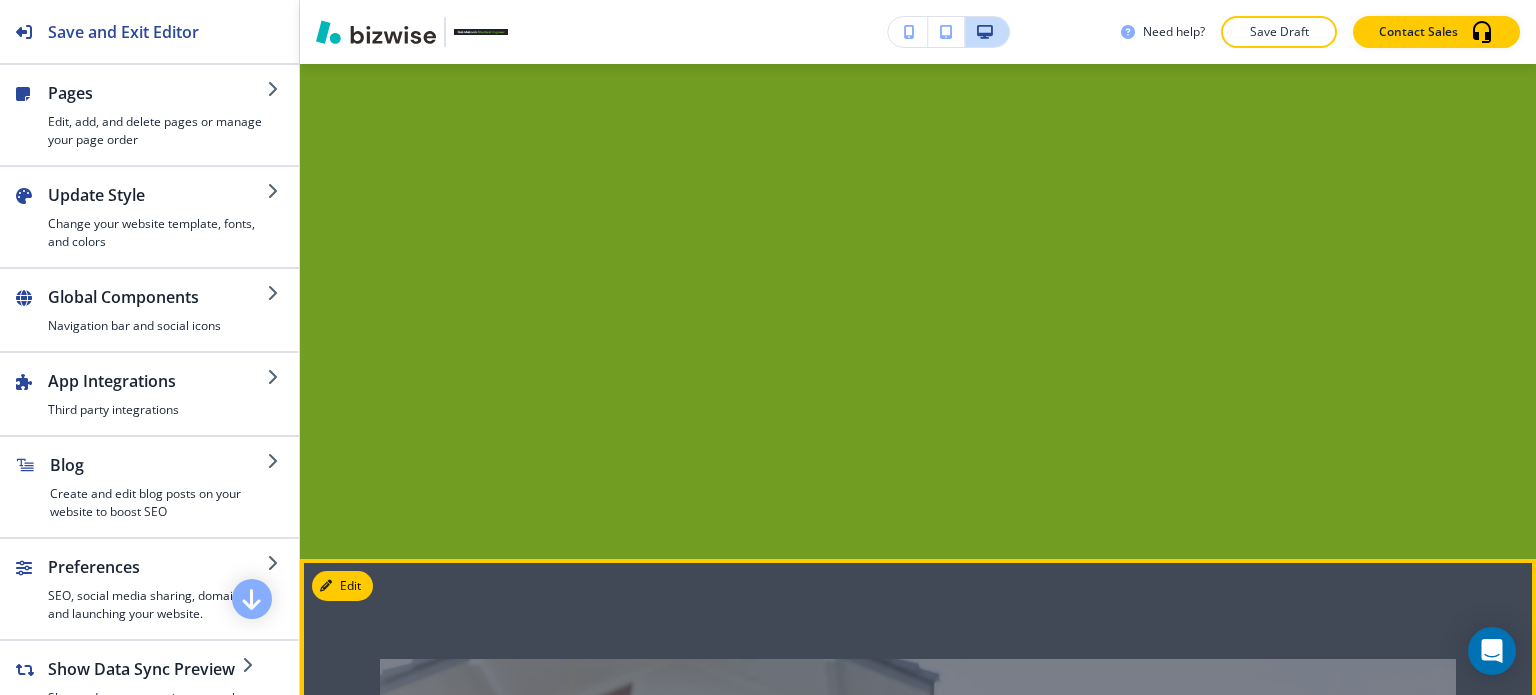 click on "Edit" at bounding box center (342, 586) 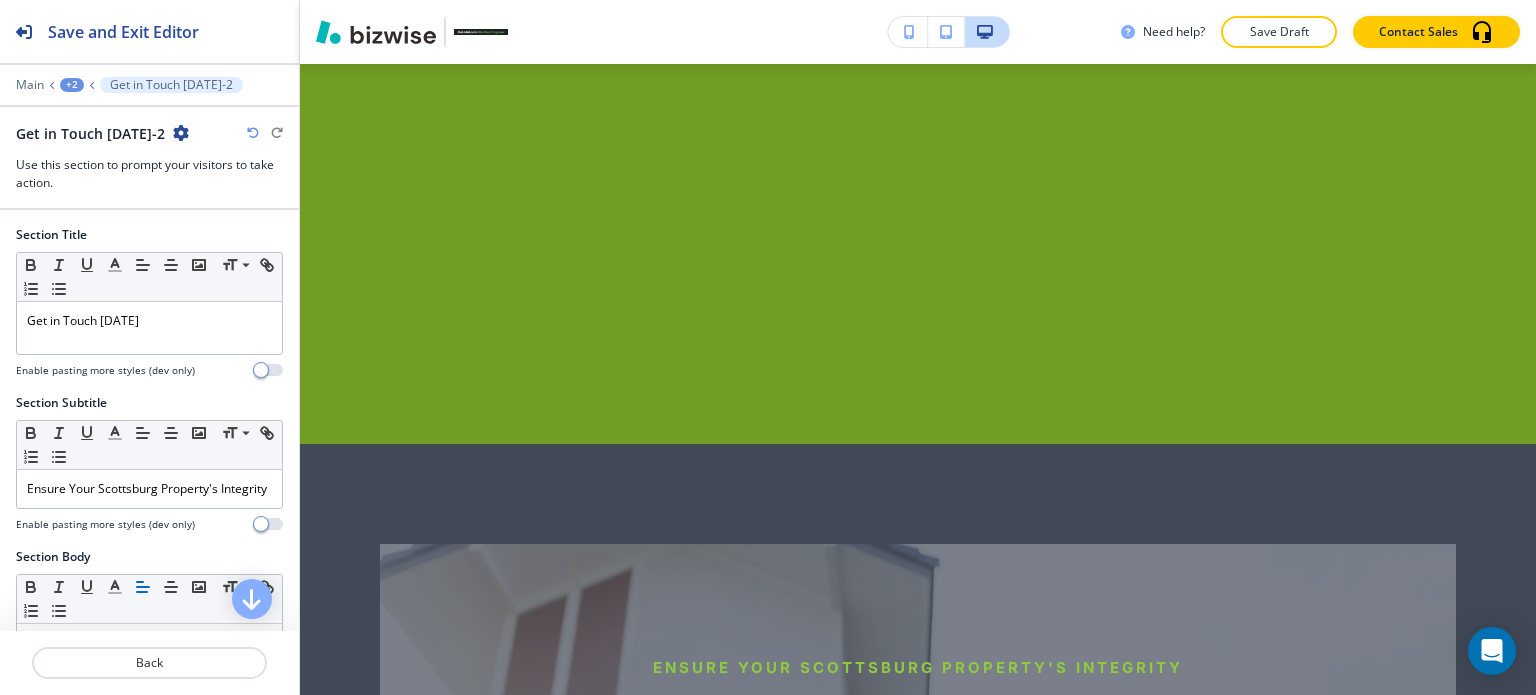 scroll, scrollTop: 5173, scrollLeft: 0, axis: vertical 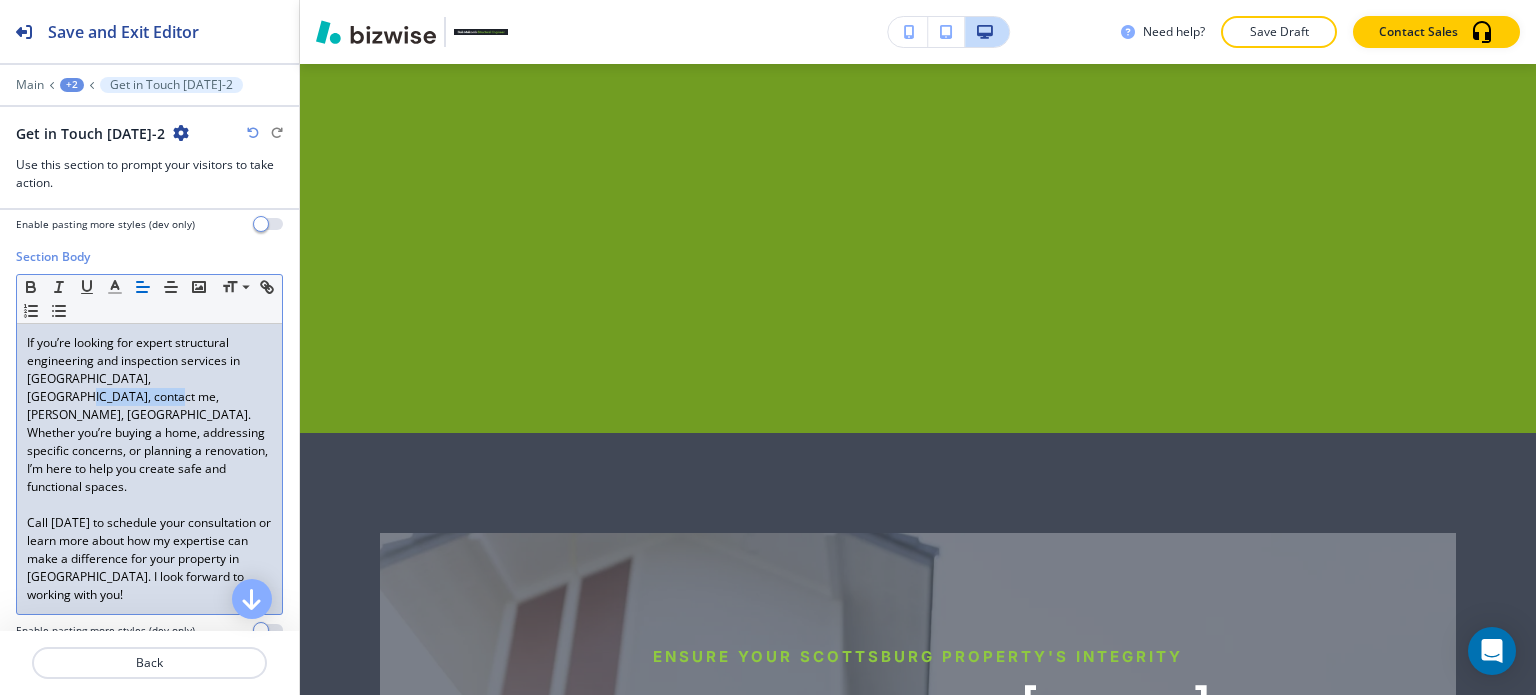 drag, startPoint x: 96, startPoint y: 414, endPoint x: 180, endPoint y: 393, distance: 86.58522 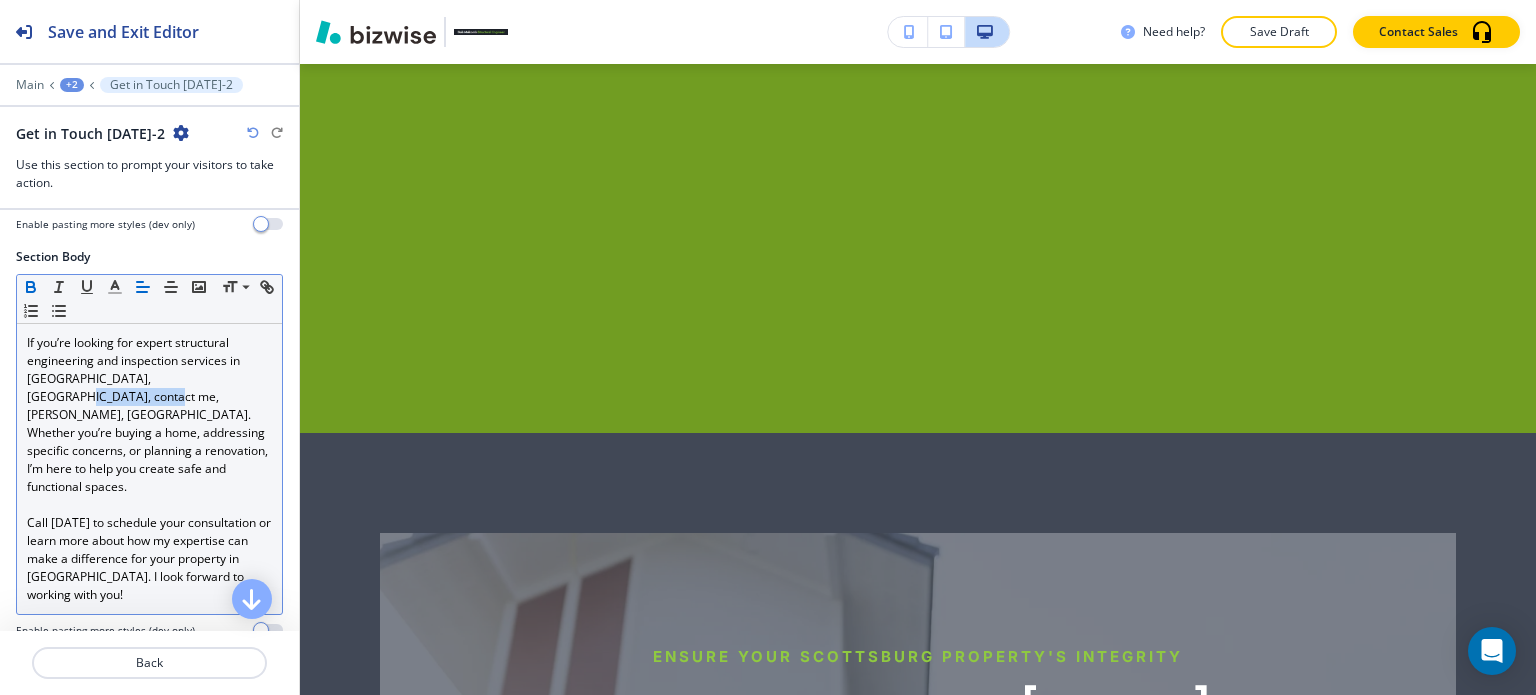 drag, startPoint x: 28, startPoint y: 301, endPoint x: 39, endPoint y: 302, distance: 11.045361 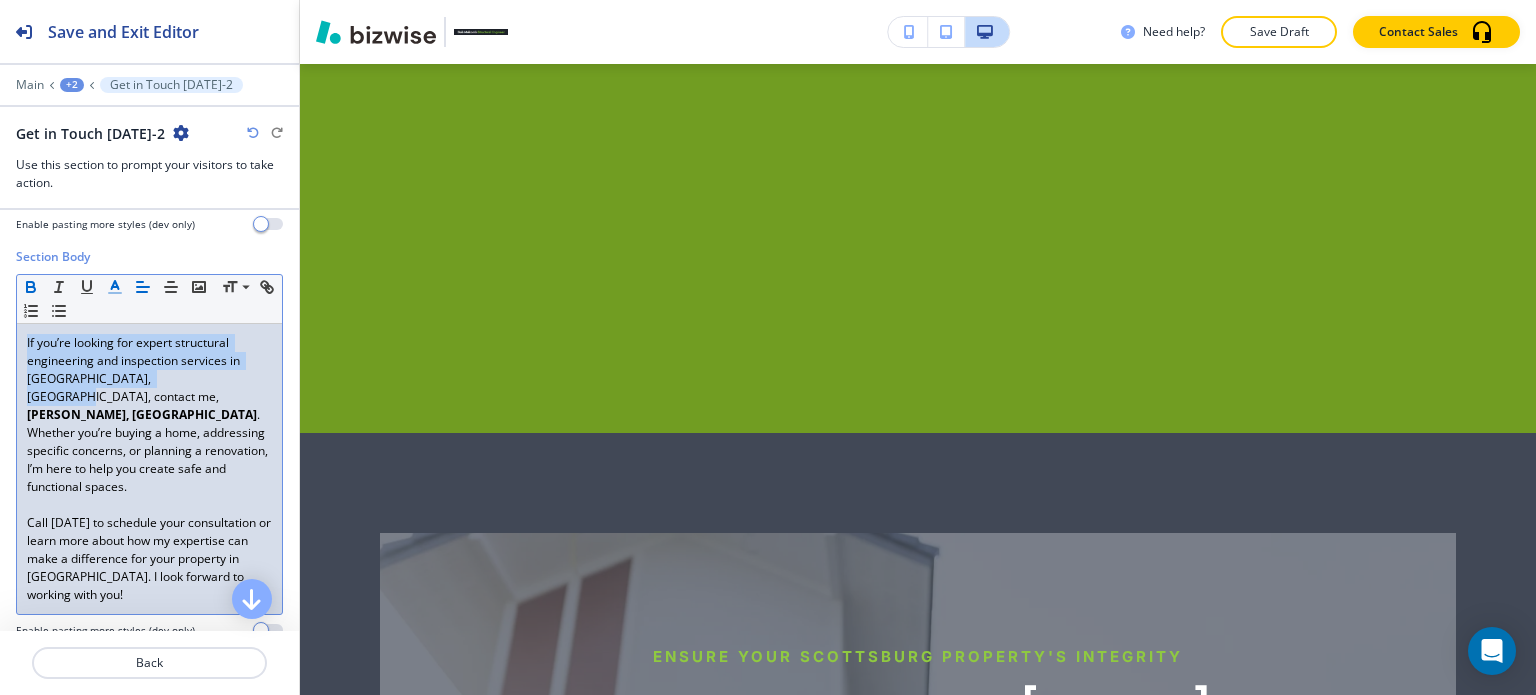 click 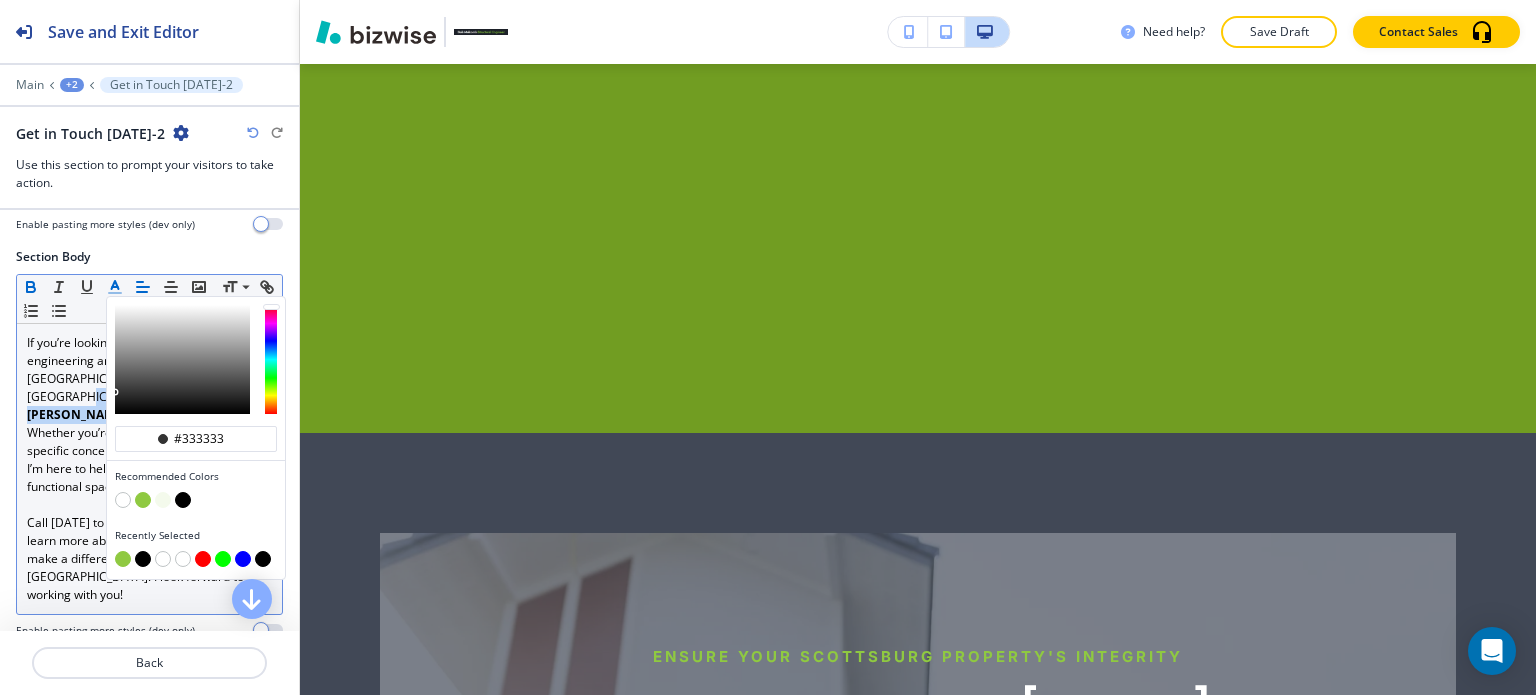 click at bounding box center [143, 500] 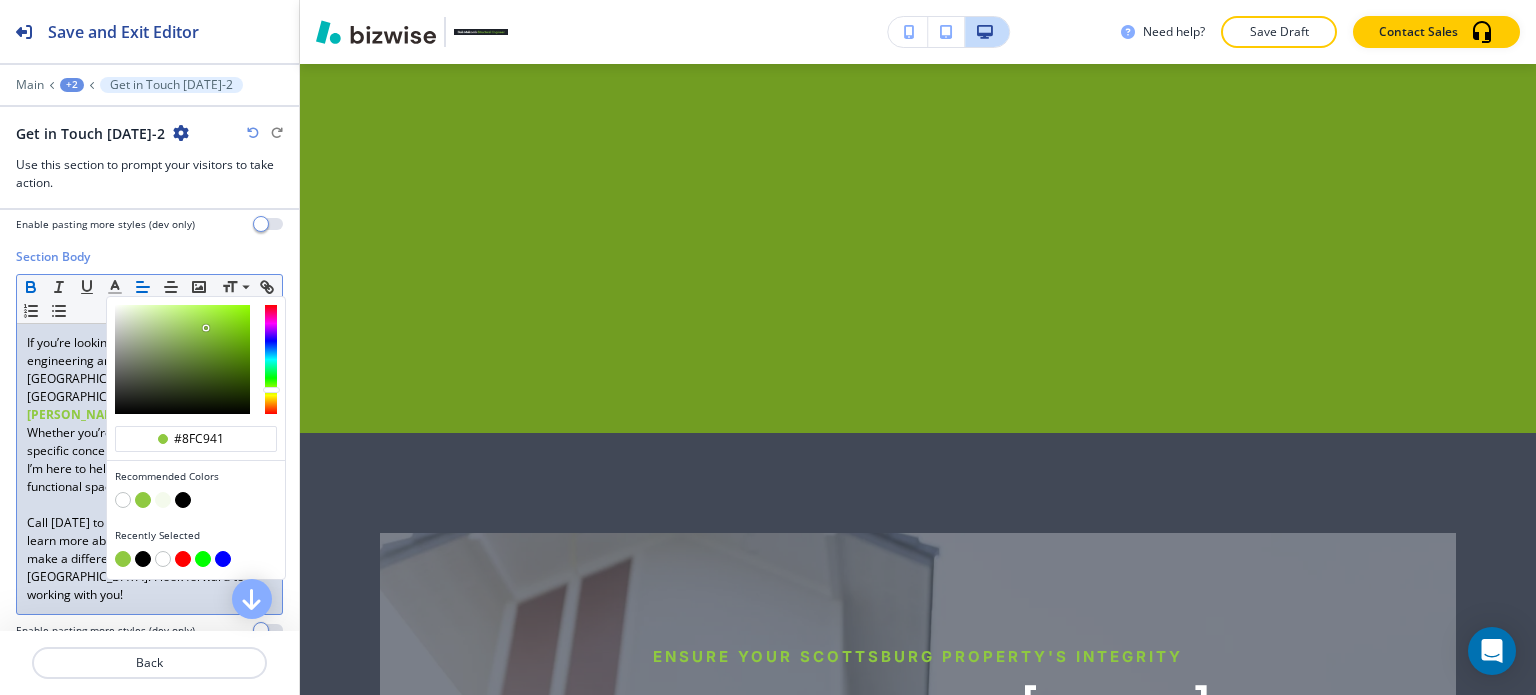 click at bounding box center [149, 99] 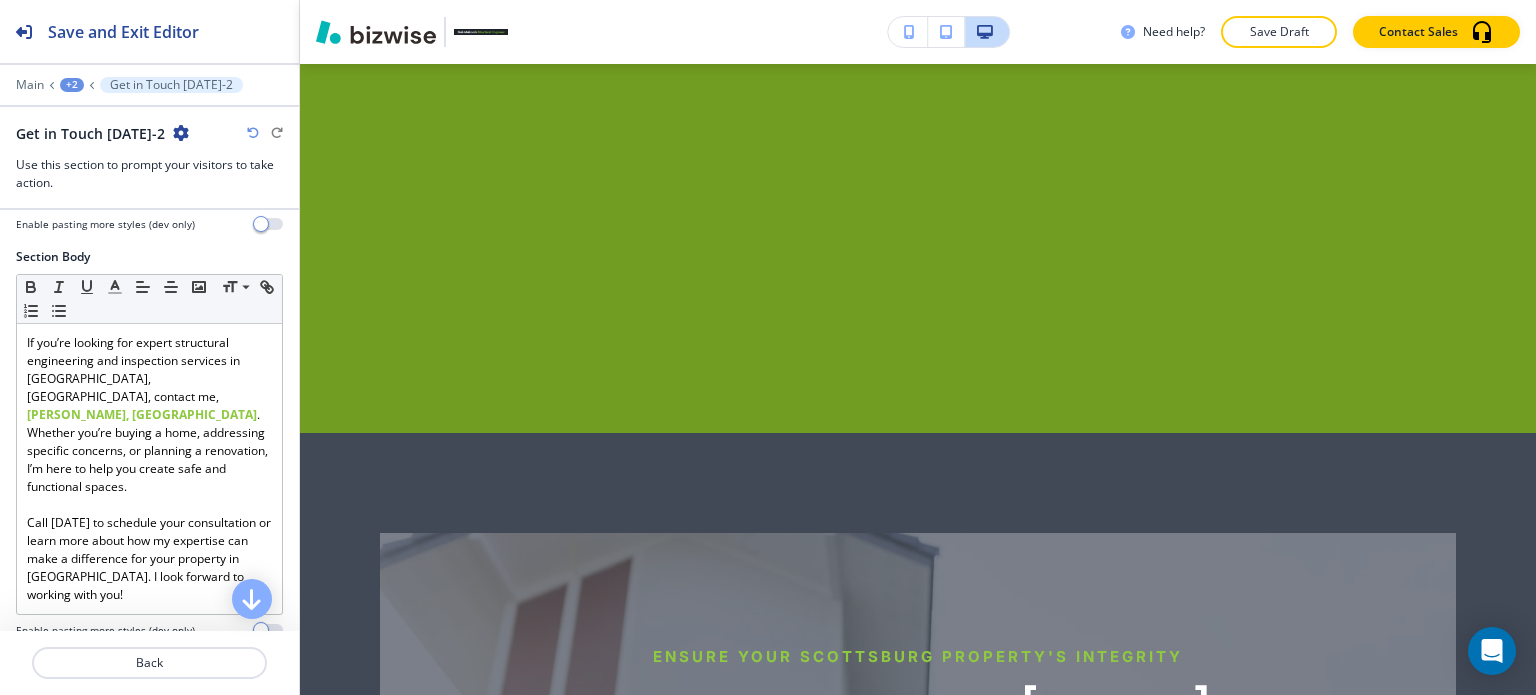 click on "+2" at bounding box center [72, 85] 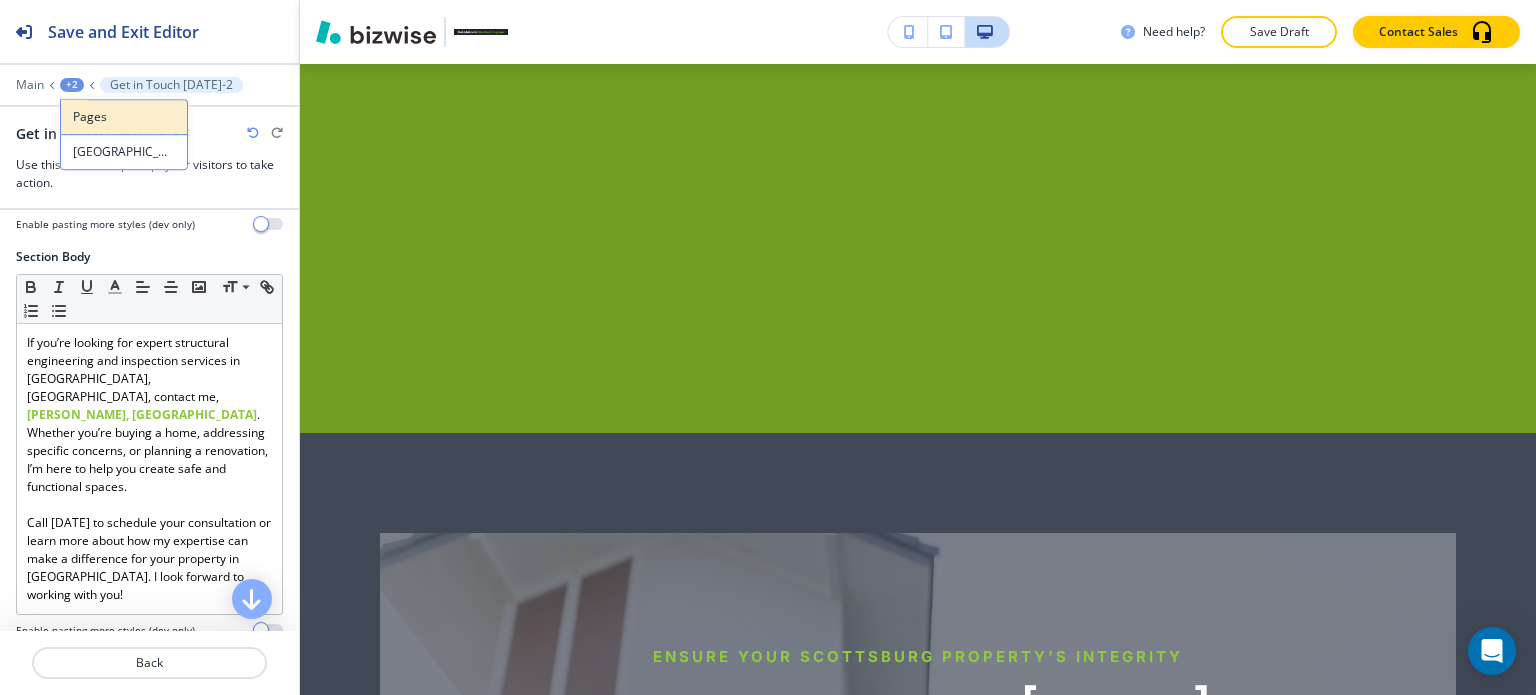 click on "Pages" at bounding box center (124, 117) 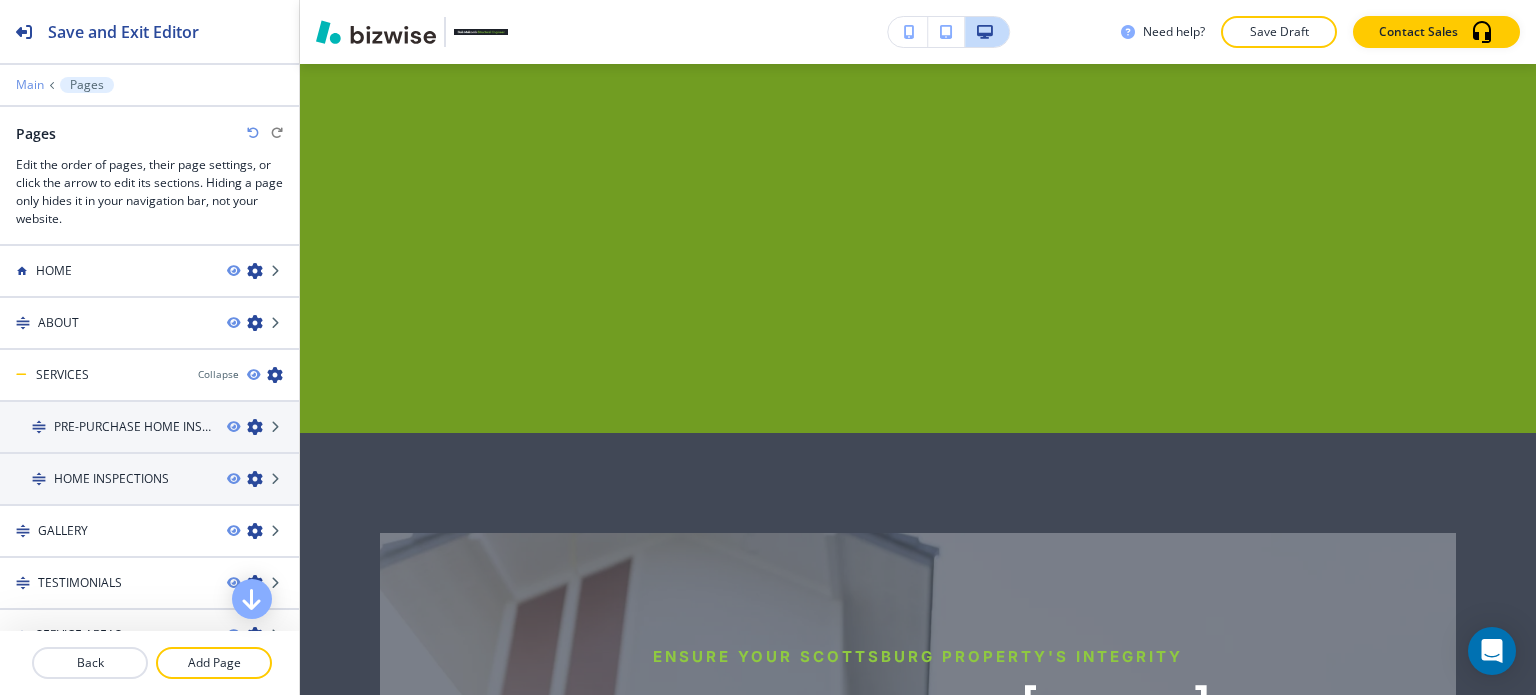 click on "Main" at bounding box center (30, 85) 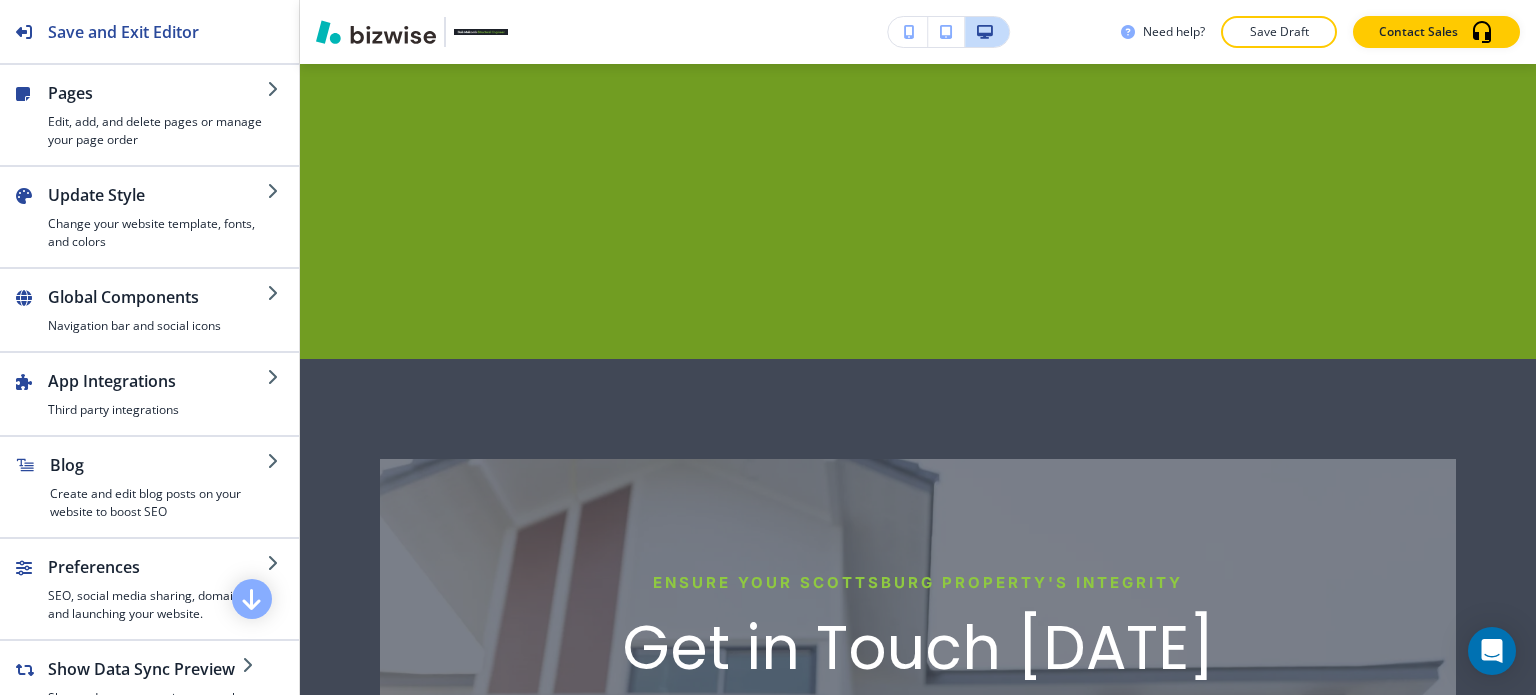 scroll, scrollTop: 5952, scrollLeft: 0, axis: vertical 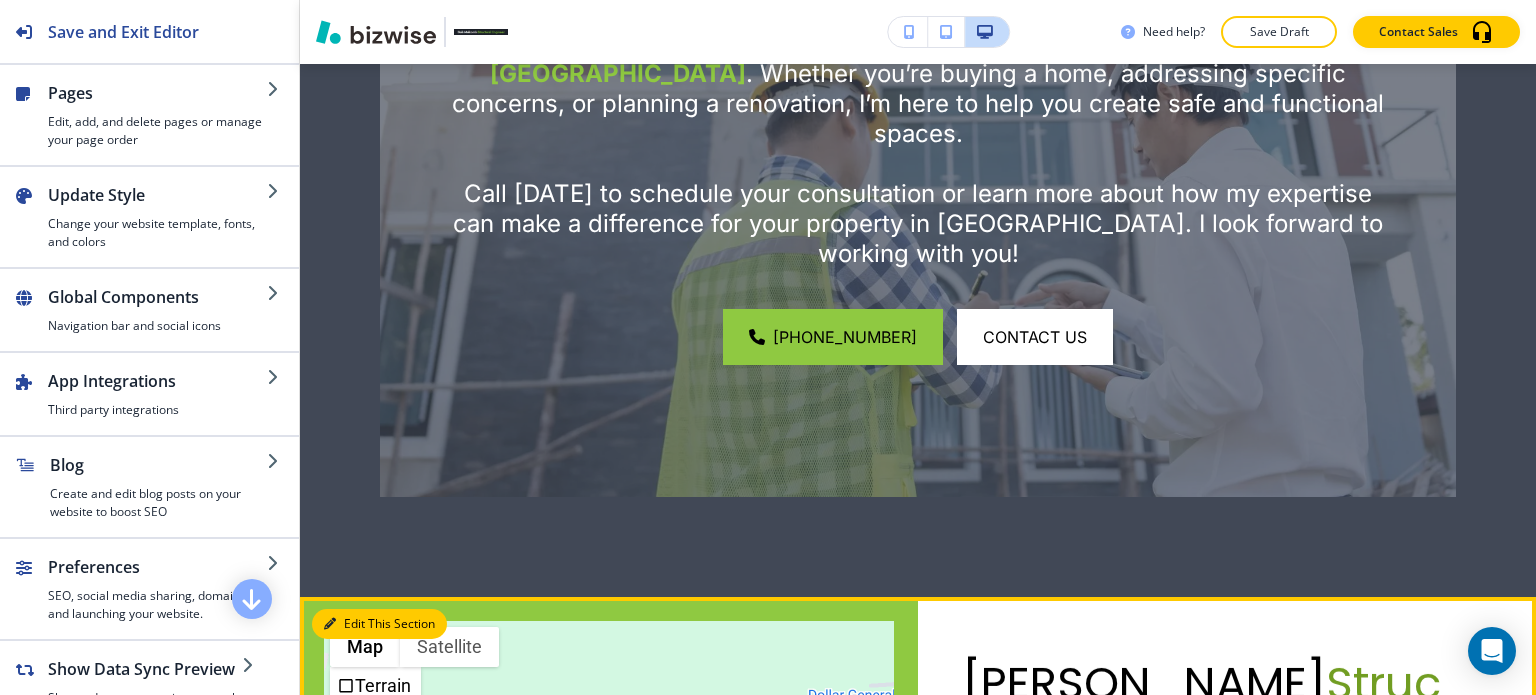 click on "Edit This Section" at bounding box center (379, 624) 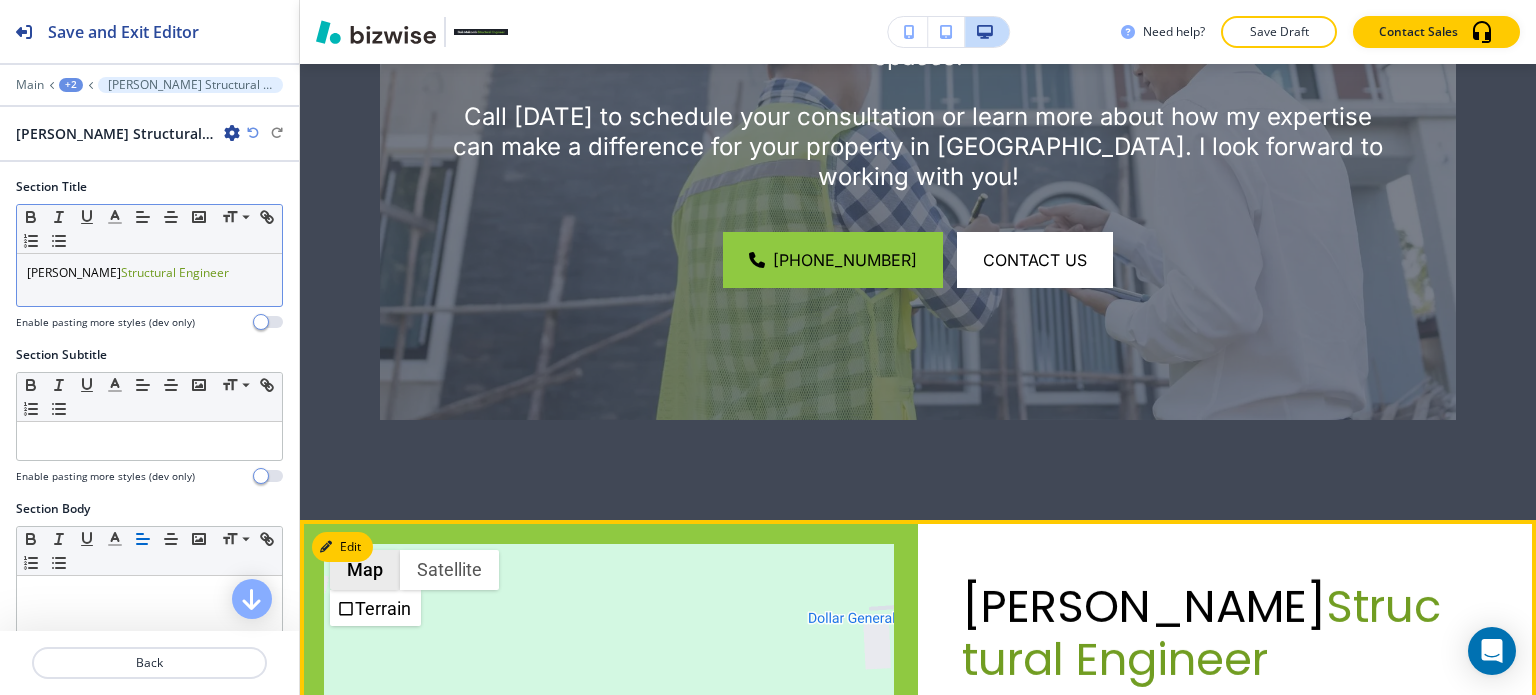 scroll, scrollTop: 6085, scrollLeft: 0, axis: vertical 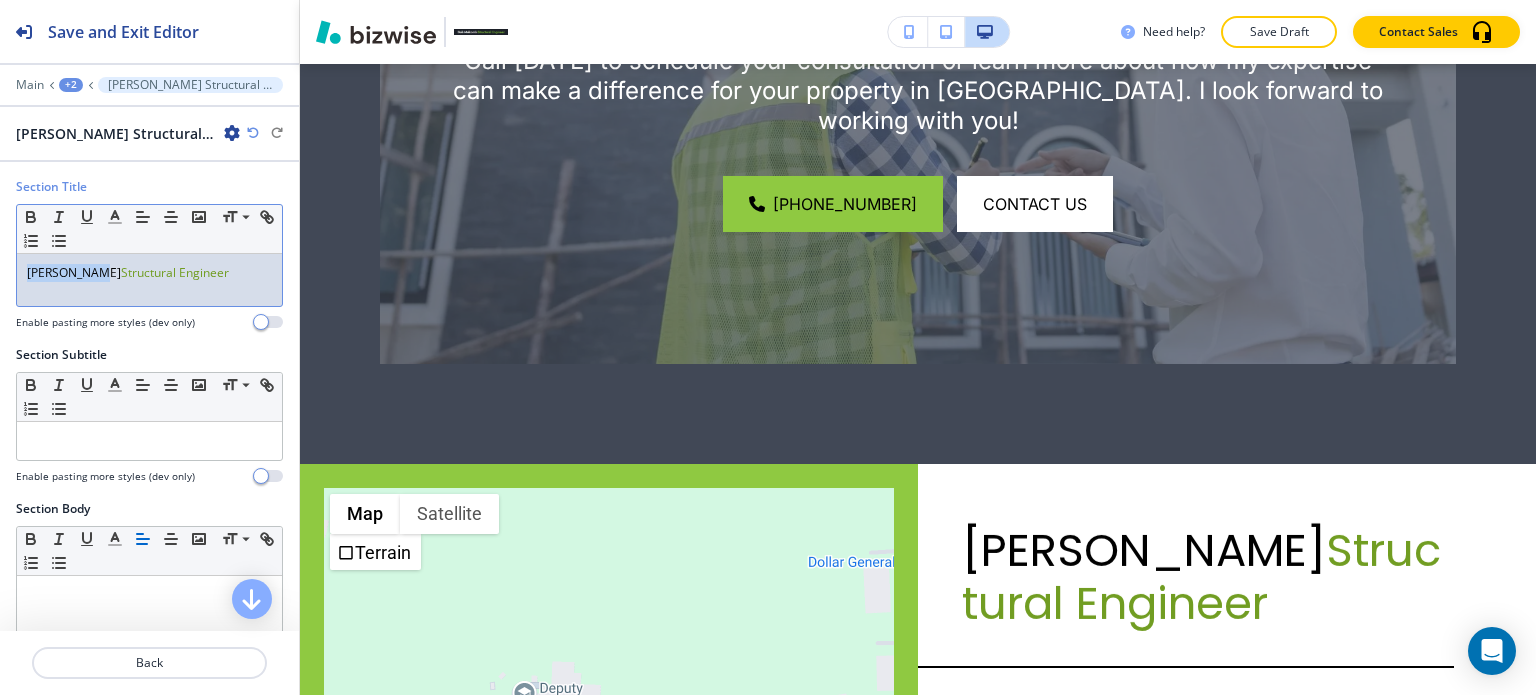 drag, startPoint x: 100, startPoint y: 271, endPoint x: 0, endPoint y: 258, distance: 100.84146 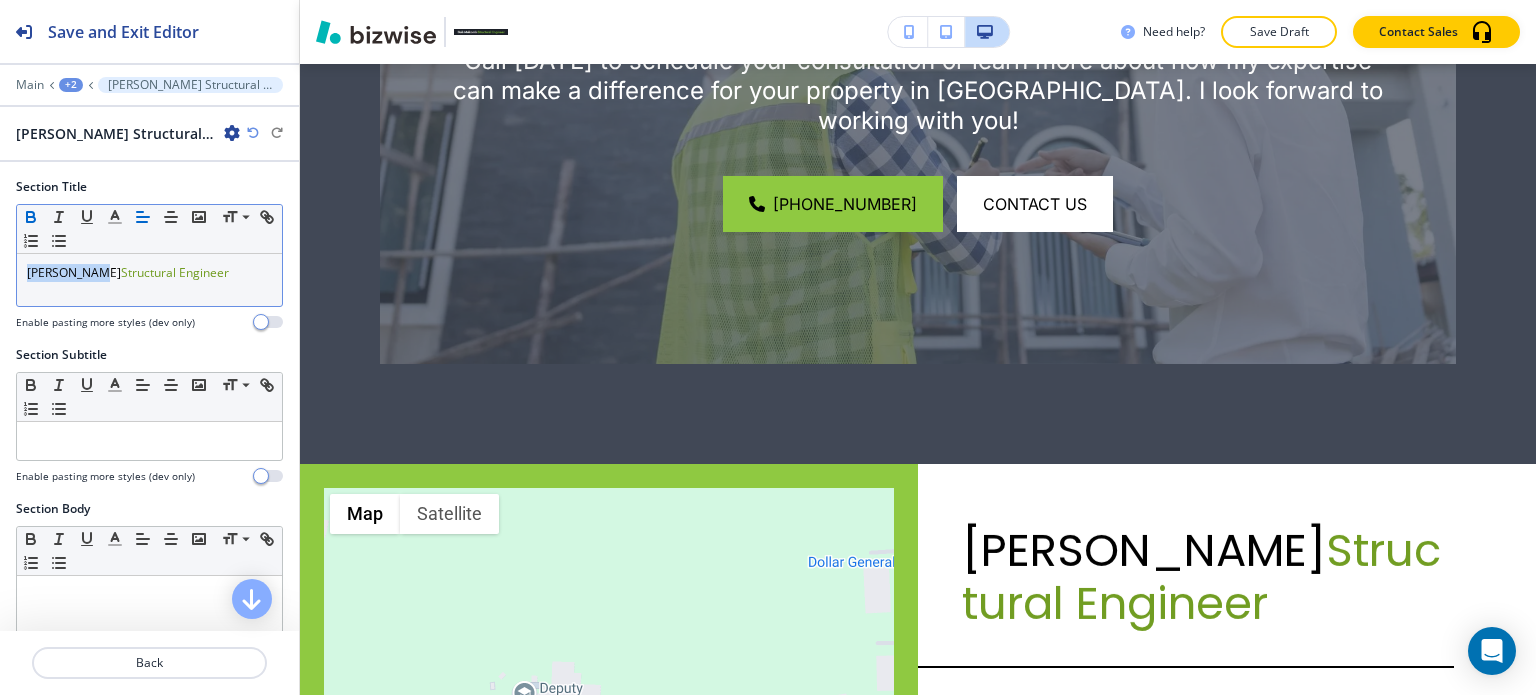 click 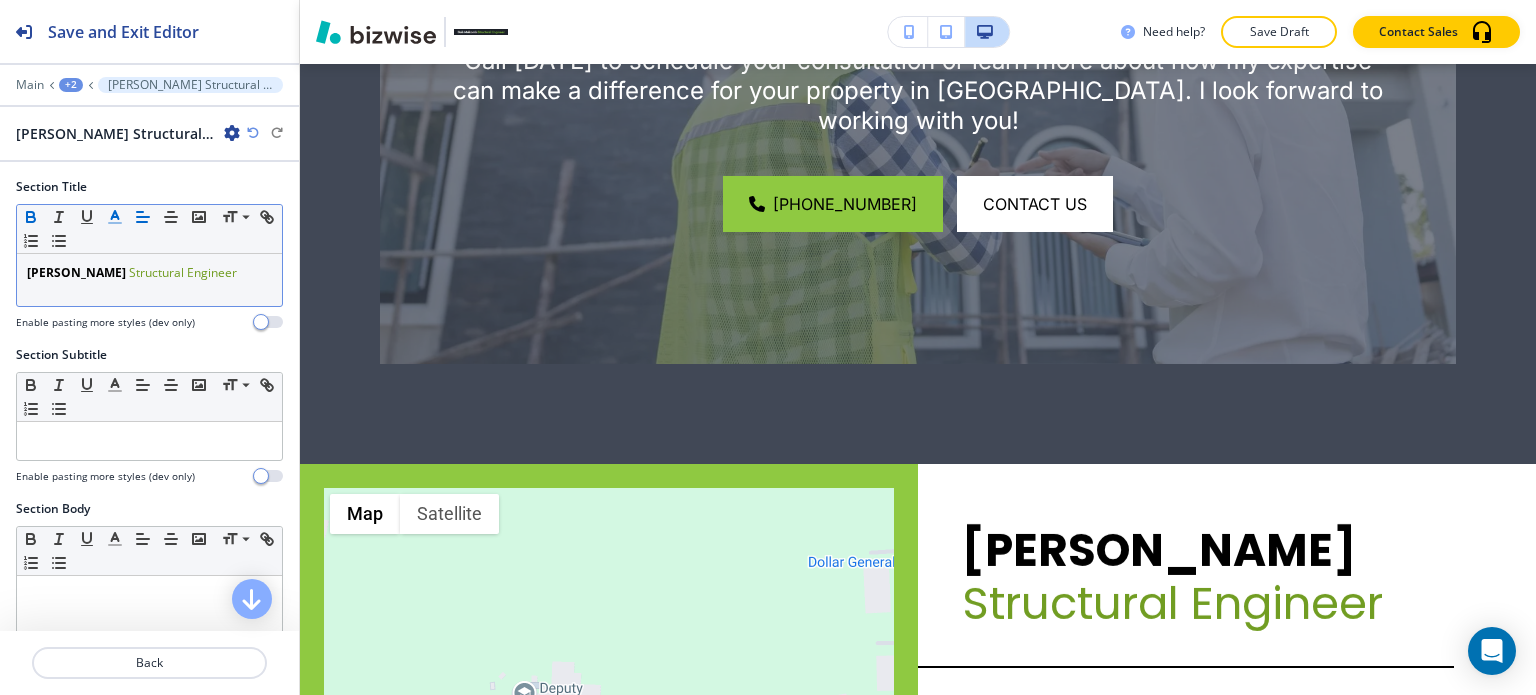 click 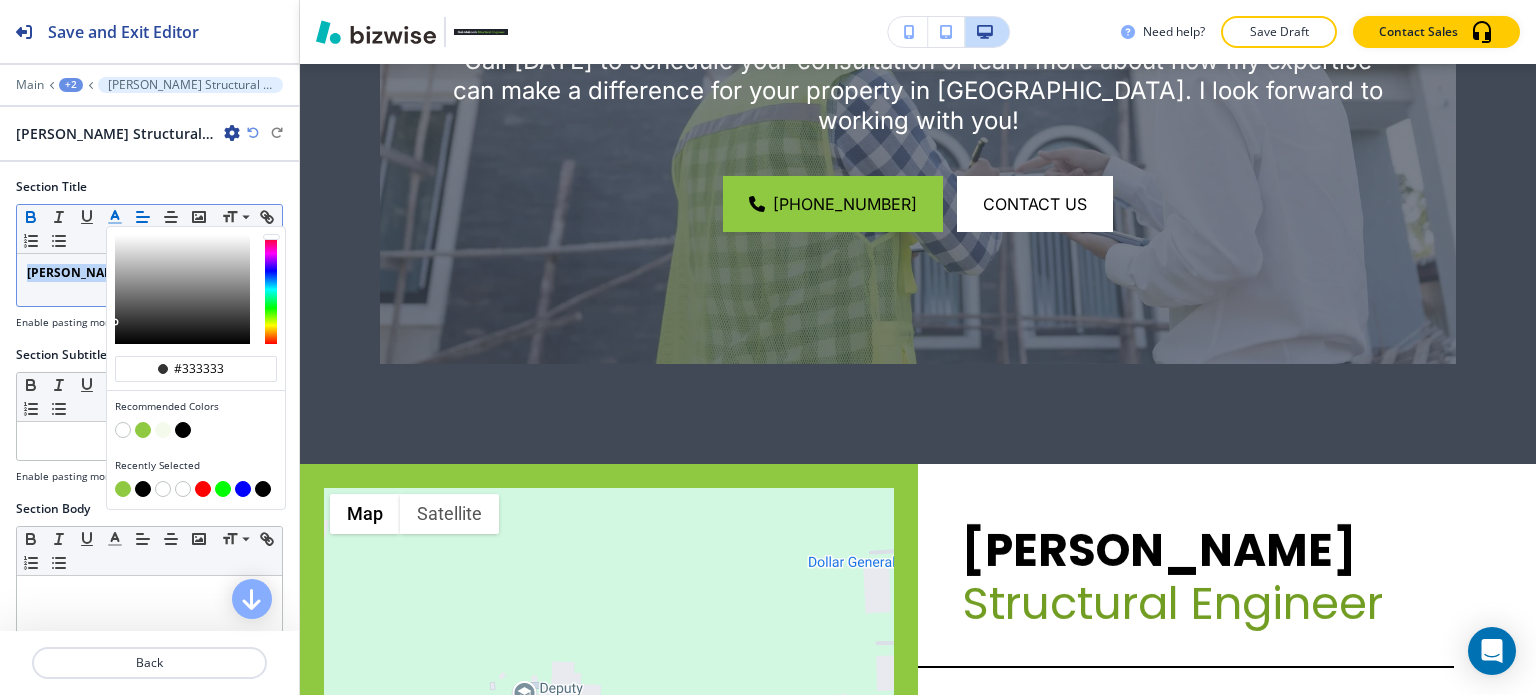 drag, startPoint x: 143, startPoint y: 433, endPoint x: 125, endPoint y: 428, distance: 18.681541 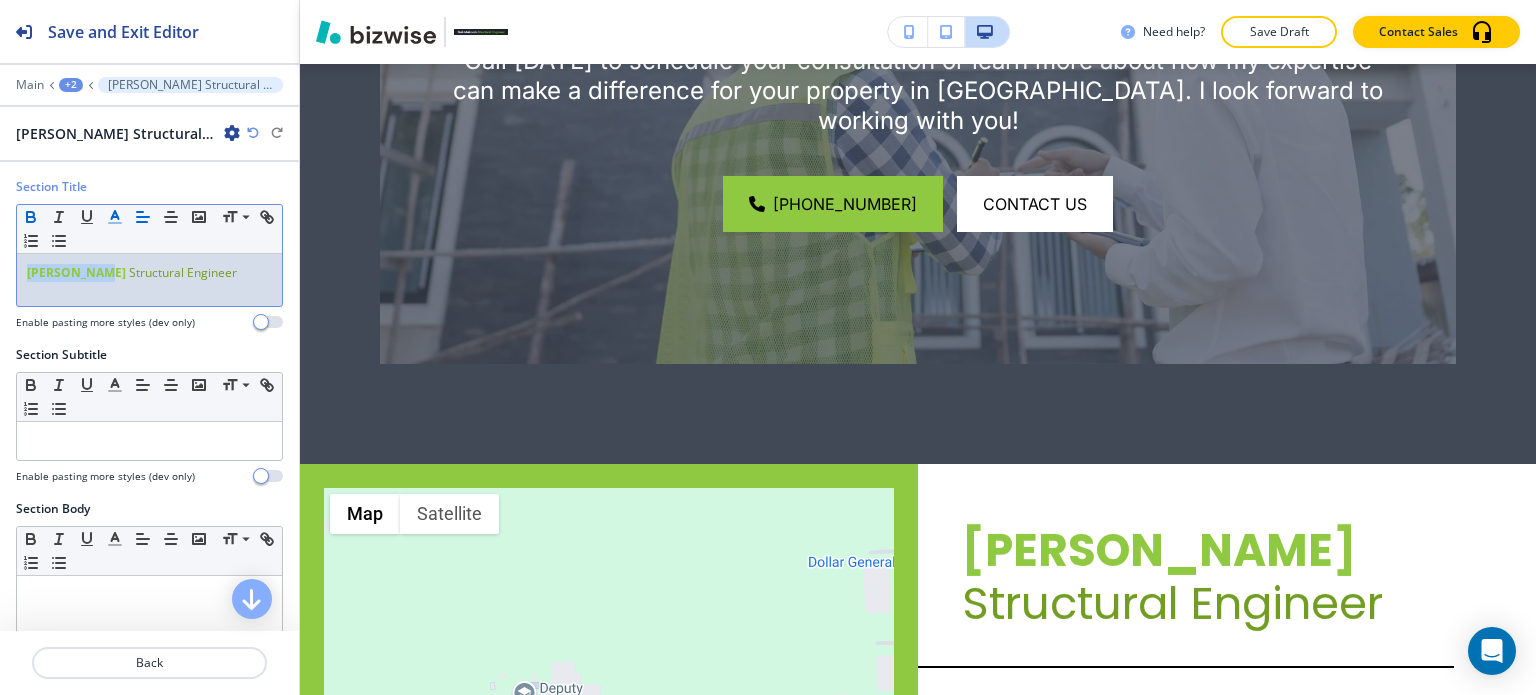 click on "[PERSON_NAME]   Structural Engineer" at bounding box center (149, 280) 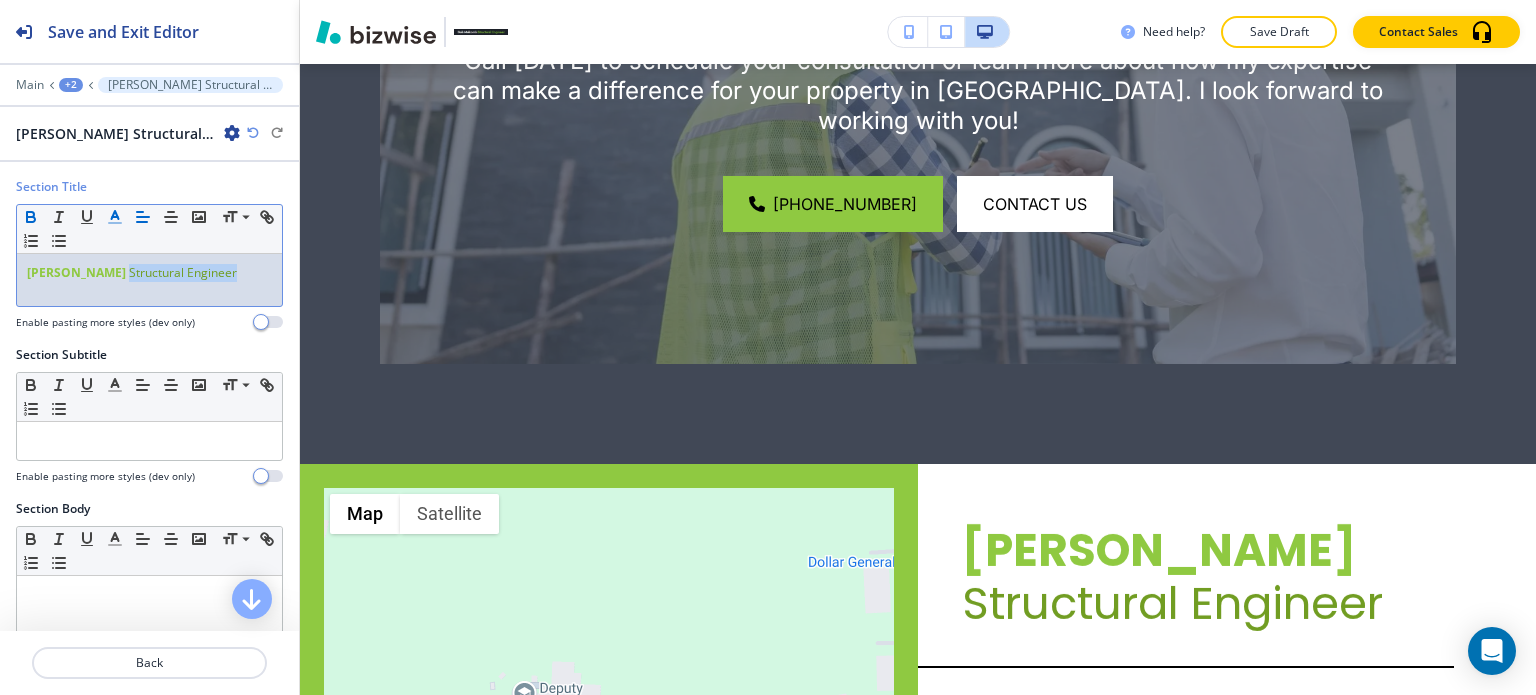 drag, startPoint x: 213, startPoint y: 271, endPoint x: 112, endPoint y: 285, distance: 101.96568 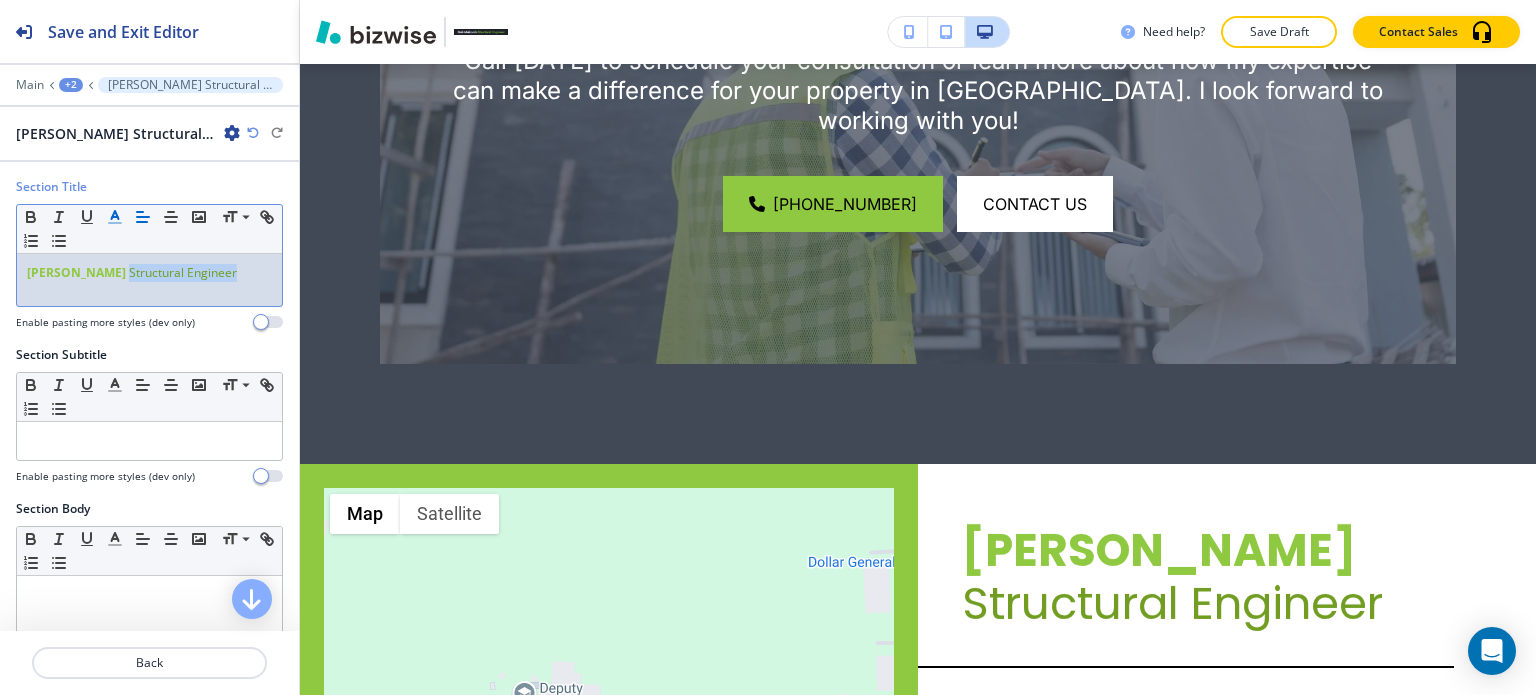 click 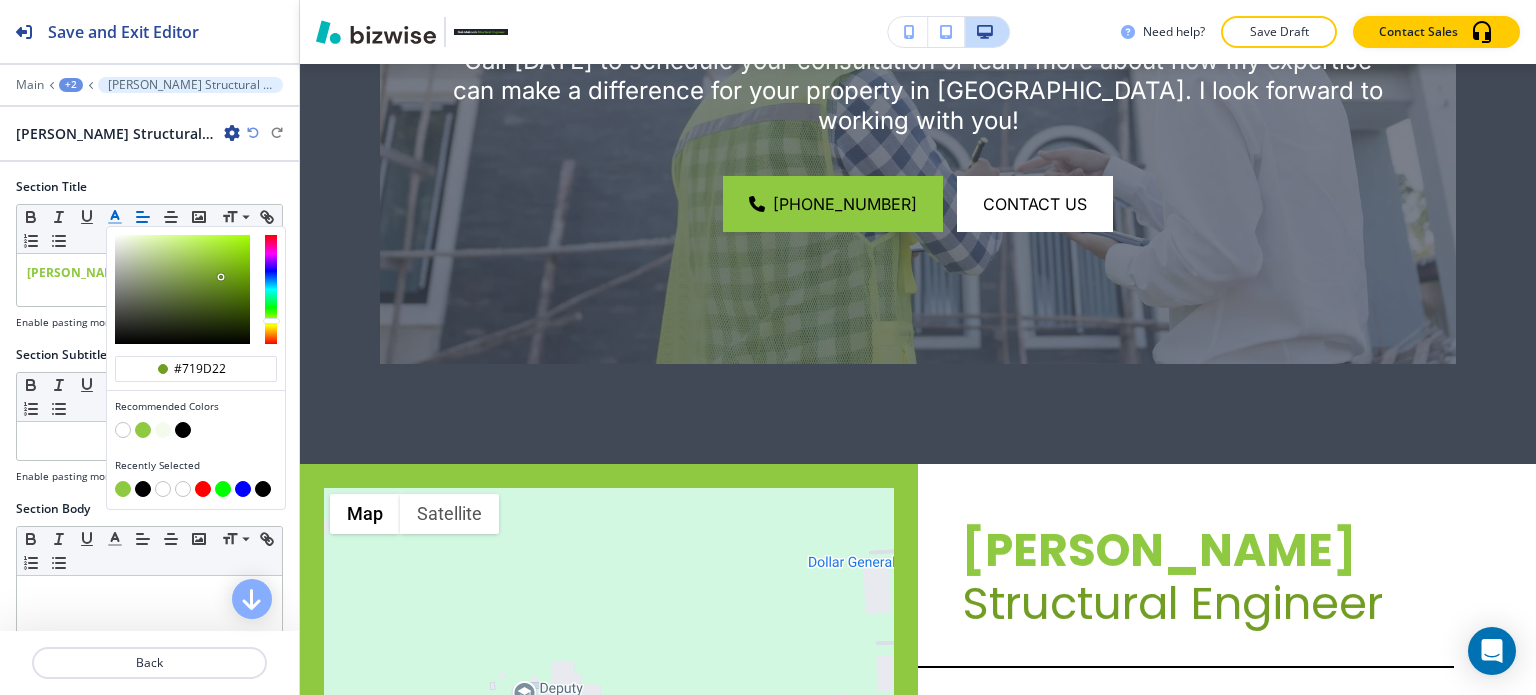 click at bounding box center (183, 430) 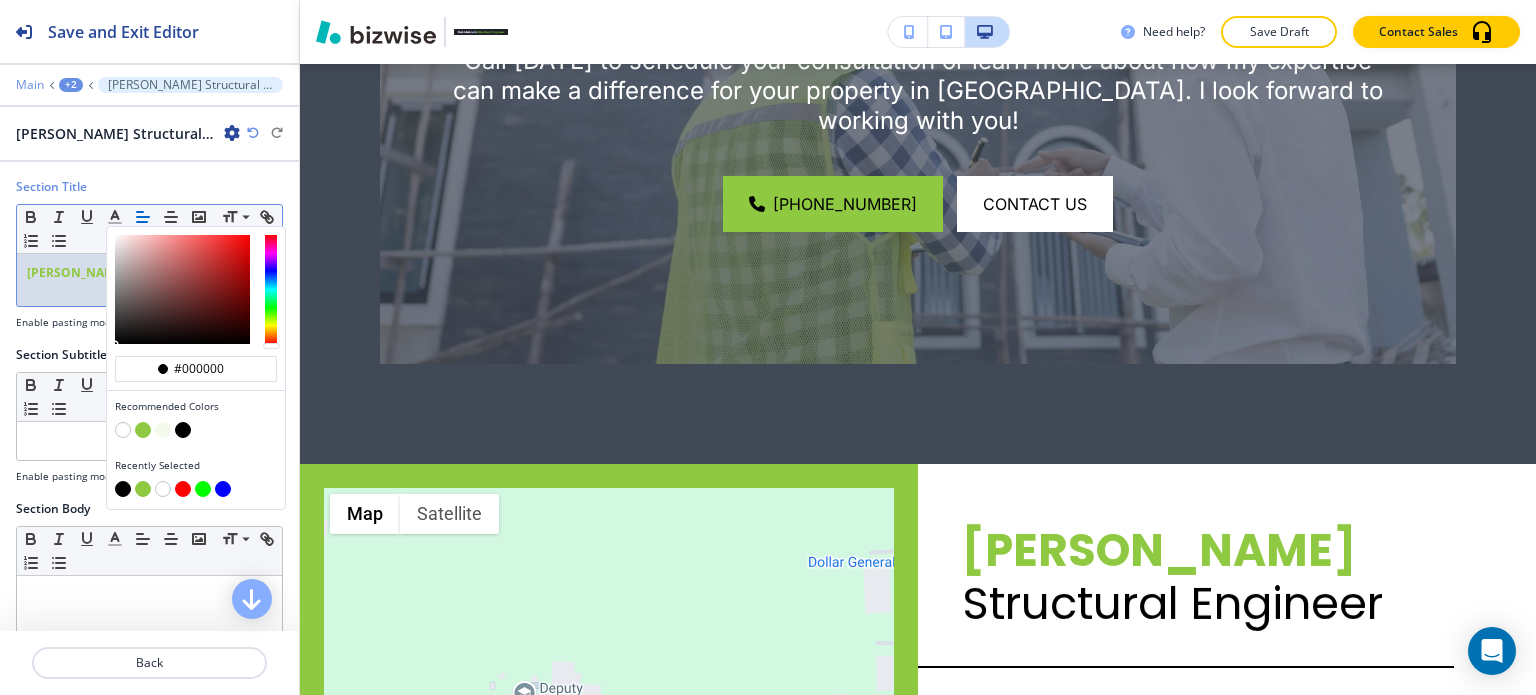 click on "Main" at bounding box center [30, 85] 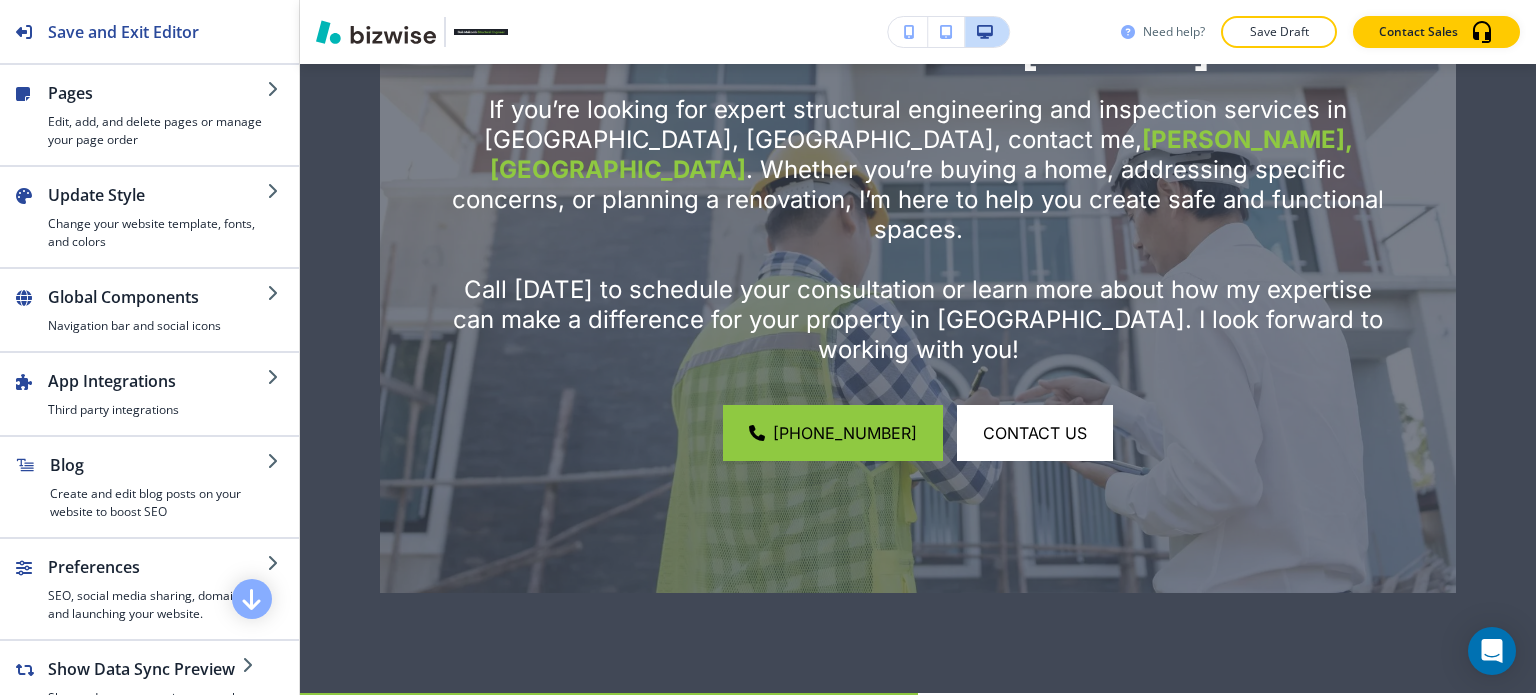 scroll, scrollTop: 7030, scrollLeft: 0, axis: vertical 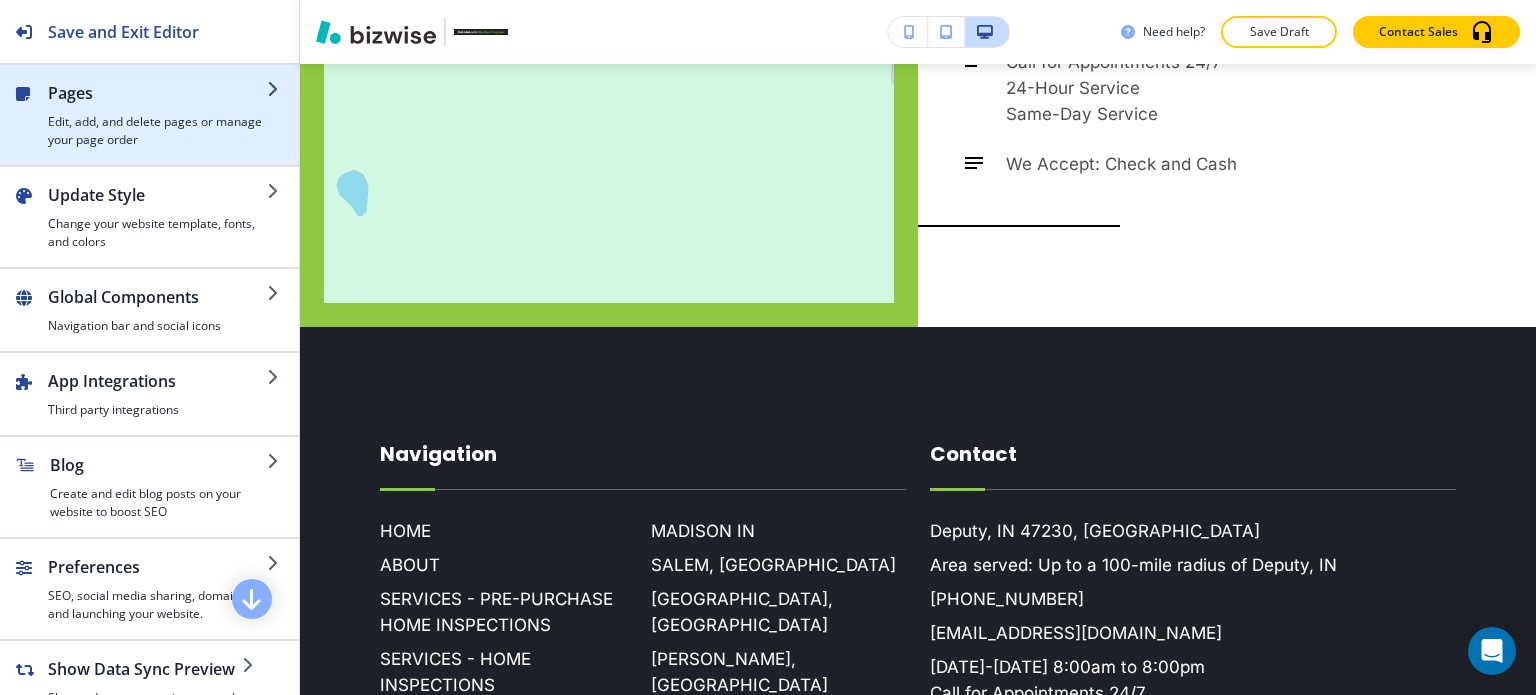 click on "Edit, add, and delete pages or manage your page order" at bounding box center (157, 131) 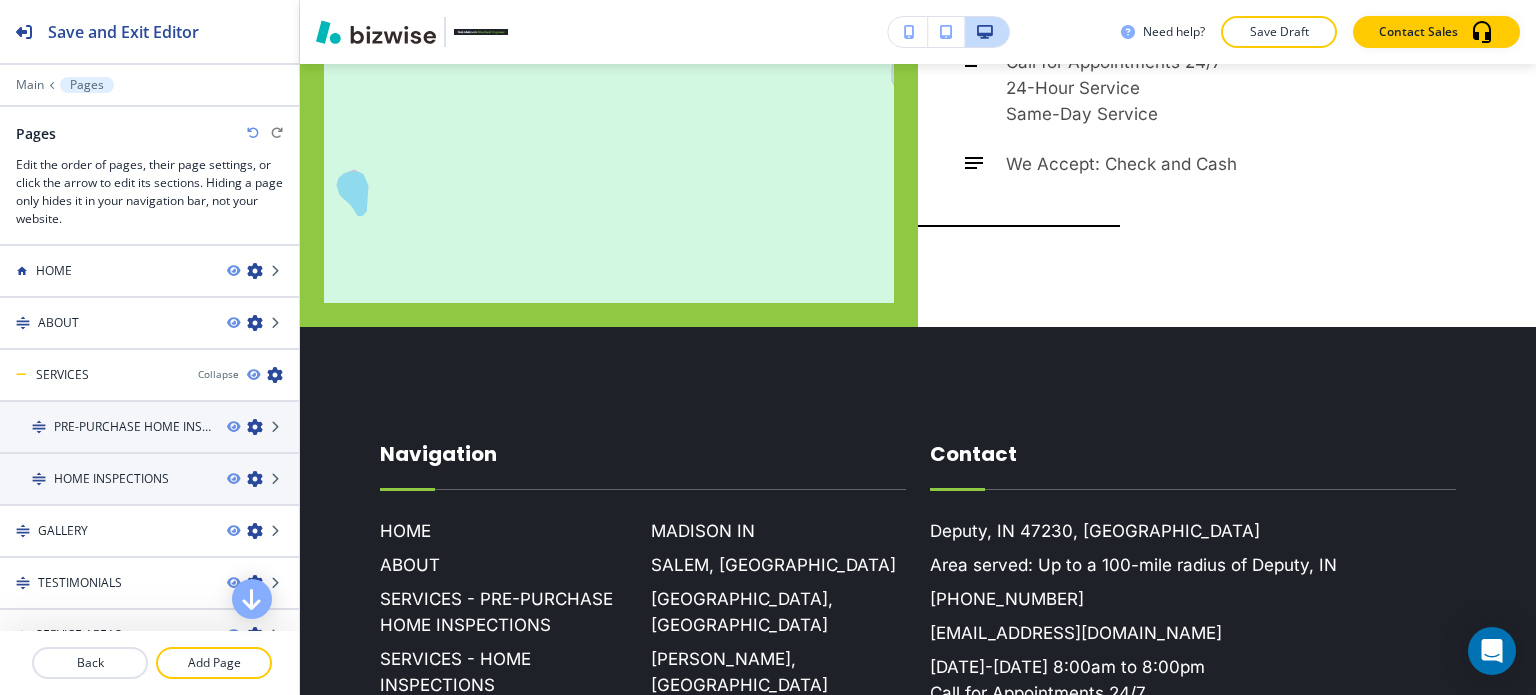 scroll, scrollTop: 387, scrollLeft: 0, axis: vertical 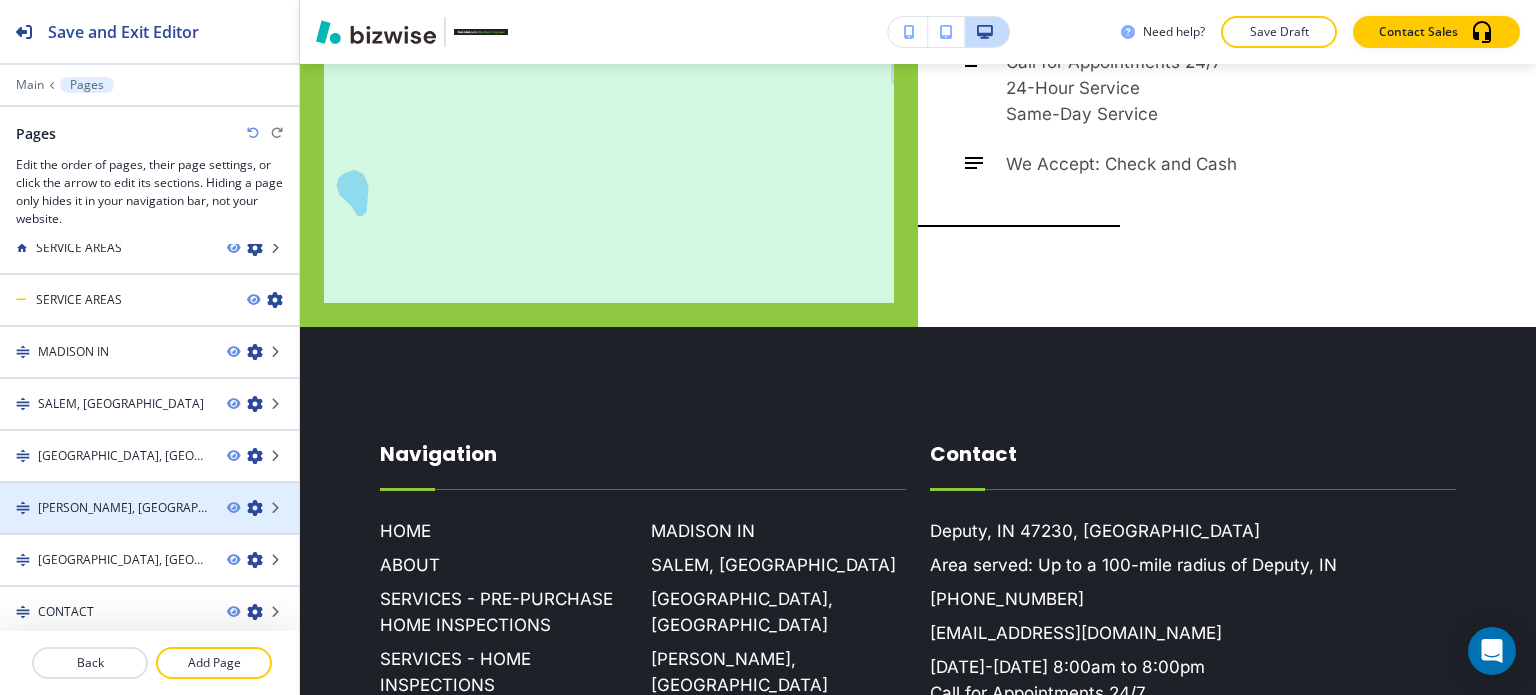 click on "[PERSON_NAME], [GEOGRAPHIC_DATA]" at bounding box center (124, 508) 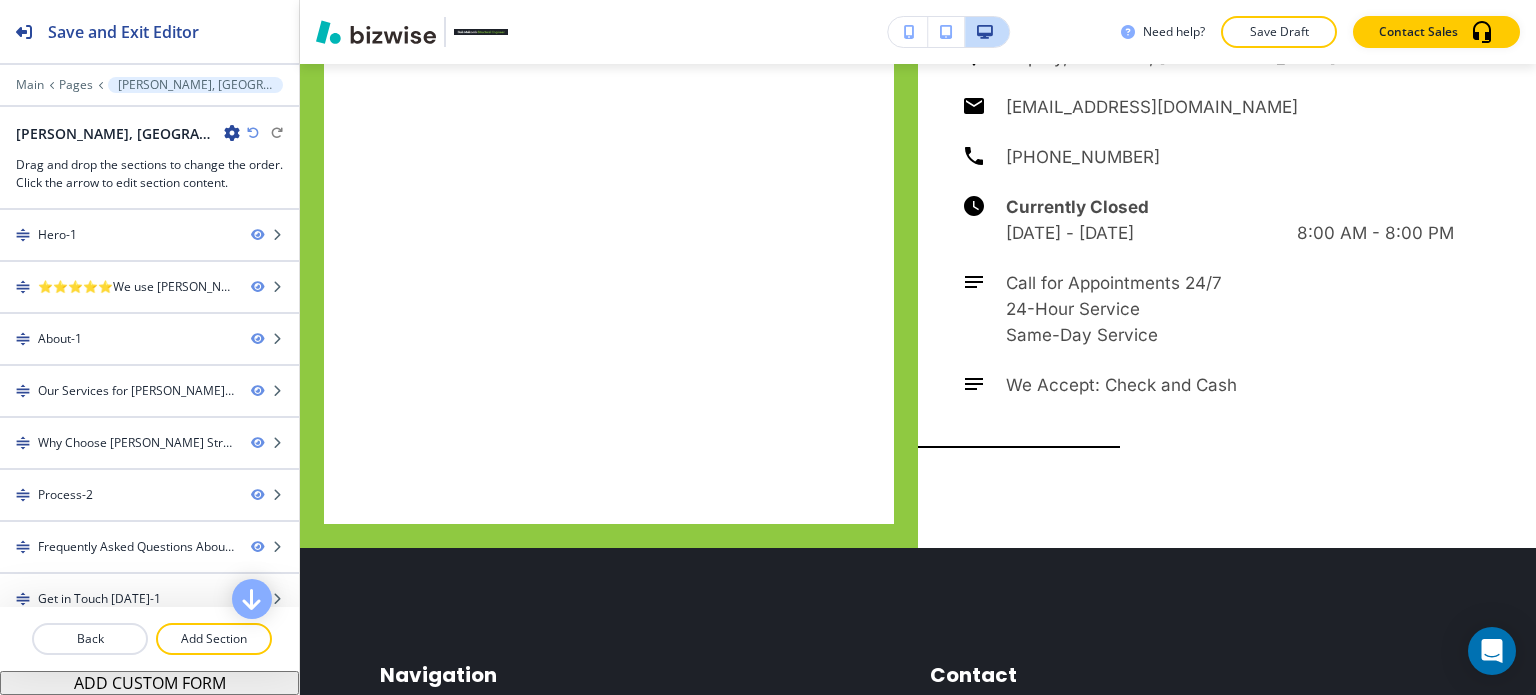 scroll, scrollTop: 0, scrollLeft: 0, axis: both 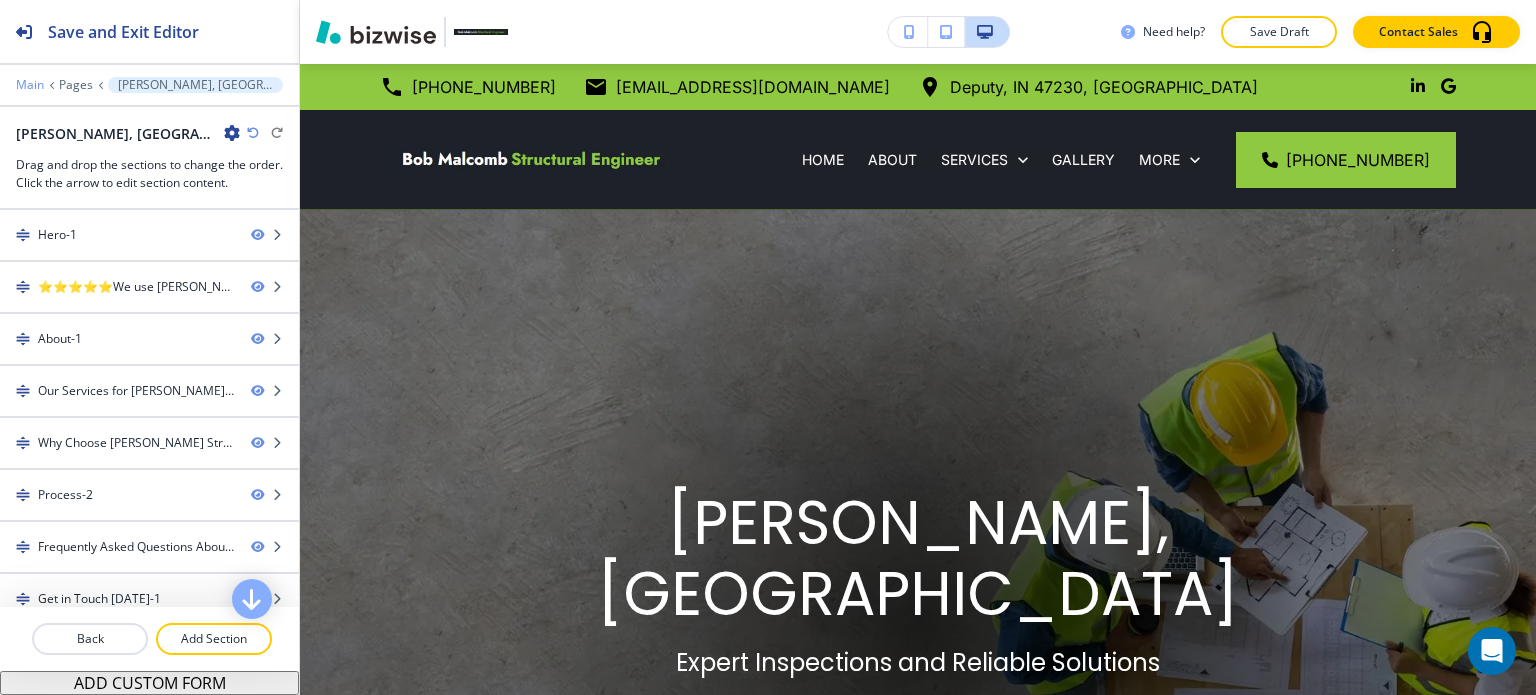 click on "Main" at bounding box center [30, 85] 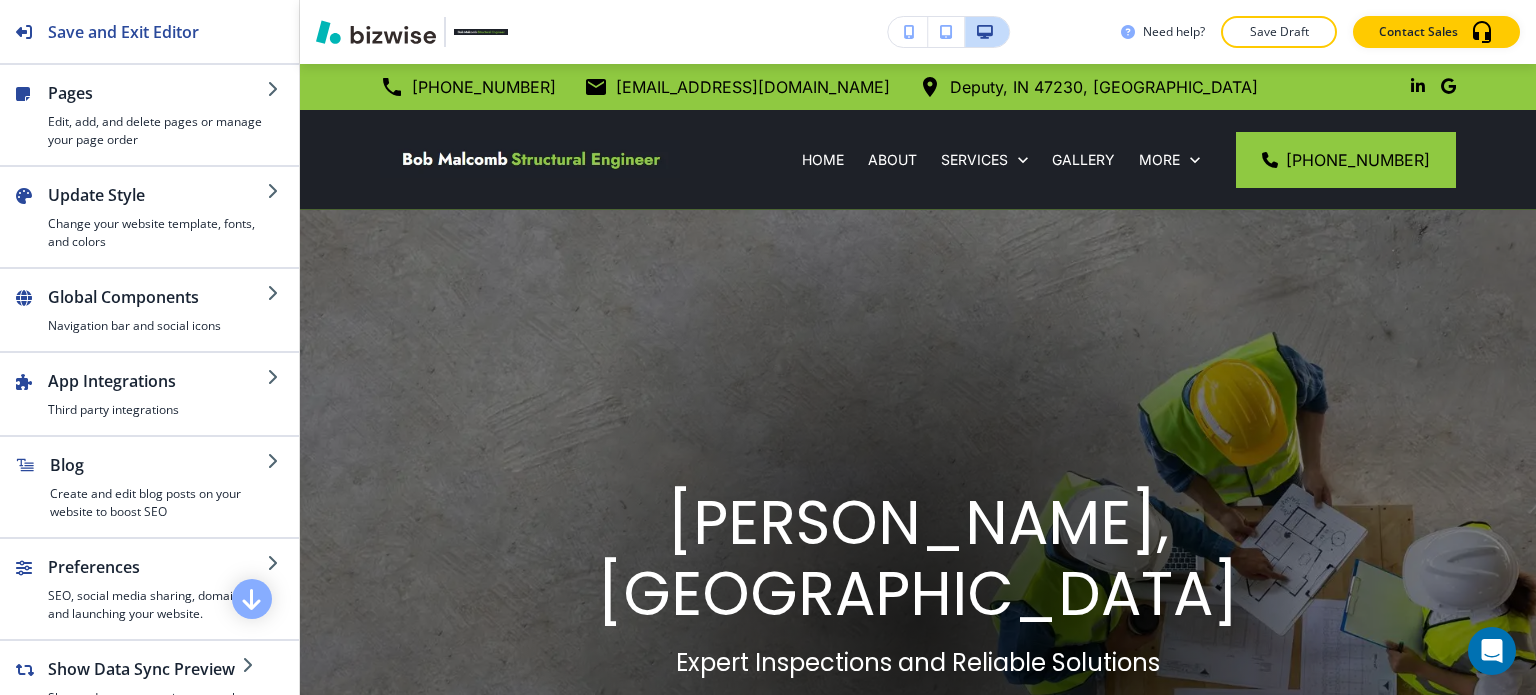 scroll, scrollTop: 1031, scrollLeft: 0, axis: vertical 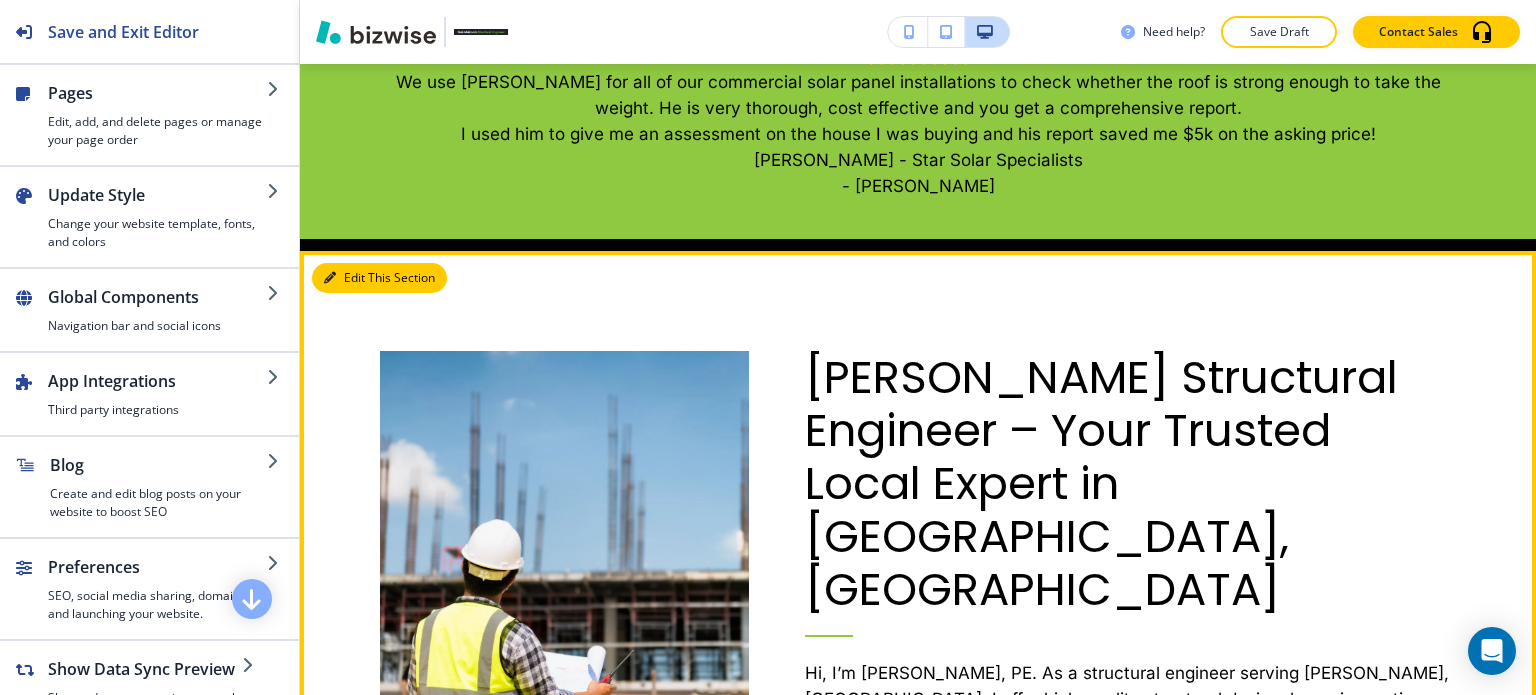 click on "Edit This Section" at bounding box center [379, 278] 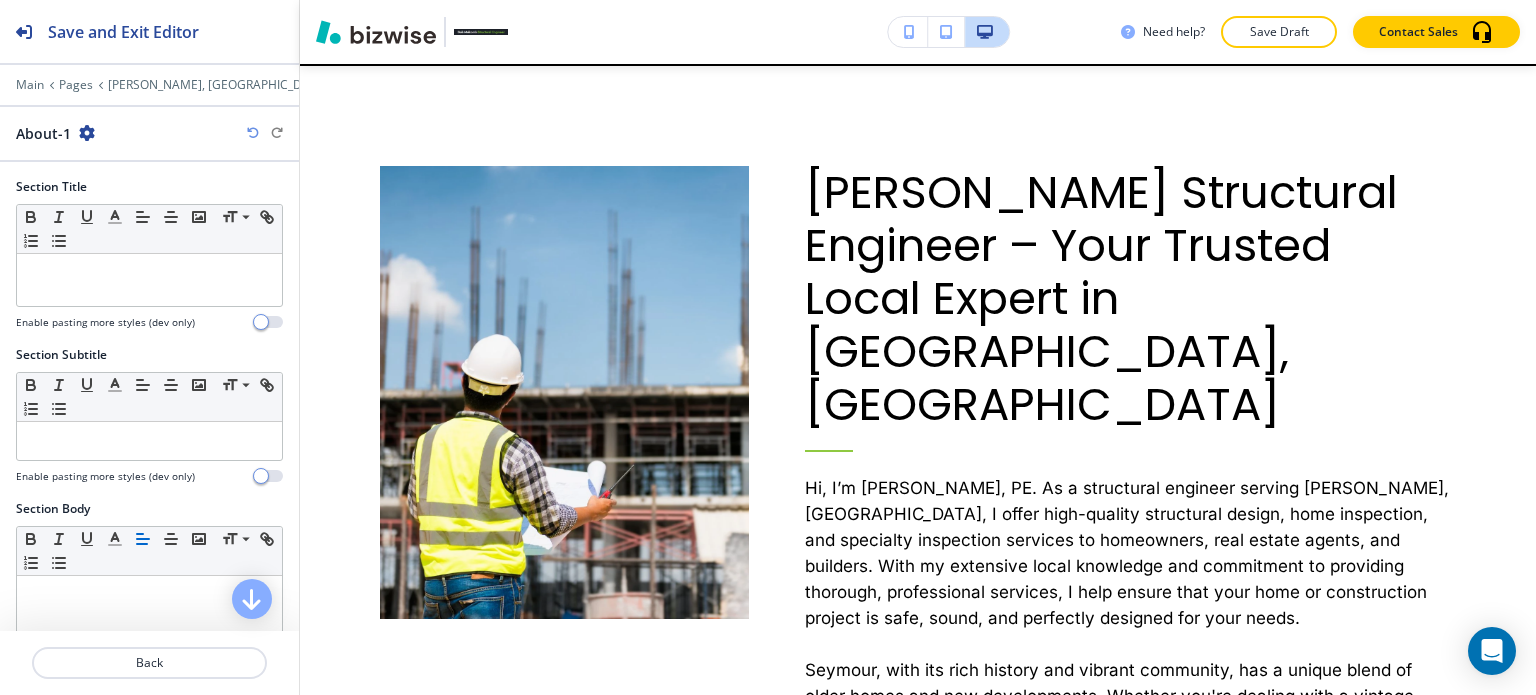 scroll, scrollTop: 1218, scrollLeft: 0, axis: vertical 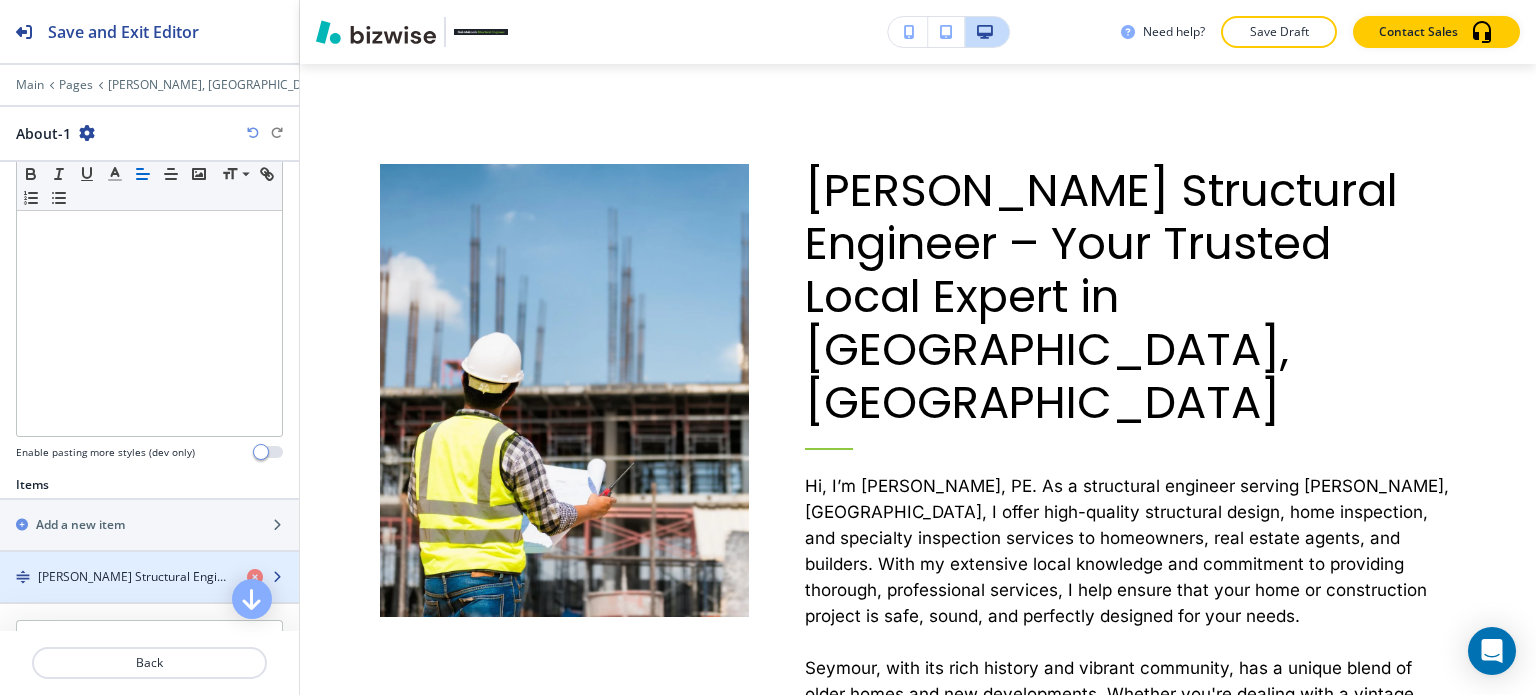 click at bounding box center (149, 560) 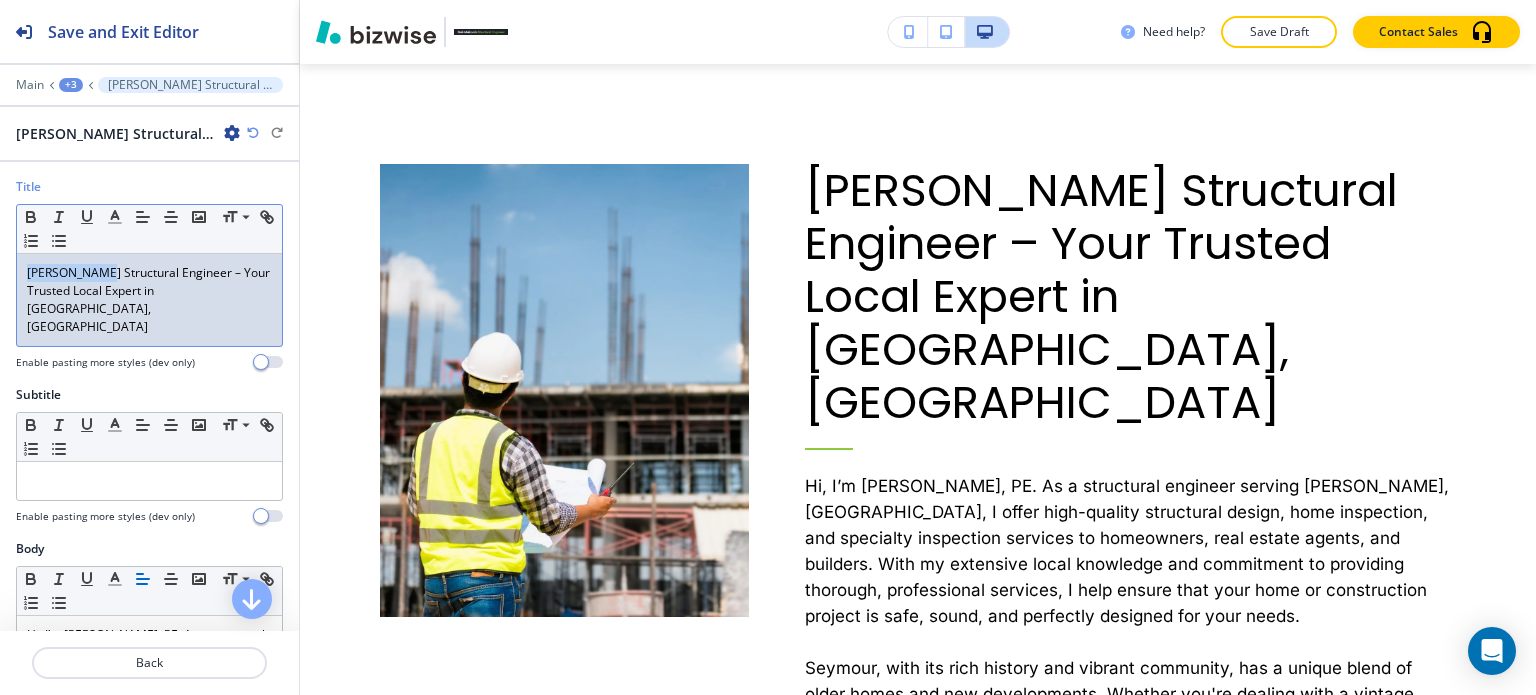drag, startPoint x: 106, startPoint y: 271, endPoint x: 0, endPoint y: 274, distance: 106.04244 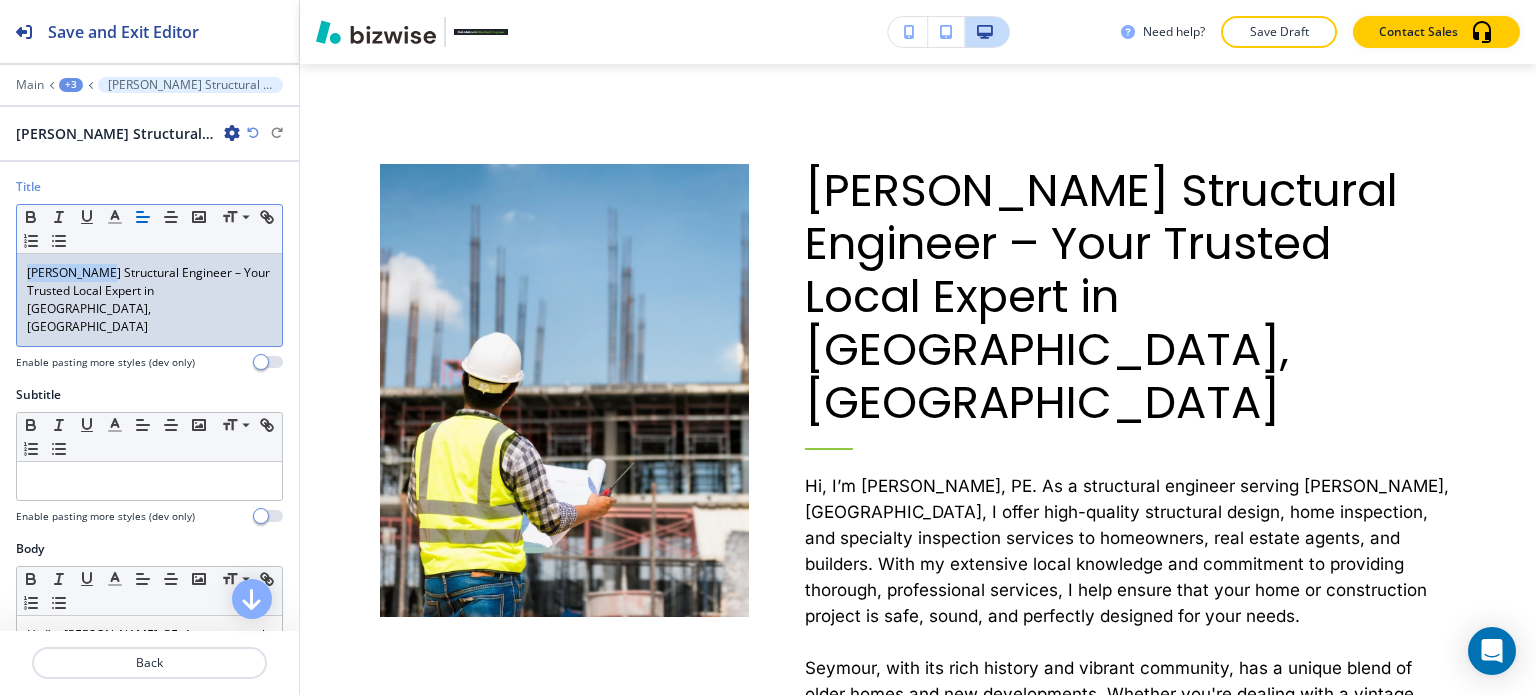 click on "[PERSON_NAME] Structural Engineer – Your Trusted Local Expert in [GEOGRAPHIC_DATA], [GEOGRAPHIC_DATA]" at bounding box center [149, 300] 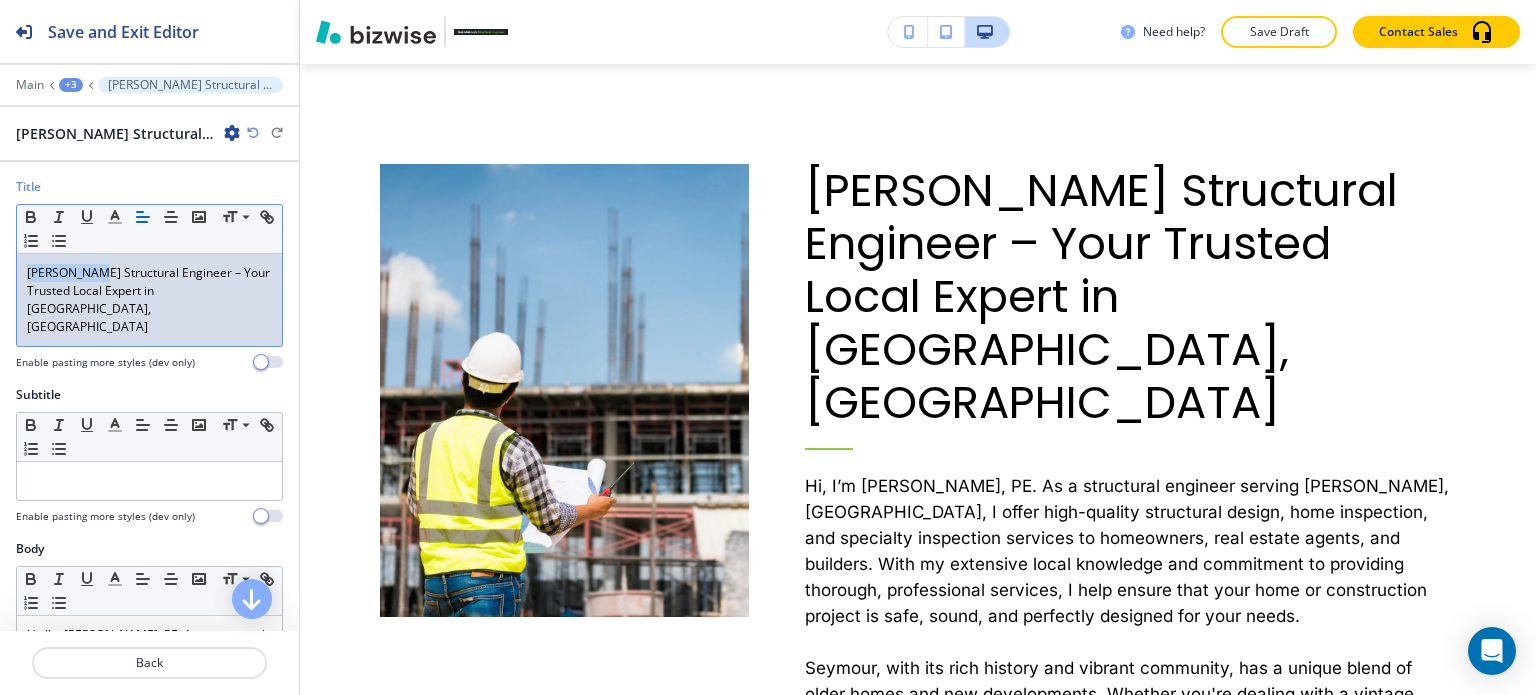drag, startPoint x: 104, startPoint y: 270, endPoint x: 0, endPoint y: 270, distance: 104 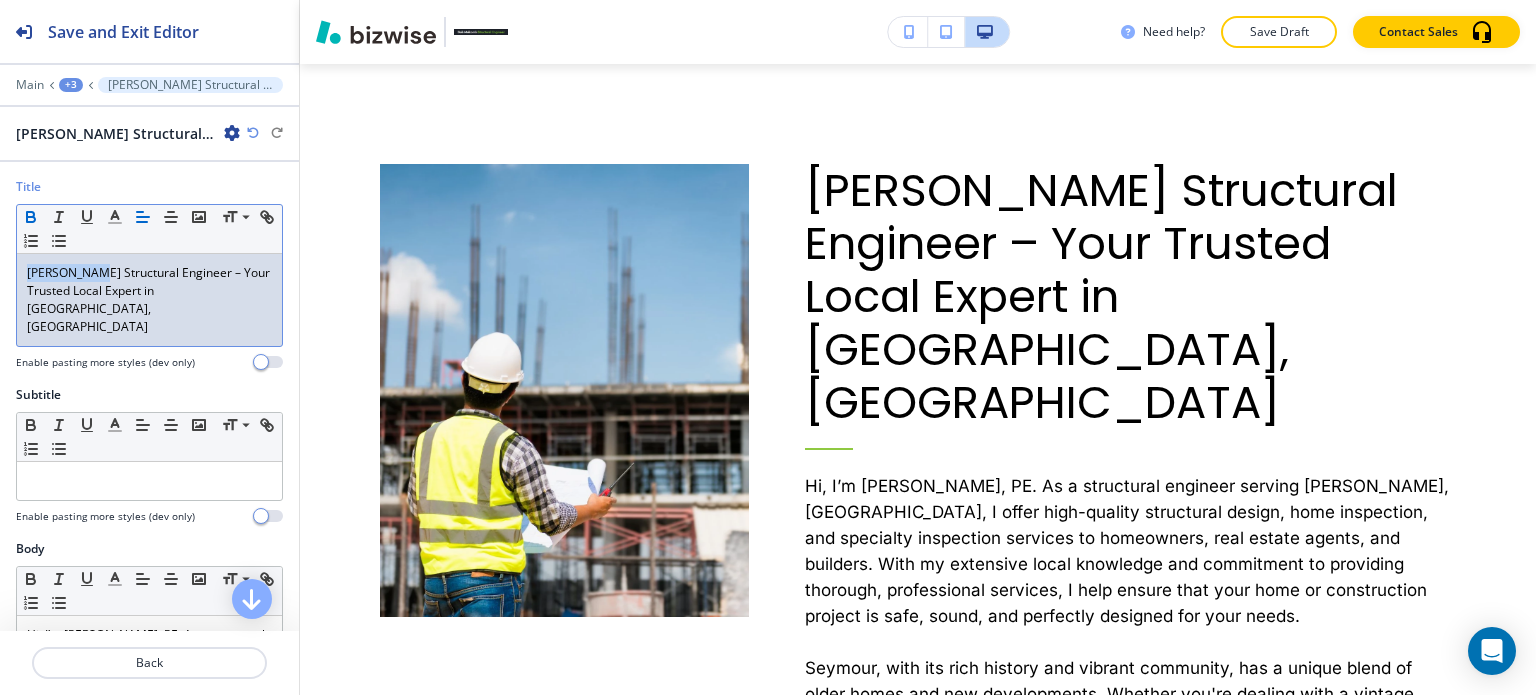 click 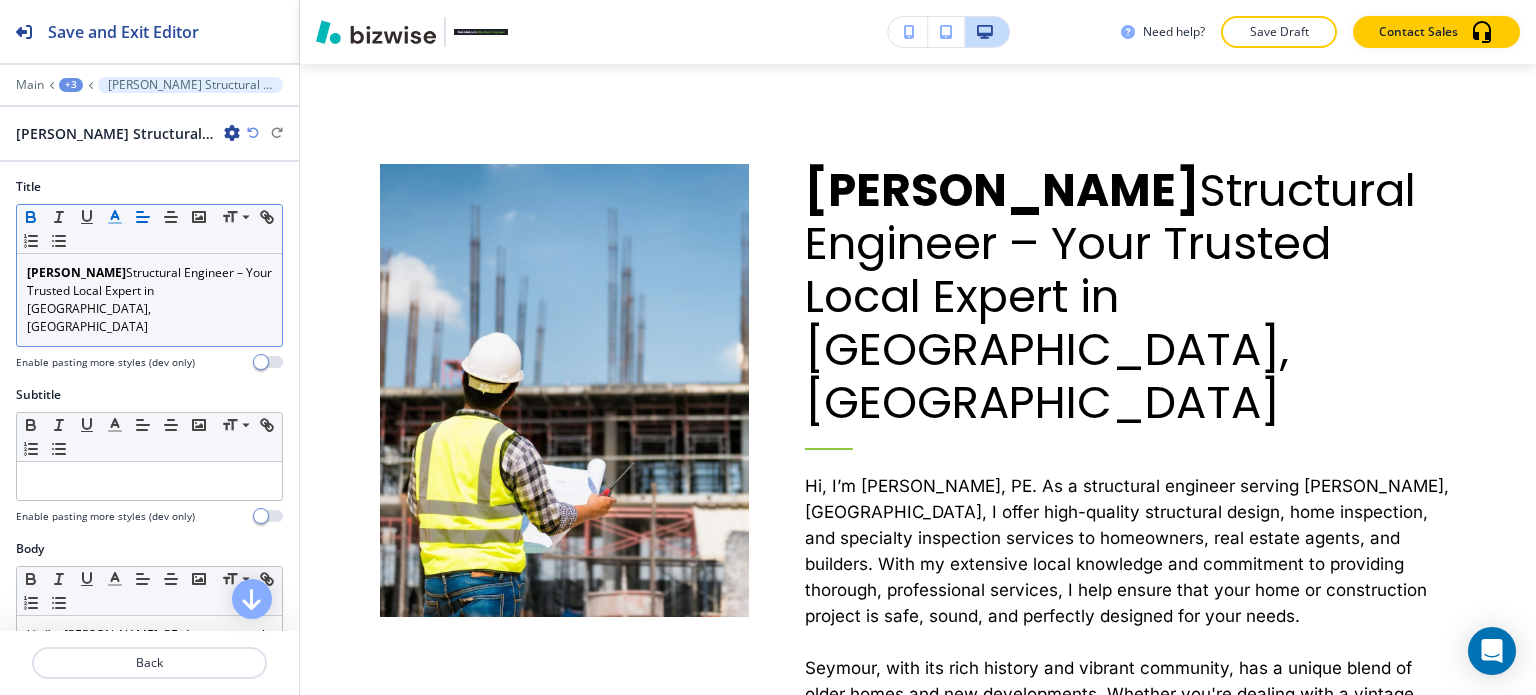 click 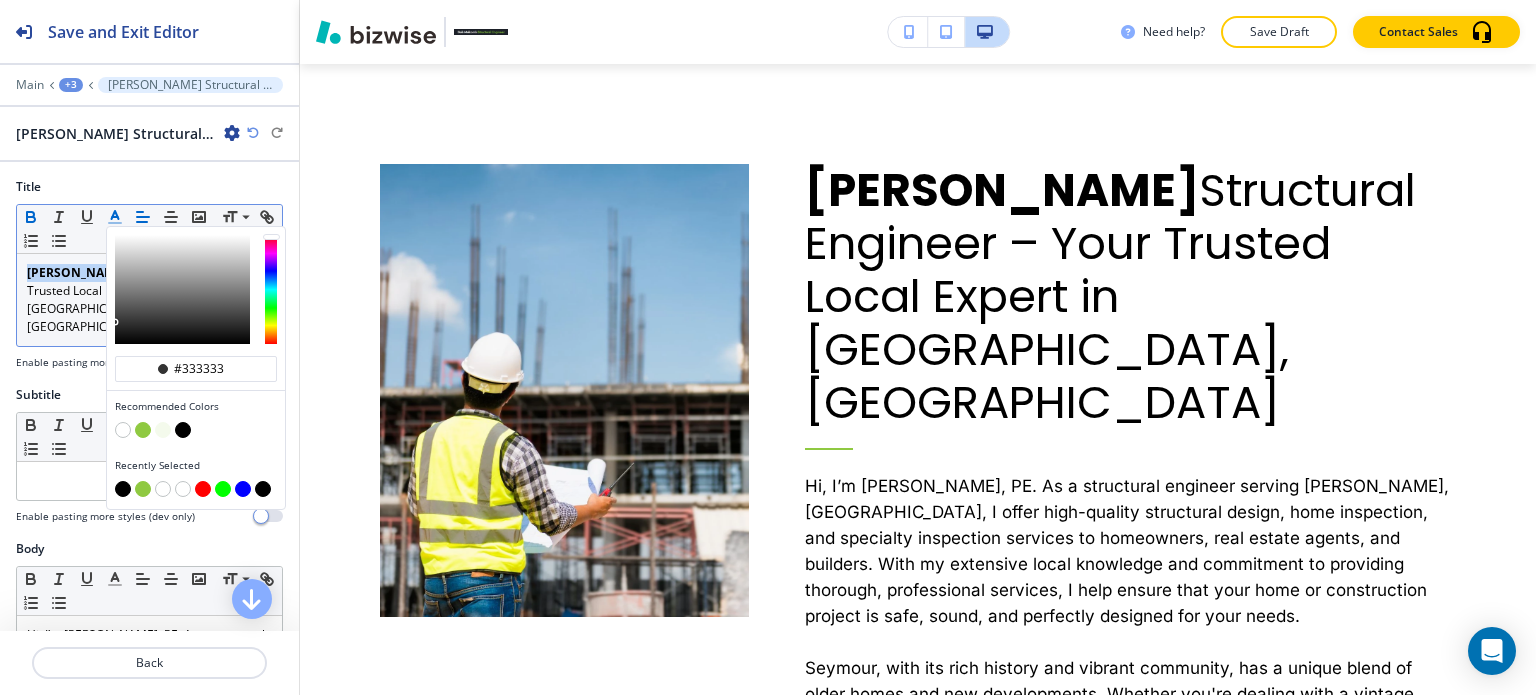 click at bounding box center [143, 430] 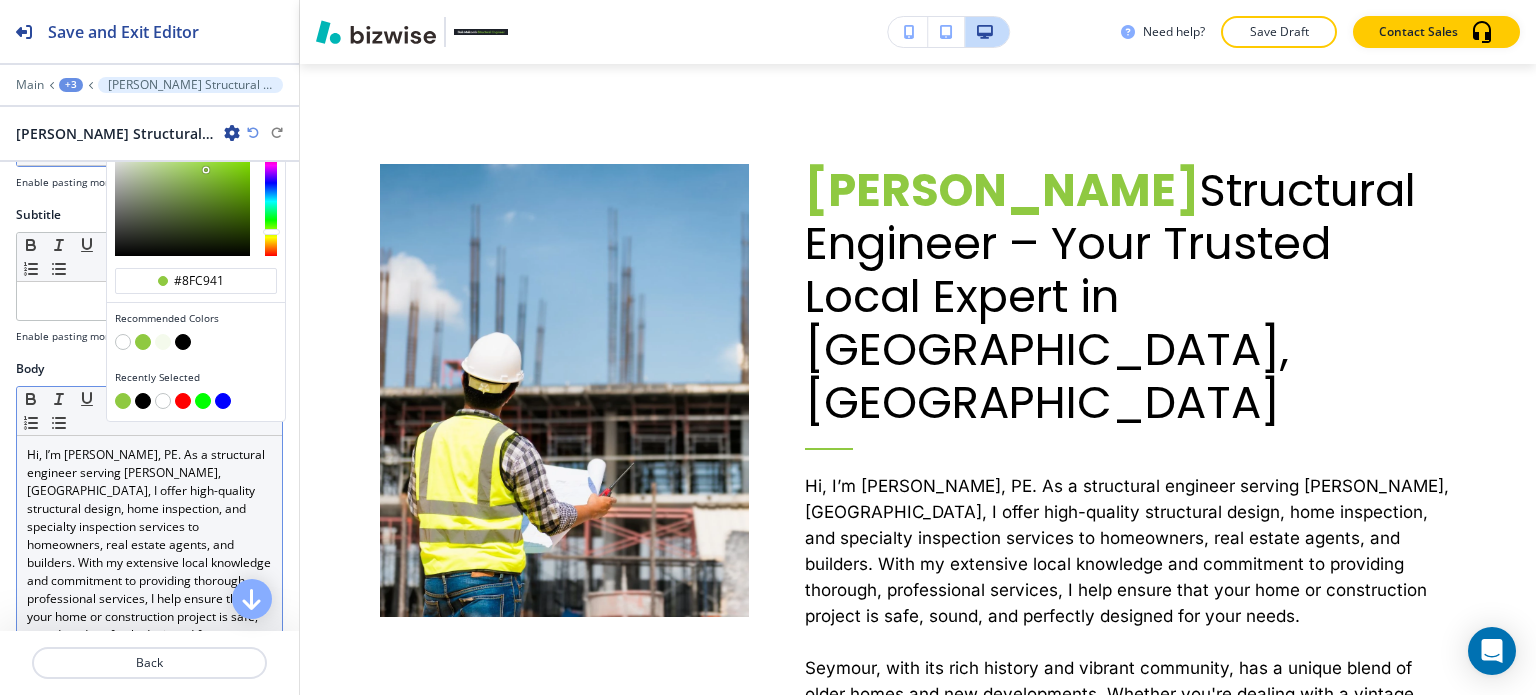 scroll, scrollTop: 300, scrollLeft: 0, axis: vertical 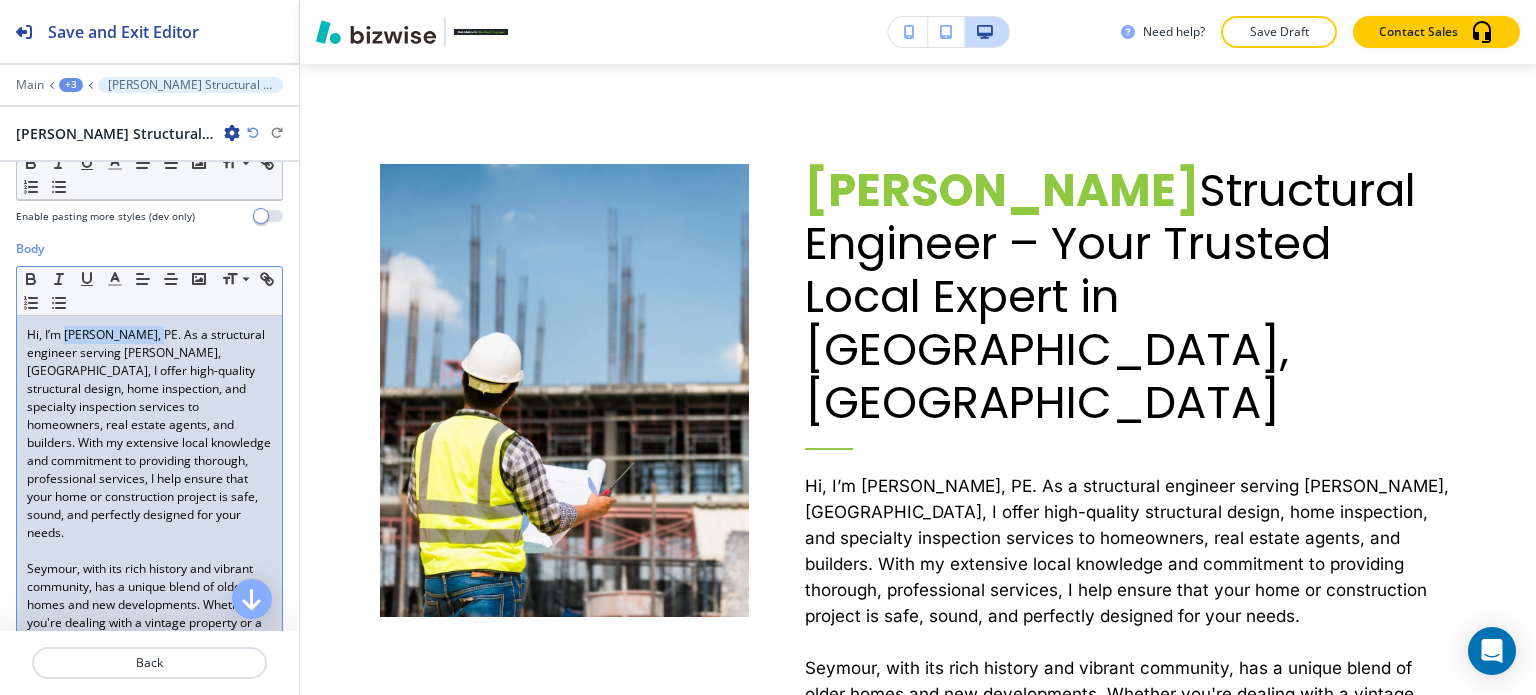drag, startPoint x: 156, startPoint y: 295, endPoint x: 65, endPoint y: 303, distance: 91.350975 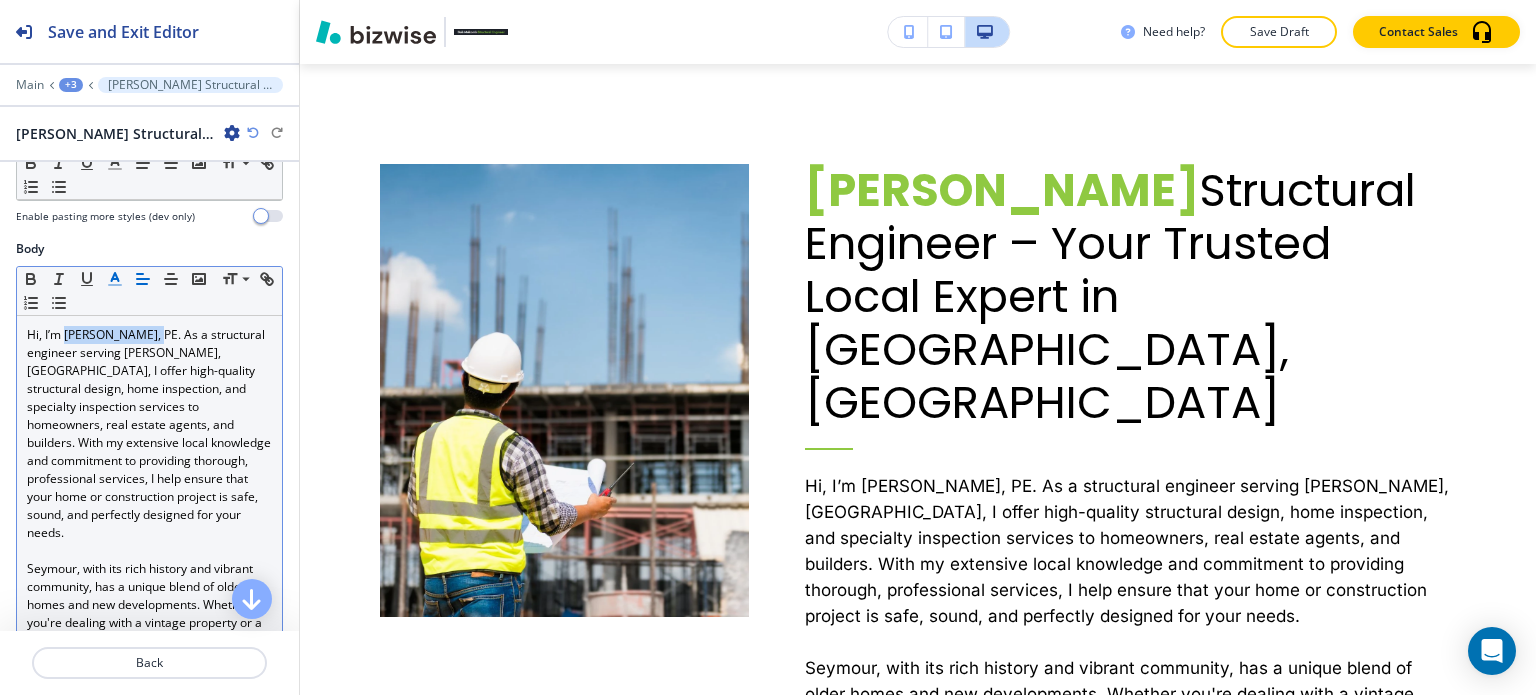 click 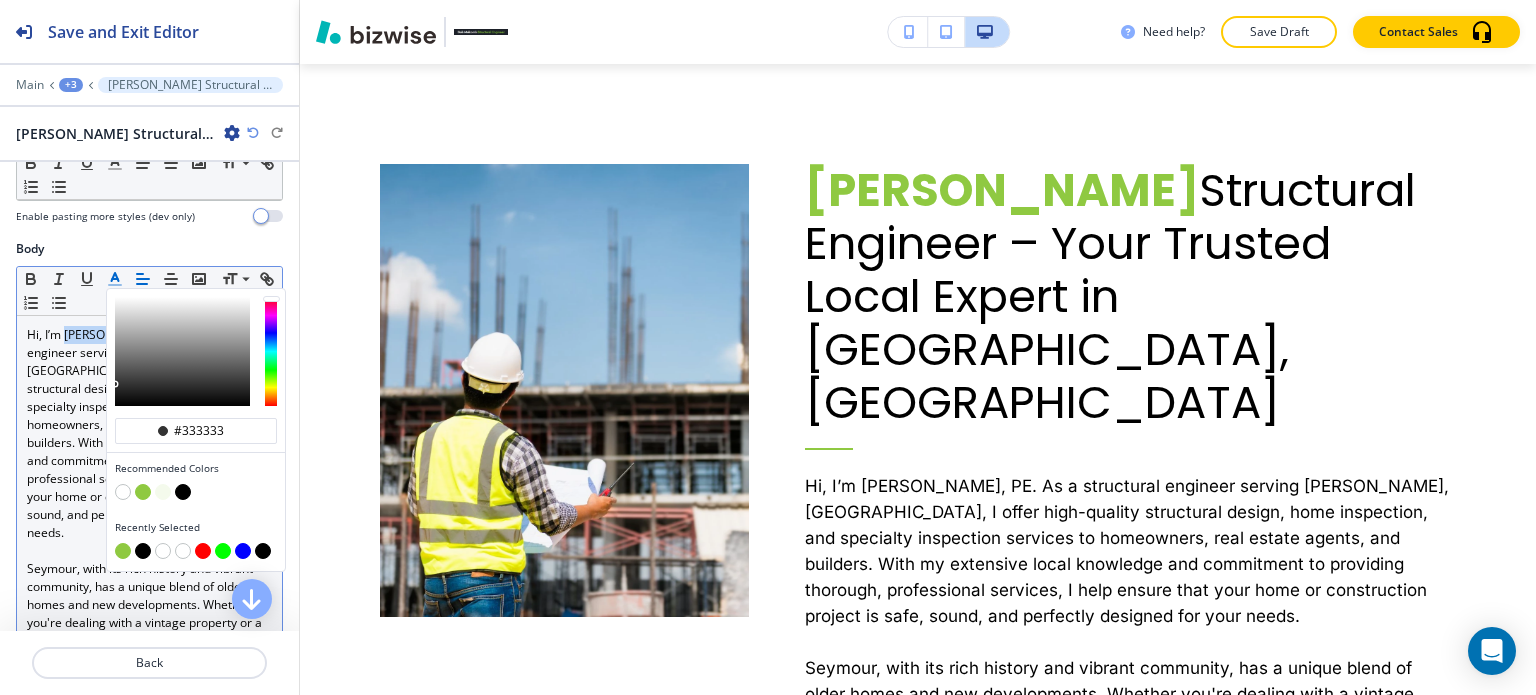 click at bounding box center (143, 492) 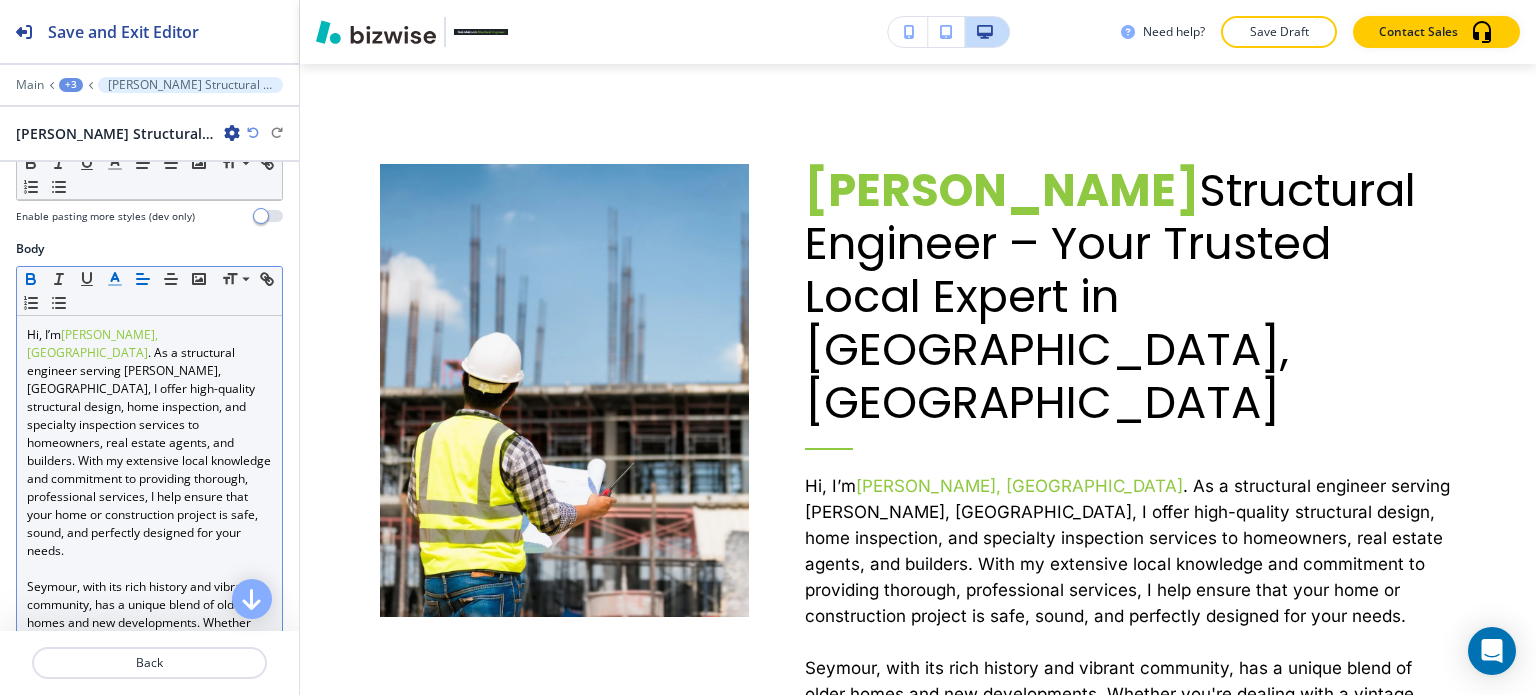 click 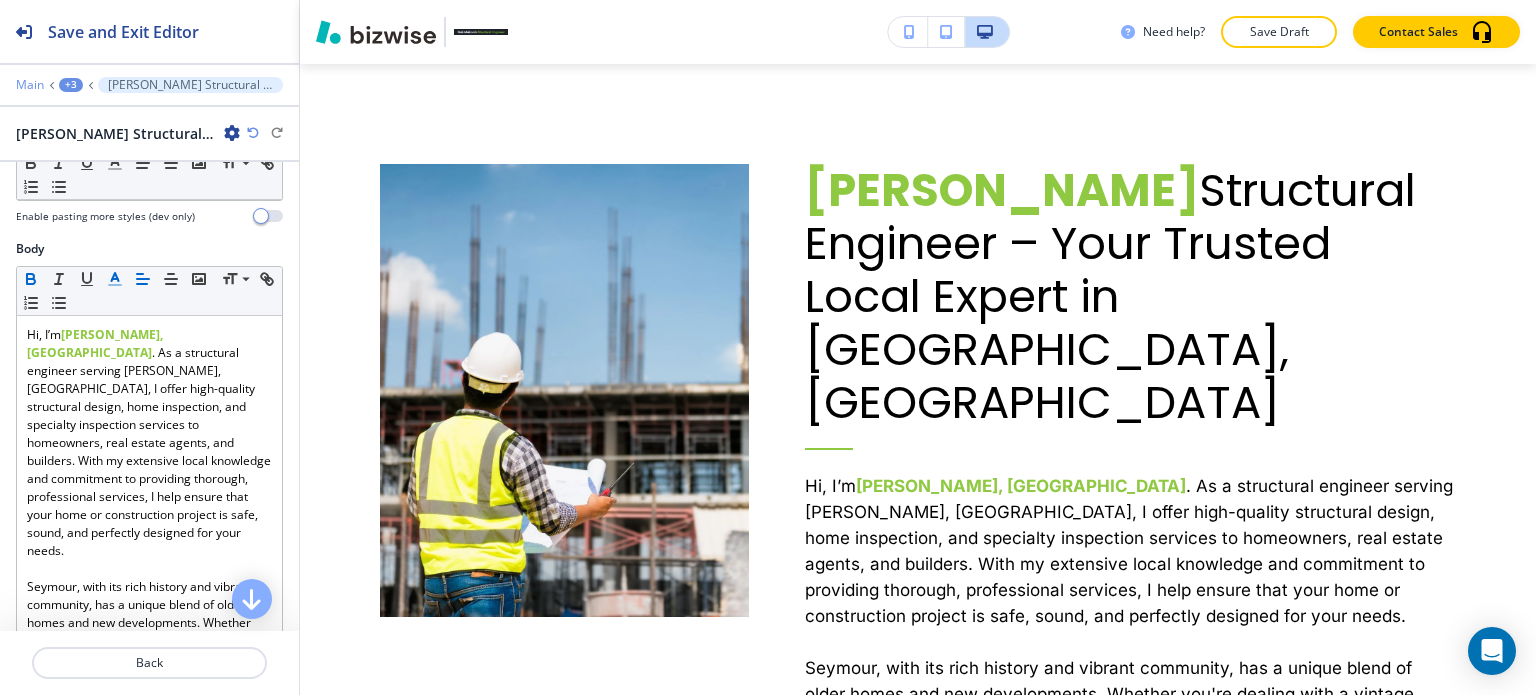 click on "Main" at bounding box center (30, 85) 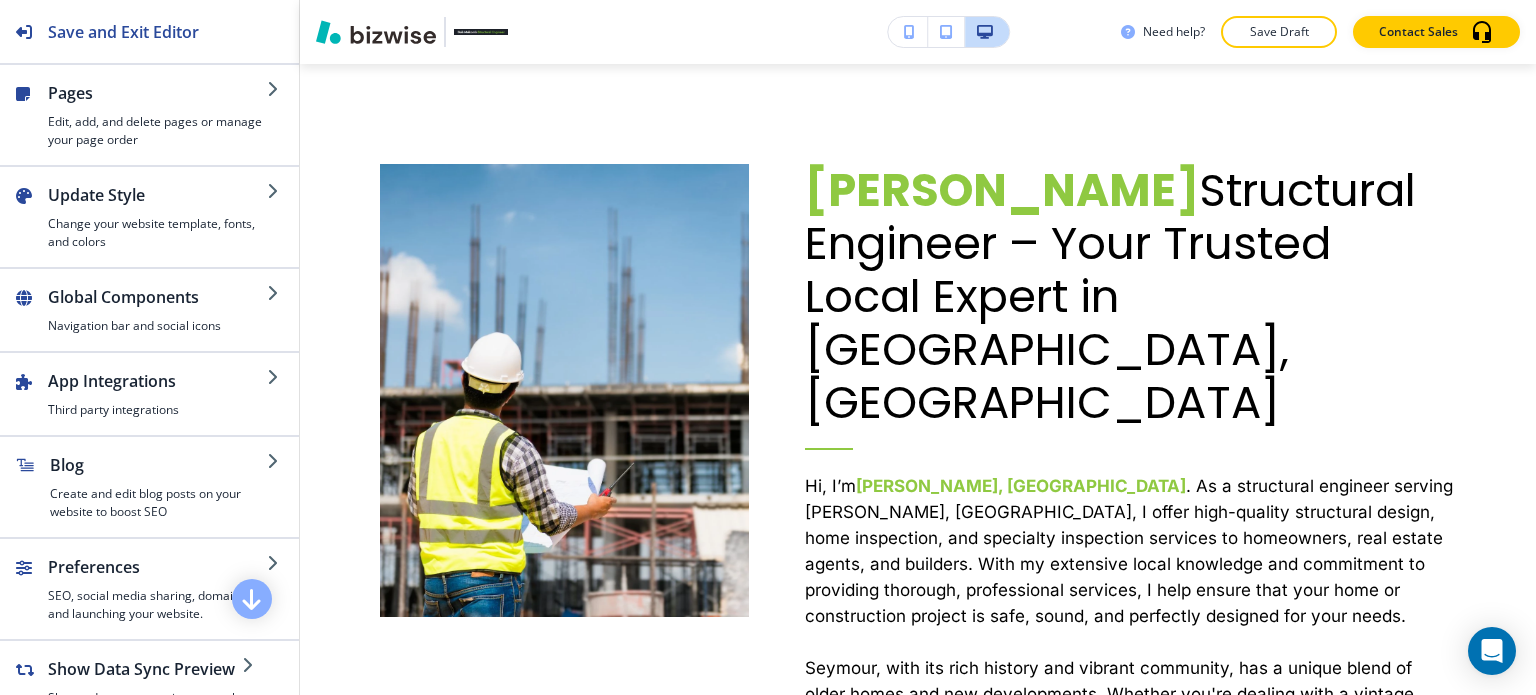 scroll, scrollTop: 2506, scrollLeft: 0, axis: vertical 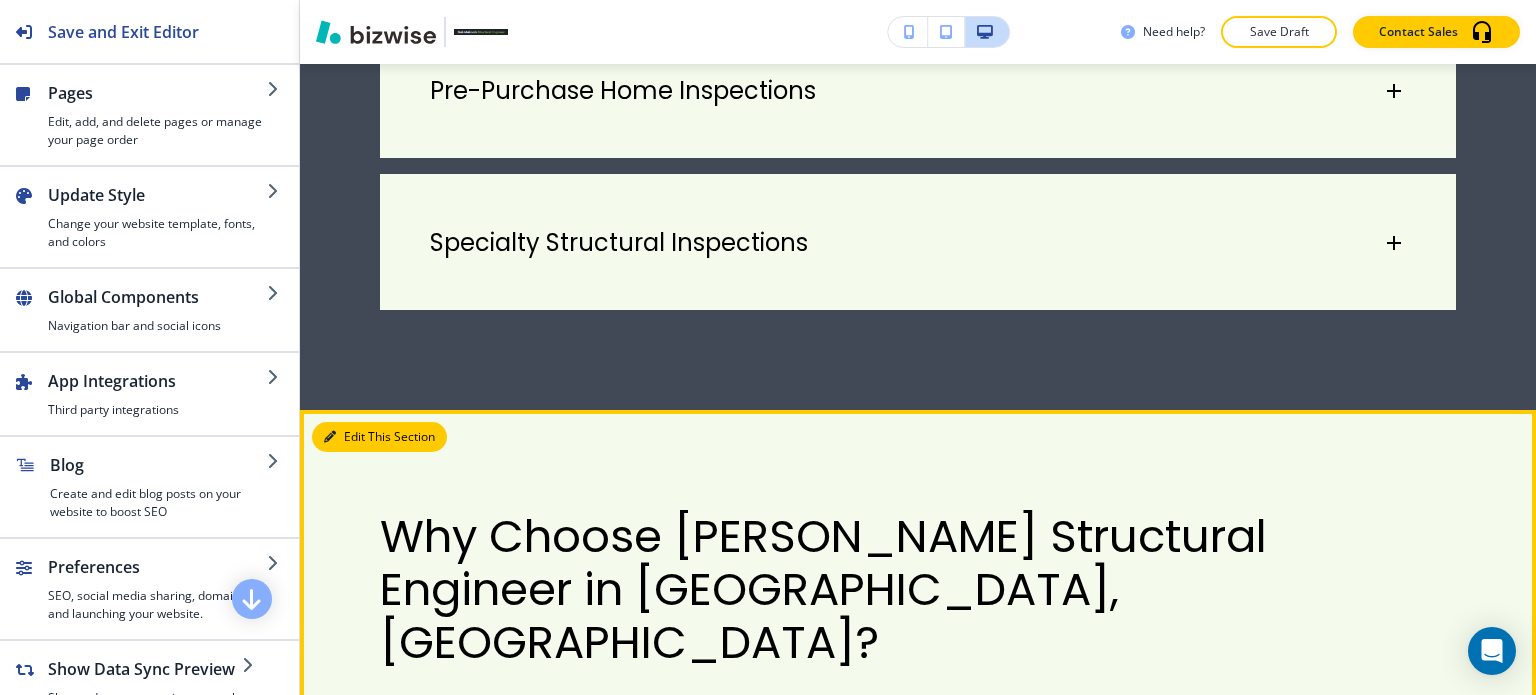 click on "Edit This Section" at bounding box center (379, 437) 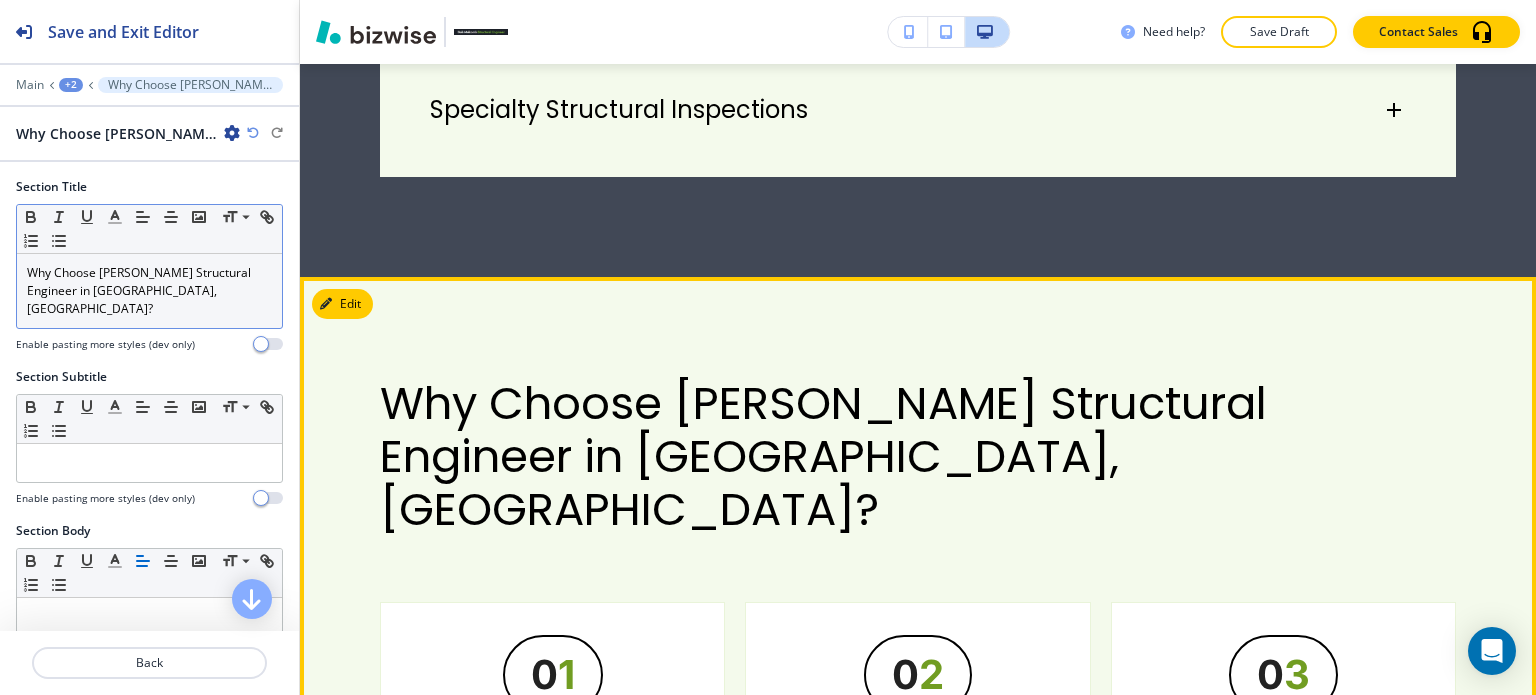 scroll, scrollTop: 2692, scrollLeft: 0, axis: vertical 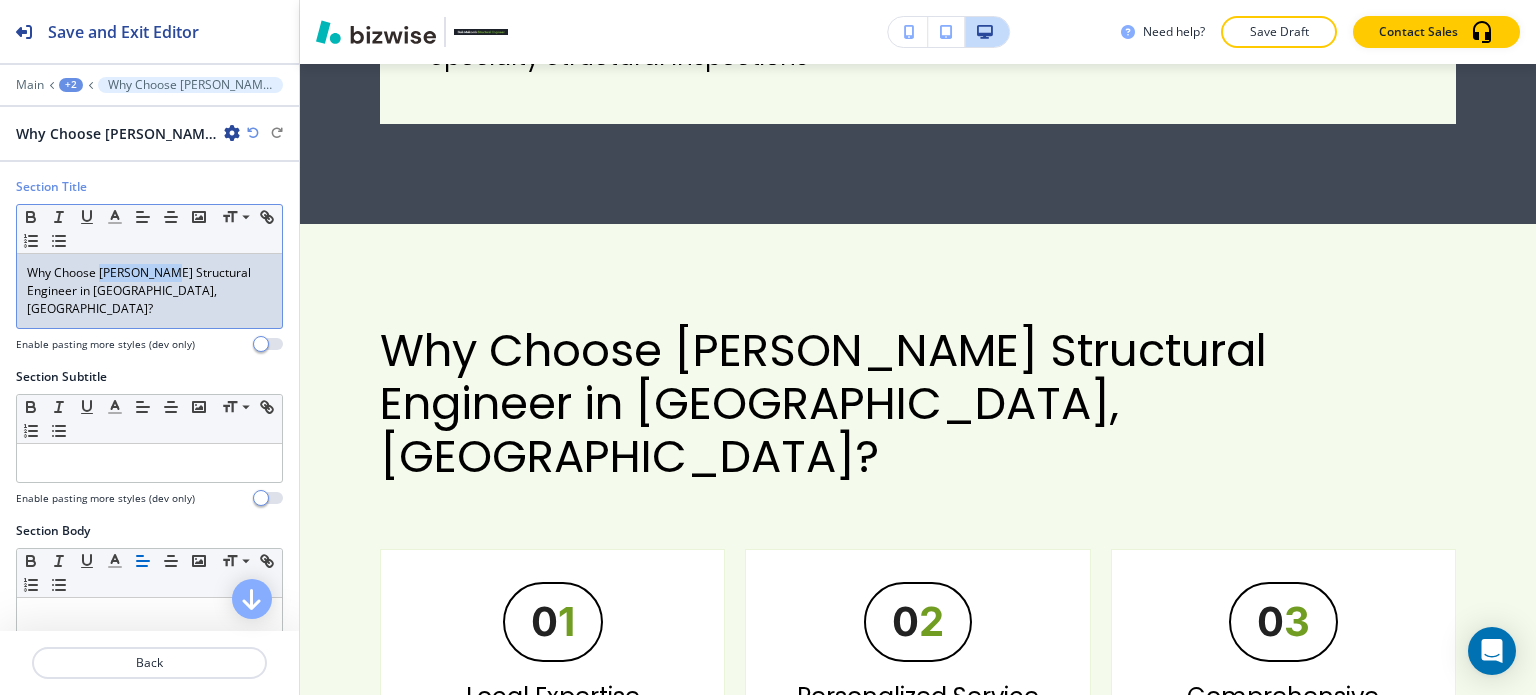 drag, startPoint x: 175, startPoint y: 277, endPoint x: 98, endPoint y: 274, distance: 77.05842 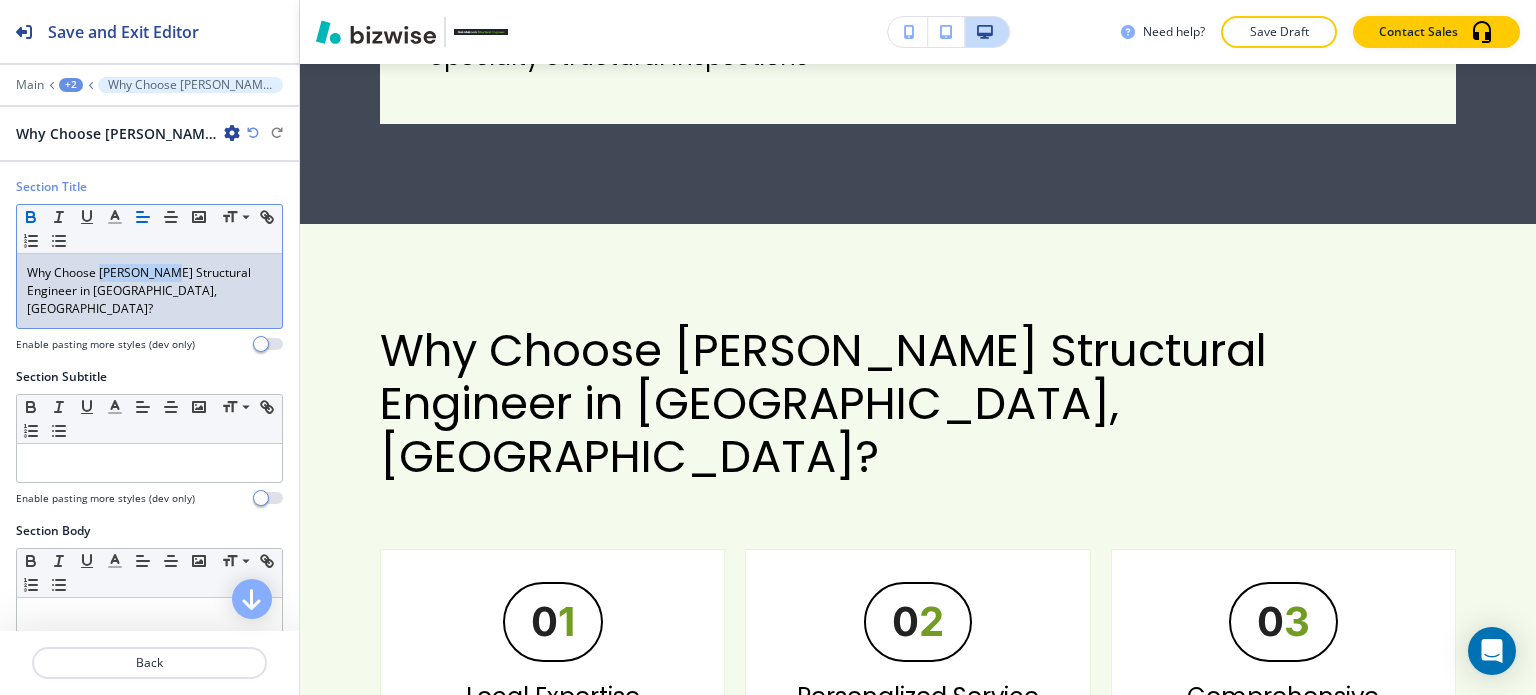 click 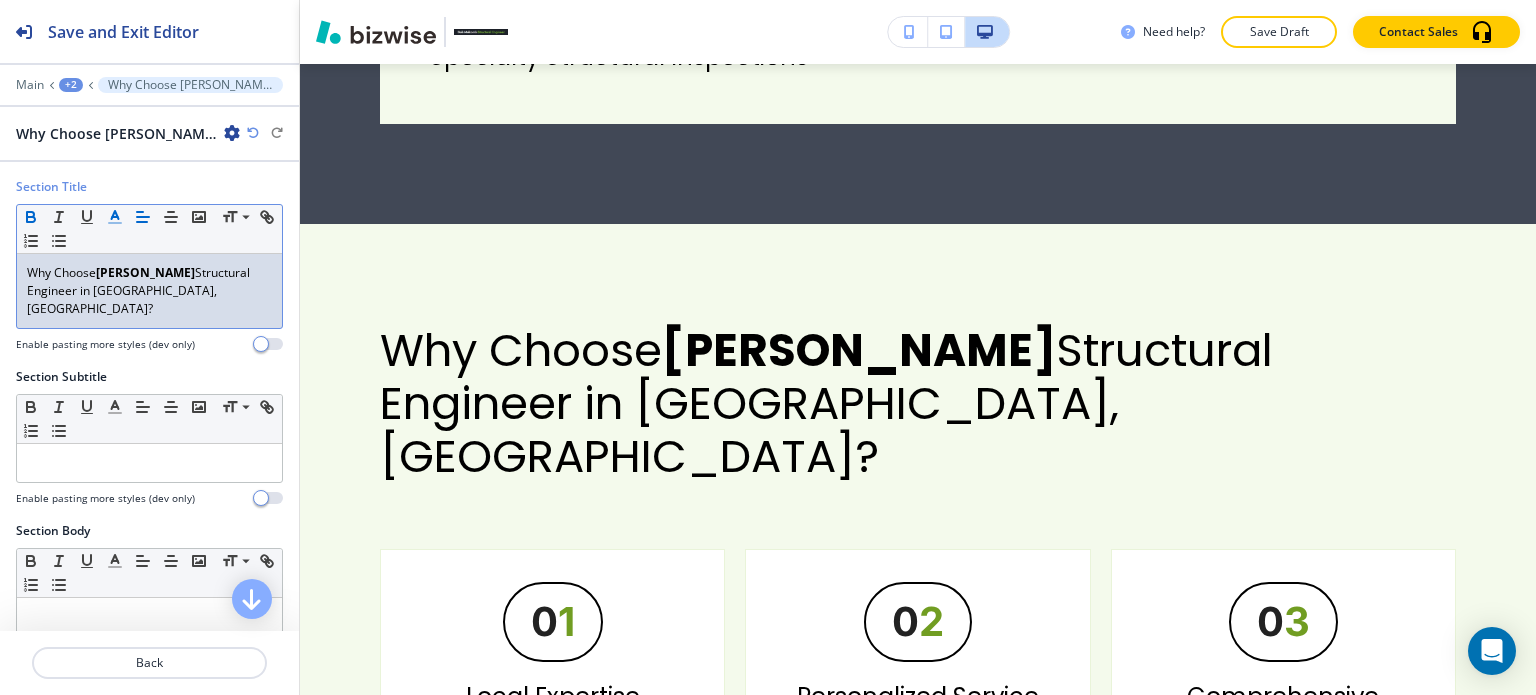 click 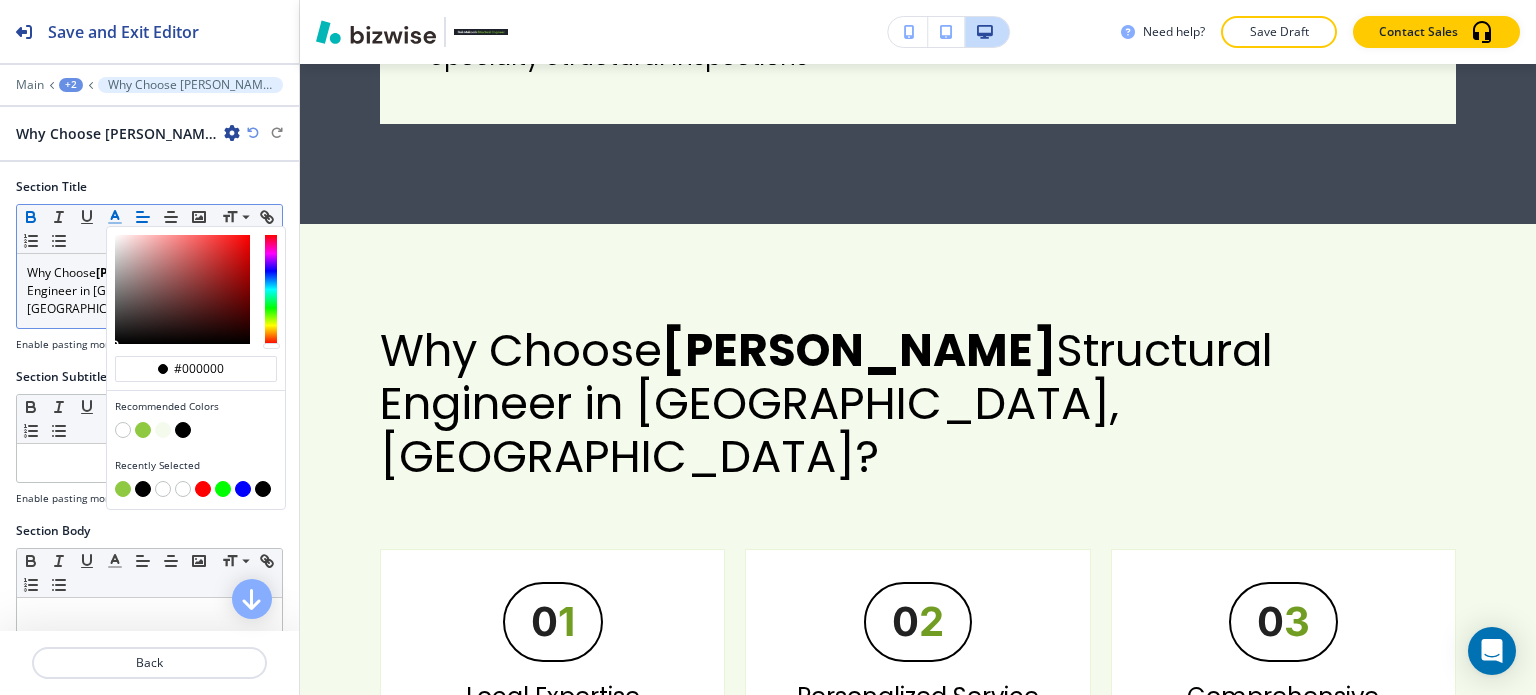 click at bounding box center [143, 430] 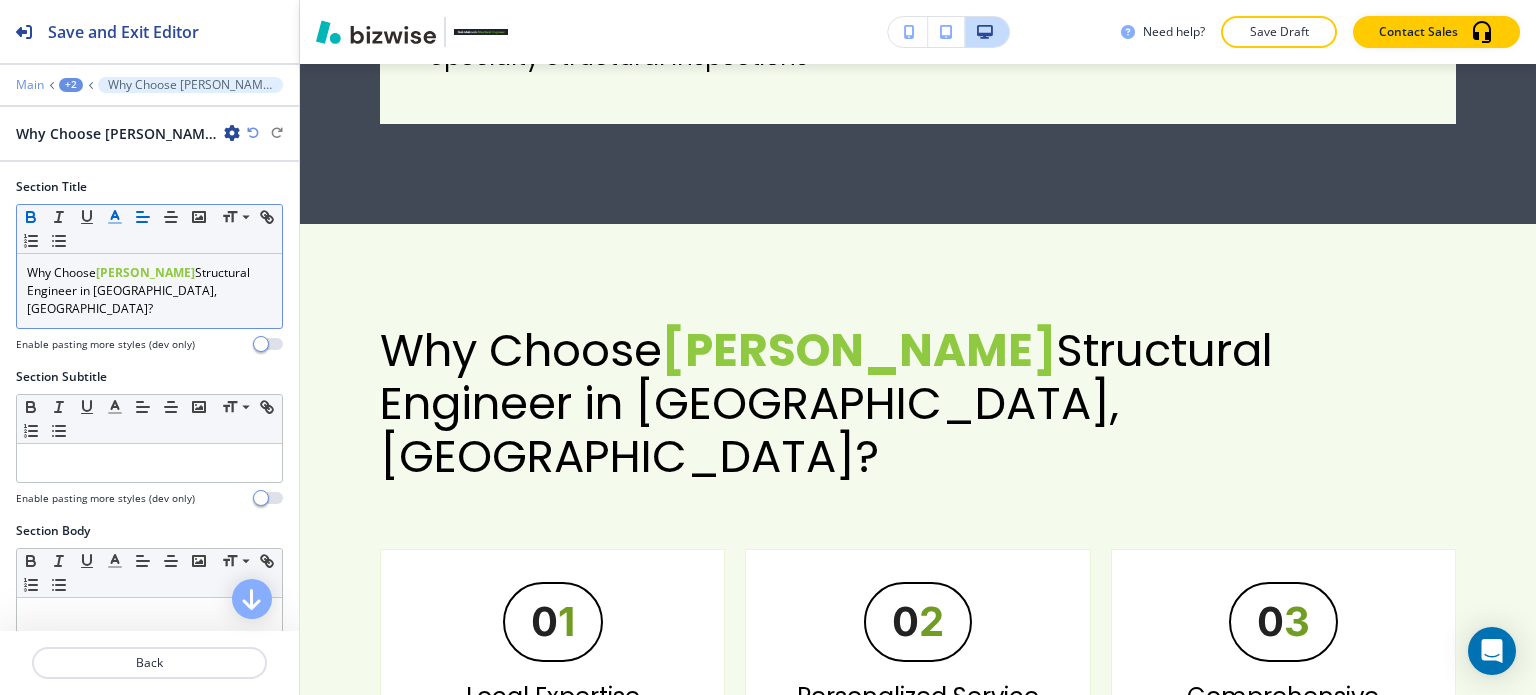 click on "Main" at bounding box center (30, 85) 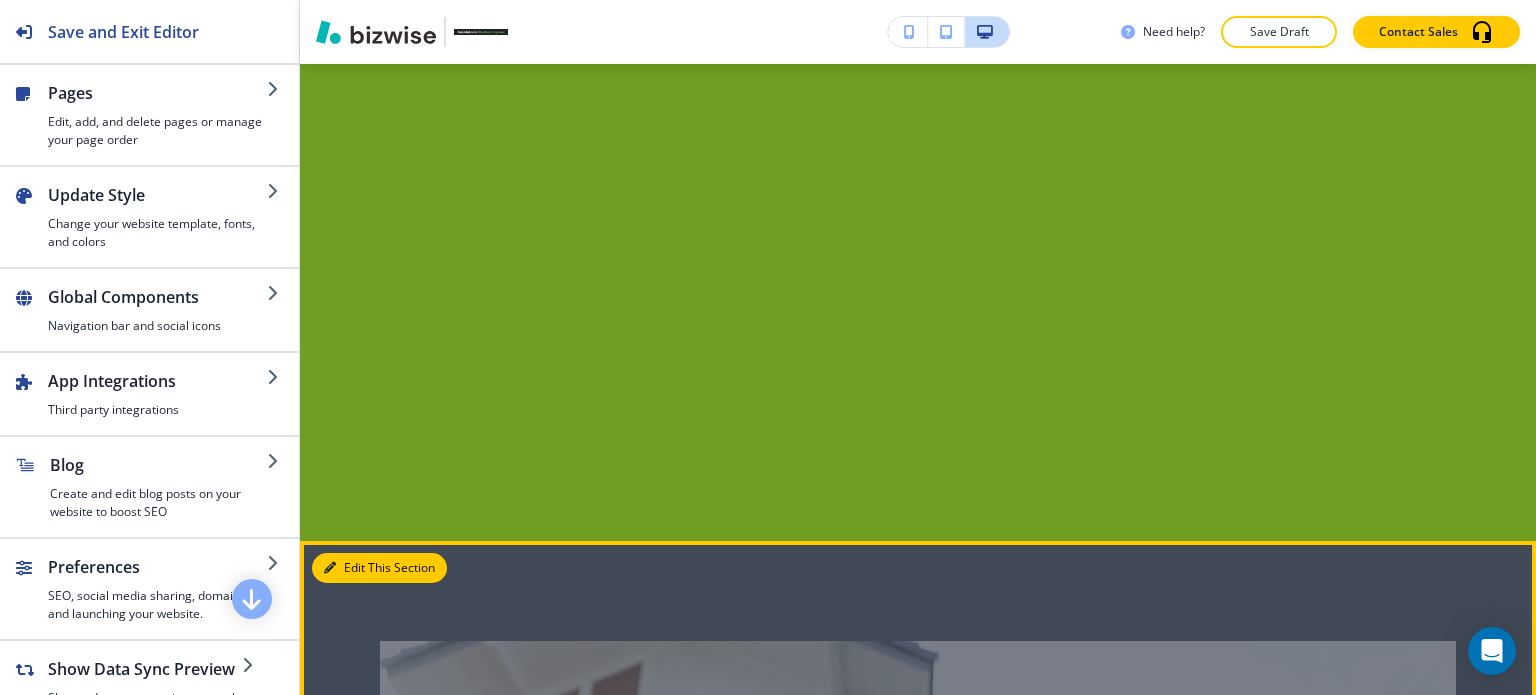 drag, startPoint x: 353, startPoint y: 123, endPoint x: 348, endPoint y: 135, distance: 13 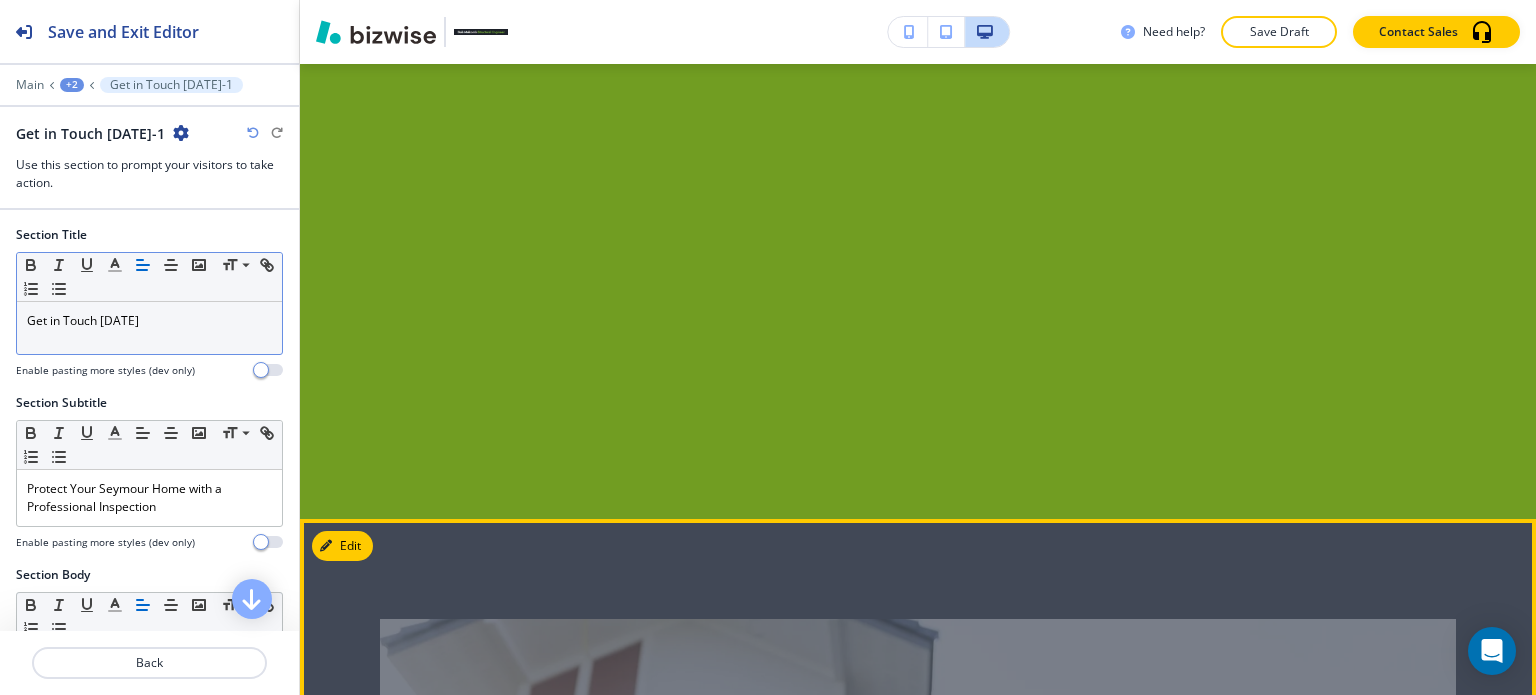 scroll, scrollTop: 5342, scrollLeft: 0, axis: vertical 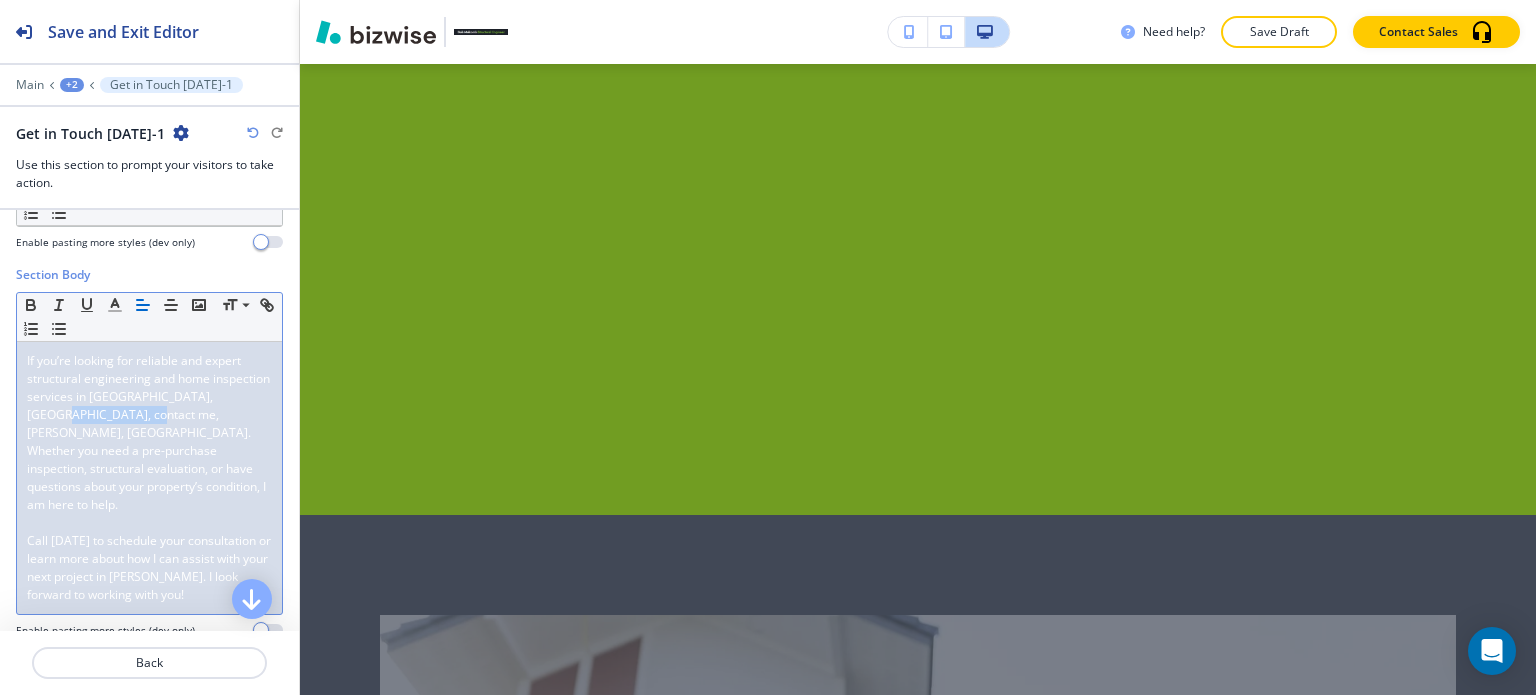drag, startPoint x: 192, startPoint y: 413, endPoint x: 104, endPoint y: 409, distance: 88.09086 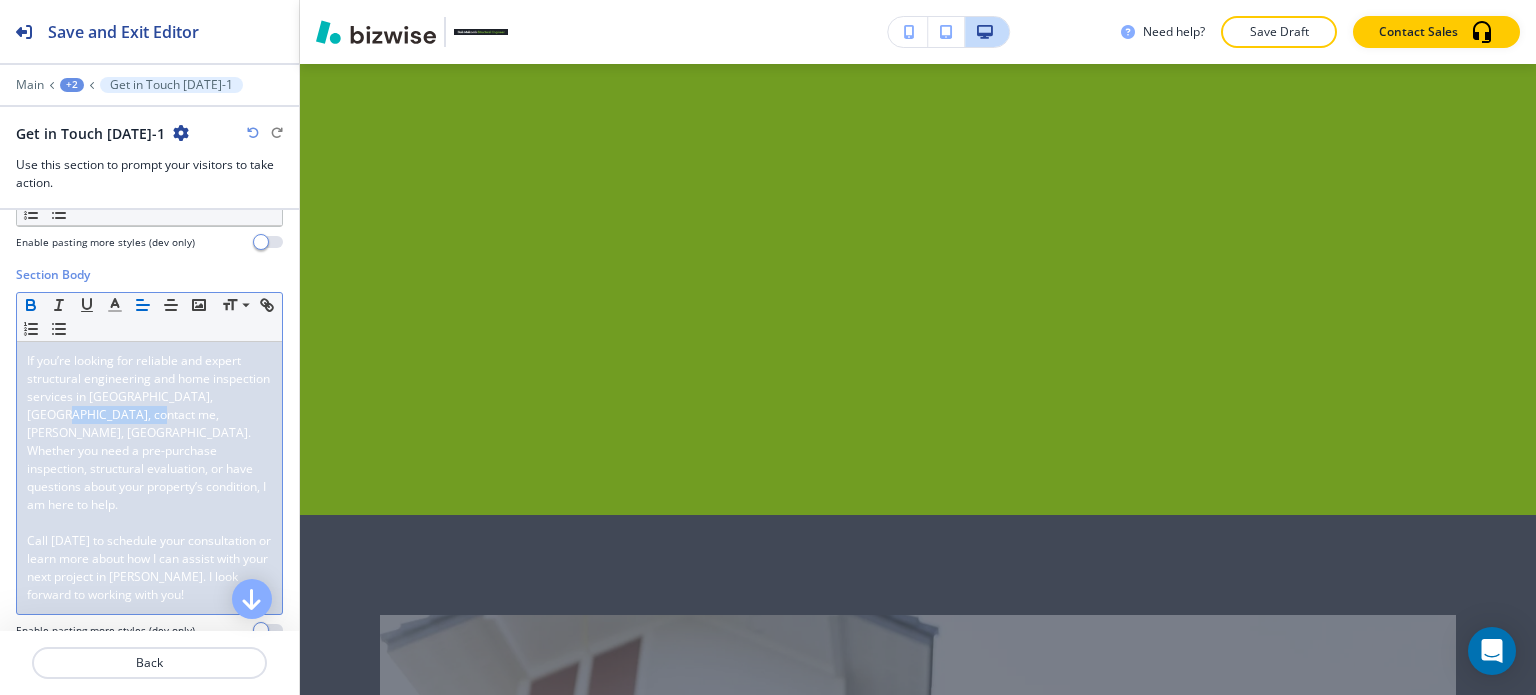 click 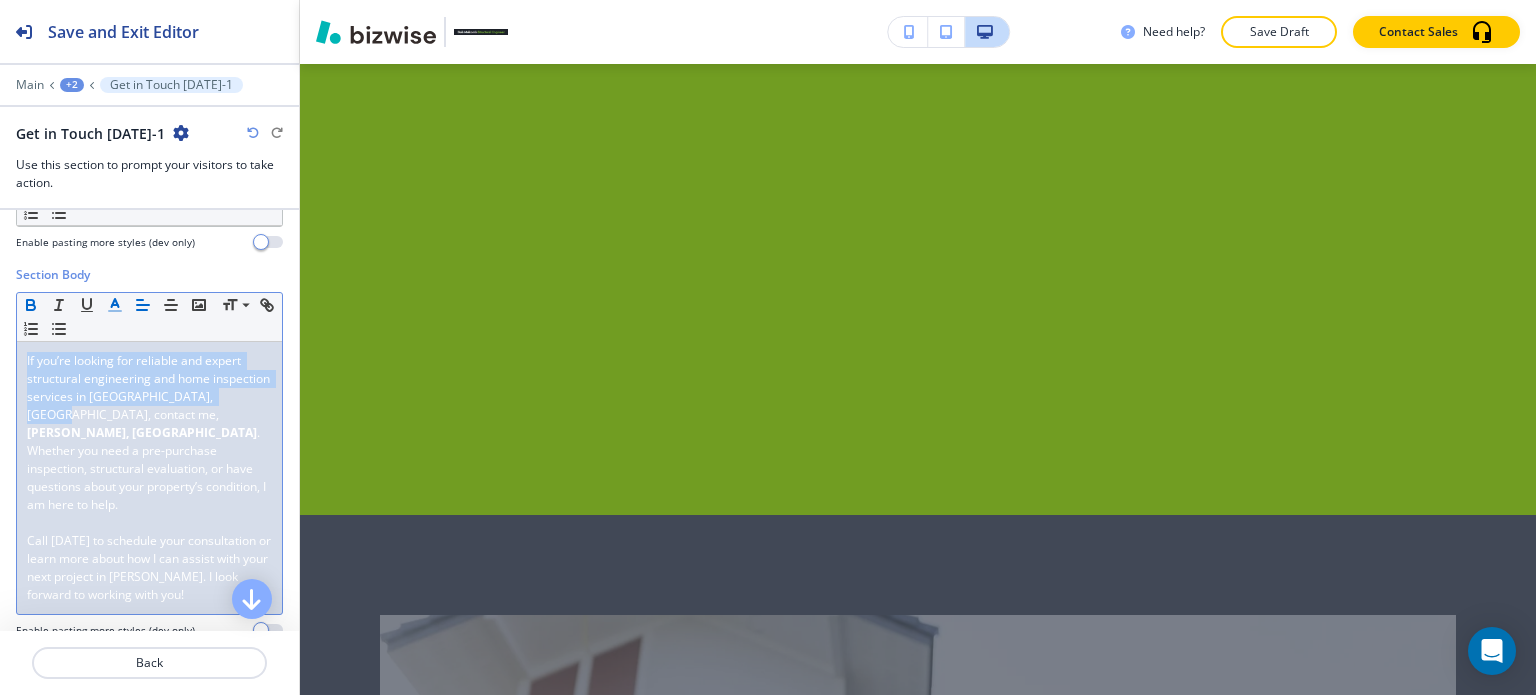 click at bounding box center [115, 305] 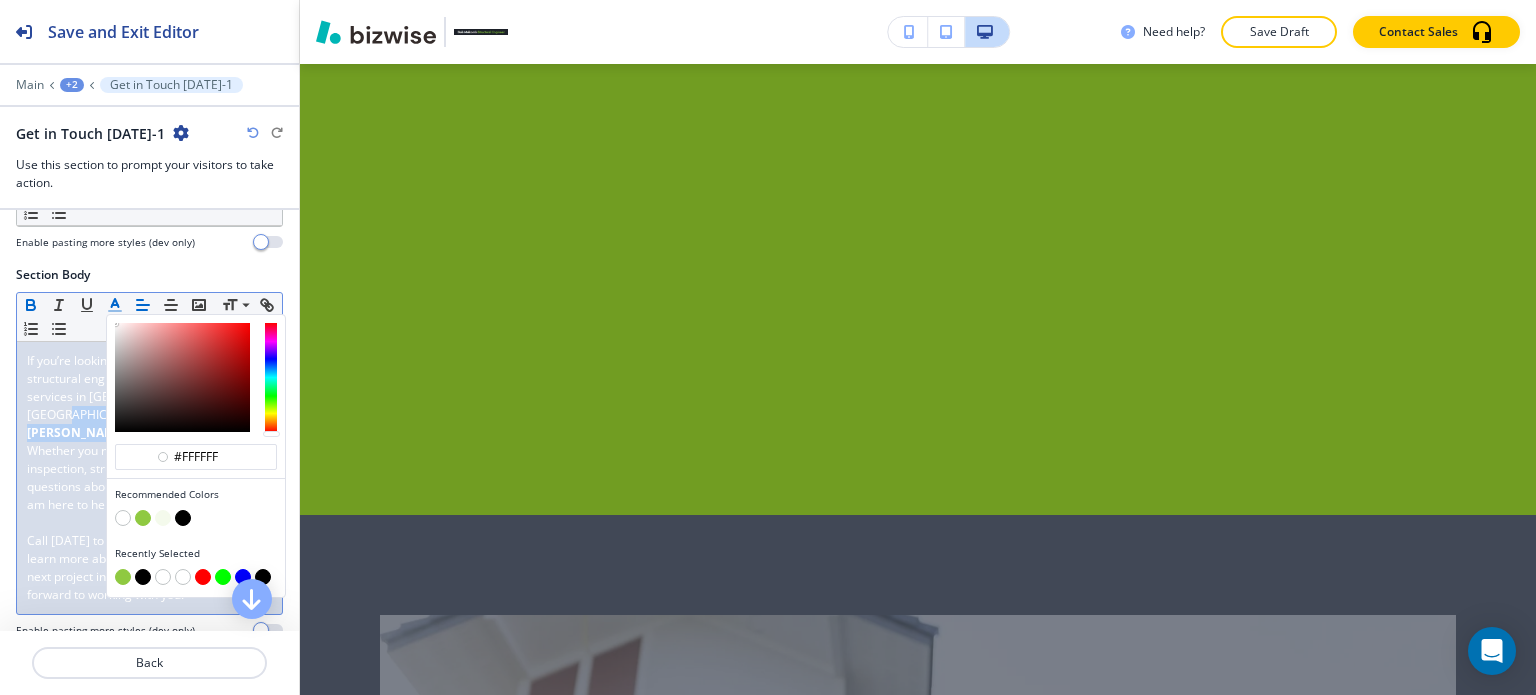 click at bounding box center [143, 518] 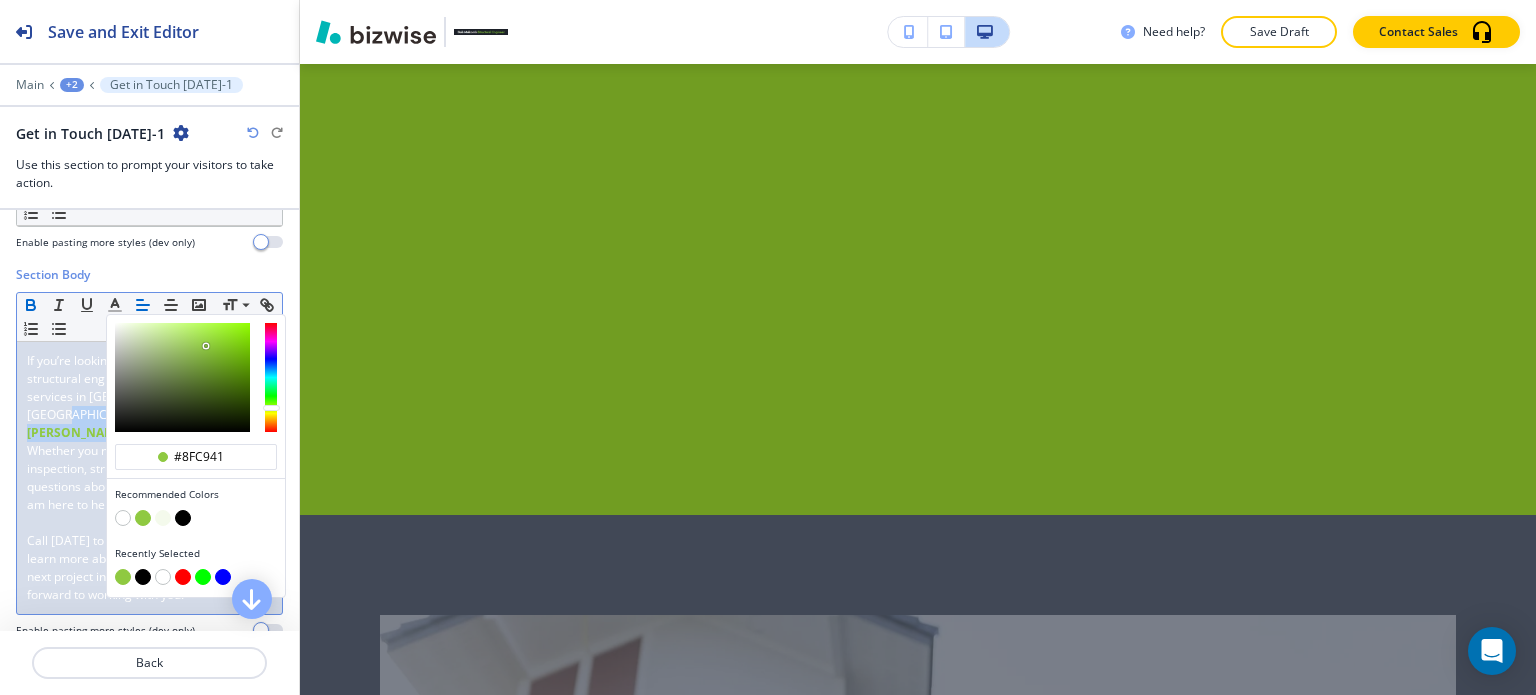click on "+2" at bounding box center [72, 85] 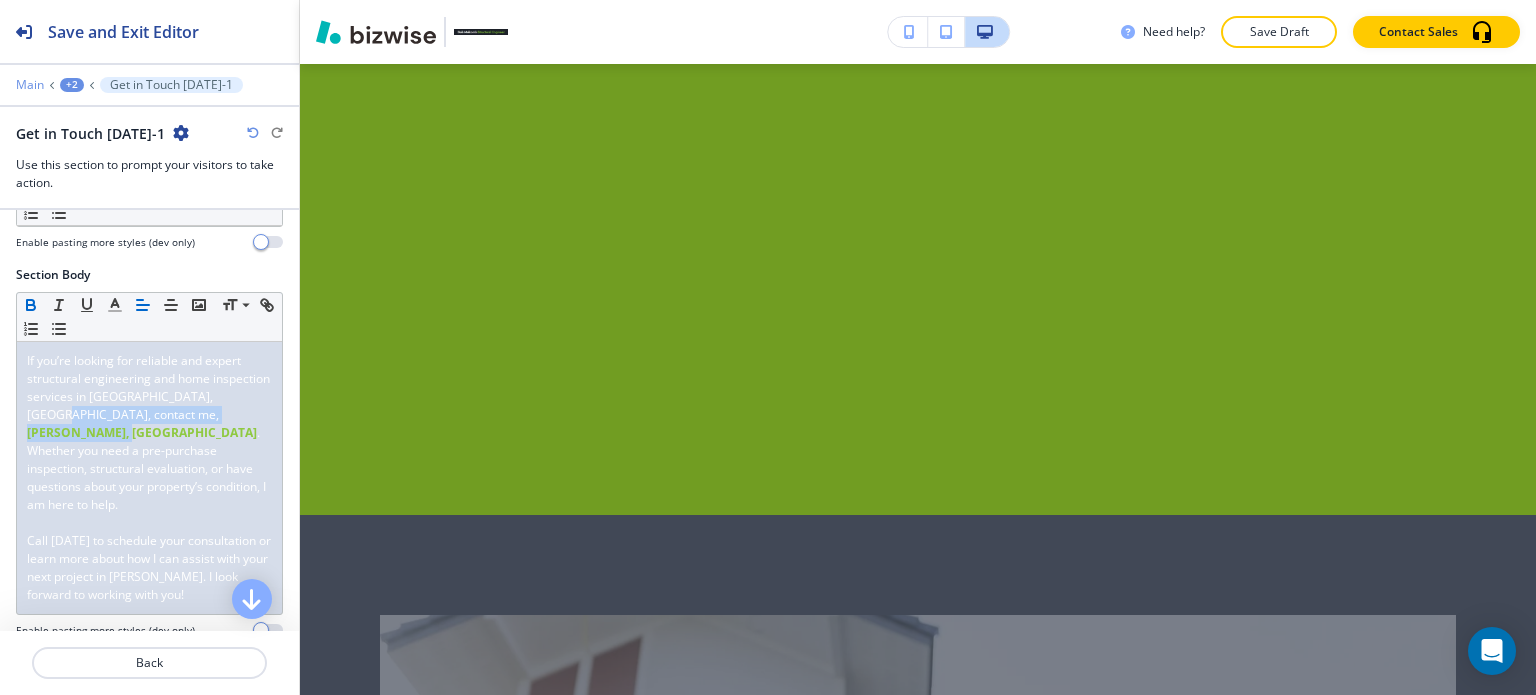 click on "Main" at bounding box center [30, 85] 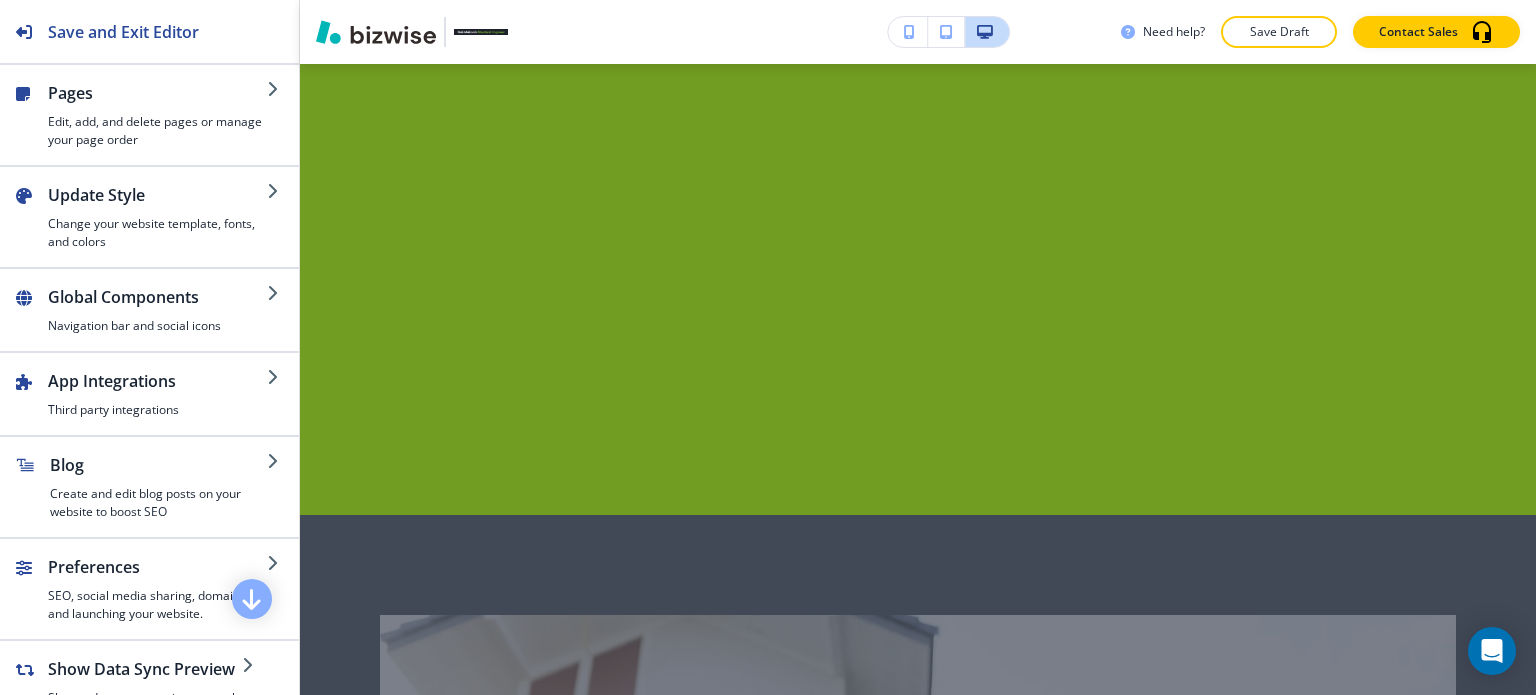 scroll, scrollTop: 1031, scrollLeft: 0, axis: vertical 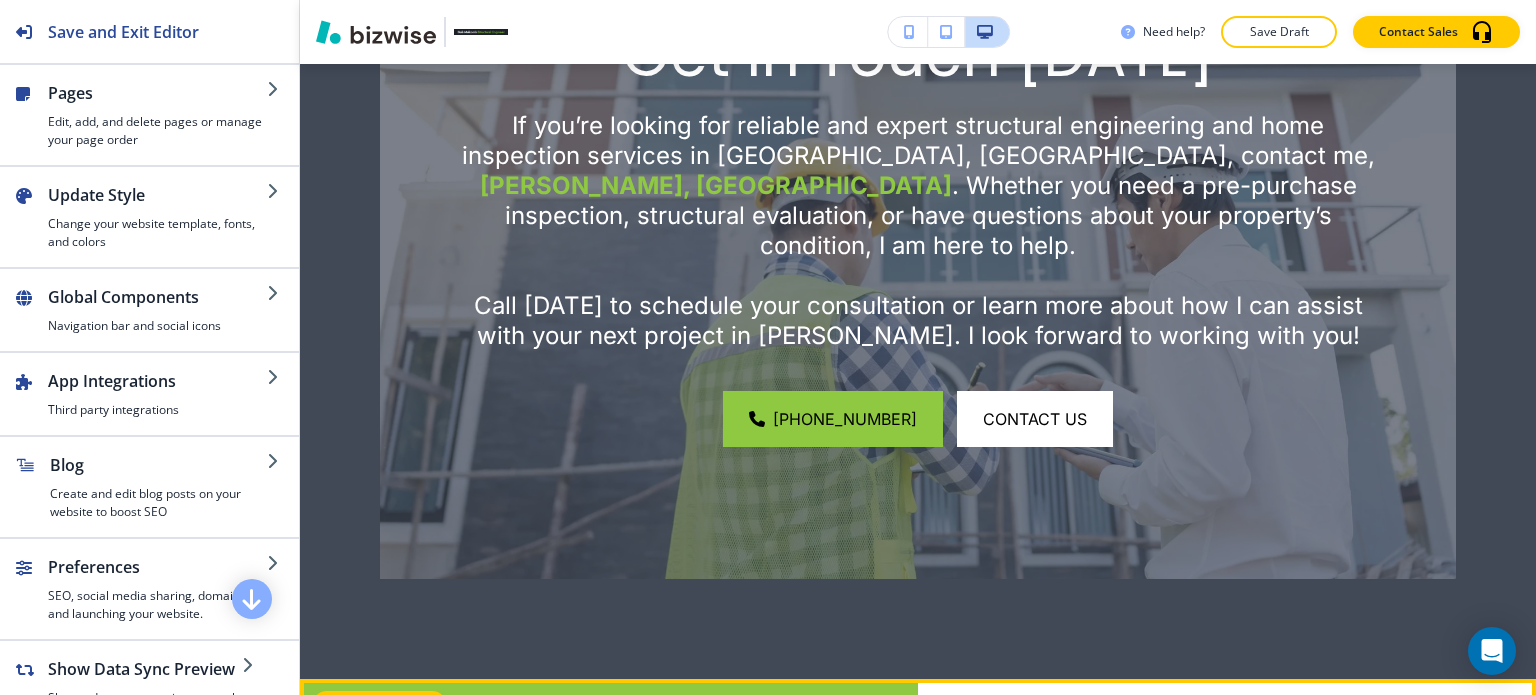 click on "Edit This Section" at bounding box center (379, 706) 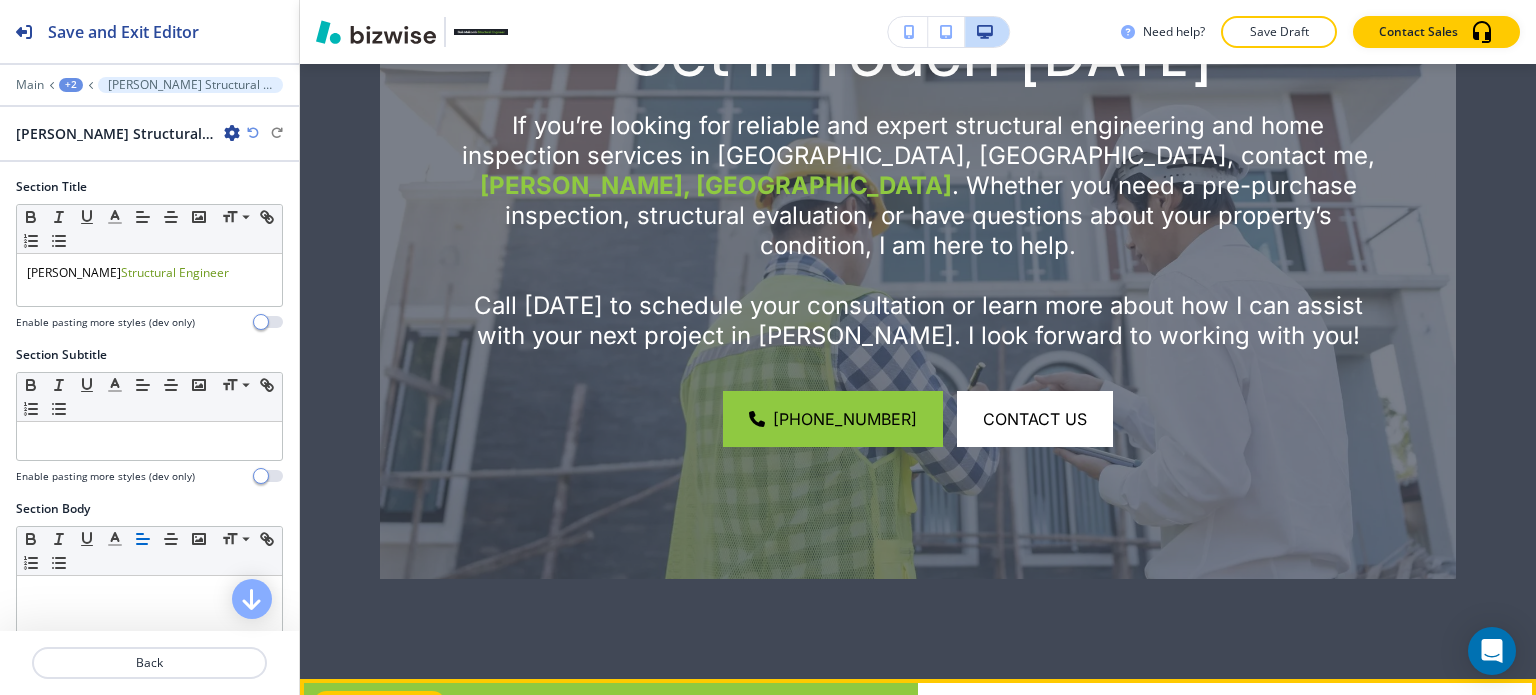 scroll, scrollTop: 6224, scrollLeft: 0, axis: vertical 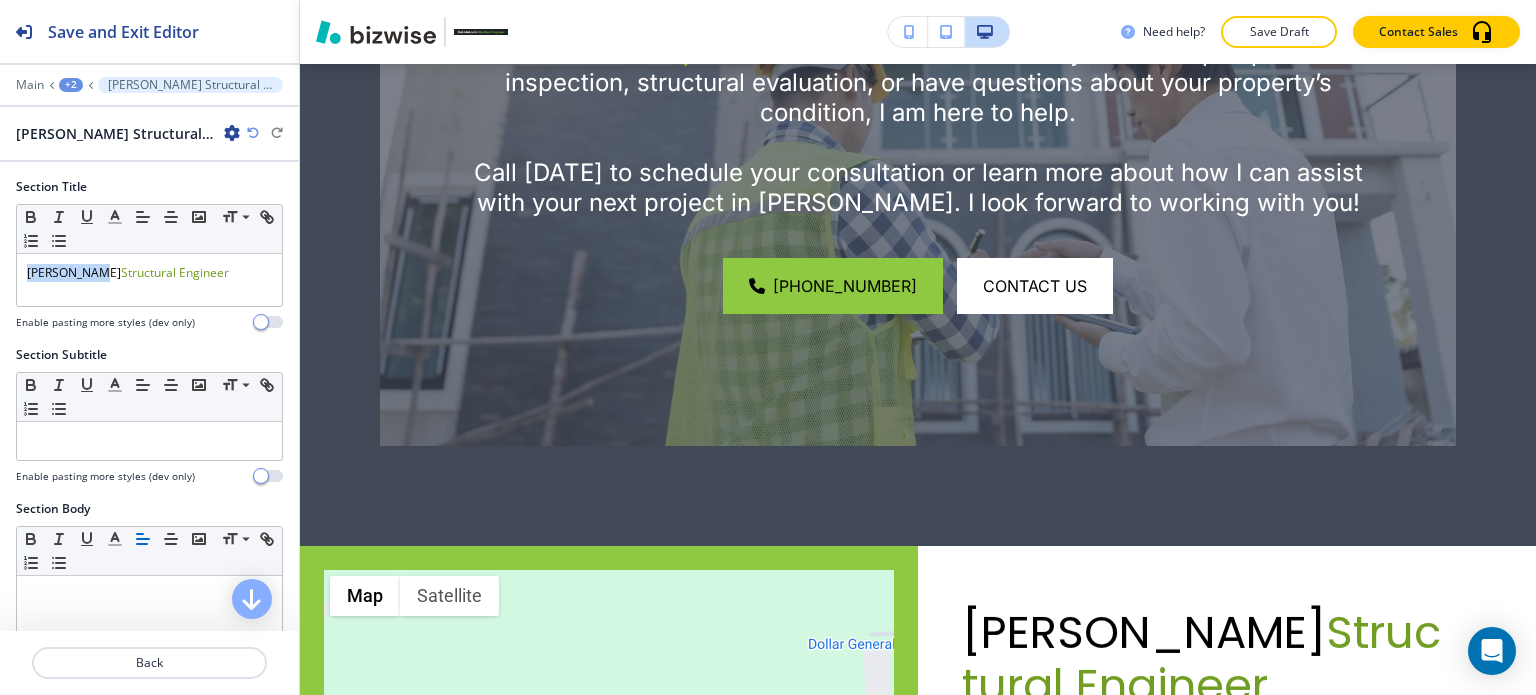 drag, startPoint x: 102, startPoint y: 271, endPoint x: 0, endPoint y: 261, distance: 102.48902 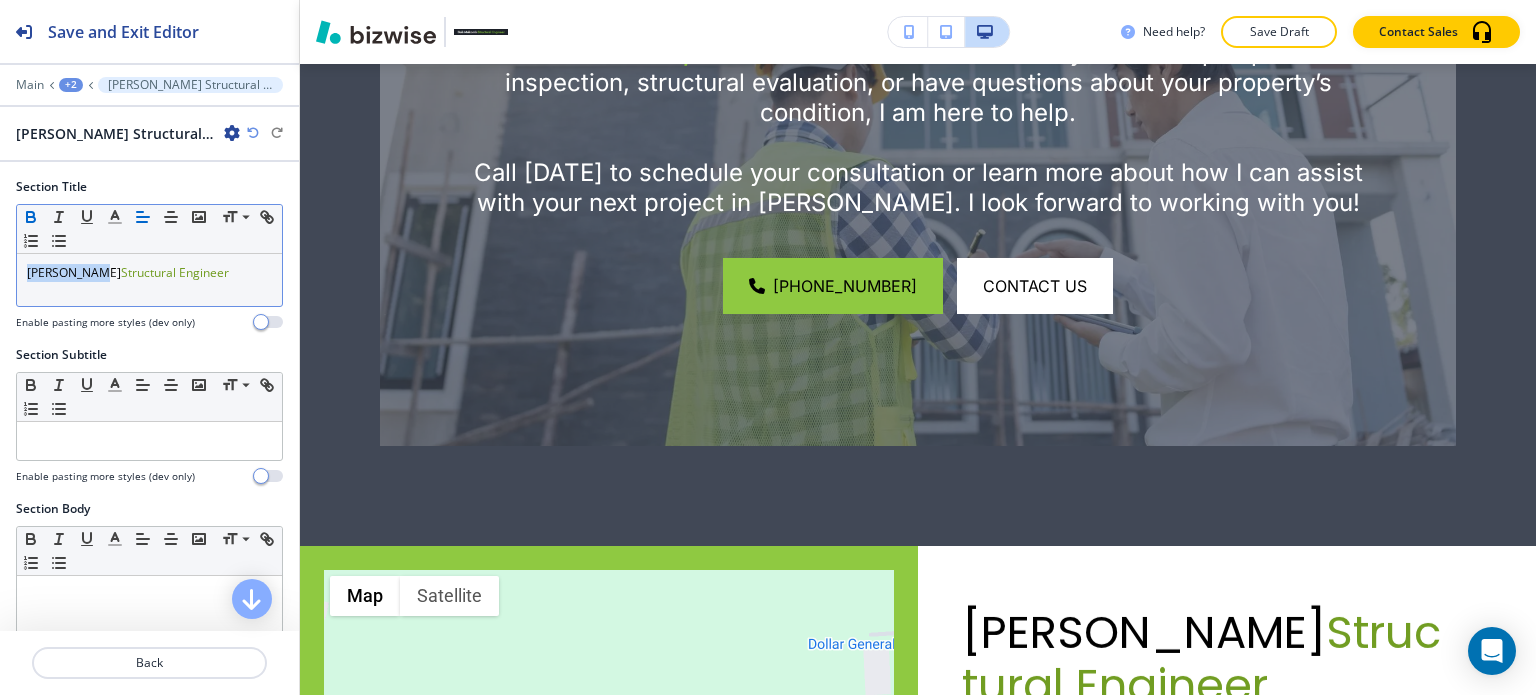 click 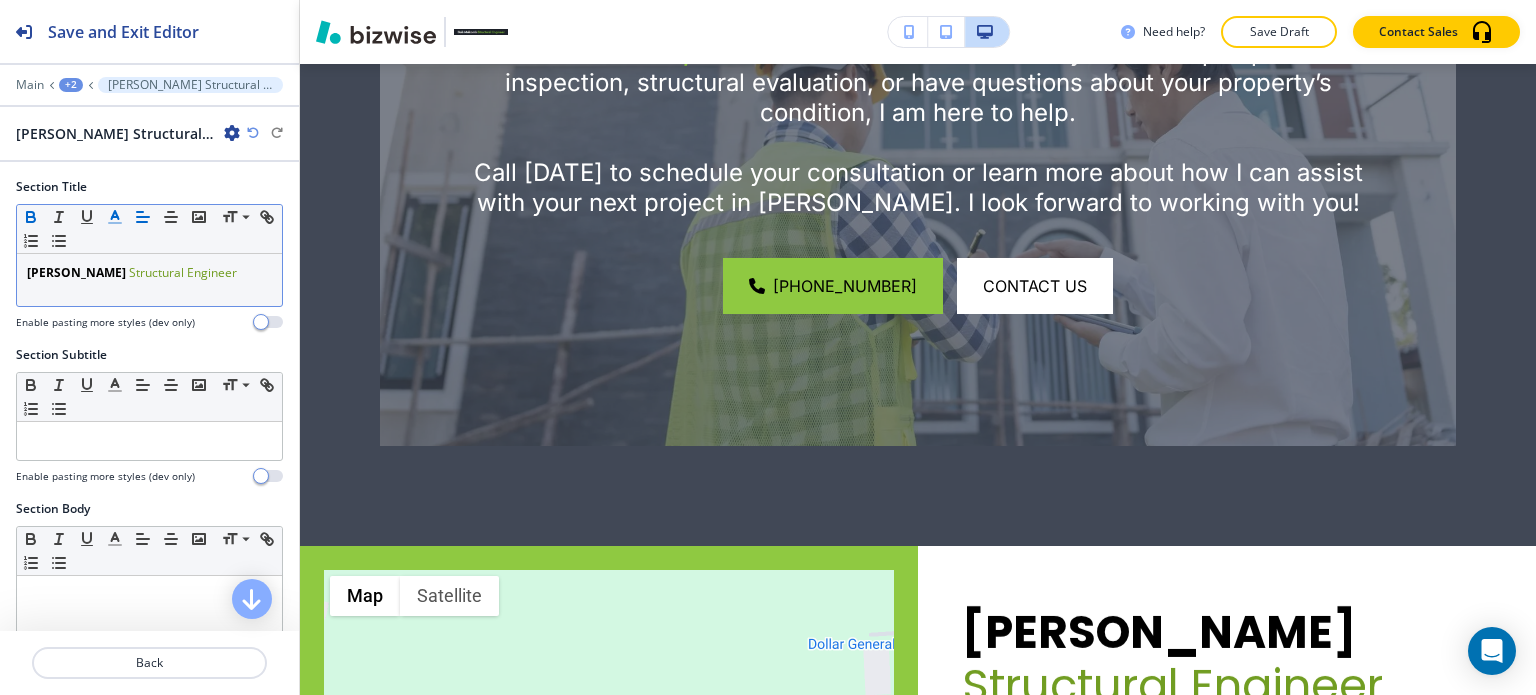 click at bounding box center [115, 217] 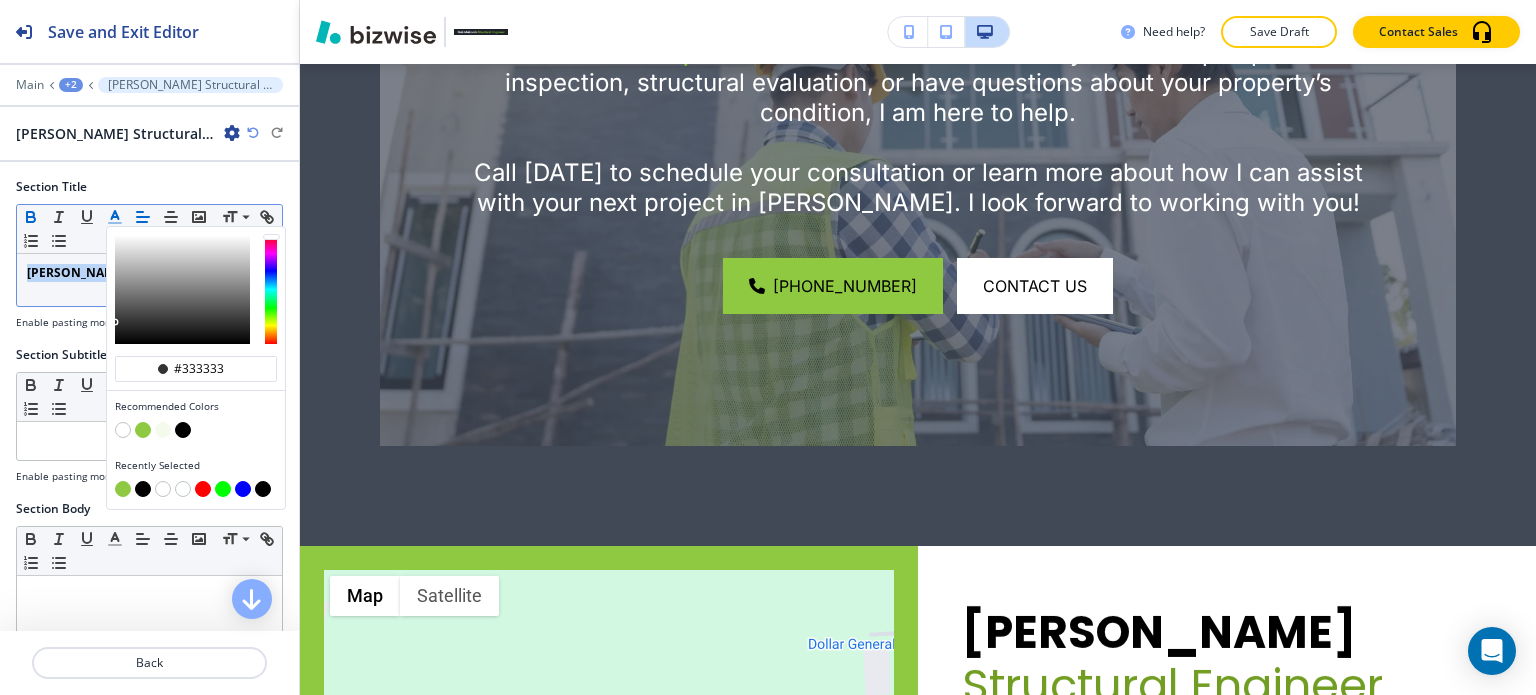 drag, startPoint x: 144, startPoint y: 423, endPoint x: 97, endPoint y: 398, distance: 53.235325 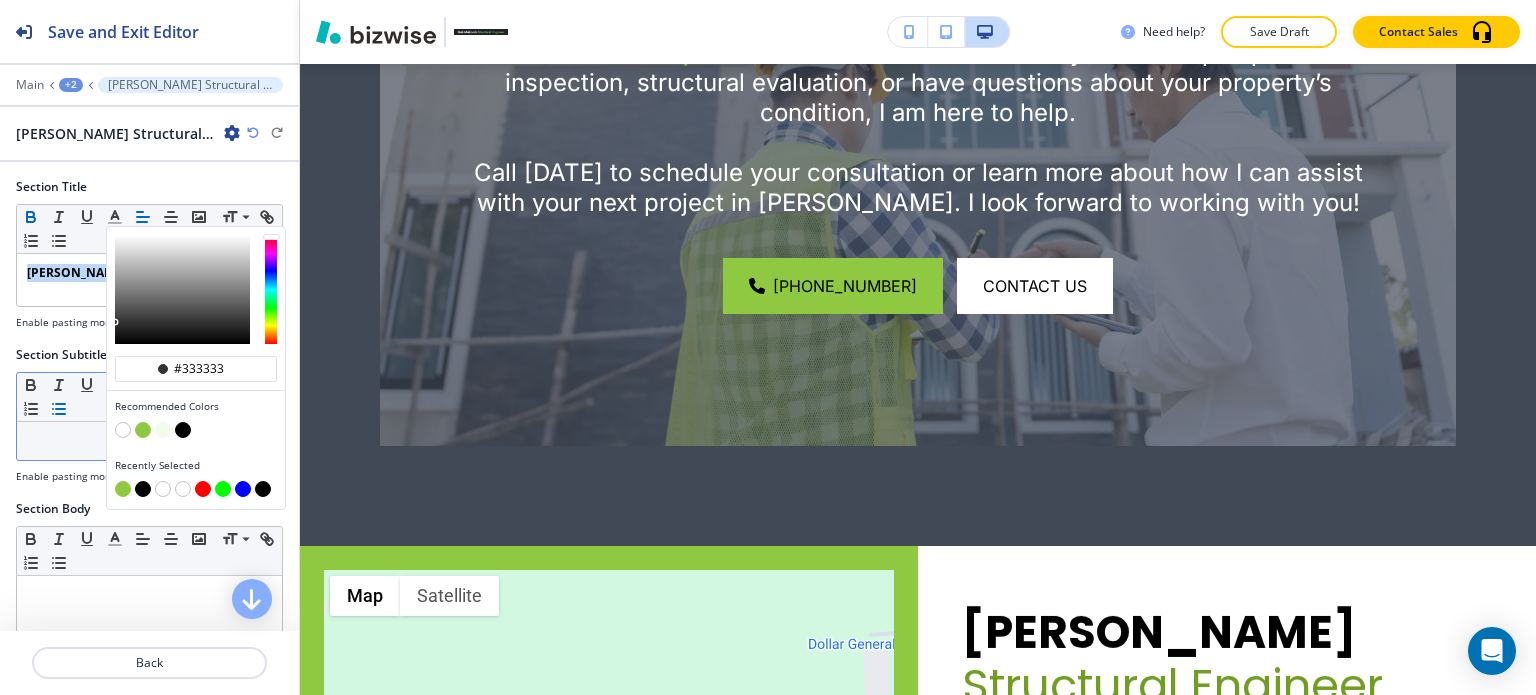 type on "#8fc941" 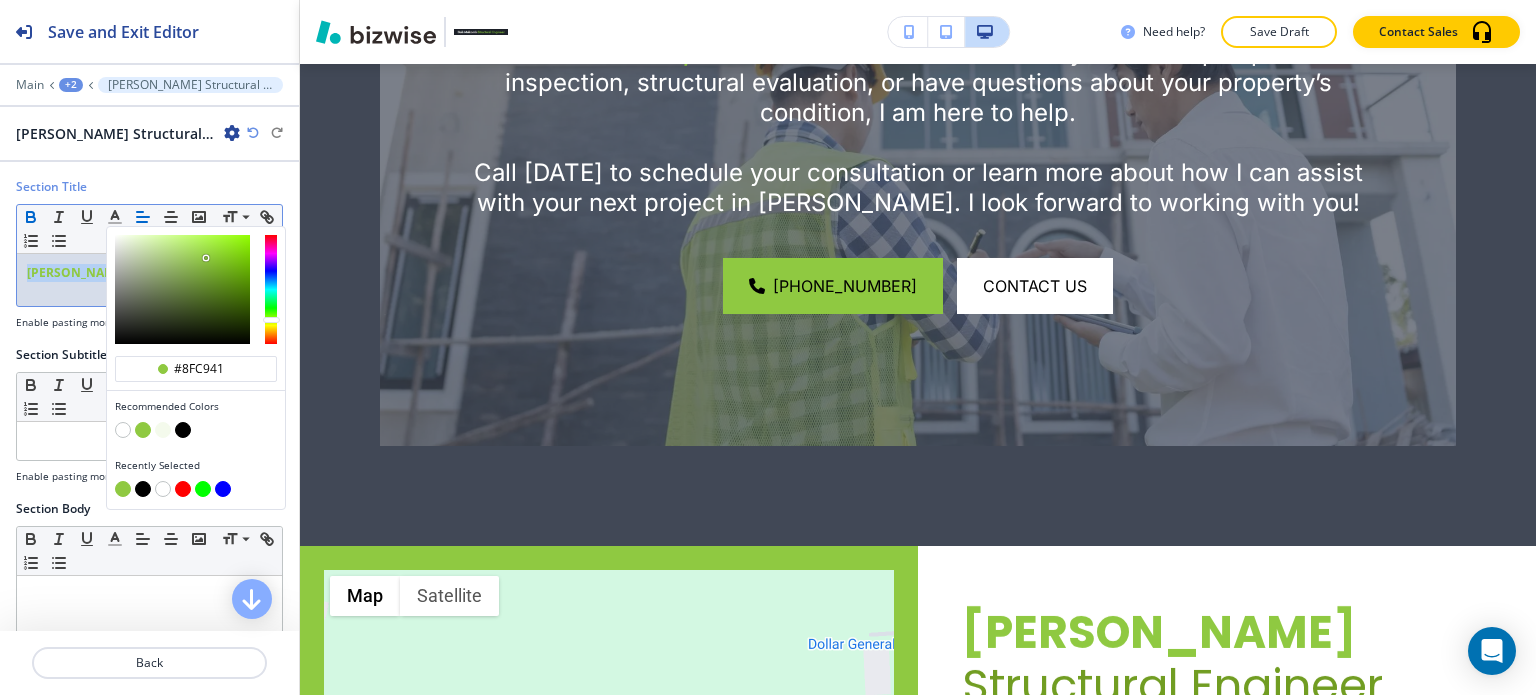 click on "[PERSON_NAME]   Structural Engineer" at bounding box center (149, 280) 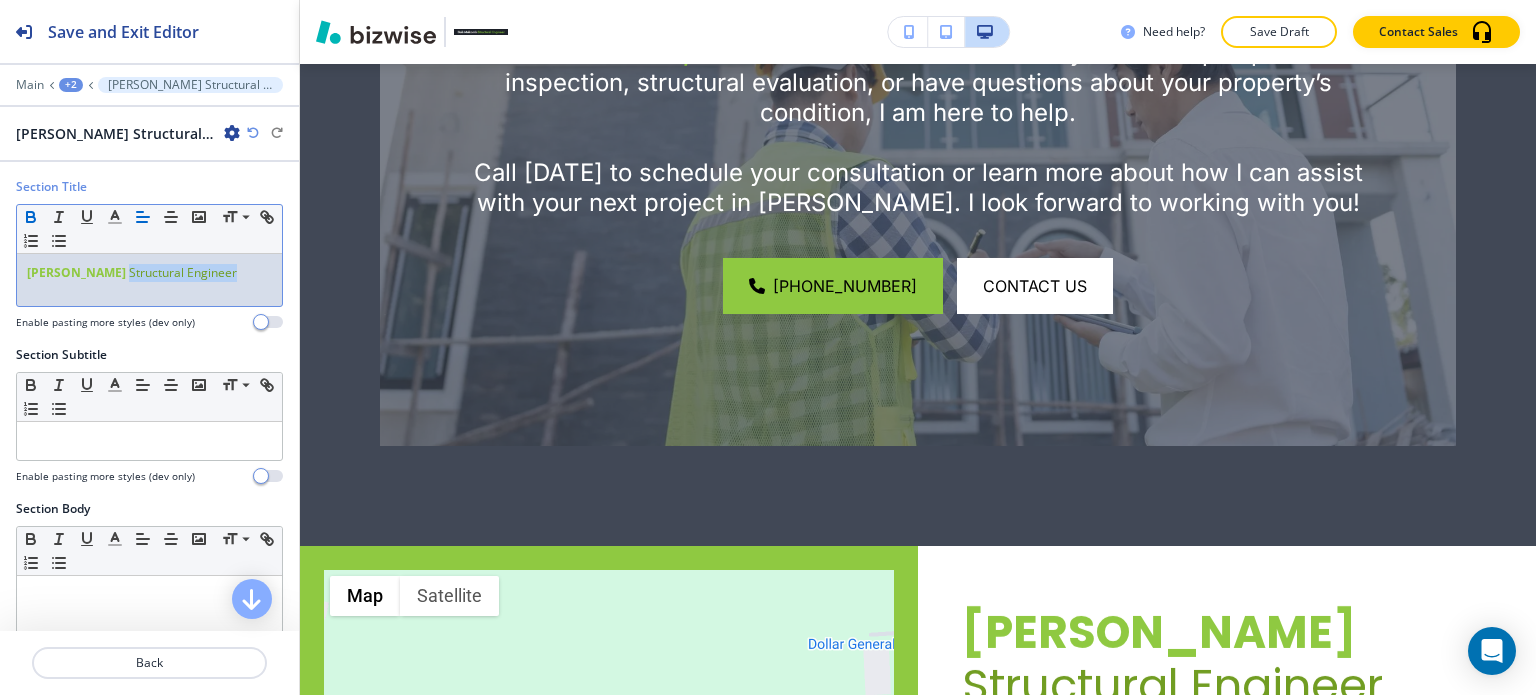 drag, startPoint x: 220, startPoint y: 276, endPoint x: 112, endPoint y: 283, distance: 108.226616 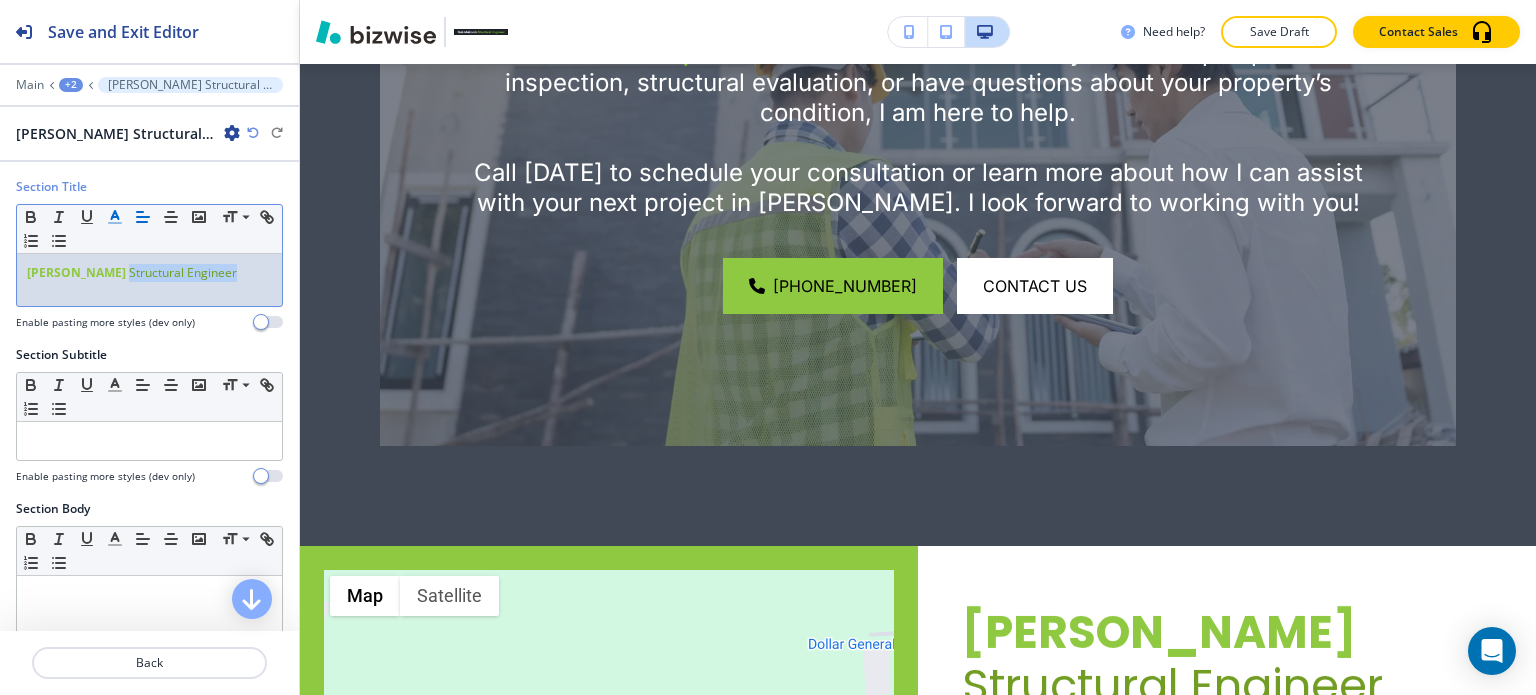click 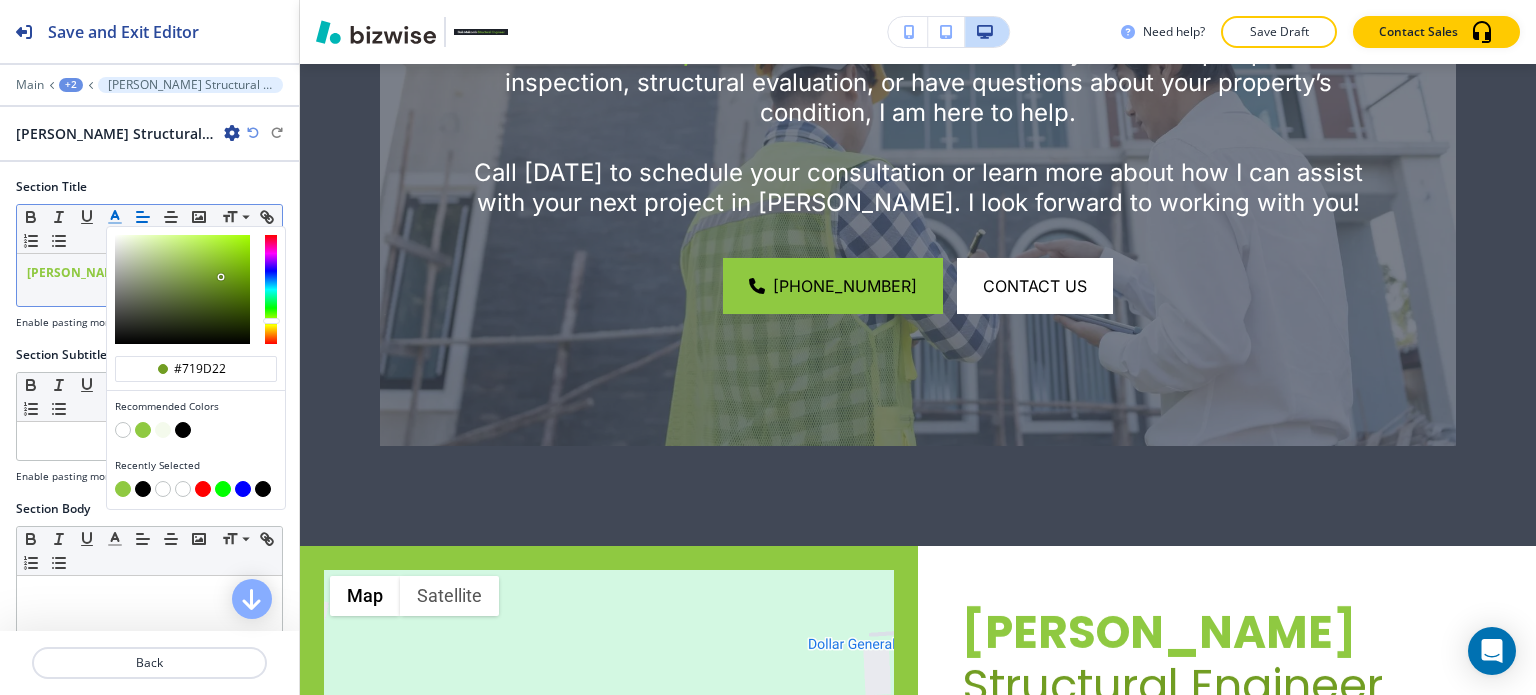 click at bounding box center (183, 430) 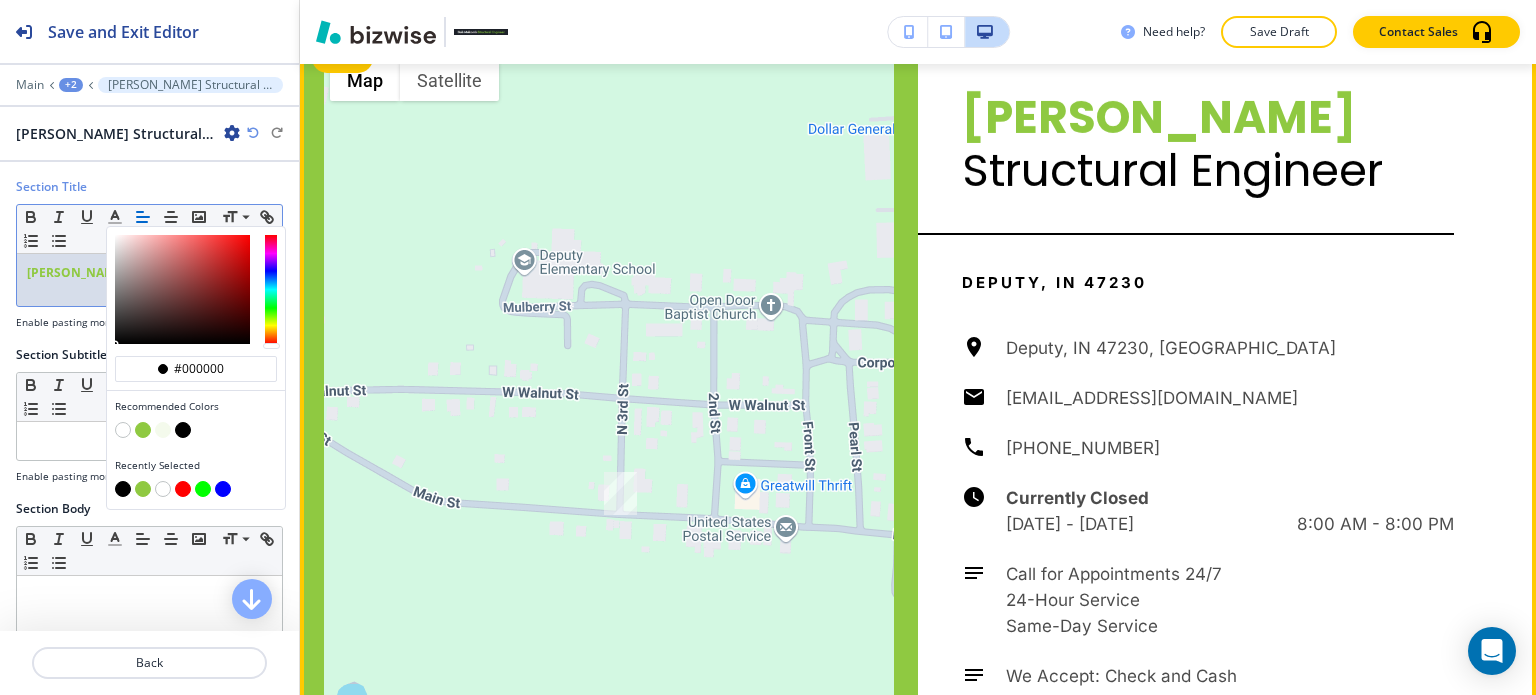 scroll, scrollTop: 7024, scrollLeft: 0, axis: vertical 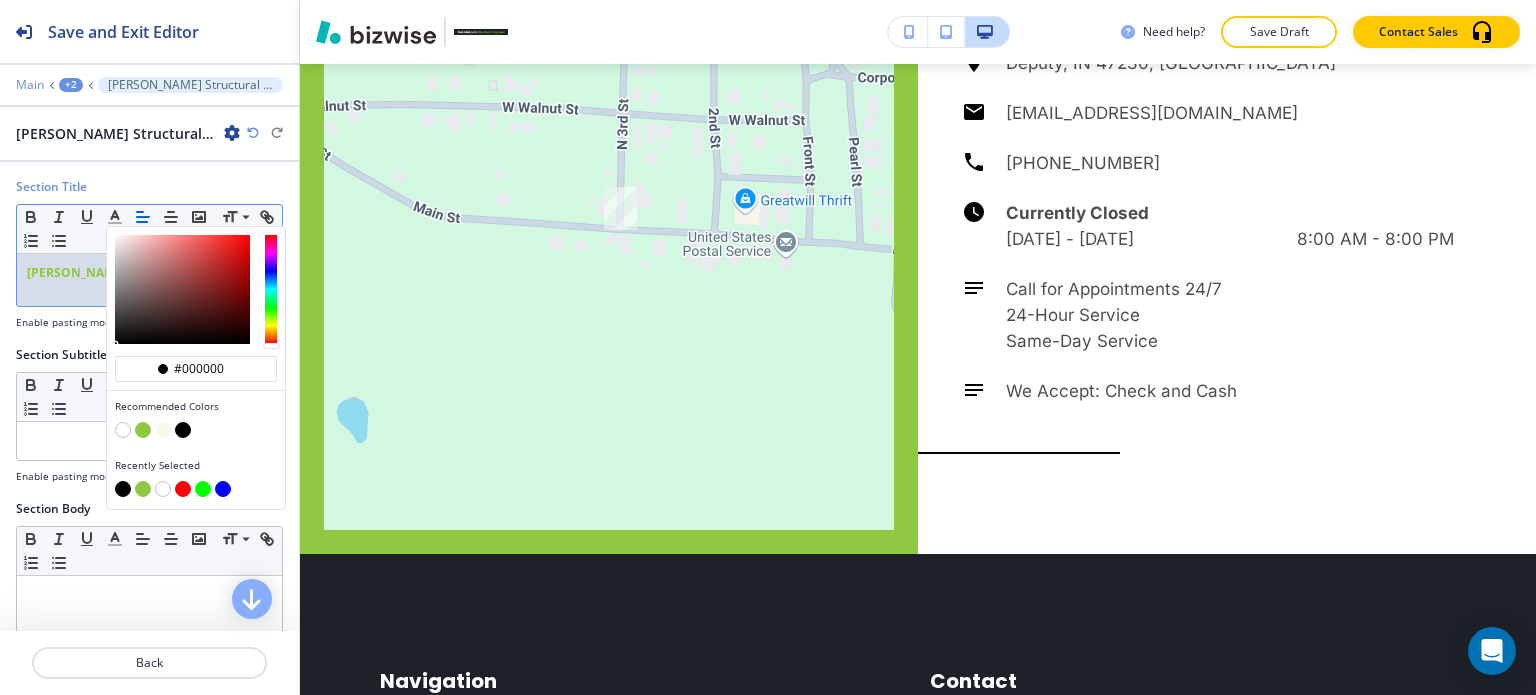 click on "Main" at bounding box center (30, 85) 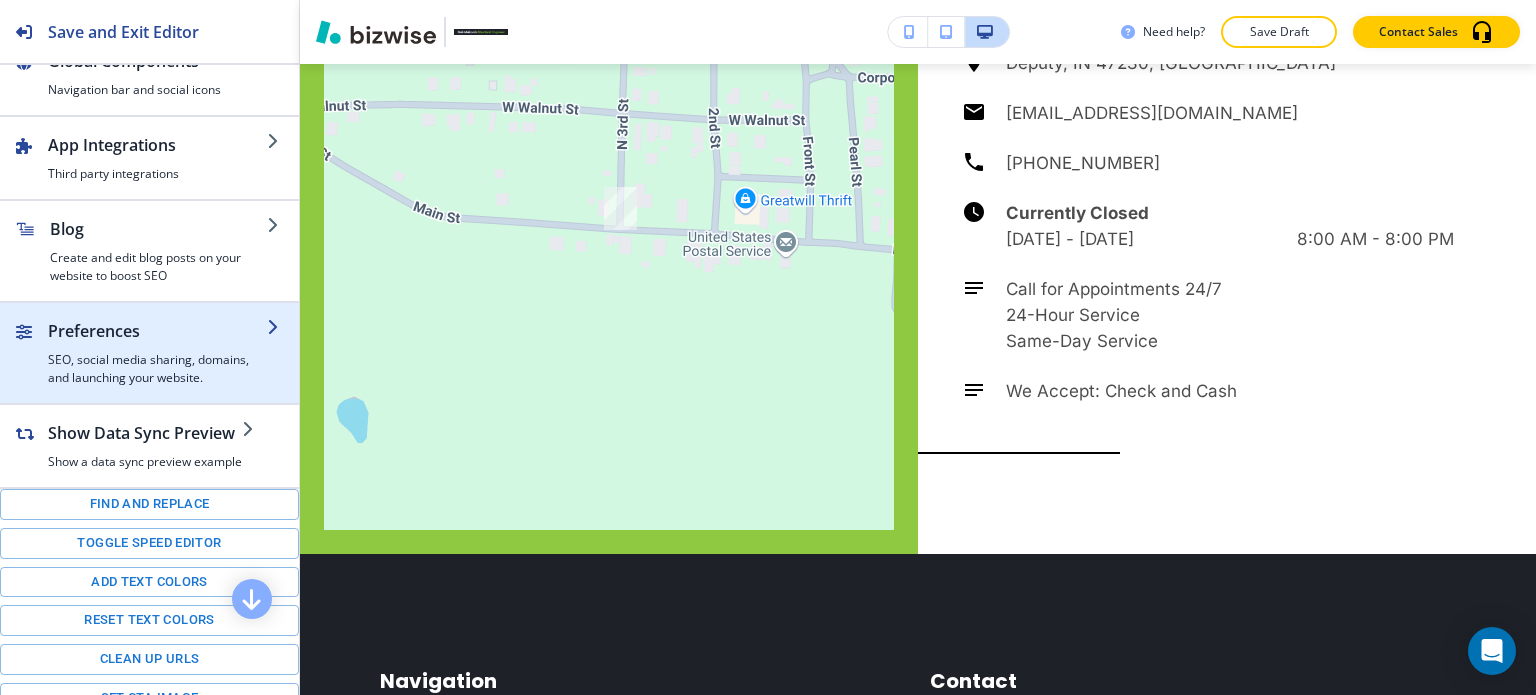 scroll, scrollTop: 0, scrollLeft: 0, axis: both 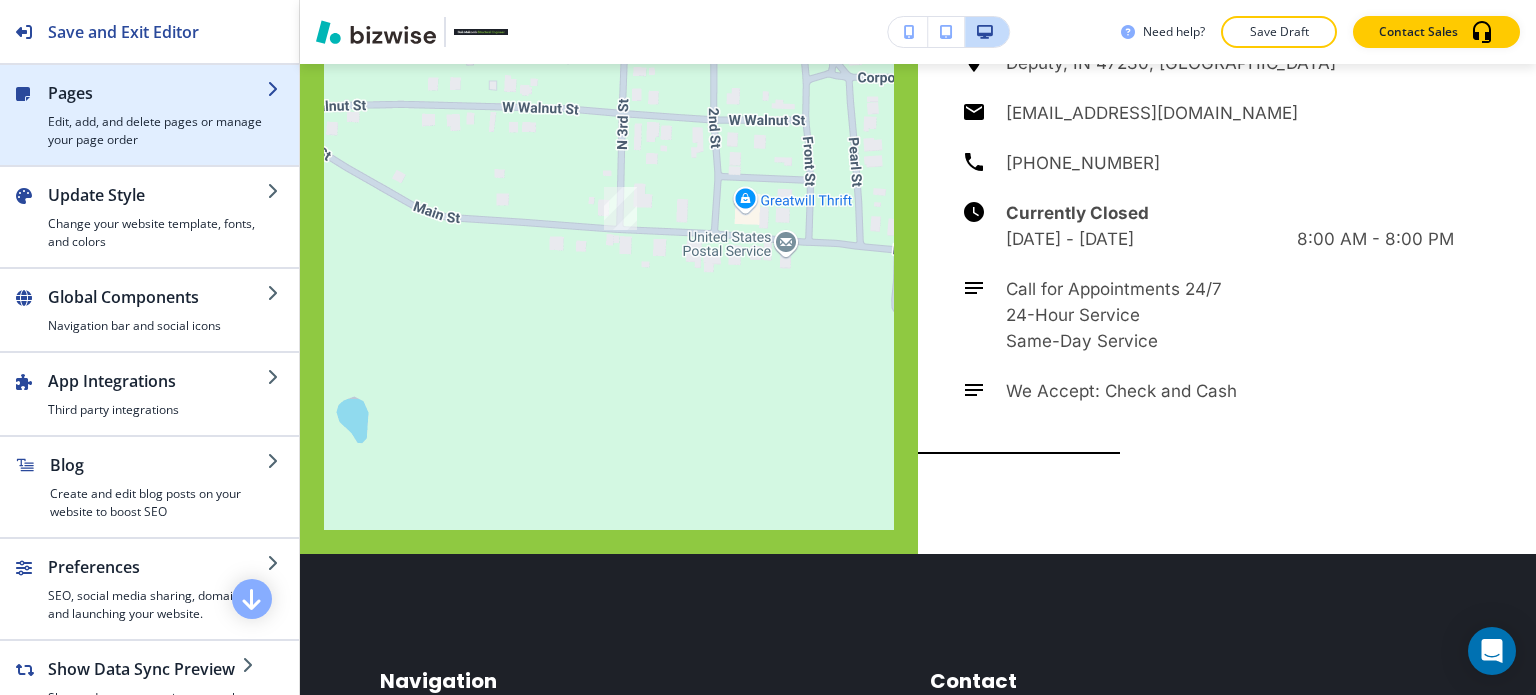 click on "Edit, add, and delete pages or manage your page order" at bounding box center [157, 131] 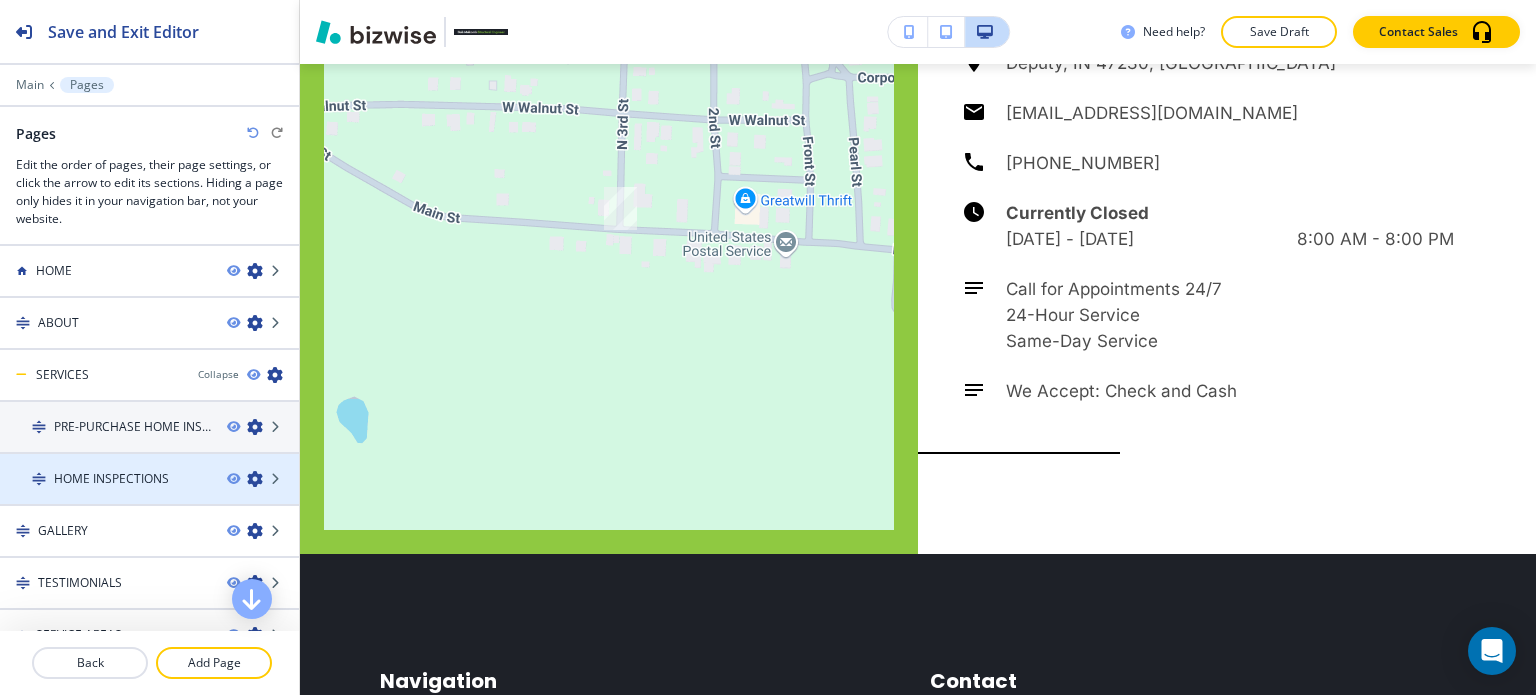 scroll, scrollTop: 387, scrollLeft: 0, axis: vertical 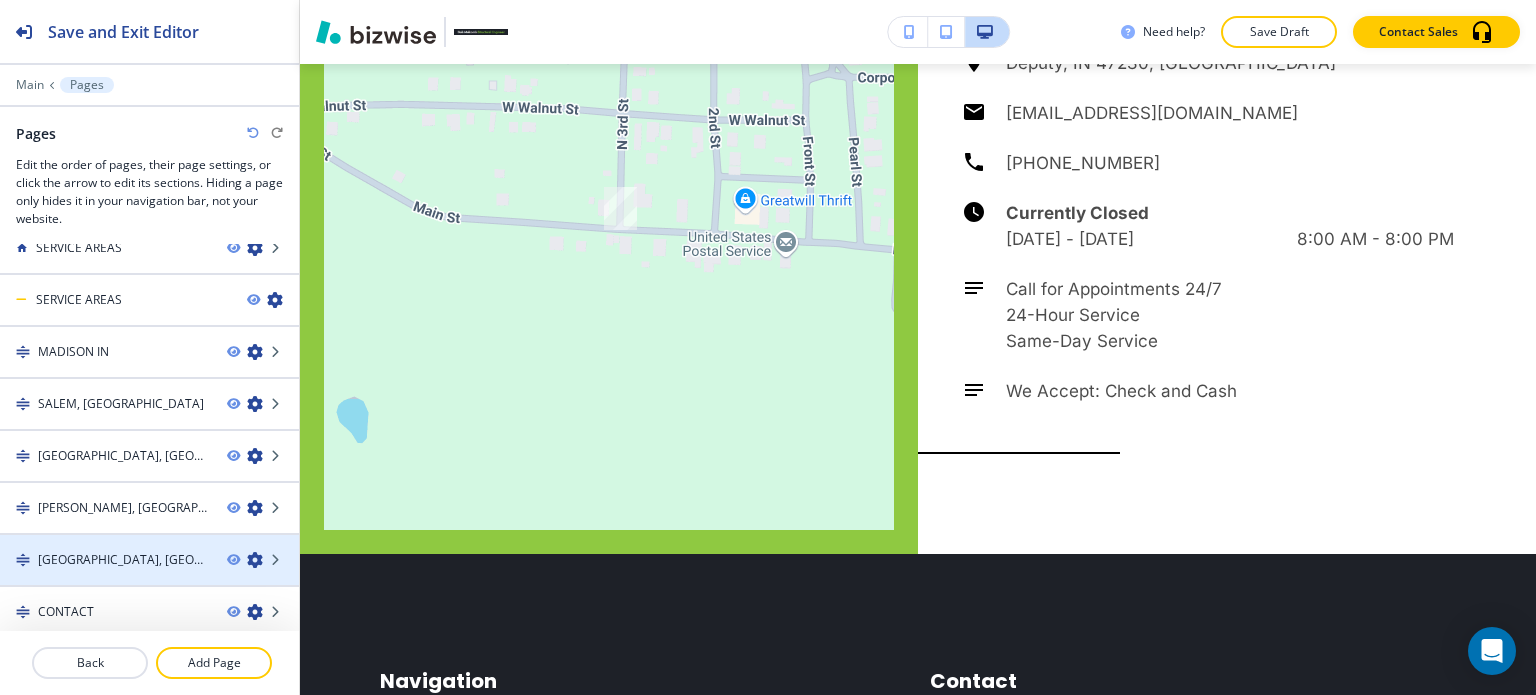 click on "[GEOGRAPHIC_DATA], [GEOGRAPHIC_DATA]" at bounding box center (124, 560) 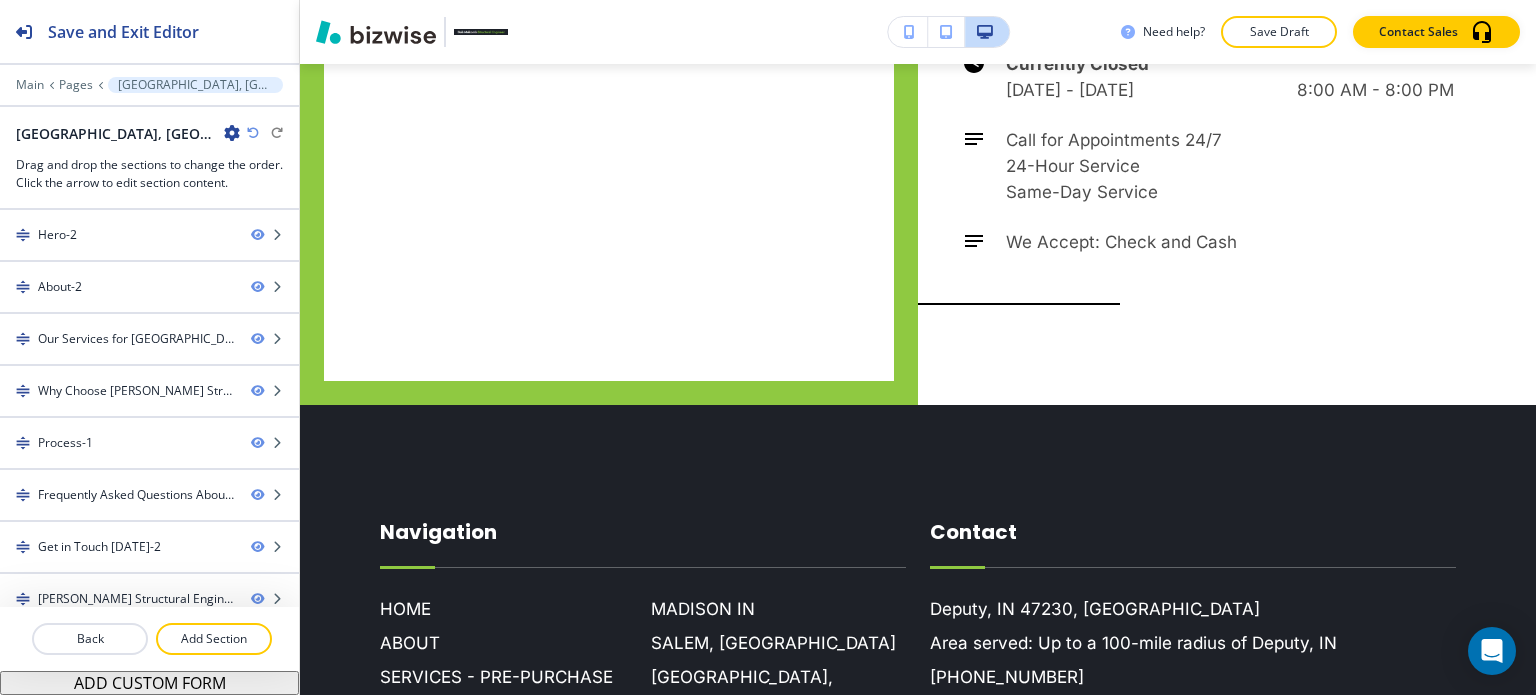 scroll, scrollTop: 0, scrollLeft: 0, axis: both 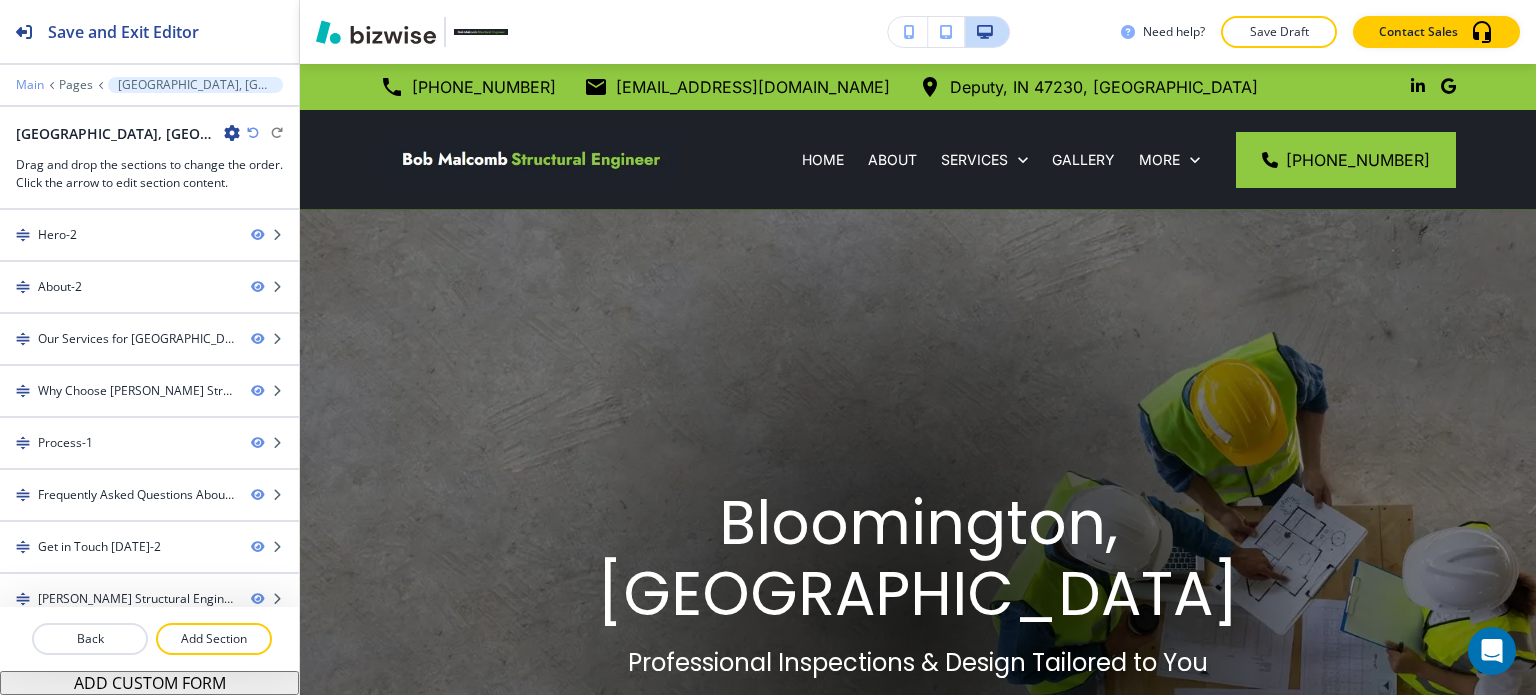 click on "Main" at bounding box center [30, 85] 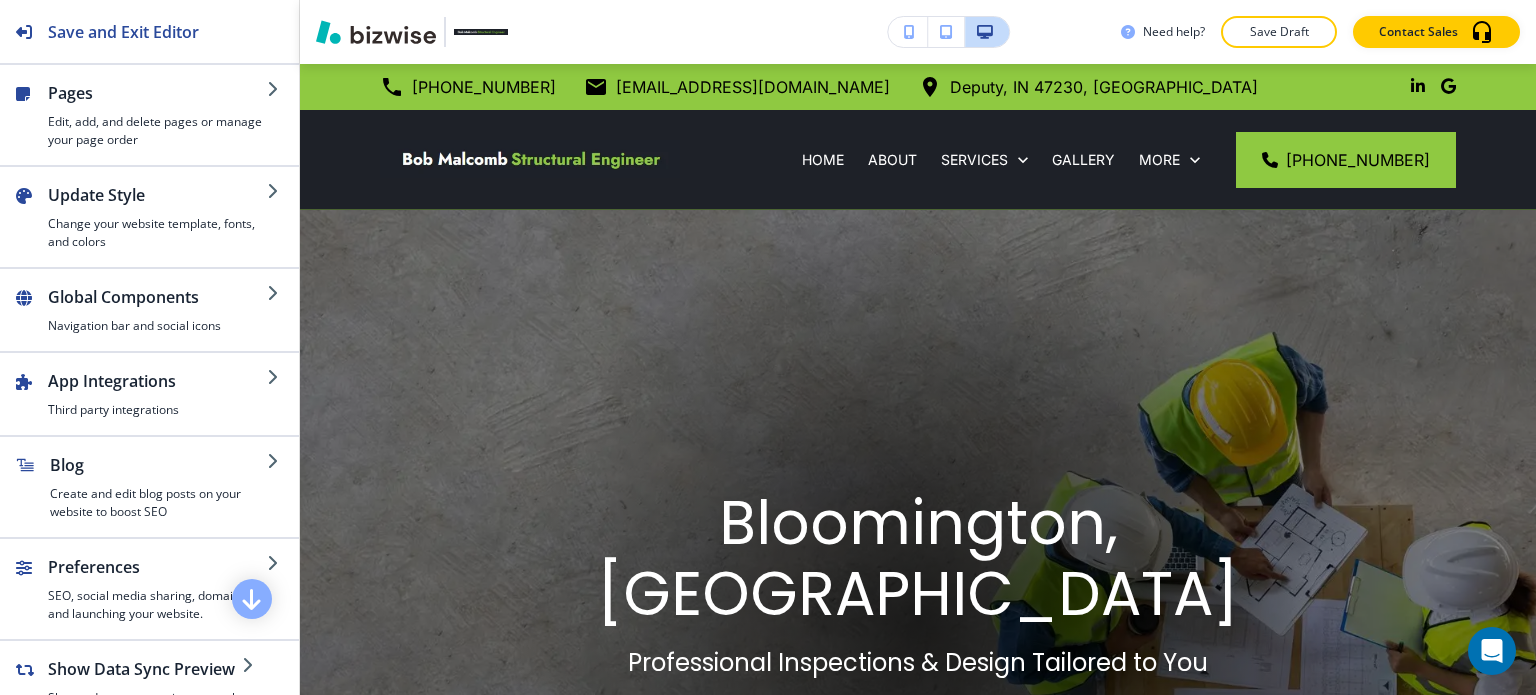 scroll, scrollTop: 779, scrollLeft: 0, axis: vertical 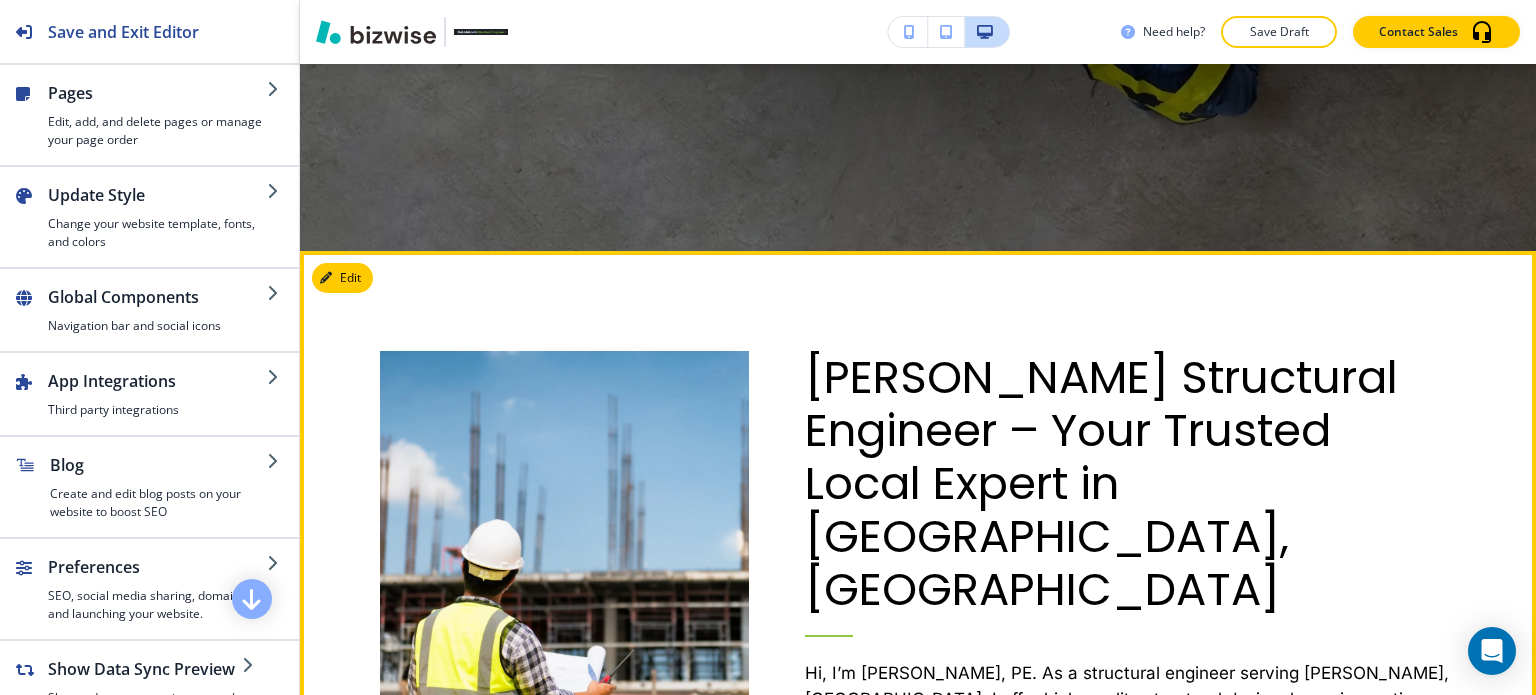click on "Edit" at bounding box center [342, 278] 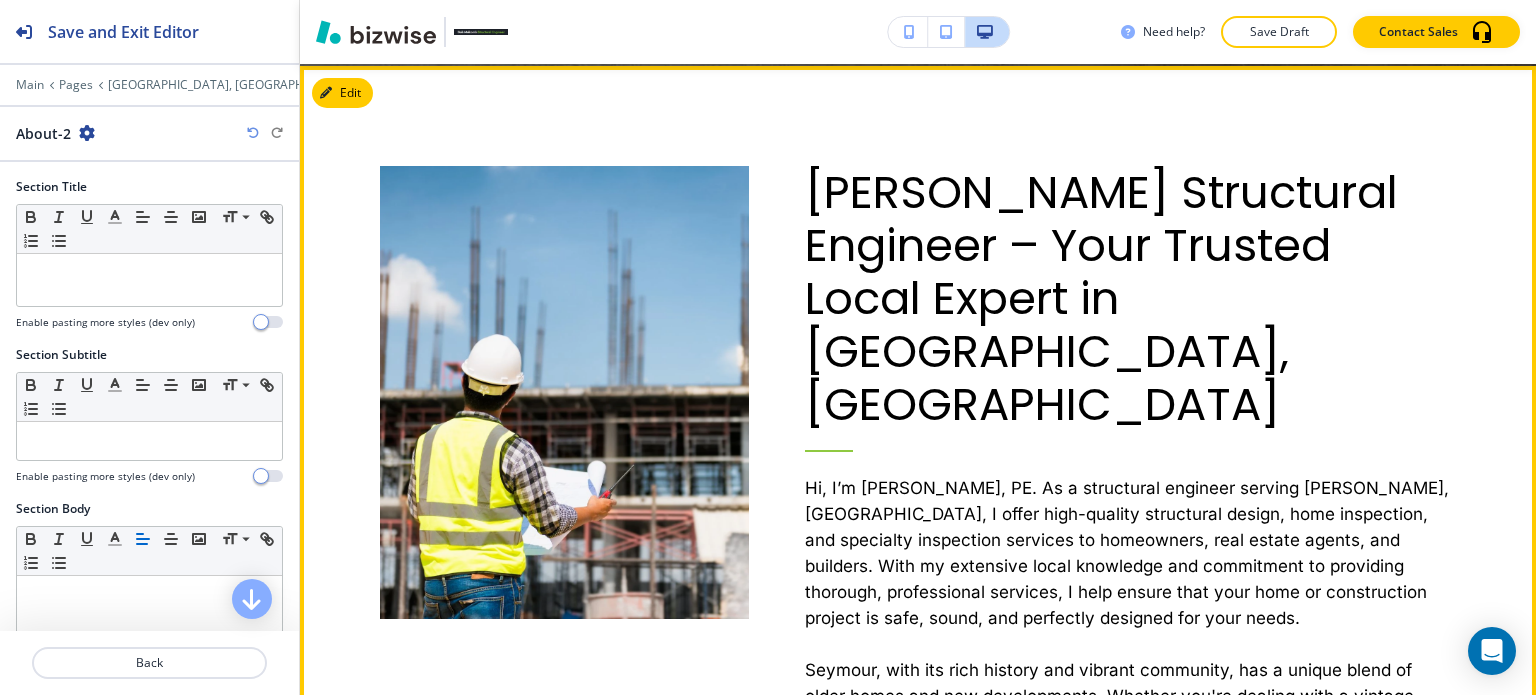 scroll, scrollTop: 966, scrollLeft: 0, axis: vertical 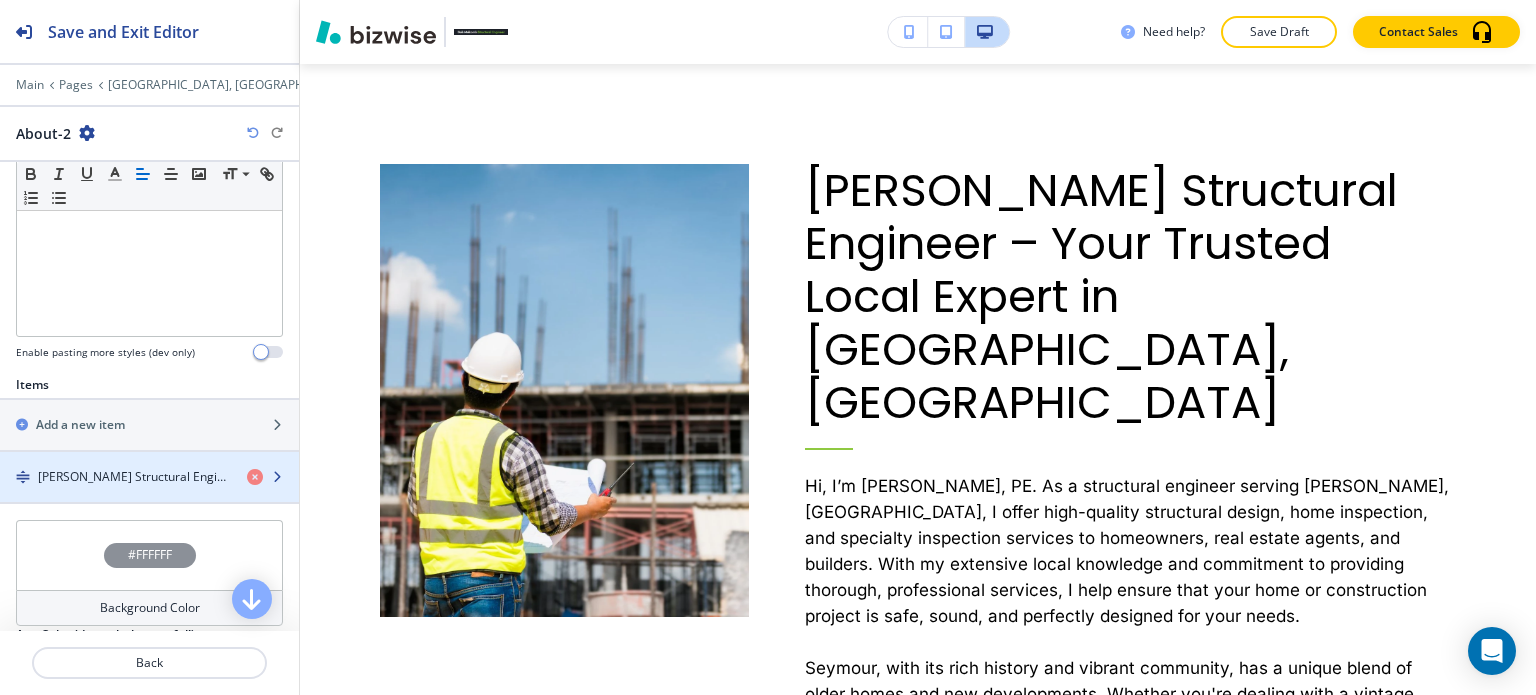 drag, startPoint x: 87, startPoint y: 463, endPoint x: 92, endPoint y: 435, distance: 28.442924 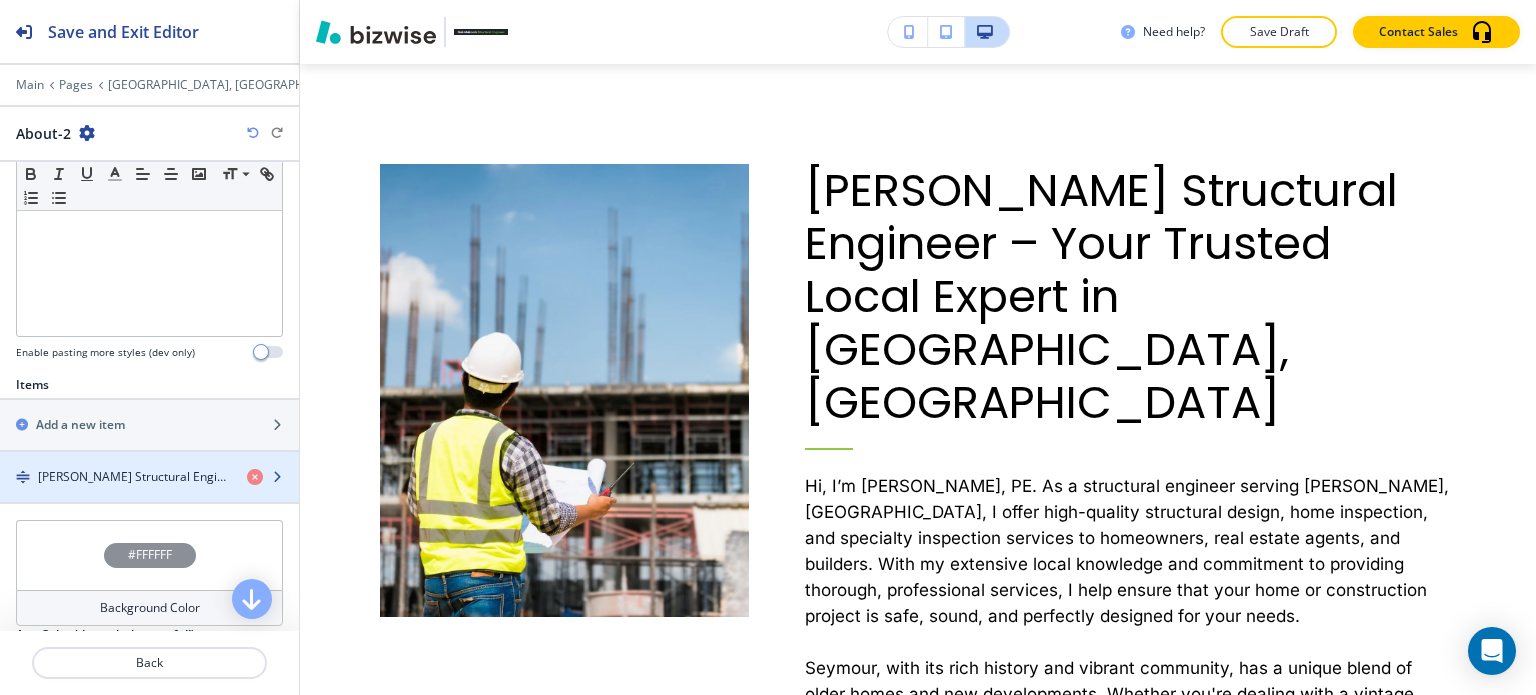 click on "[PERSON_NAME] Structural Engineer – Your Trusted Local Expert in [GEOGRAPHIC_DATA], [GEOGRAPHIC_DATA]" at bounding box center (134, 477) 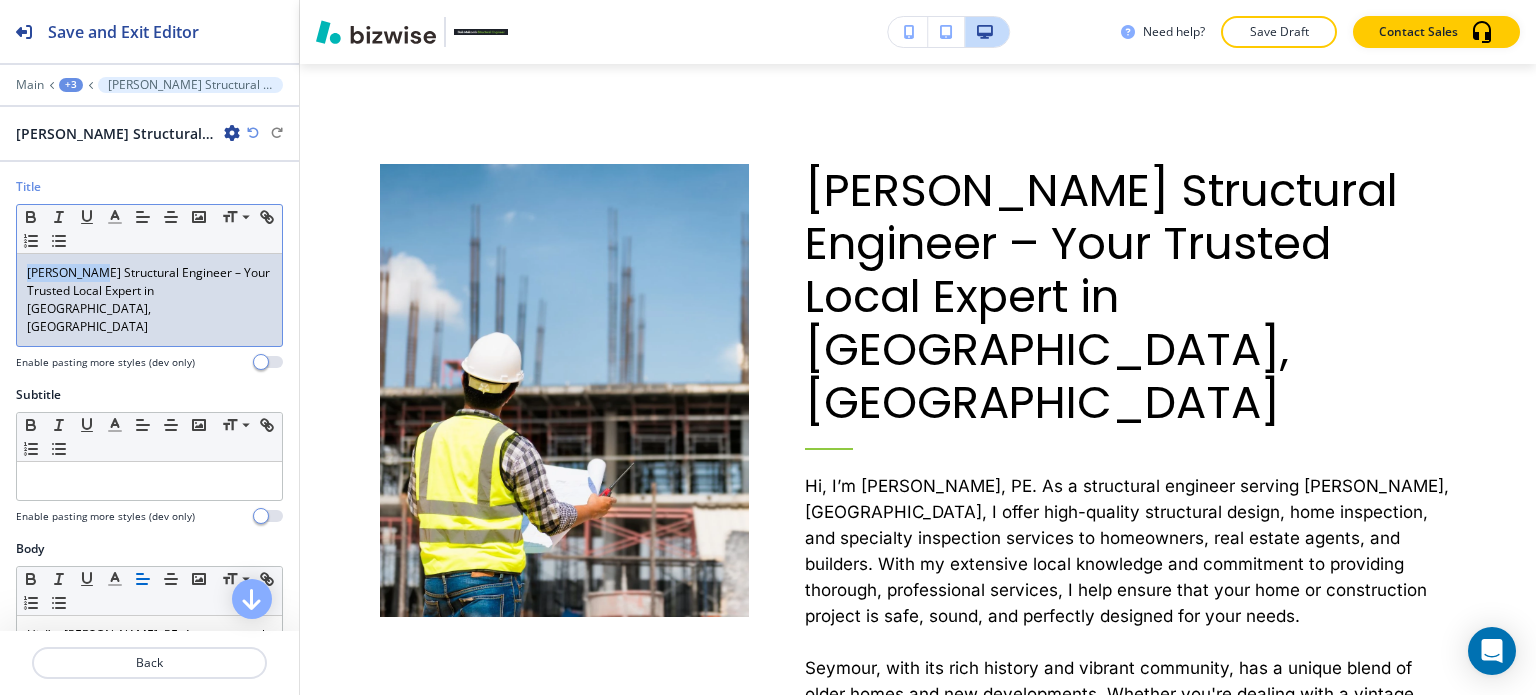 drag, startPoint x: 104, startPoint y: 269, endPoint x: 11, endPoint y: 260, distance: 93.43447 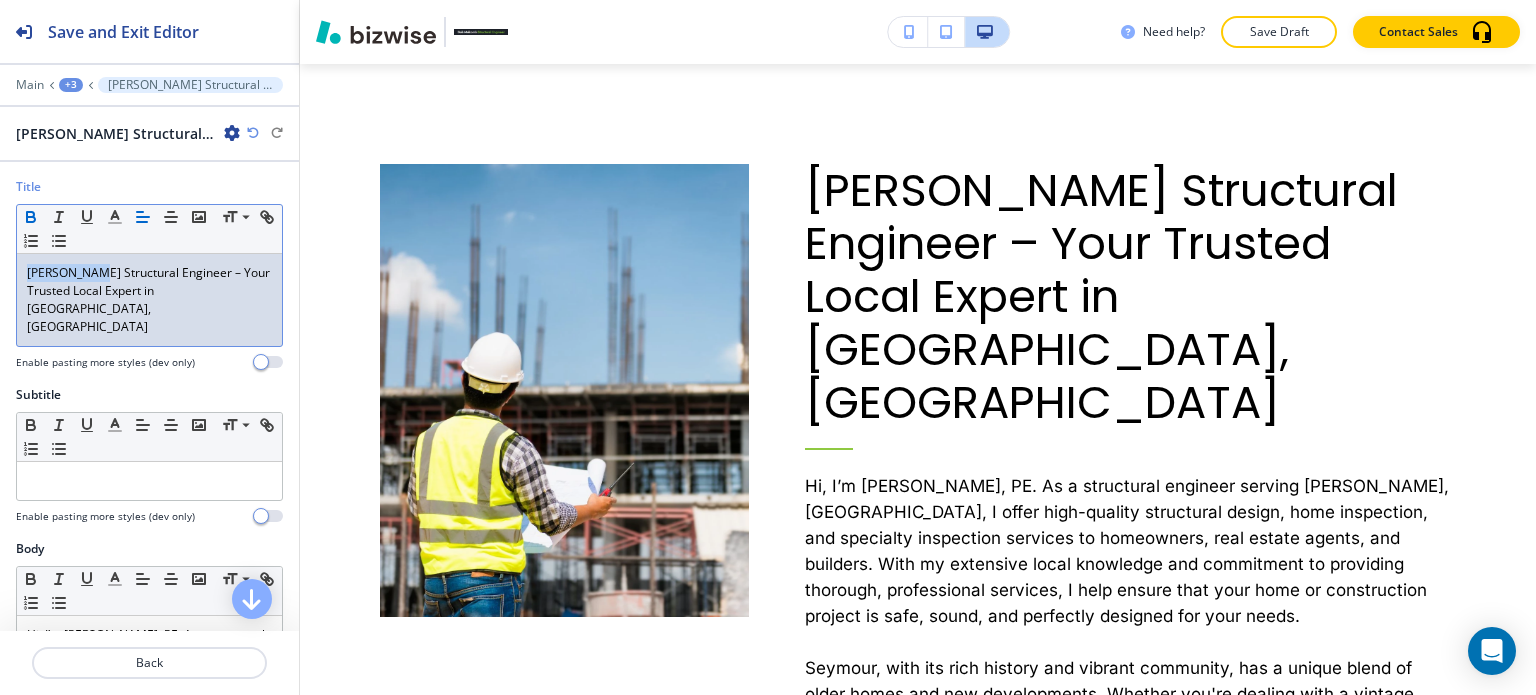 click 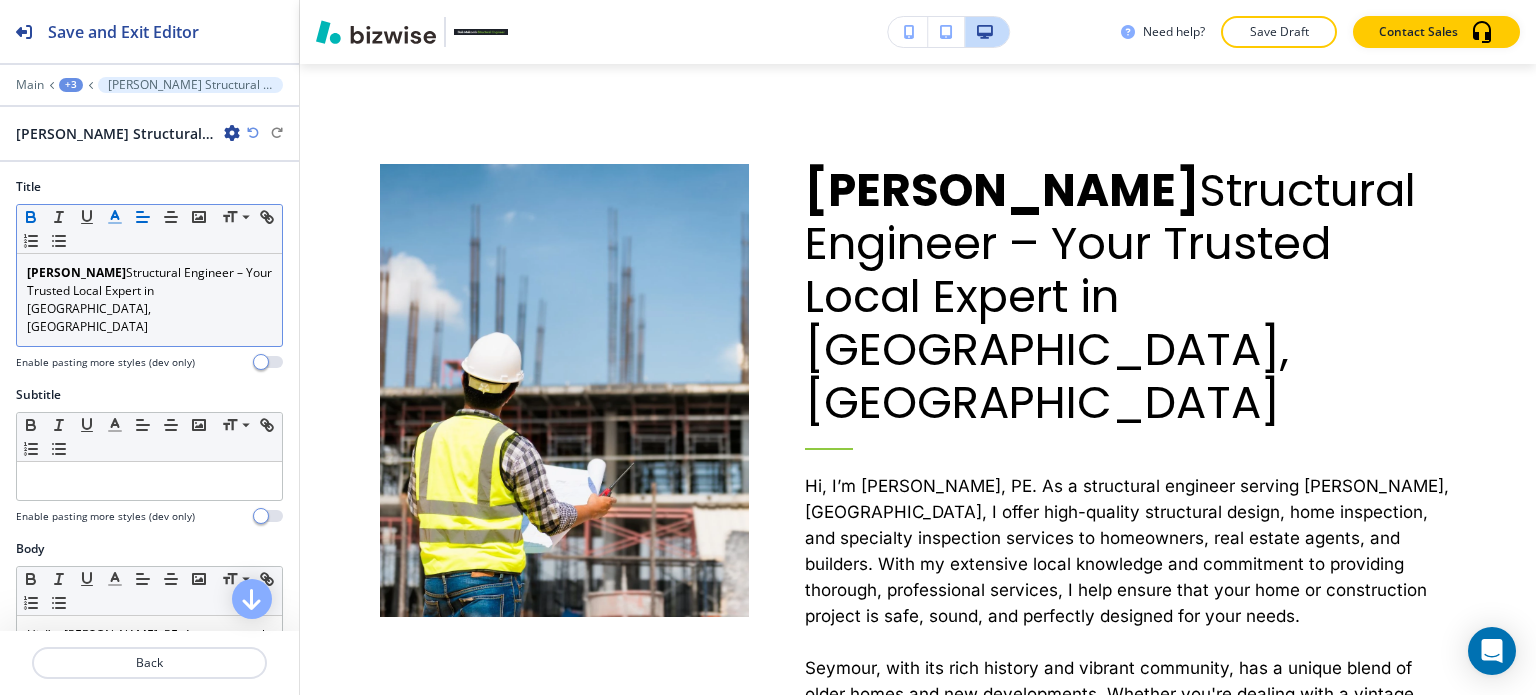 click 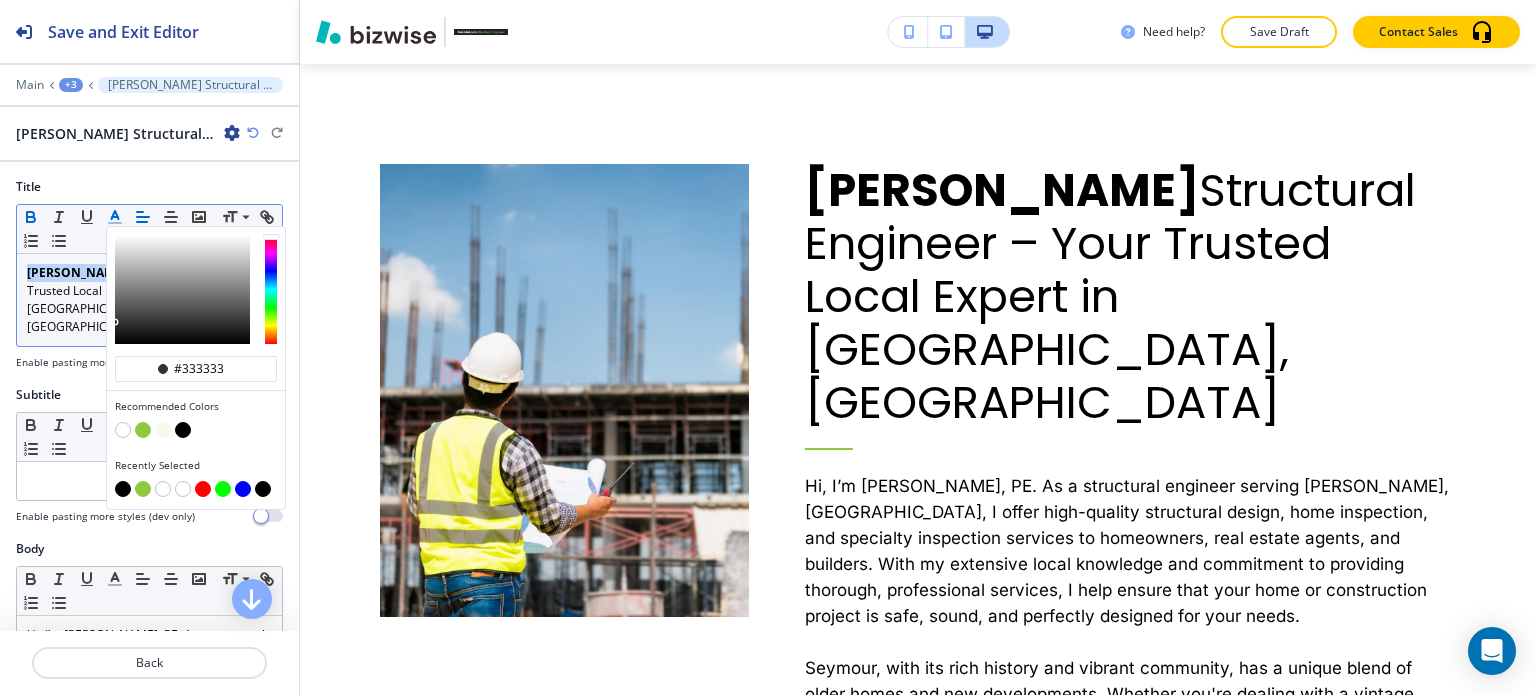 click at bounding box center (143, 430) 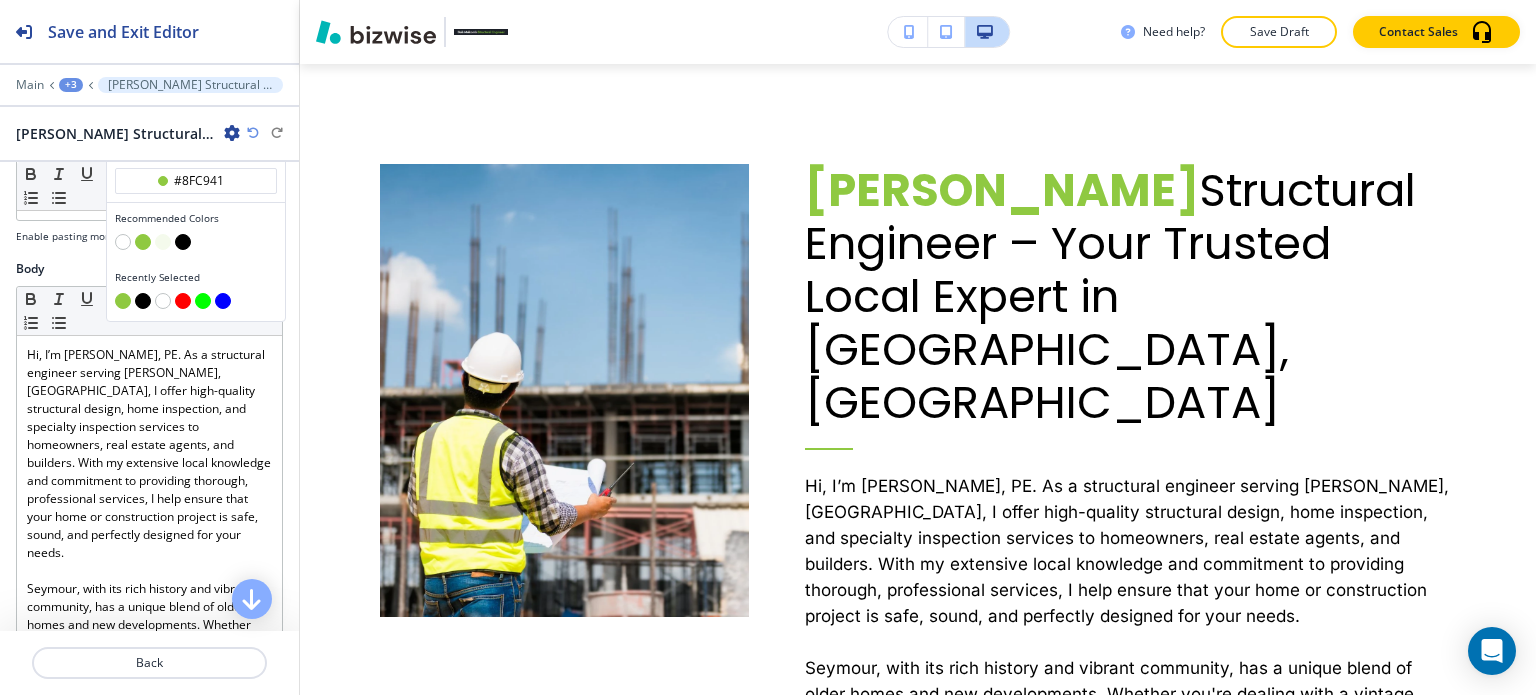 scroll, scrollTop: 300, scrollLeft: 0, axis: vertical 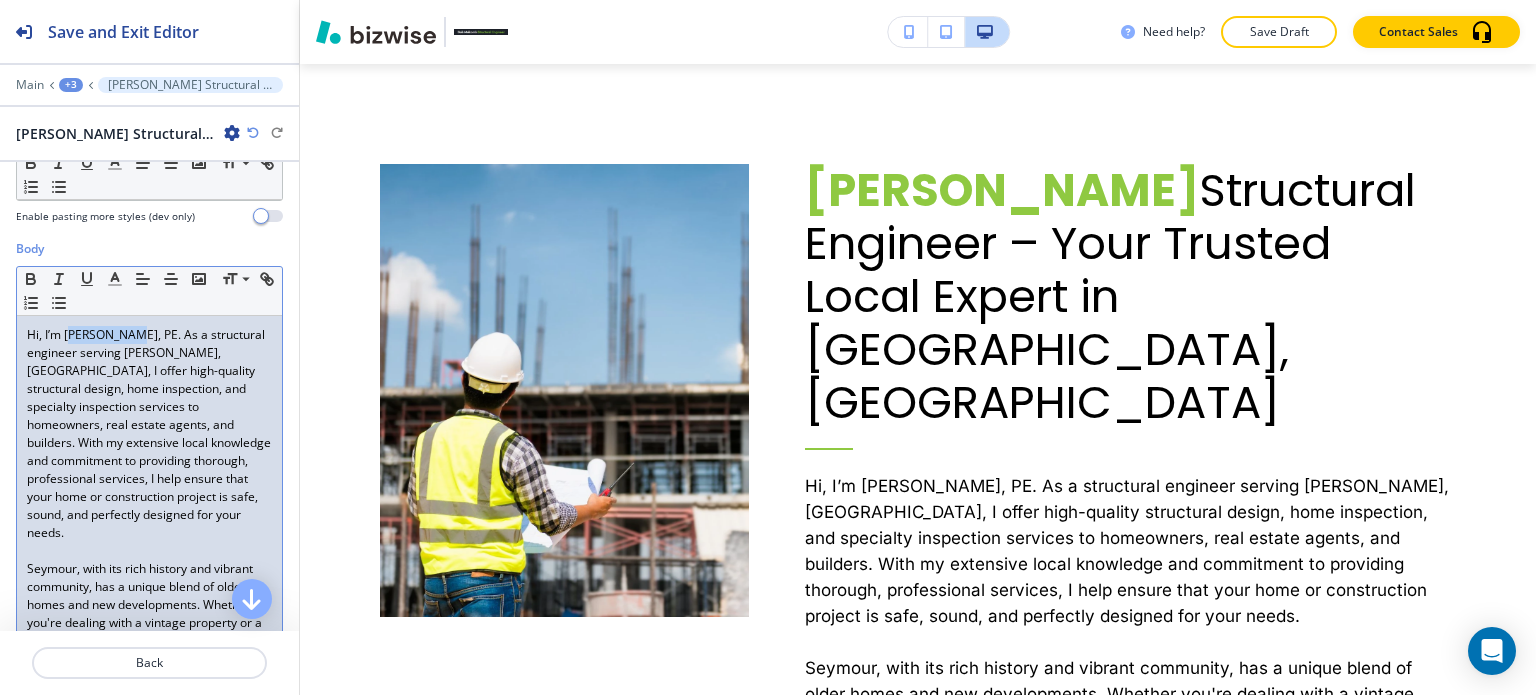 drag, startPoint x: 138, startPoint y: 293, endPoint x: 70, endPoint y: 296, distance: 68.06615 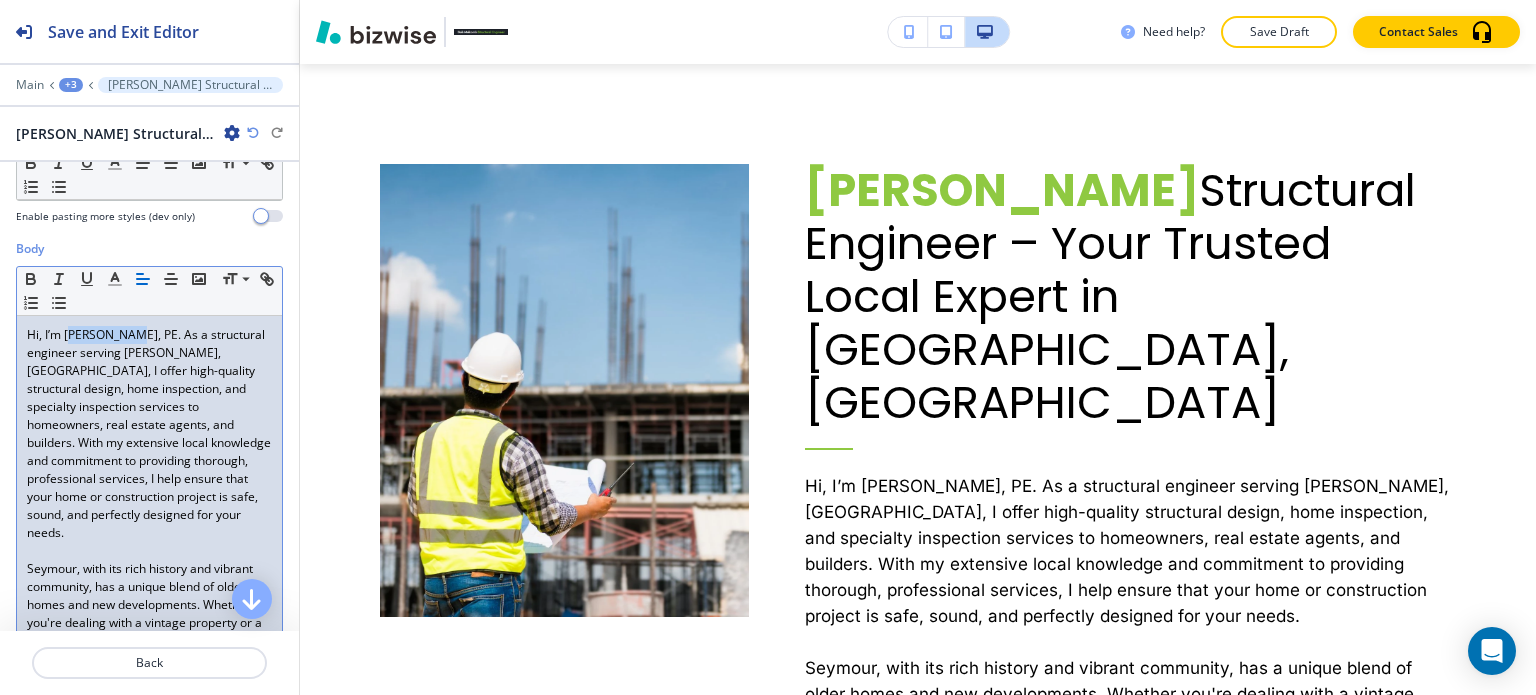 click on "Hi, I’m [PERSON_NAME], PE. As a structural engineer serving [PERSON_NAME], [GEOGRAPHIC_DATA], I offer high-quality structural design, home inspection, and specialty inspection services to homeowners, real estate agents, and builders. With my extensive local knowledge and commitment to providing thorough, professional services, I help ensure that your home or construction project is safe, sound, and perfectly designed for your needs." at bounding box center [149, 434] 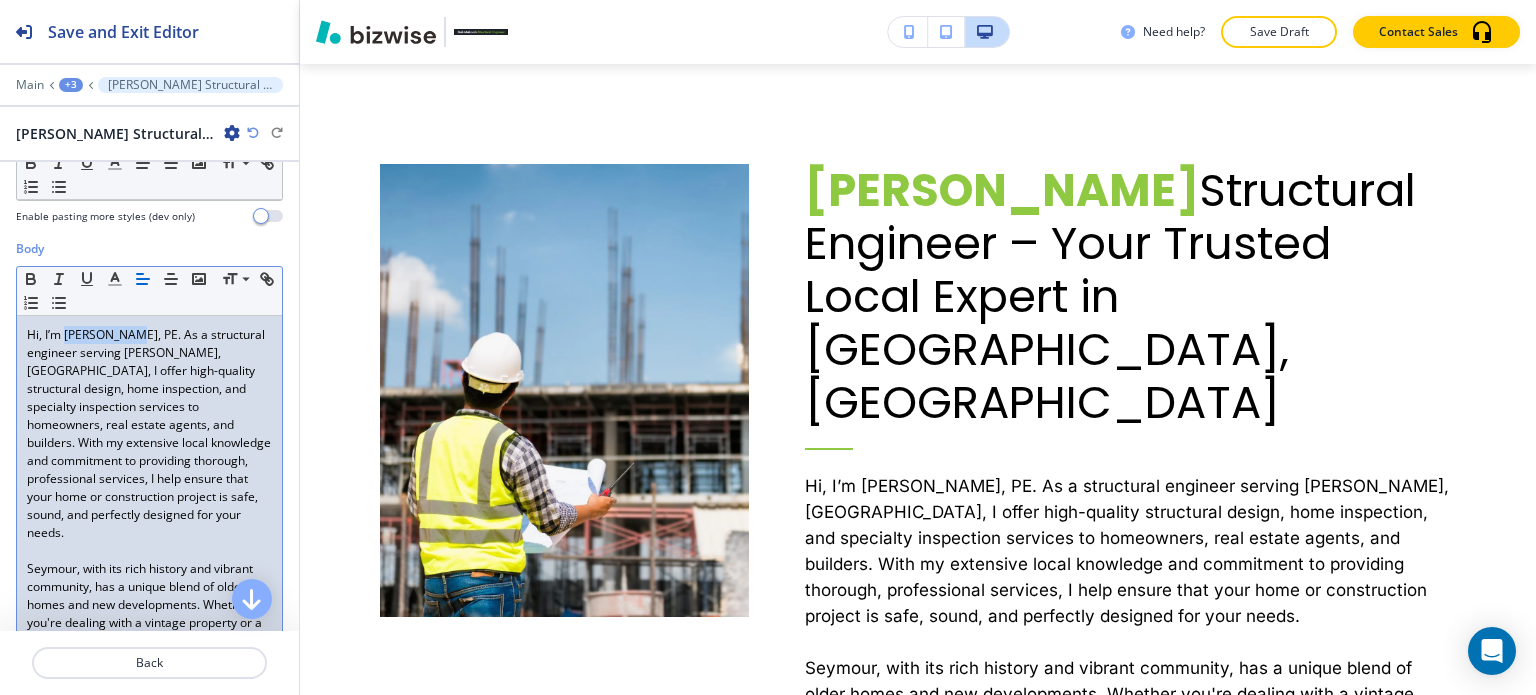 drag, startPoint x: 140, startPoint y: 295, endPoint x: 63, endPoint y: 295, distance: 77 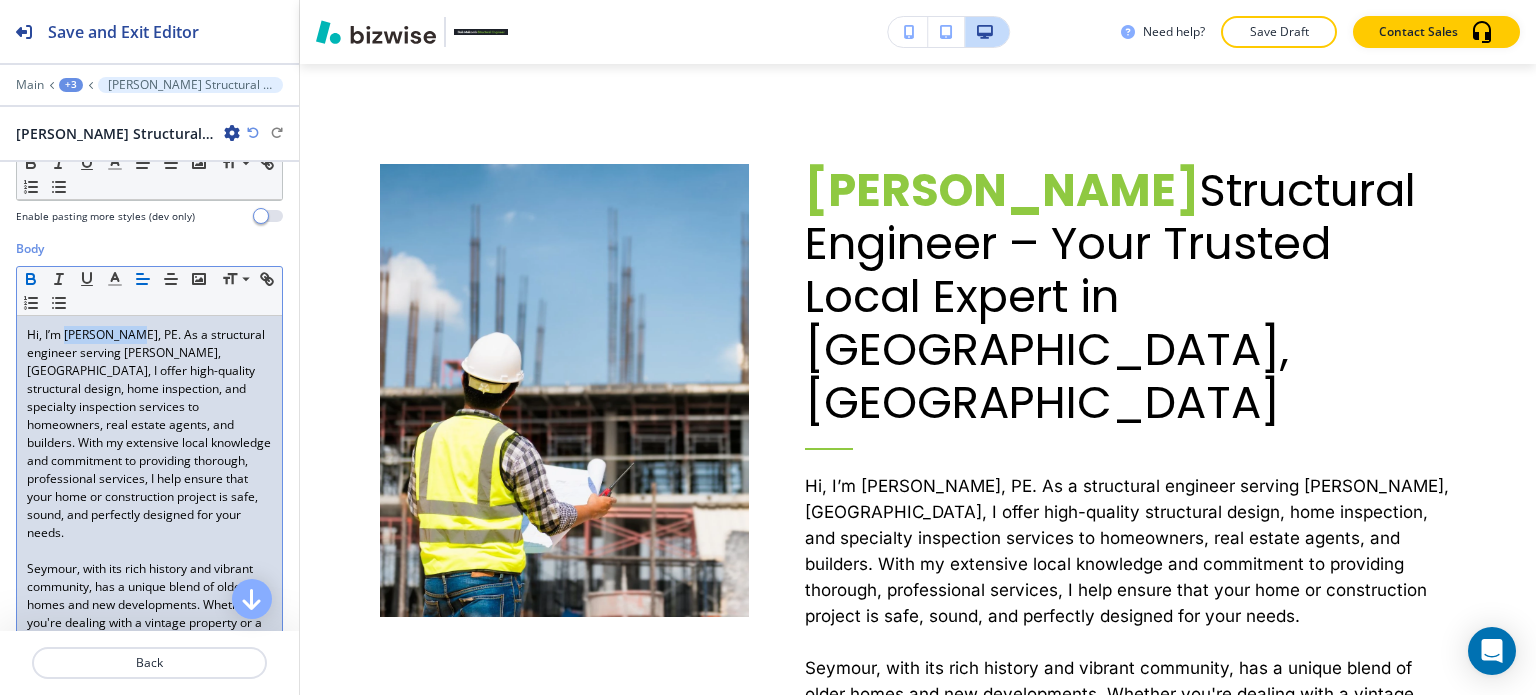 click 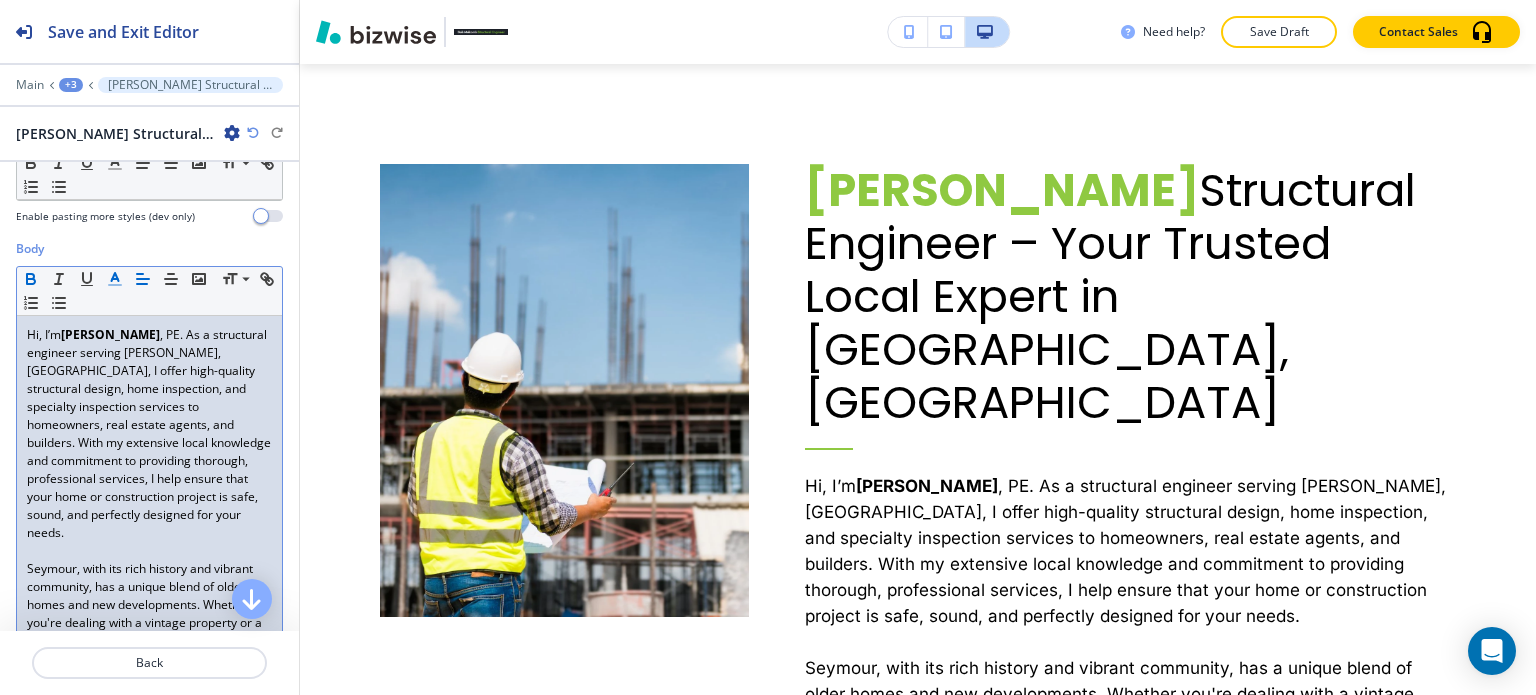 click 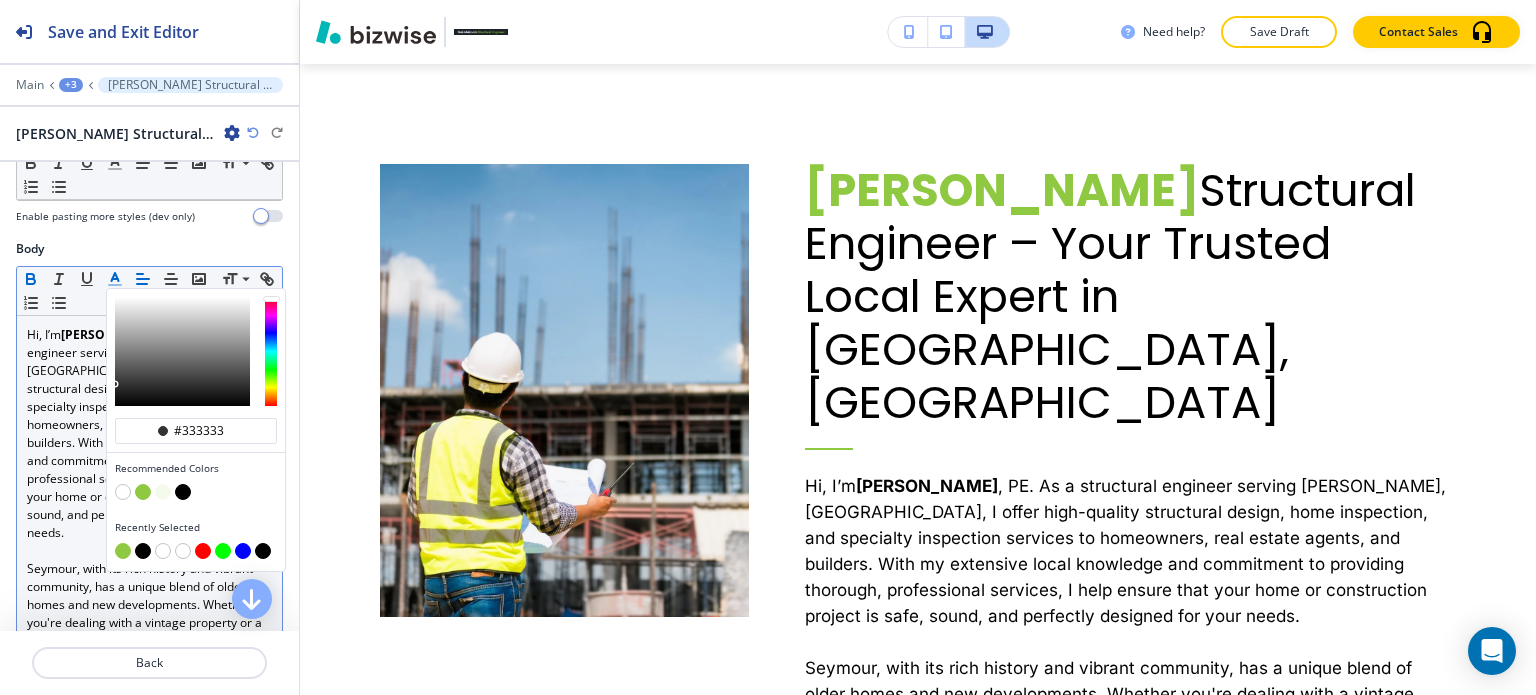 click at bounding box center [143, 492] 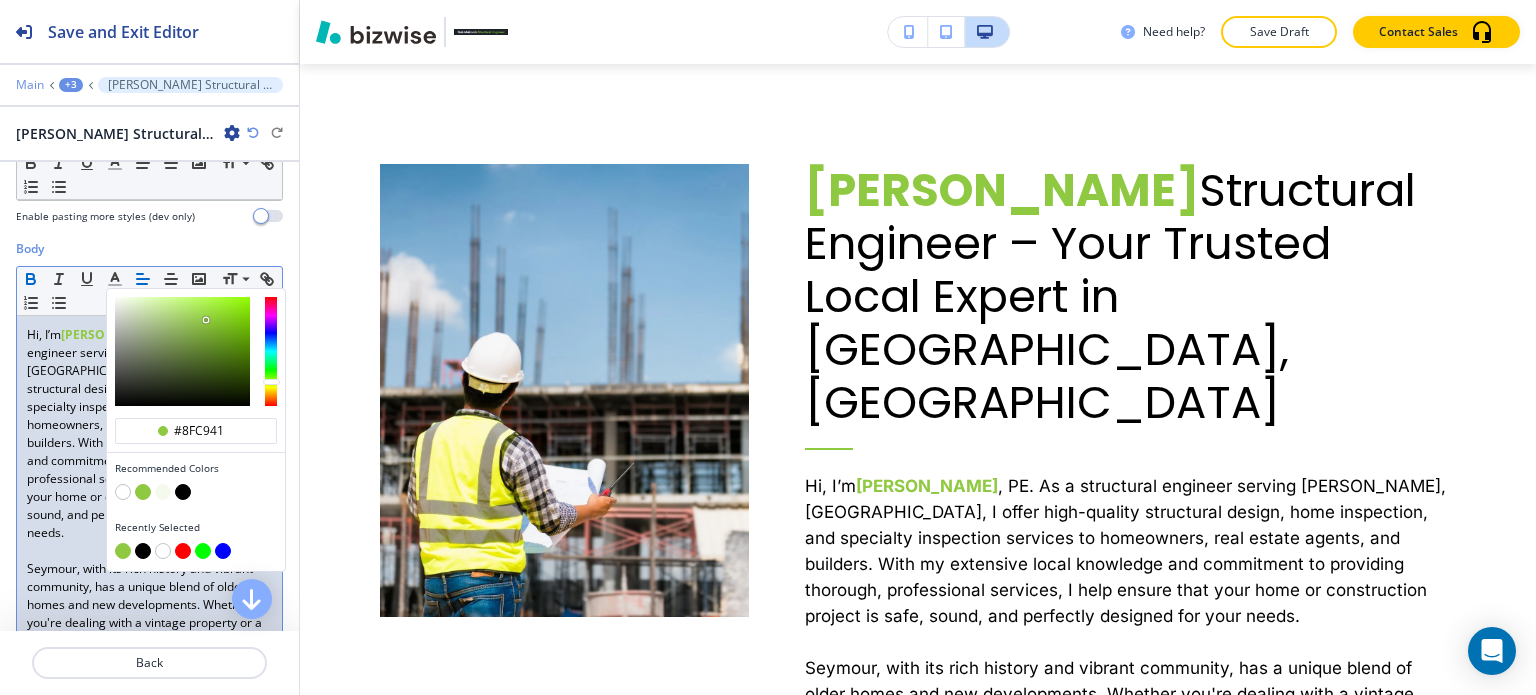 click on "Main" at bounding box center (30, 85) 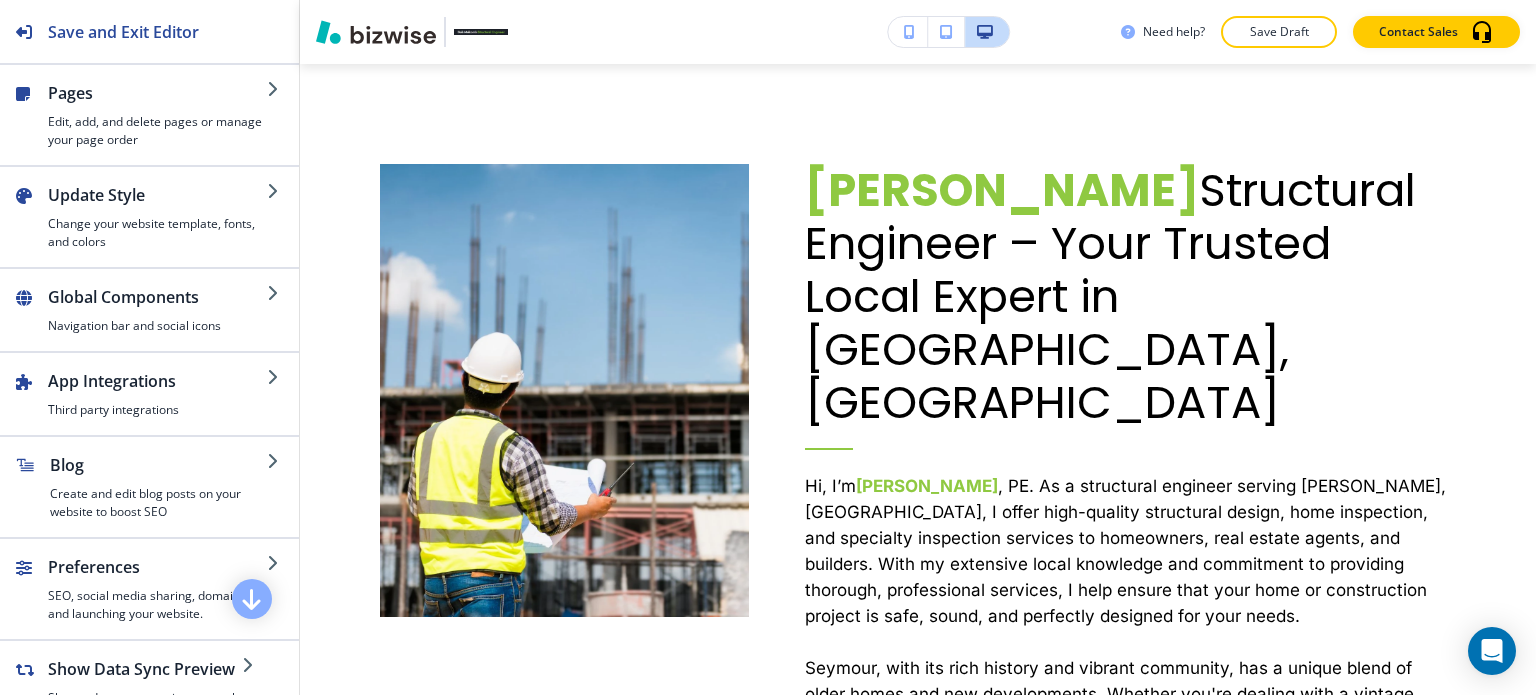 scroll, scrollTop: 2254, scrollLeft: 0, axis: vertical 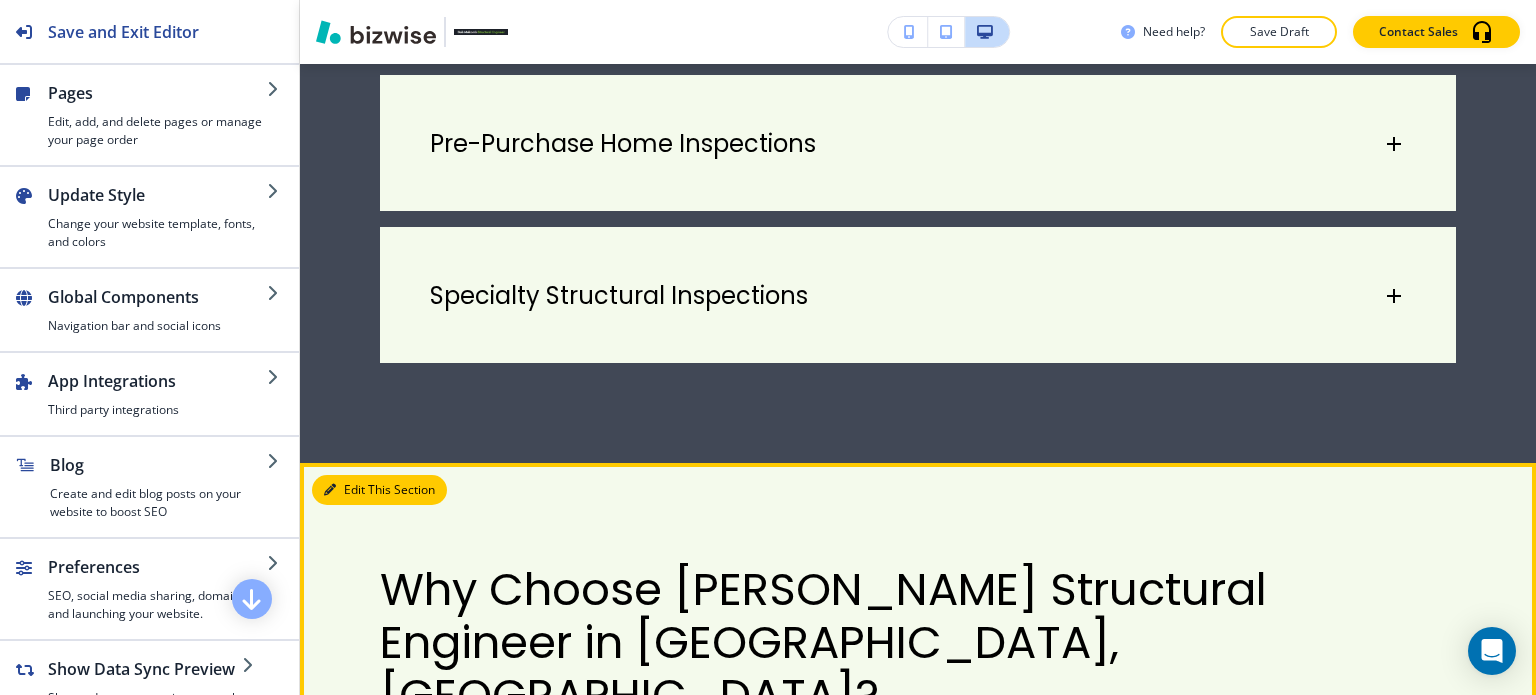 click on "Edit This Section" at bounding box center (379, 490) 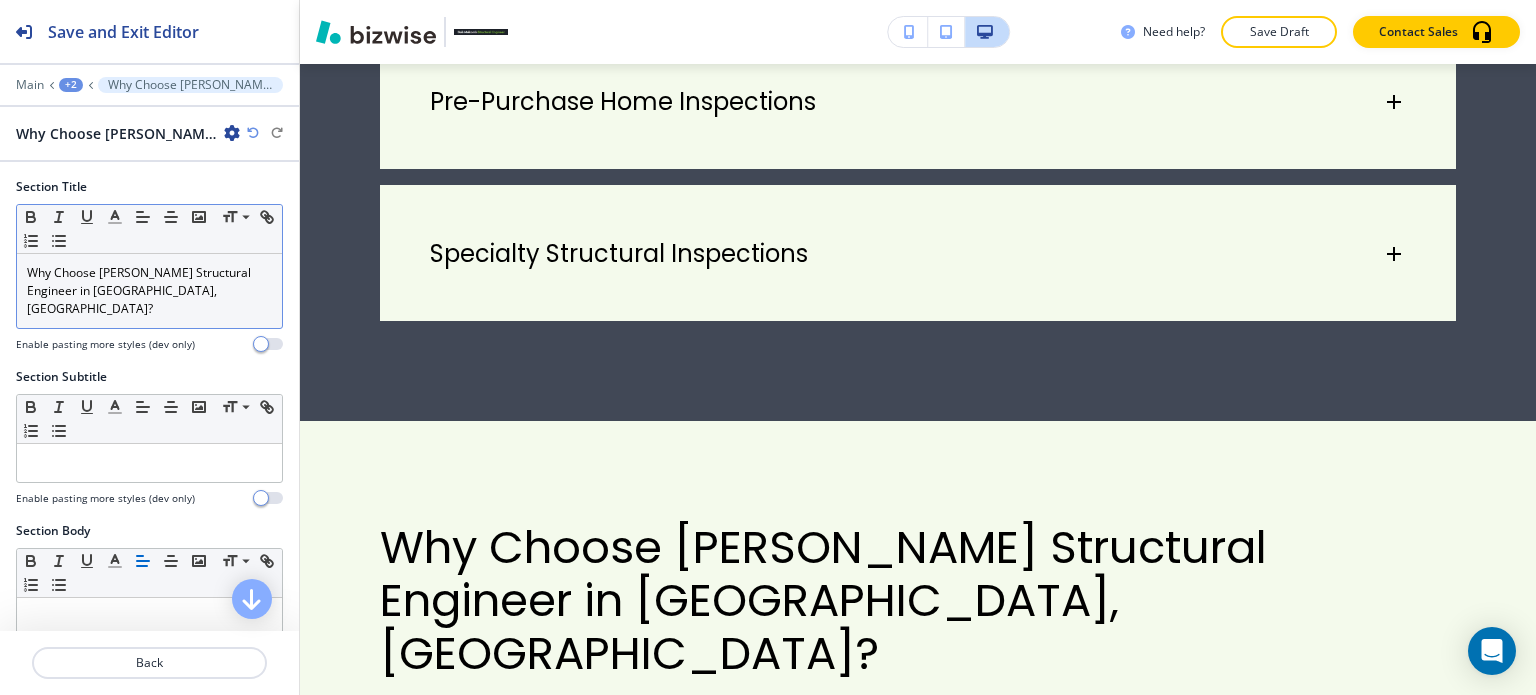 scroll, scrollTop: 2440, scrollLeft: 0, axis: vertical 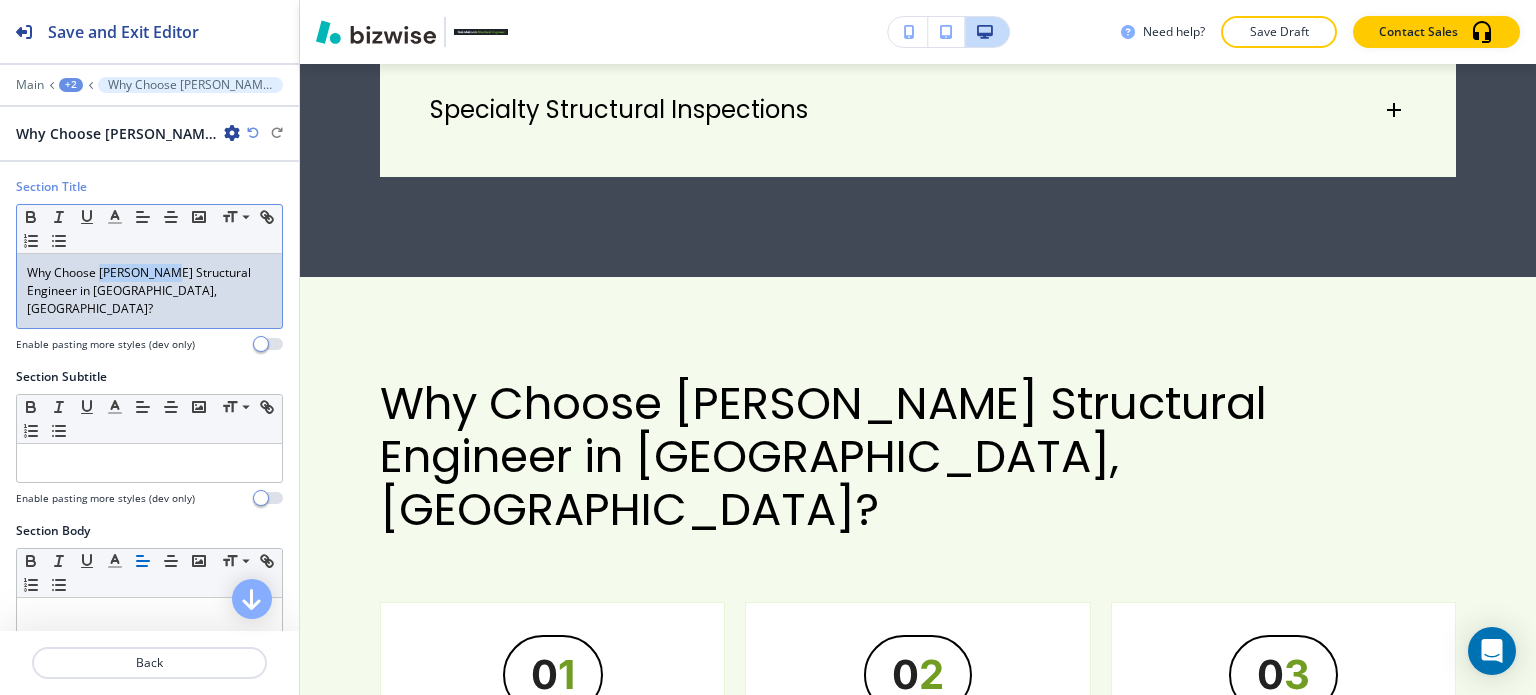 drag, startPoint x: 176, startPoint y: 271, endPoint x: 102, endPoint y: 273, distance: 74.02702 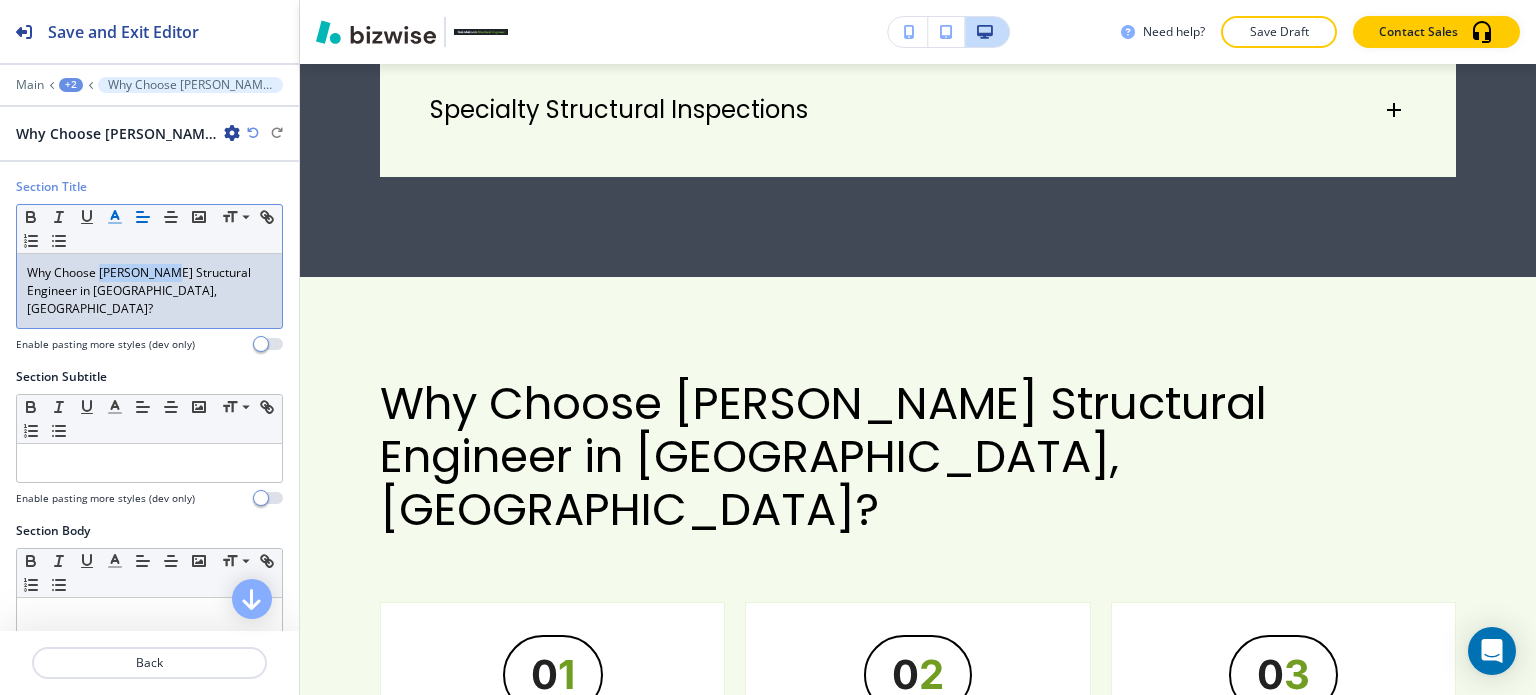 click at bounding box center [115, 217] 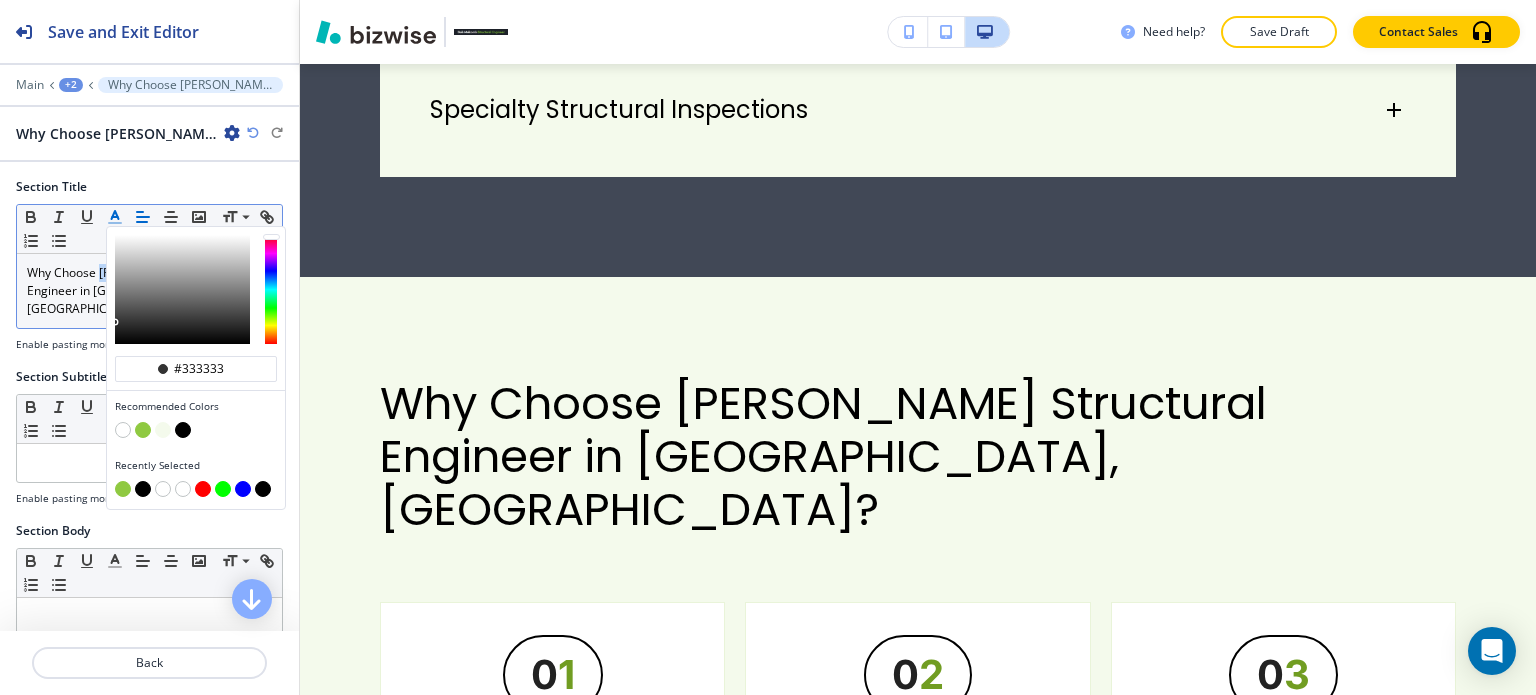 click at bounding box center (143, 430) 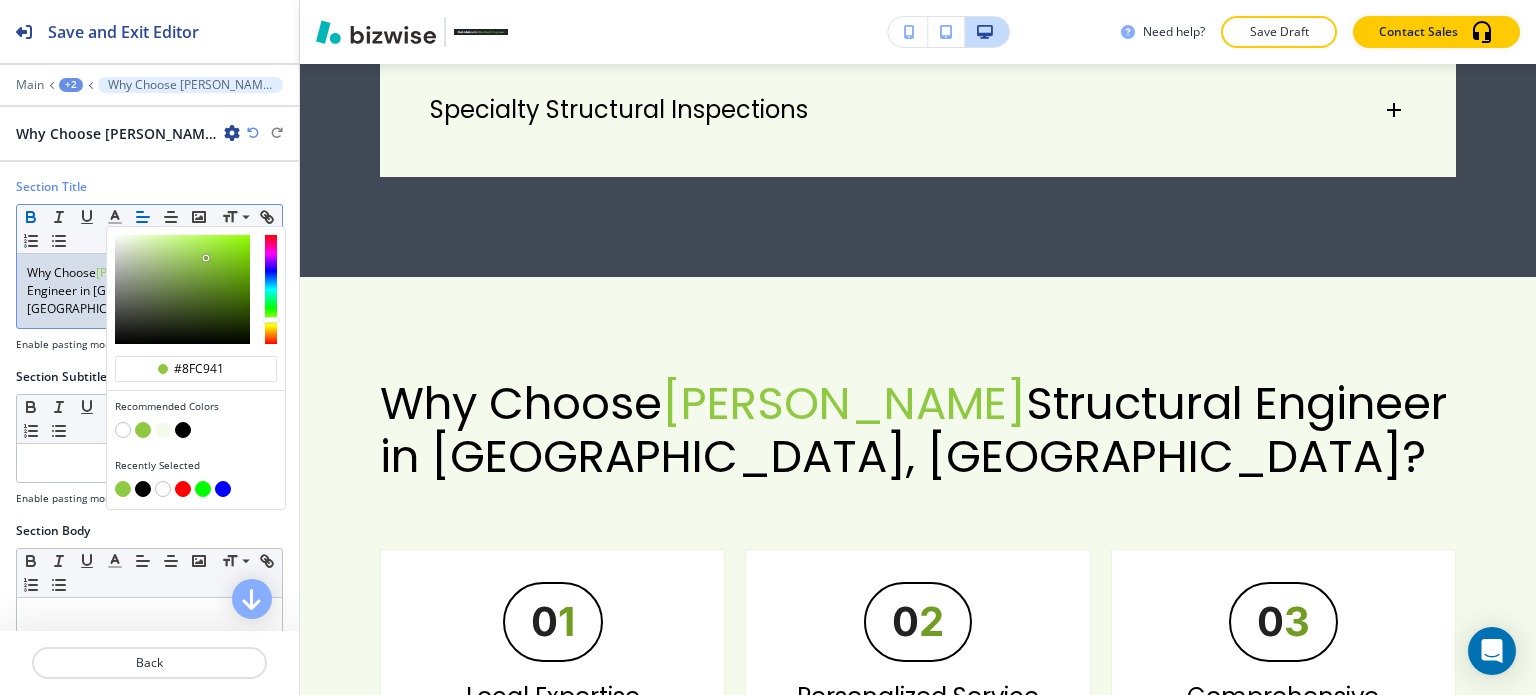 click 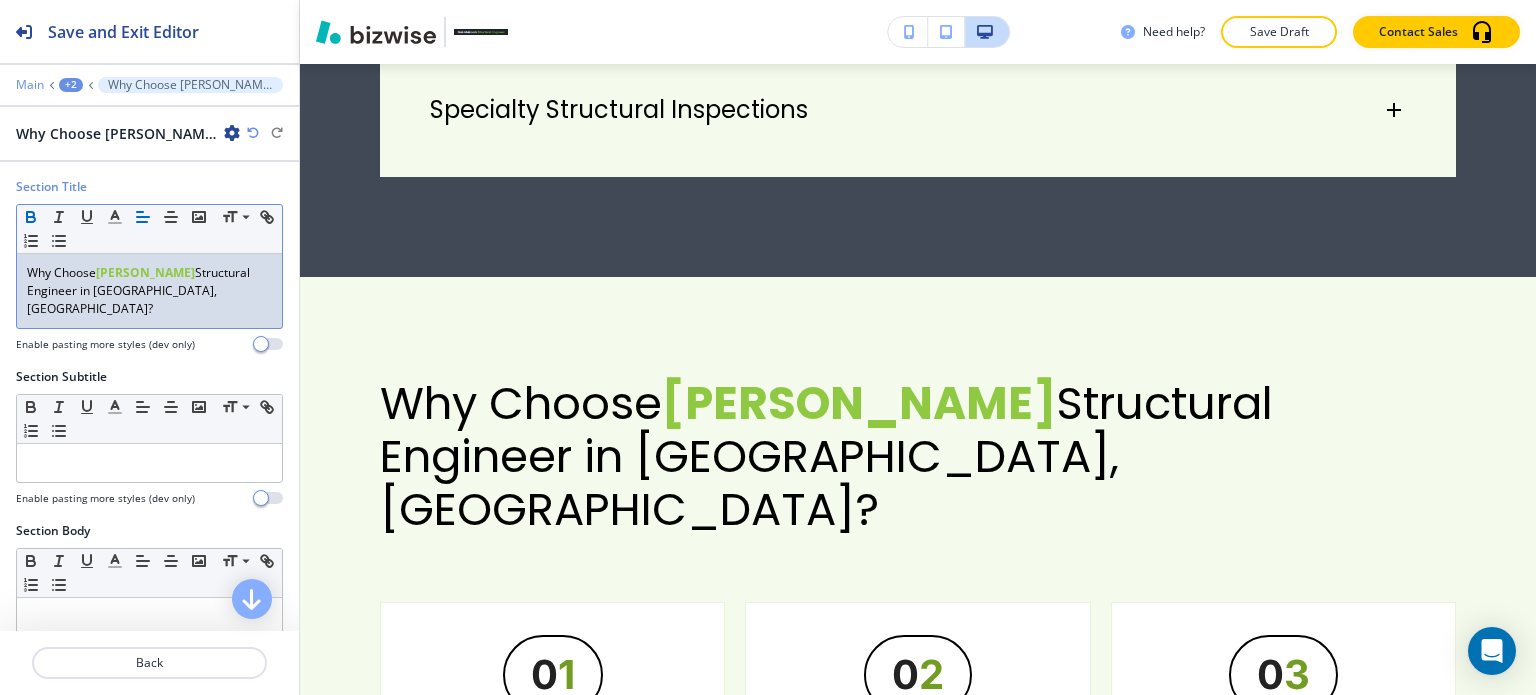 click on "Main" at bounding box center (30, 85) 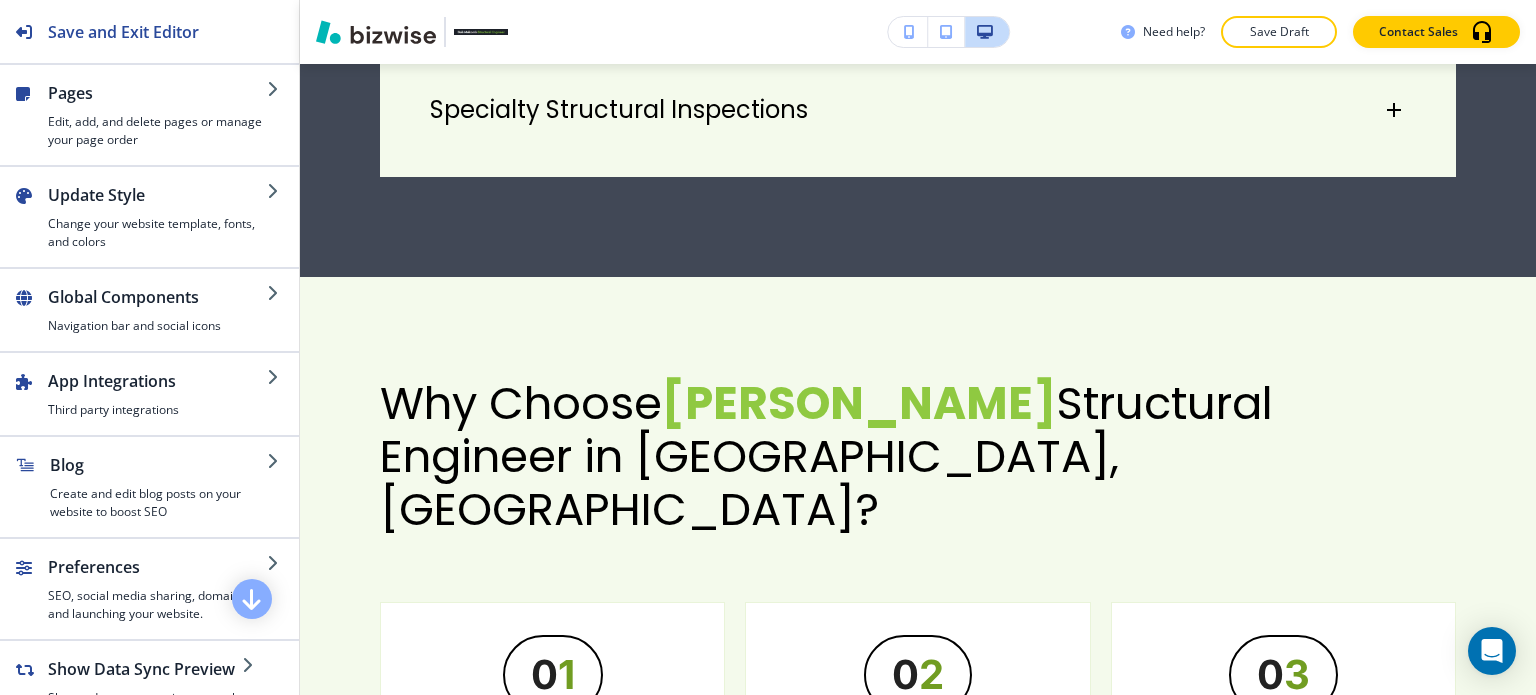 scroll, scrollTop: 779, scrollLeft: 0, axis: vertical 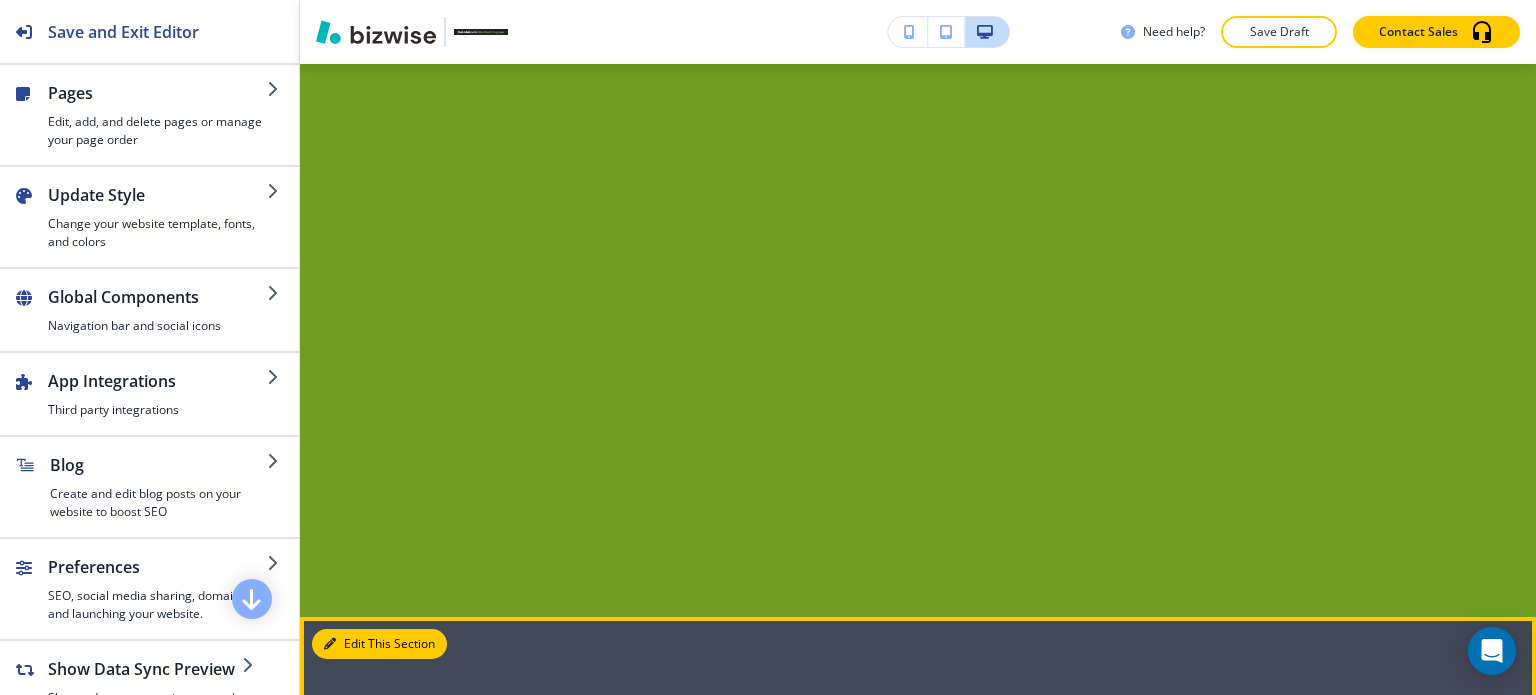 click on "Edit This Section" at bounding box center [379, 644] 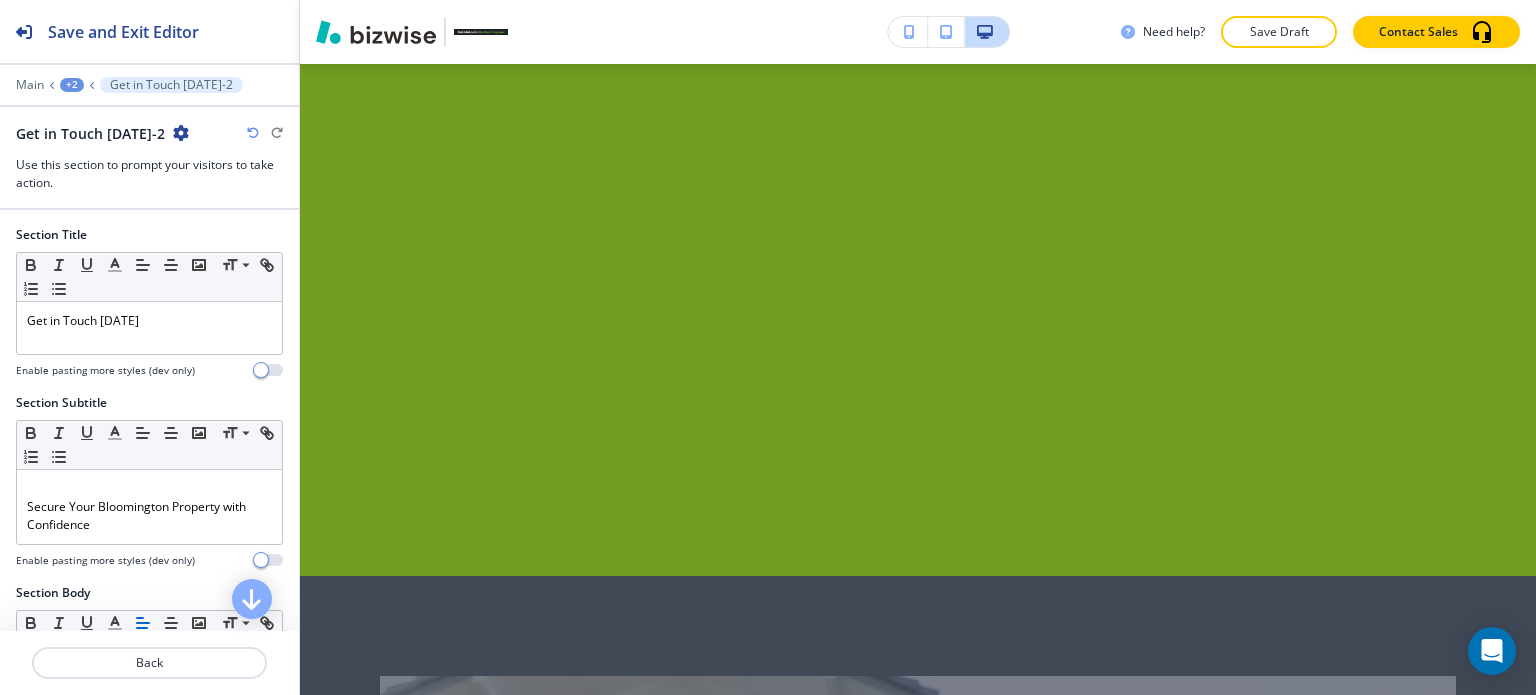 scroll, scrollTop: 5169, scrollLeft: 0, axis: vertical 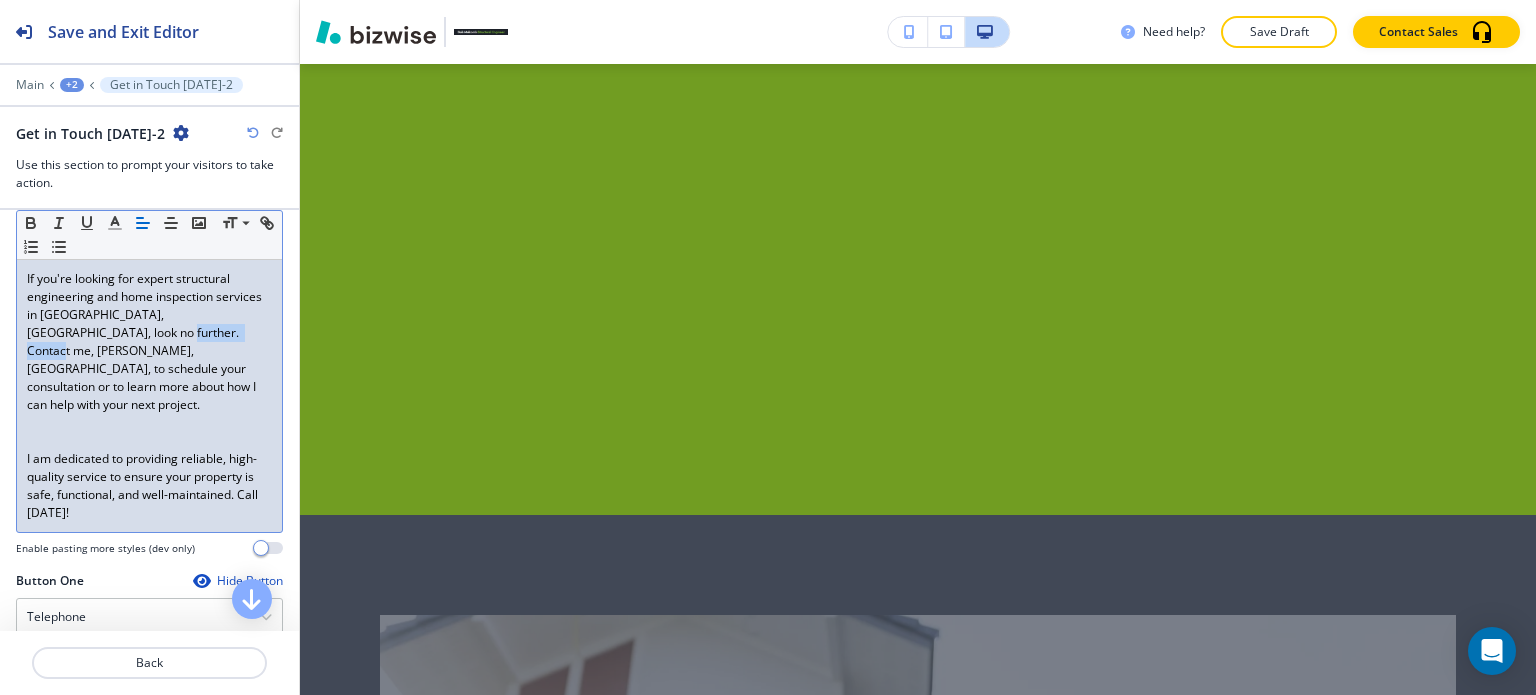 drag, startPoint x: 240, startPoint y: 327, endPoint x: 144, endPoint y: 334, distance: 96.25487 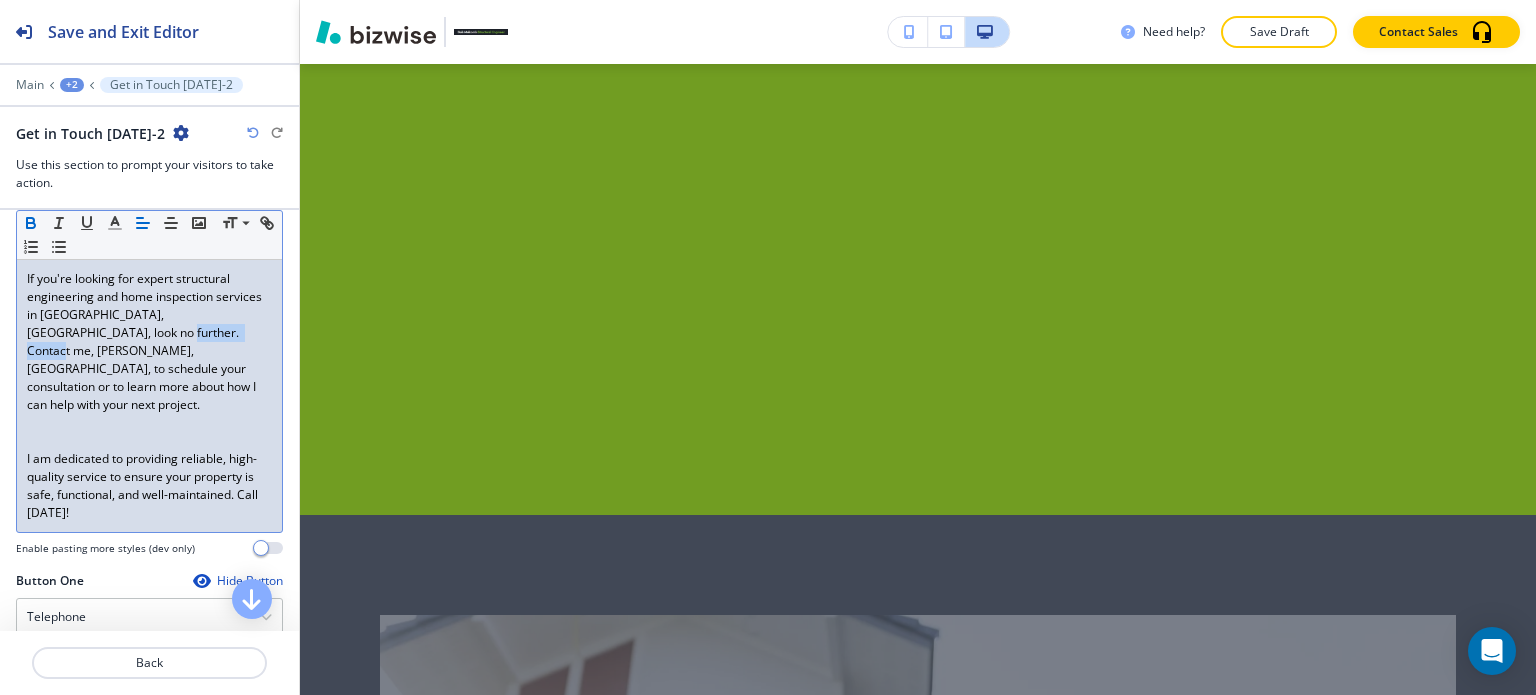 click 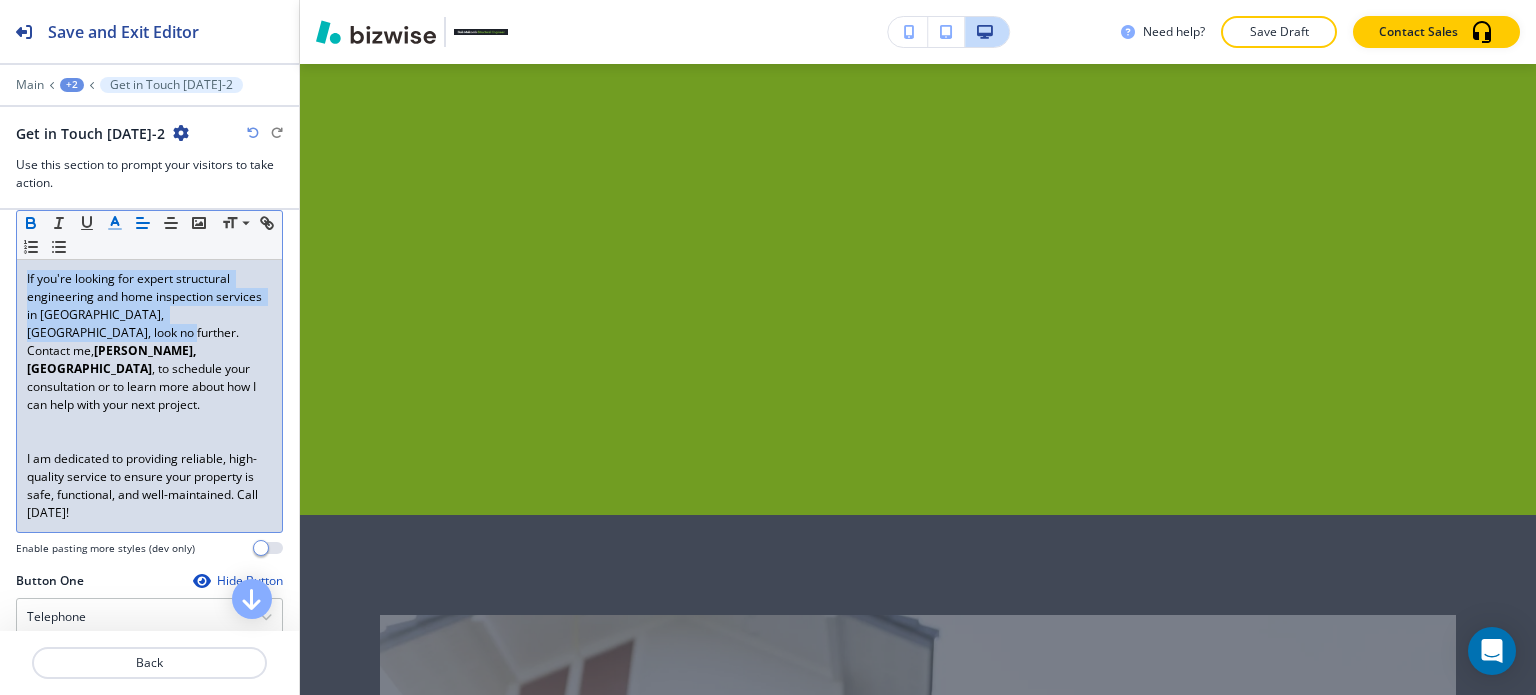 click 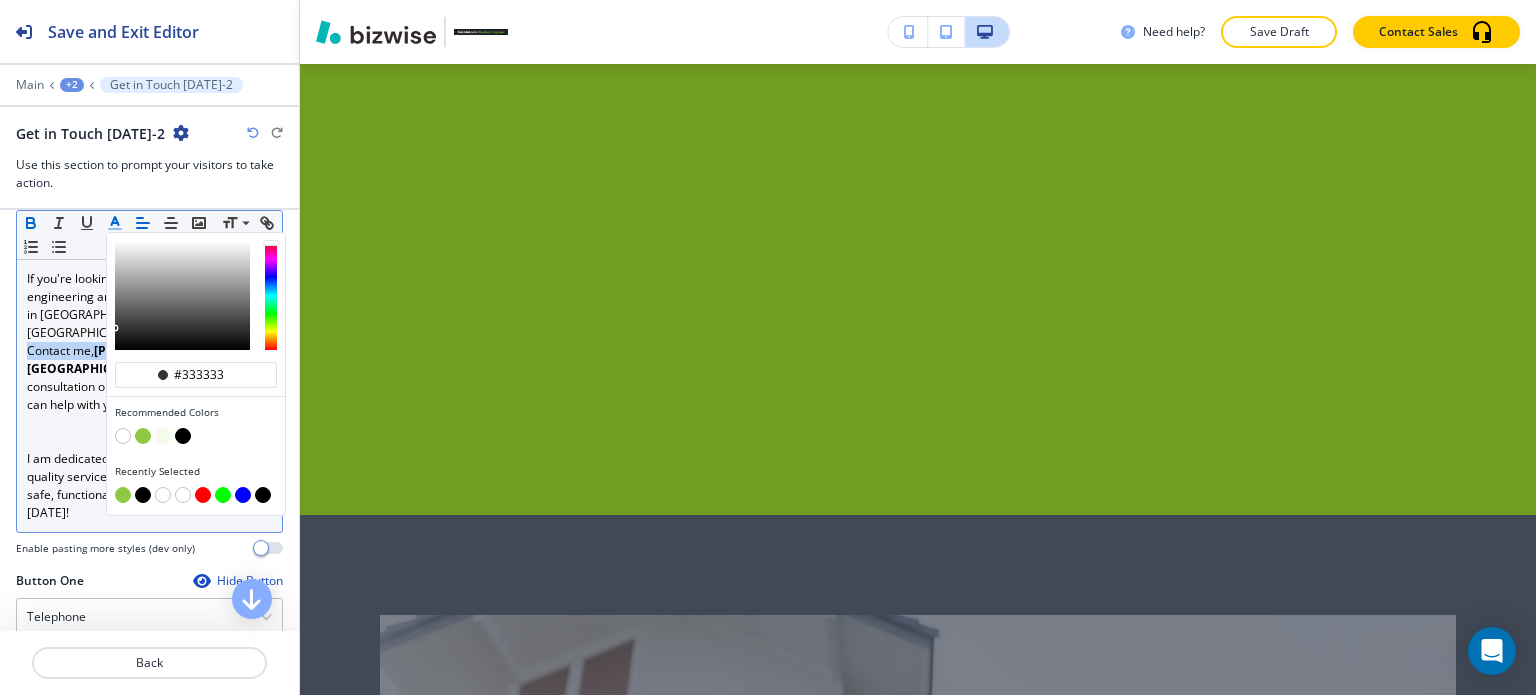 click at bounding box center (143, 436) 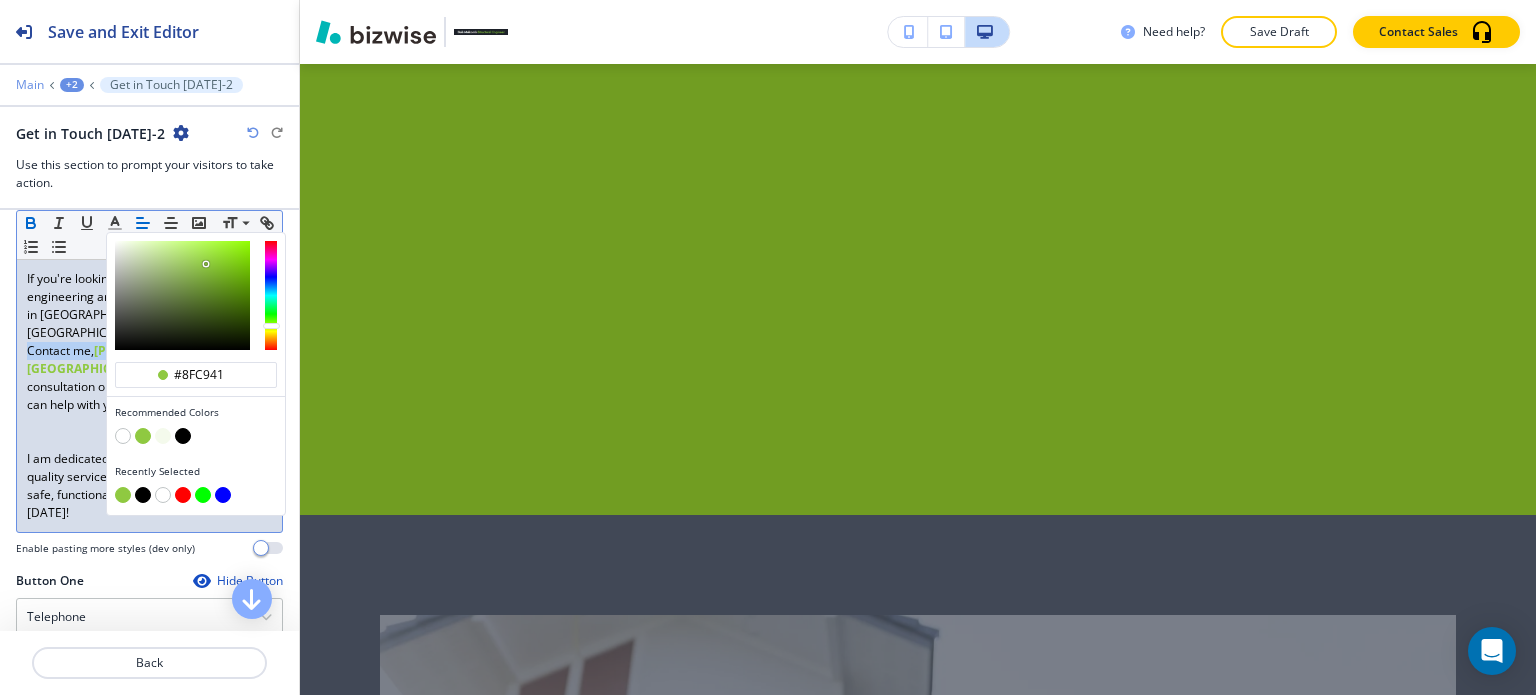click on "Main" at bounding box center (30, 85) 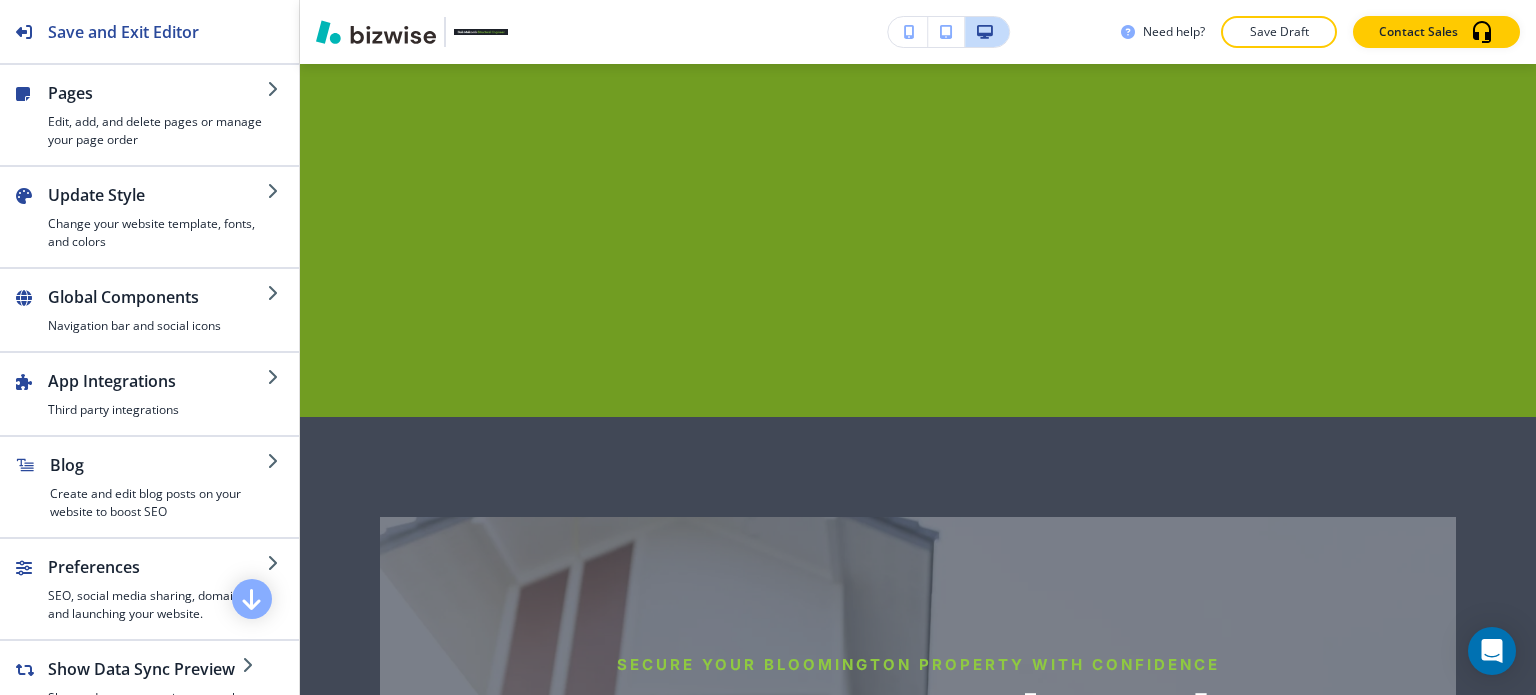 scroll, scrollTop: 5941, scrollLeft: 0, axis: vertical 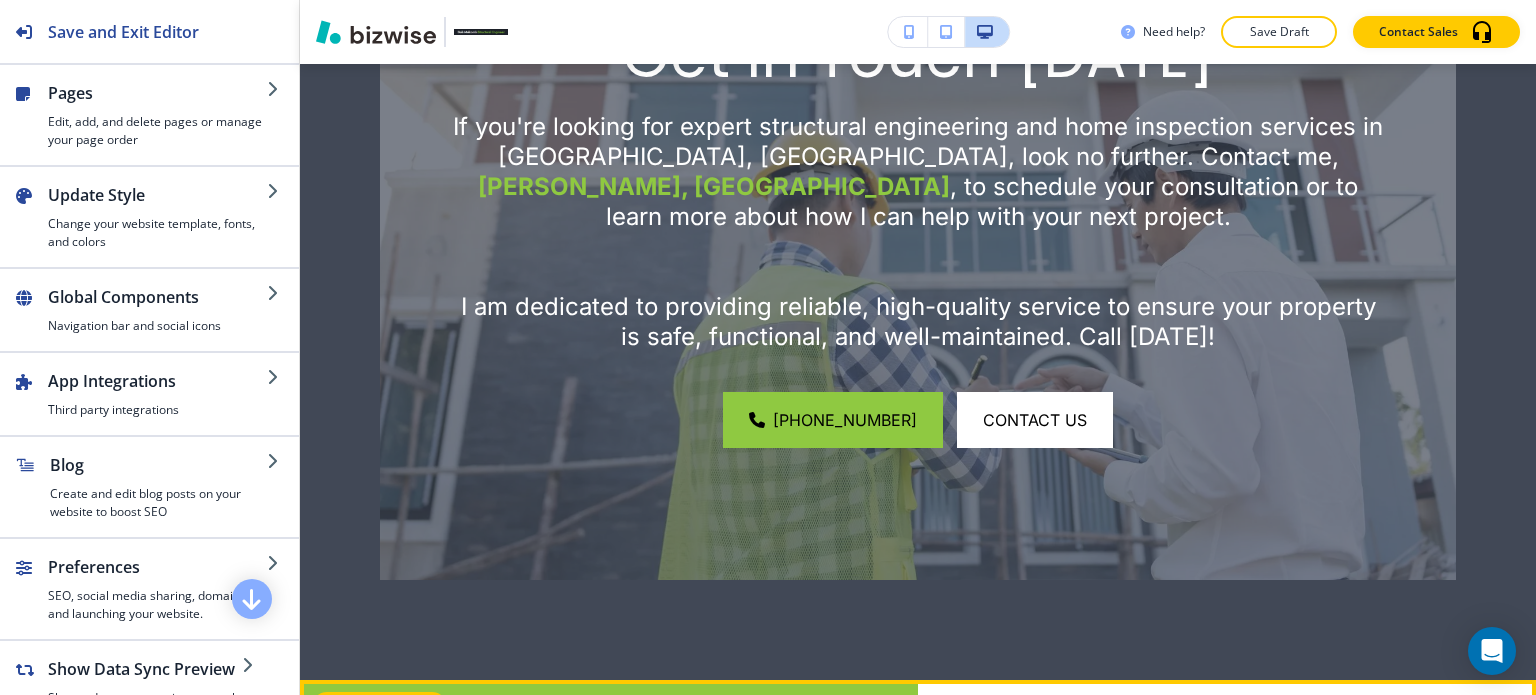 click on "Edit This Section" at bounding box center (379, 707) 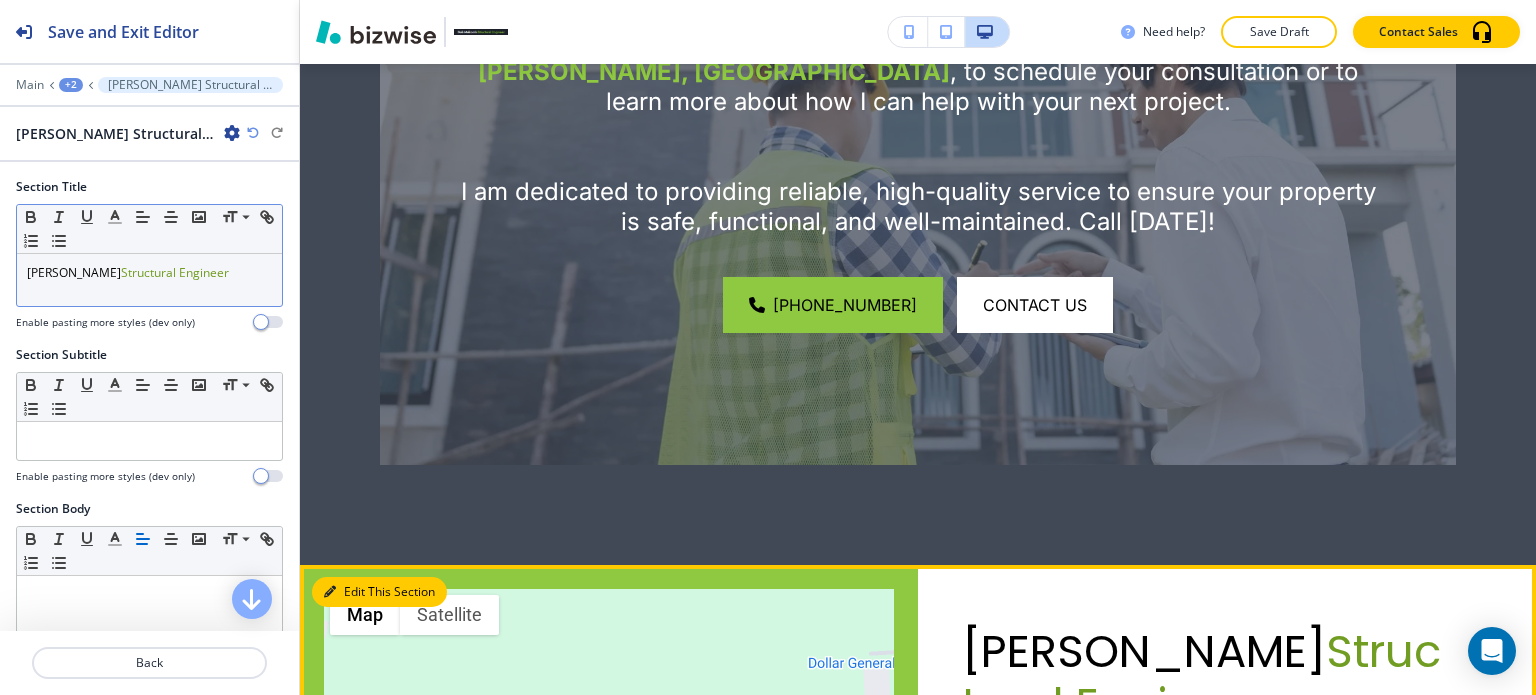 scroll, scrollTop: 6076, scrollLeft: 0, axis: vertical 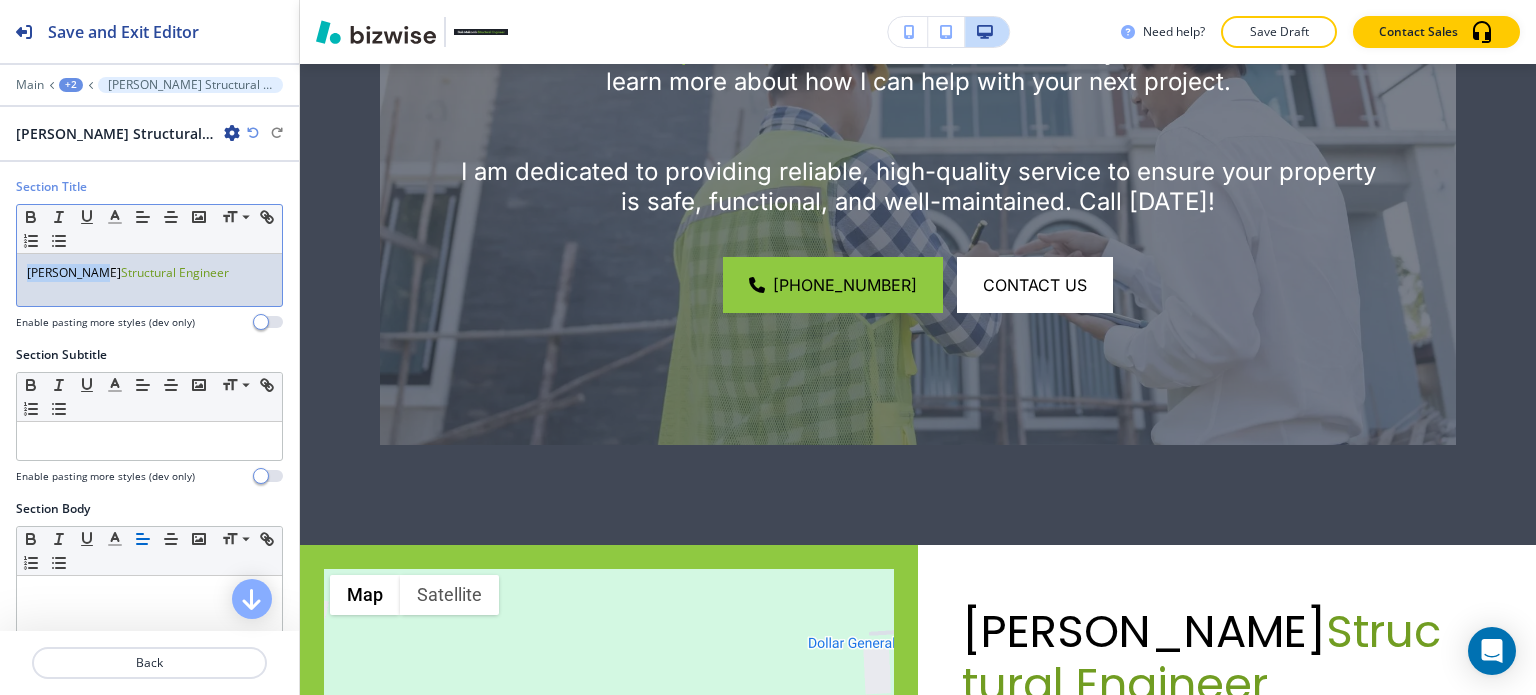 drag, startPoint x: 103, startPoint y: 271, endPoint x: 22, endPoint y: 264, distance: 81.3019 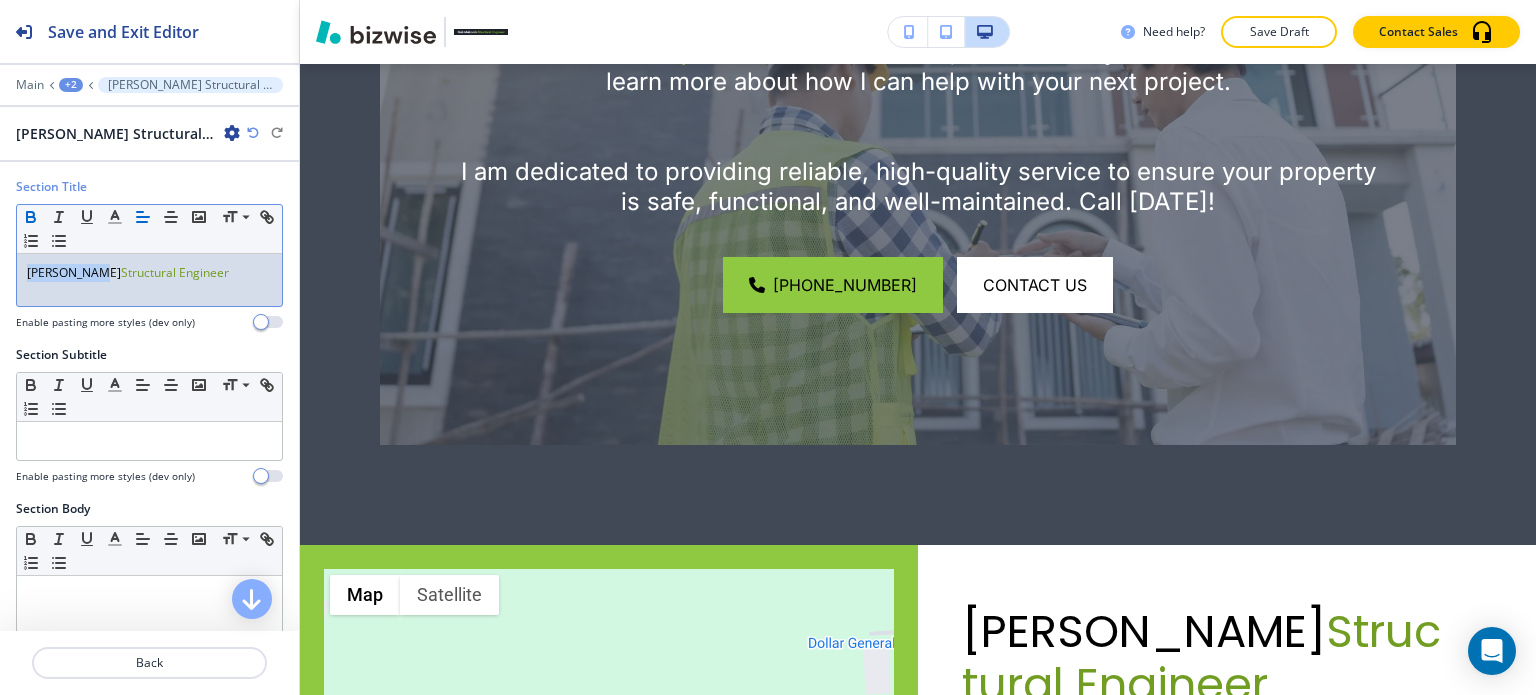 click 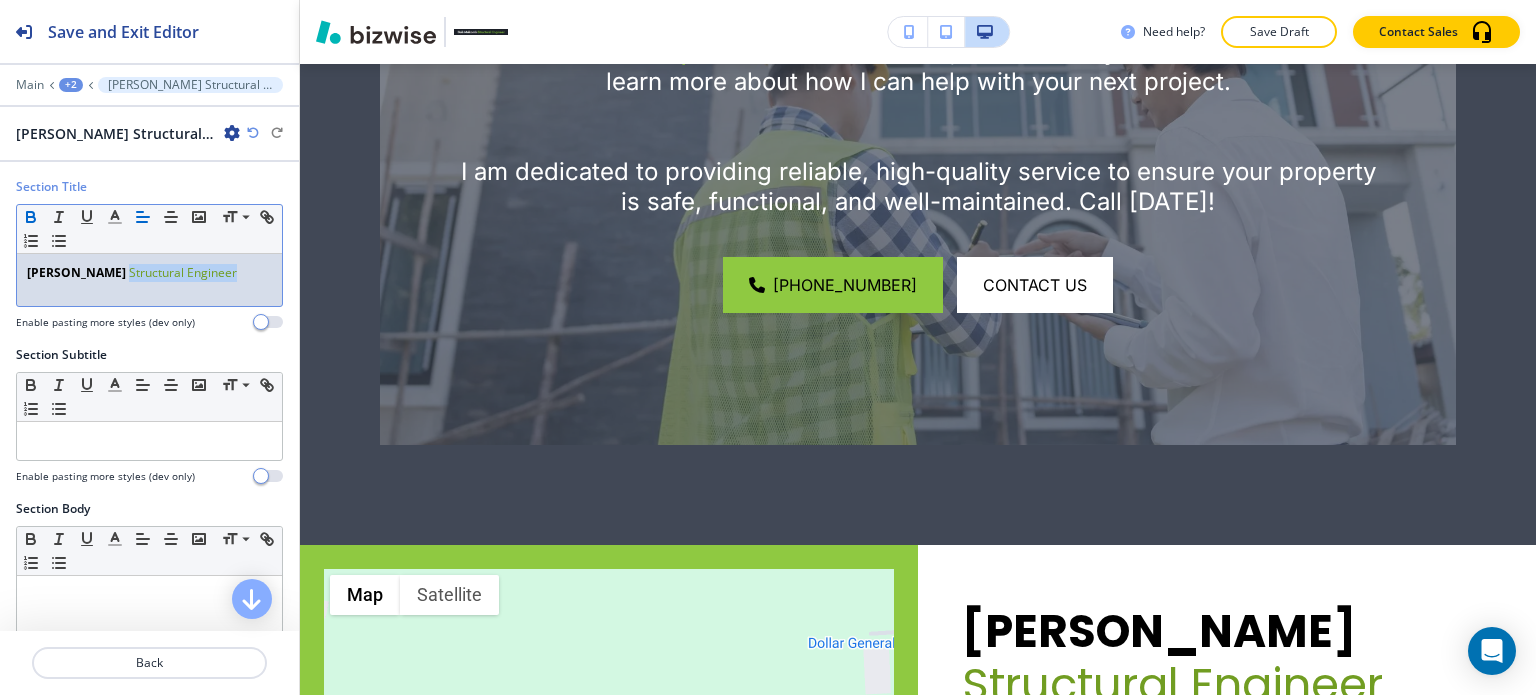 drag, startPoint x: 219, startPoint y: 273, endPoint x: 113, endPoint y: 275, distance: 106.01887 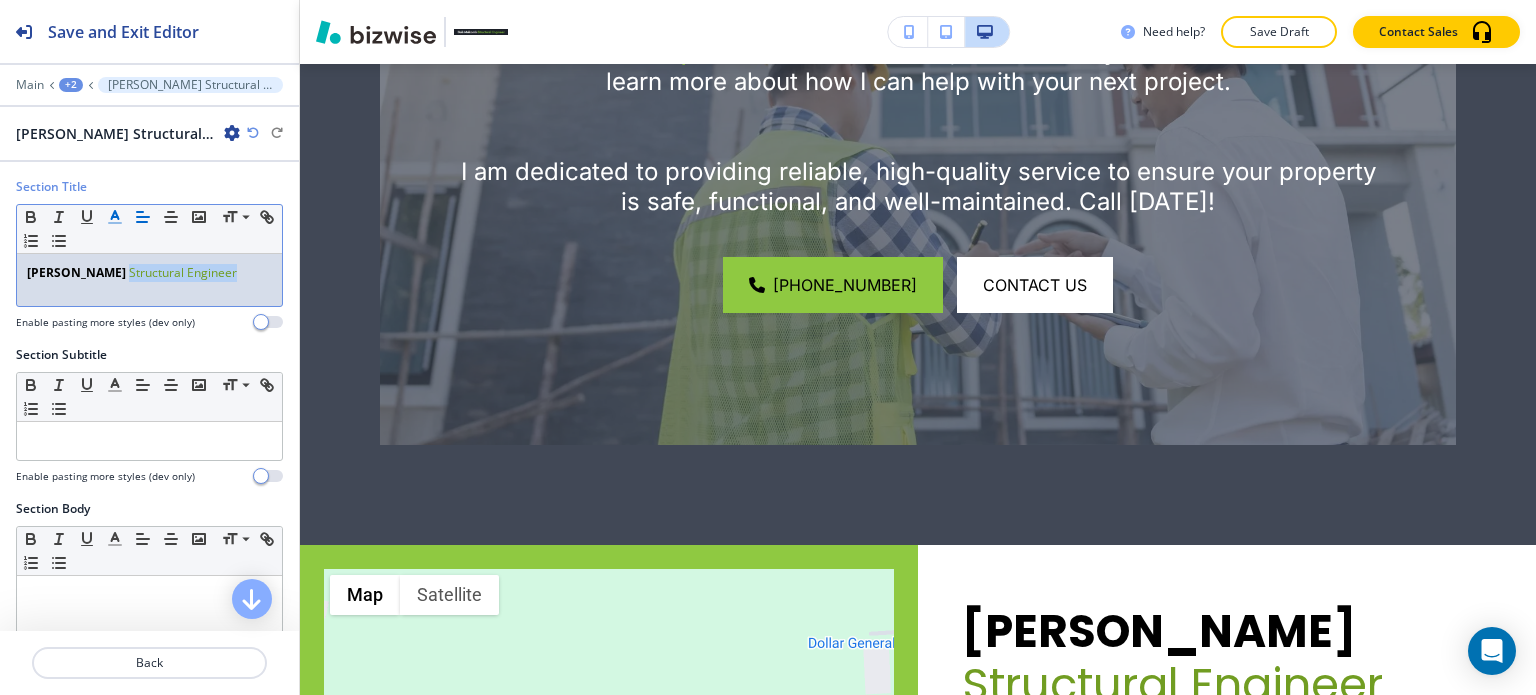 click 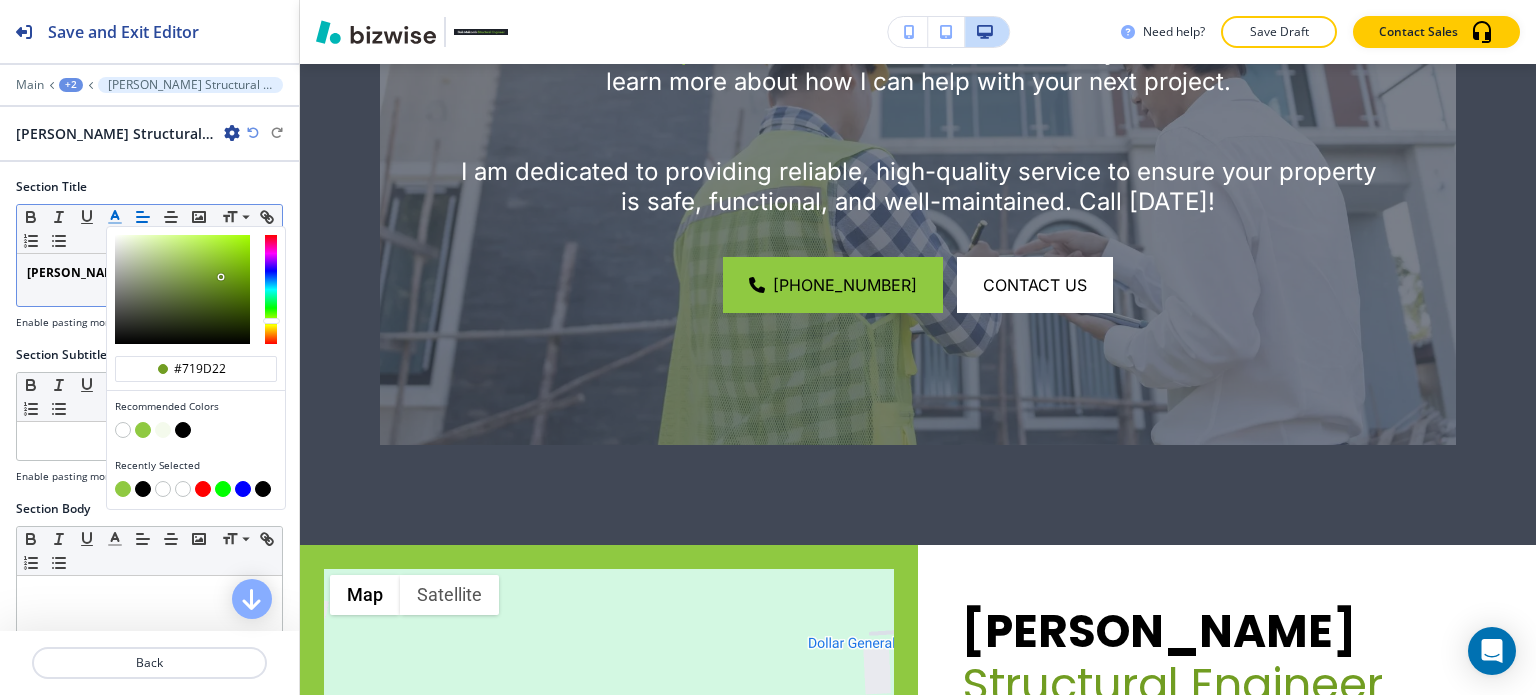click at bounding box center [183, 430] 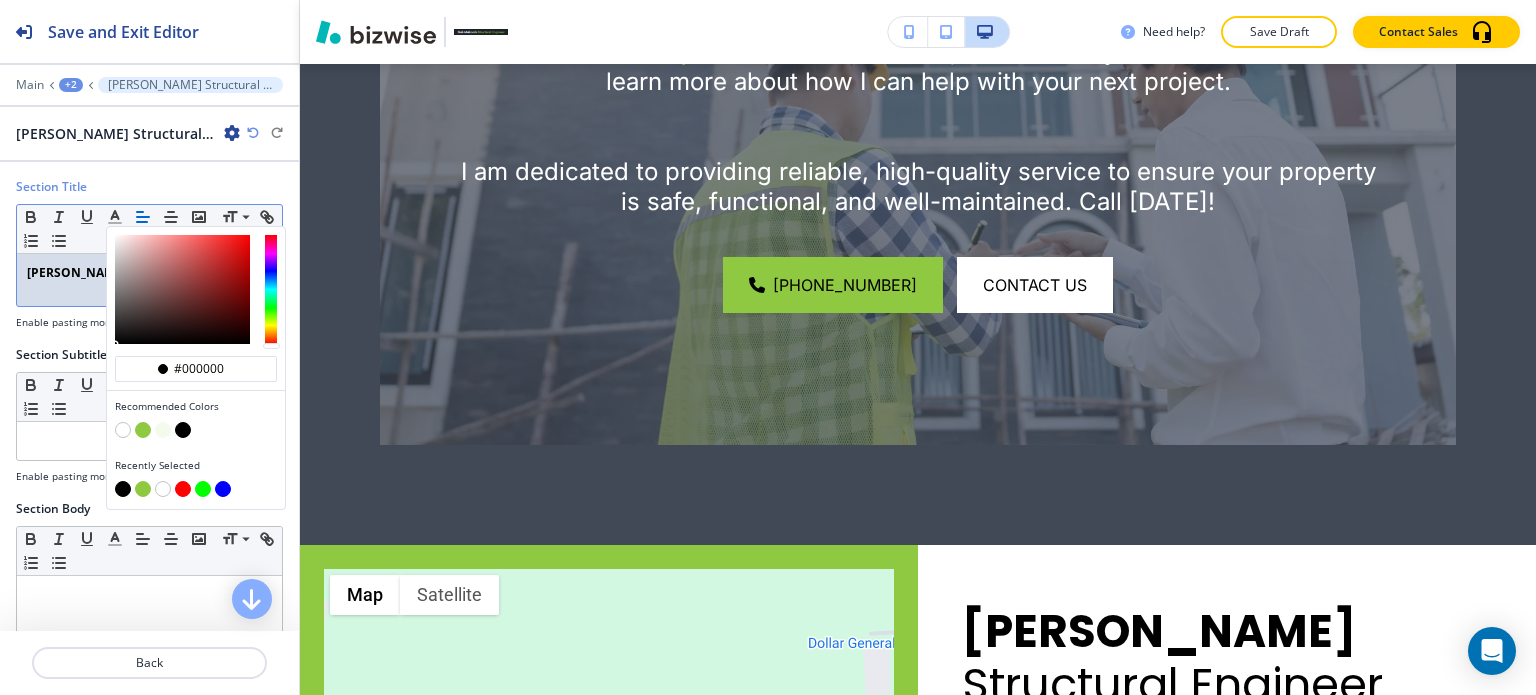 click on "[PERSON_NAME]" at bounding box center [76, 272] 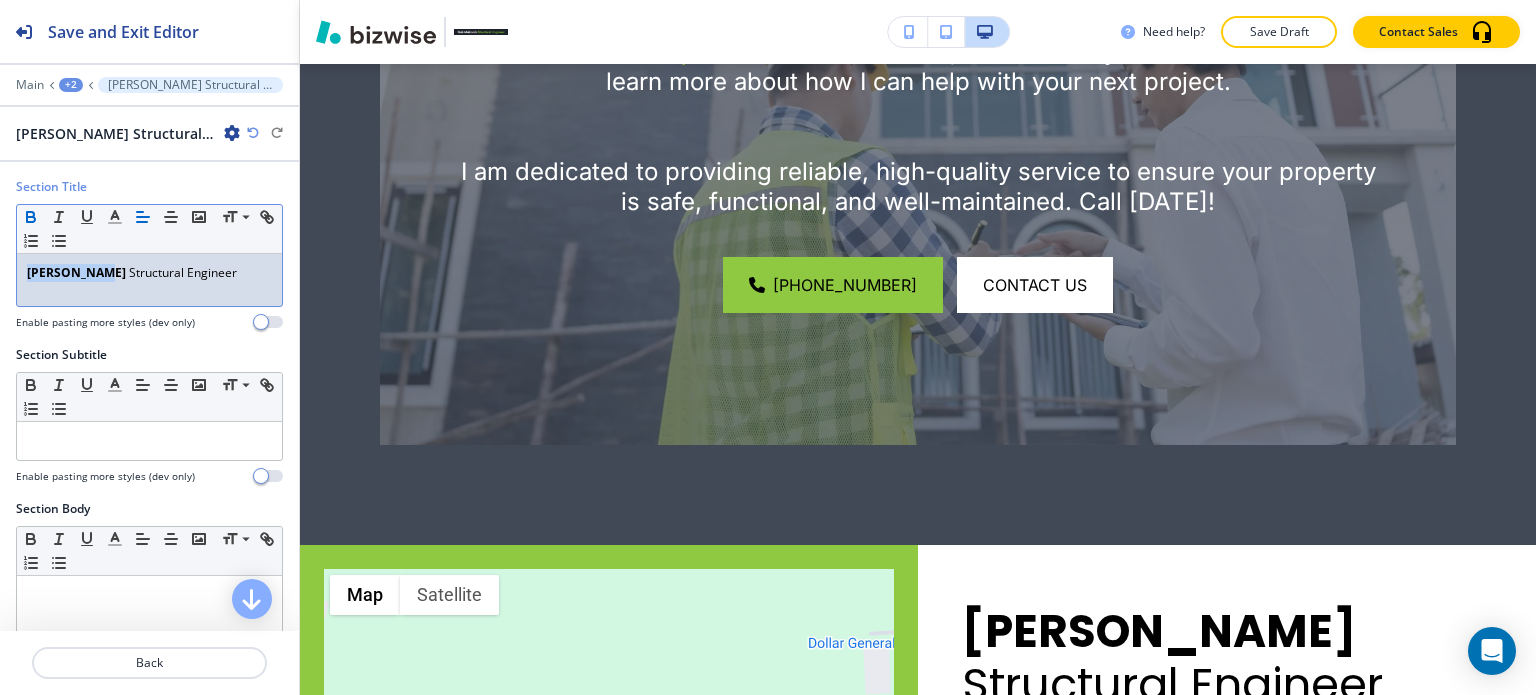 drag, startPoint x: 100, startPoint y: 275, endPoint x: 0, endPoint y: 271, distance: 100.07997 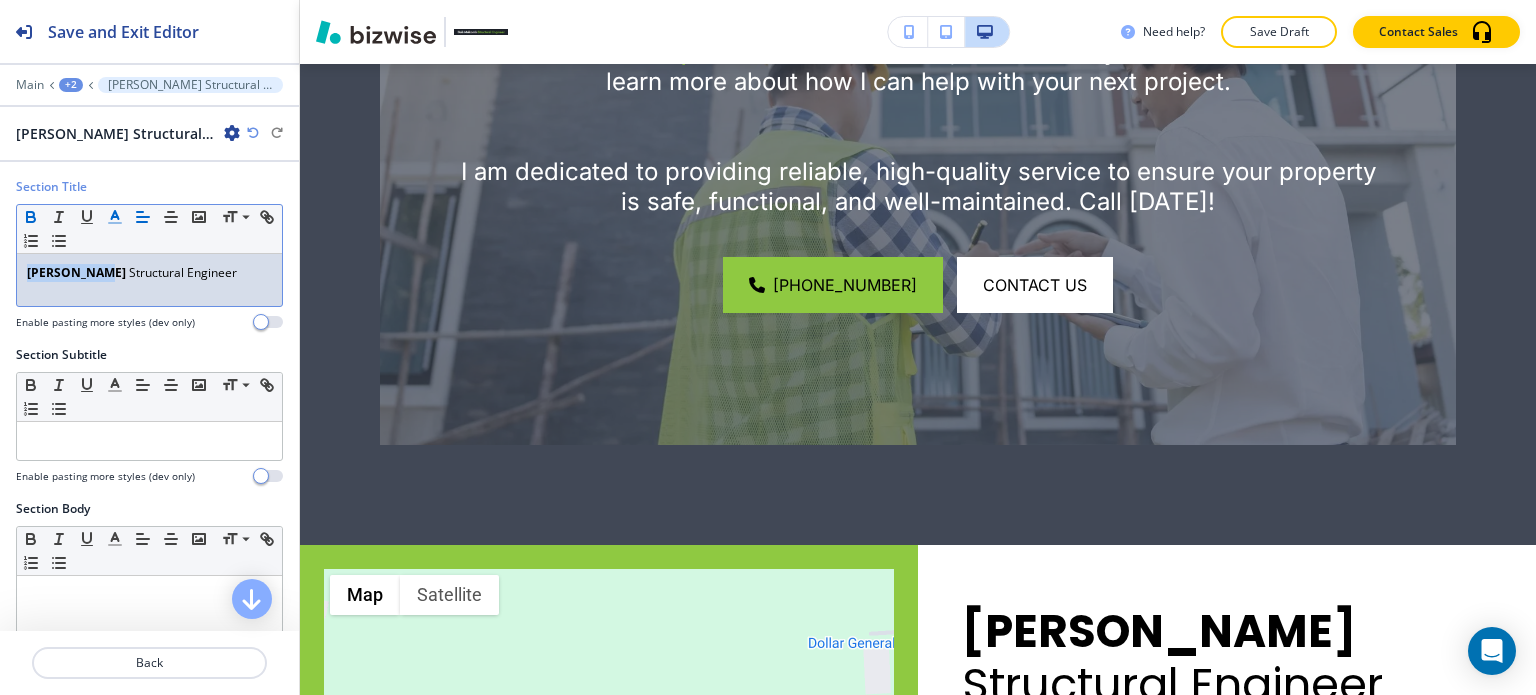 click at bounding box center (115, 217) 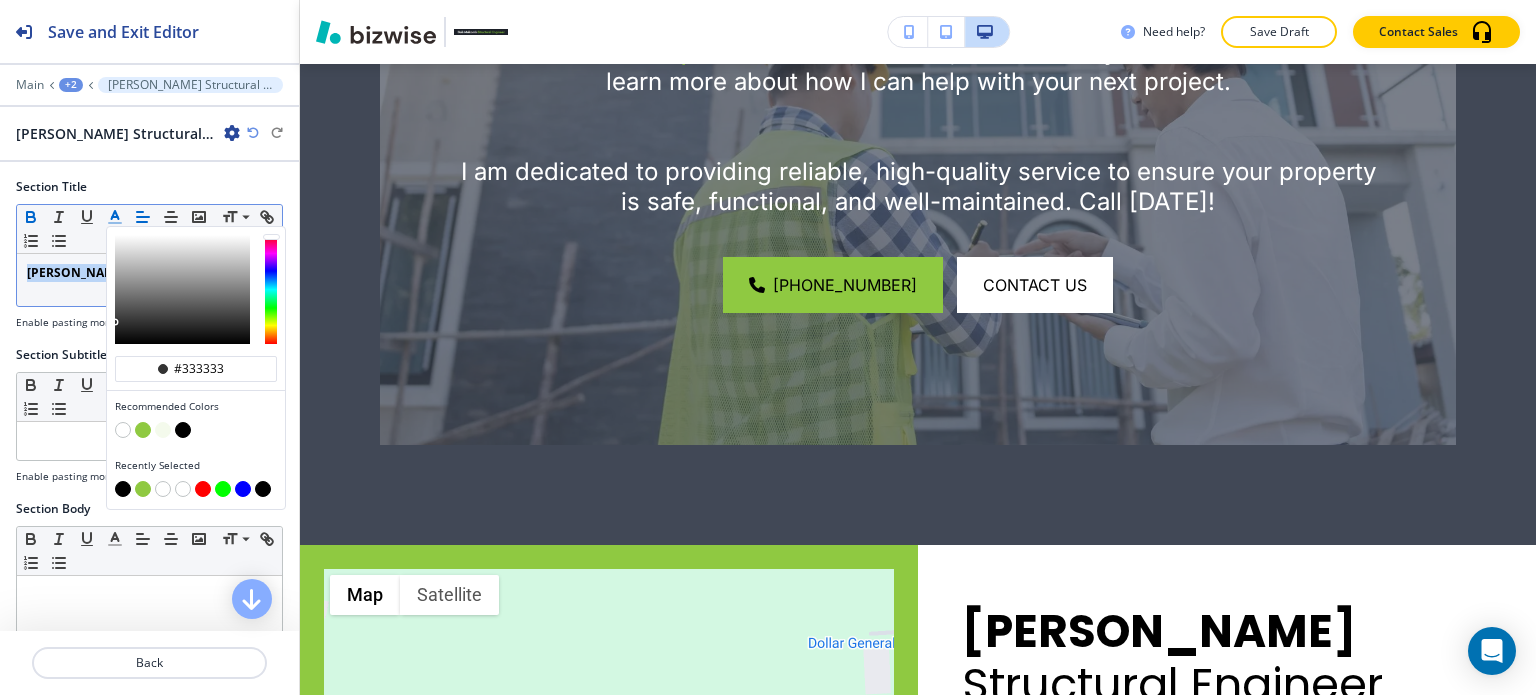 click at bounding box center [143, 430] 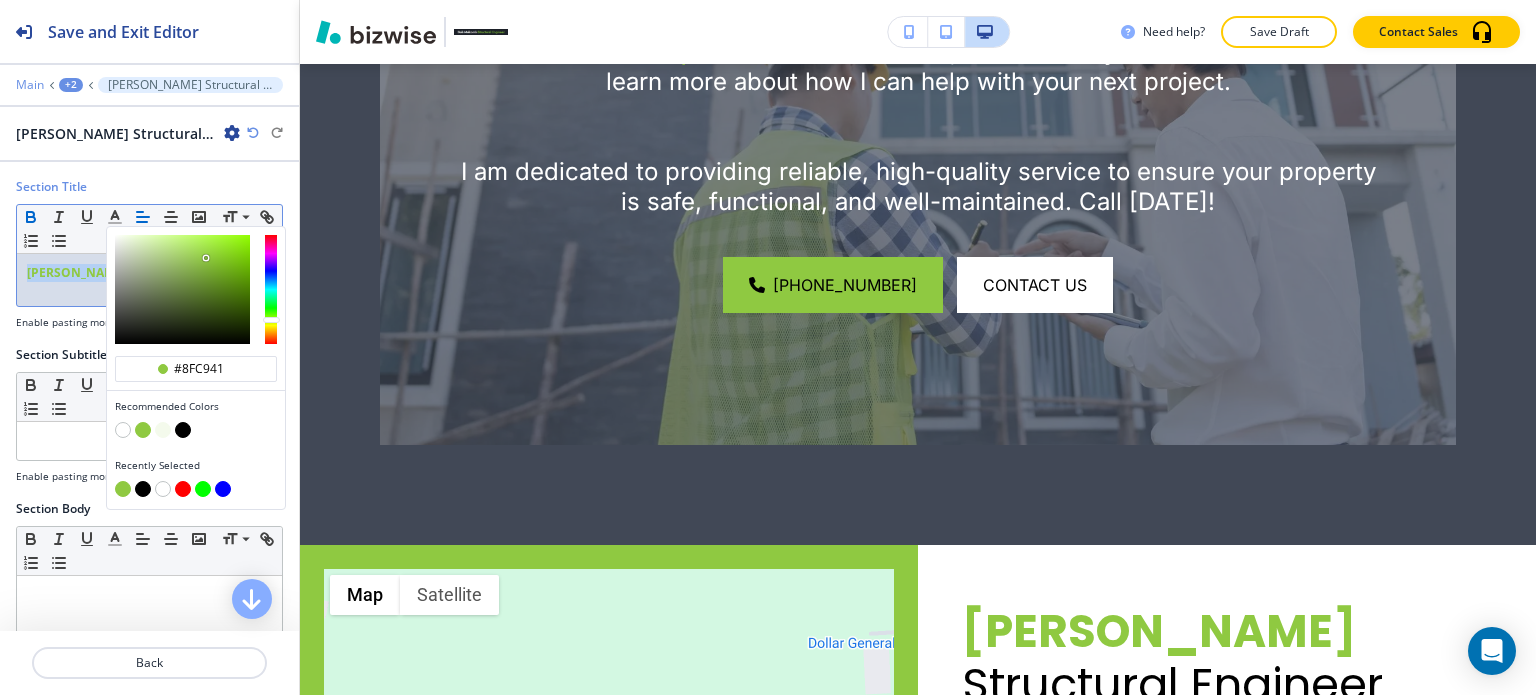 click on "Main" at bounding box center [30, 85] 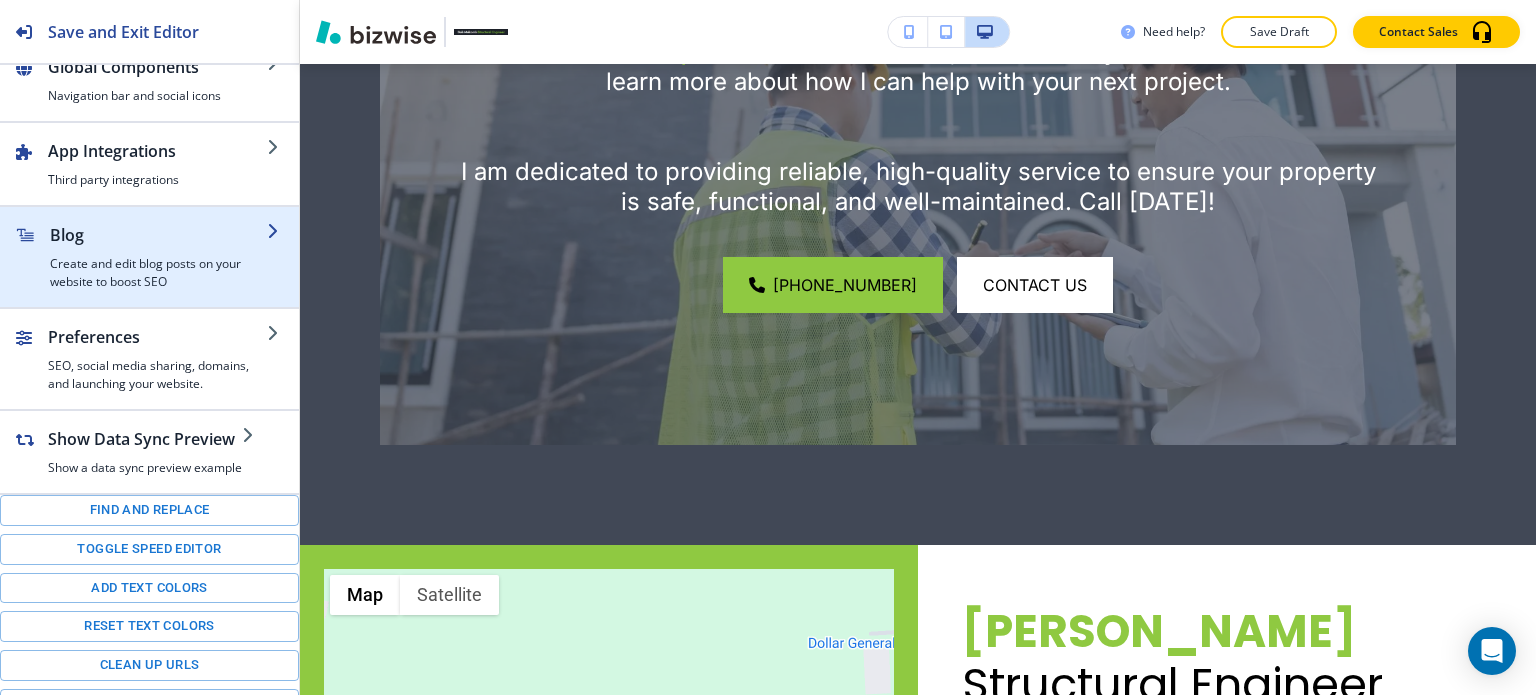 scroll, scrollTop: 0, scrollLeft: 0, axis: both 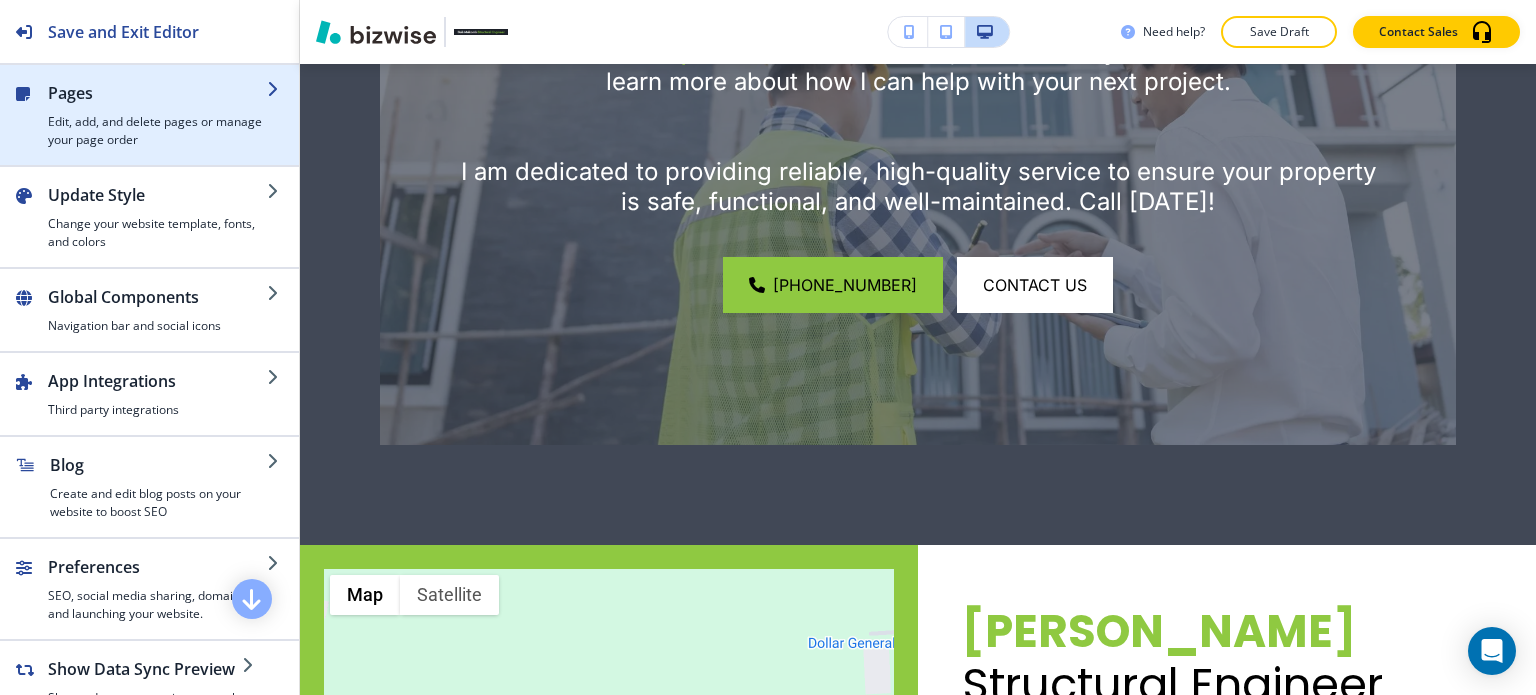 click on "Edit, add, and delete pages or manage your page order" at bounding box center (157, 131) 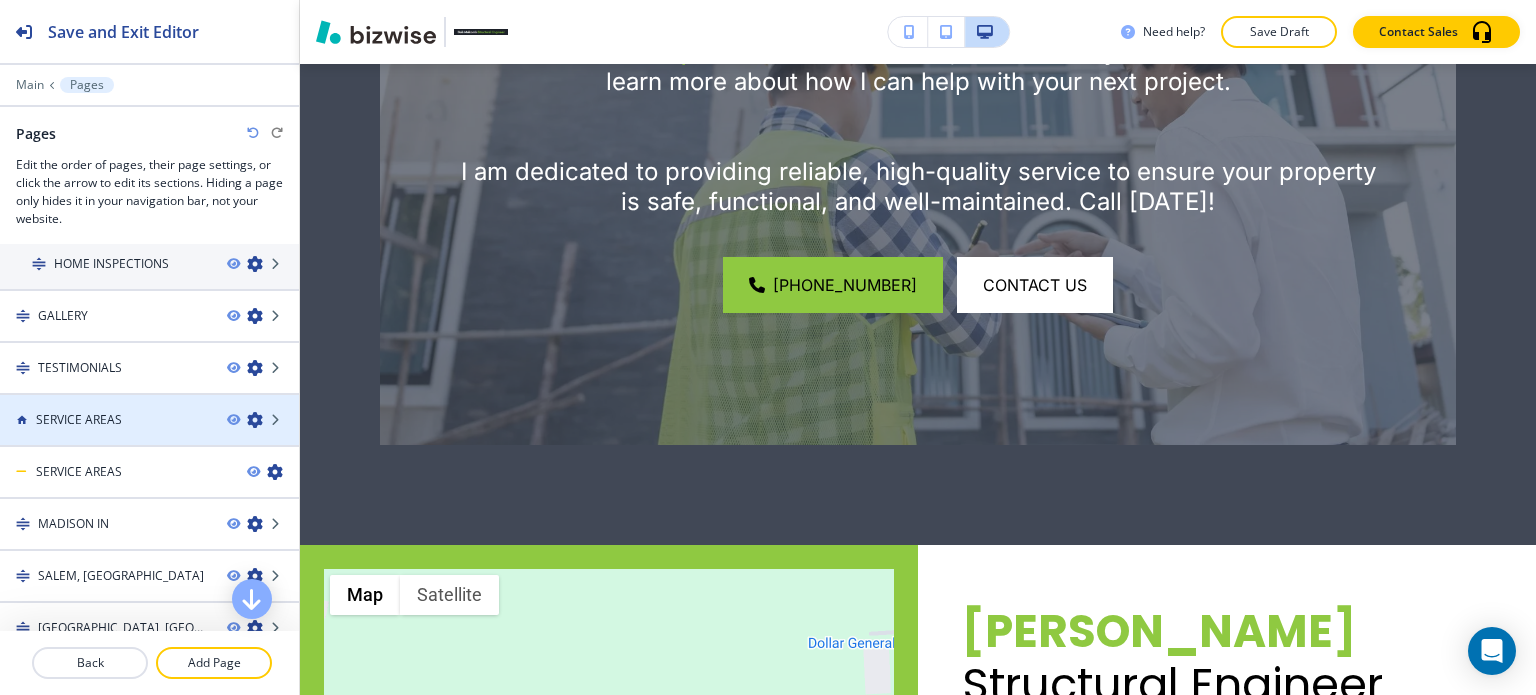 scroll, scrollTop: 387, scrollLeft: 0, axis: vertical 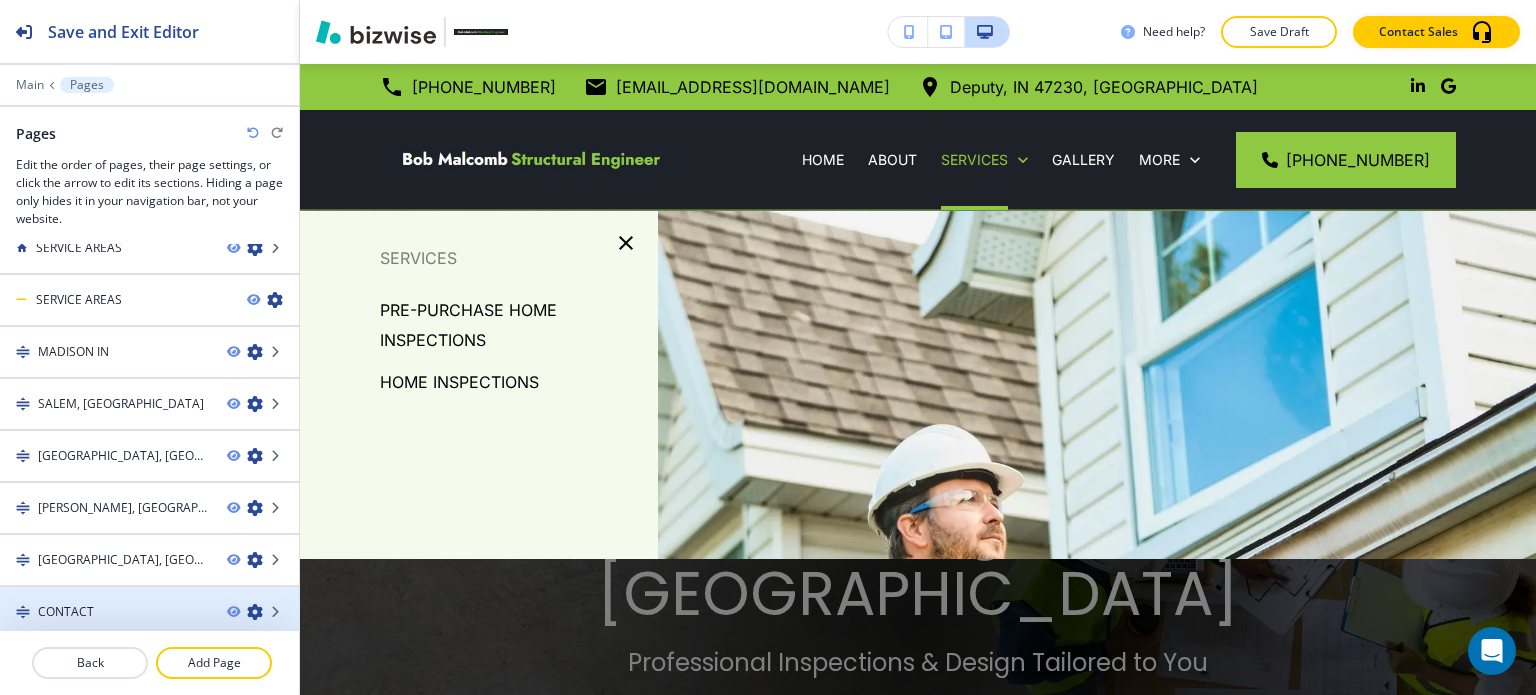 click on "CONTACT" at bounding box center [105, 612] 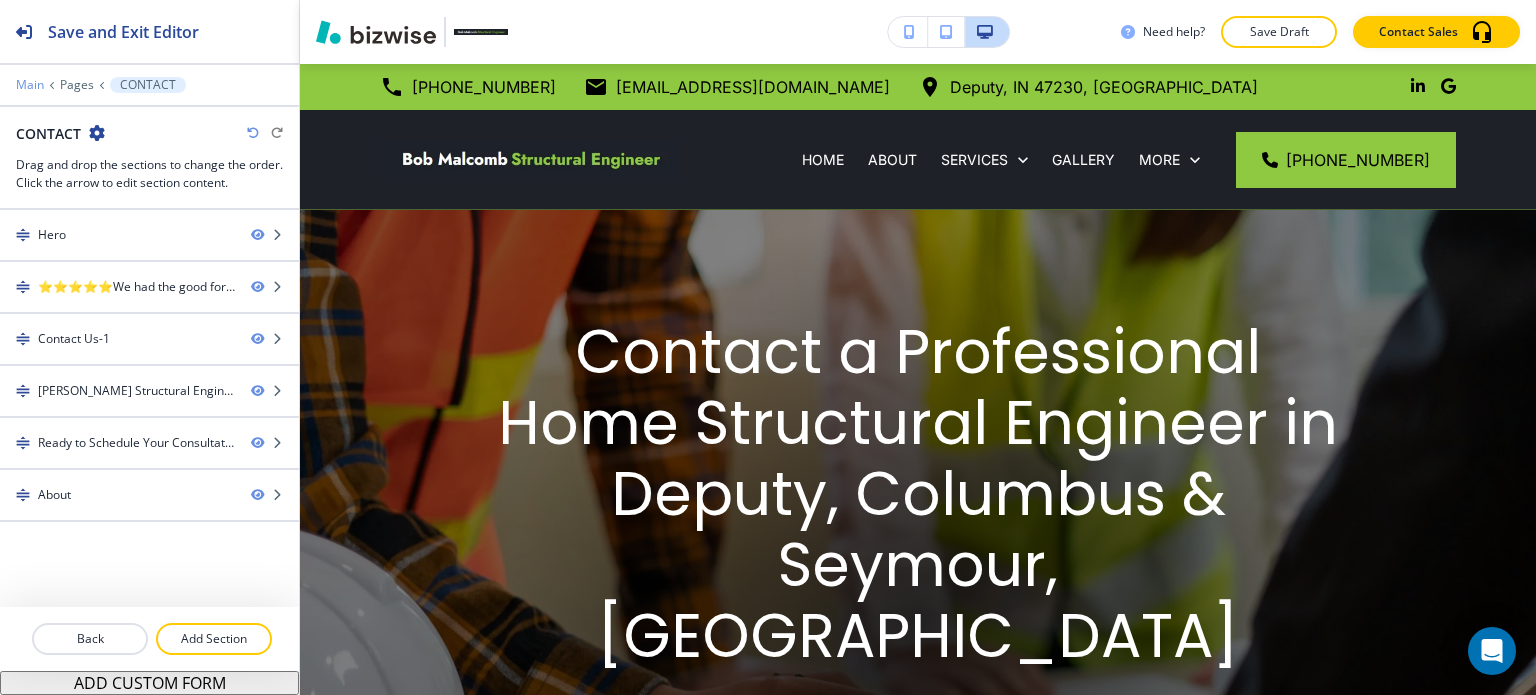 click on "Main" at bounding box center [30, 85] 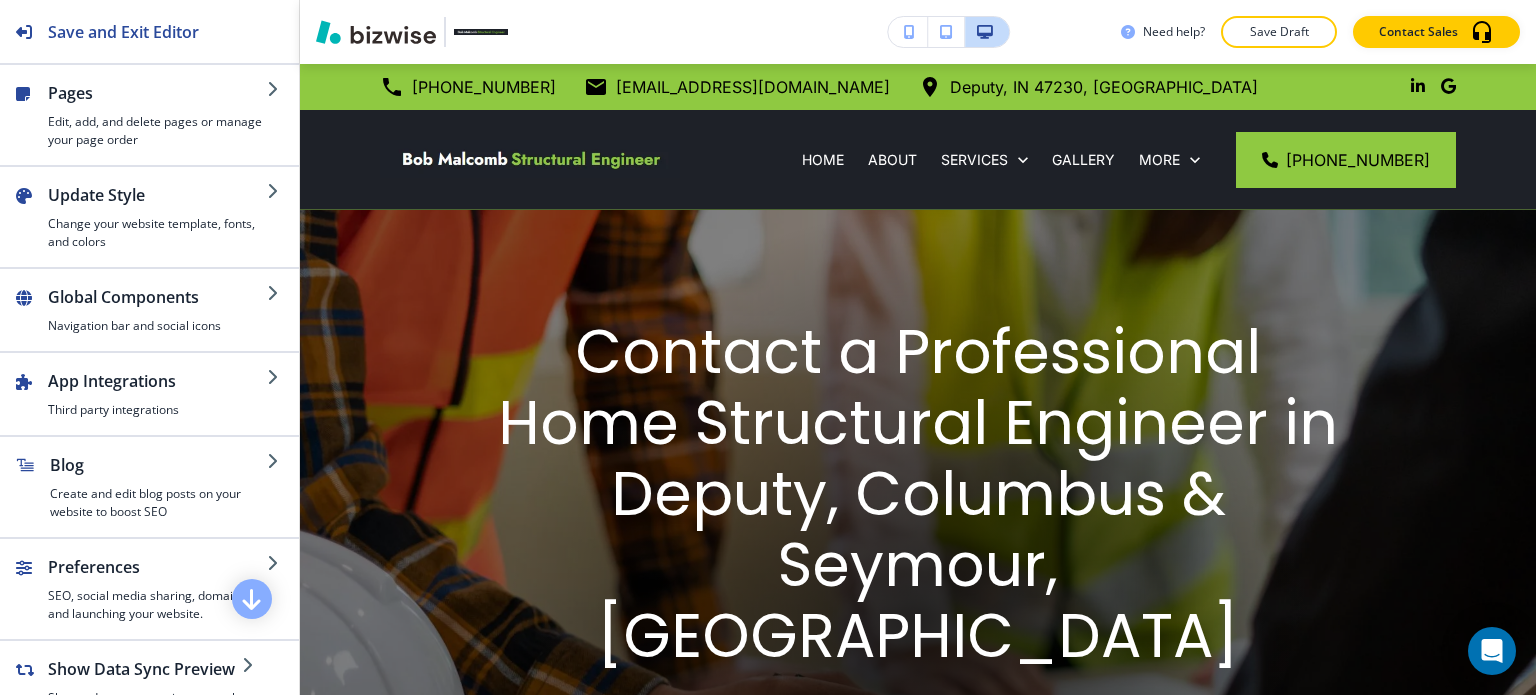 scroll, scrollTop: 1907, scrollLeft: 0, axis: vertical 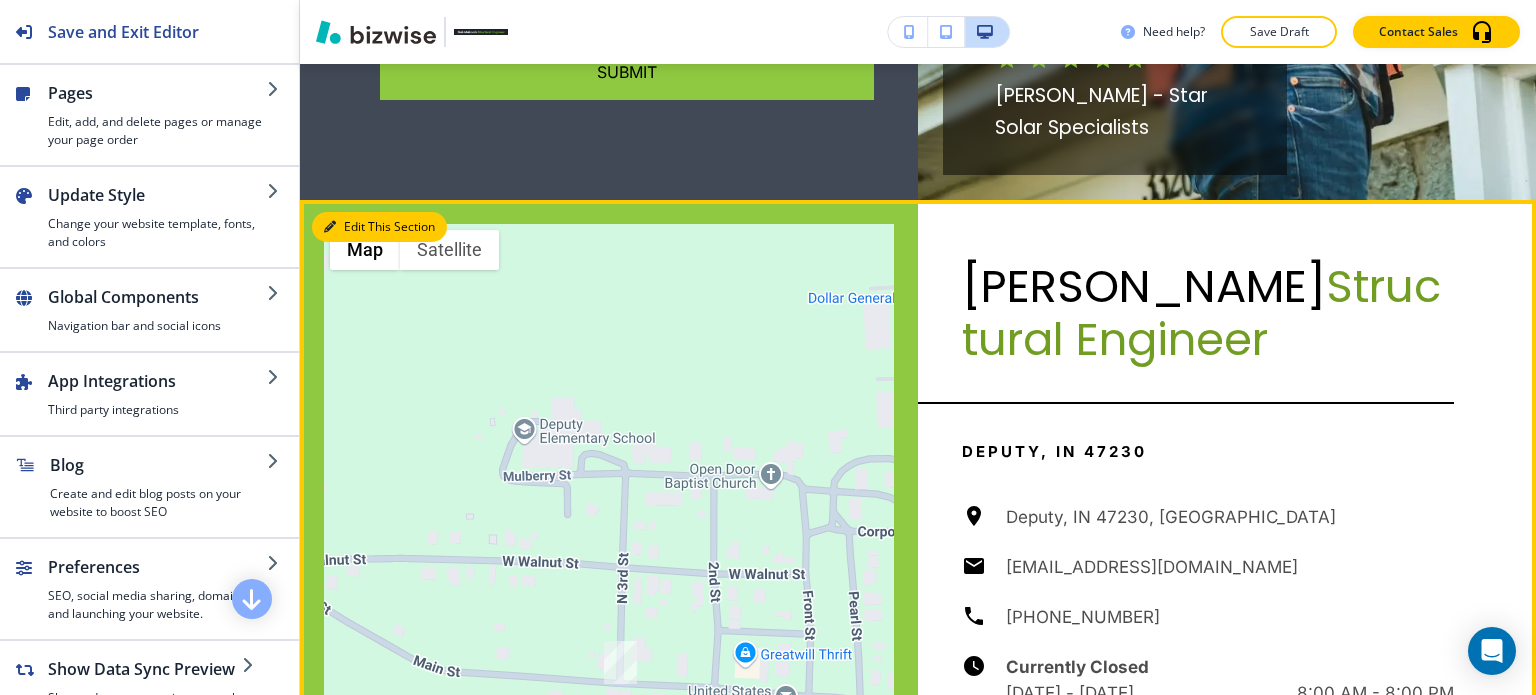 click on "Edit This Section" at bounding box center [379, 227] 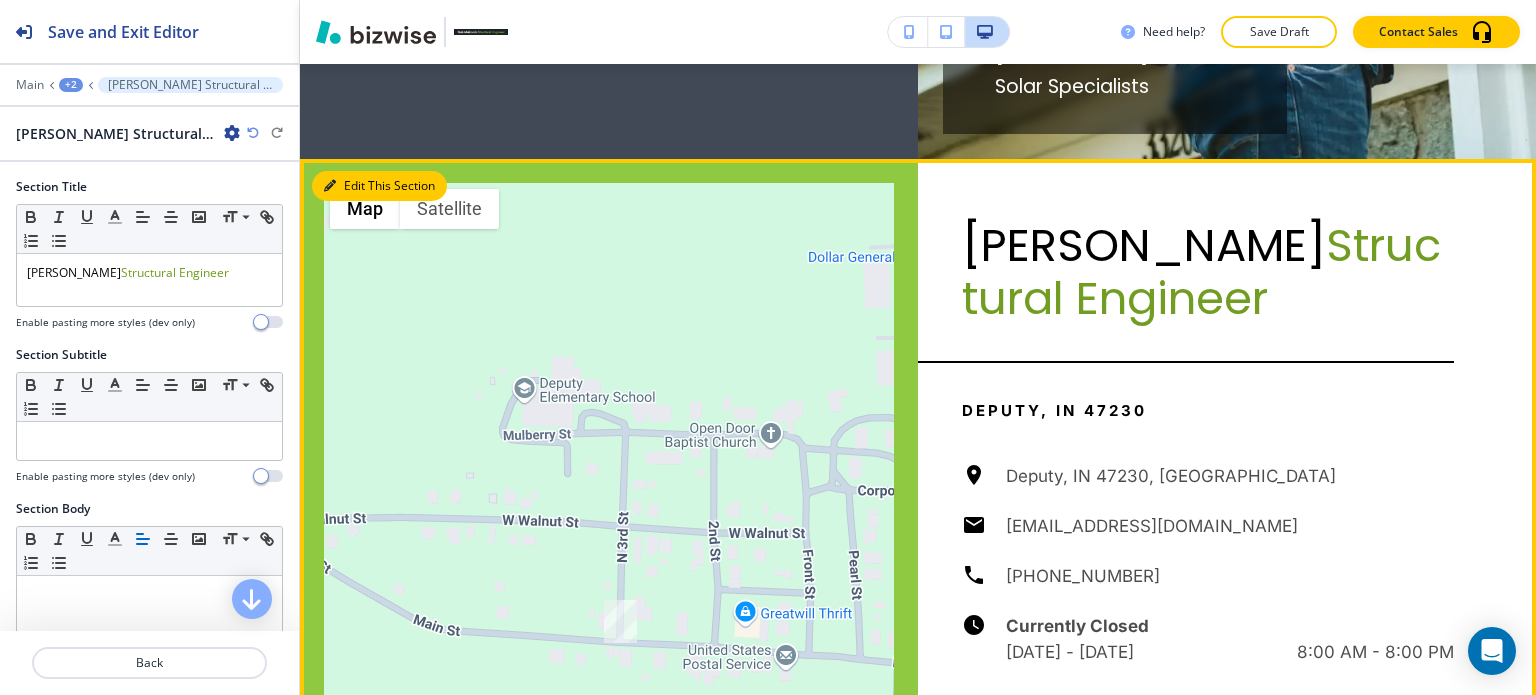 scroll, scrollTop: 2040, scrollLeft: 0, axis: vertical 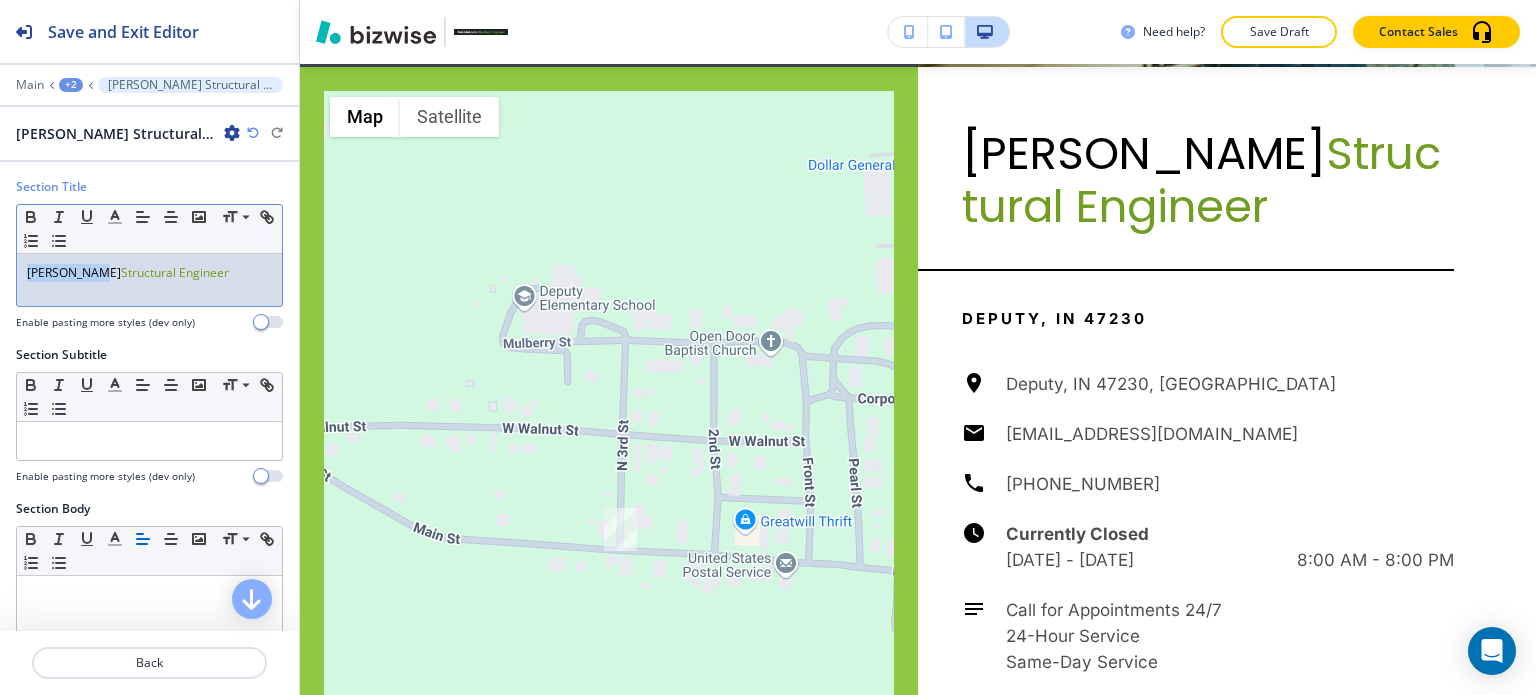 drag, startPoint x: 100, startPoint y: 272, endPoint x: 4, endPoint y: 247, distance: 99.20181 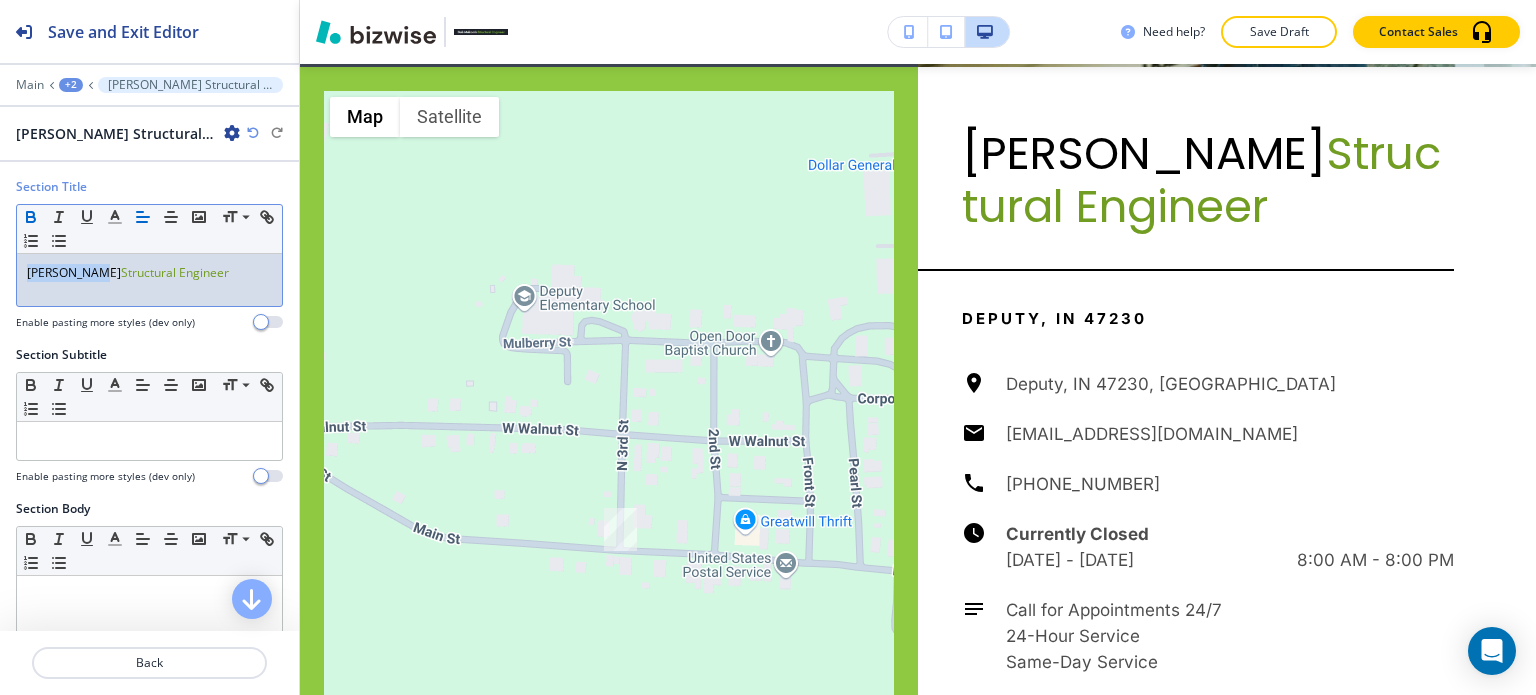 click 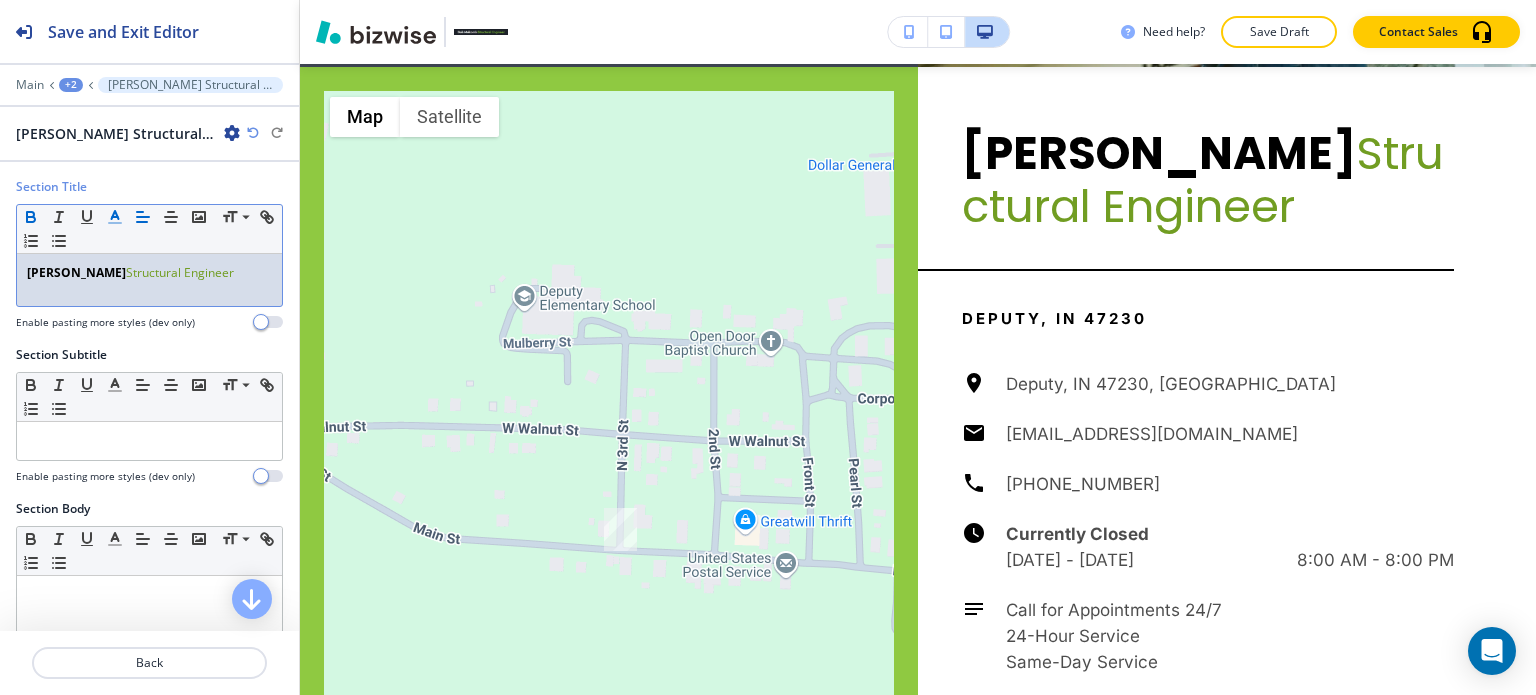click 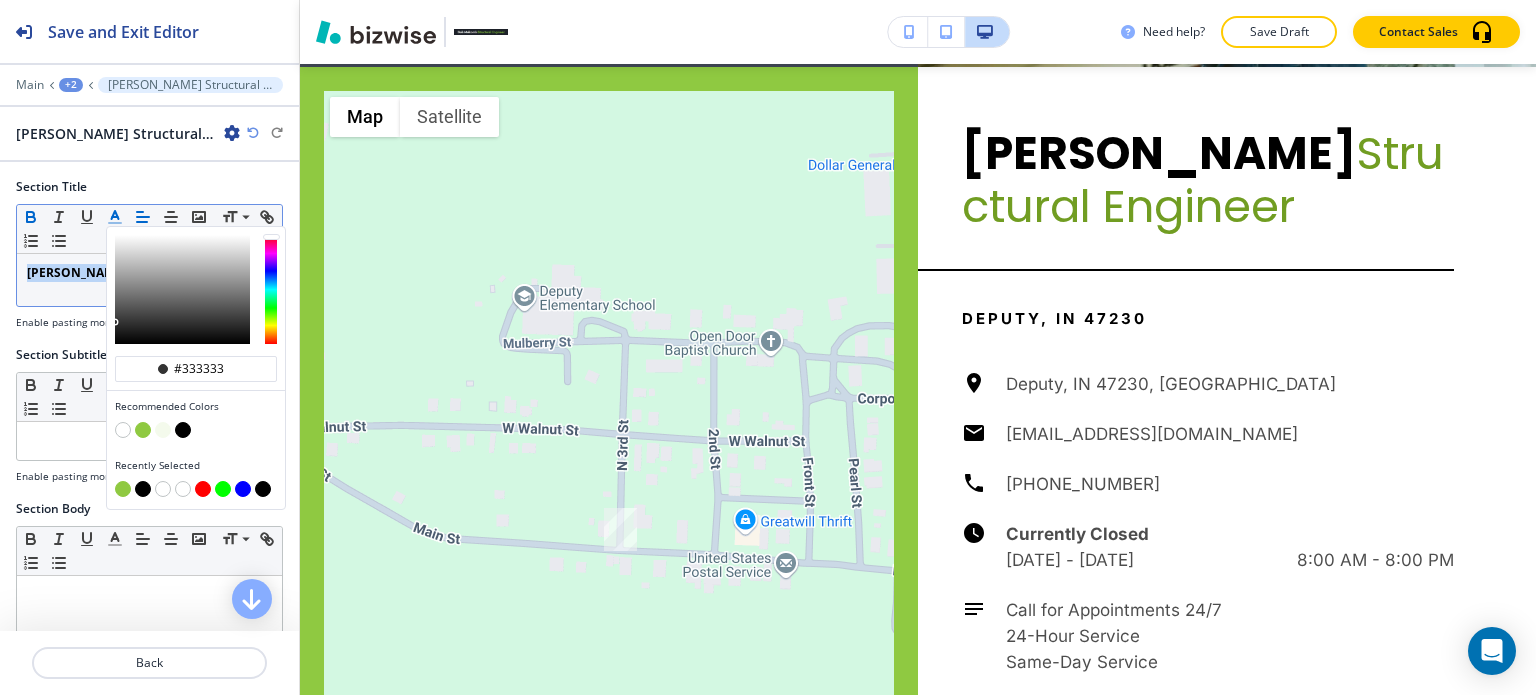 click at bounding box center (143, 430) 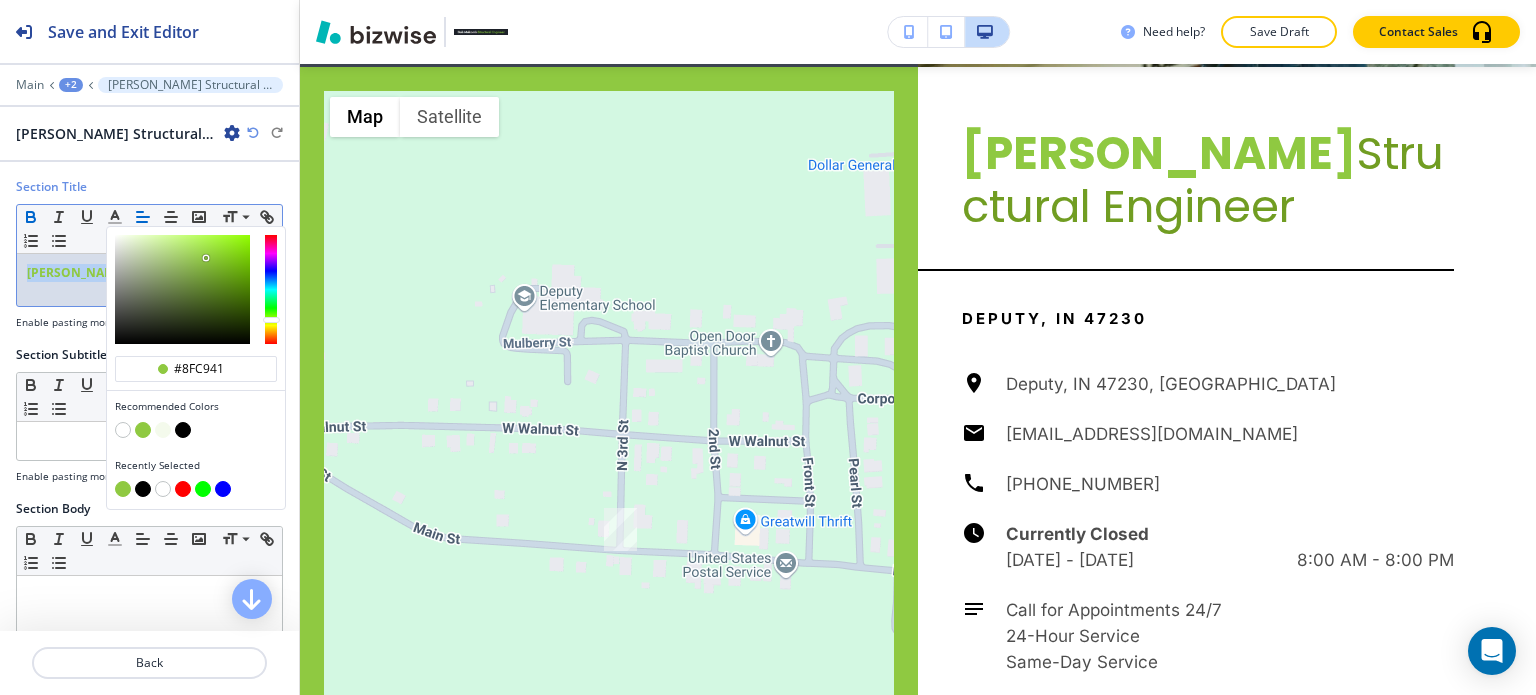 click on "[PERSON_NAME]" at bounding box center [76, 272] 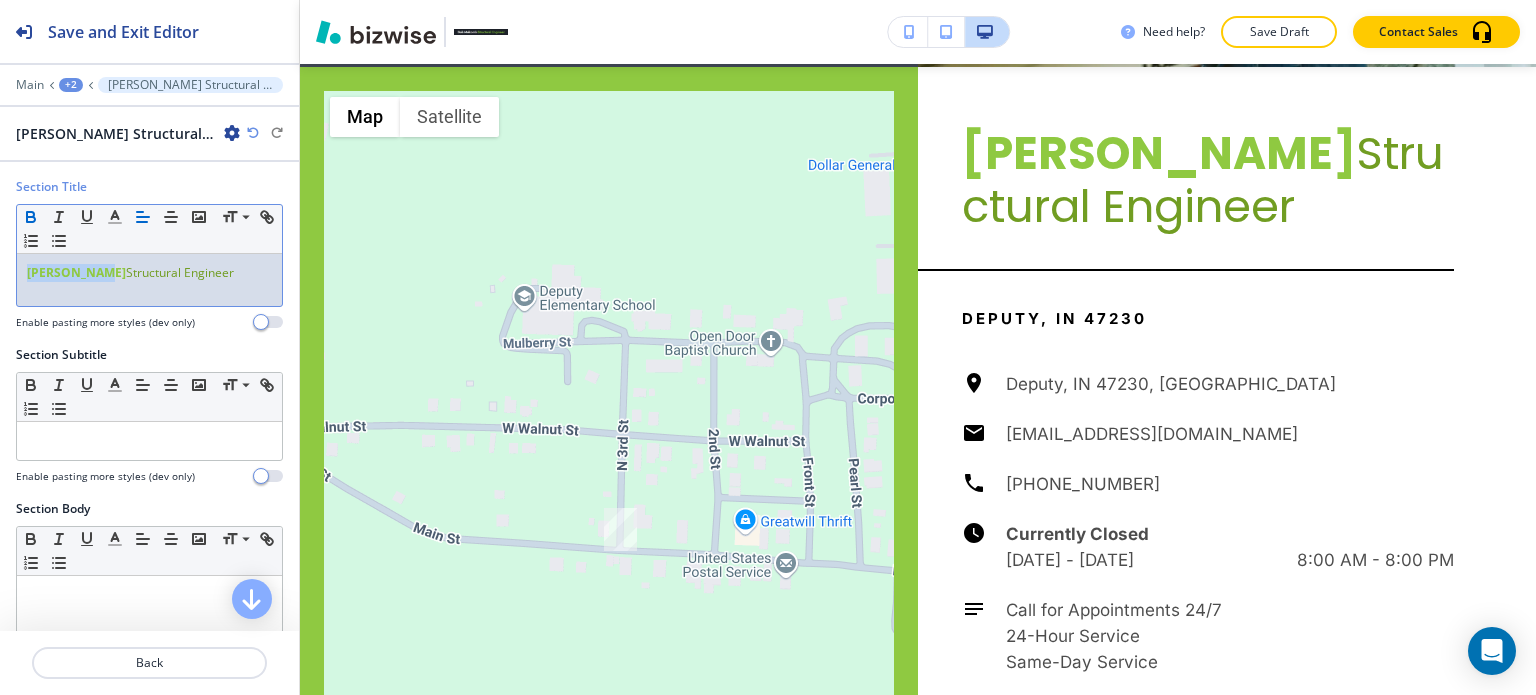 drag, startPoint x: 217, startPoint y: 279, endPoint x: 111, endPoint y: 285, distance: 106.16968 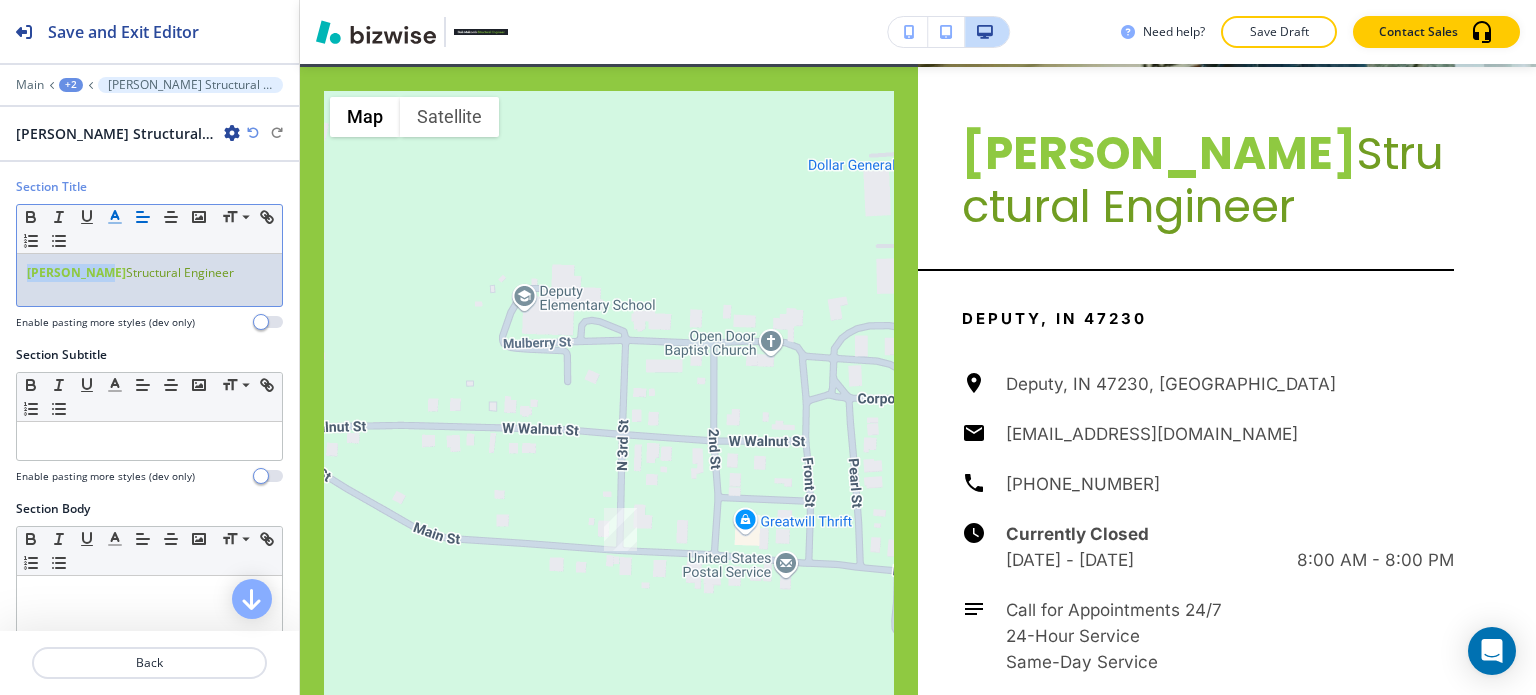 click 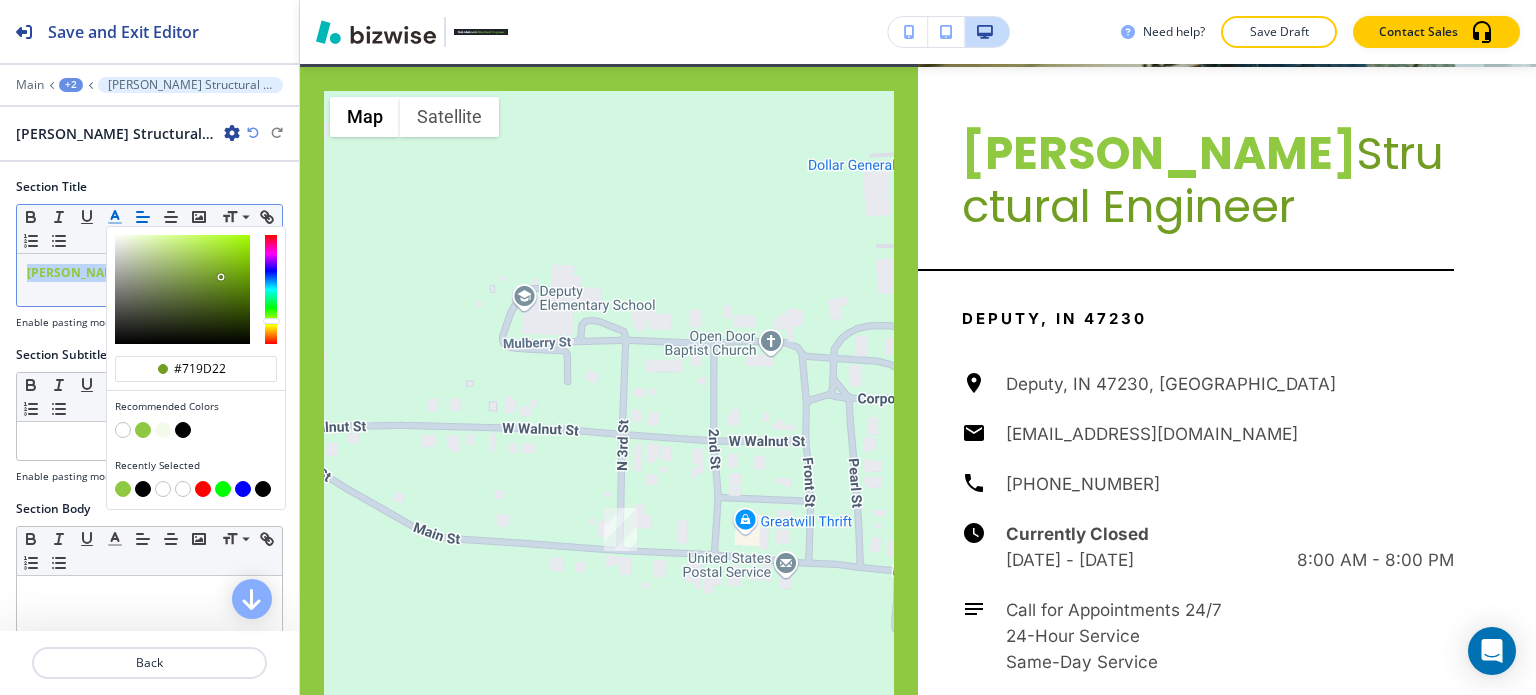 click at bounding box center [183, 430] 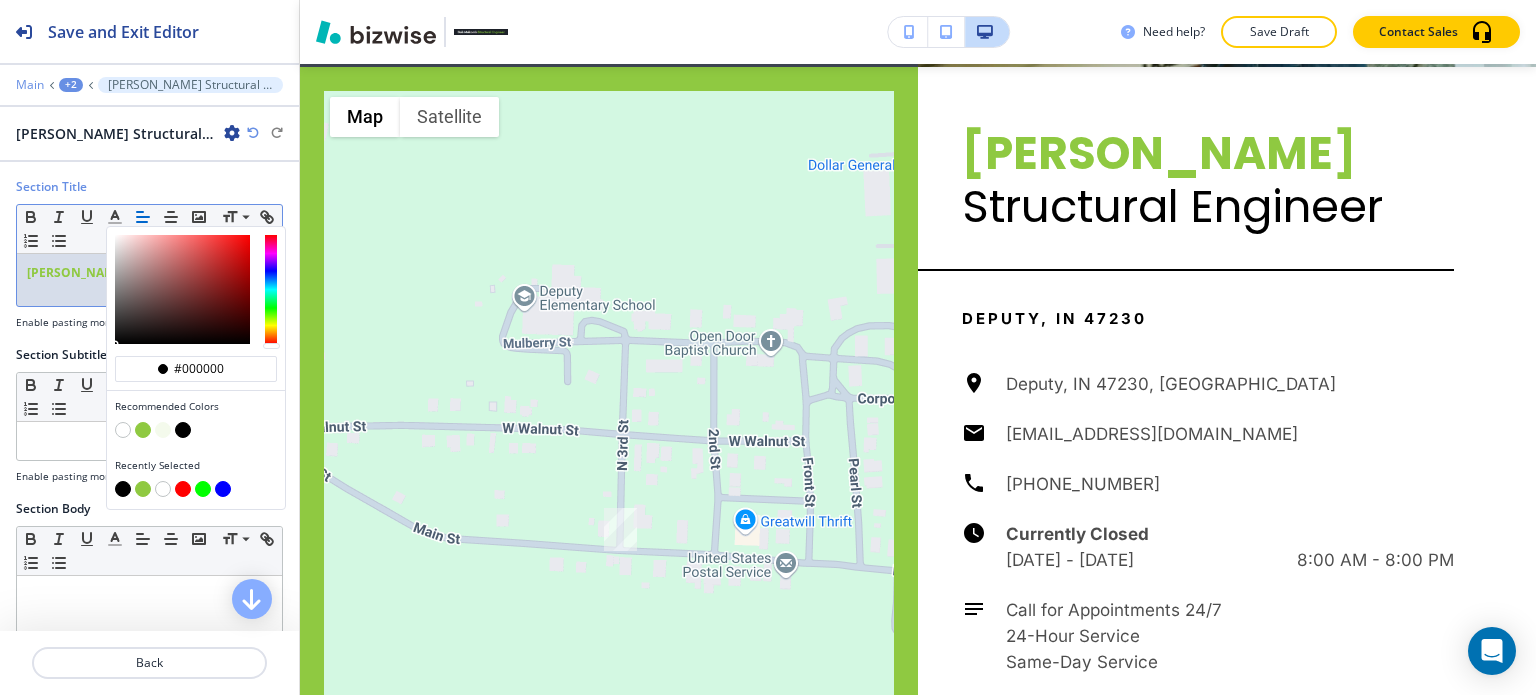 click on "Main" at bounding box center (30, 85) 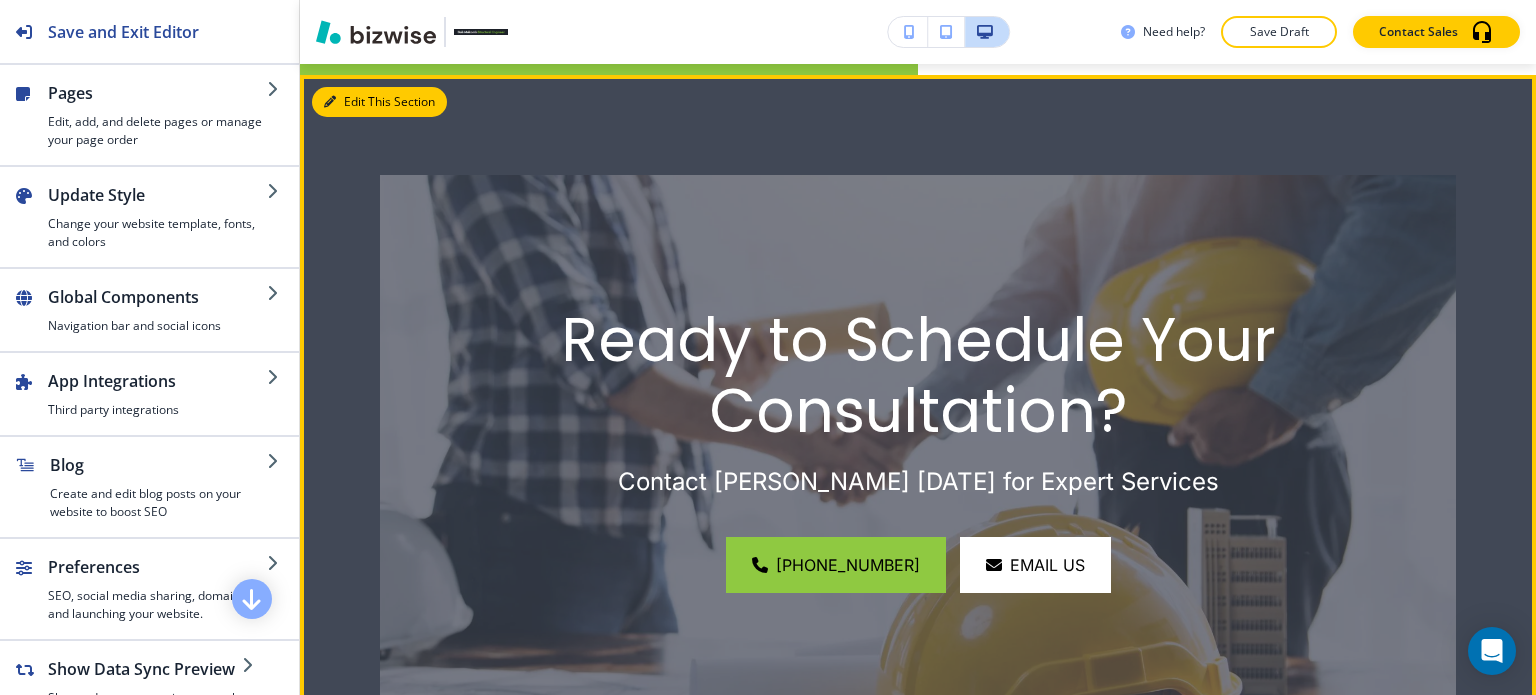 drag, startPoint x: 344, startPoint y: 101, endPoint x: 352, endPoint y: 115, distance: 16.124516 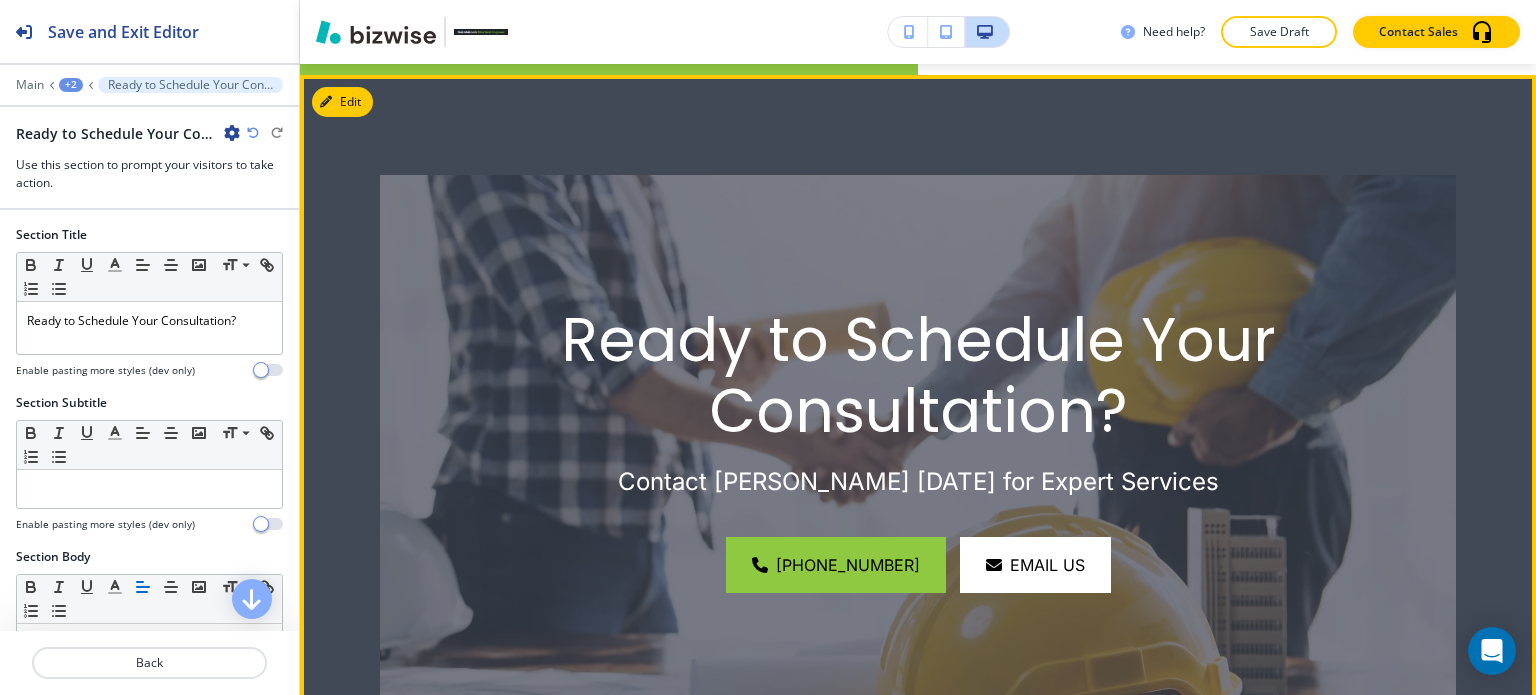 scroll, scrollTop: 2848, scrollLeft: 0, axis: vertical 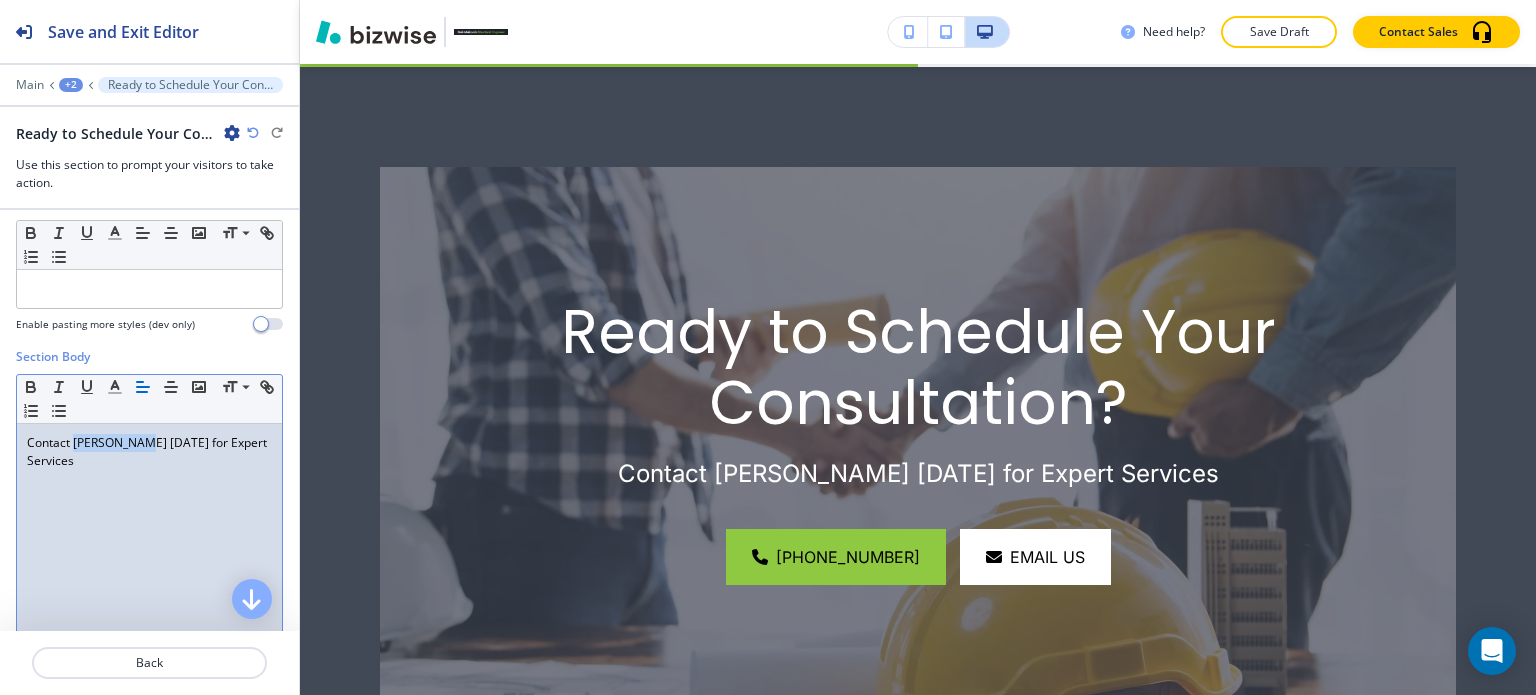 drag, startPoint x: 147, startPoint y: 443, endPoint x: 72, endPoint y: 443, distance: 75 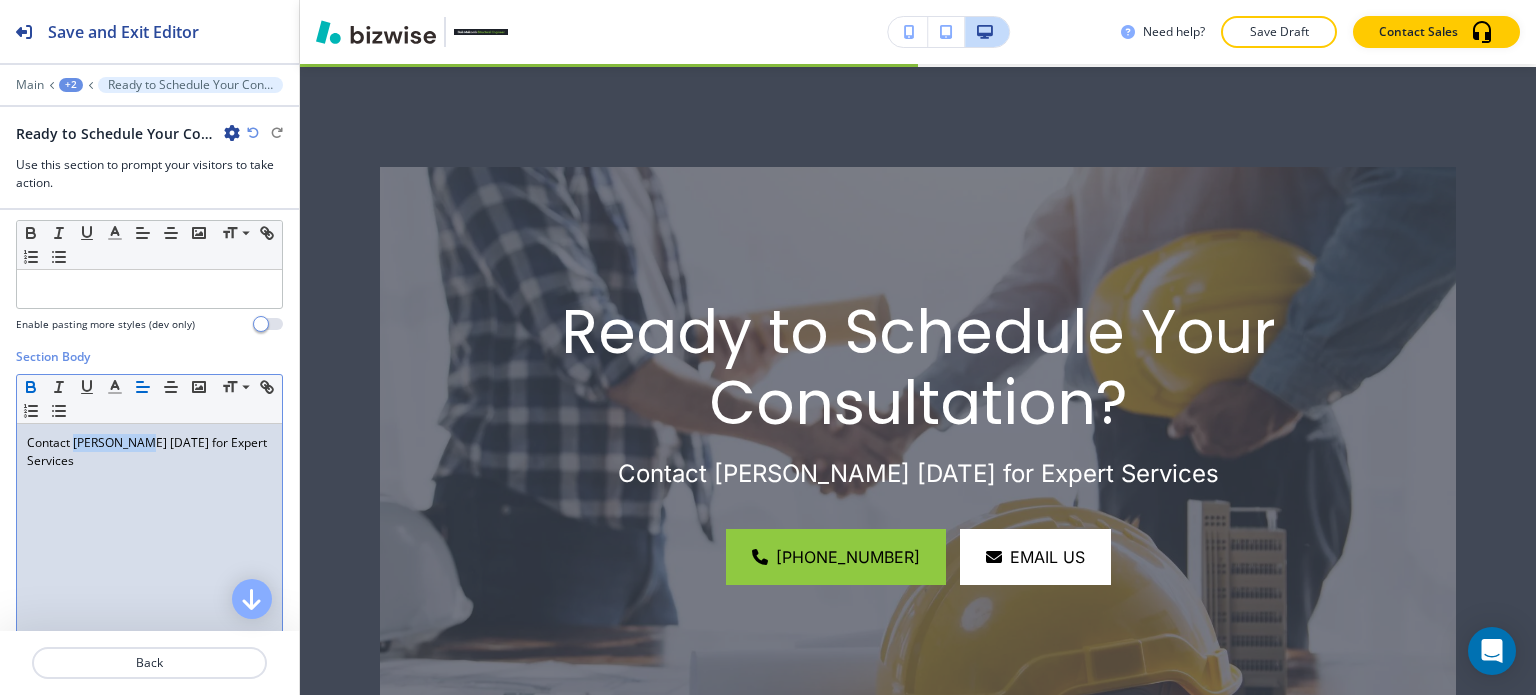 click 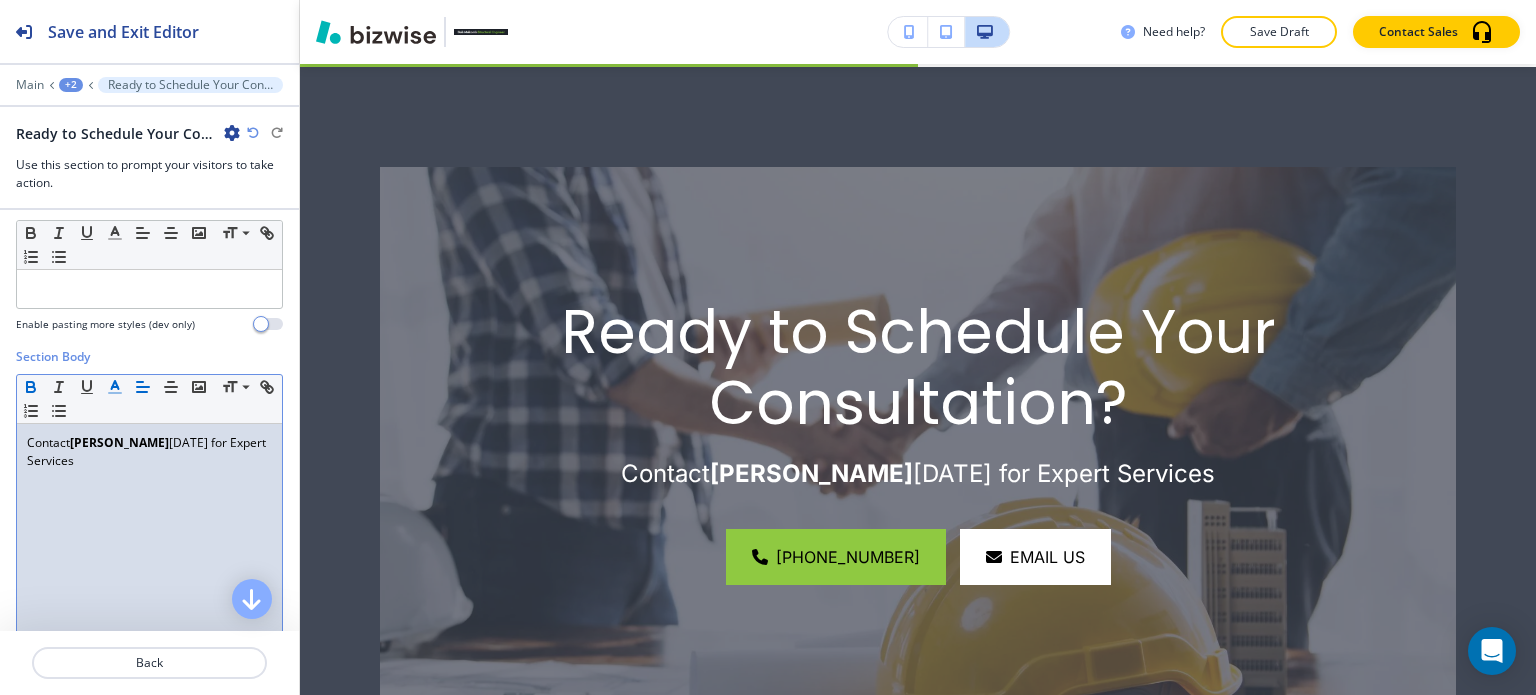 click 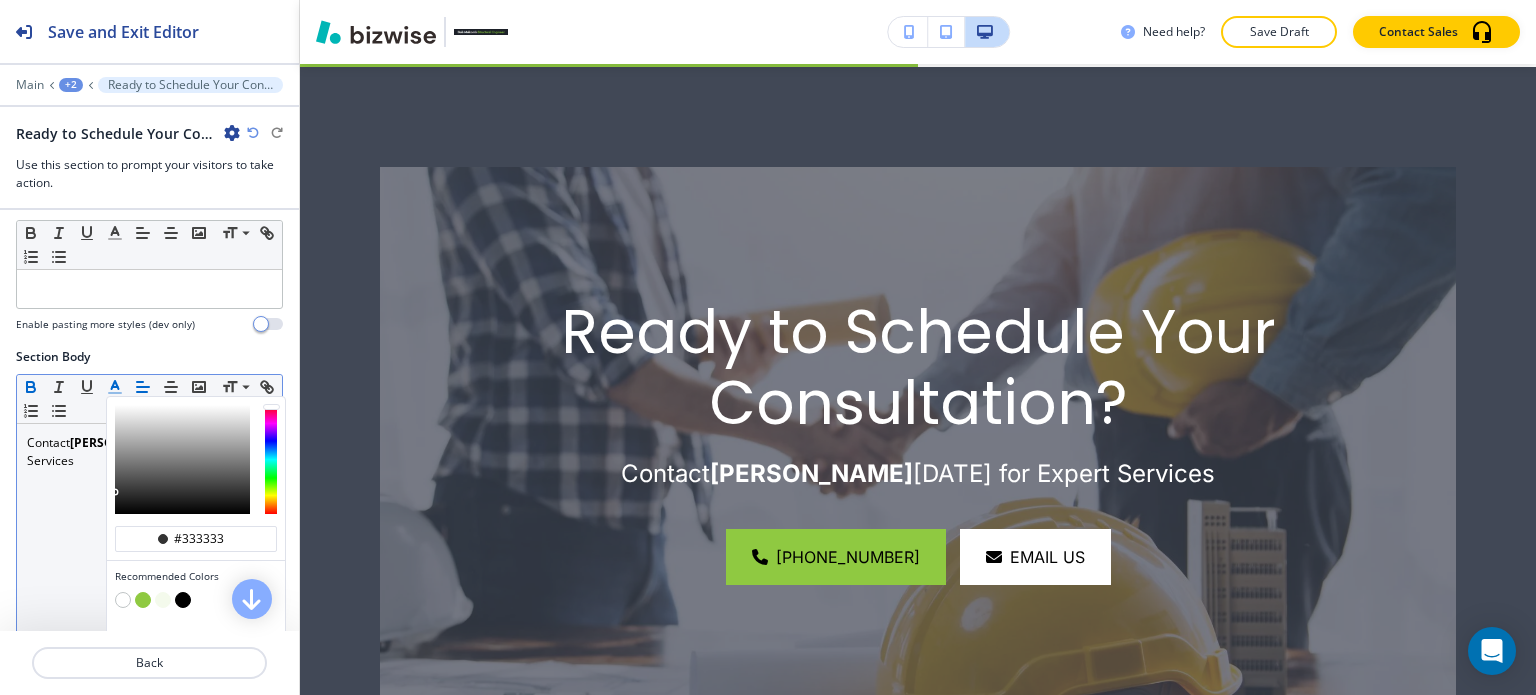 click at bounding box center (143, 600) 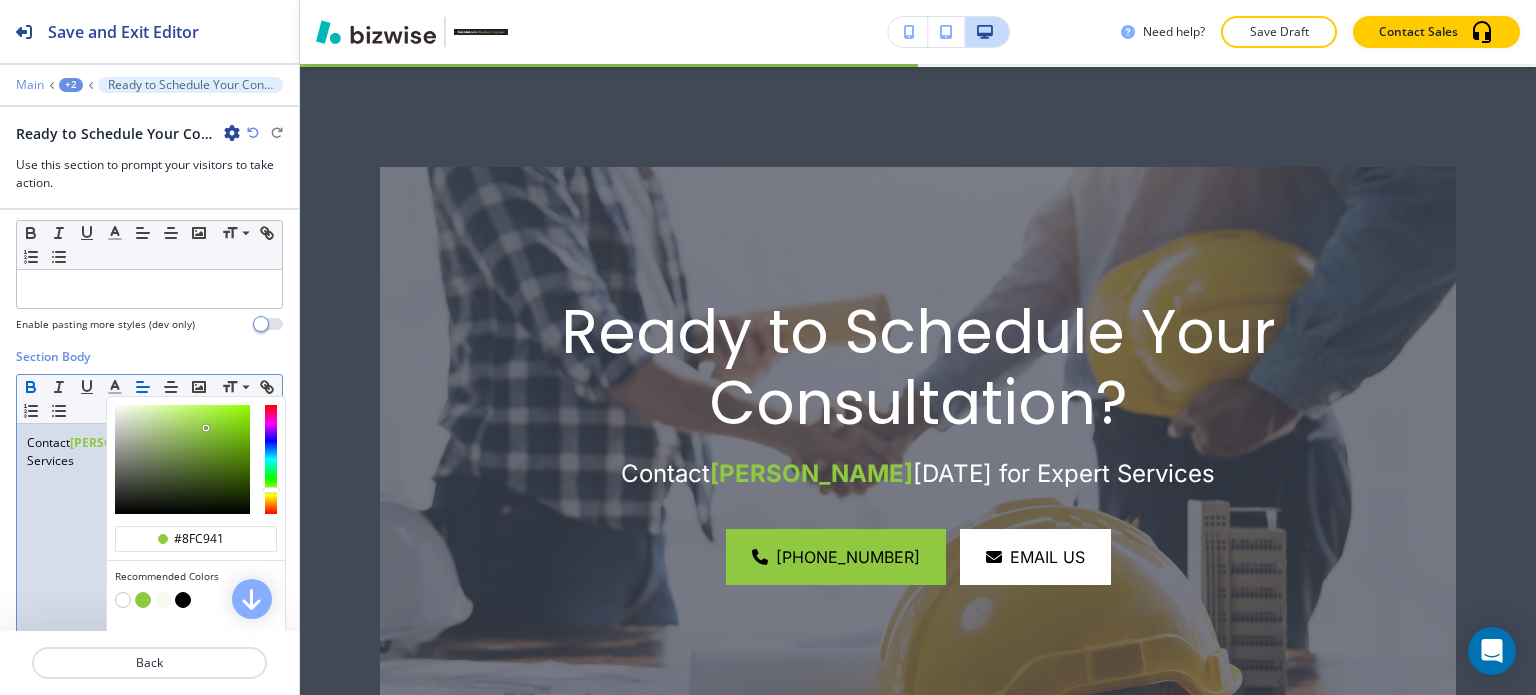 click on "Main" at bounding box center [30, 85] 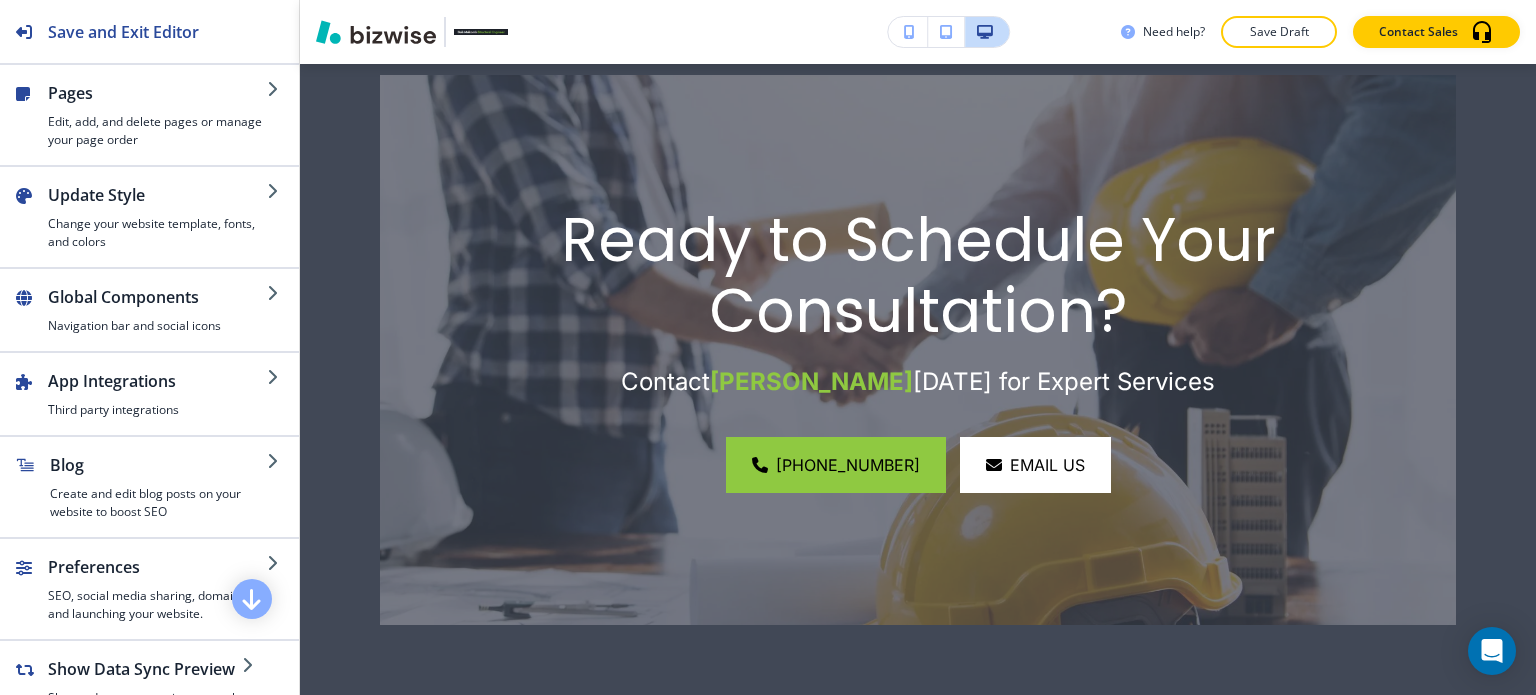 scroll, scrollTop: 4240, scrollLeft: 0, axis: vertical 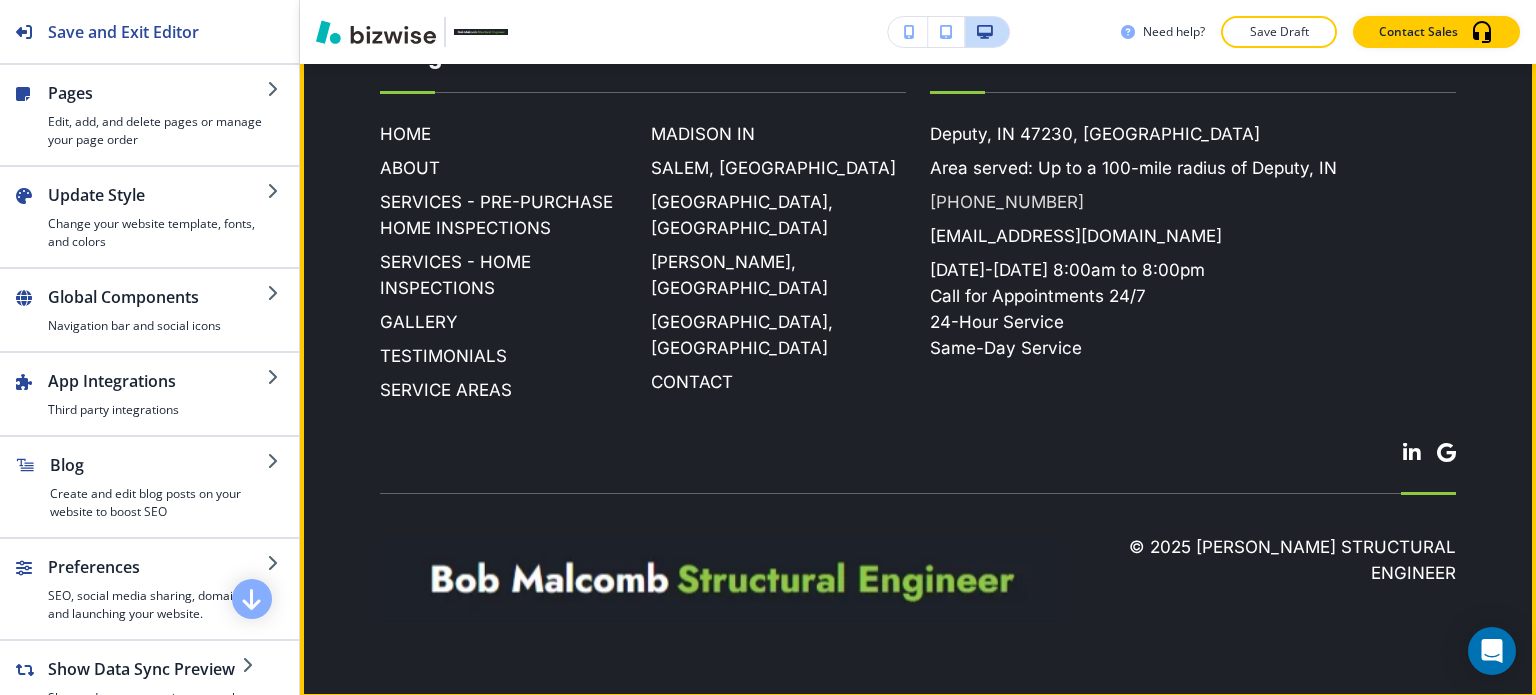 drag, startPoint x: 1056, startPoint y: 199, endPoint x: 936, endPoint y: 201, distance: 120.01666 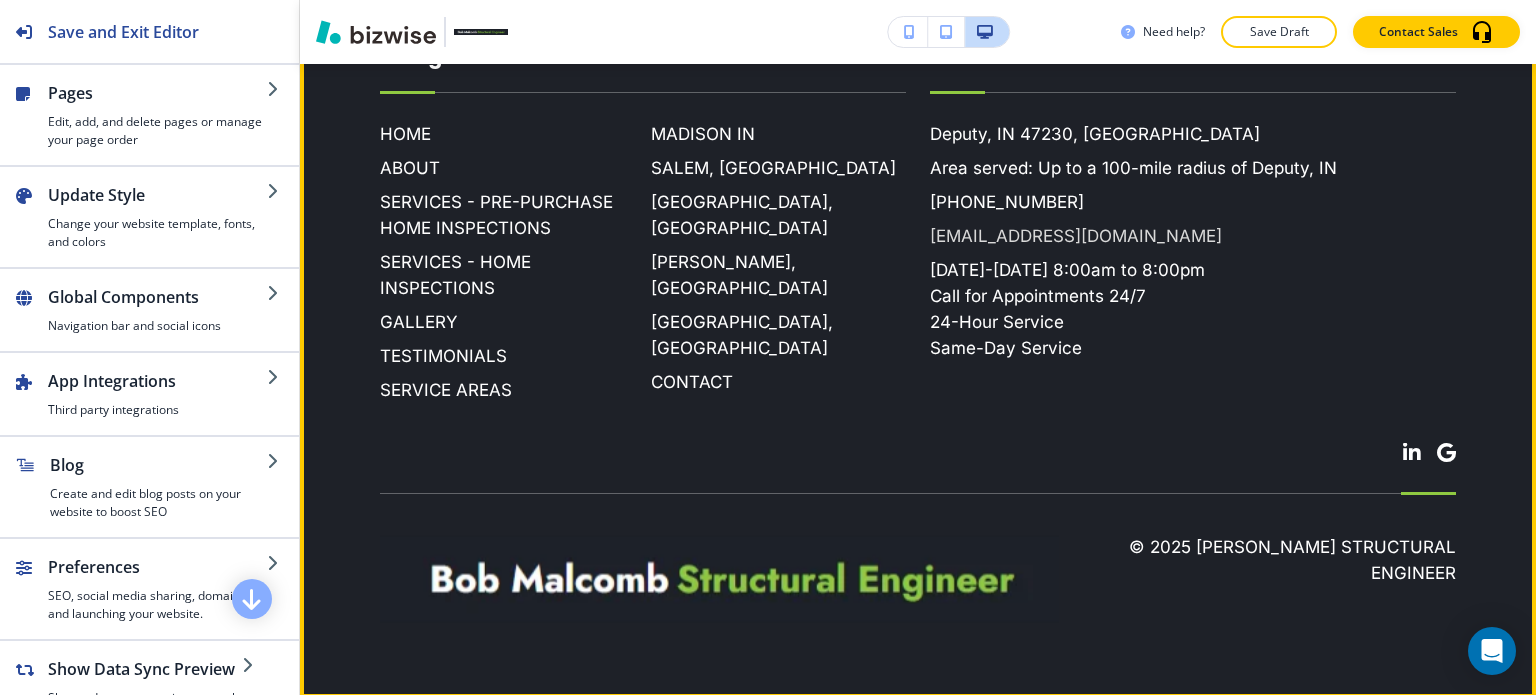 copy on "[PHONE_NUMBER]" 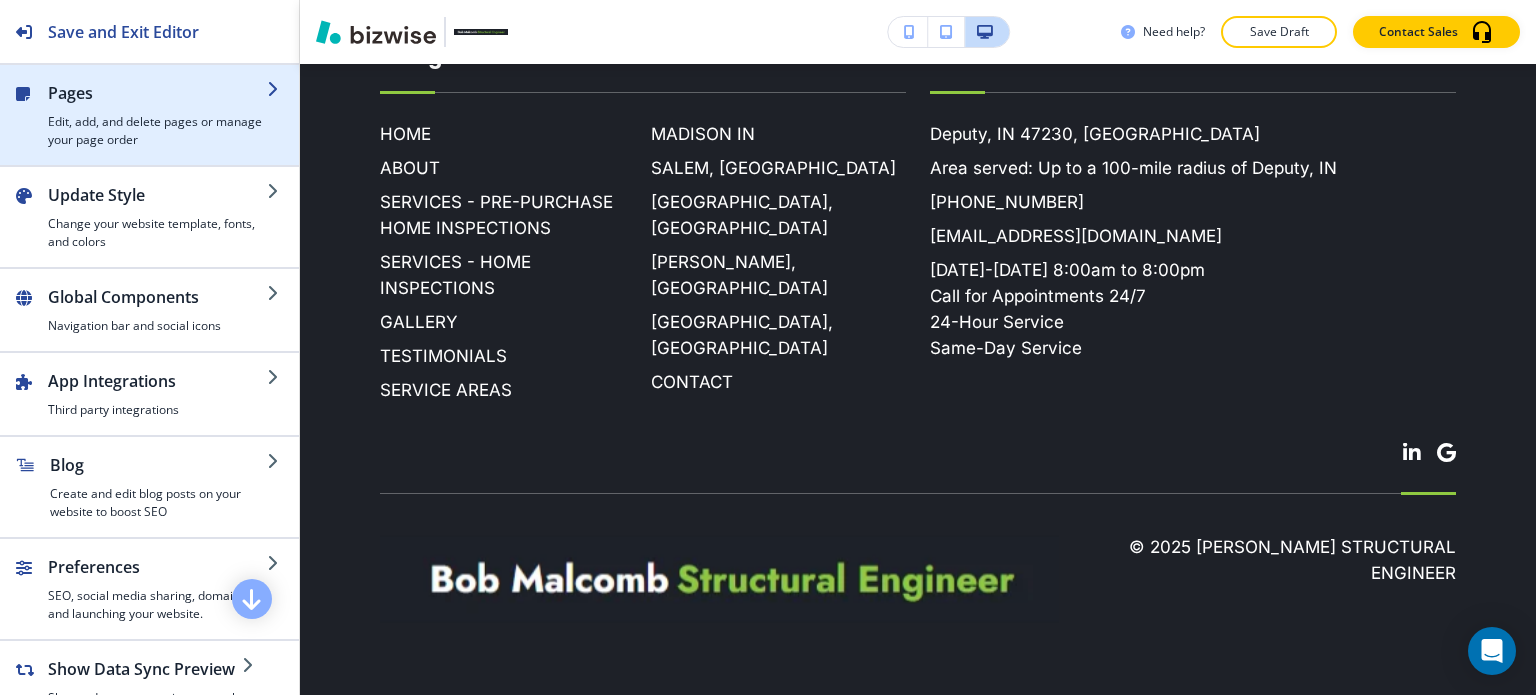click on "Pages" at bounding box center [157, 93] 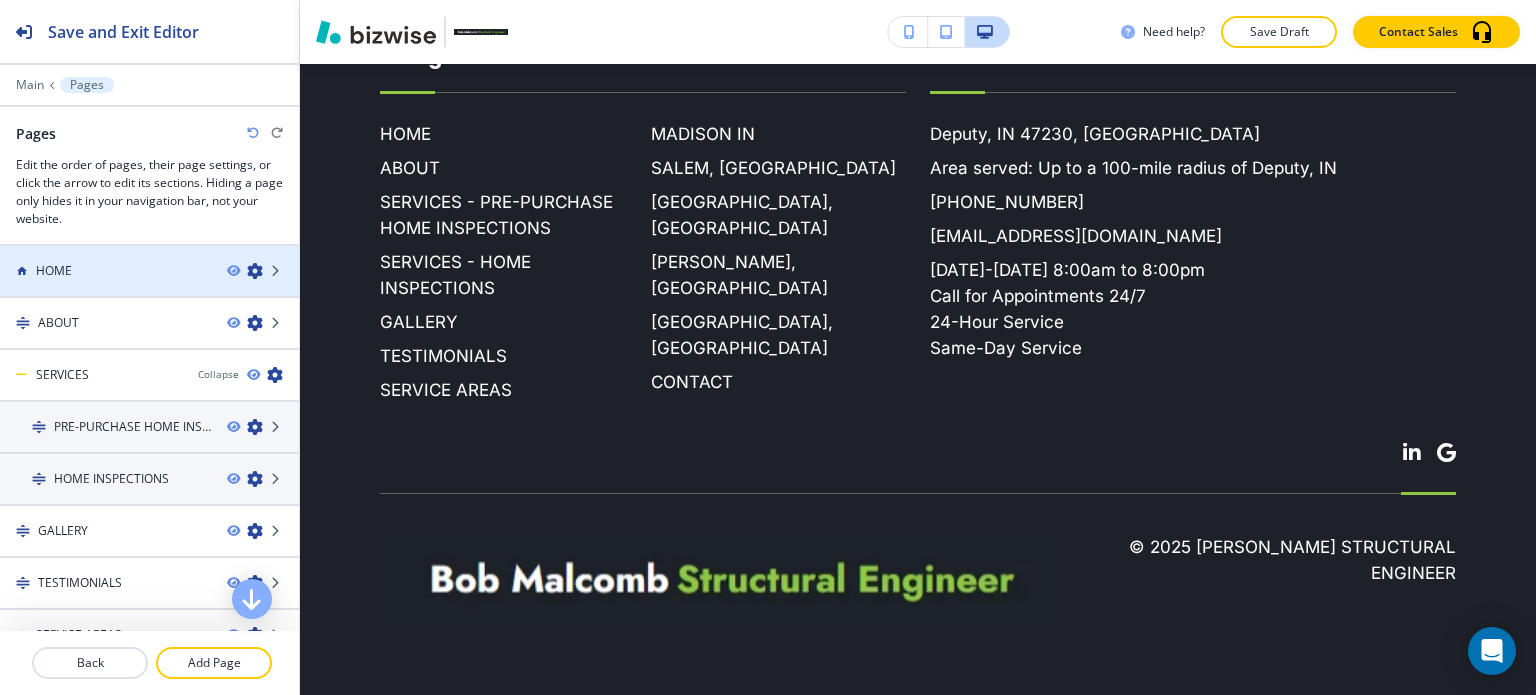 click at bounding box center [149, 254] 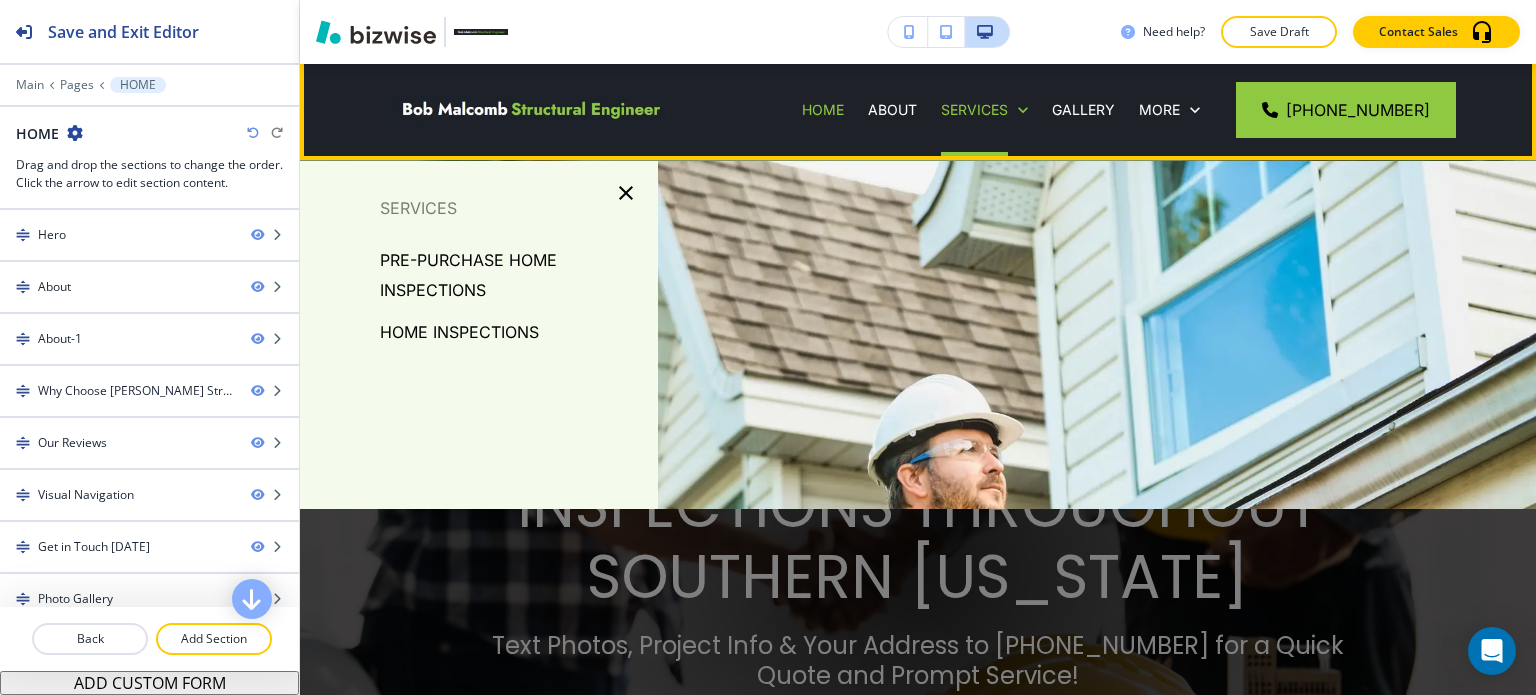 scroll, scrollTop: 217, scrollLeft: 0, axis: vertical 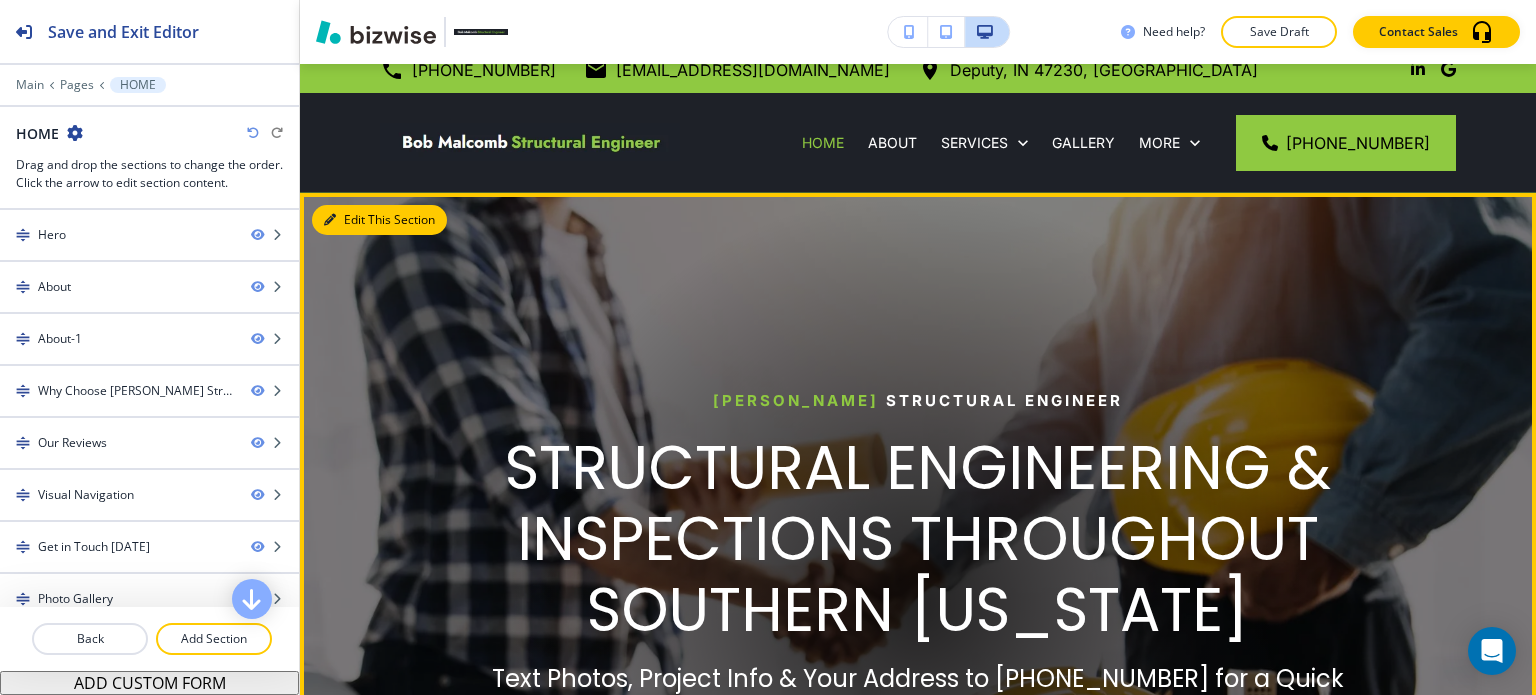 click on "Edit This Section" at bounding box center (379, 220) 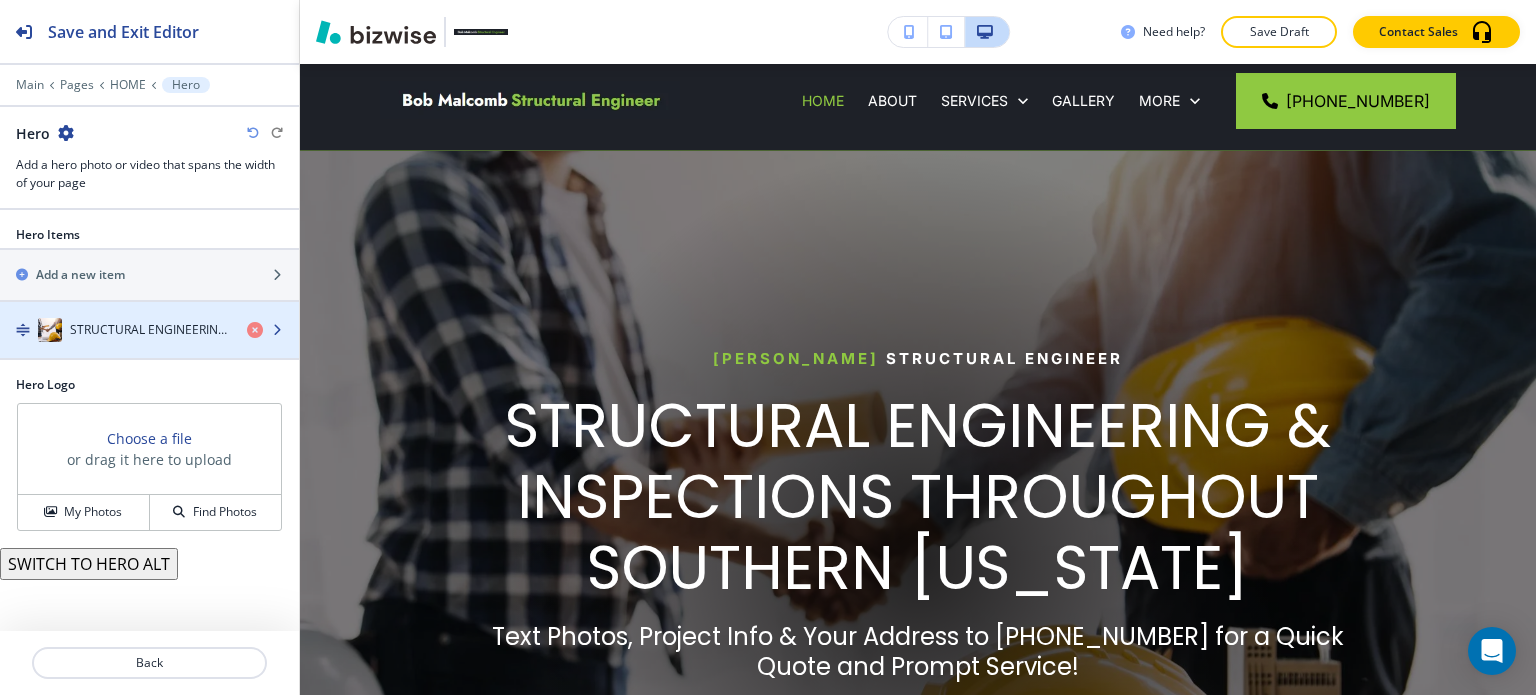 scroll, scrollTop: 146, scrollLeft: 0, axis: vertical 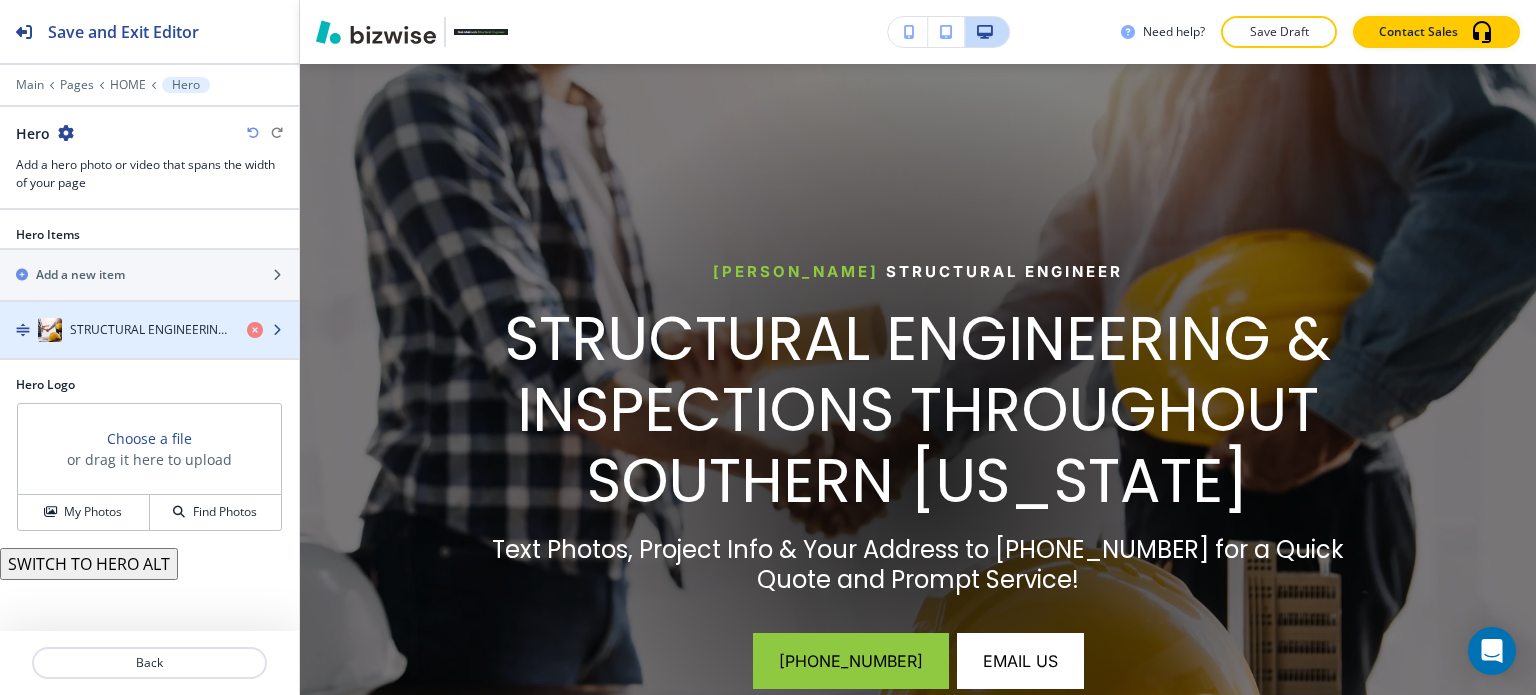 click on "STRUCTURAL ENGINEERING & INSPECTIONS THROUGHOUT SOUTHERN [US_STATE]" at bounding box center [150, 330] 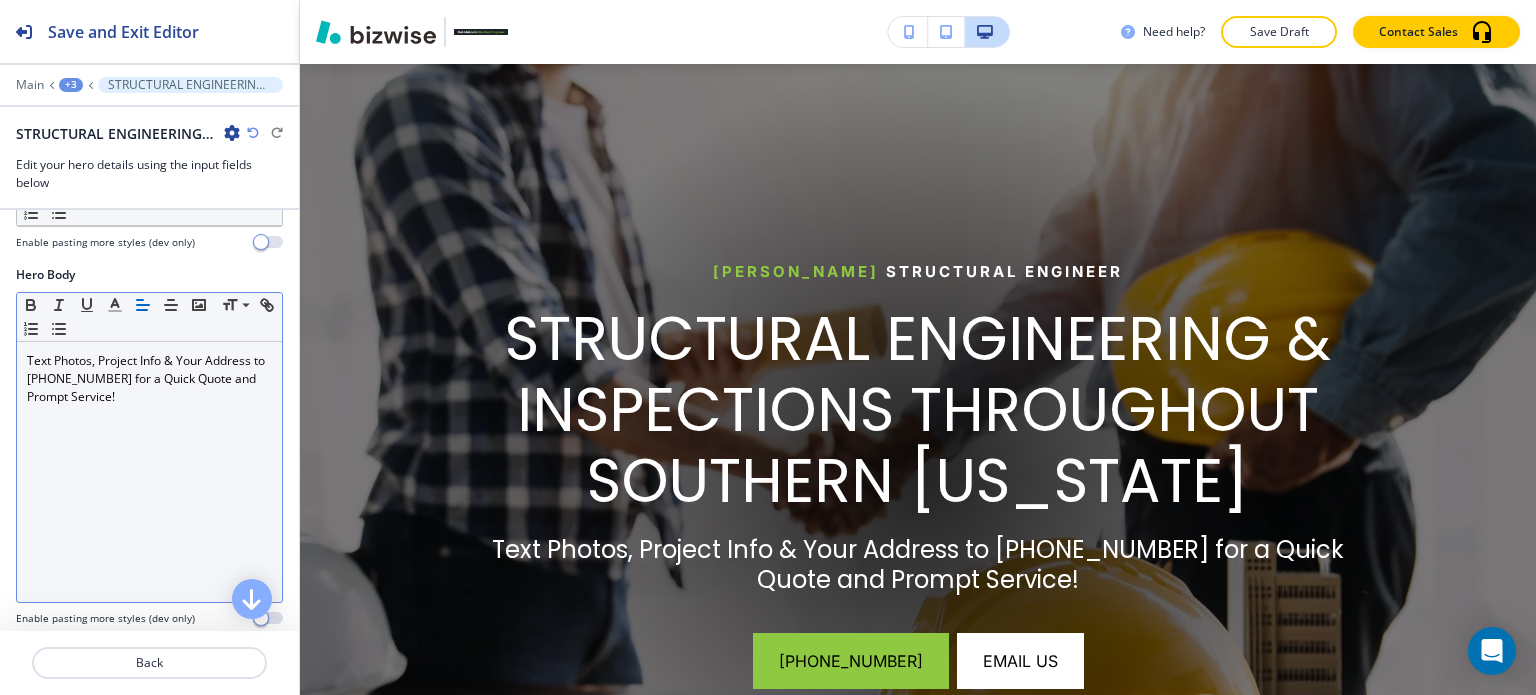 scroll, scrollTop: 500, scrollLeft: 0, axis: vertical 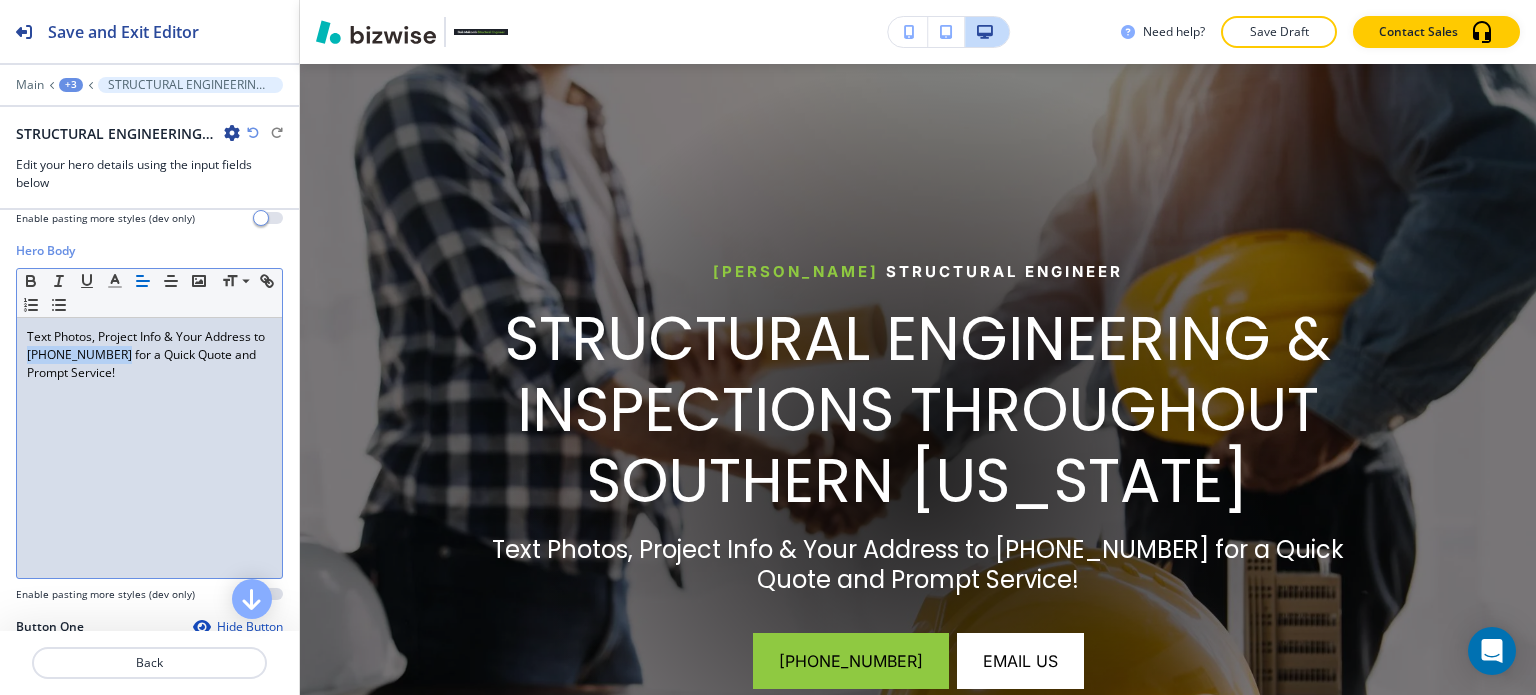 drag, startPoint x: 121, startPoint y: 352, endPoint x: 40, endPoint y: 357, distance: 81.154175 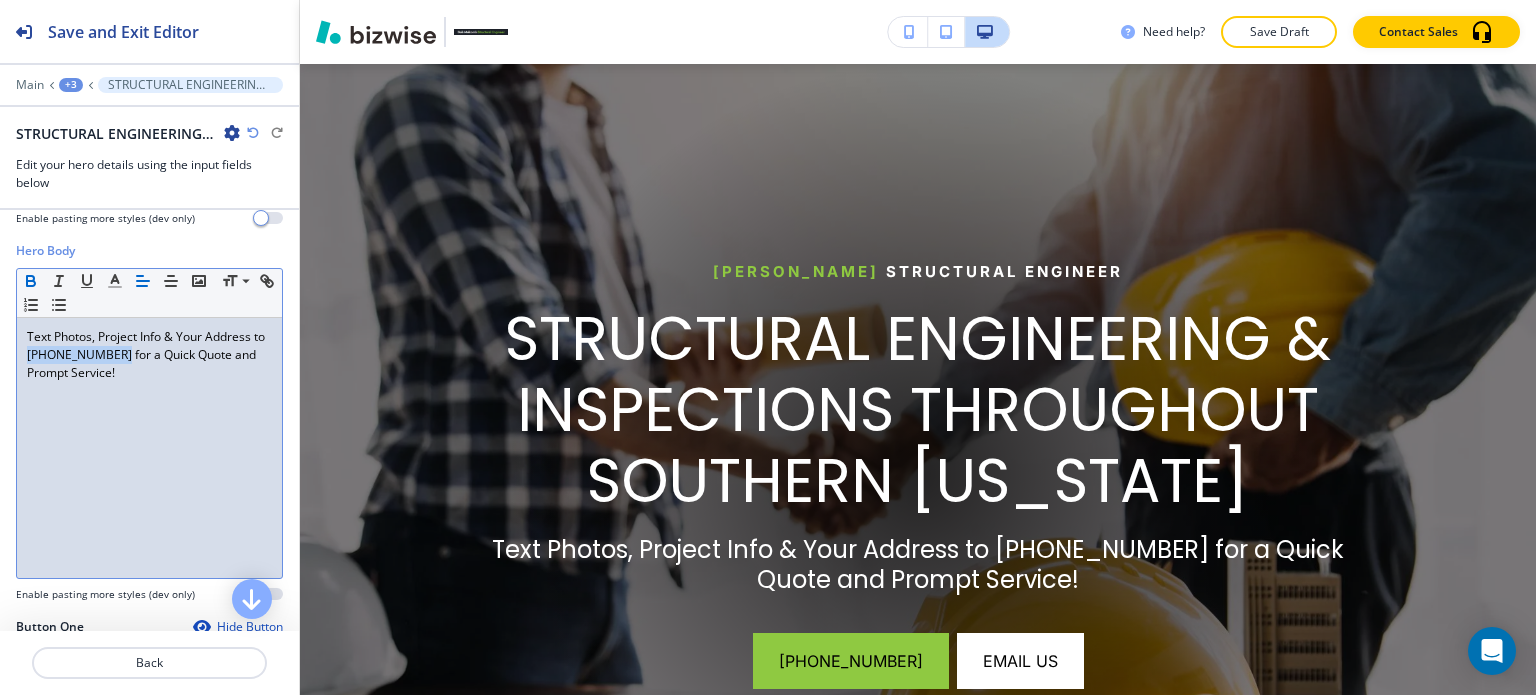 click 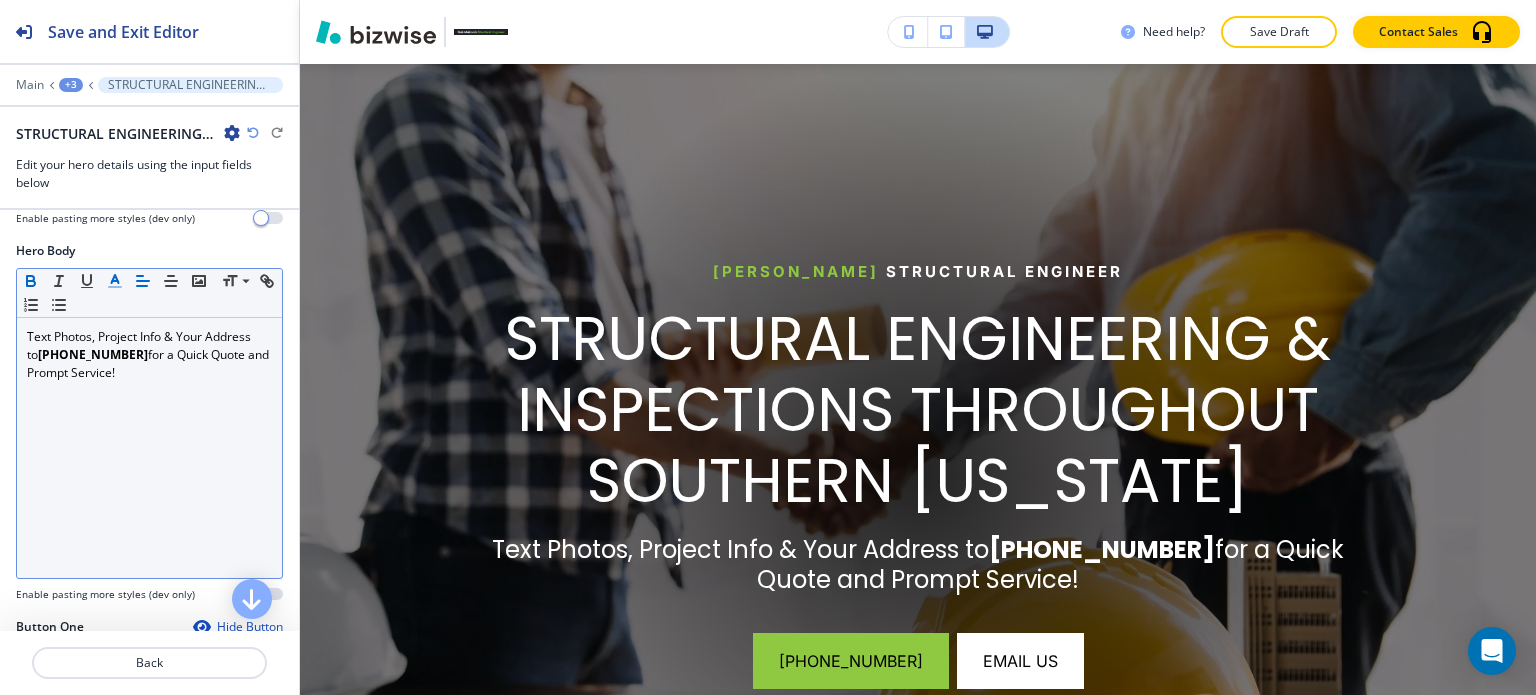 click 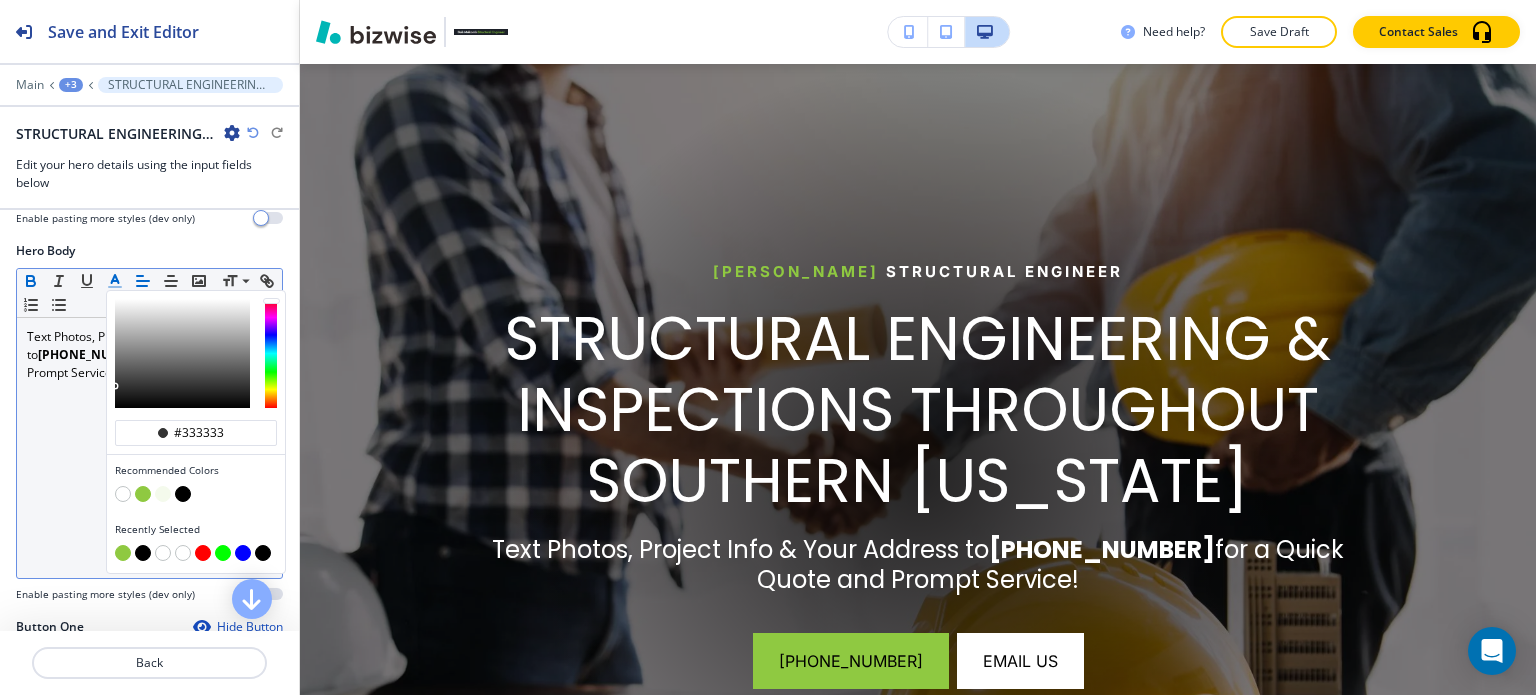 click at bounding box center (143, 494) 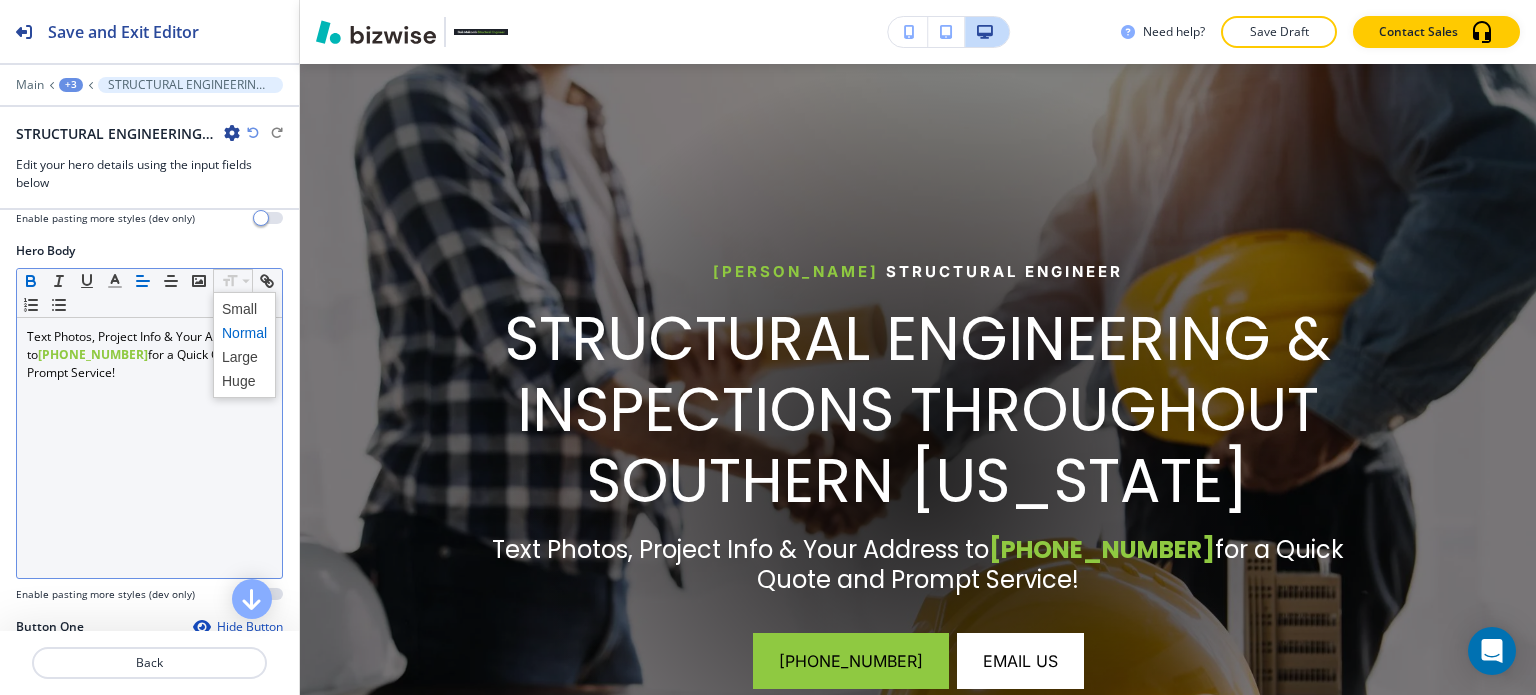 click at bounding box center [244, 333] 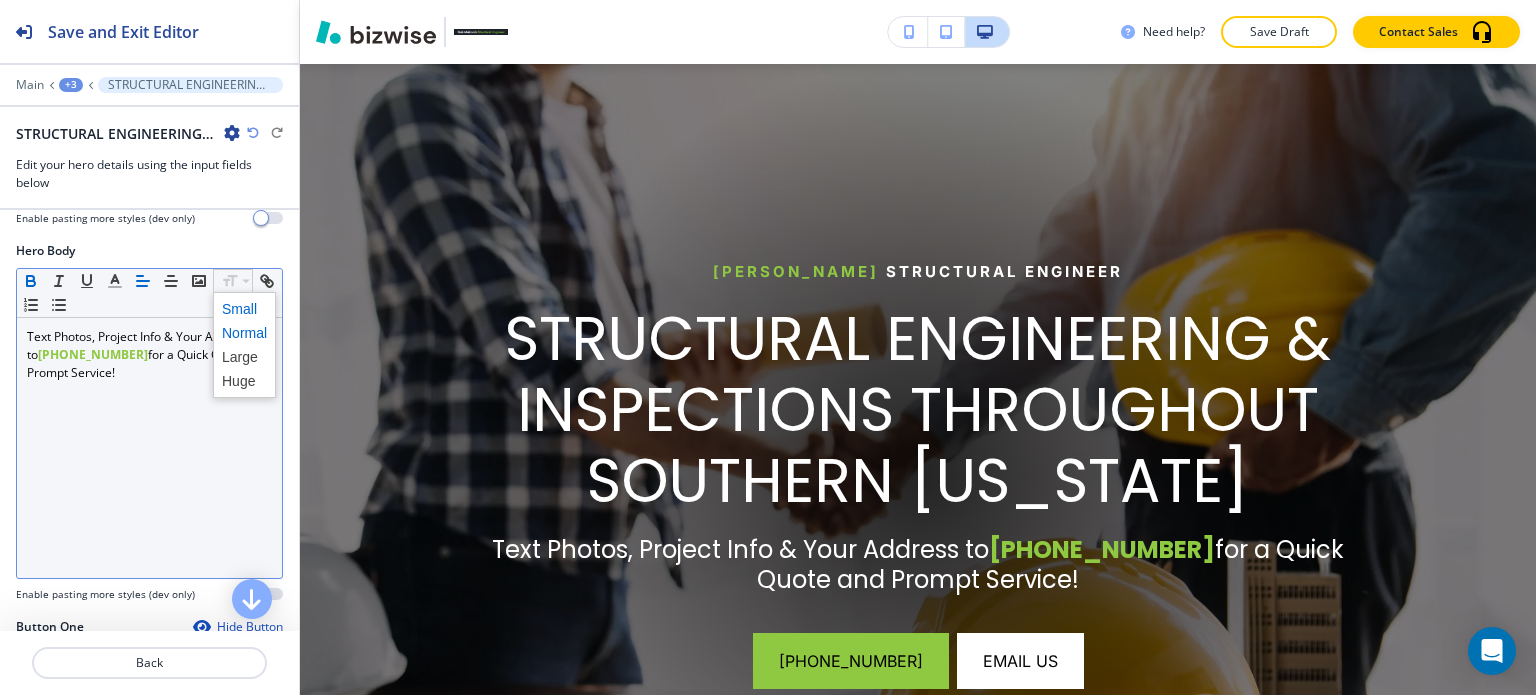 click at bounding box center [244, 309] 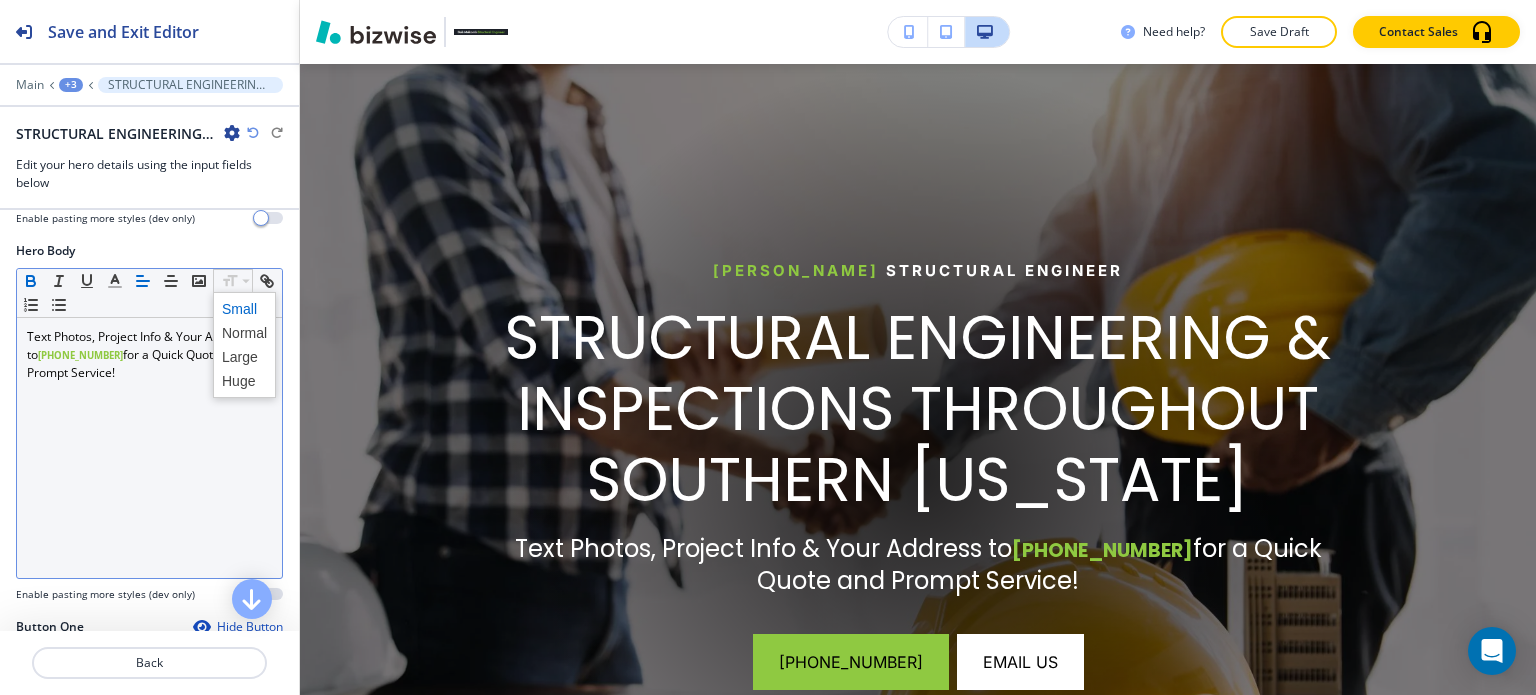click at bounding box center (244, 333) 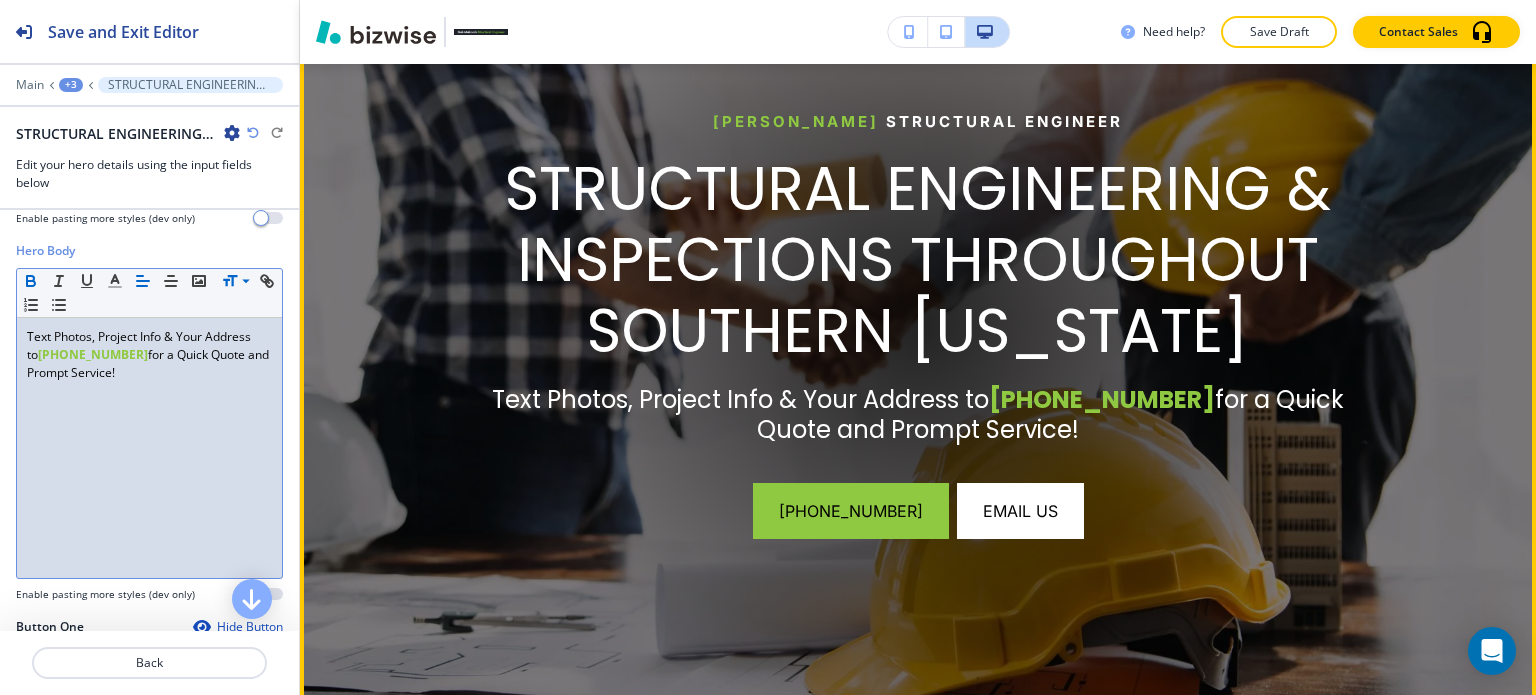 scroll, scrollTop: 346, scrollLeft: 0, axis: vertical 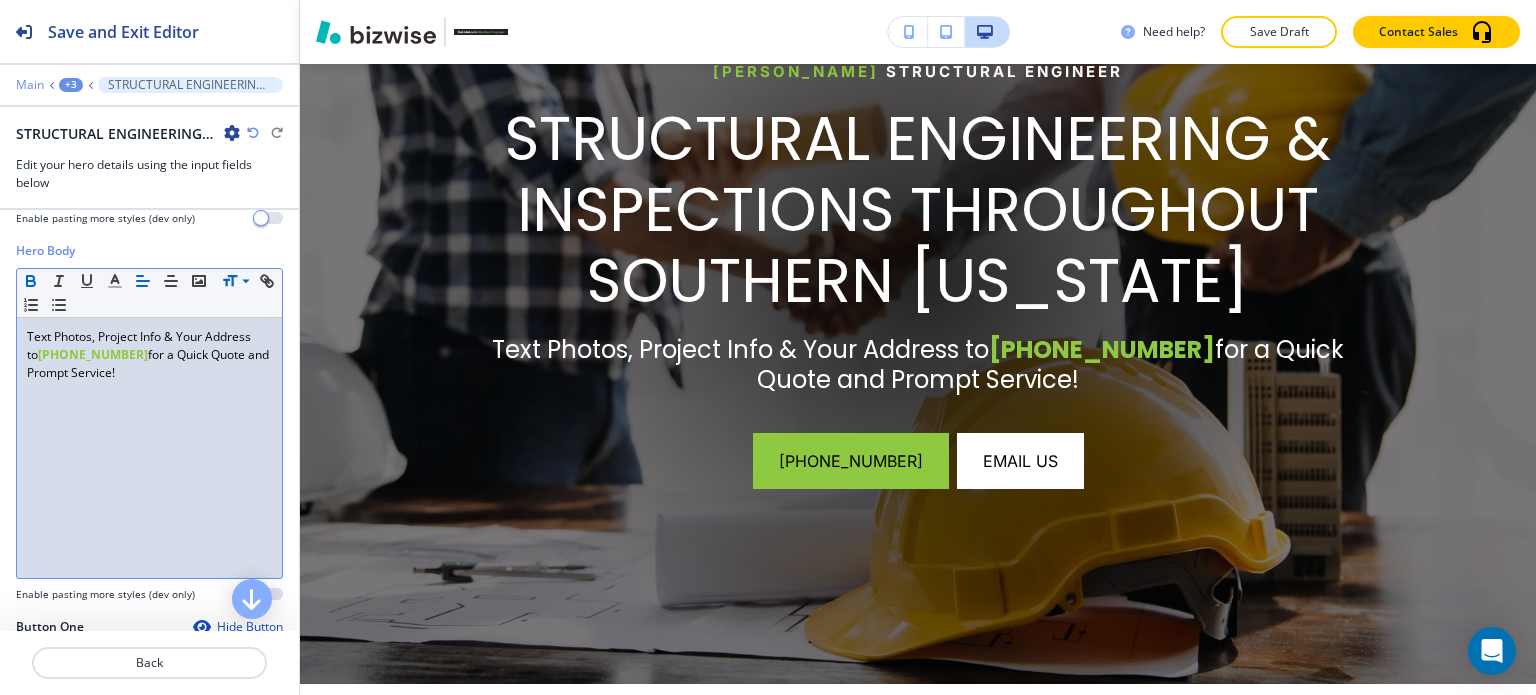 click on "Main" at bounding box center [30, 85] 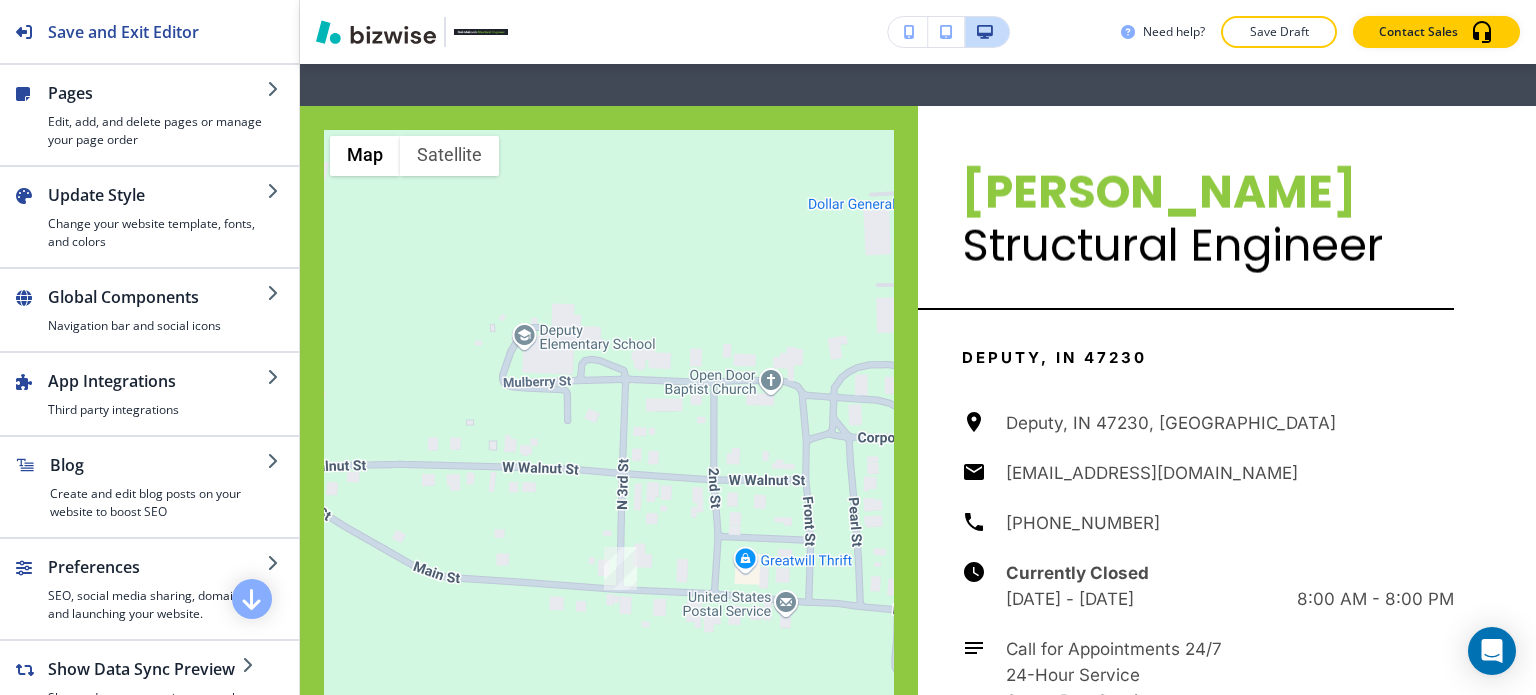scroll, scrollTop: 7170, scrollLeft: 0, axis: vertical 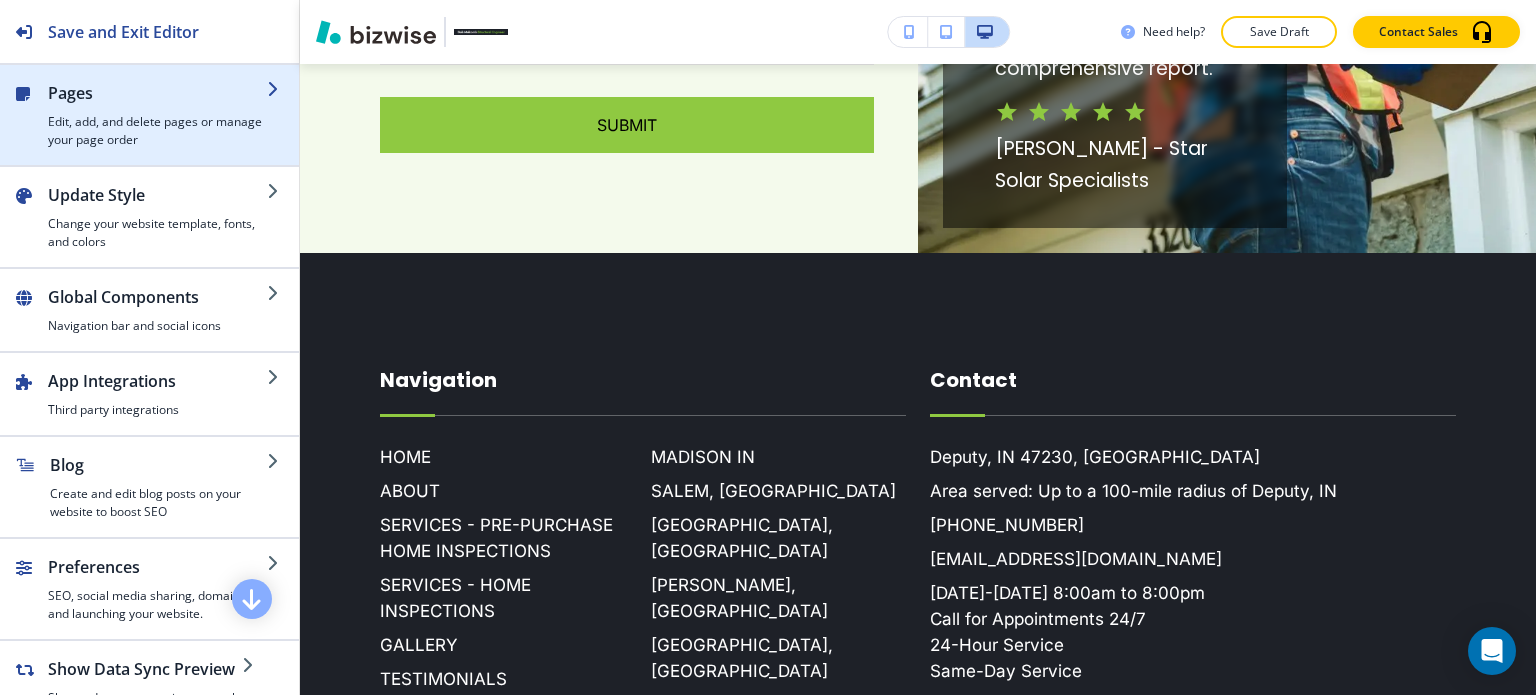 click on "Edit, add, and delete pages or manage your page order" at bounding box center [157, 131] 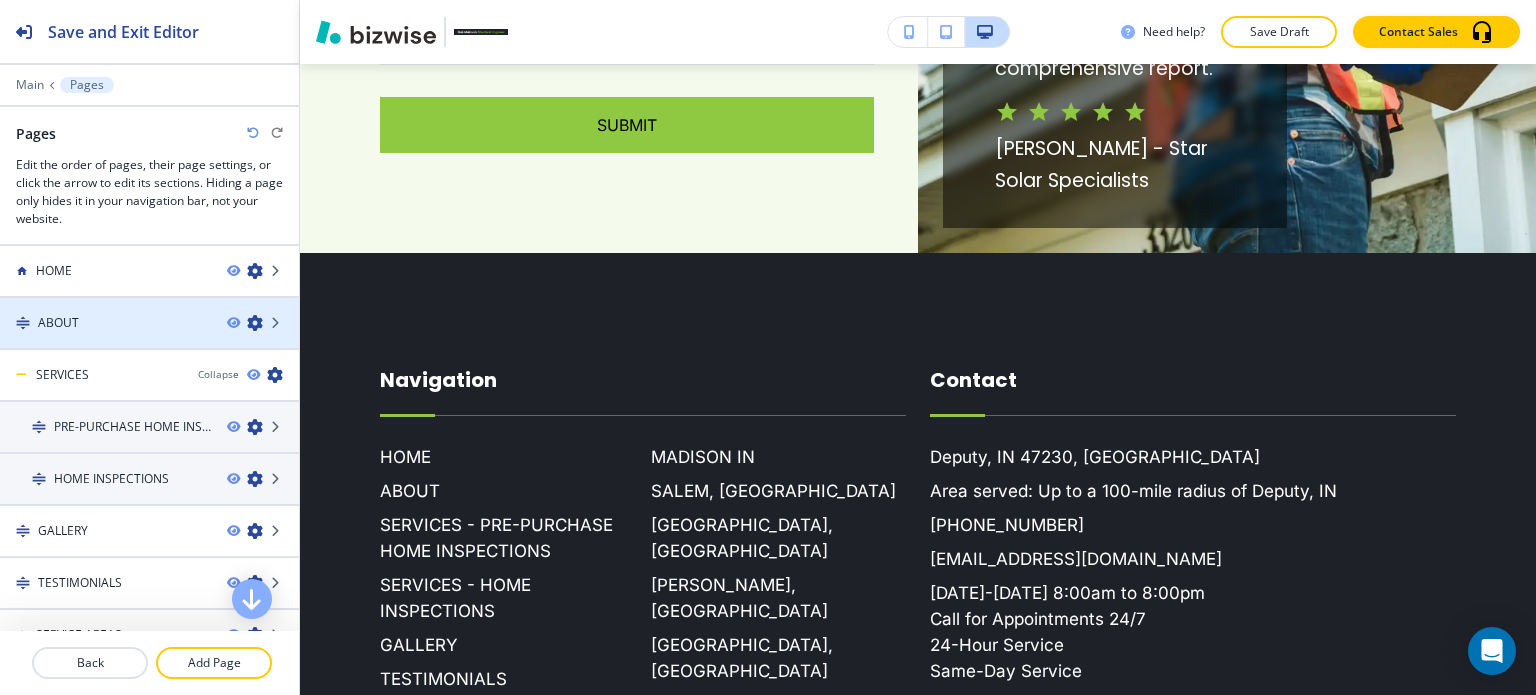 click on "ABOUT" at bounding box center [105, 323] 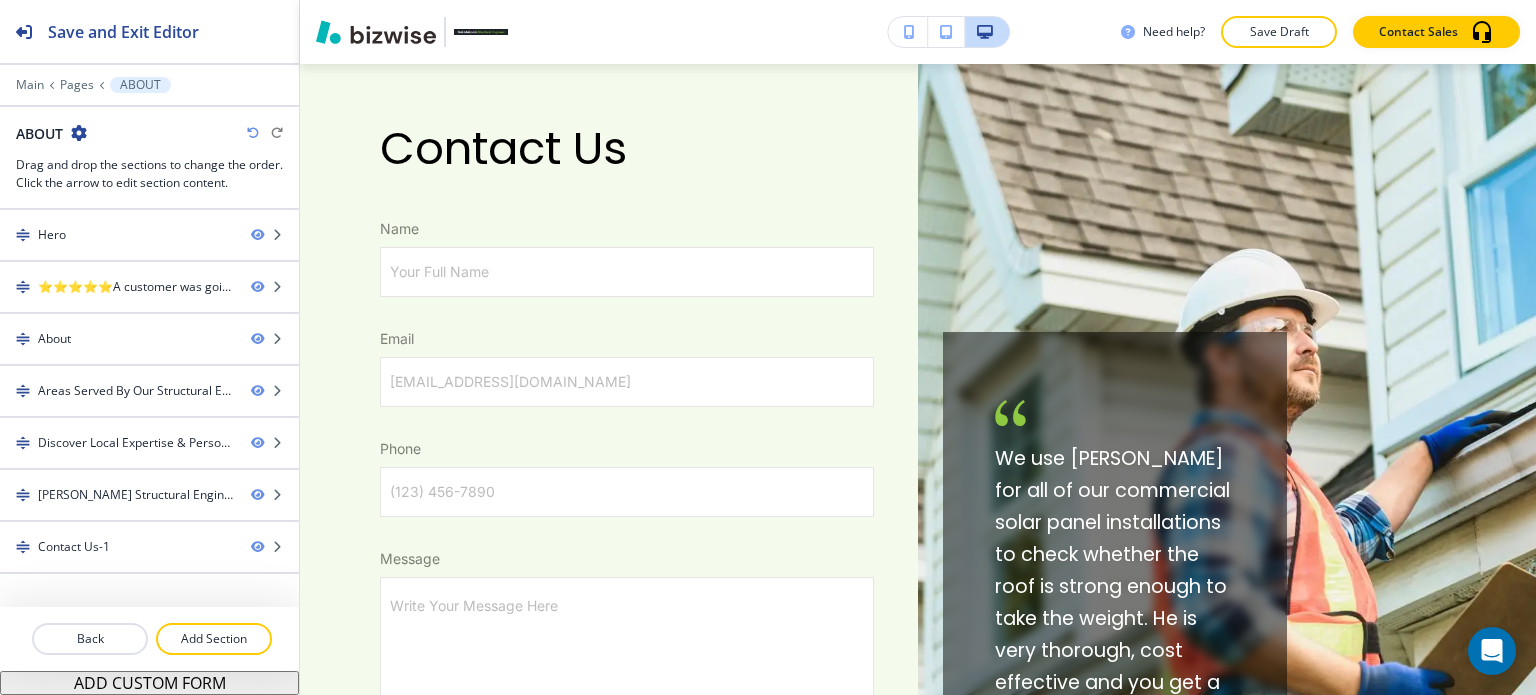 scroll, scrollTop: 0, scrollLeft: 0, axis: both 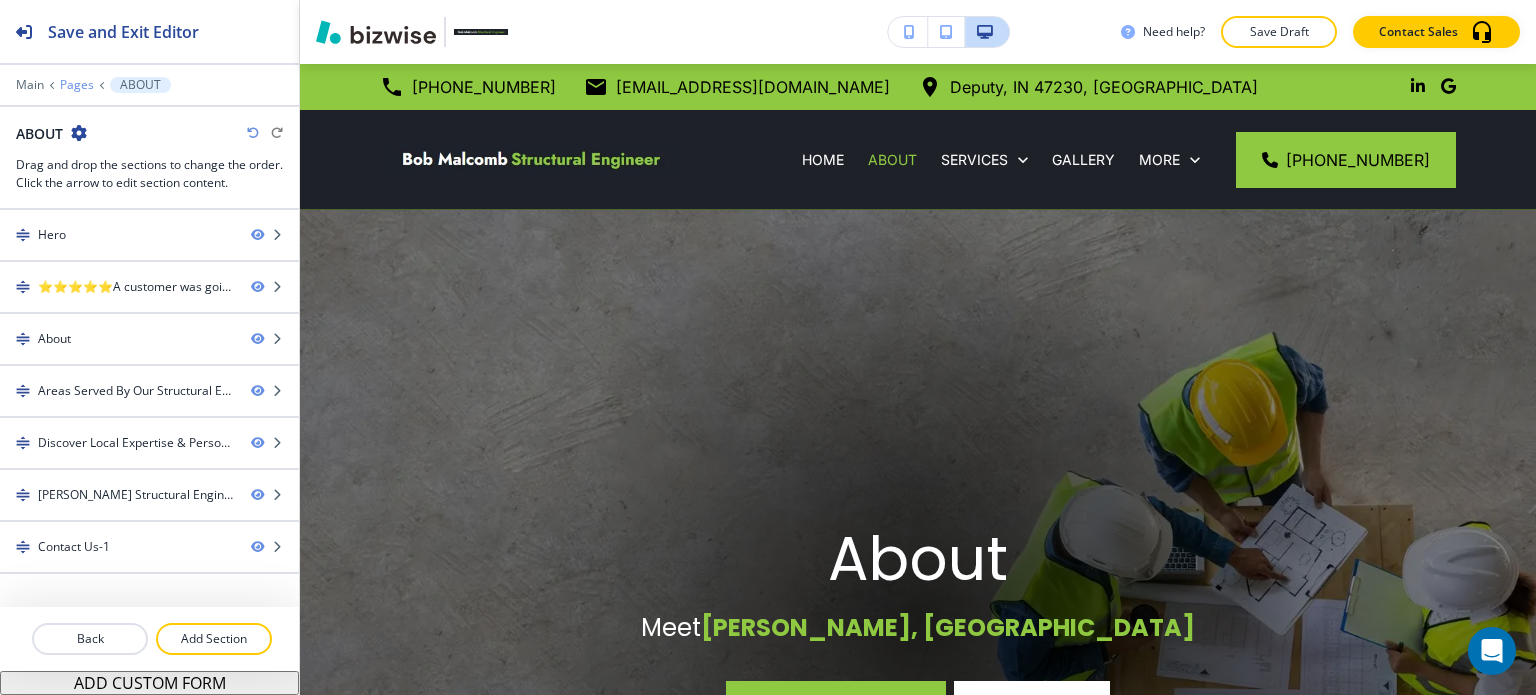 click on "Pages" at bounding box center [77, 85] 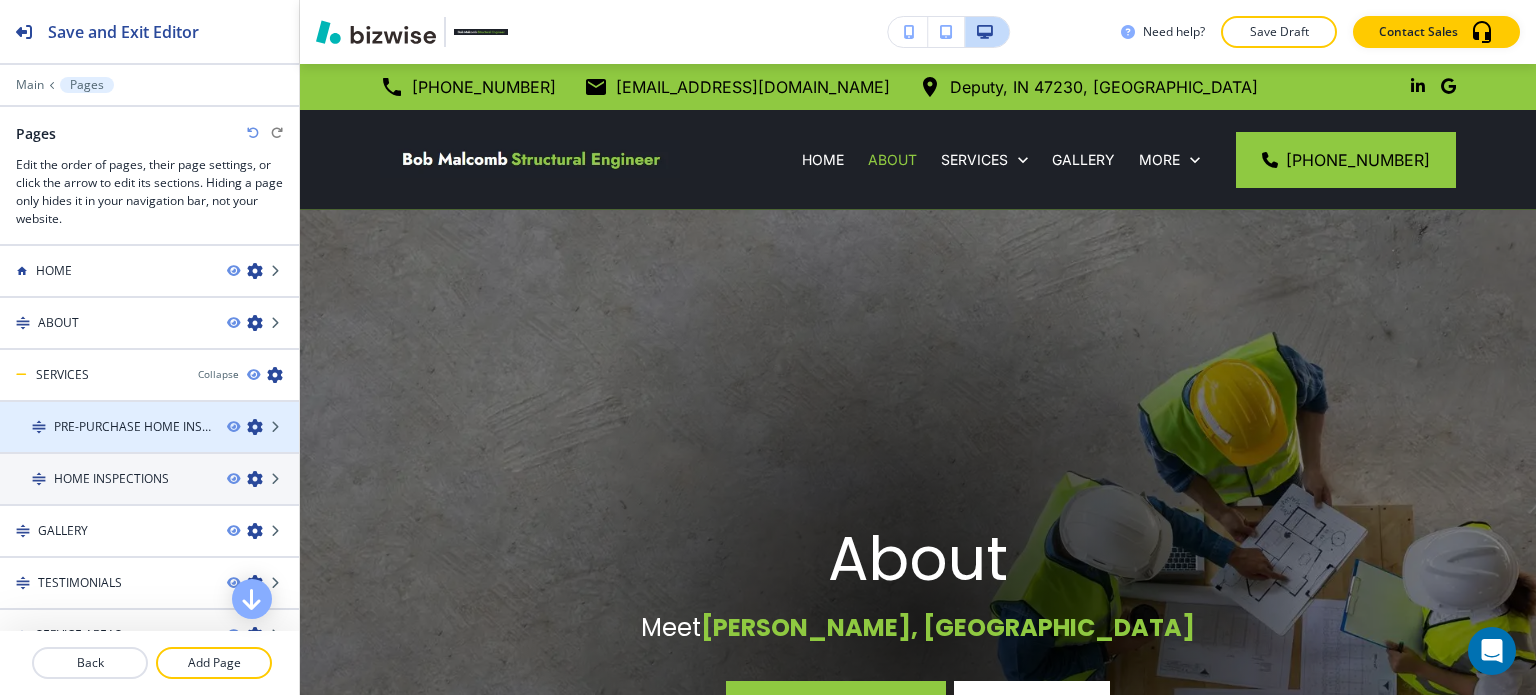 click at bounding box center [149, 410] 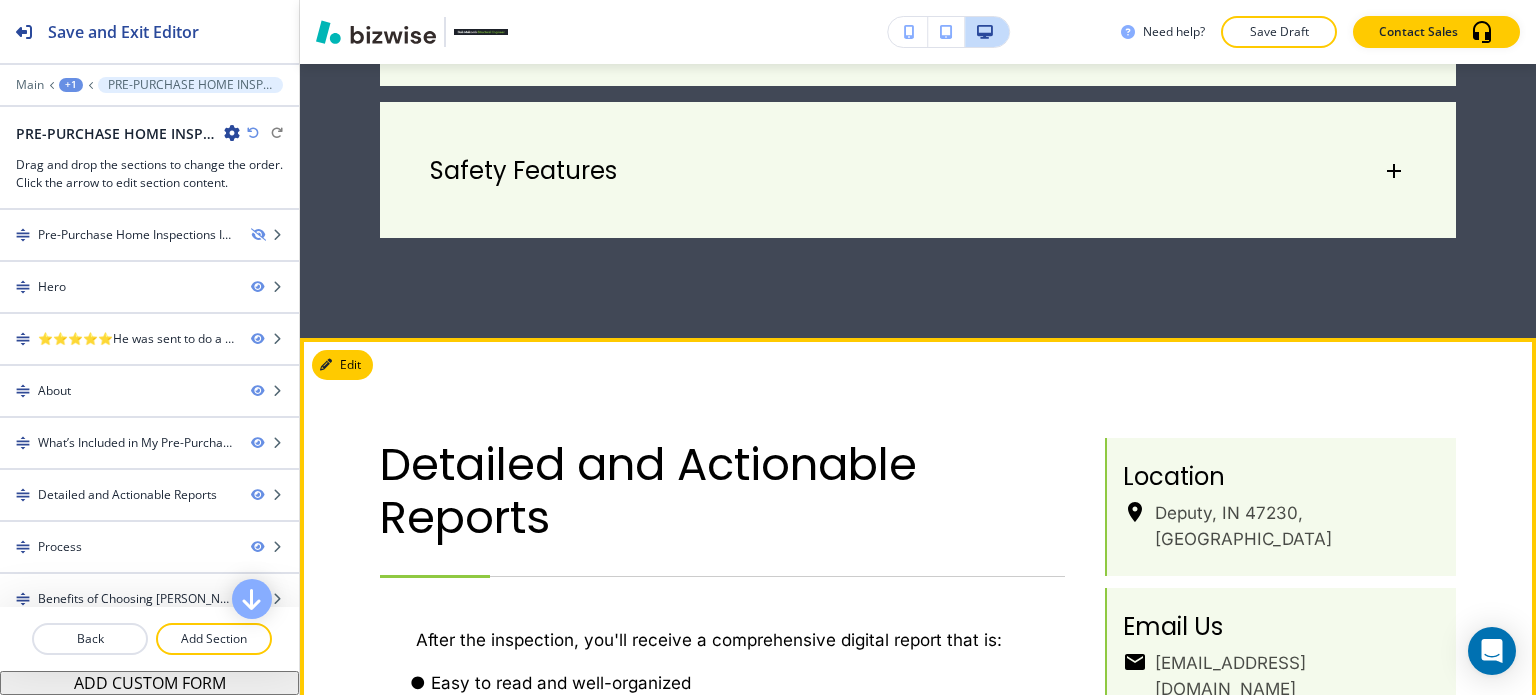 scroll, scrollTop: 2871, scrollLeft: 0, axis: vertical 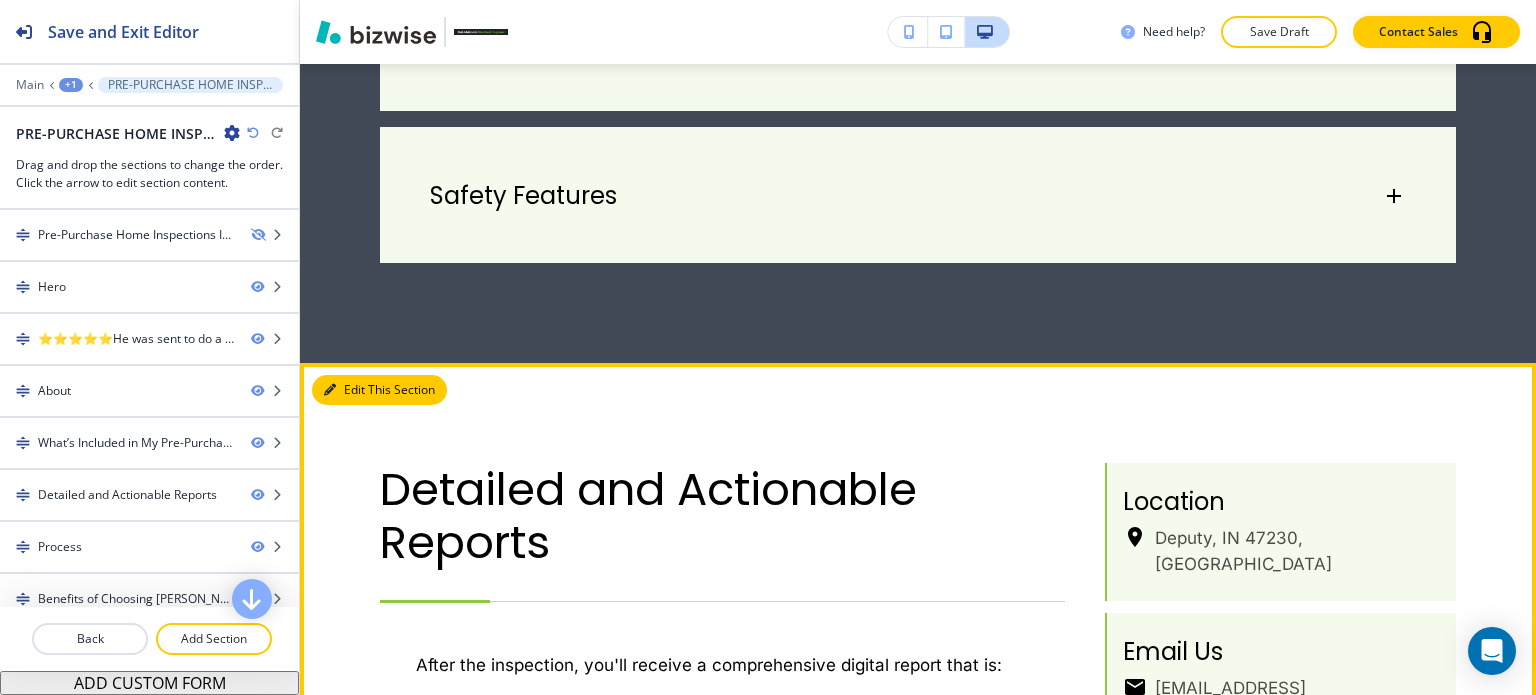 click on "Edit This Section" at bounding box center [379, 390] 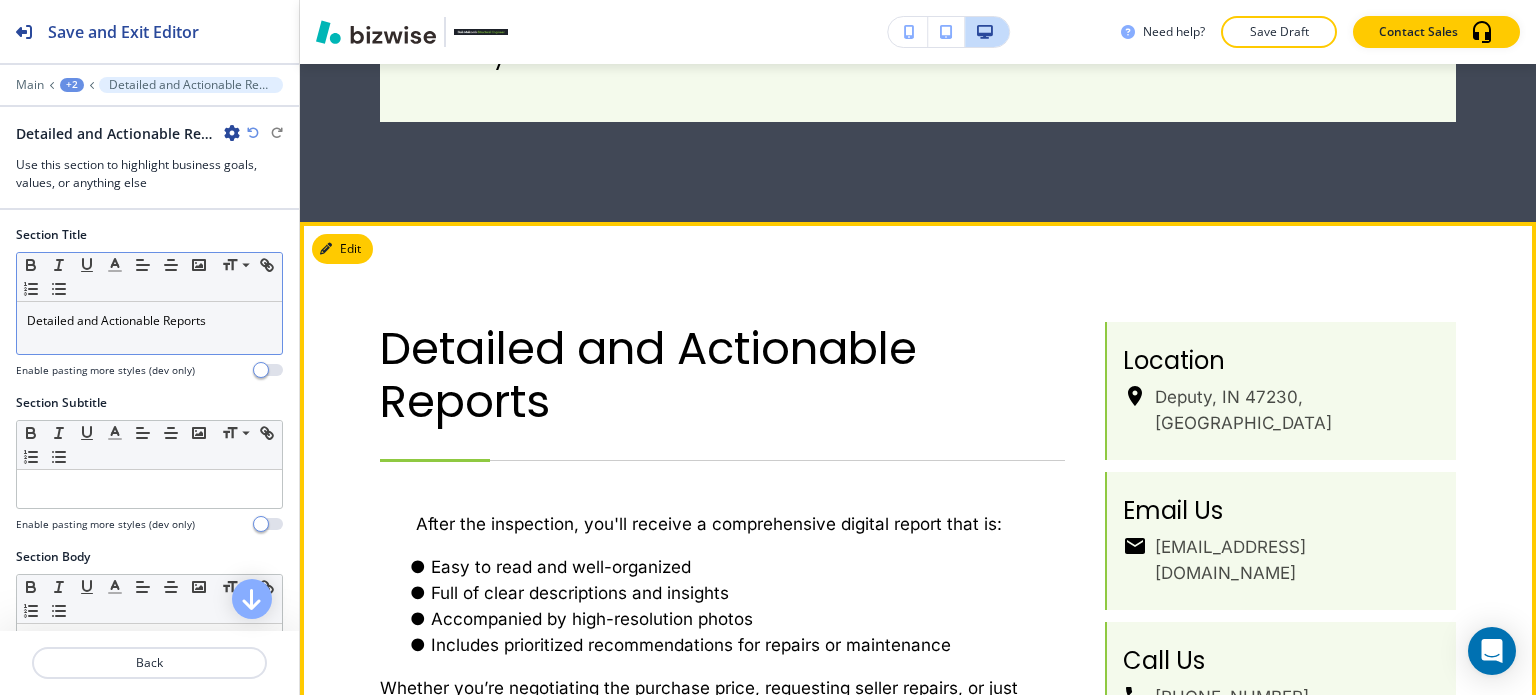 scroll, scrollTop: 3064, scrollLeft: 0, axis: vertical 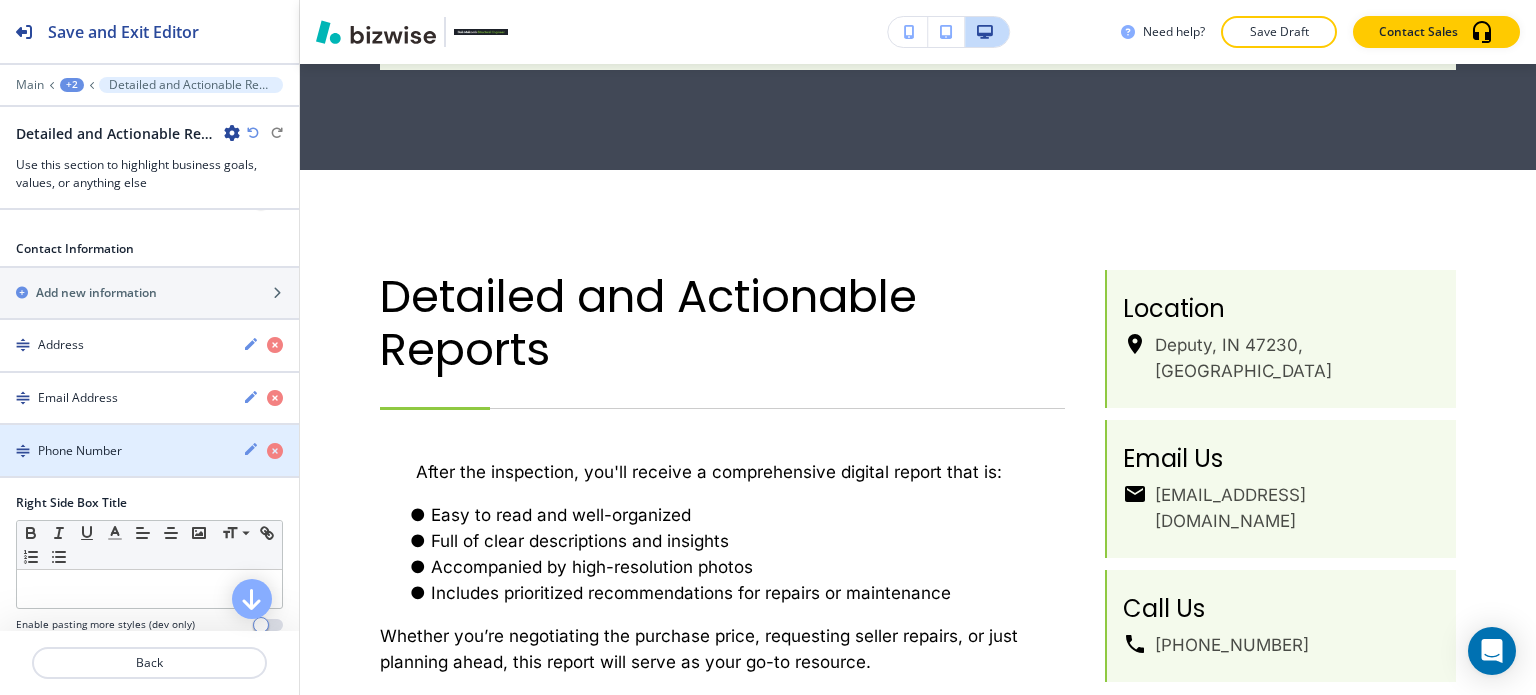 click at bounding box center [149, 433] 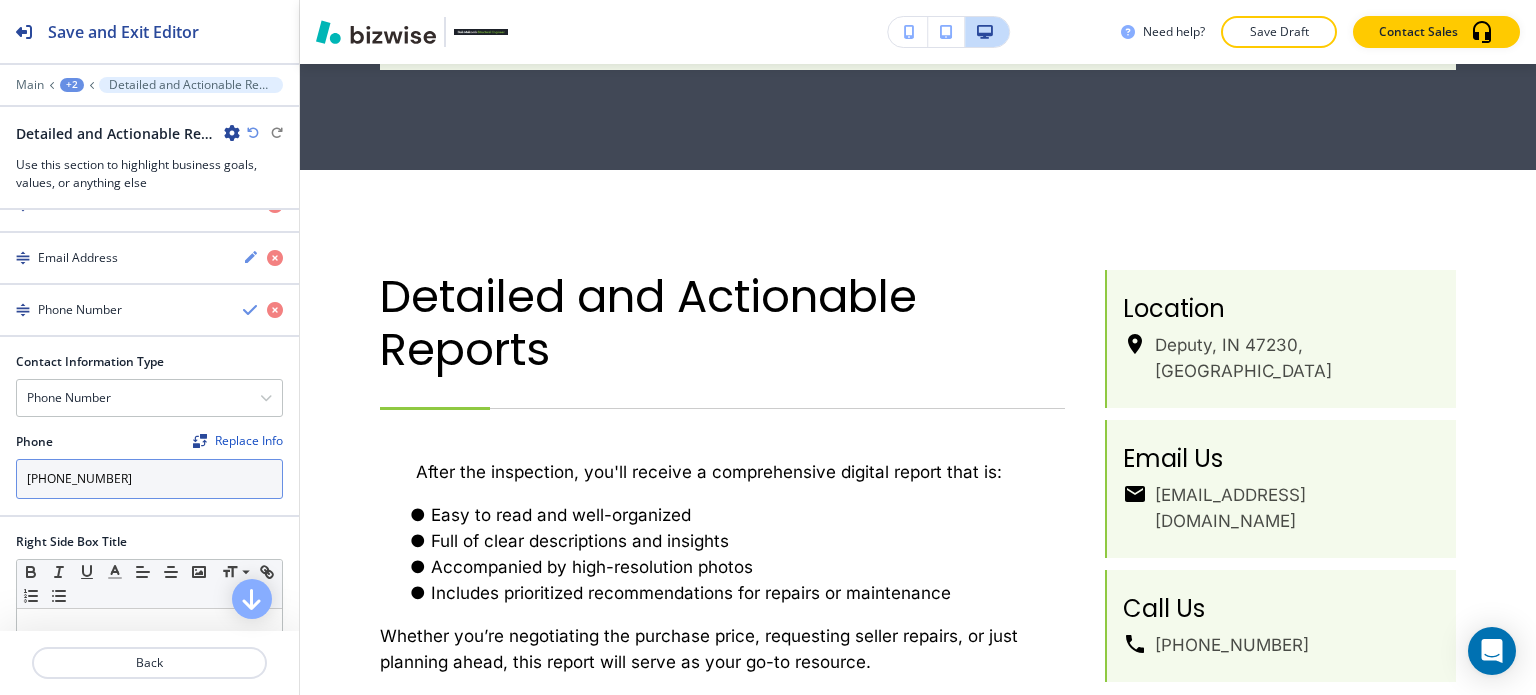 scroll, scrollTop: 900, scrollLeft: 0, axis: vertical 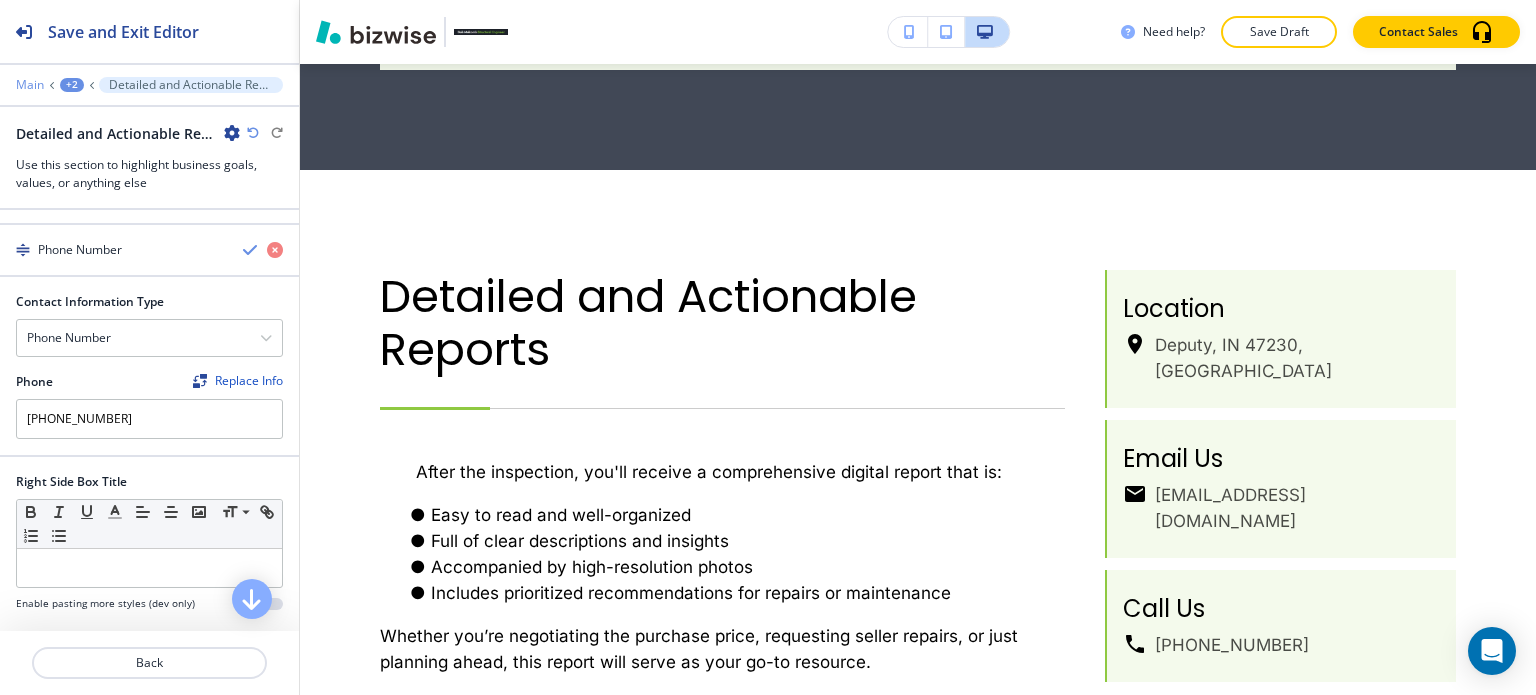 click on "Main" at bounding box center [30, 85] 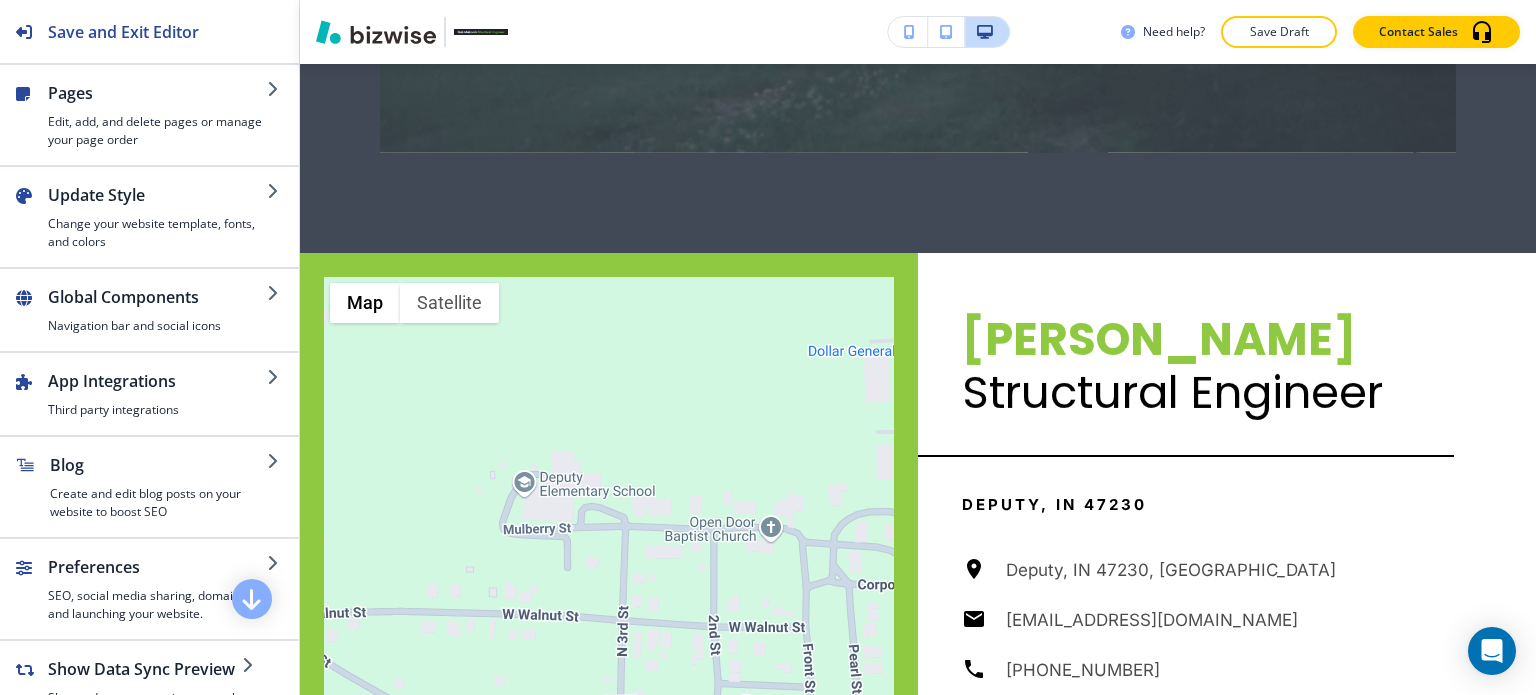 scroll, scrollTop: 7680, scrollLeft: 0, axis: vertical 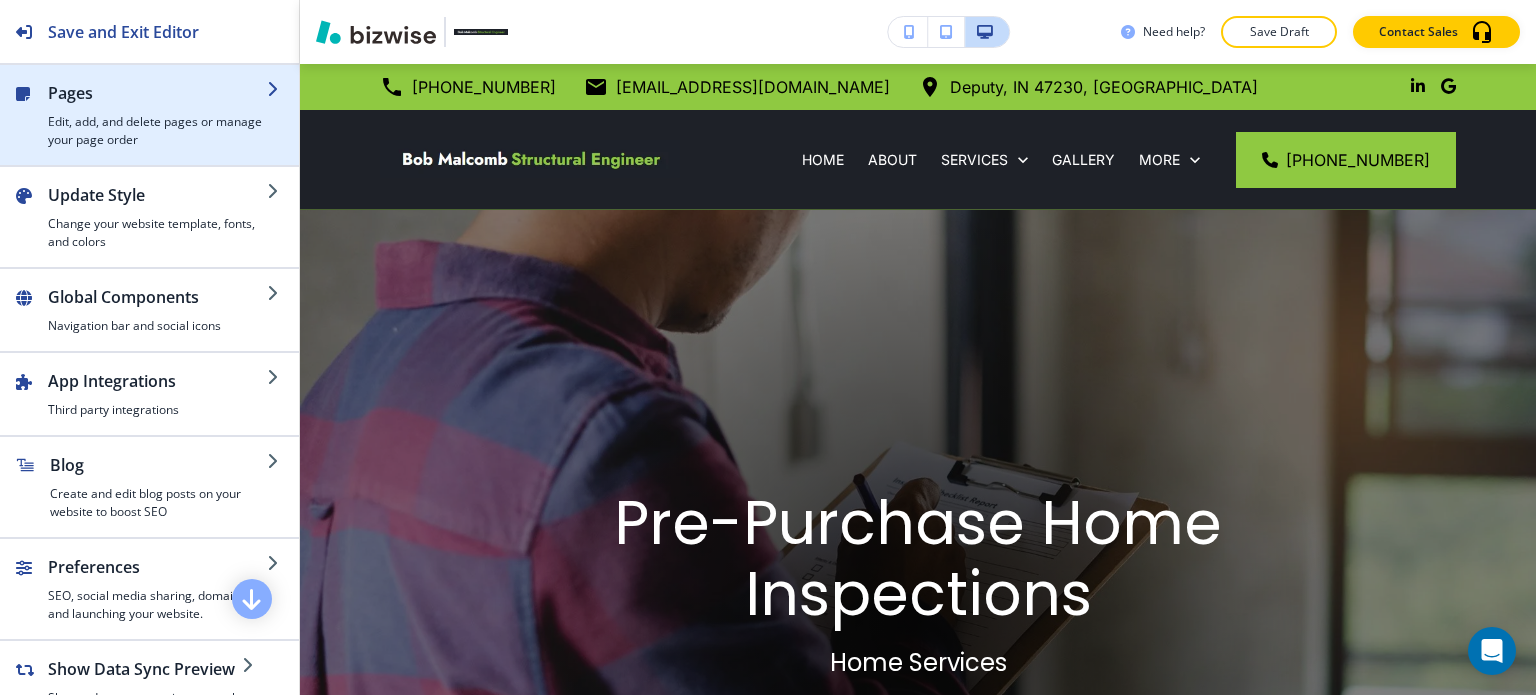 click on "Edit, add, and delete pages or manage your page order" at bounding box center [157, 131] 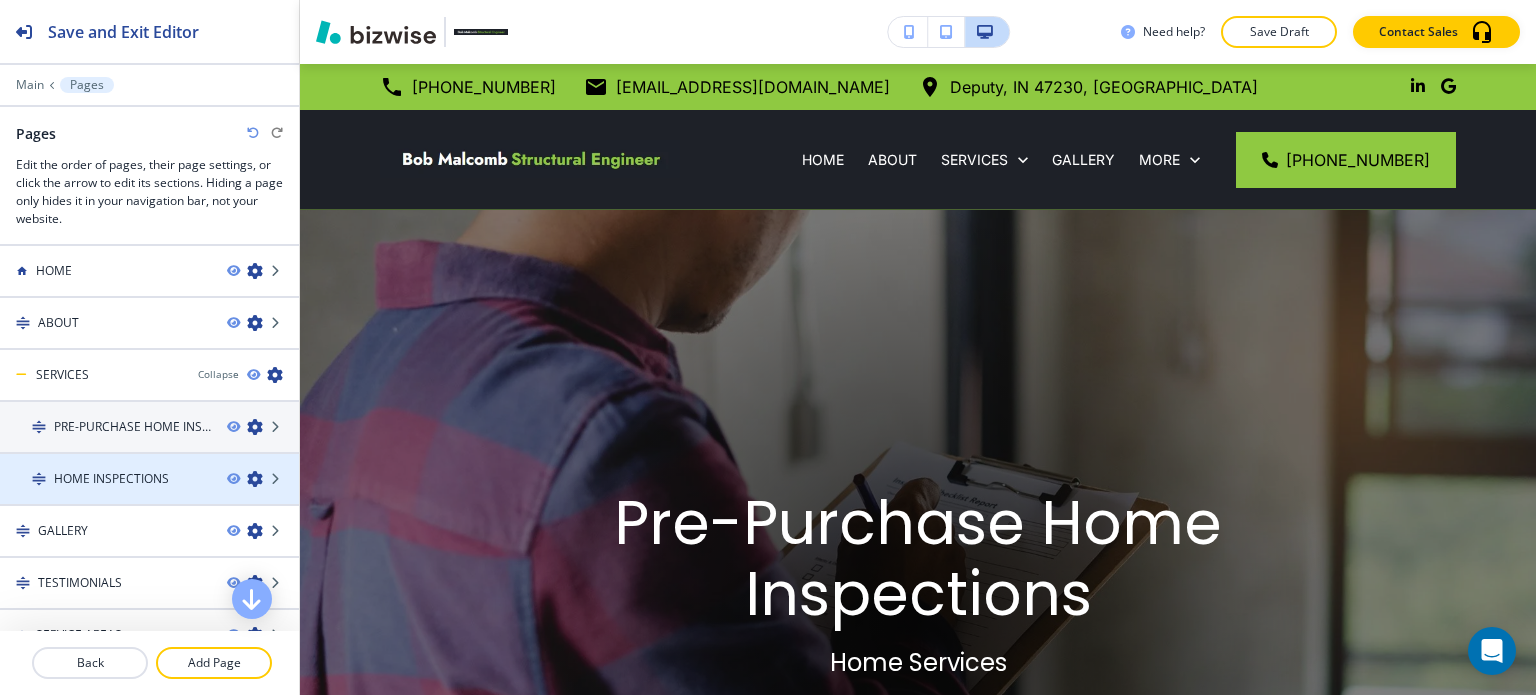 click at bounding box center [149, 496] 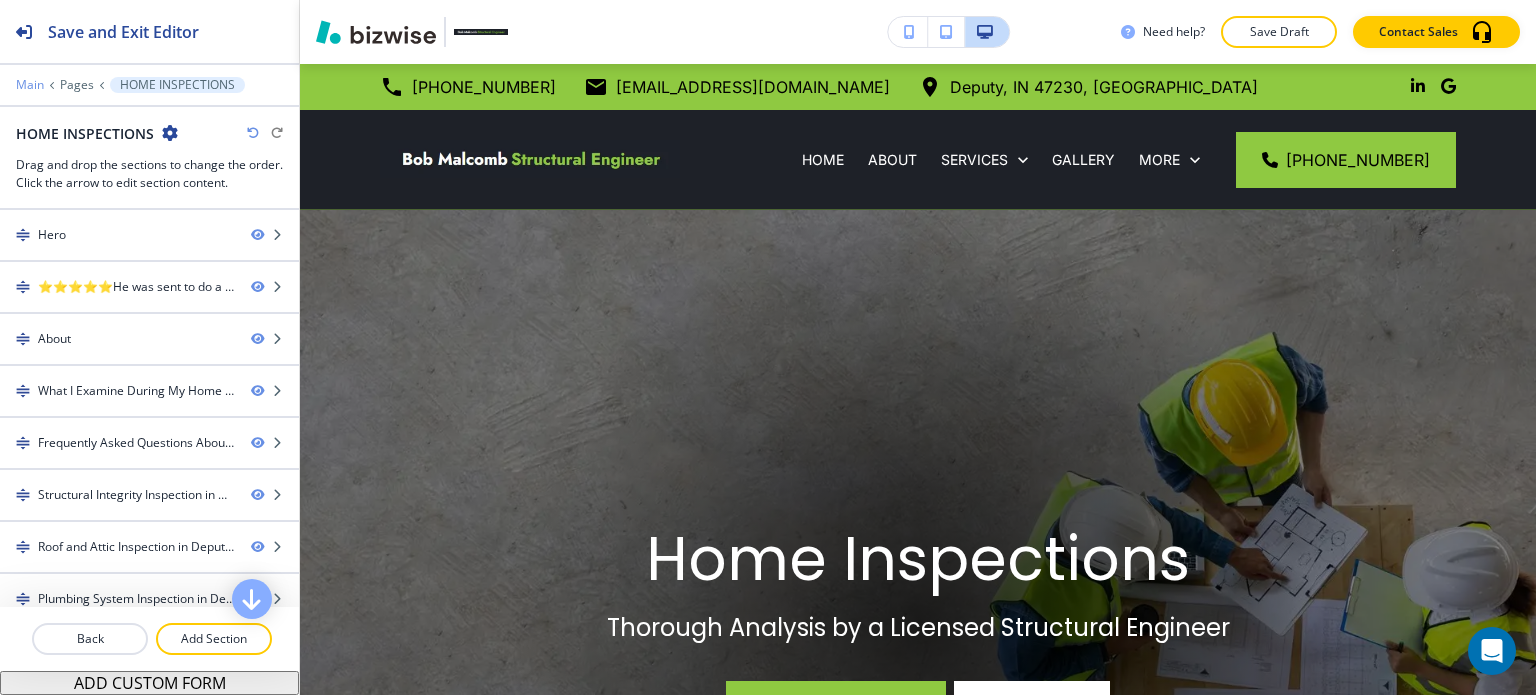 click on "Main" at bounding box center [30, 85] 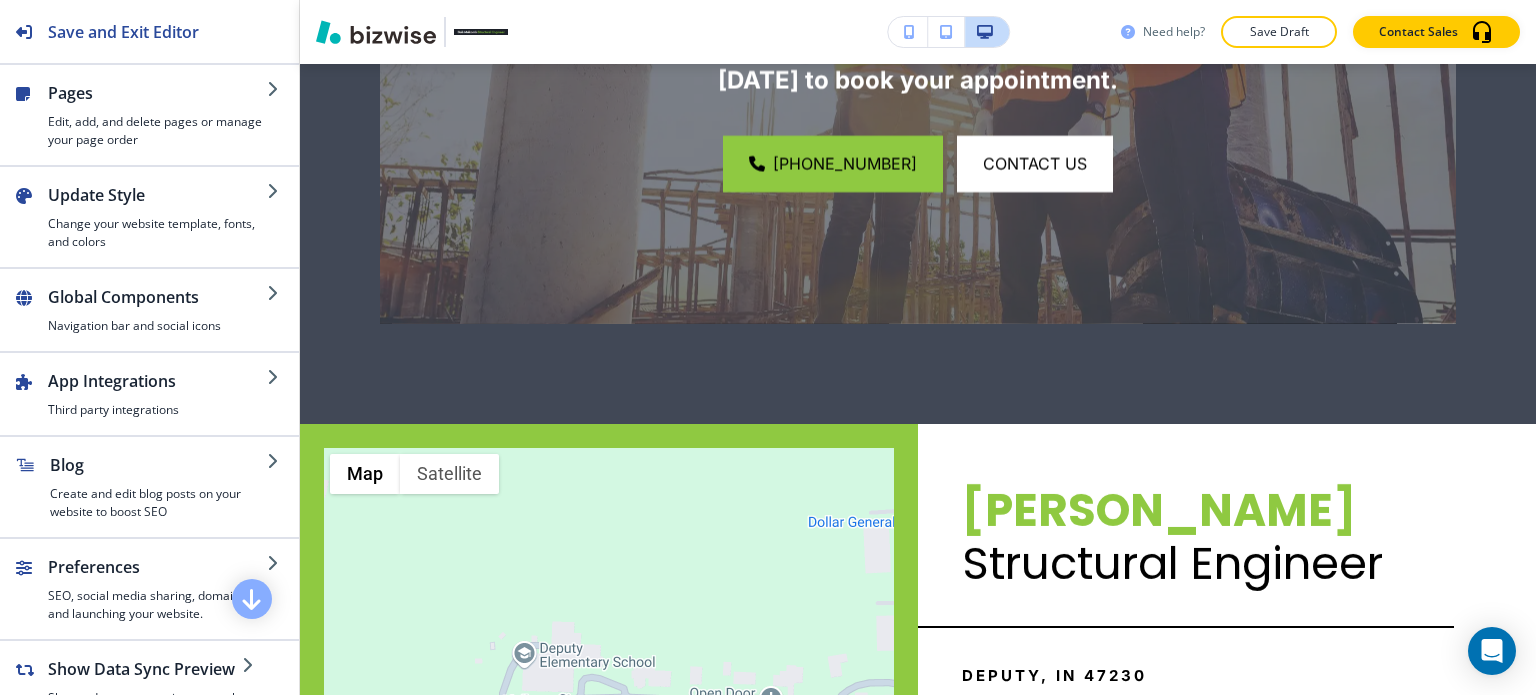 scroll, scrollTop: 13706, scrollLeft: 0, axis: vertical 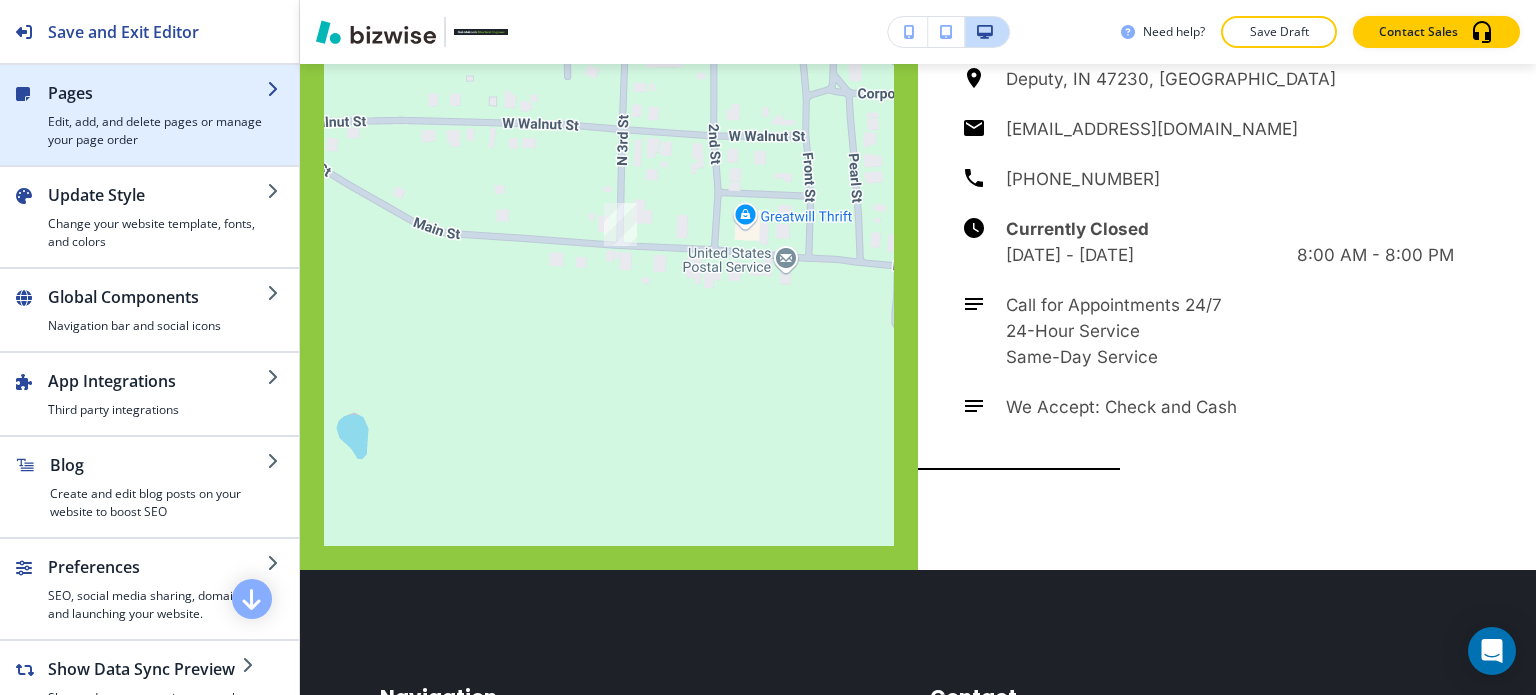click on "Edit, add, and delete pages or manage your page order" at bounding box center (157, 131) 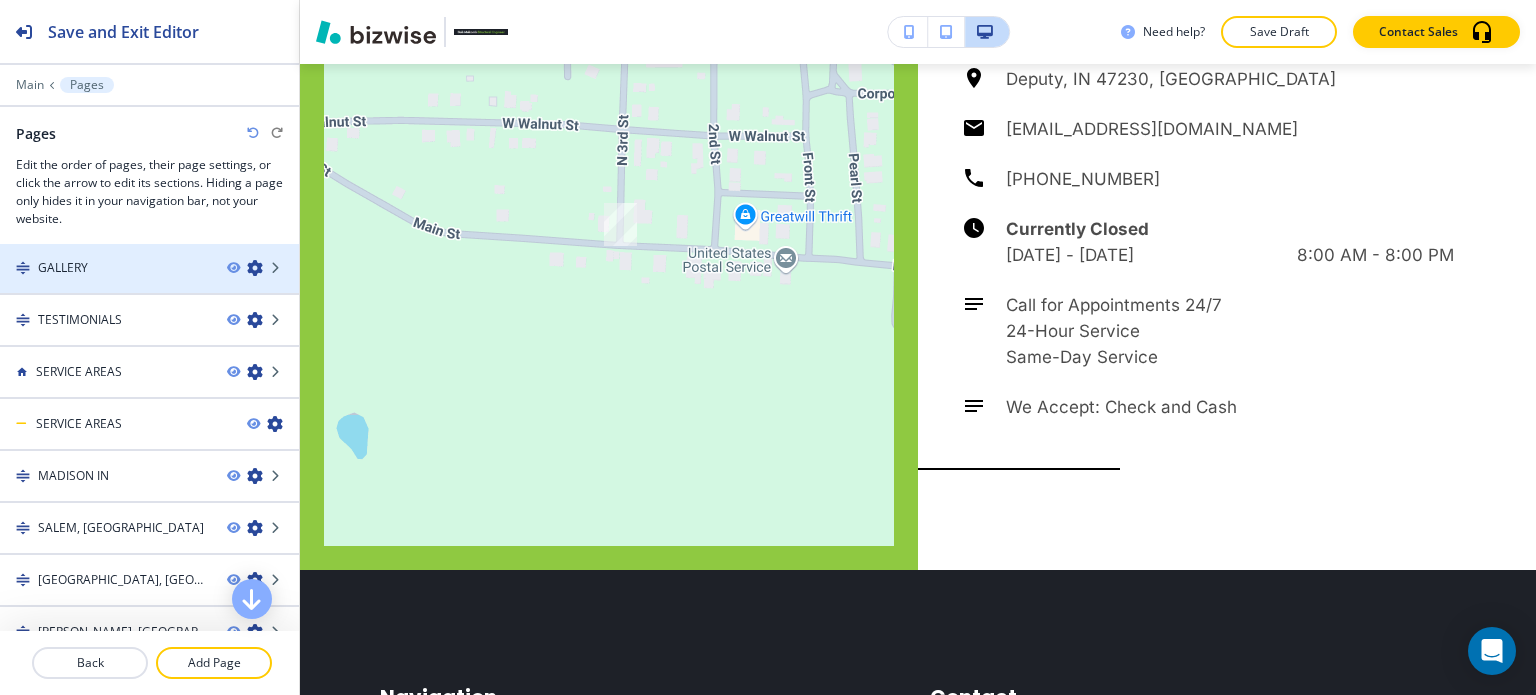 scroll, scrollTop: 200, scrollLeft: 0, axis: vertical 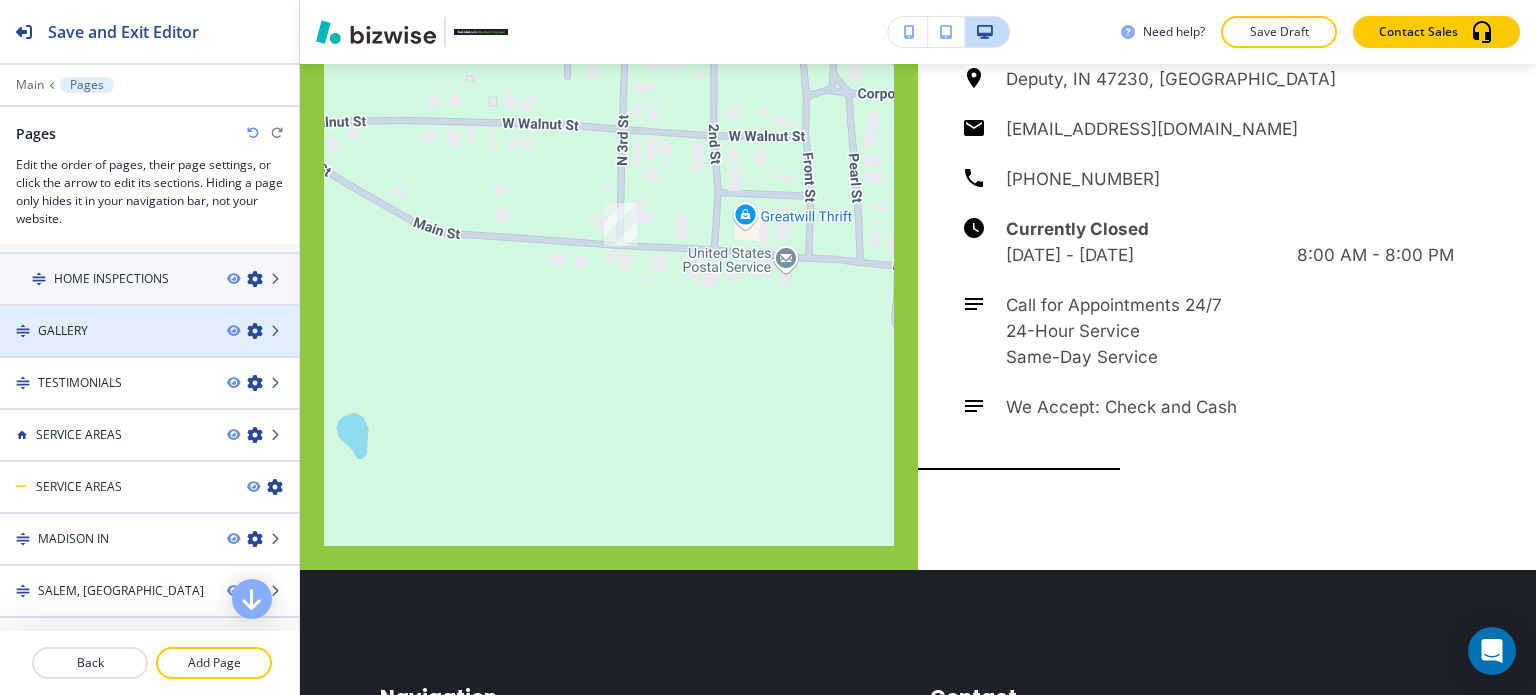 click on "GALLERY" at bounding box center [105, 331] 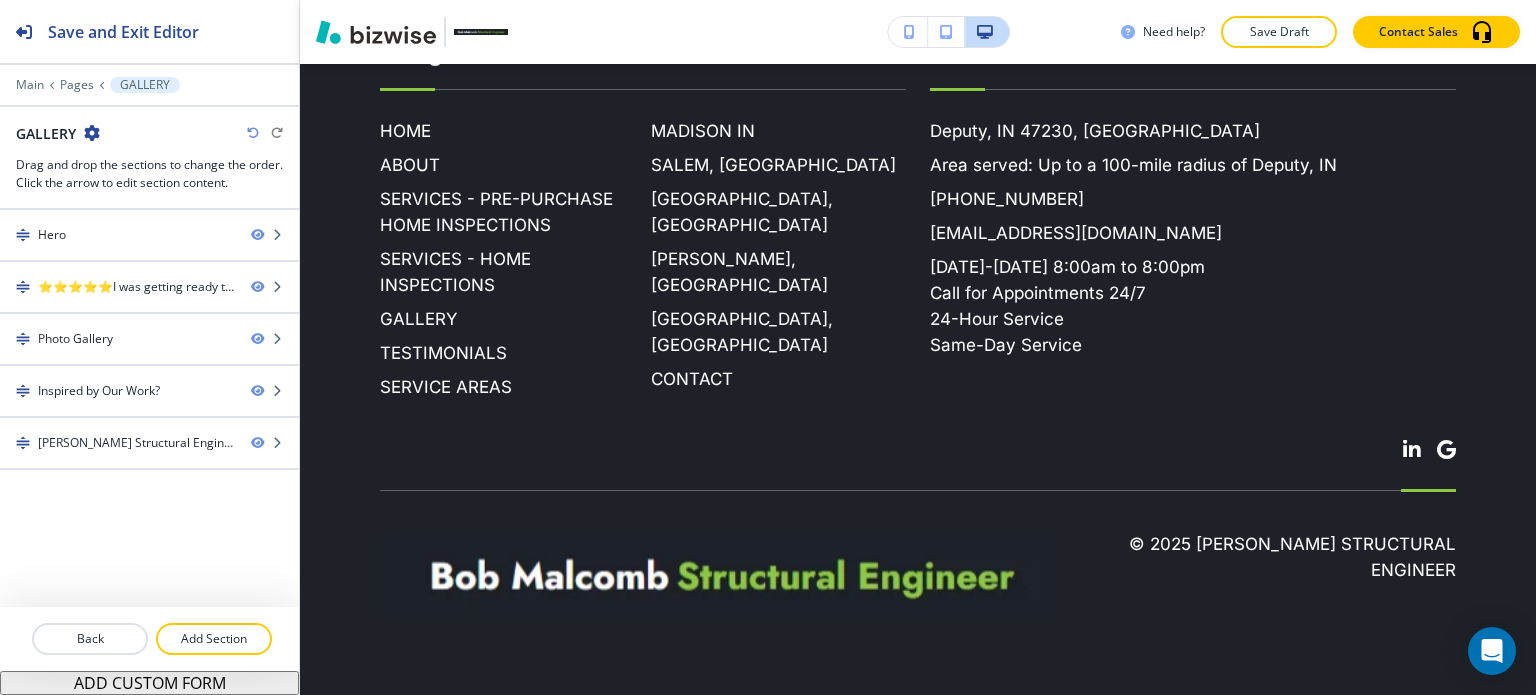 scroll, scrollTop: 0, scrollLeft: 0, axis: both 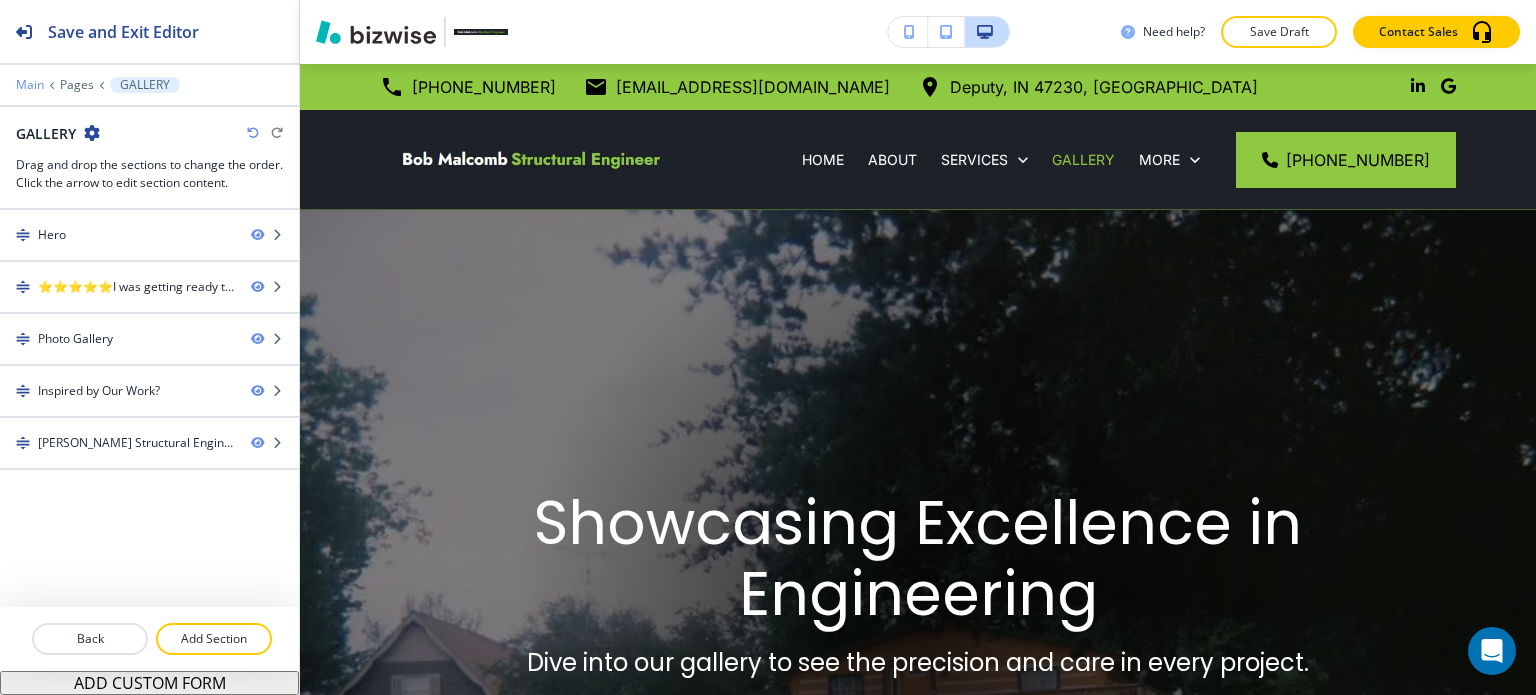click on "Main" at bounding box center [30, 85] 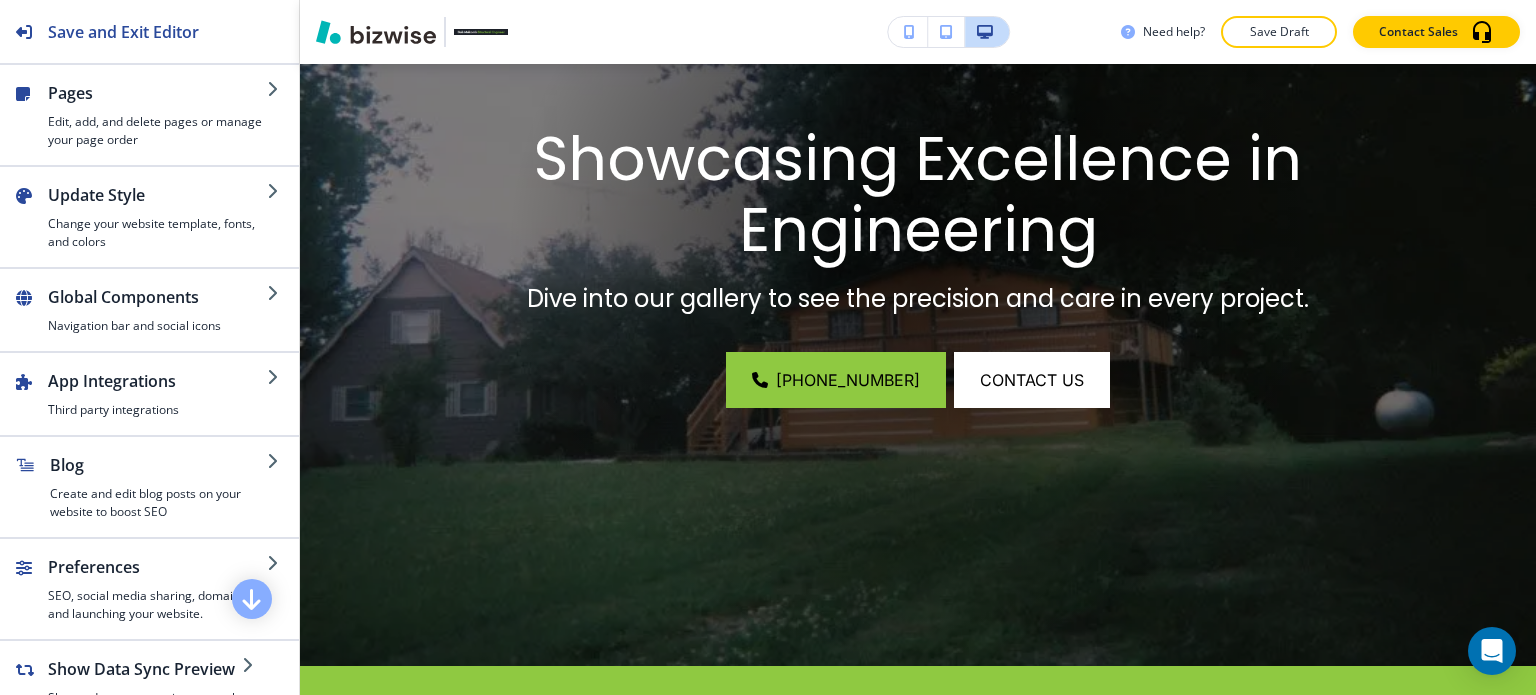 scroll, scrollTop: 1121, scrollLeft: 0, axis: vertical 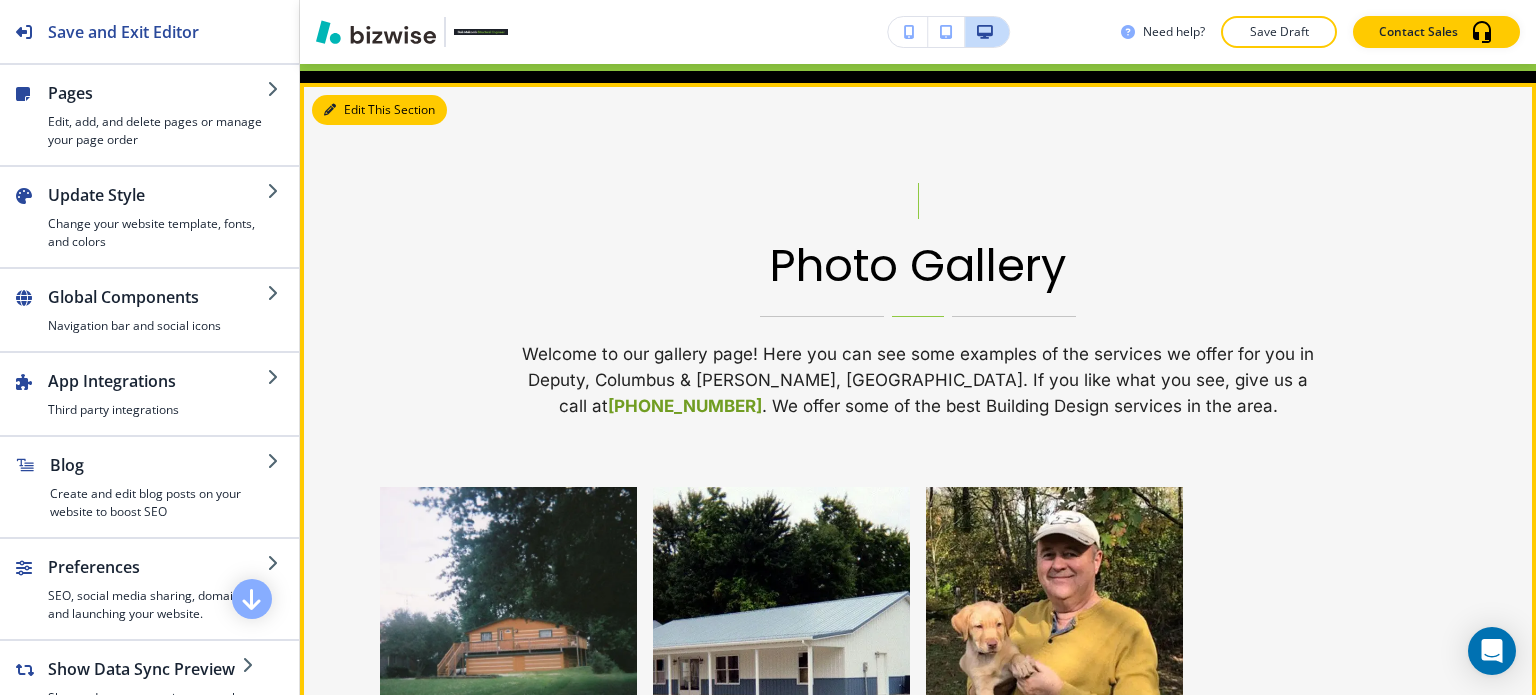 click on "Edit This Section" at bounding box center [379, 110] 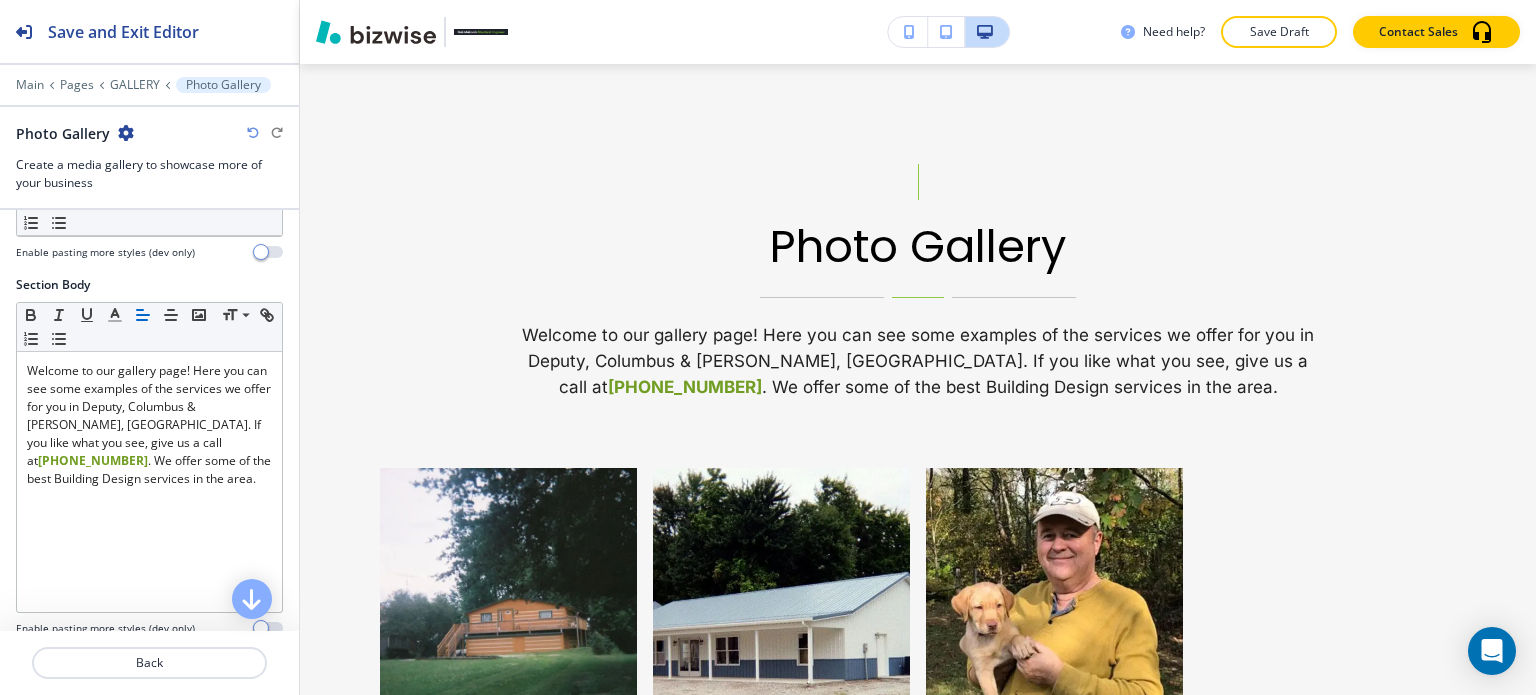scroll, scrollTop: 300, scrollLeft: 0, axis: vertical 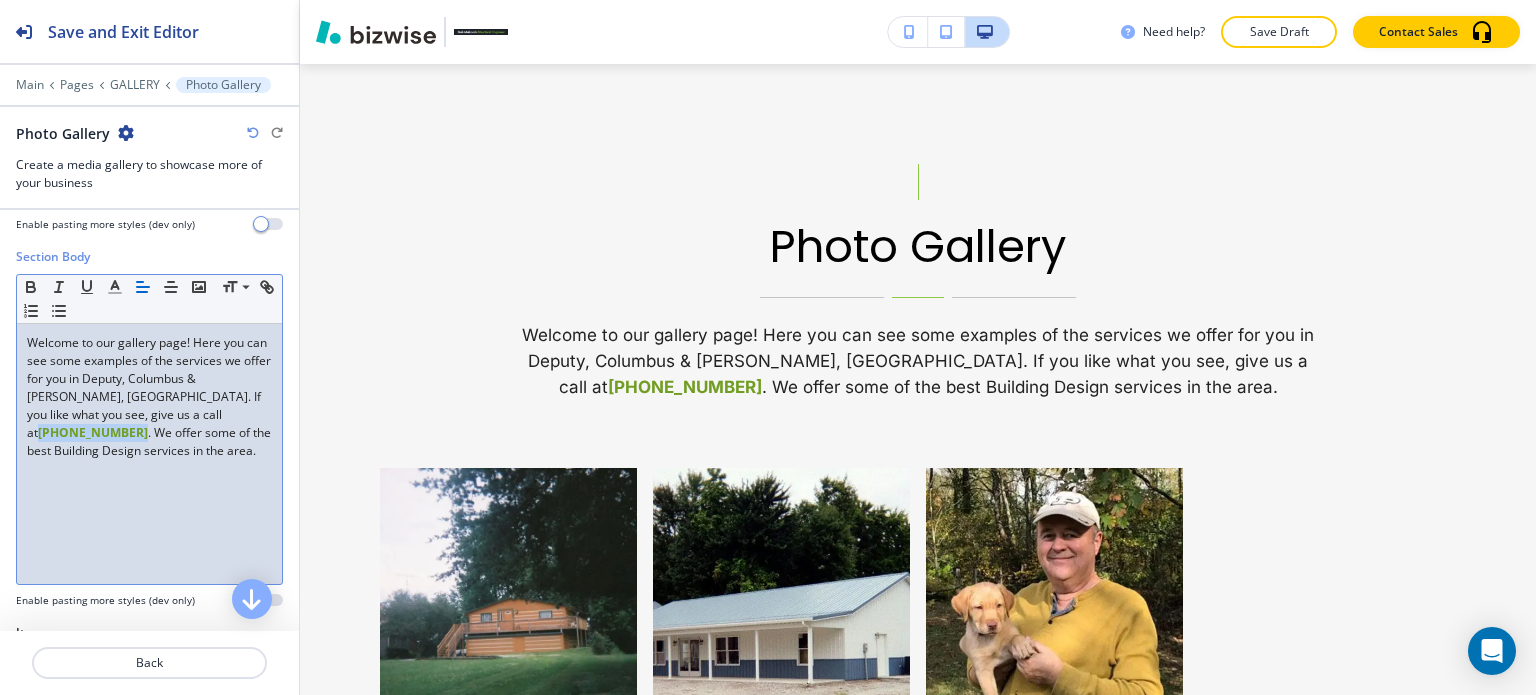 drag, startPoint x: 197, startPoint y: 409, endPoint x: 118, endPoint y: 403, distance: 79.22752 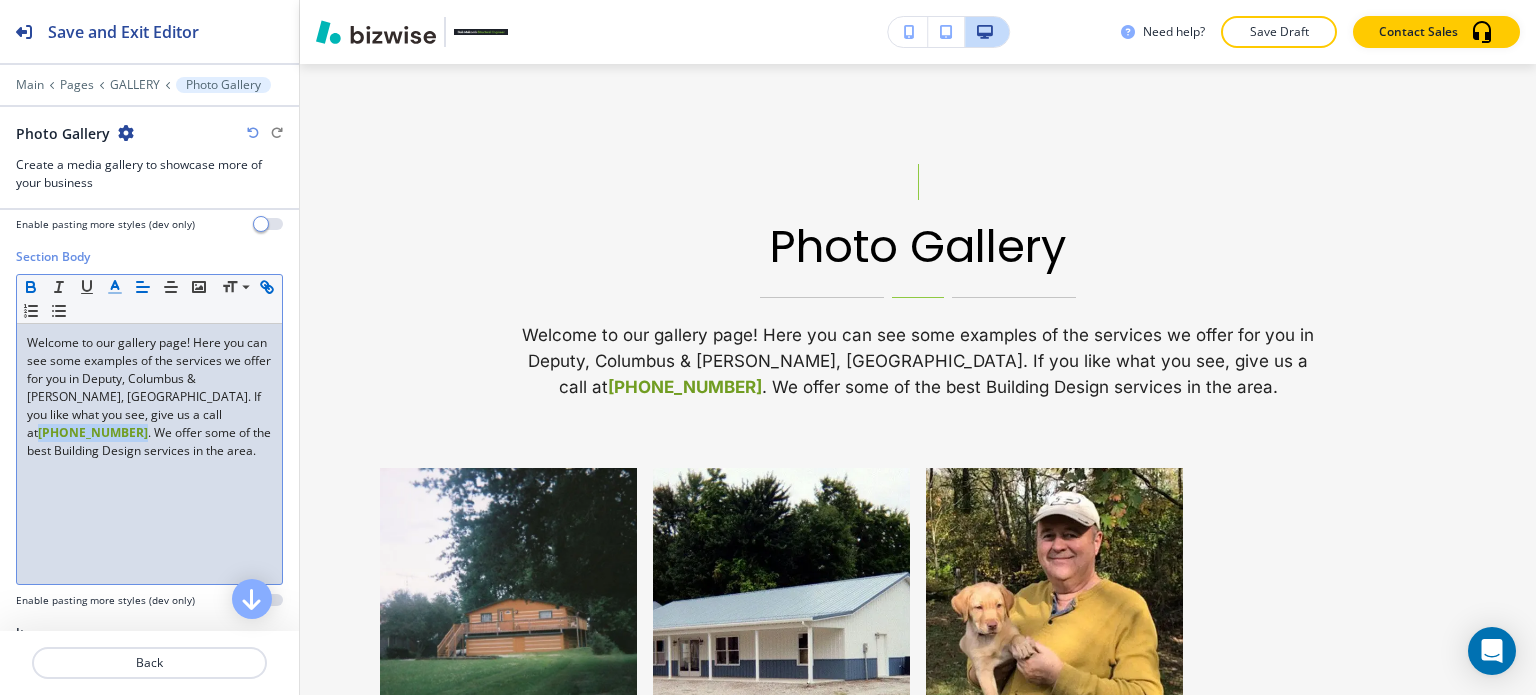 click 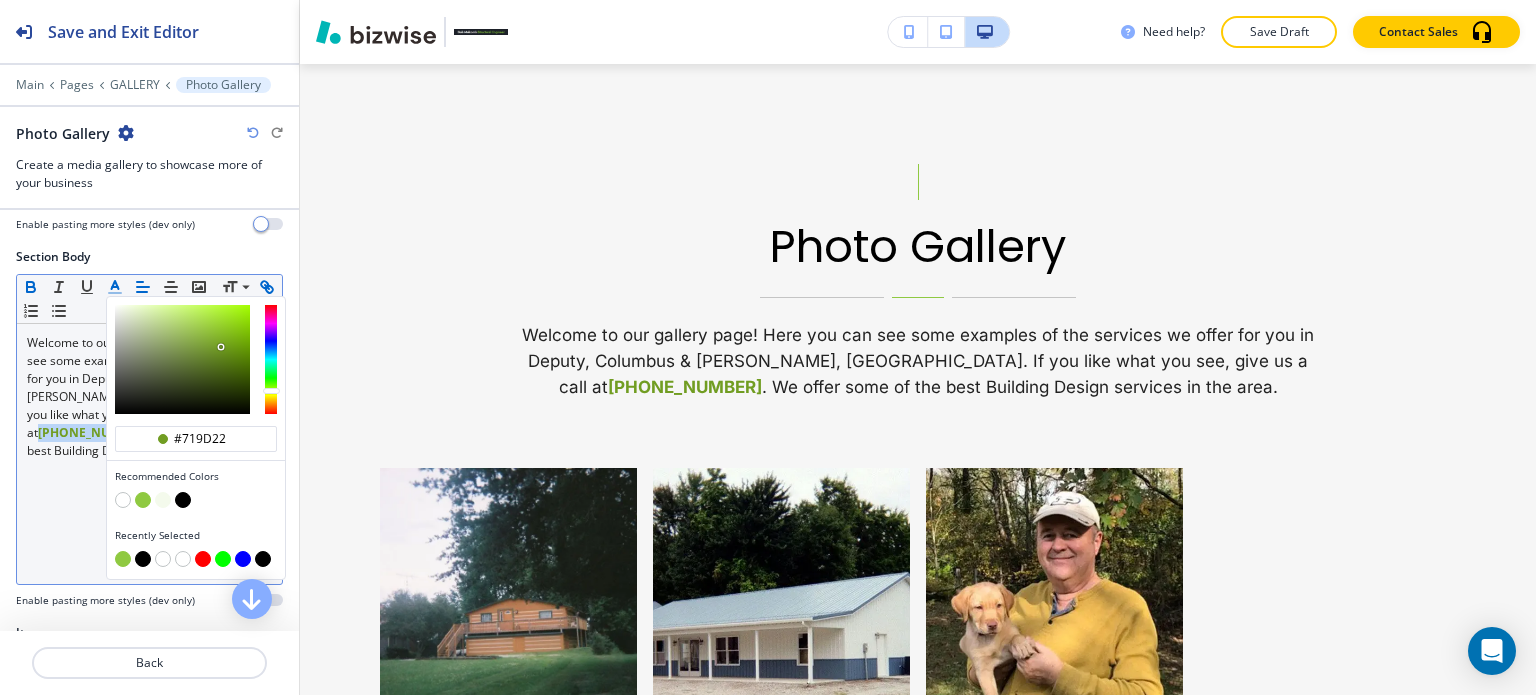 click at bounding box center (143, 500) 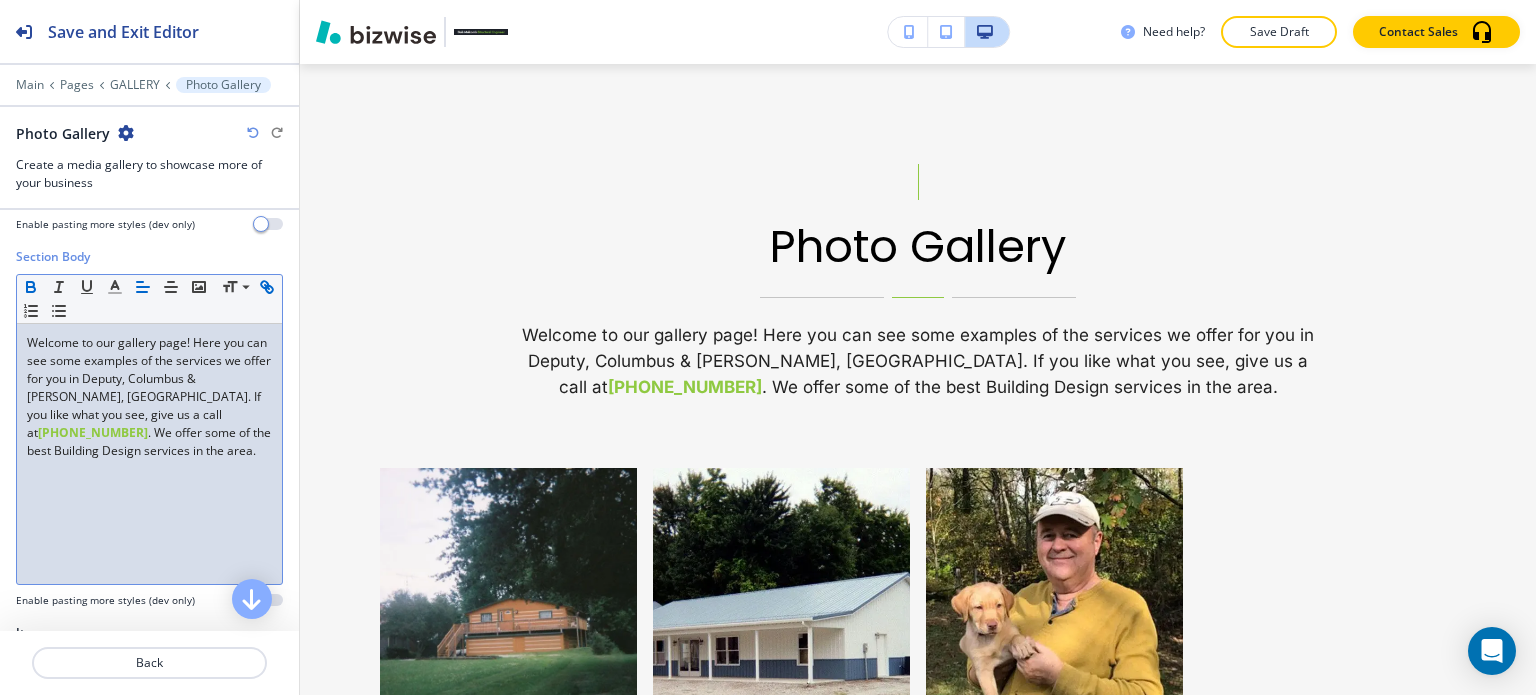 click on "Welcome to our gallery page! Here you can see some examples of the services we offer for you in Deputy, Columbus & [PERSON_NAME], [GEOGRAPHIC_DATA]. If you like what you see, give us a call at" at bounding box center [150, 387] 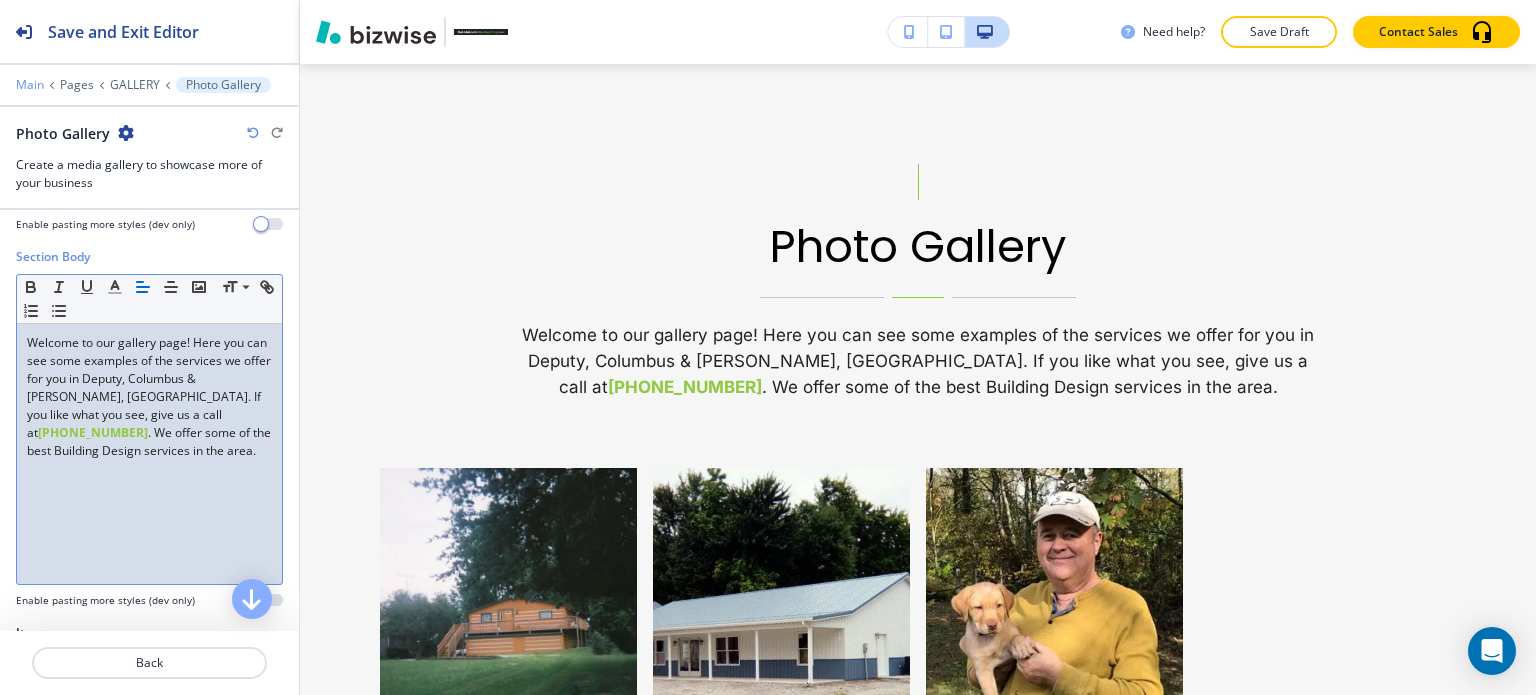 click on "Main" at bounding box center (30, 85) 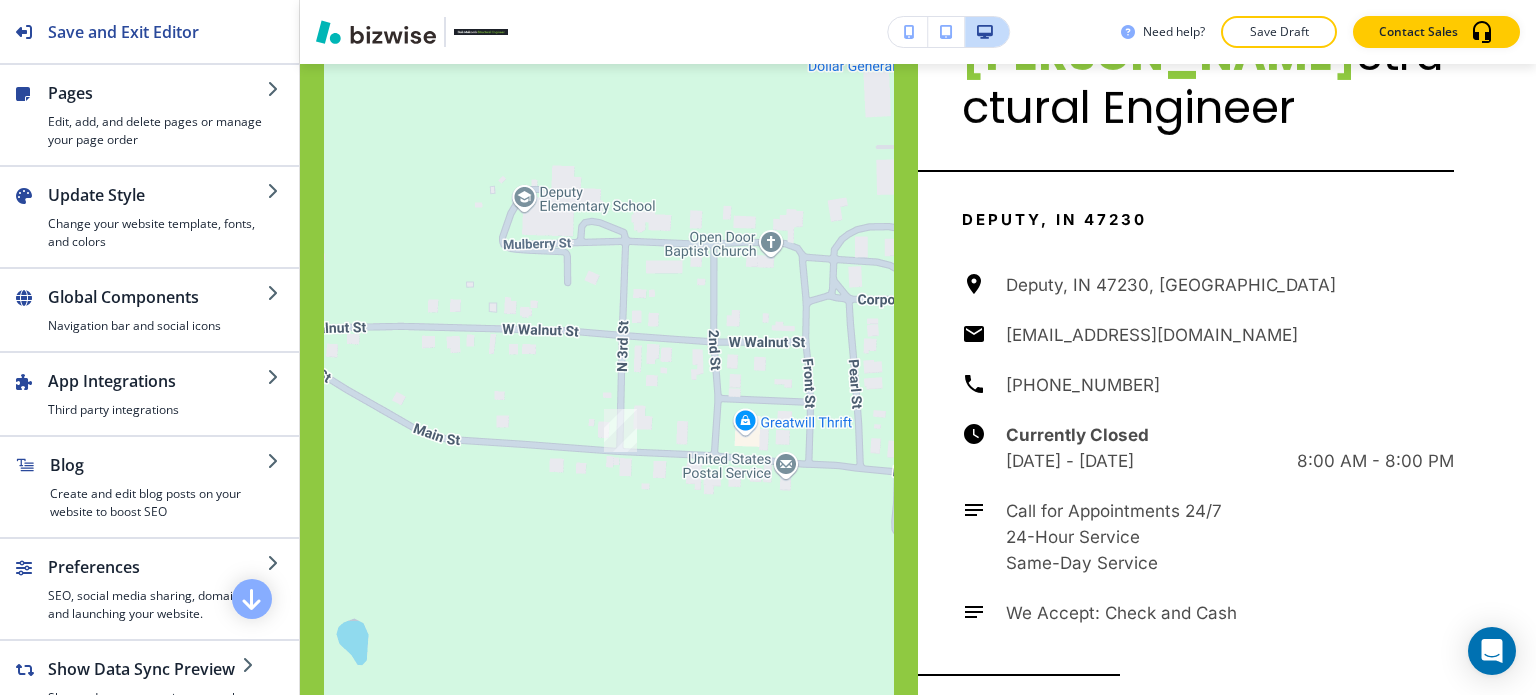 scroll, scrollTop: 3340, scrollLeft: 0, axis: vertical 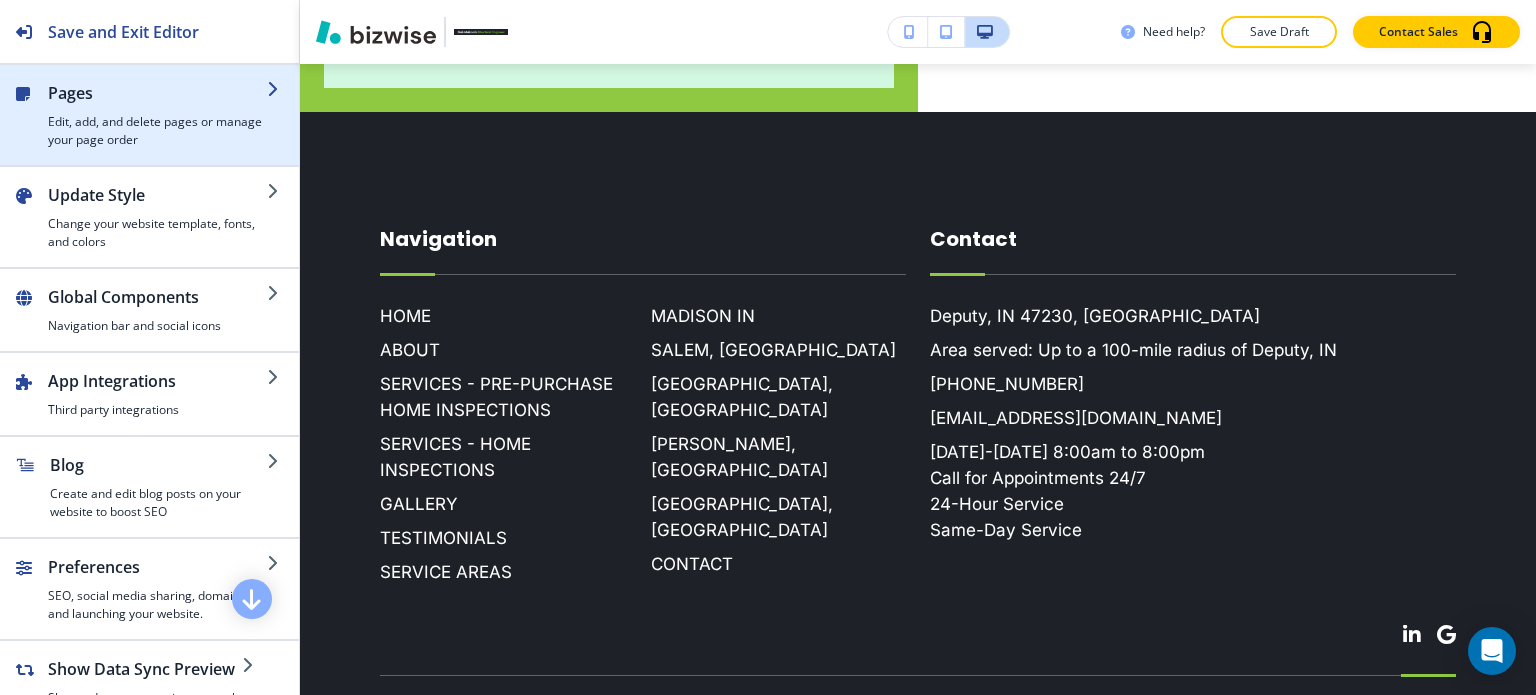 click on "Pages" at bounding box center [157, 93] 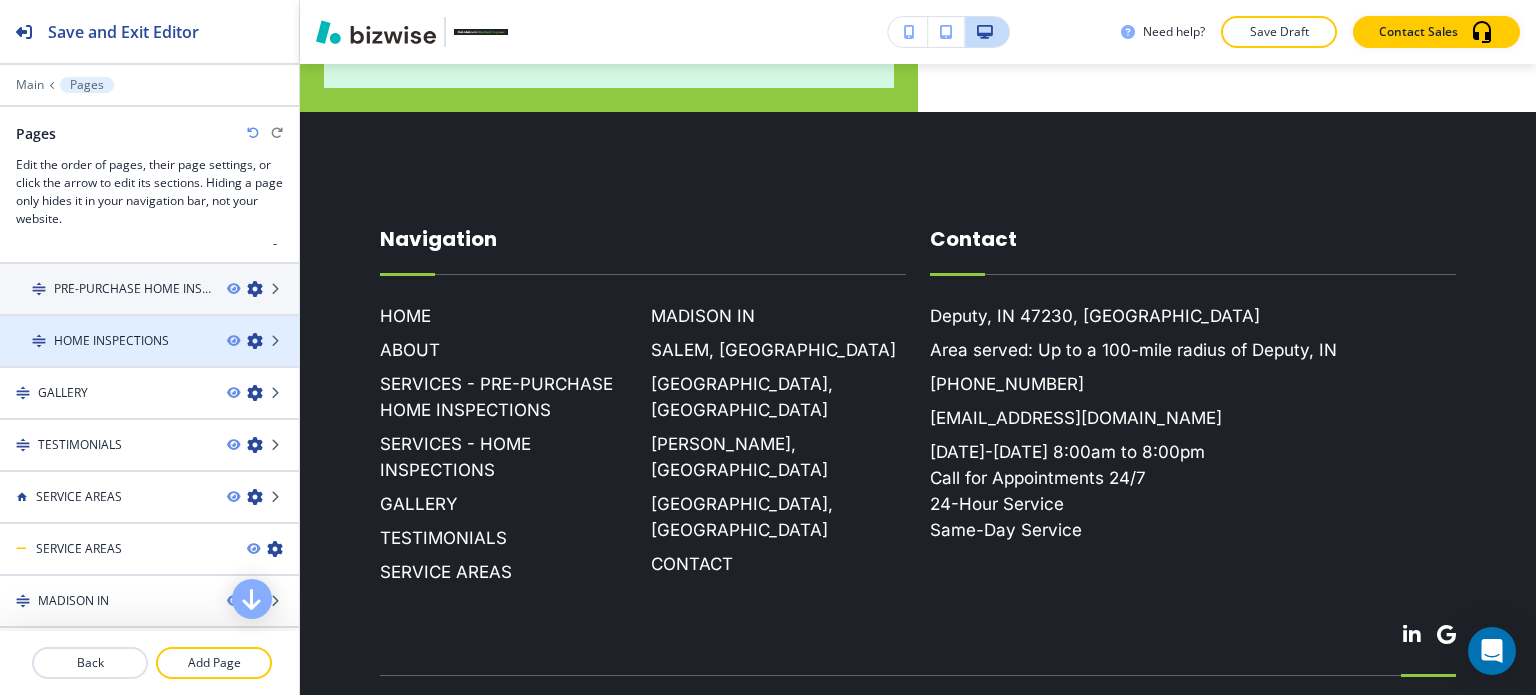 scroll, scrollTop: 87, scrollLeft: 0, axis: vertical 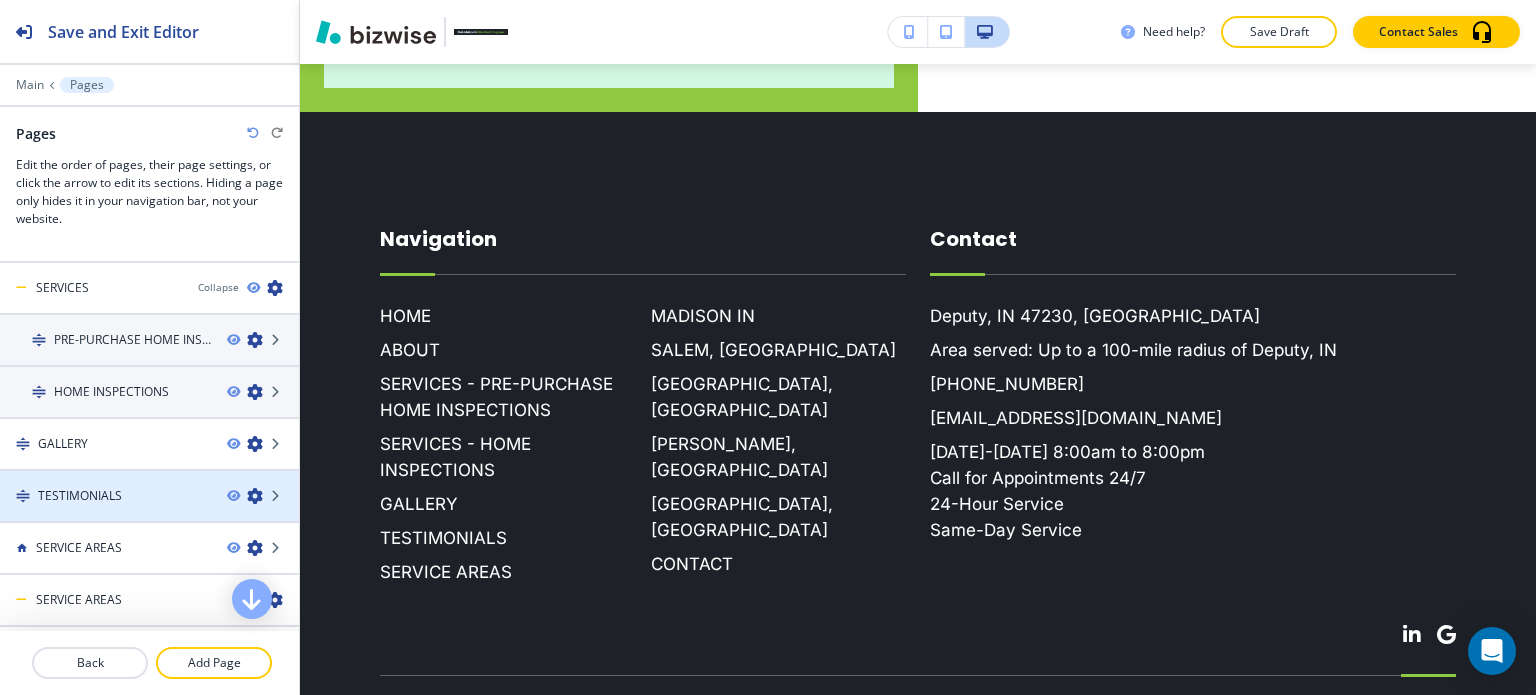click at bounding box center [149, 479] 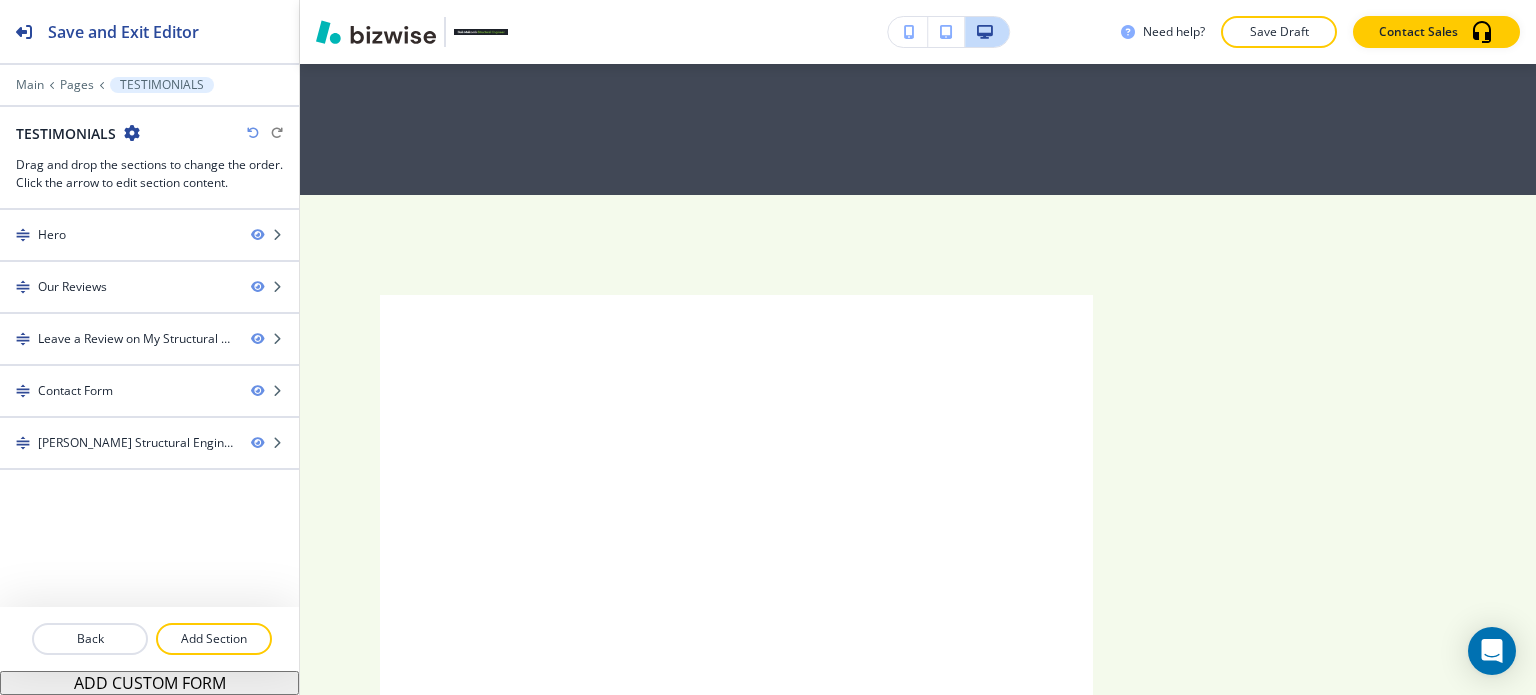 scroll, scrollTop: 0, scrollLeft: 0, axis: both 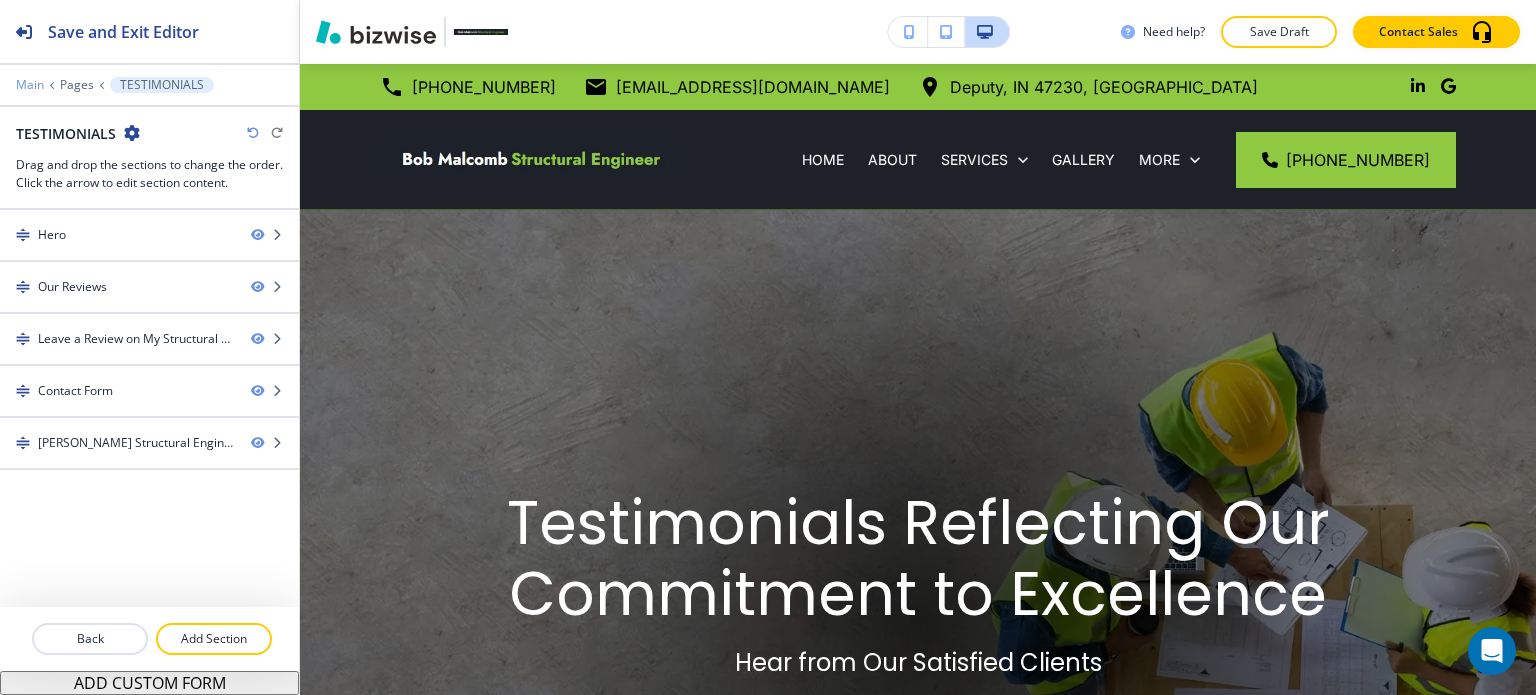click on "Main" at bounding box center (30, 85) 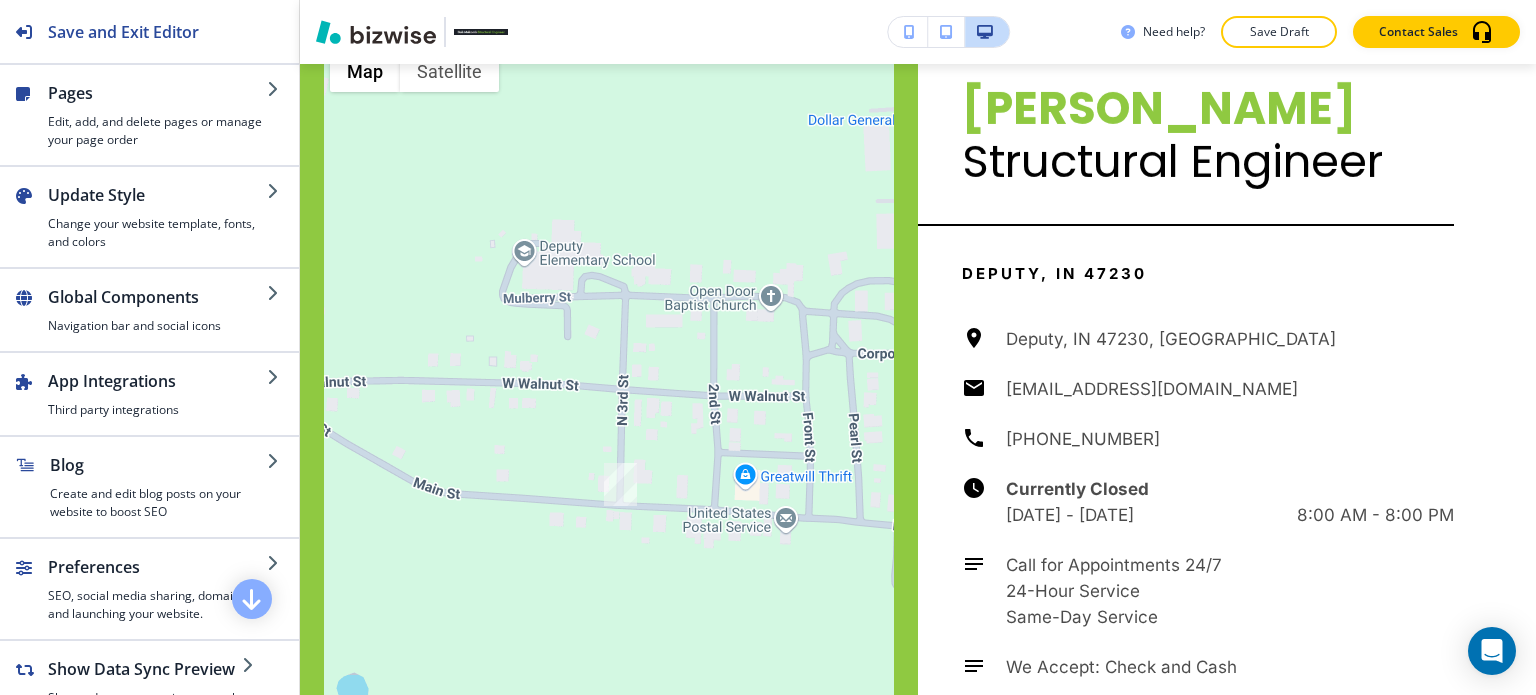 scroll, scrollTop: 5118, scrollLeft: 0, axis: vertical 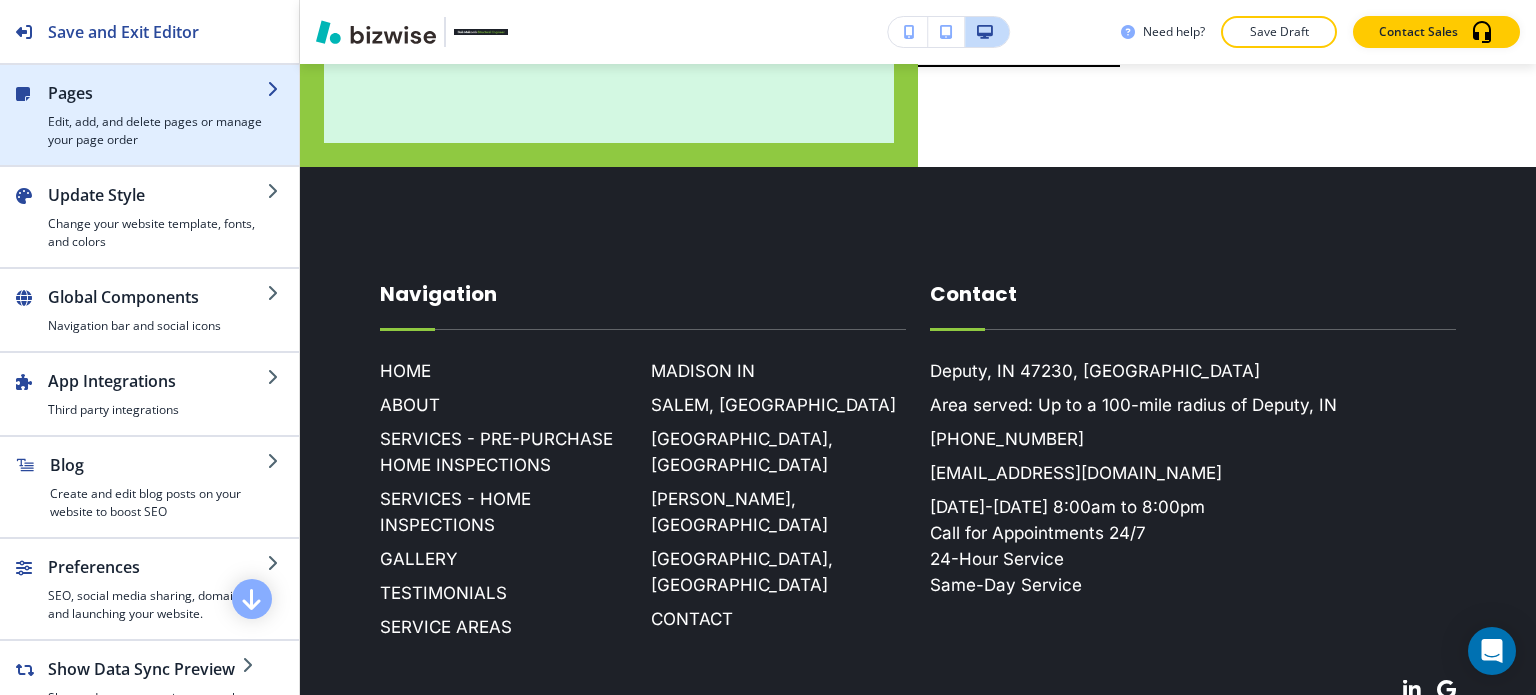 click on "Edit, add, and delete pages or manage your page order" at bounding box center [157, 131] 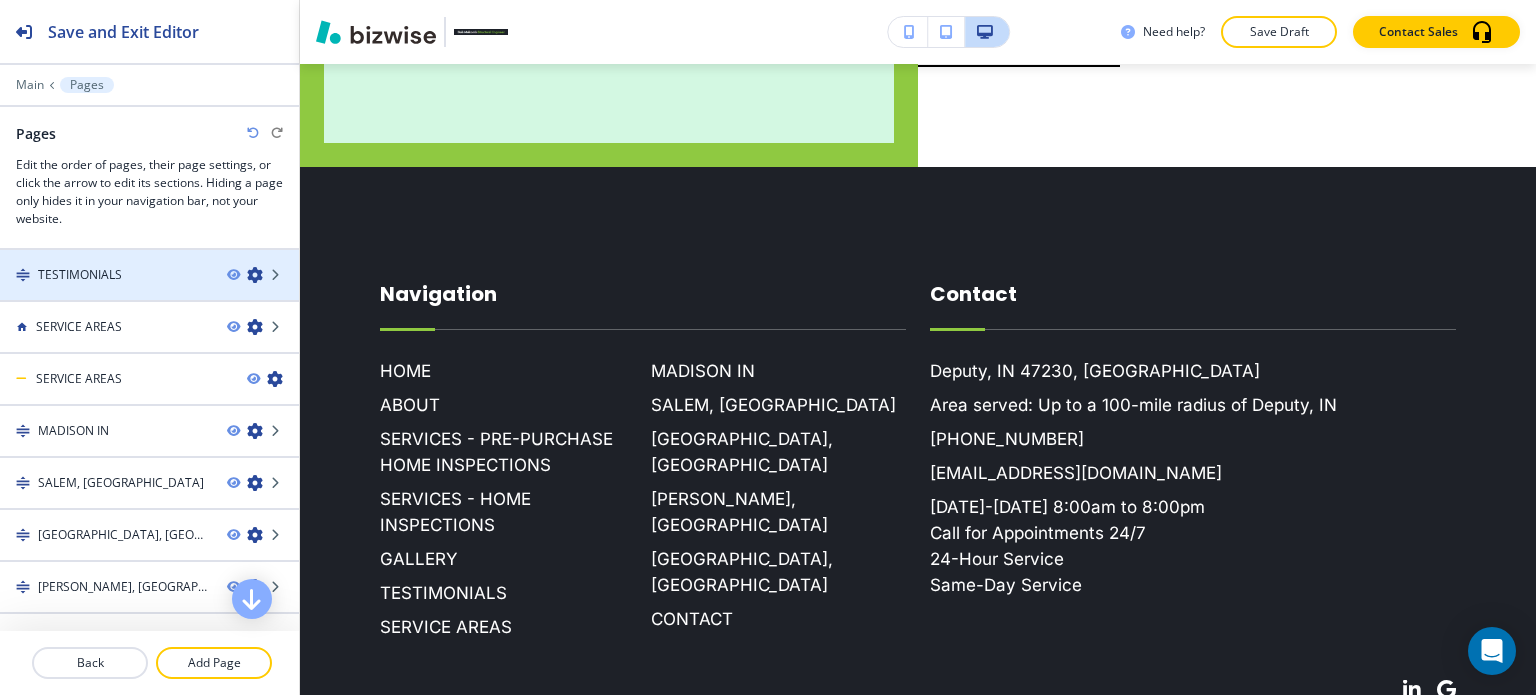 scroll, scrollTop: 387, scrollLeft: 0, axis: vertical 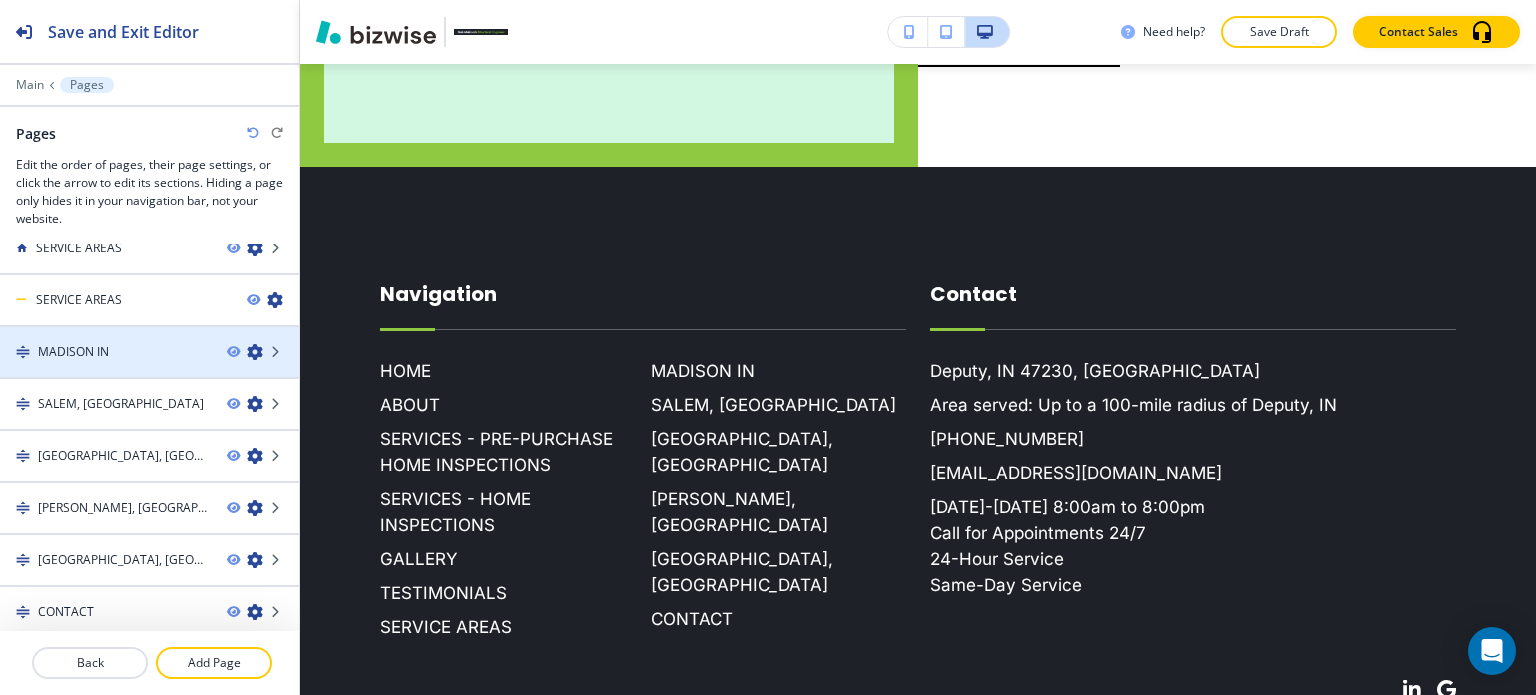 click on "MADISON IN" at bounding box center (73, 352) 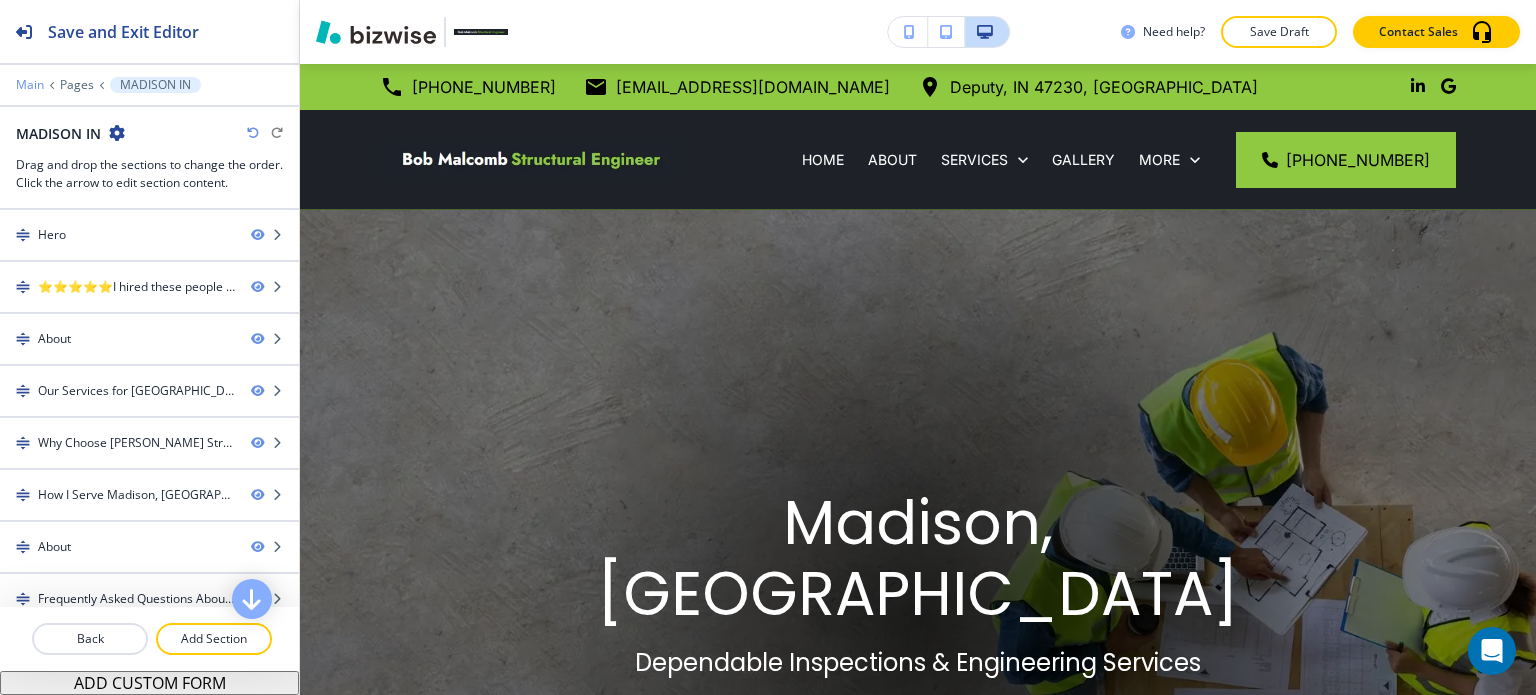 click on "Main" at bounding box center (30, 85) 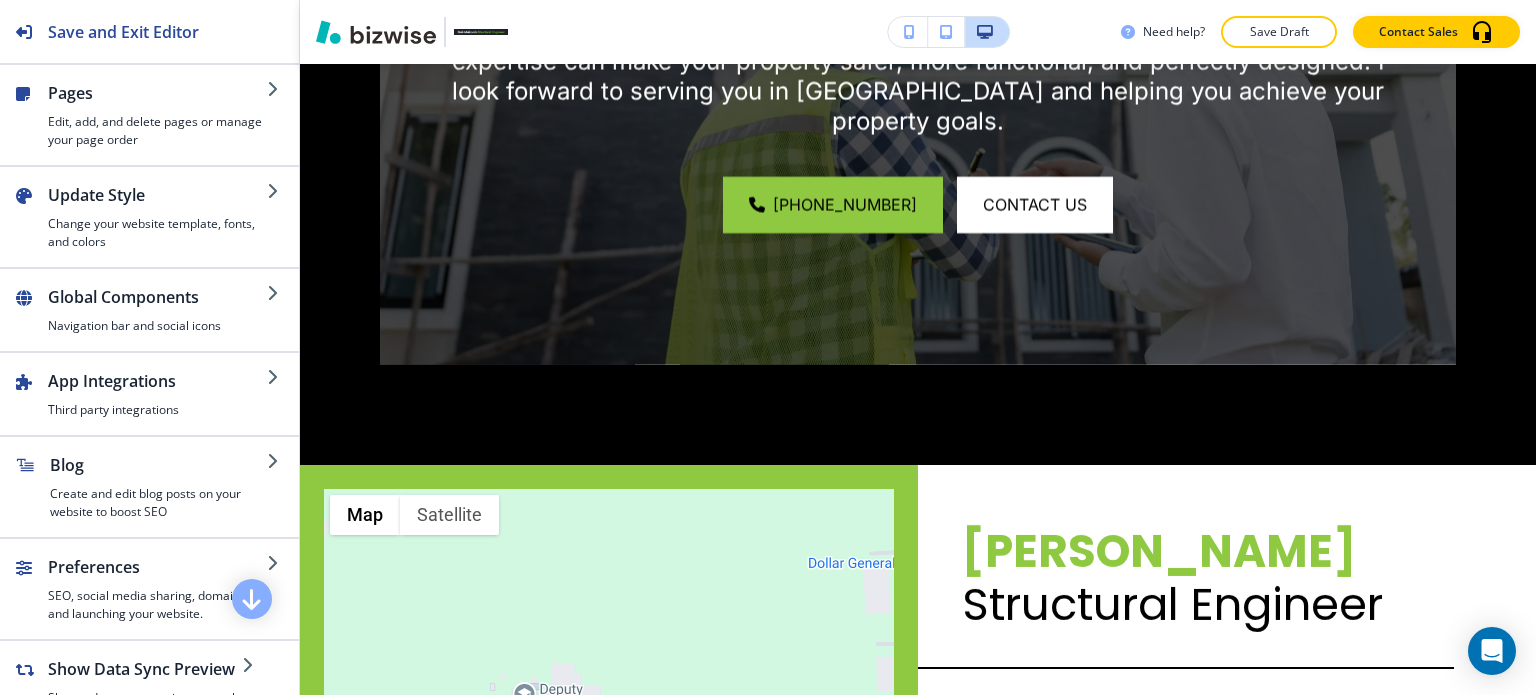 scroll, scrollTop: 8004, scrollLeft: 0, axis: vertical 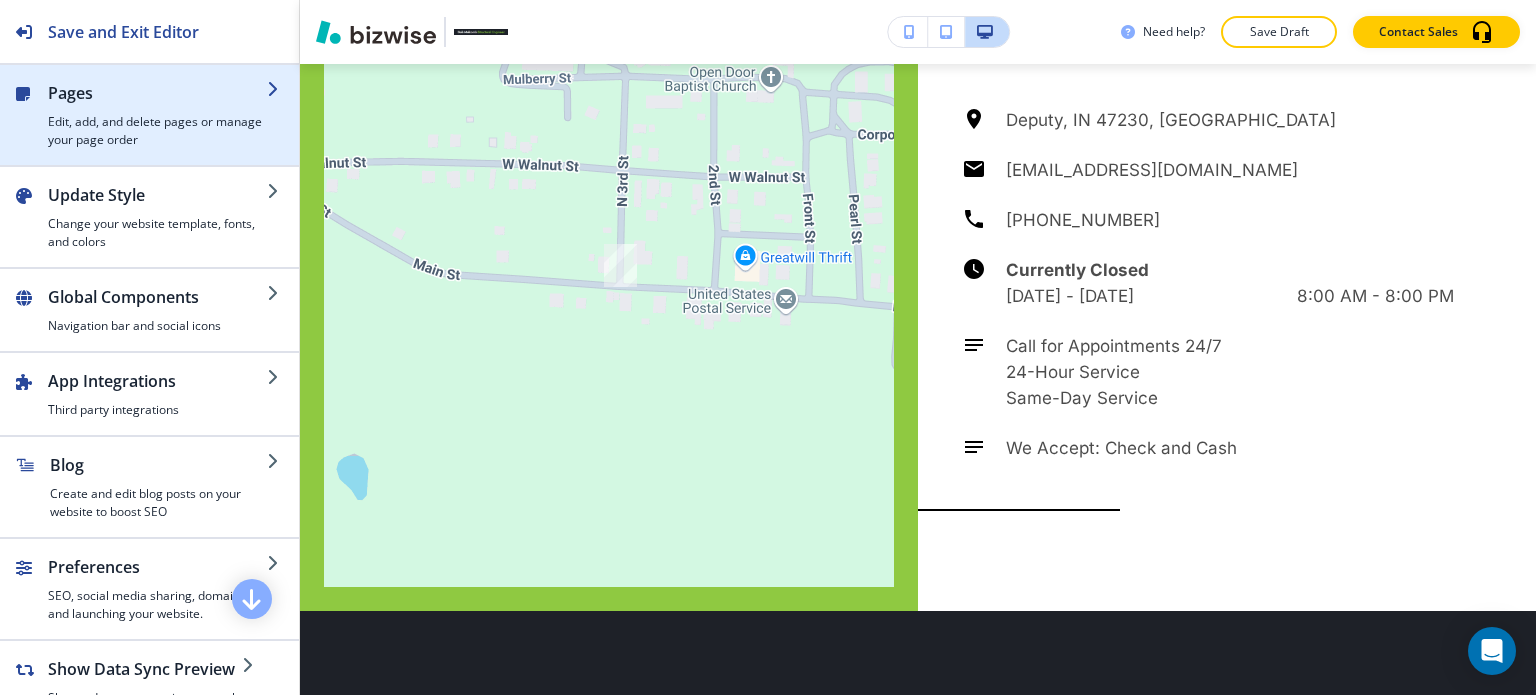 click on "Edit, add, and delete pages or manage your page order" at bounding box center [157, 131] 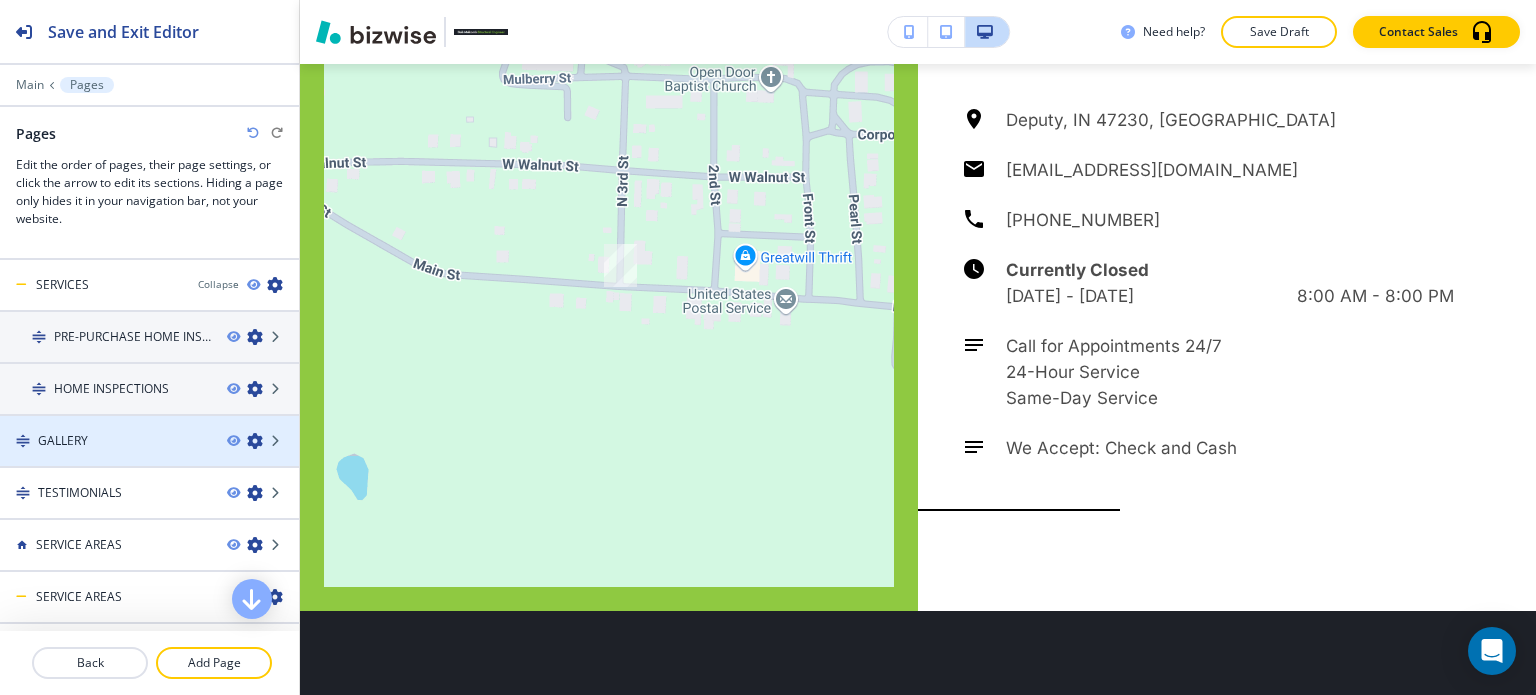 scroll, scrollTop: 387, scrollLeft: 0, axis: vertical 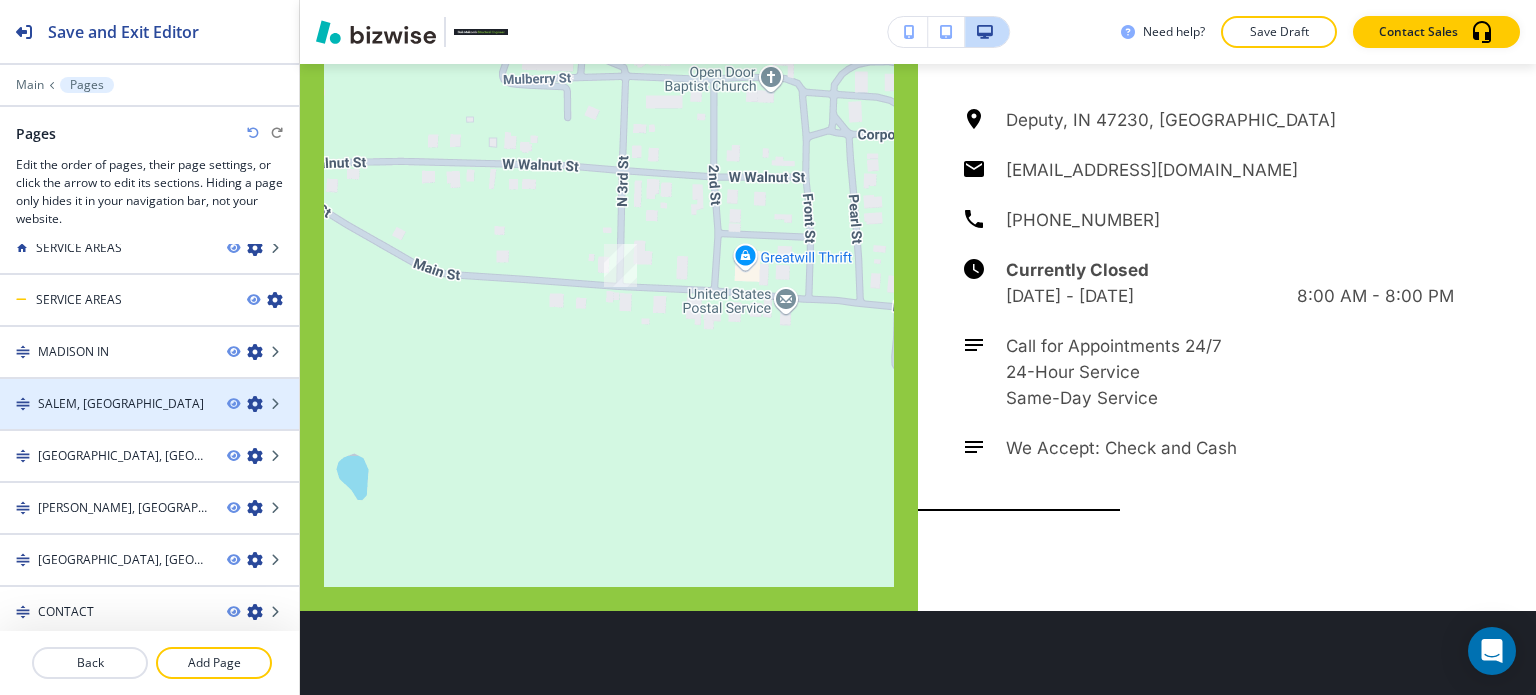 click on "SALEM, [GEOGRAPHIC_DATA]" at bounding box center (105, 404) 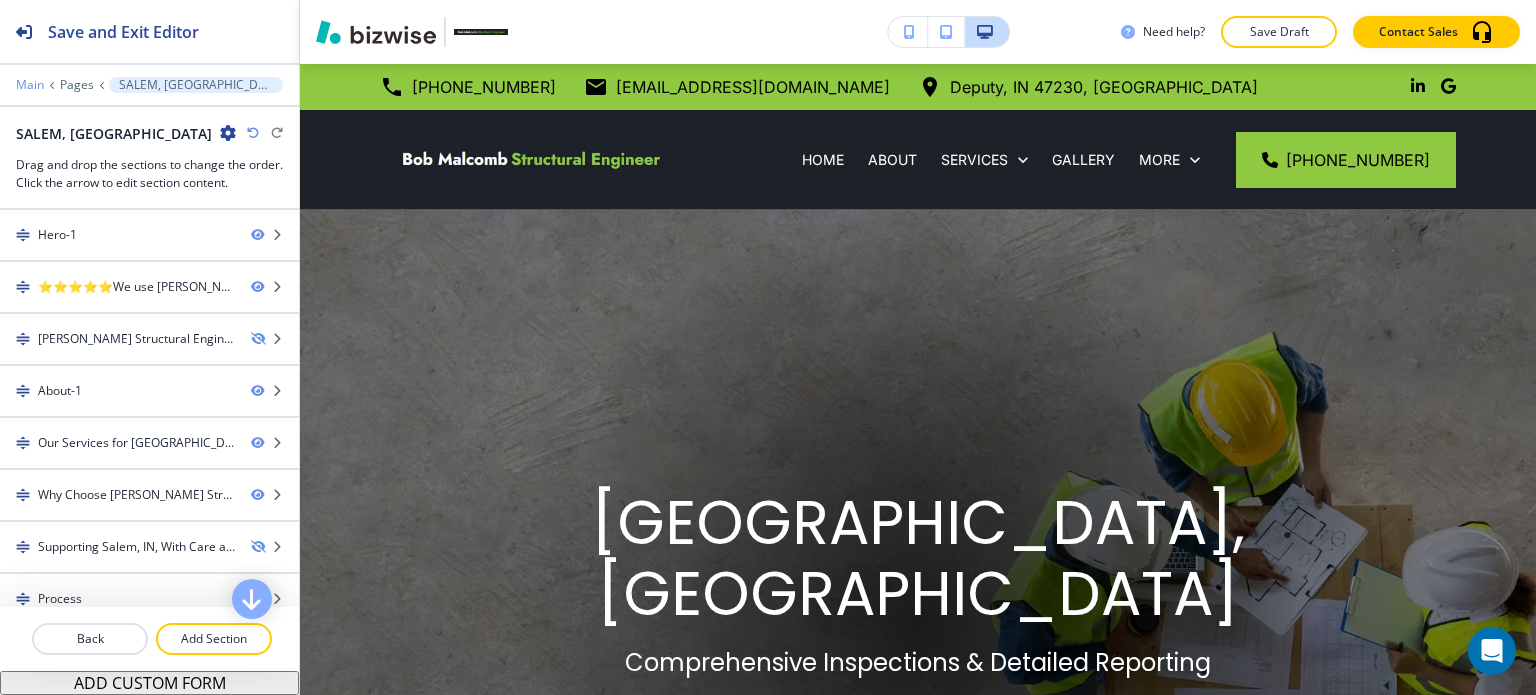 click on "Main" at bounding box center (30, 85) 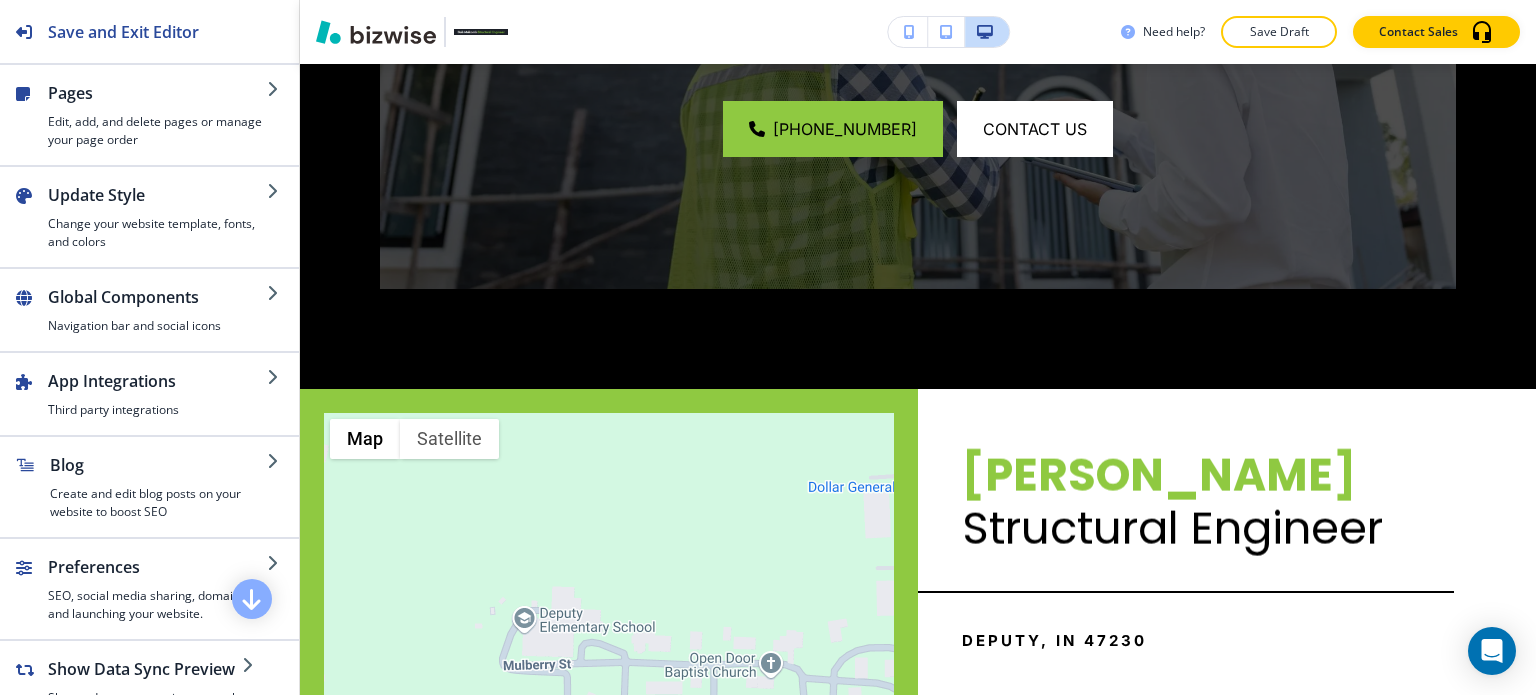 scroll, scrollTop: 6764, scrollLeft: 0, axis: vertical 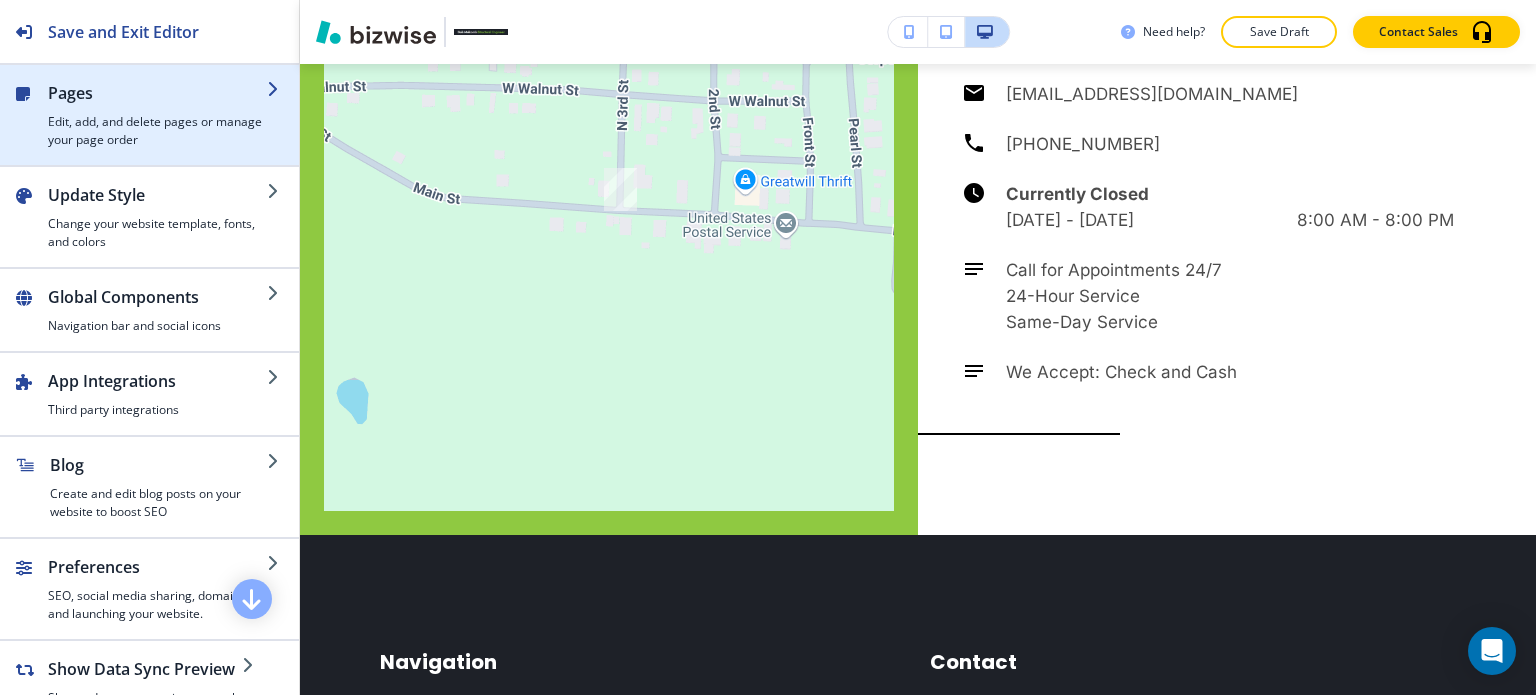 click on "Edit, add, and delete pages or manage your page order" at bounding box center (157, 131) 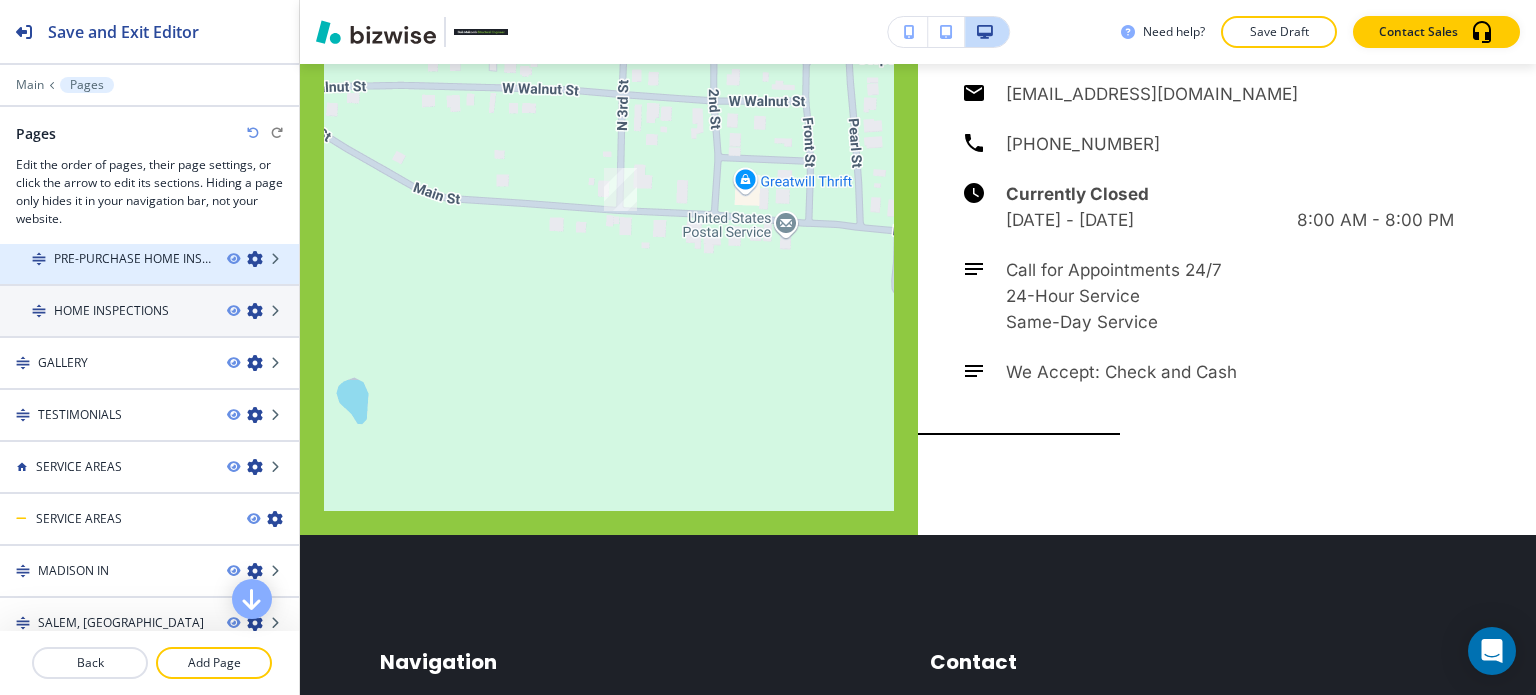 scroll, scrollTop: 387, scrollLeft: 0, axis: vertical 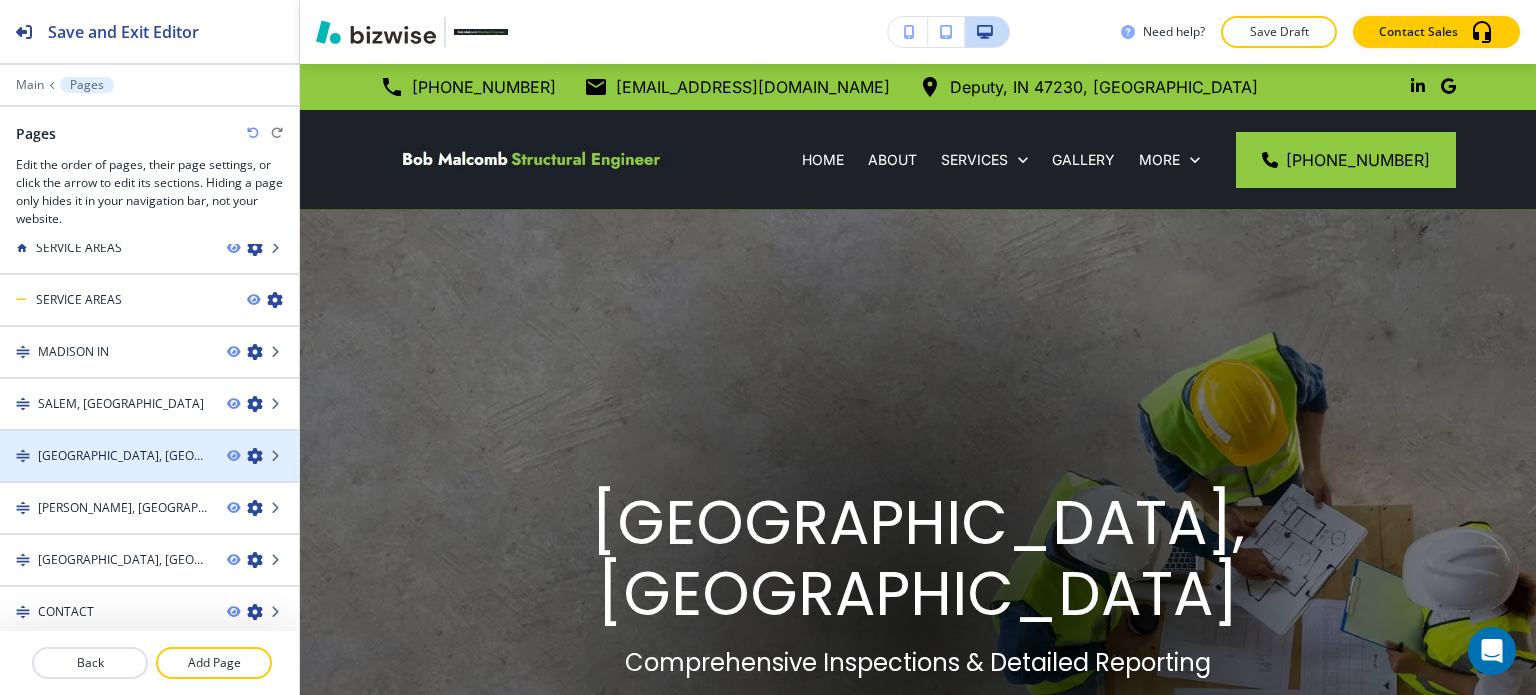 click on "[GEOGRAPHIC_DATA], [GEOGRAPHIC_DATA]" at bounding box center (124, 456) 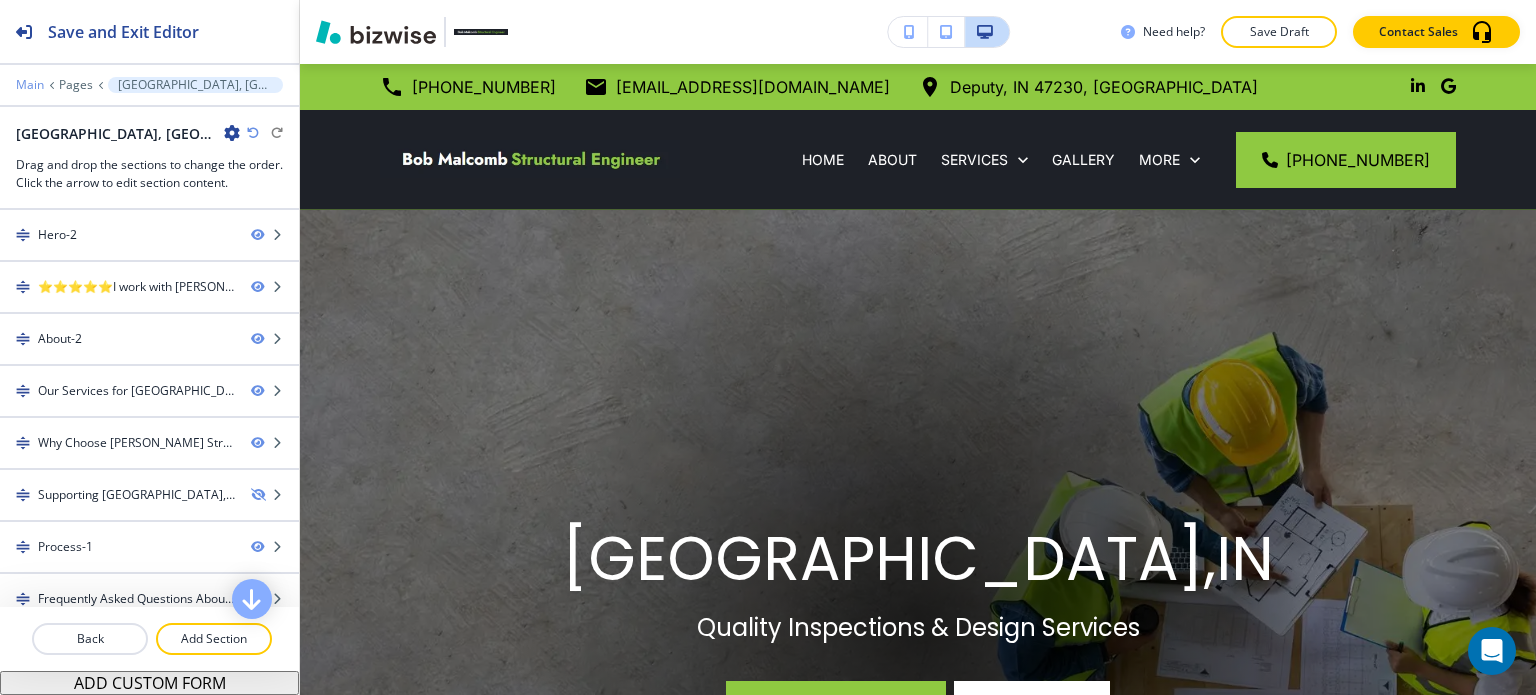 click on "Main" at bounding box center [30, 85] 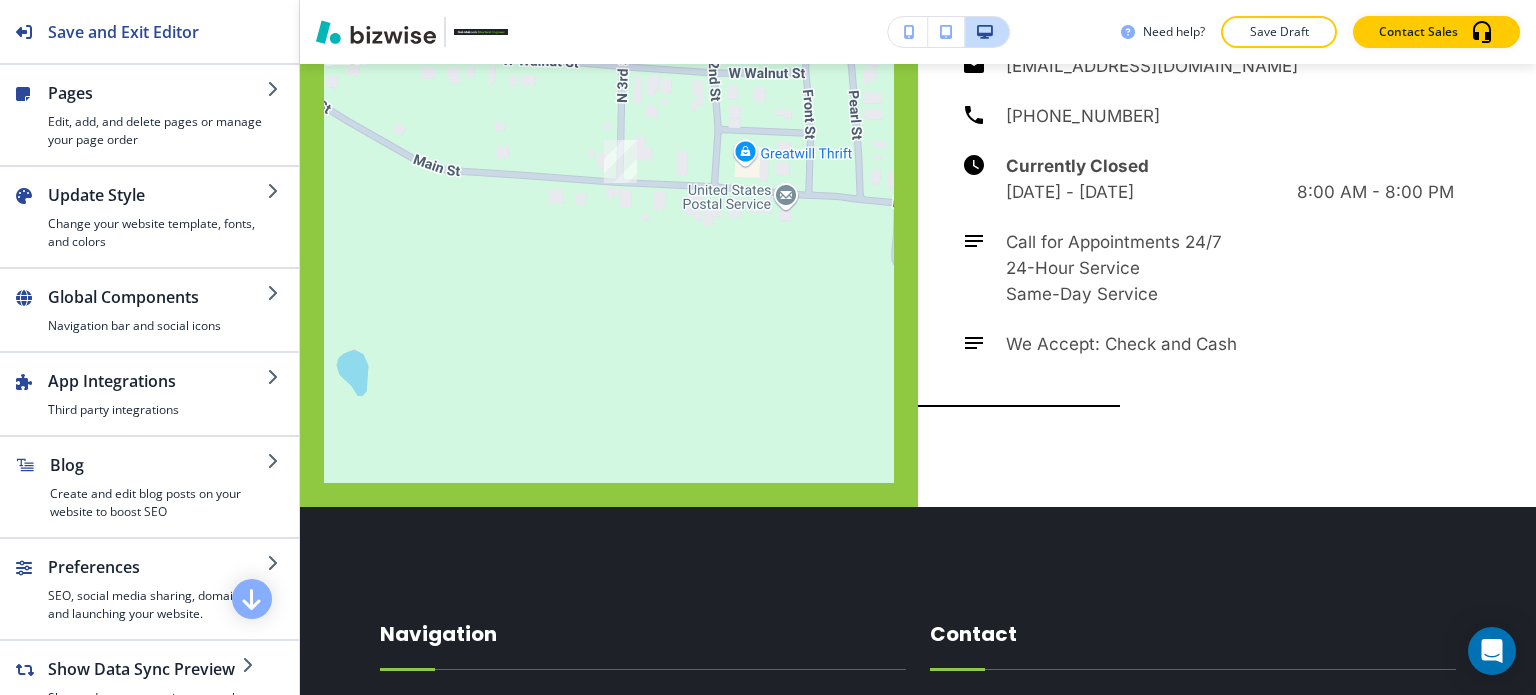 scroll, scrollTop: 0, scrollLeft: 0, axis: both 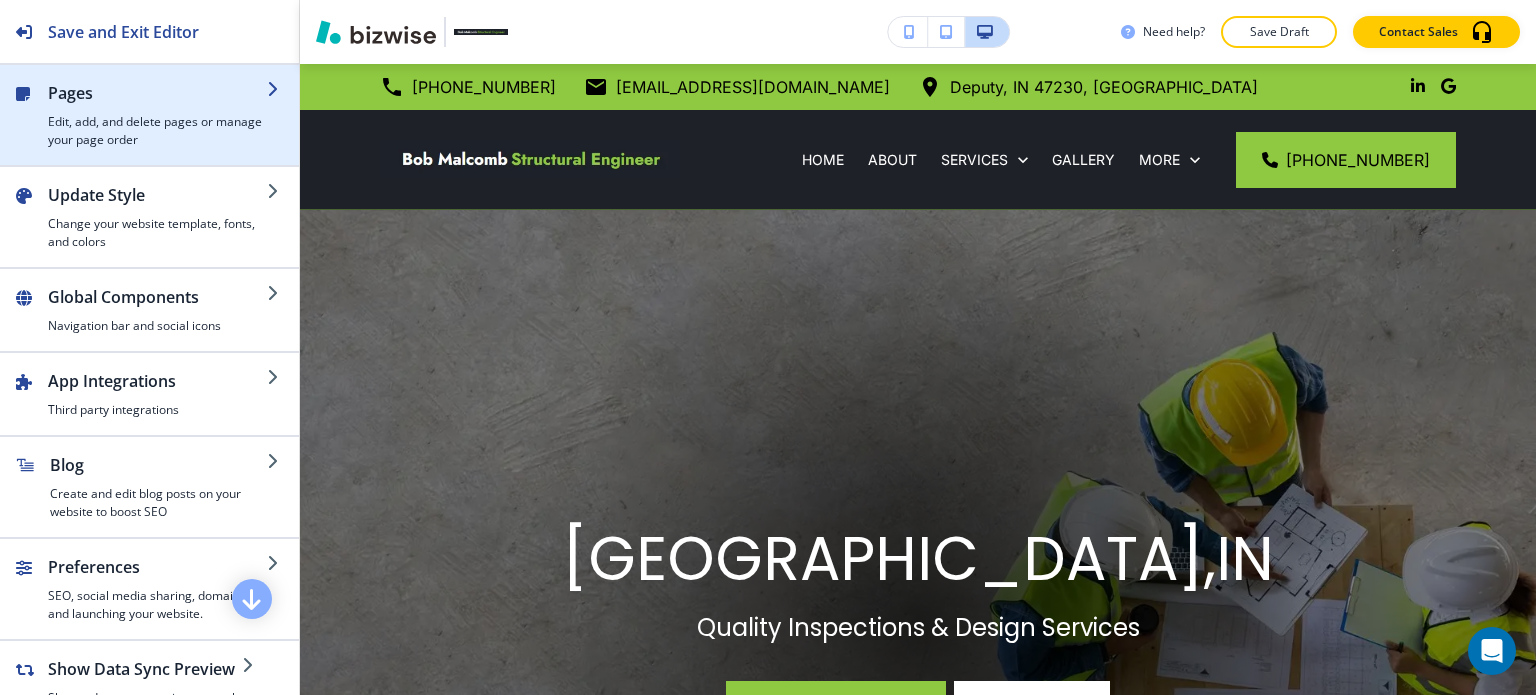 click at bounding box center [149, 157] 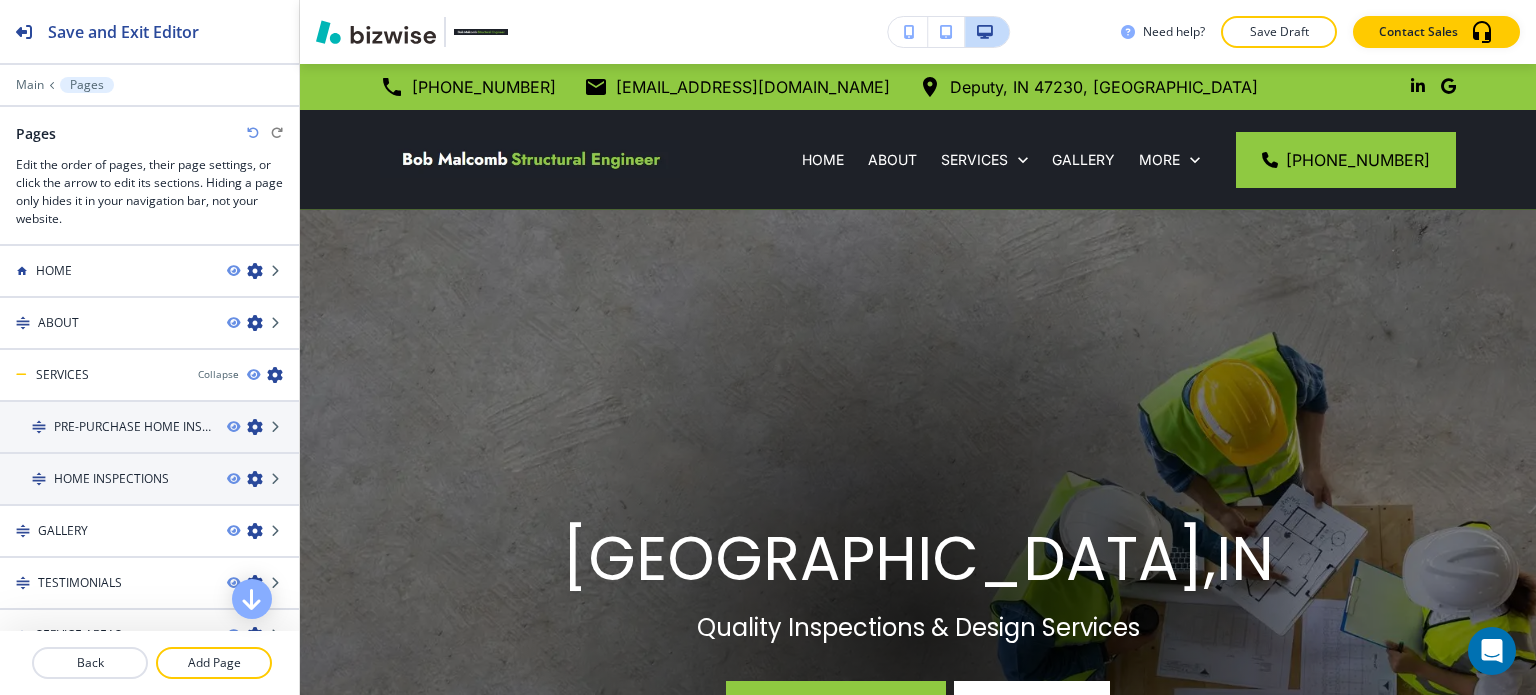 scroll, scrollTop: 387, scrollLeft: 0, axis: vertical 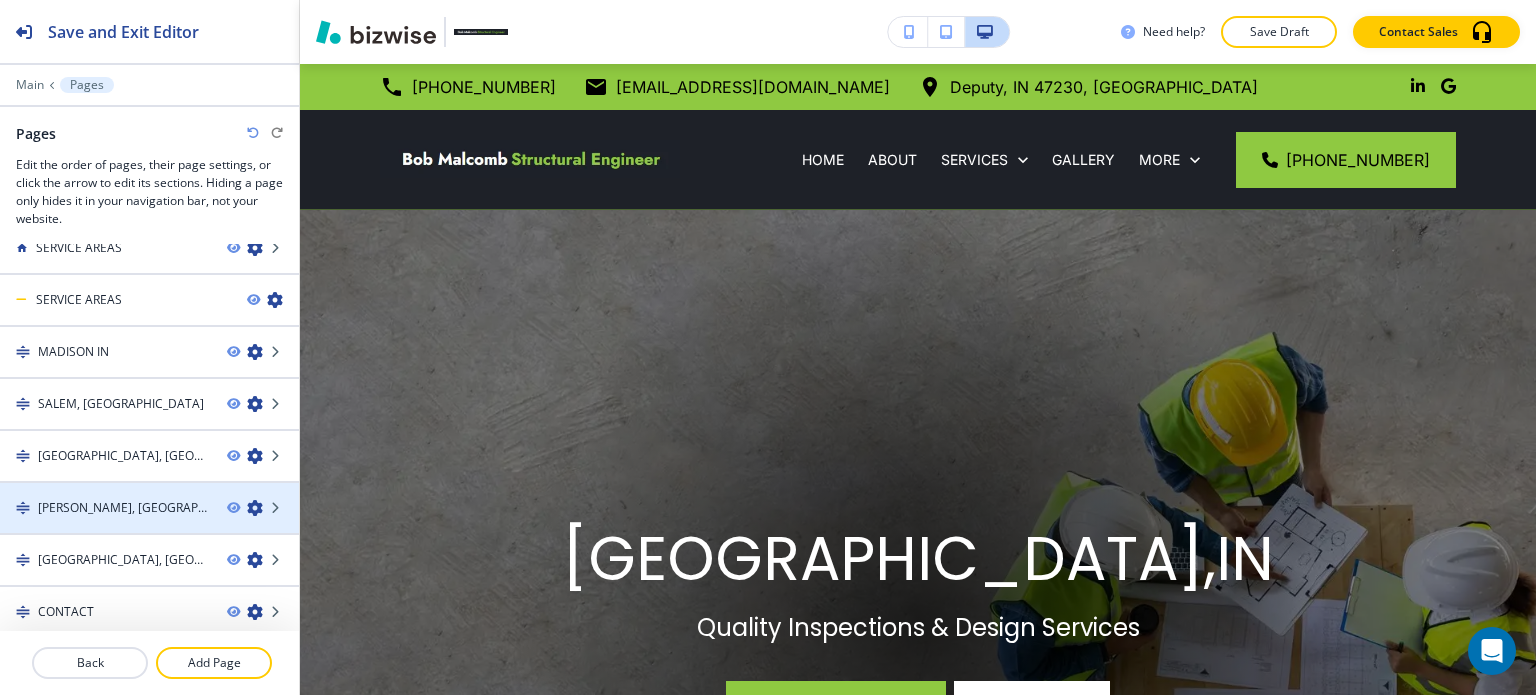 click on "[PERSON_NAME], [GEOGRAPHIC_DATA]" at bounding box center [105, 508] 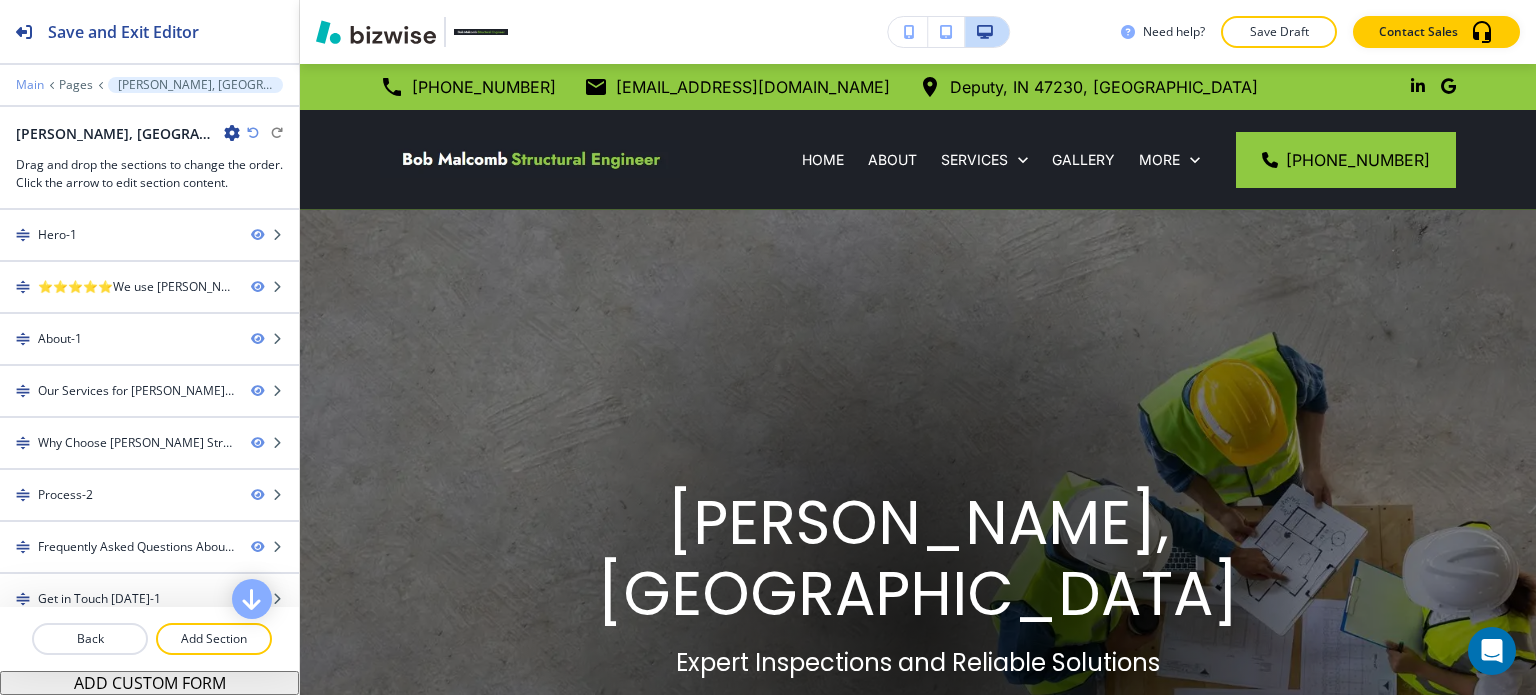click on "Main" at bounding box center (30, 85) 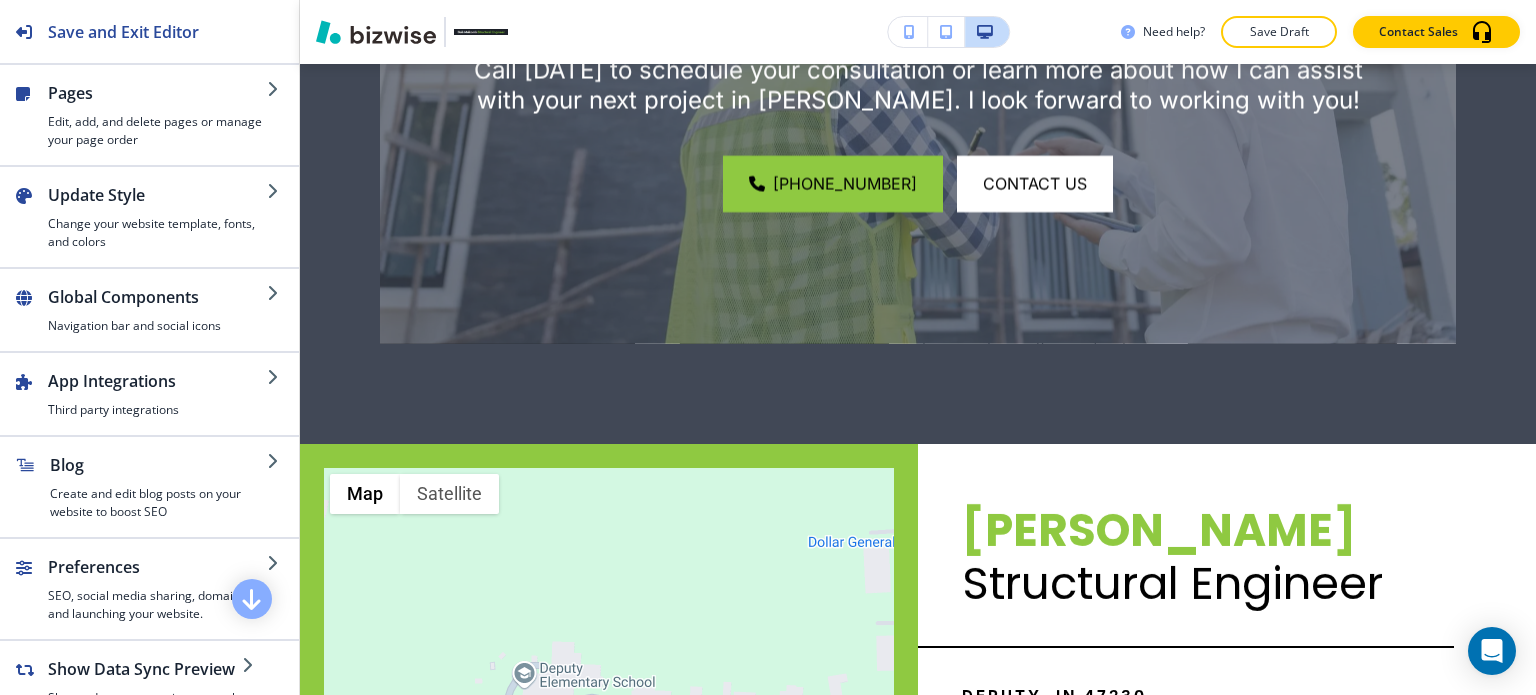 scroll, scrollTop: 6988, scrollLeft: 0, axis: vertical 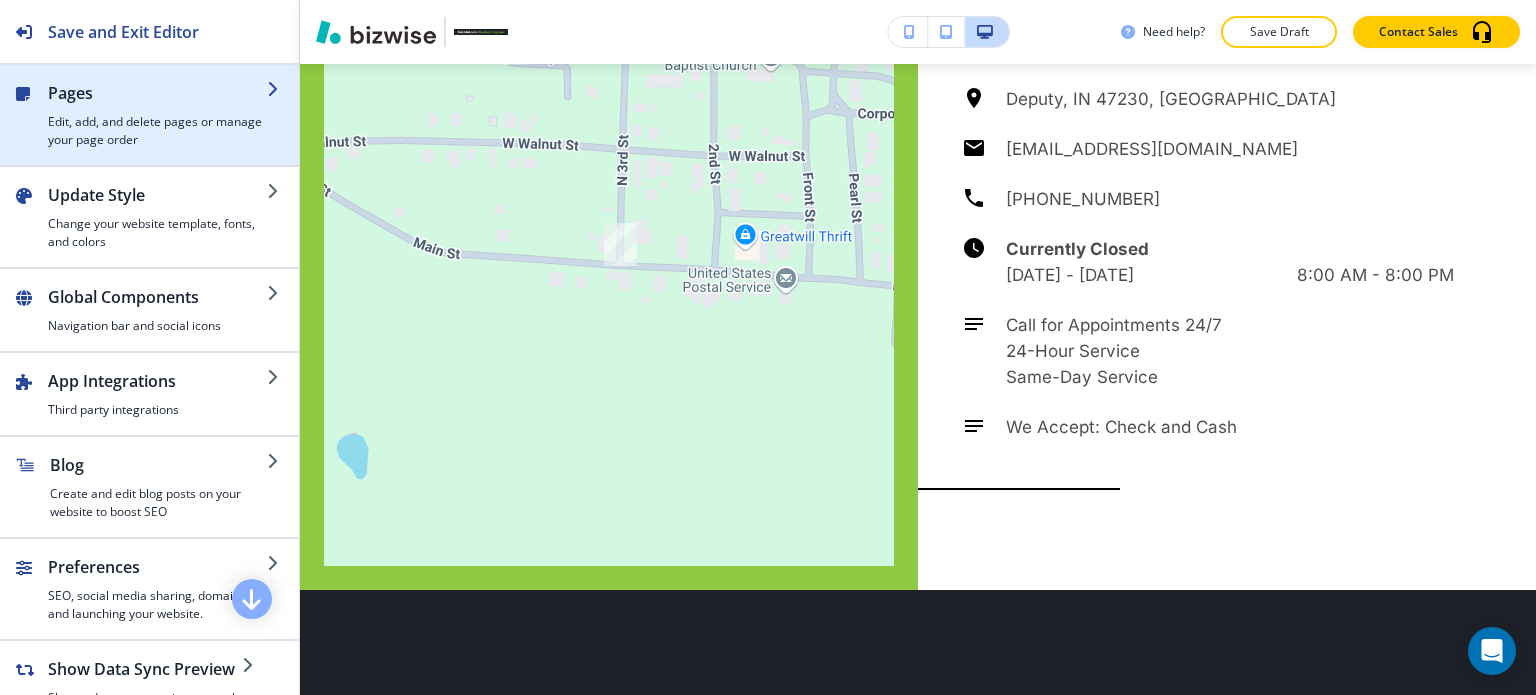 click on "Pages Edit, add, and delete pages or manage your page order" at bounding box center (149, 115) 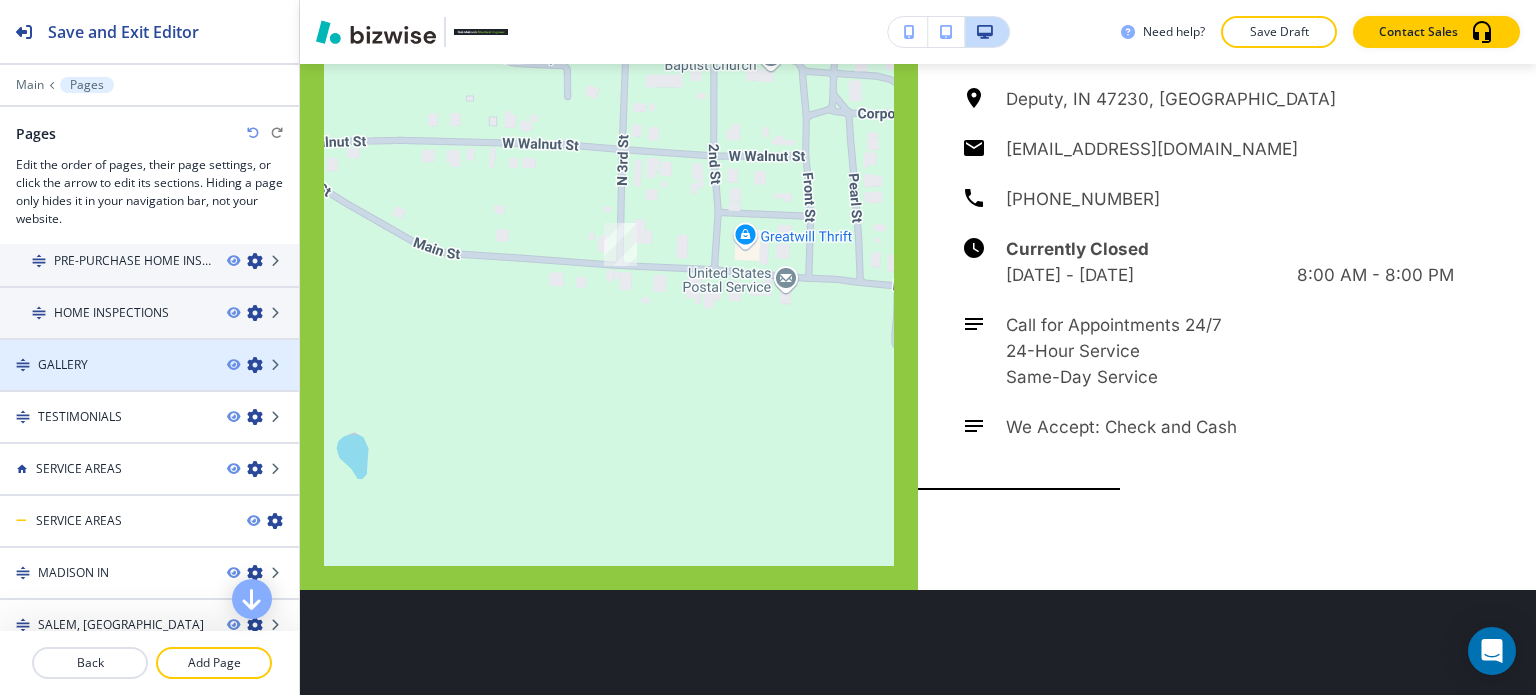 scroll, scrollTop: 387, scrollLeft: 0, axis: vertical 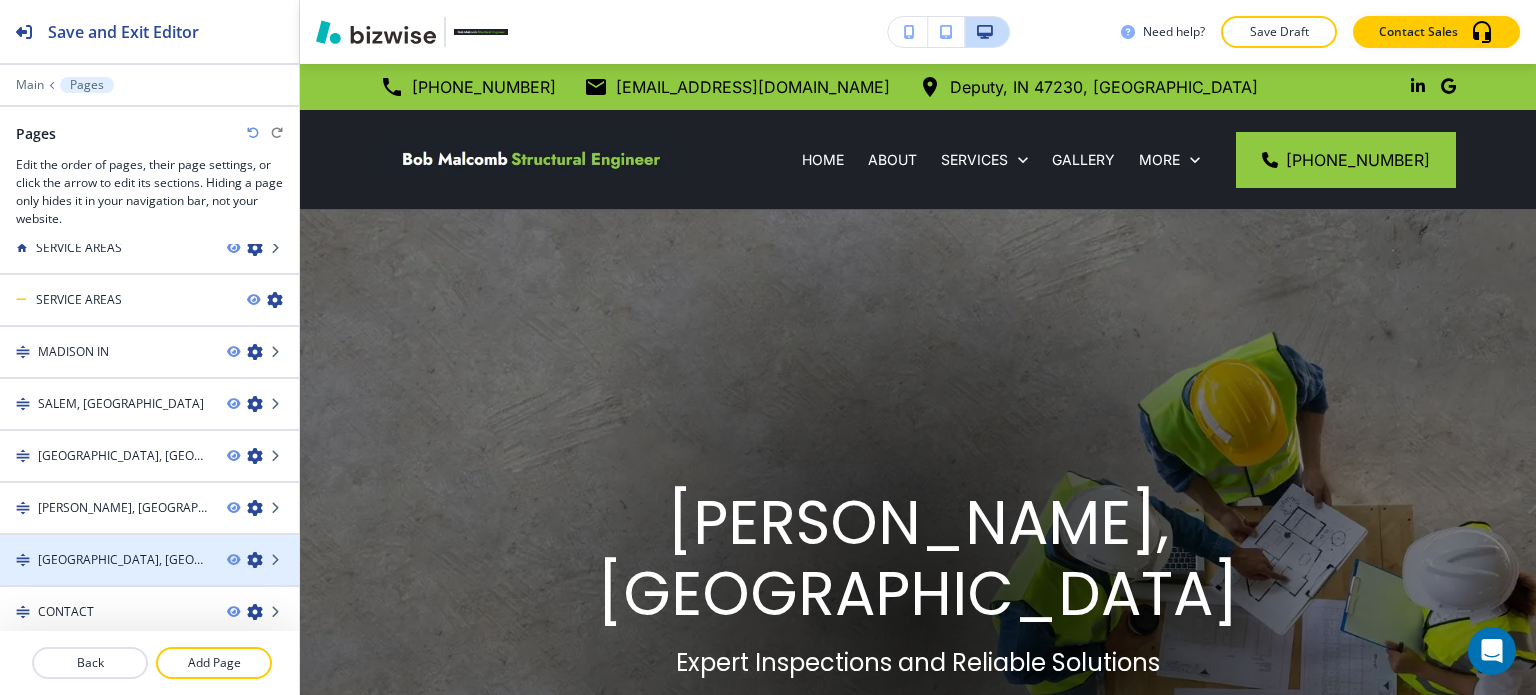 click on "[GEOGRAPHIC_DATA], [GEOGRAPHIC_DATA]" at bounding box center [124, 560] 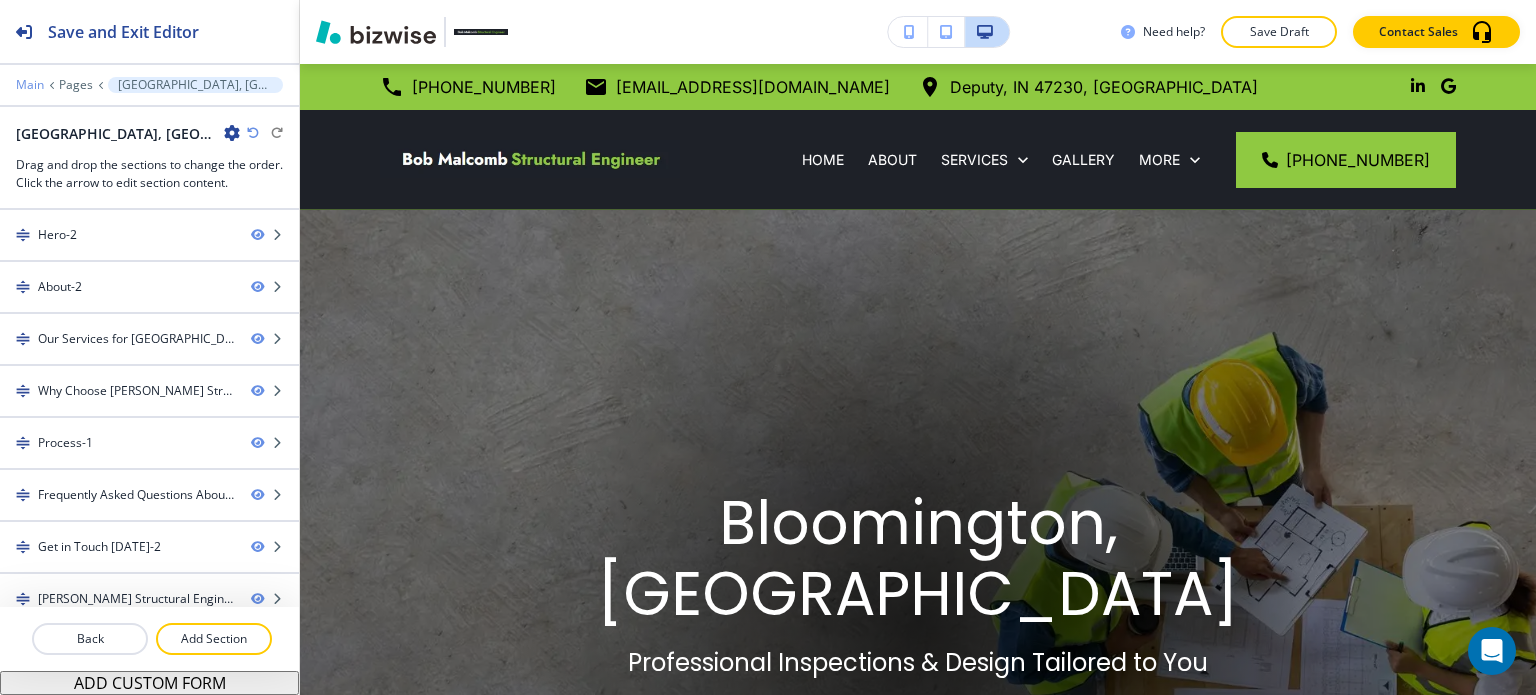 click on "Main" at bounding box center [30, 85] 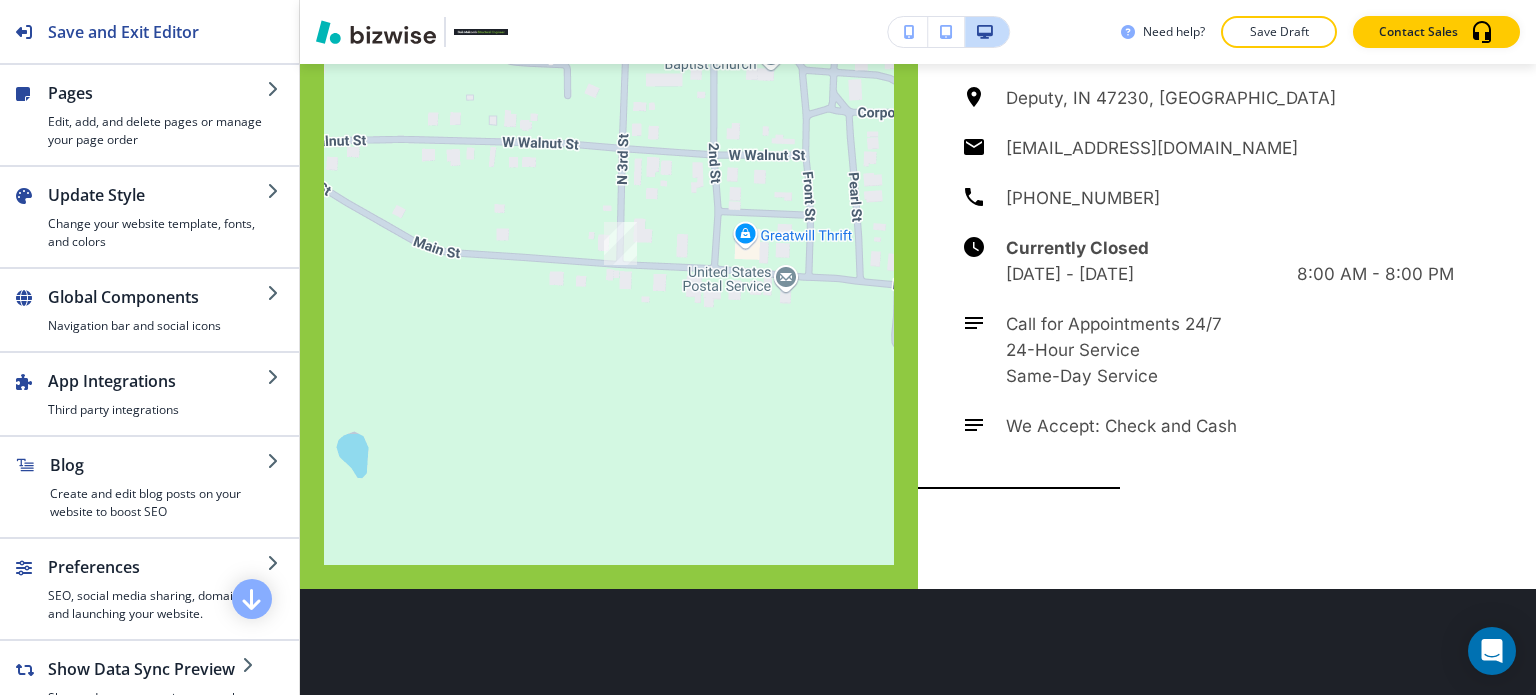 scroll, scrollTop: 0, scrollLeft: 0, axis: both 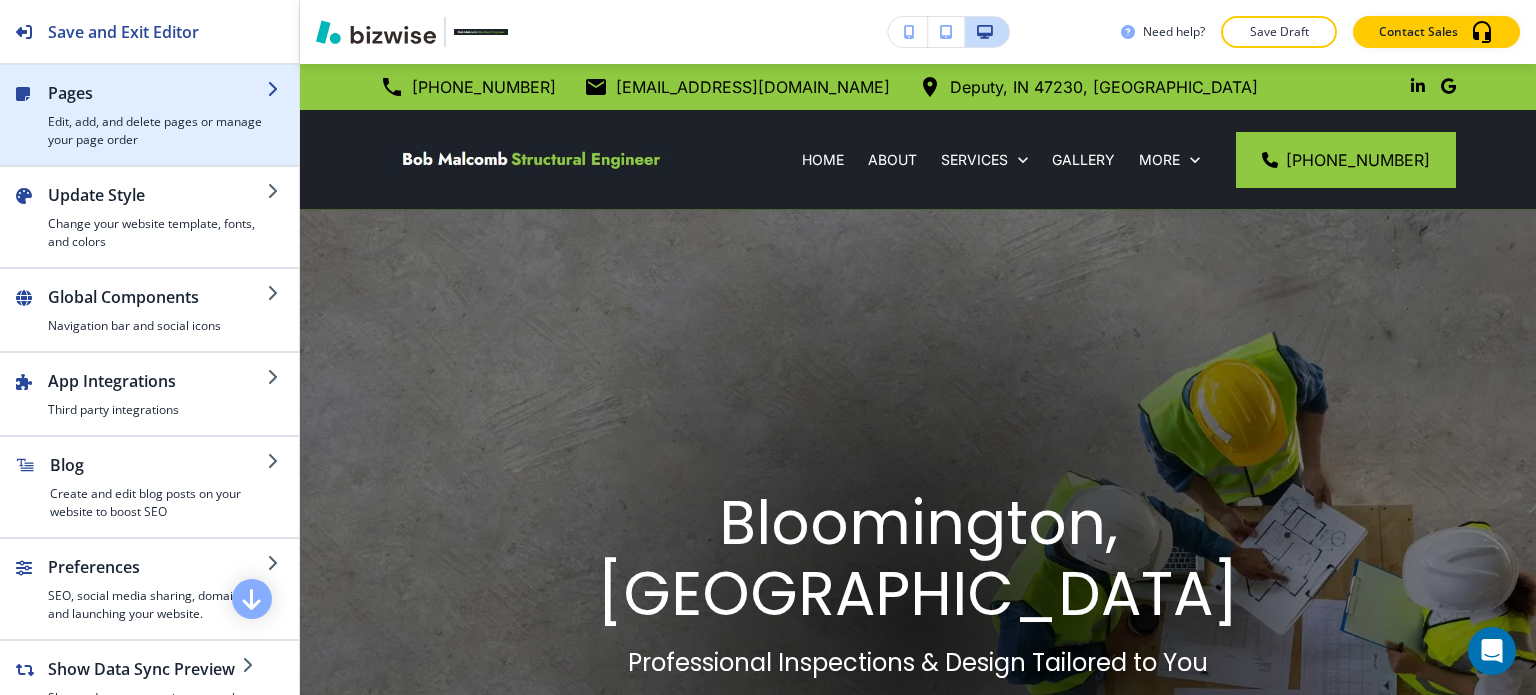 click on "Edit, add, and delete pages or manage your page order" at bounding box center (157, 131) 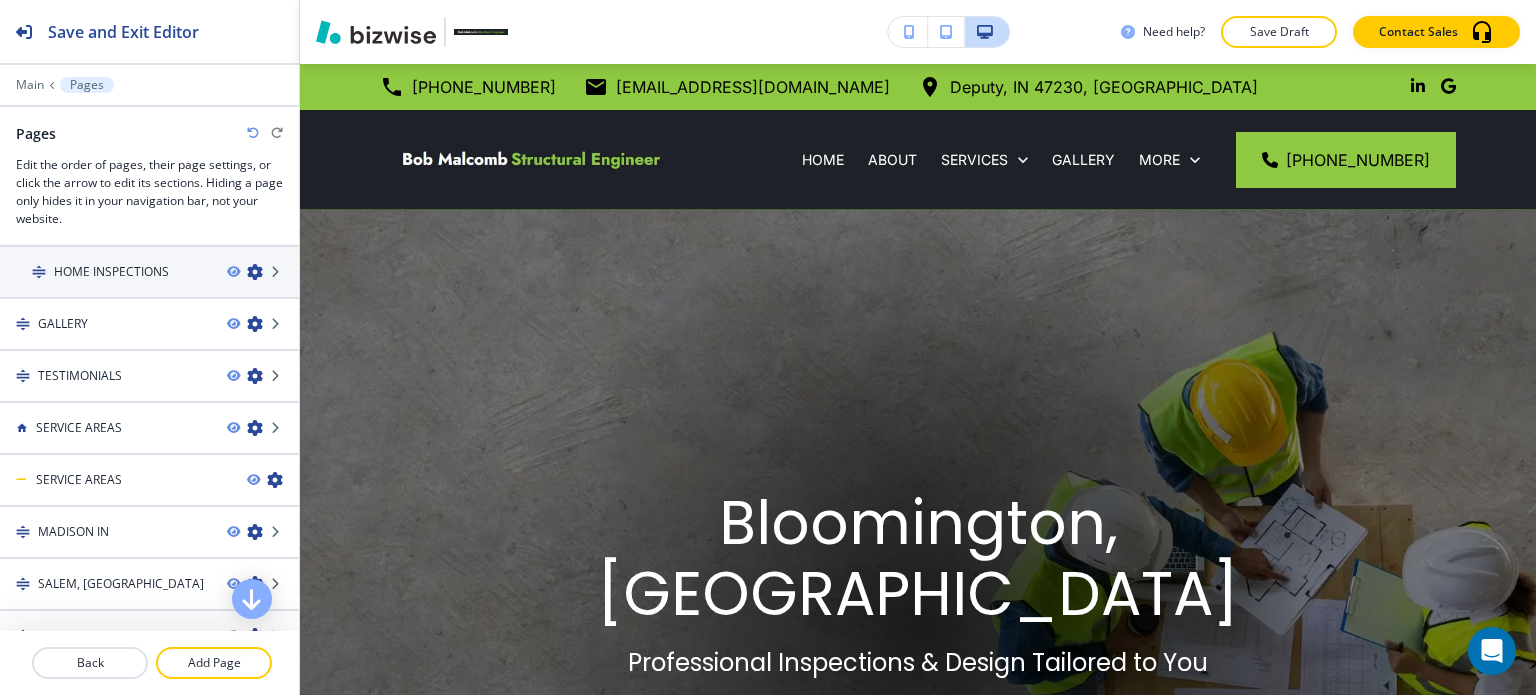 scroll, scrollTop: 387, scrollLeft: 0, axis: vertical 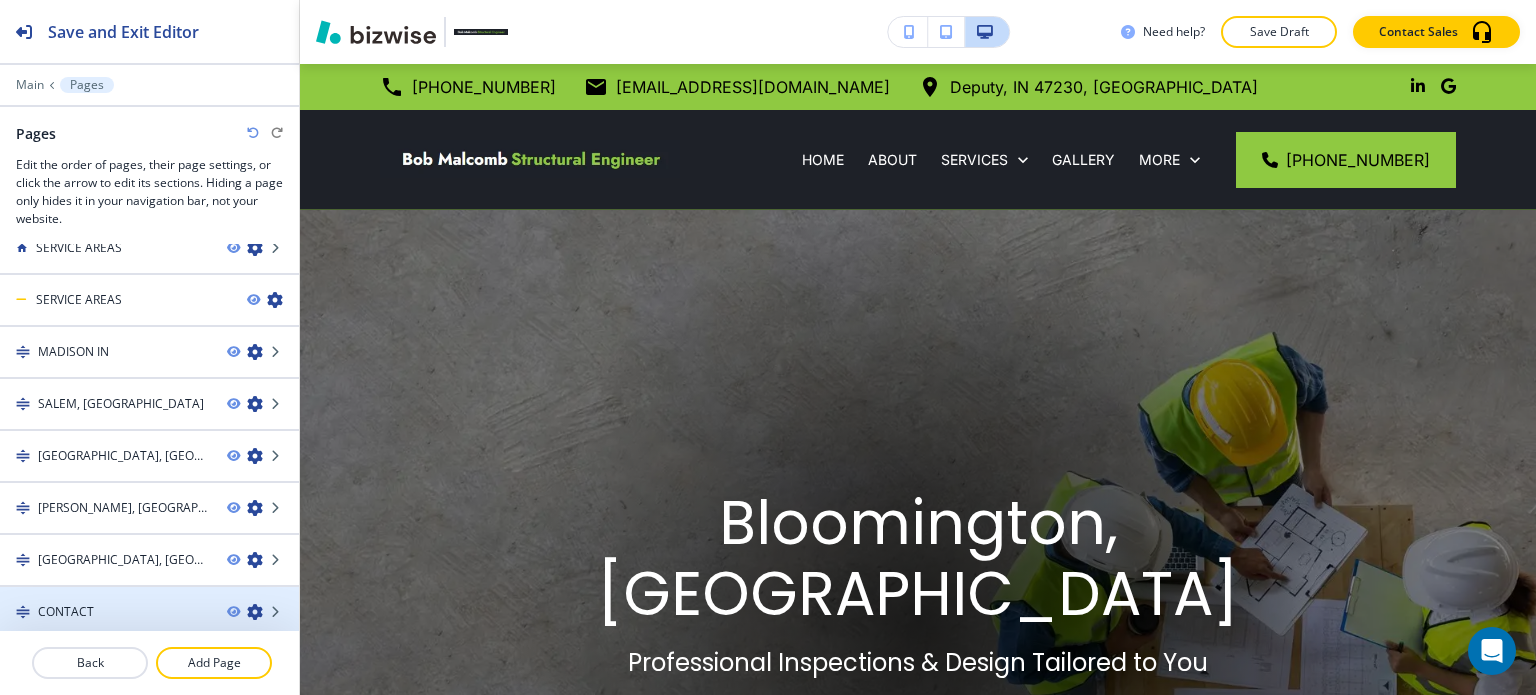 click on "CONTACT" at bounding box center (66, 612) 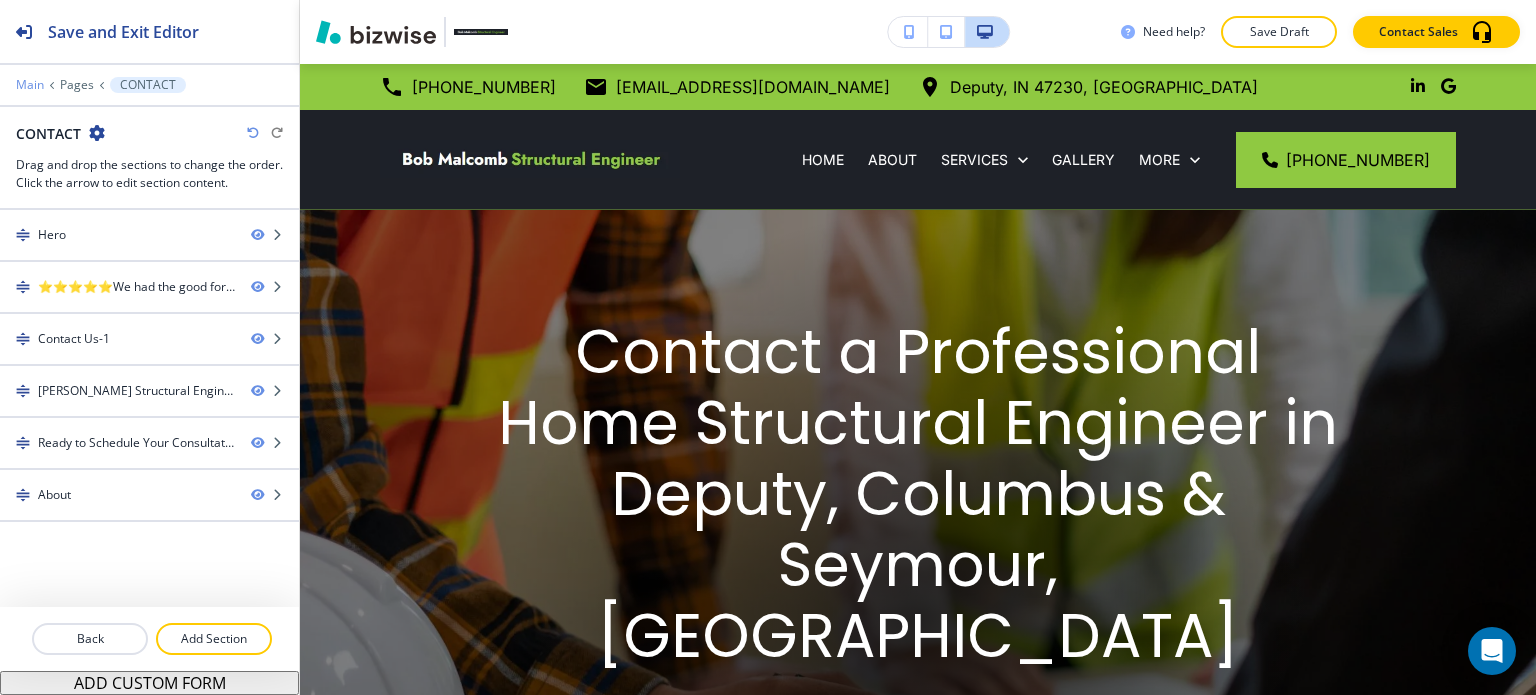 click on "Main" at bounding box center [30, 85] 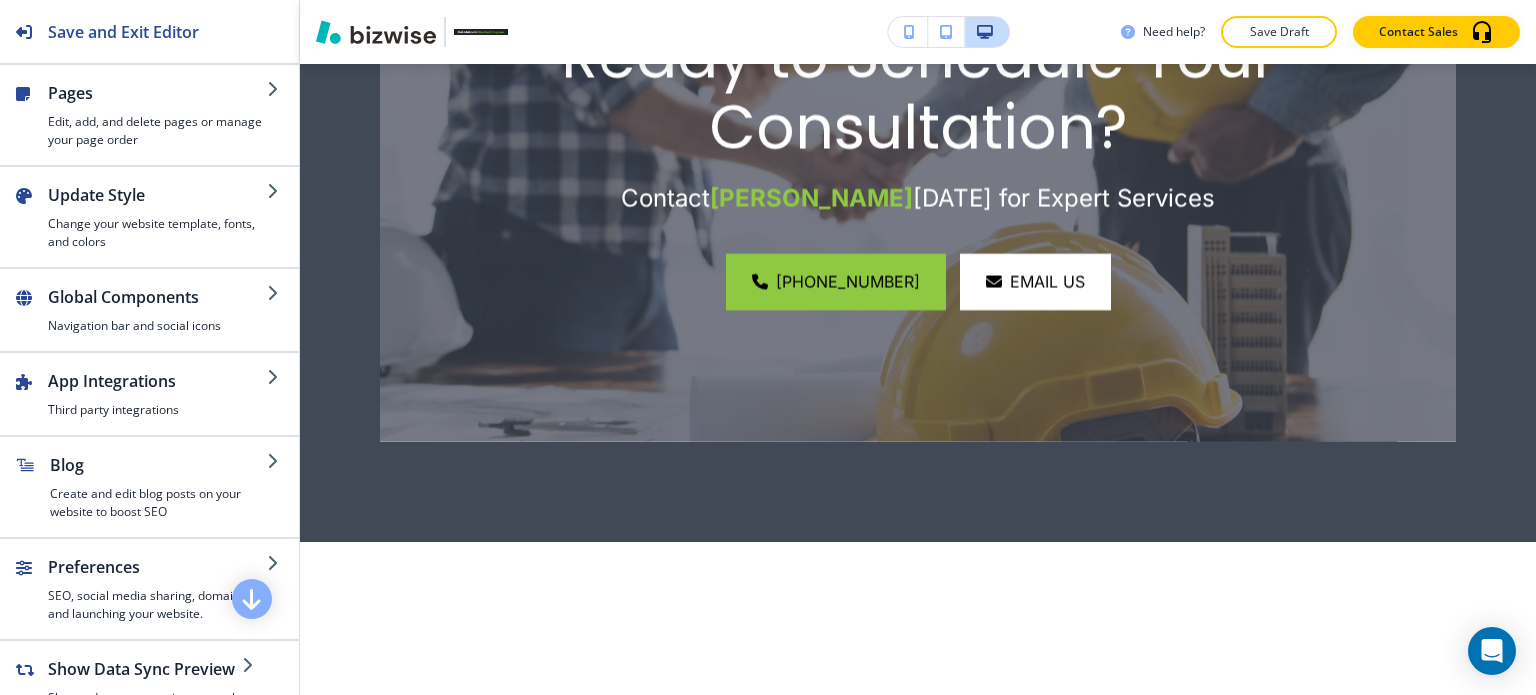 scroll, scrollTop: 4060, scrollLeft: 0, axis: vertical 